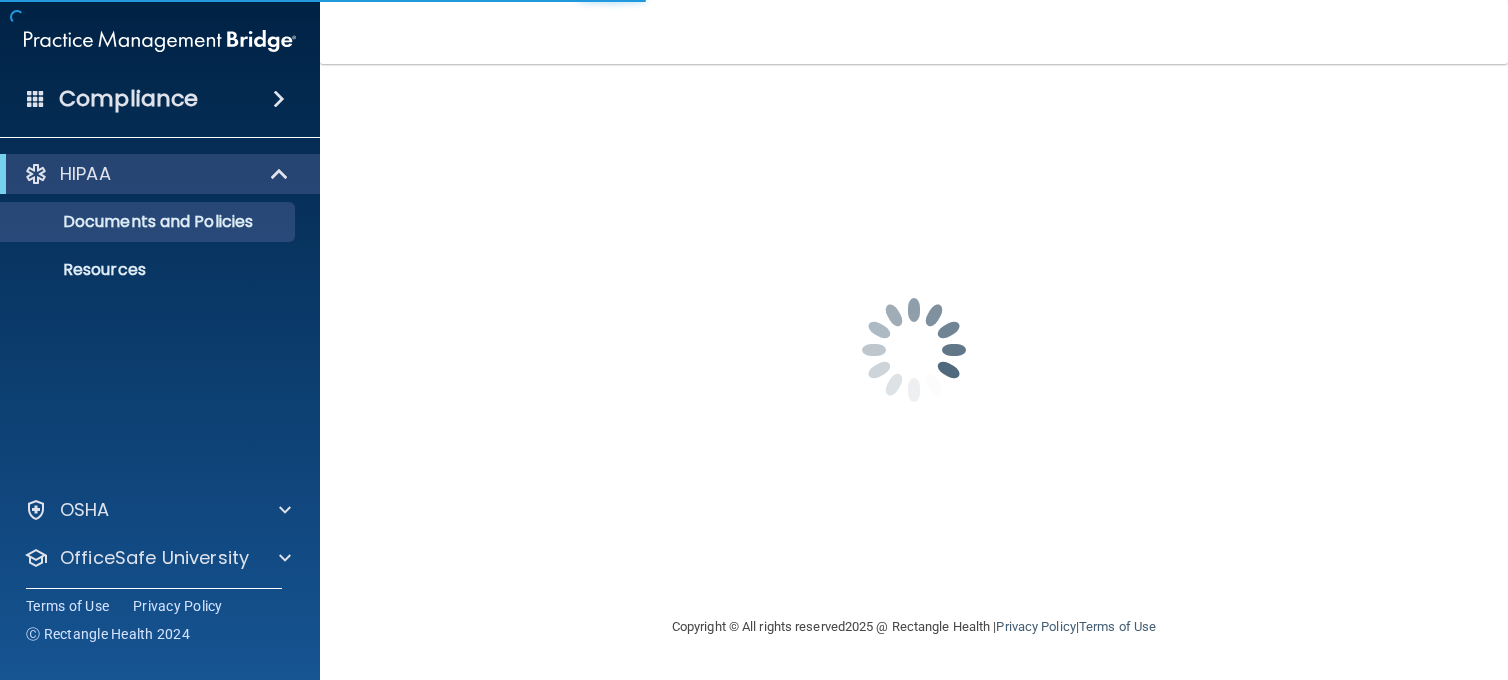 scroll, scrollTop: 0, scrollLeft: 0, axis: both 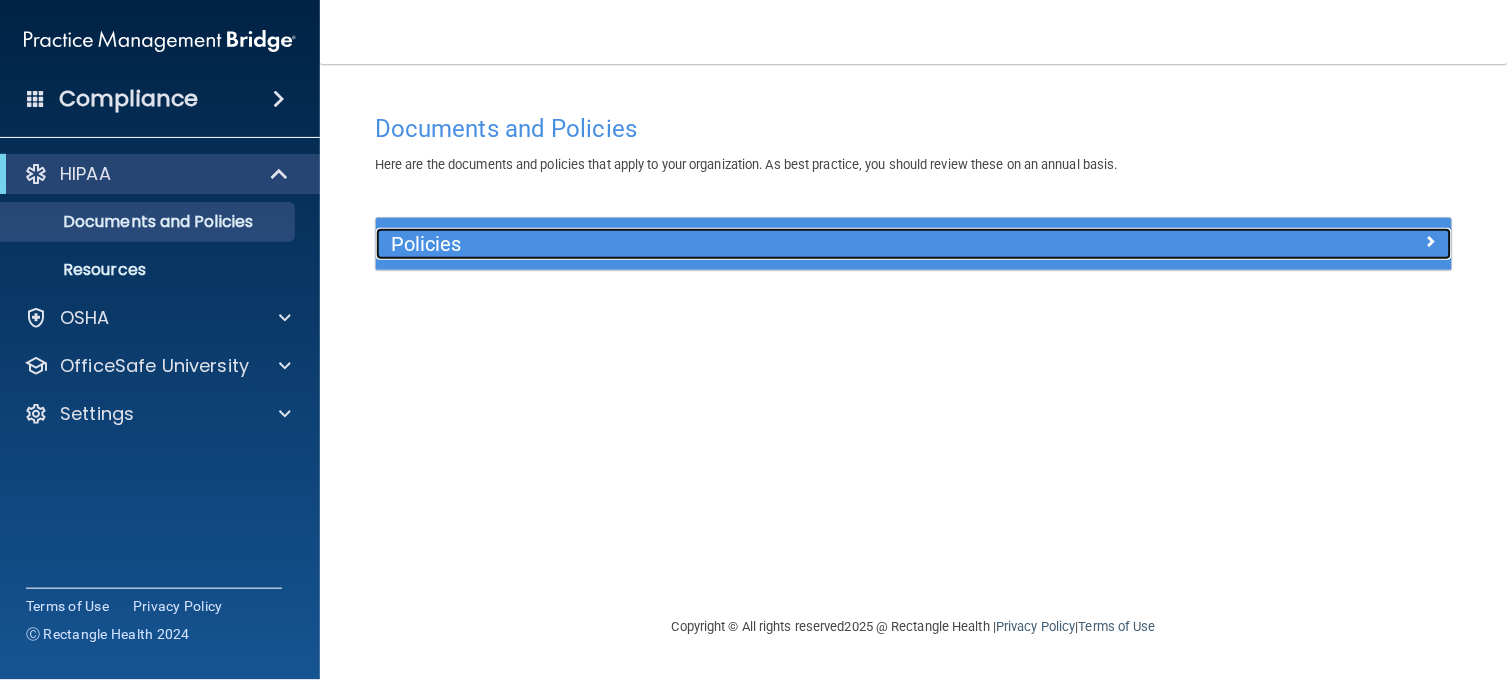 click on "Policies" at bounding box center [779, 244] 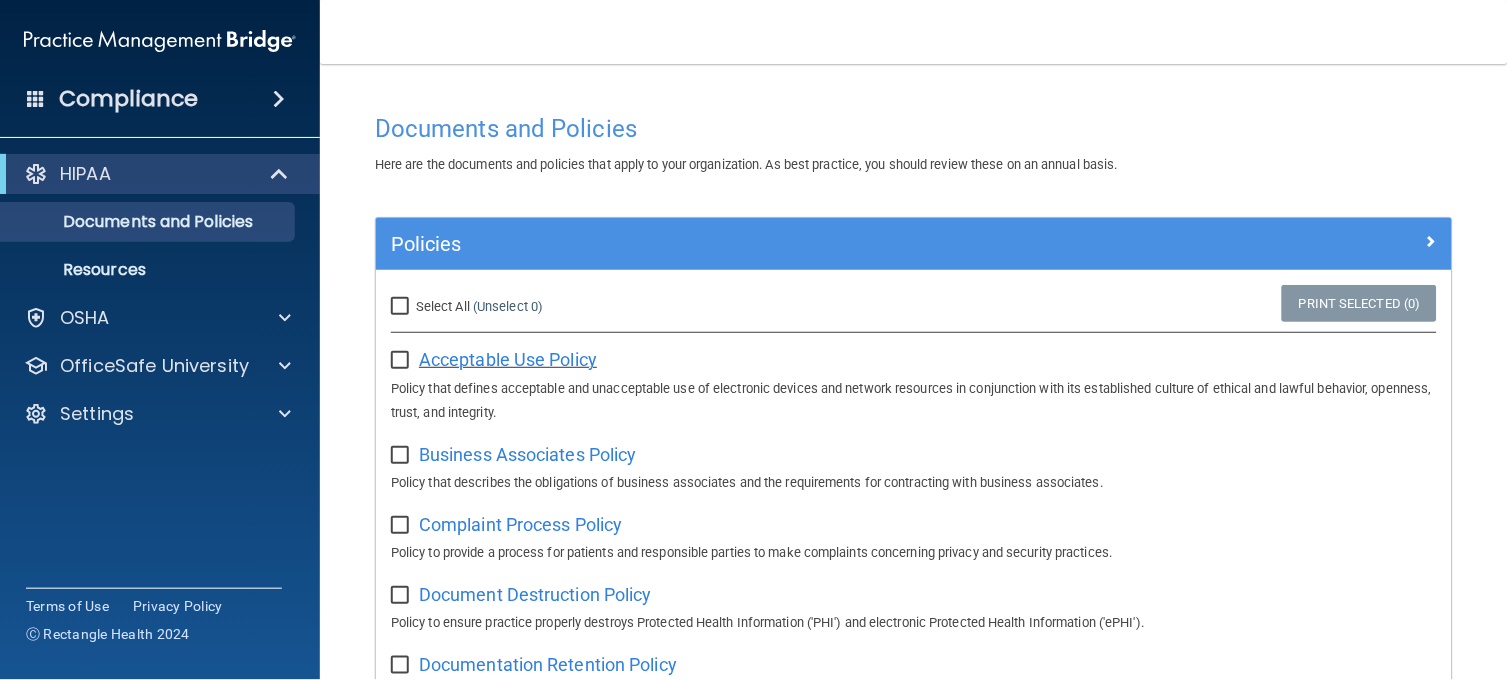 click on "Acceptable Use Policy" at bounding box center [508, 359] 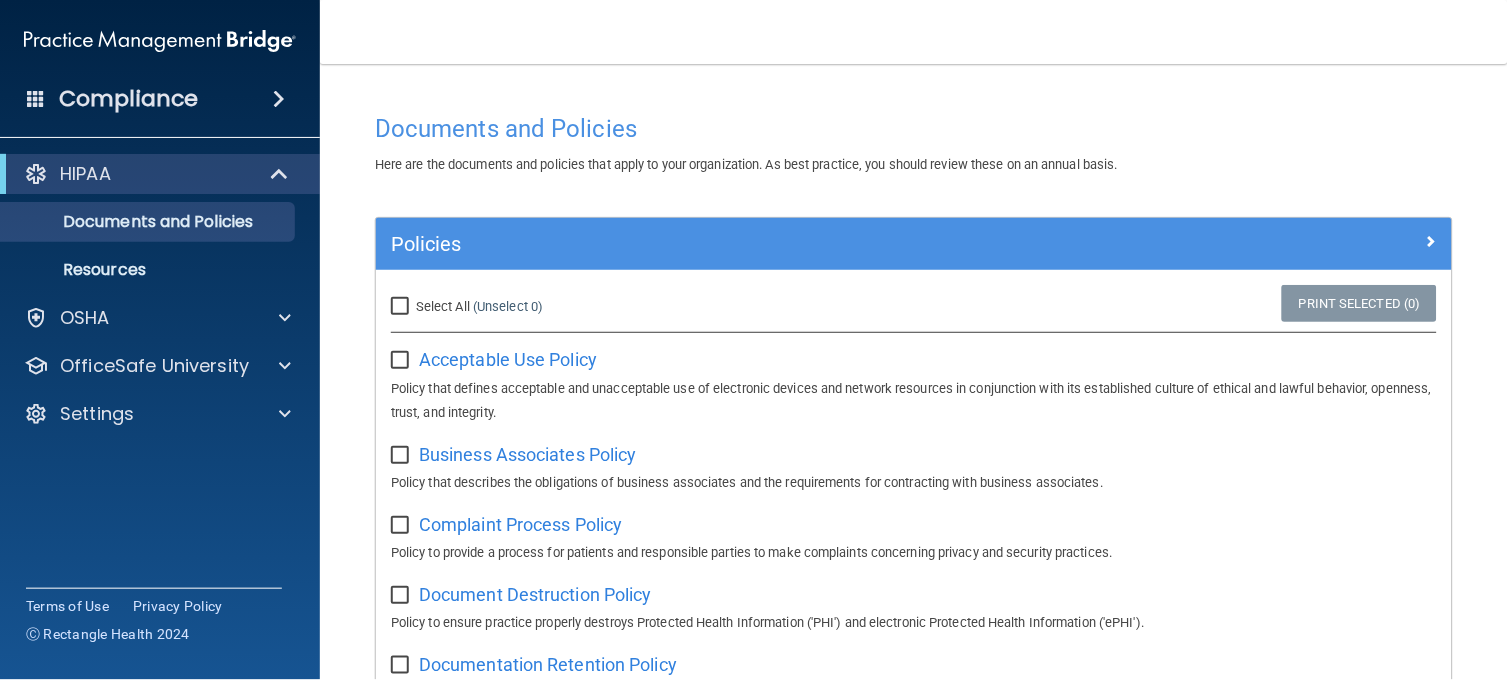 scroll, scrollTop: 537, scrollLeft: 0, axis: vertical 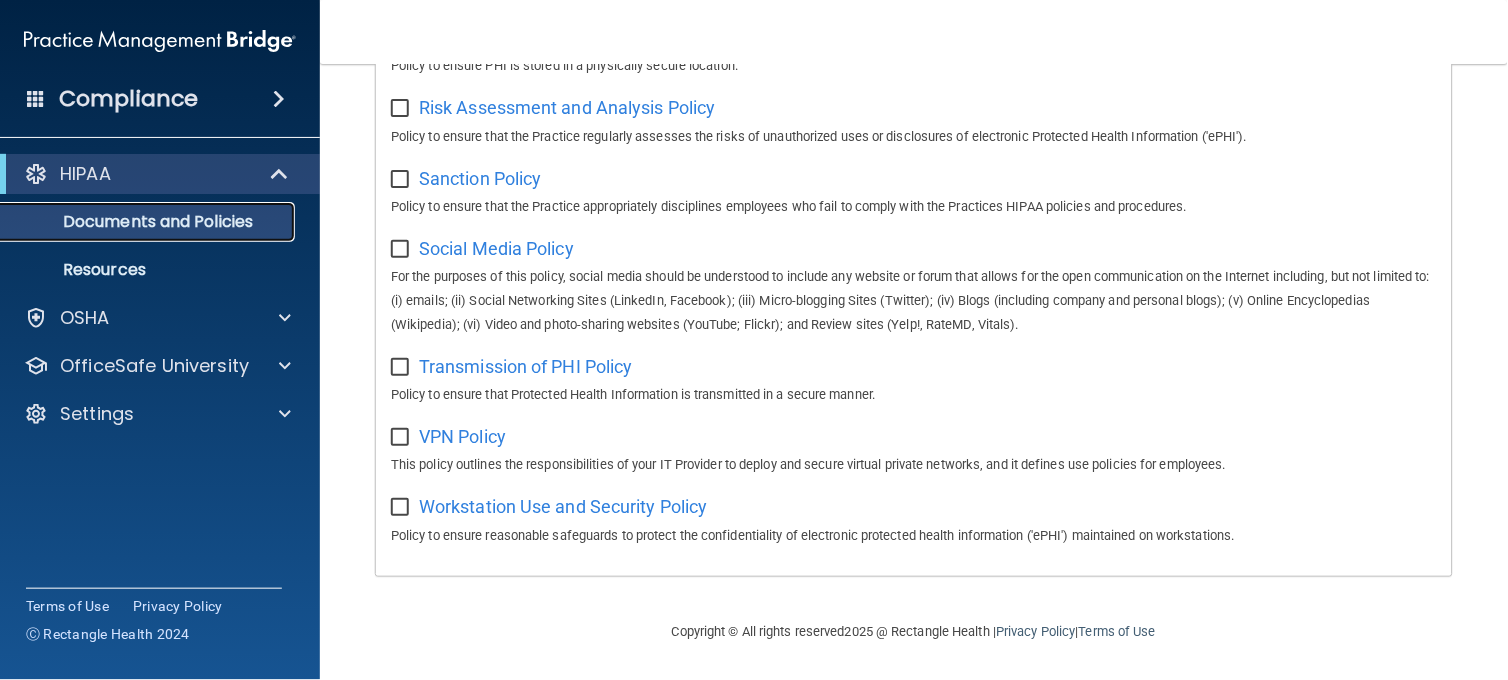 click on "Documents and Policies" at bounding box center [149, 222] 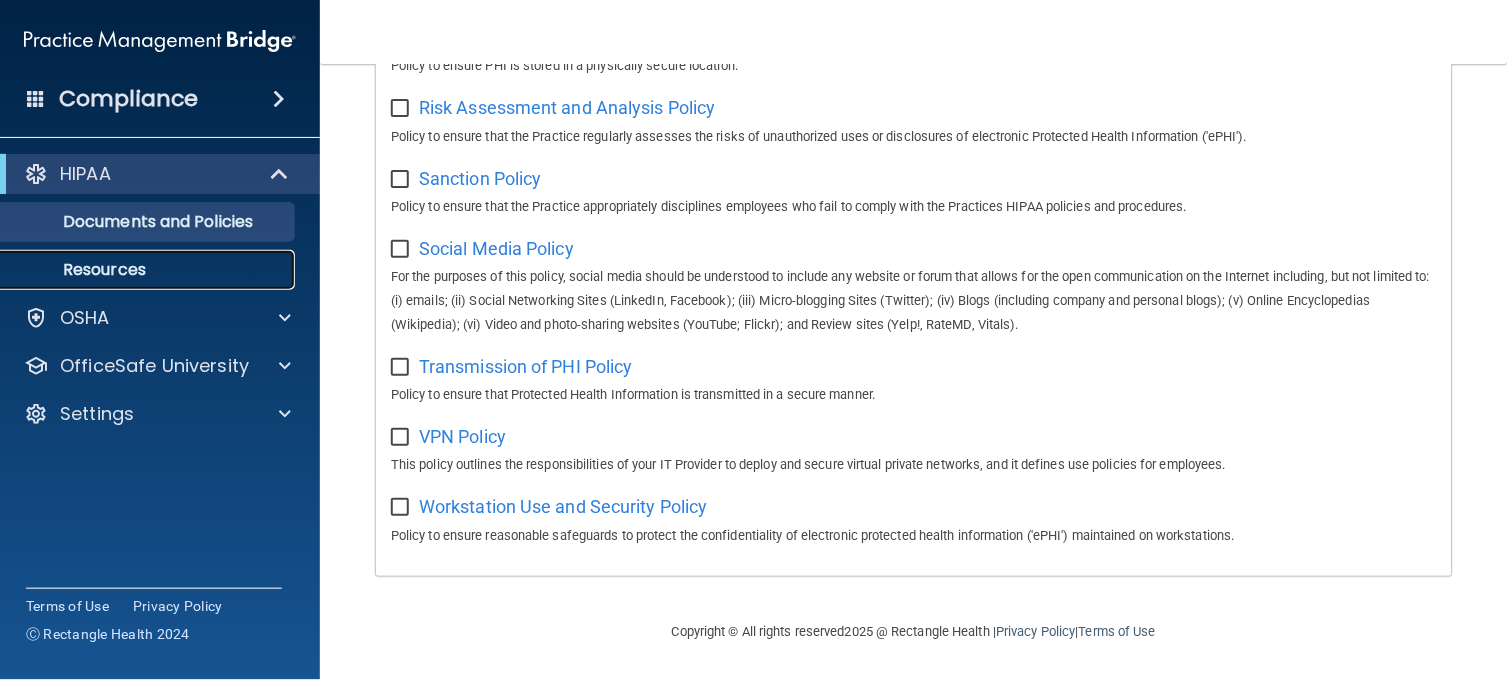 click on "Resources" at bounding box center (149, 270) 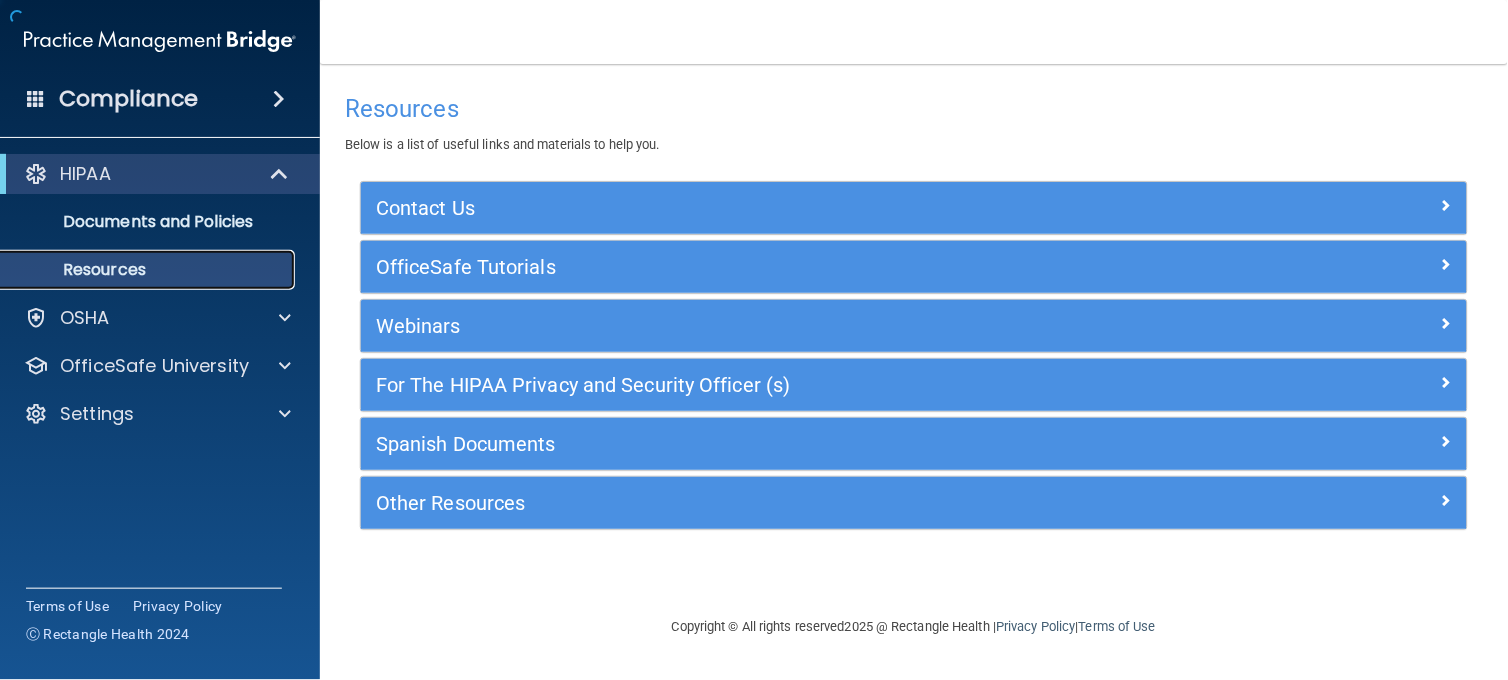 scroll, scrollTop: 0, scrollLeft: 0, axis: both 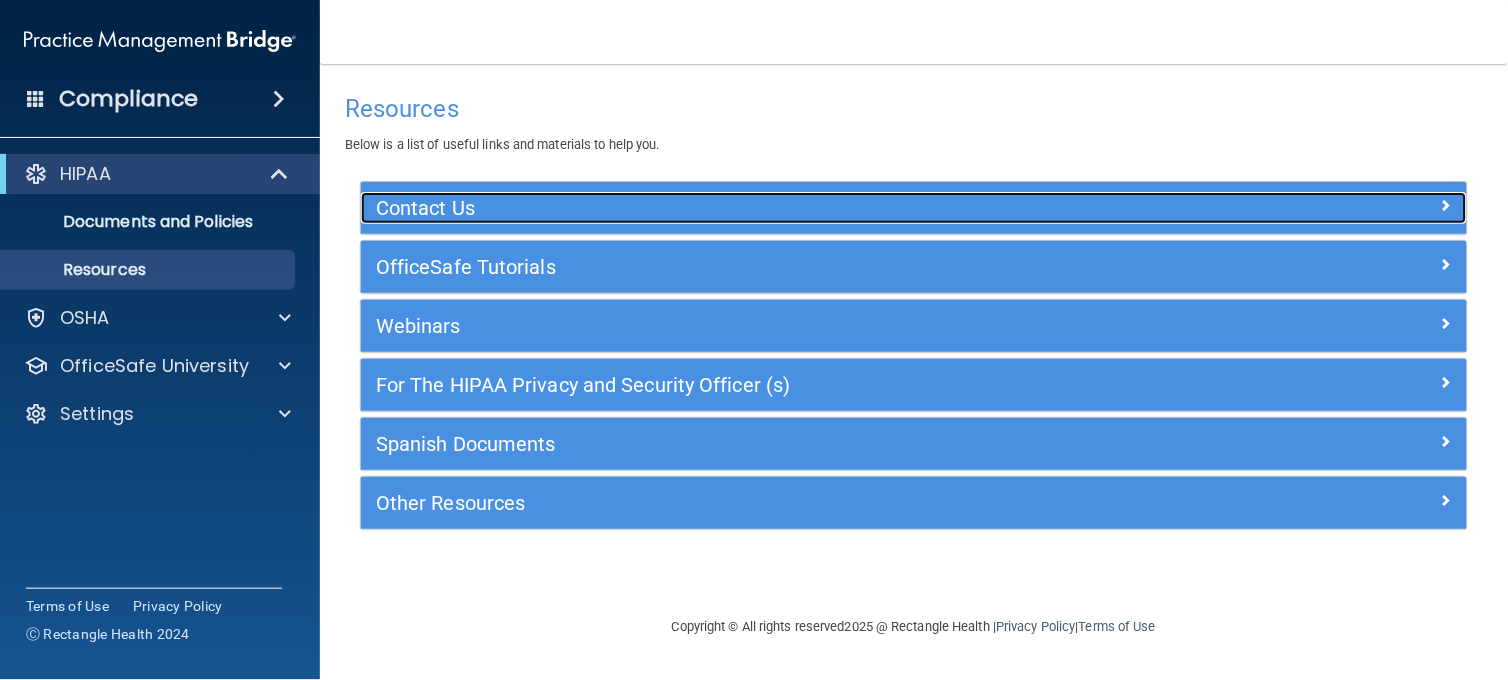 click on "Contact Us" at bounding box center [776, 208] 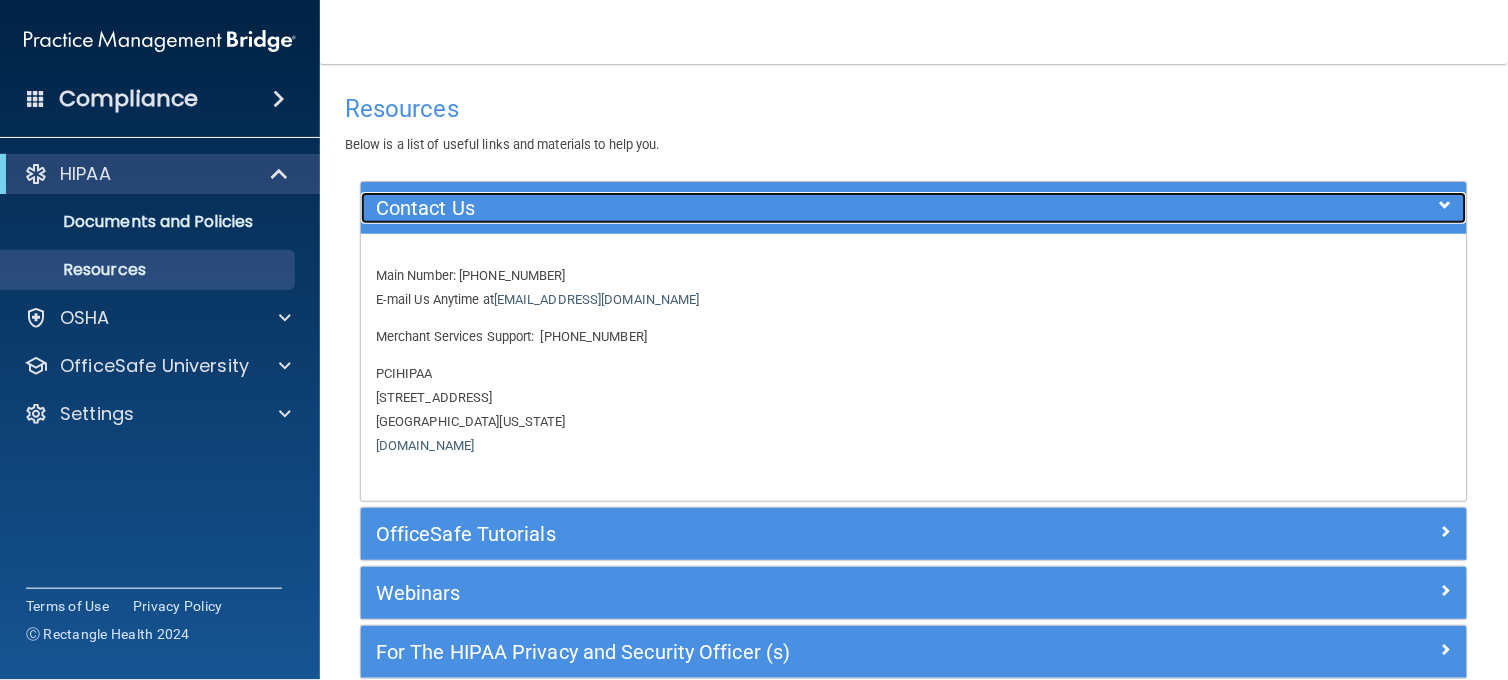 click on "Contact Us" at bounding box center [776, 208] 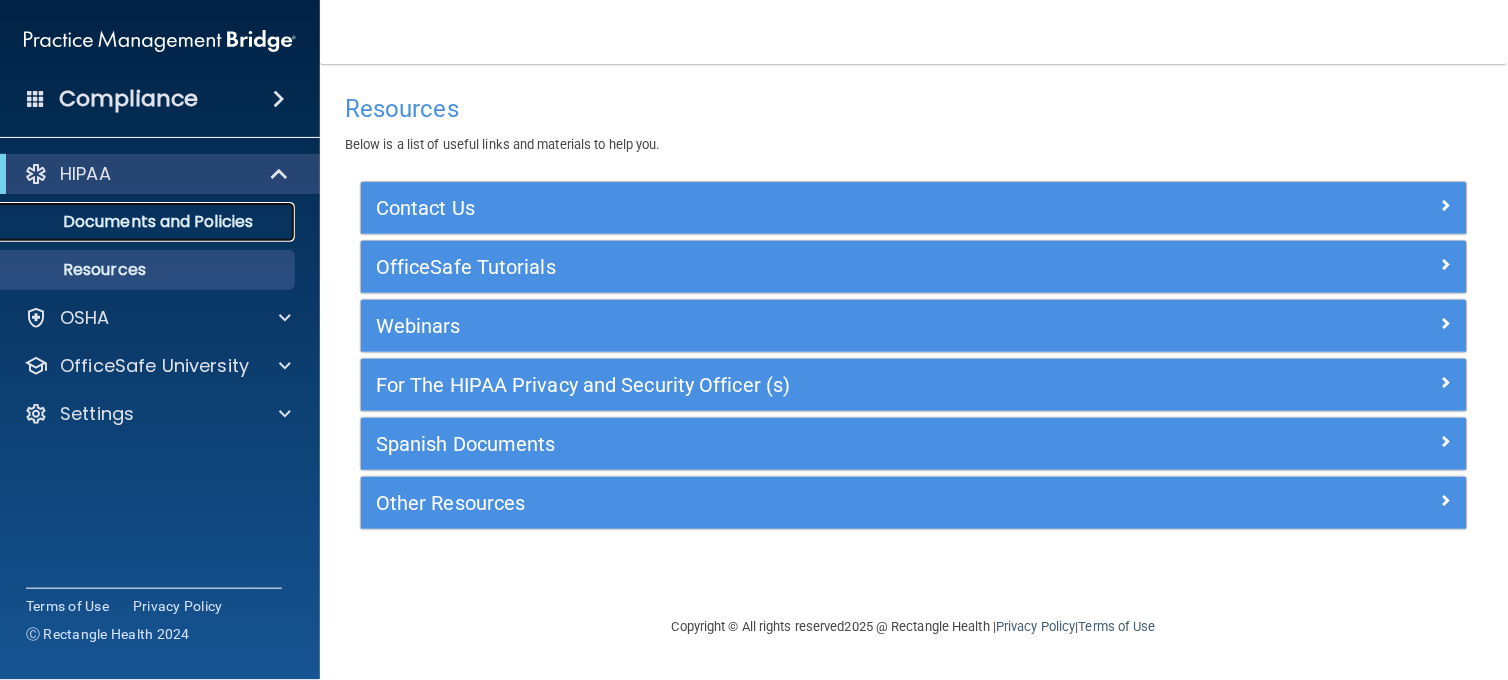 click on "Documents and Policies" at bounding box center (137, 222) 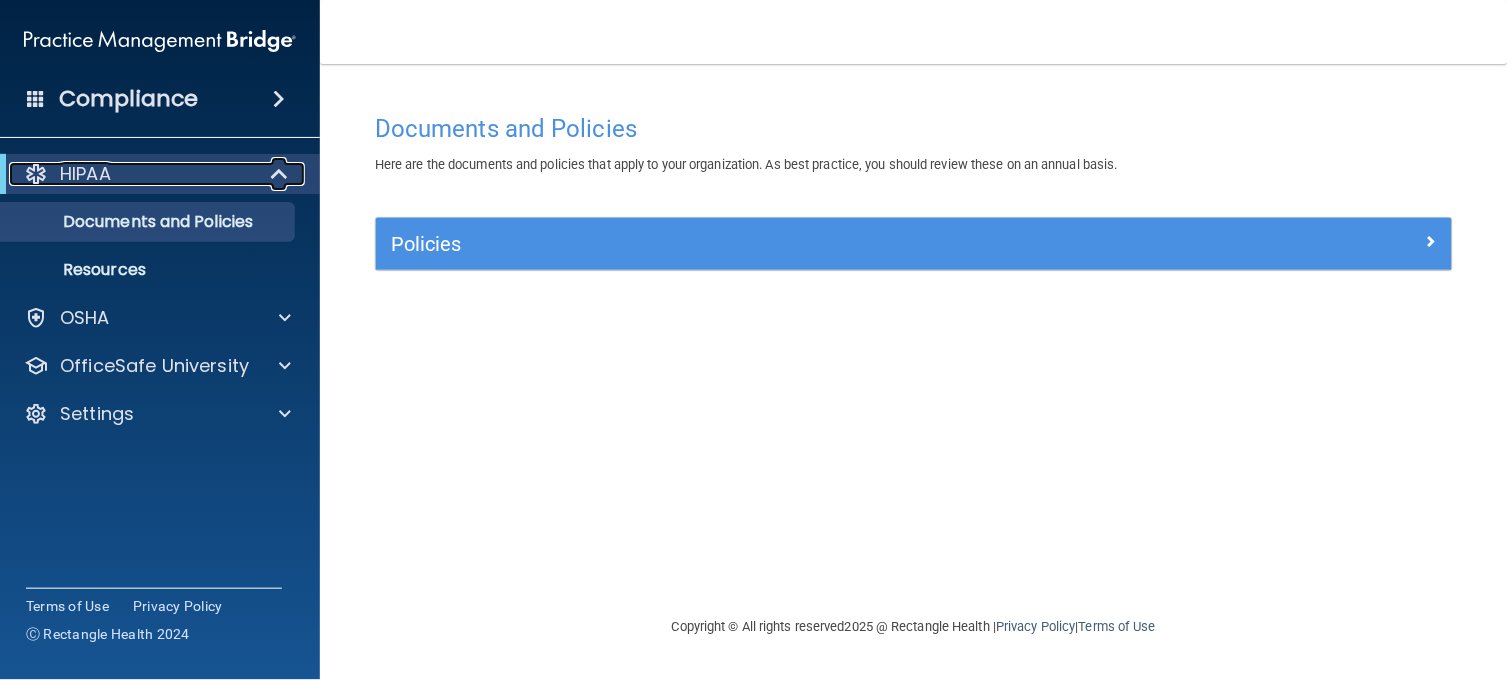 click at bounding box center (281, 174) 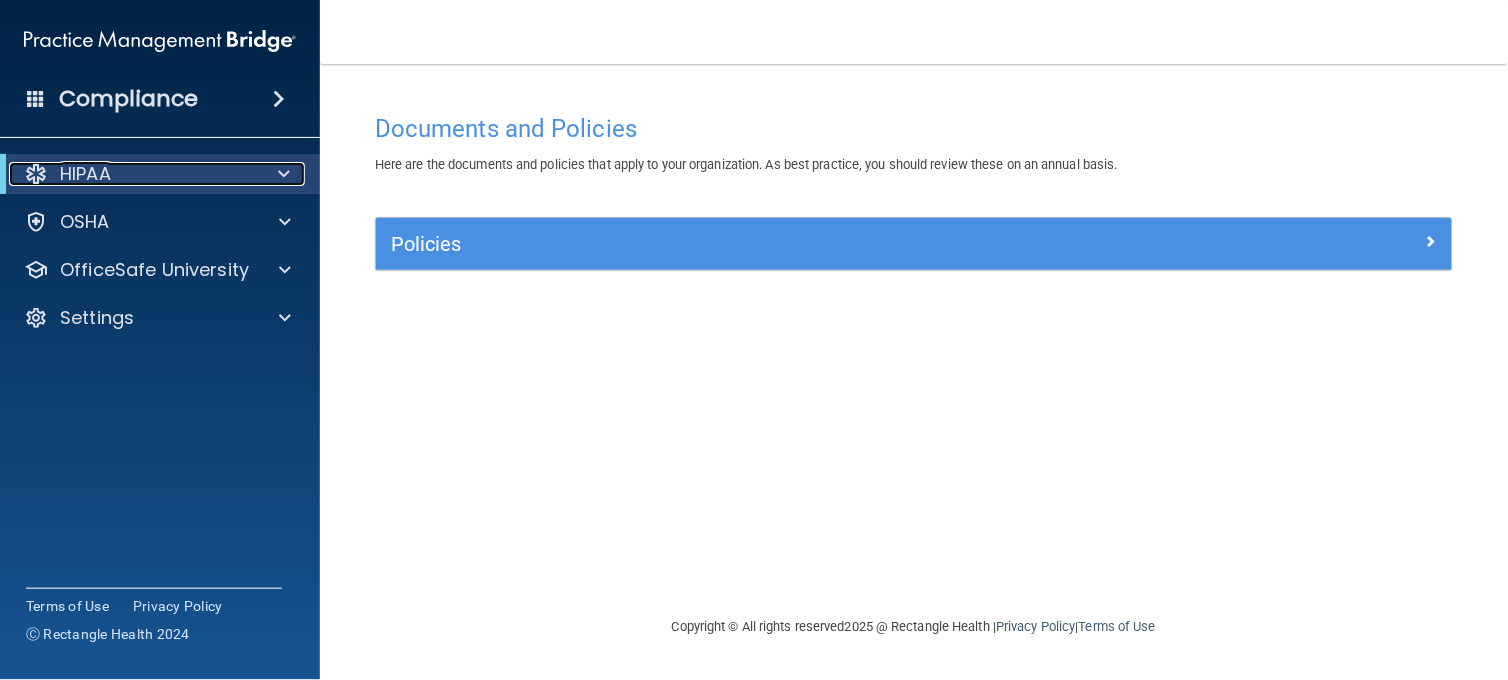 click at bounding box center (284, 174) 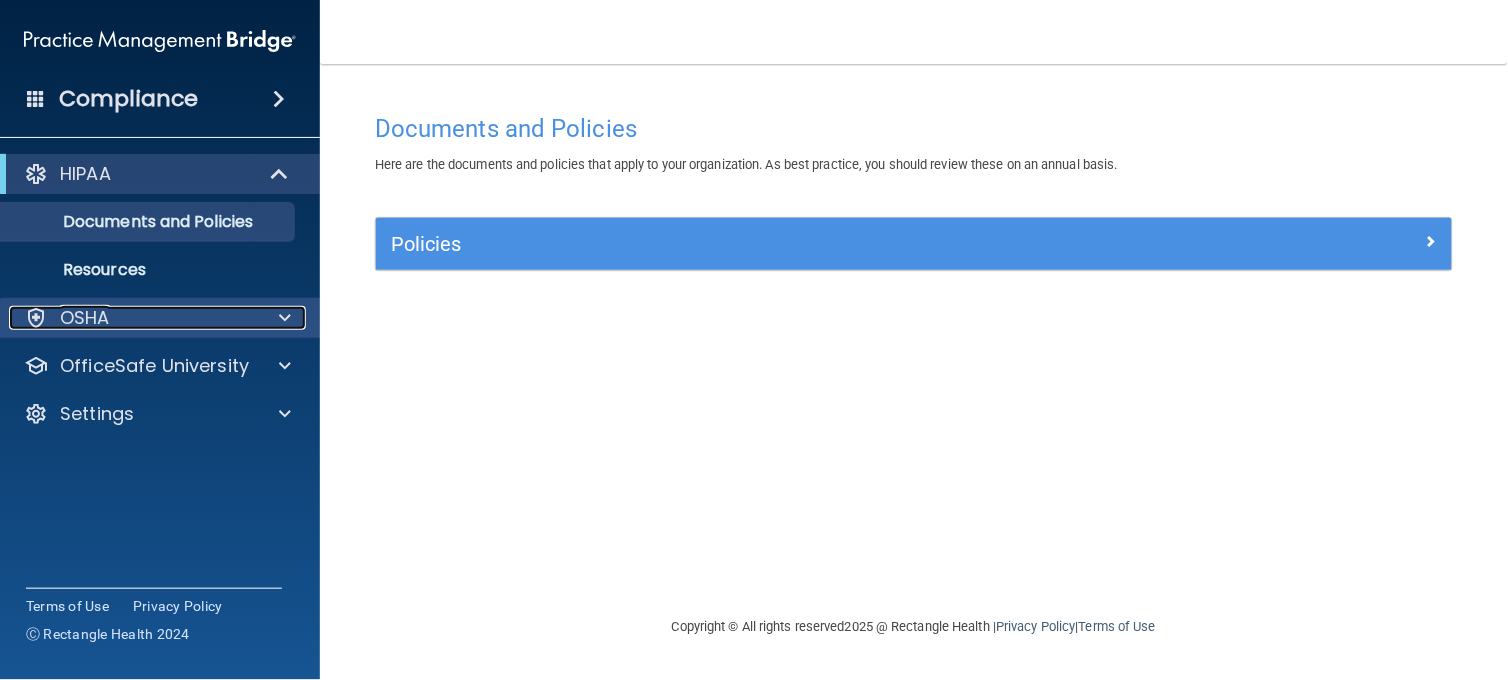 click on "OSHA" at bounding box center [133, 318] 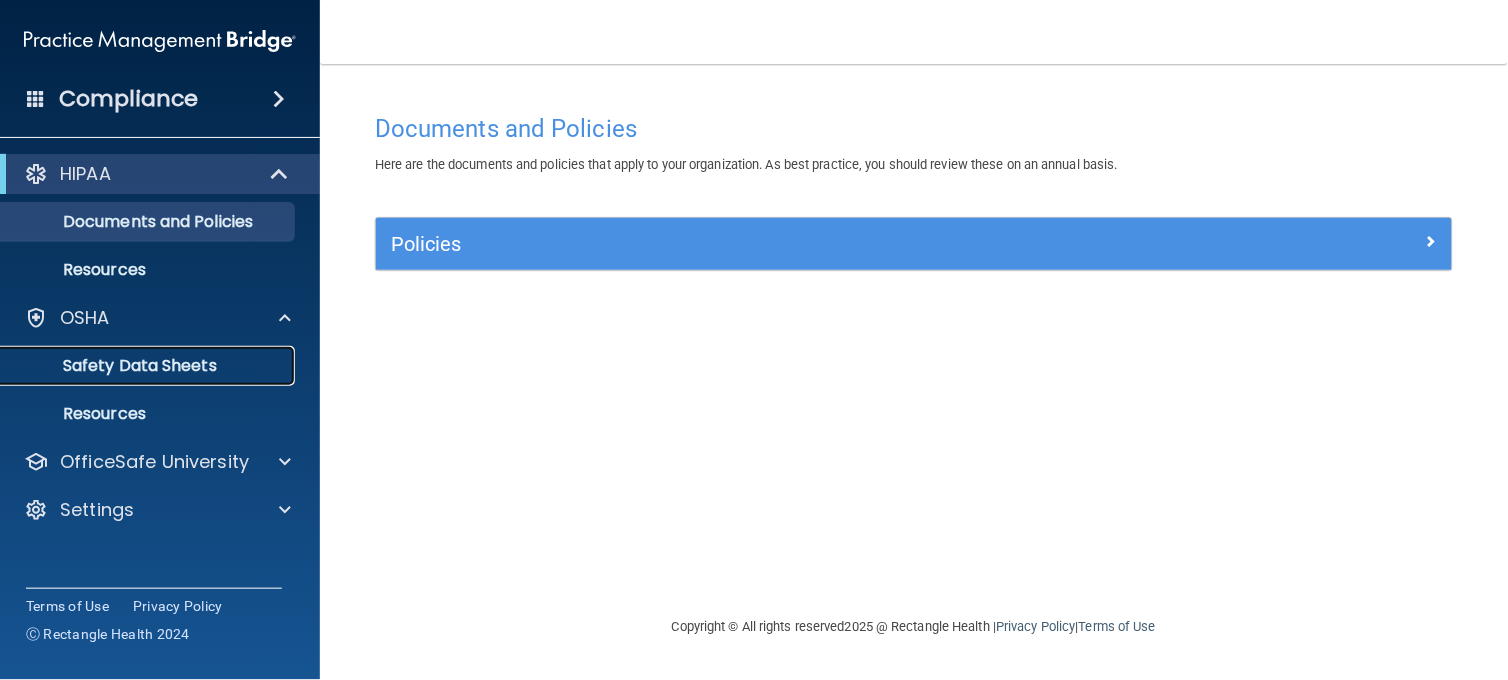 click on "Safety Data Sheets" at bounding box center (149, 366) 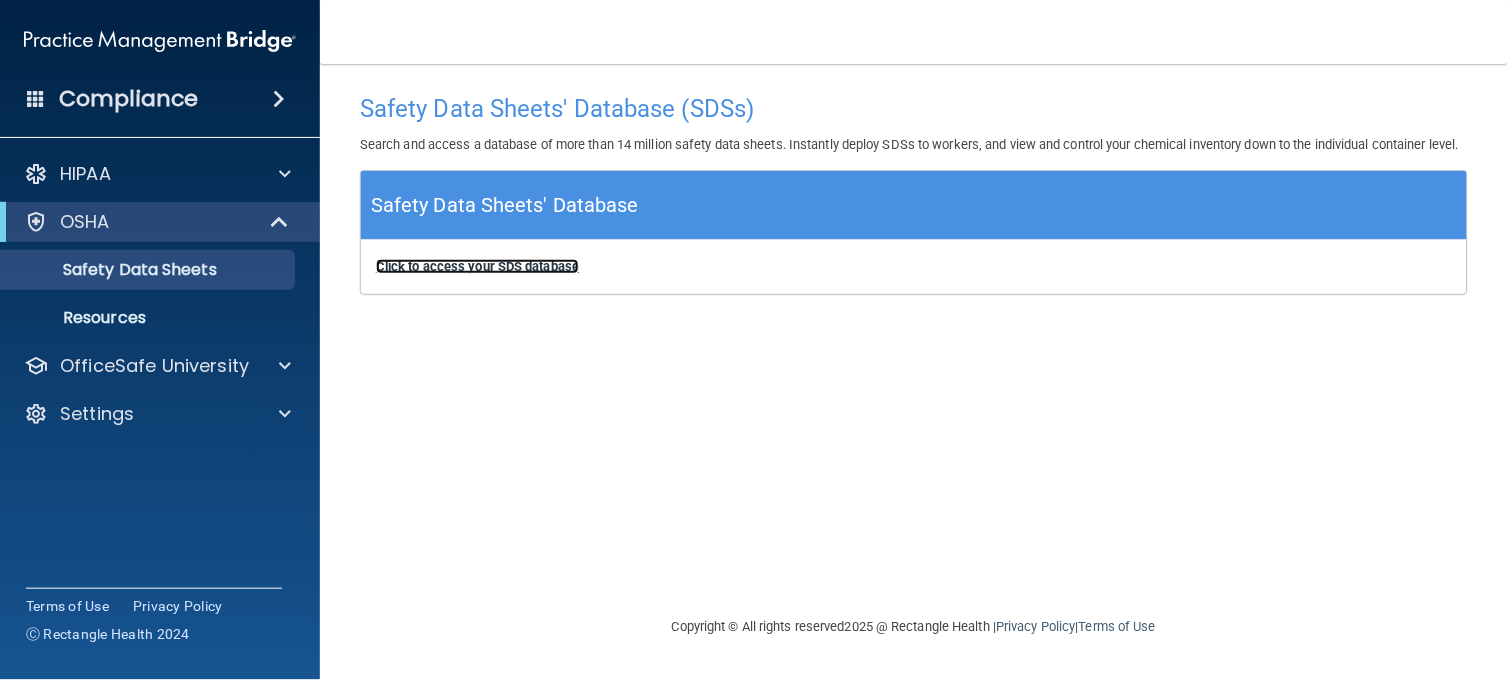 click on "Click to access your SDS database" at bounding box center [477, 266] 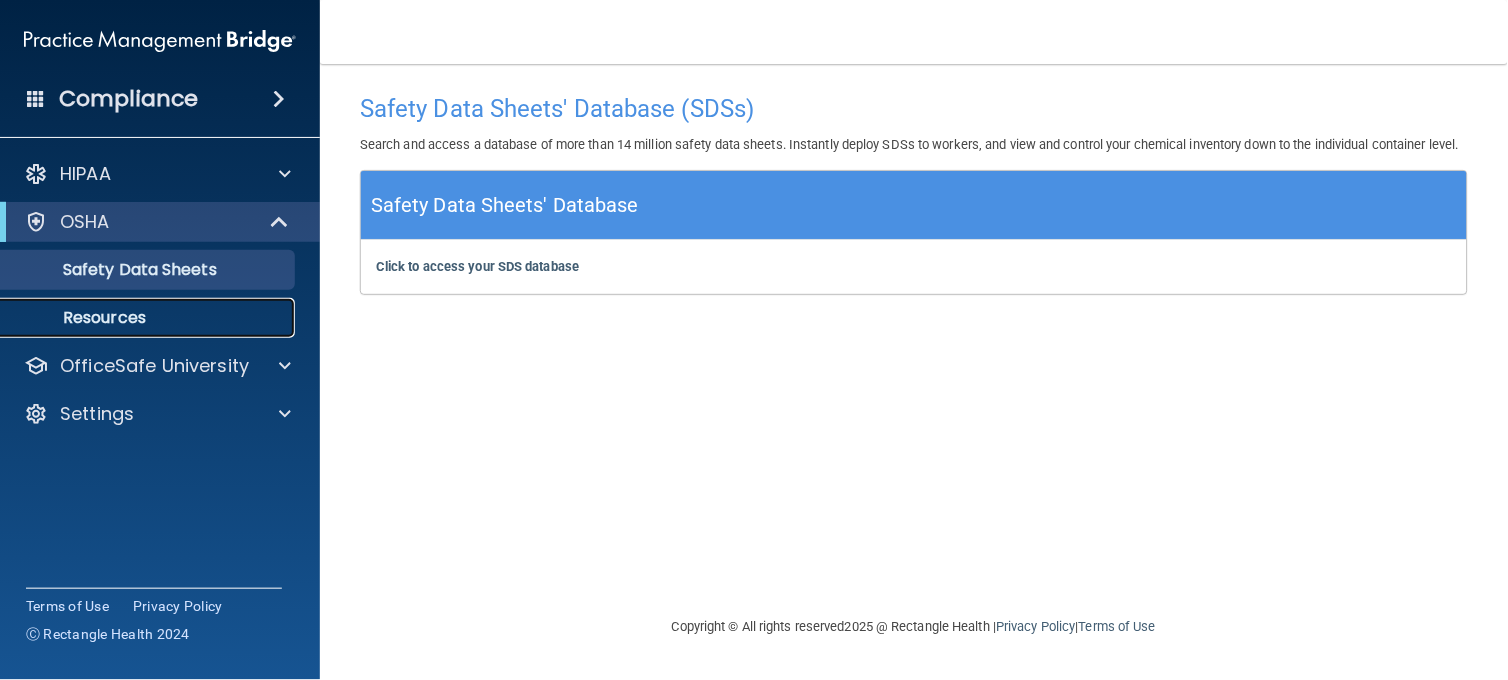 click on "Resources" at bounding box center (149, 318) 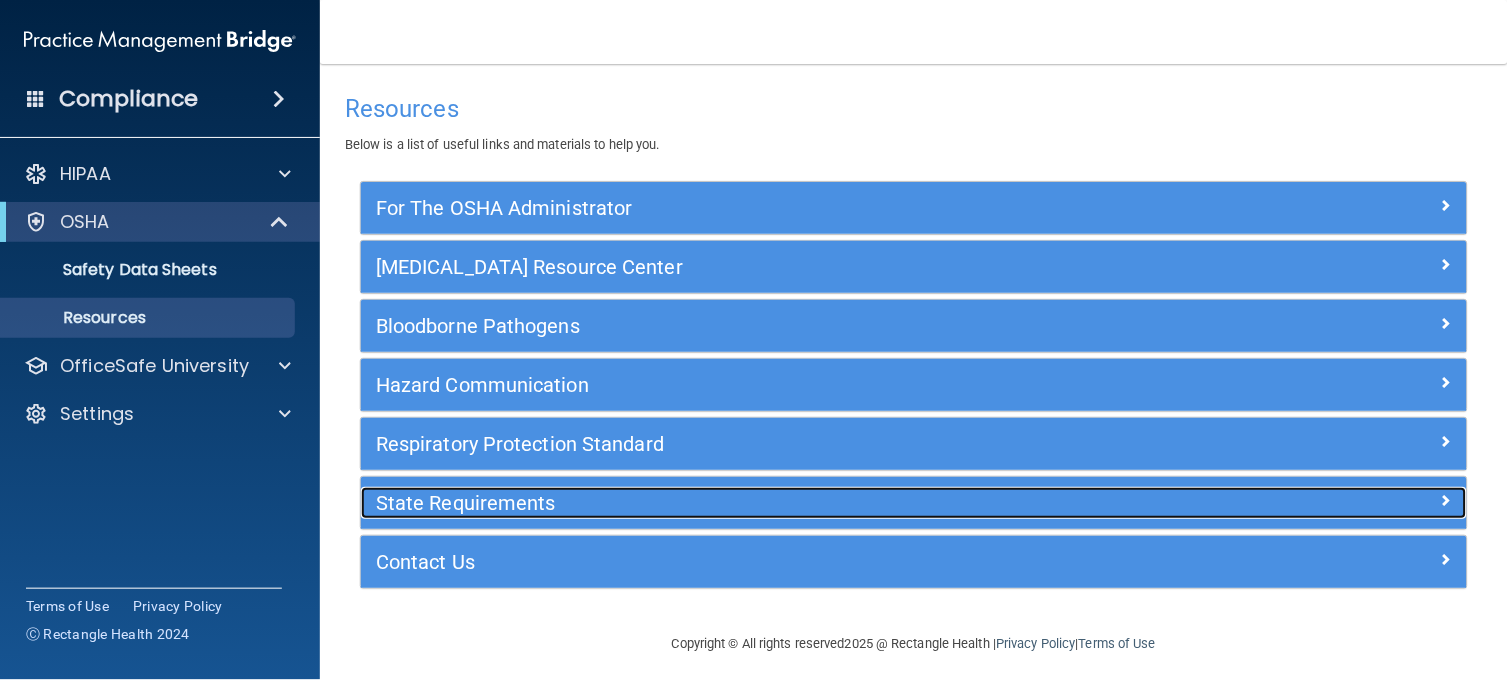 click on "State Requirements" at bounding box center [776, 503] 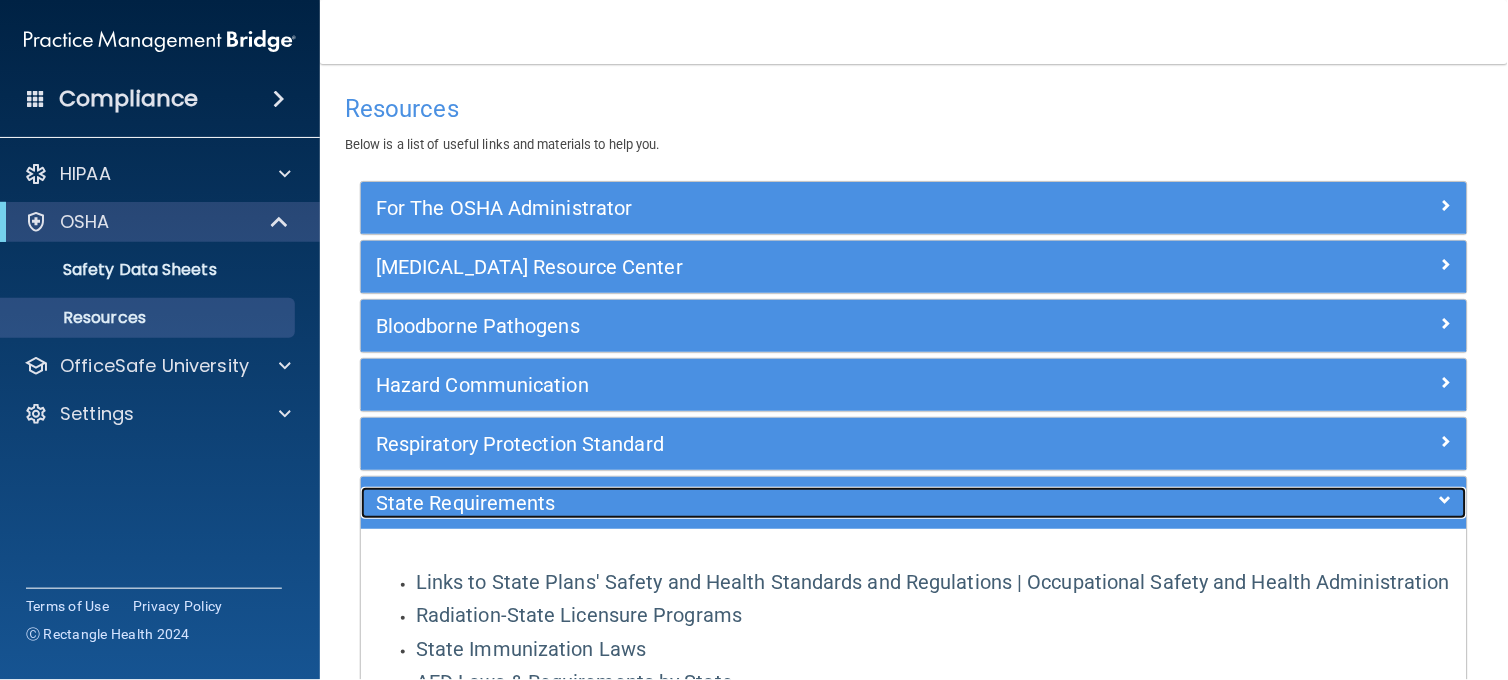 scroll, scrollTop: 537, scrollLeft: 0, axis: vertical 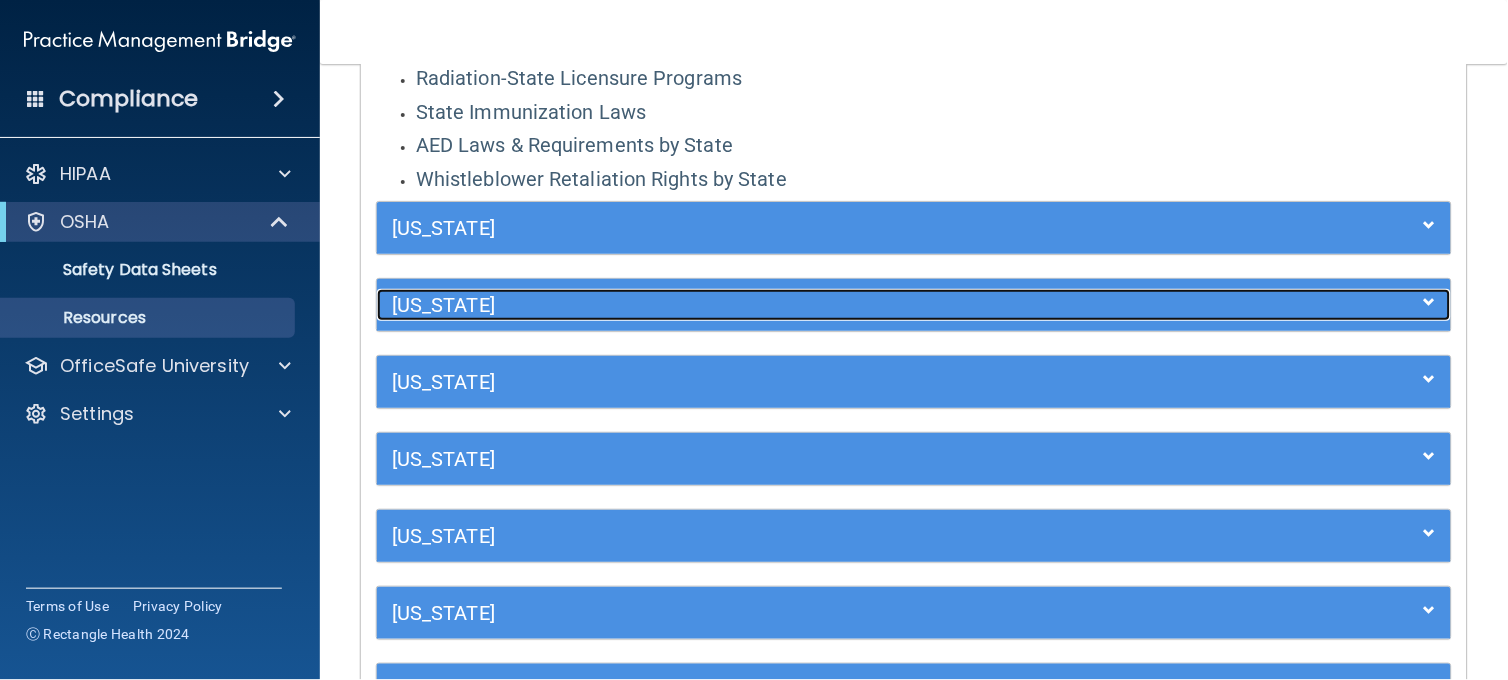 click at bounding box center (1317, 301) 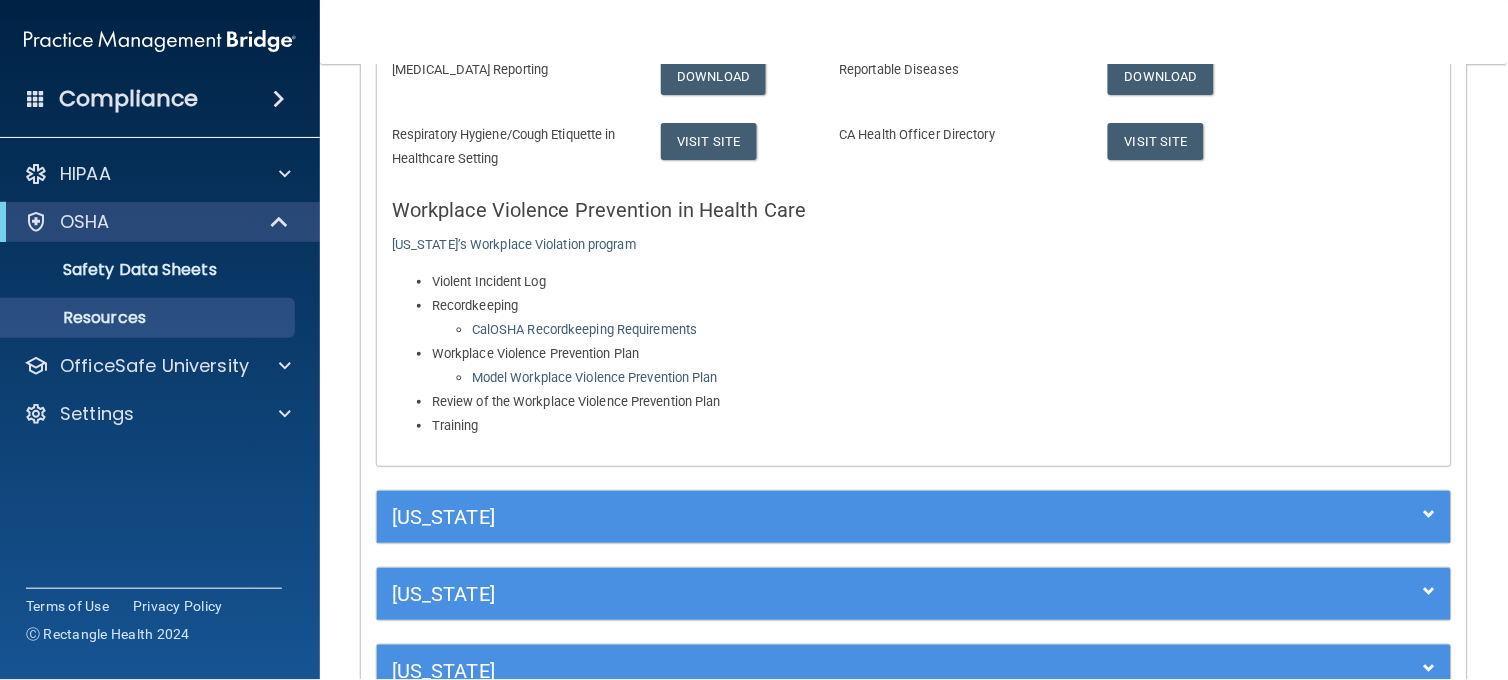 scroll, scrollTop: 1218, scrollLeft: 0, axis: vertical 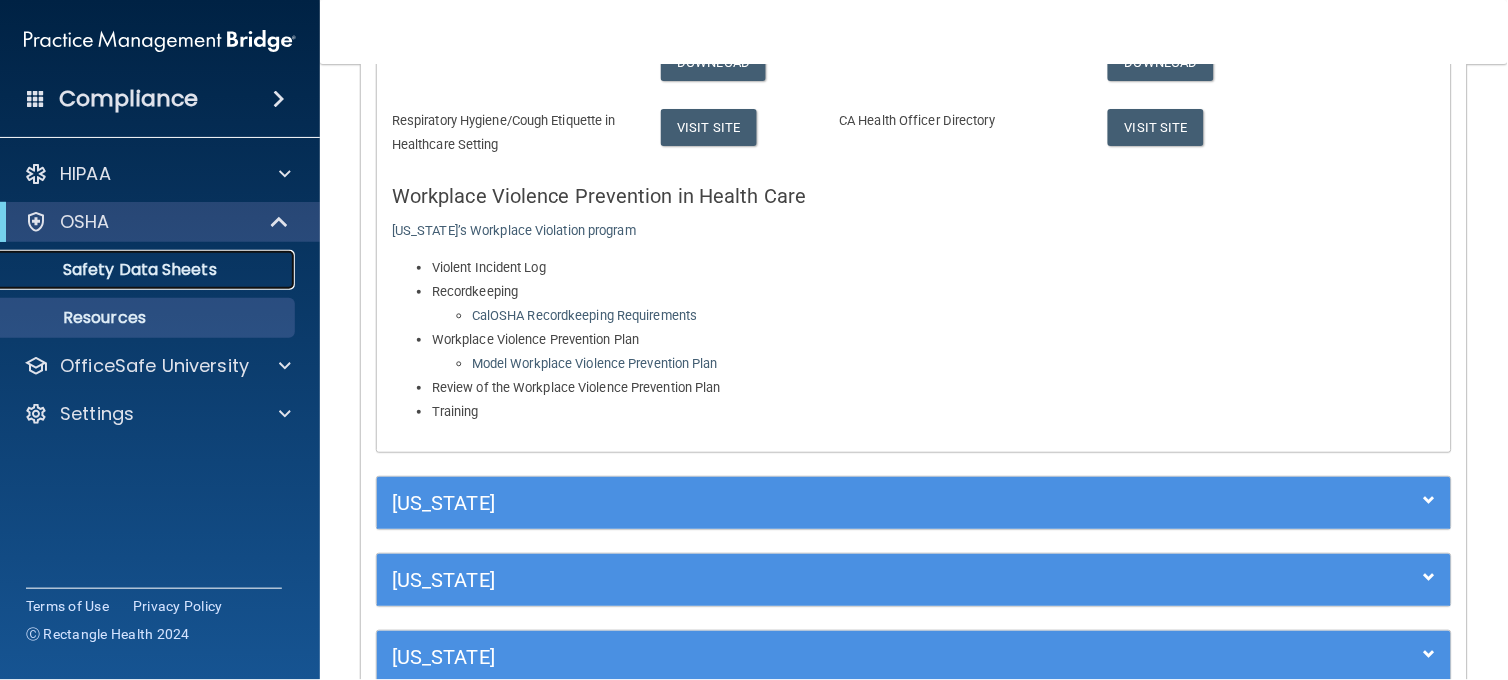 click on "Safety Data Sheets" at bounding box center (137, 270) 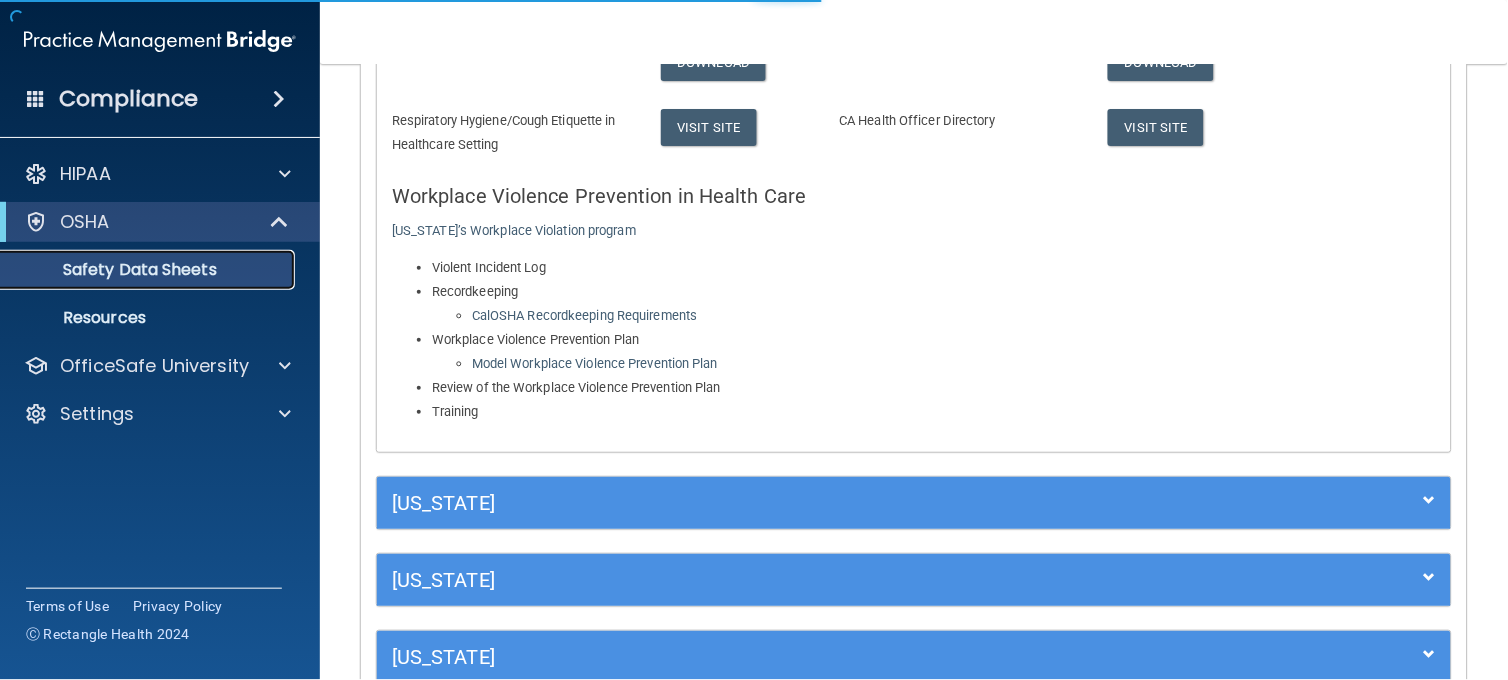 scroll, scrollTop: 0, scrollLeft: 0, axis: both 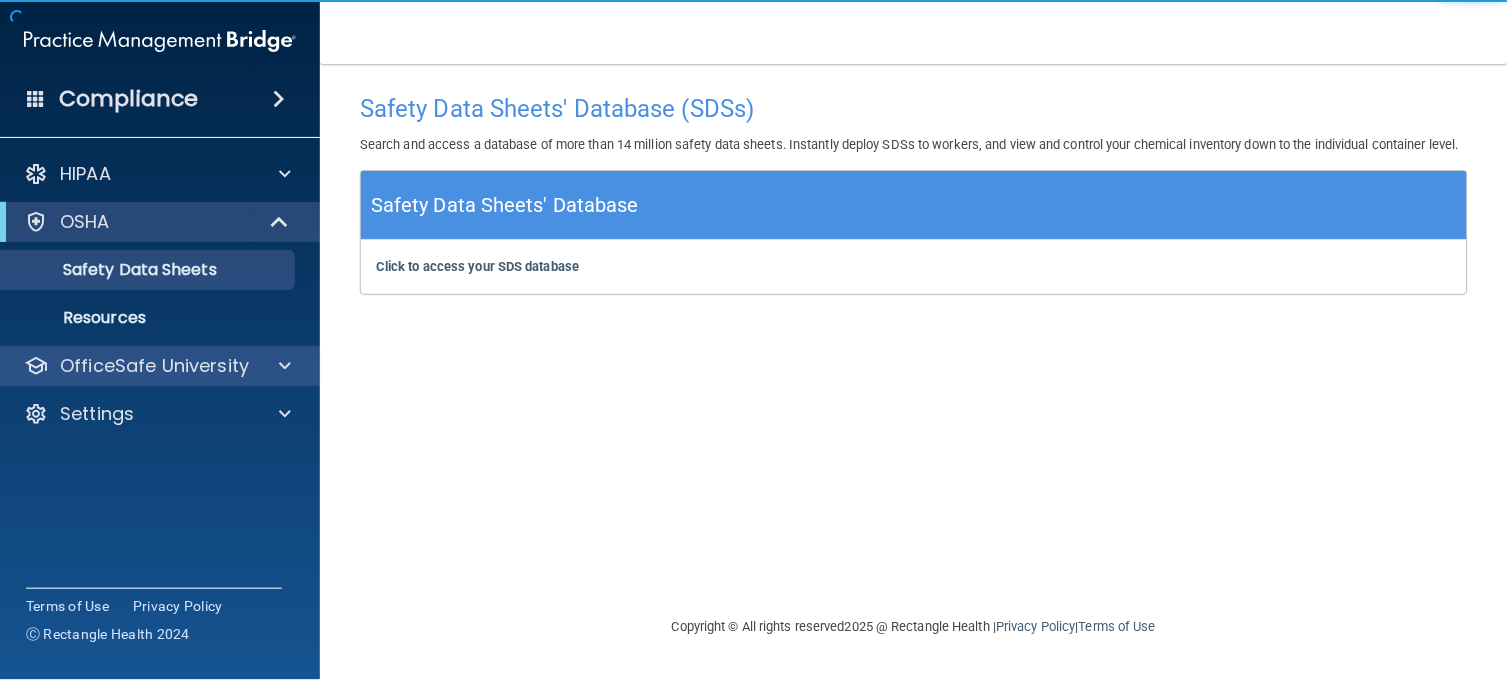 click on "OfficeSafe University" at bounding box center [160, 366] 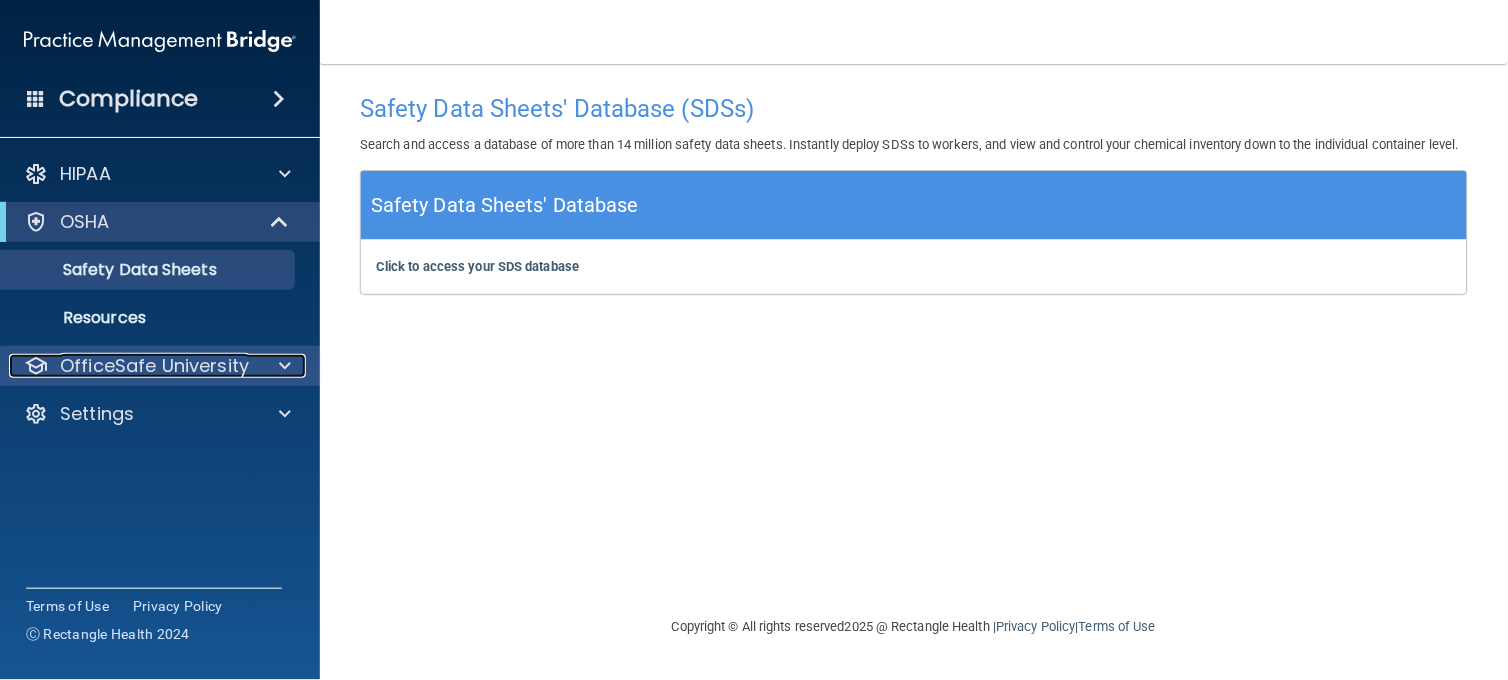 click at bounding box center (285, 366) 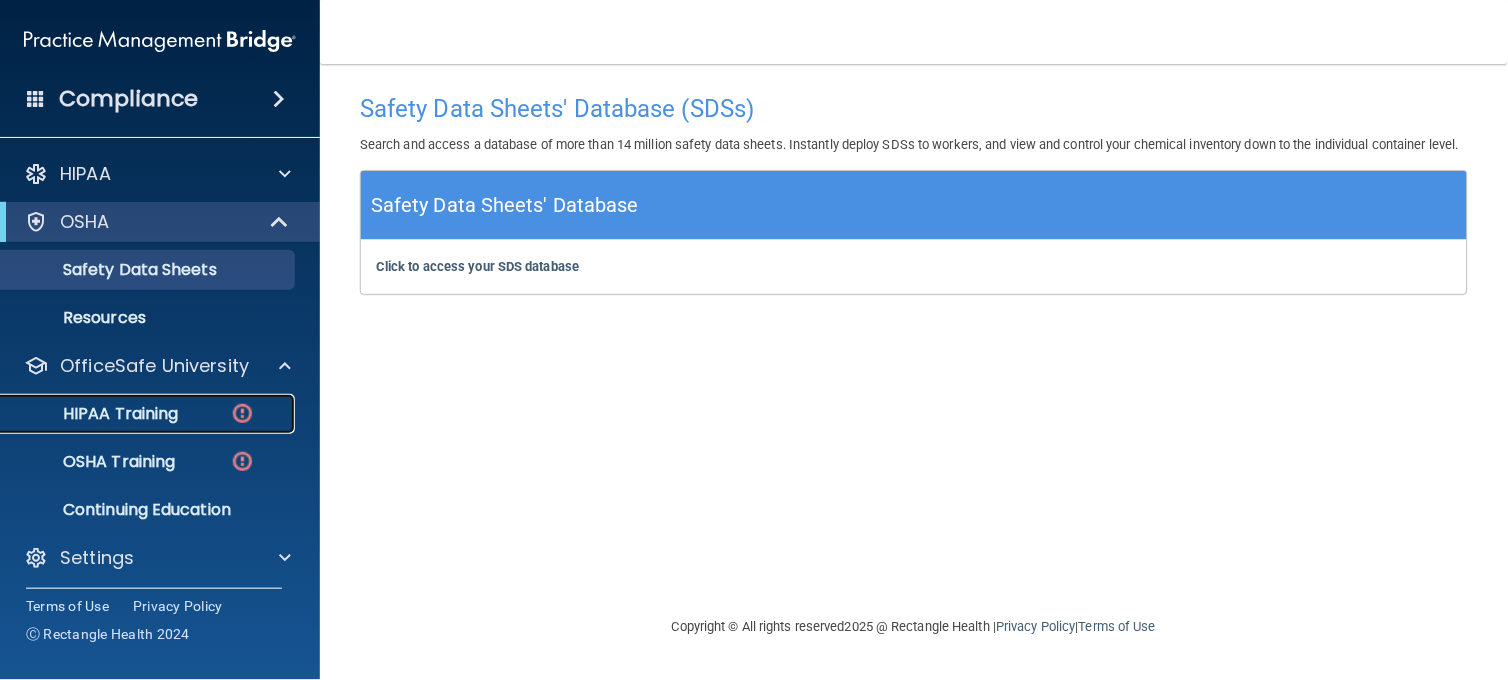 click on "HIPAA Training" at bounding box center (149, 414) 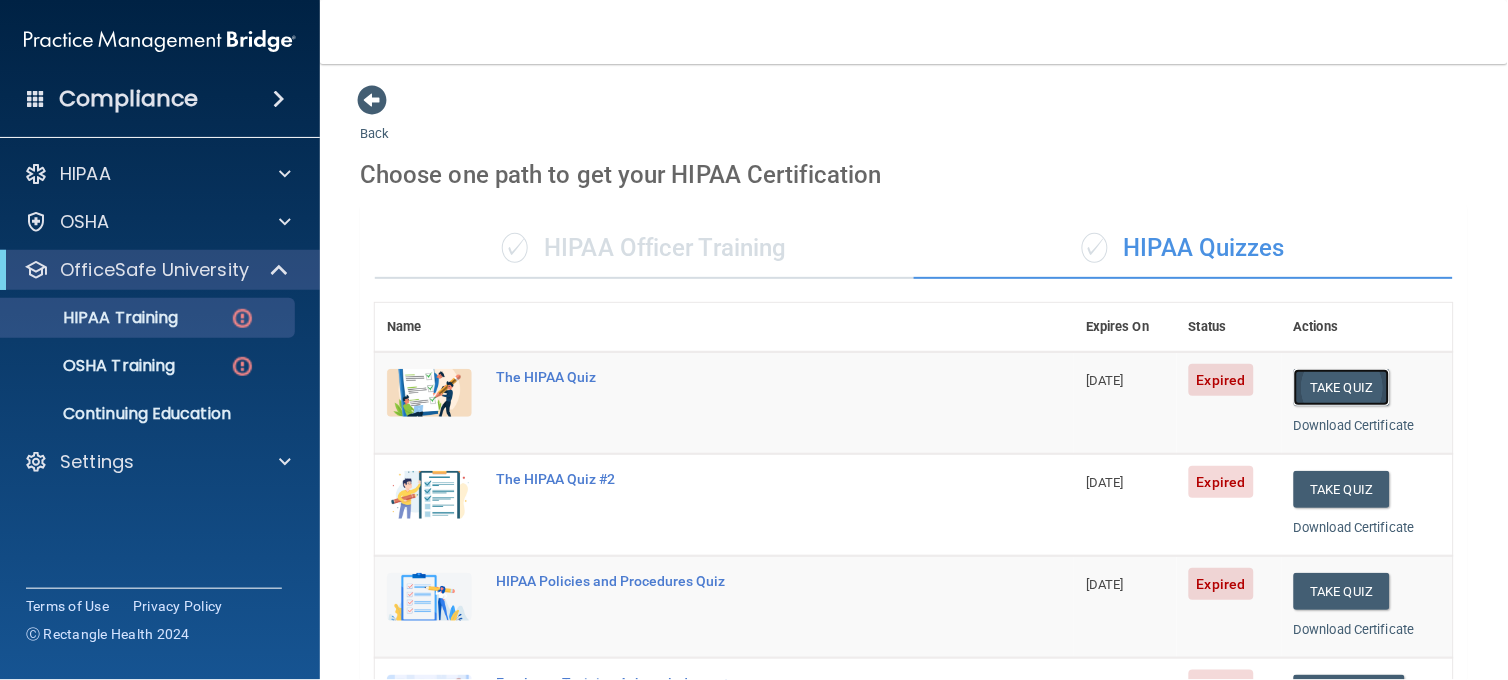 click on "Take Quiz" at bounding box center [1342, 387] 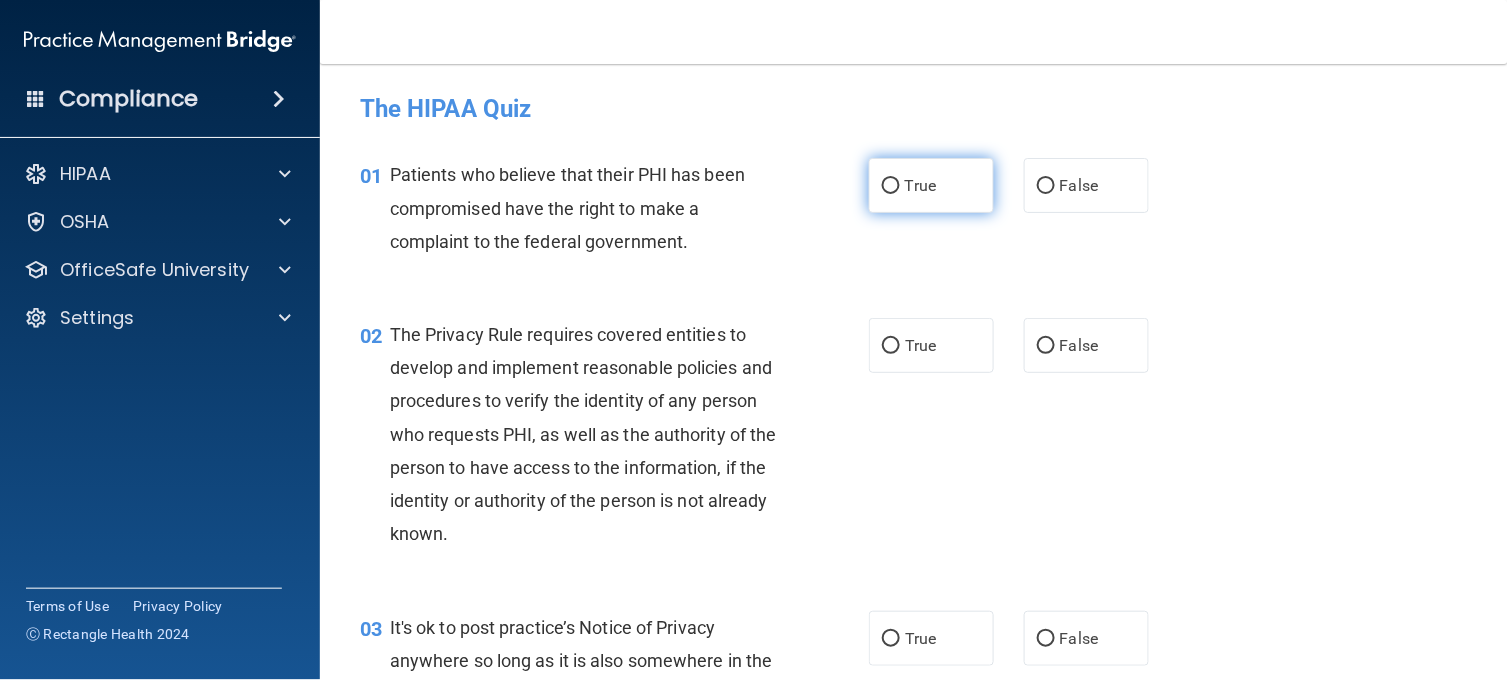 click on "True" at bounding box center (931, 185) 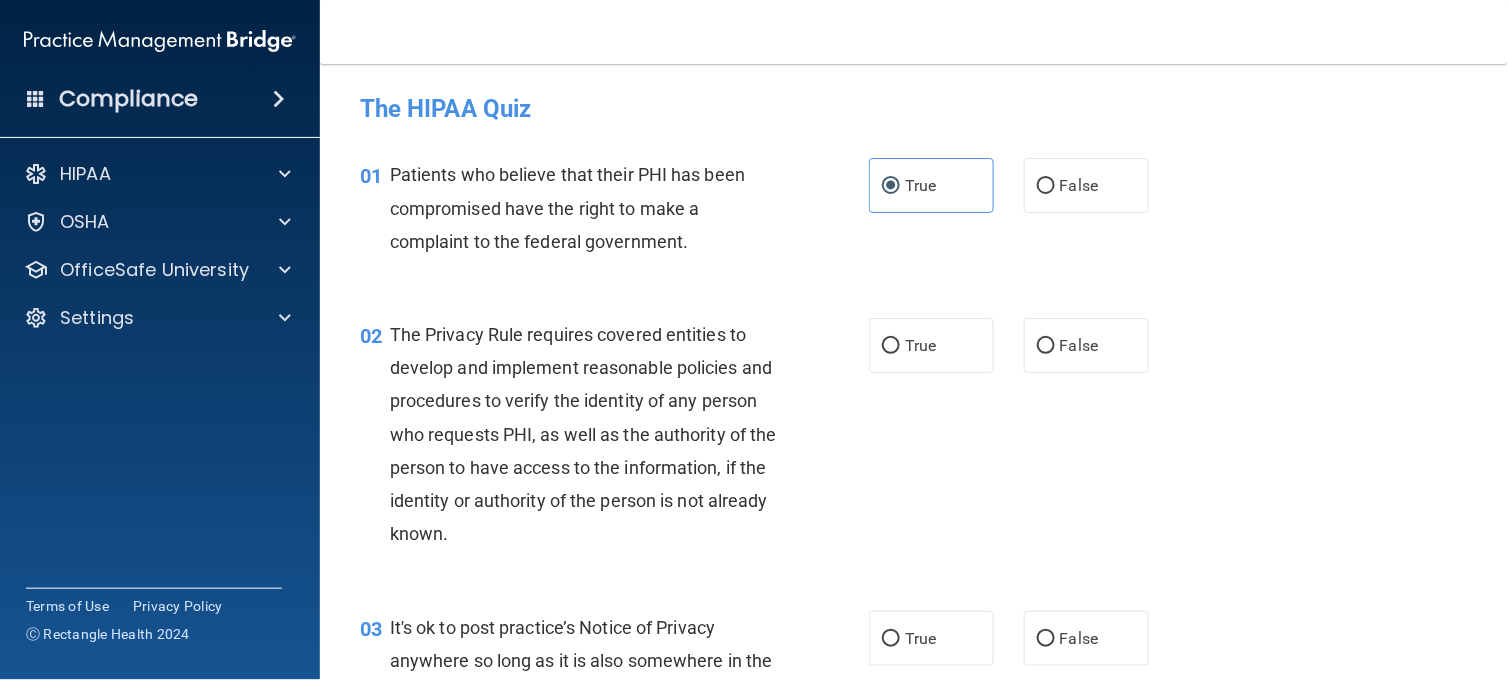 click on "01       Patients who believe that their PHI has been compromised have the right to make a complaint to the federal government.                 True           False" at bounding box center [914, 213] 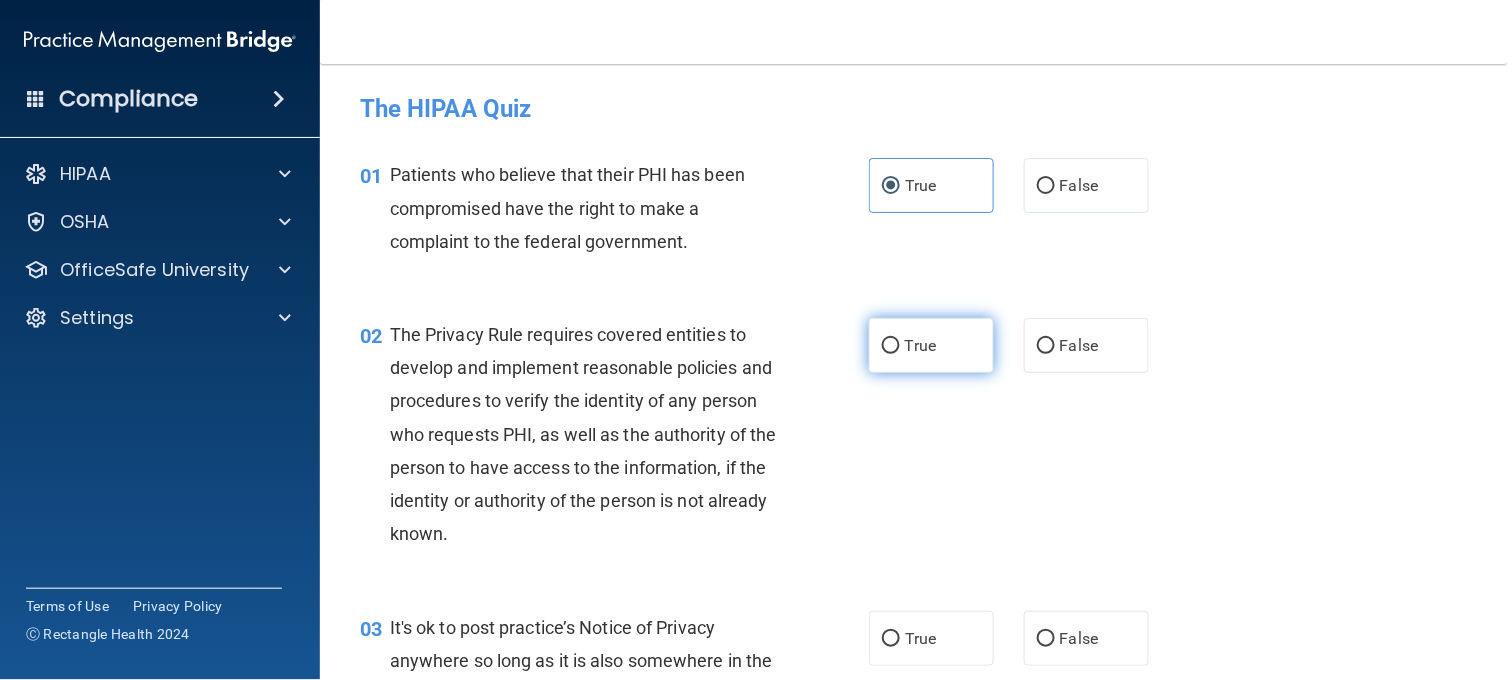 click on "True" at bounding box center (920, 345) 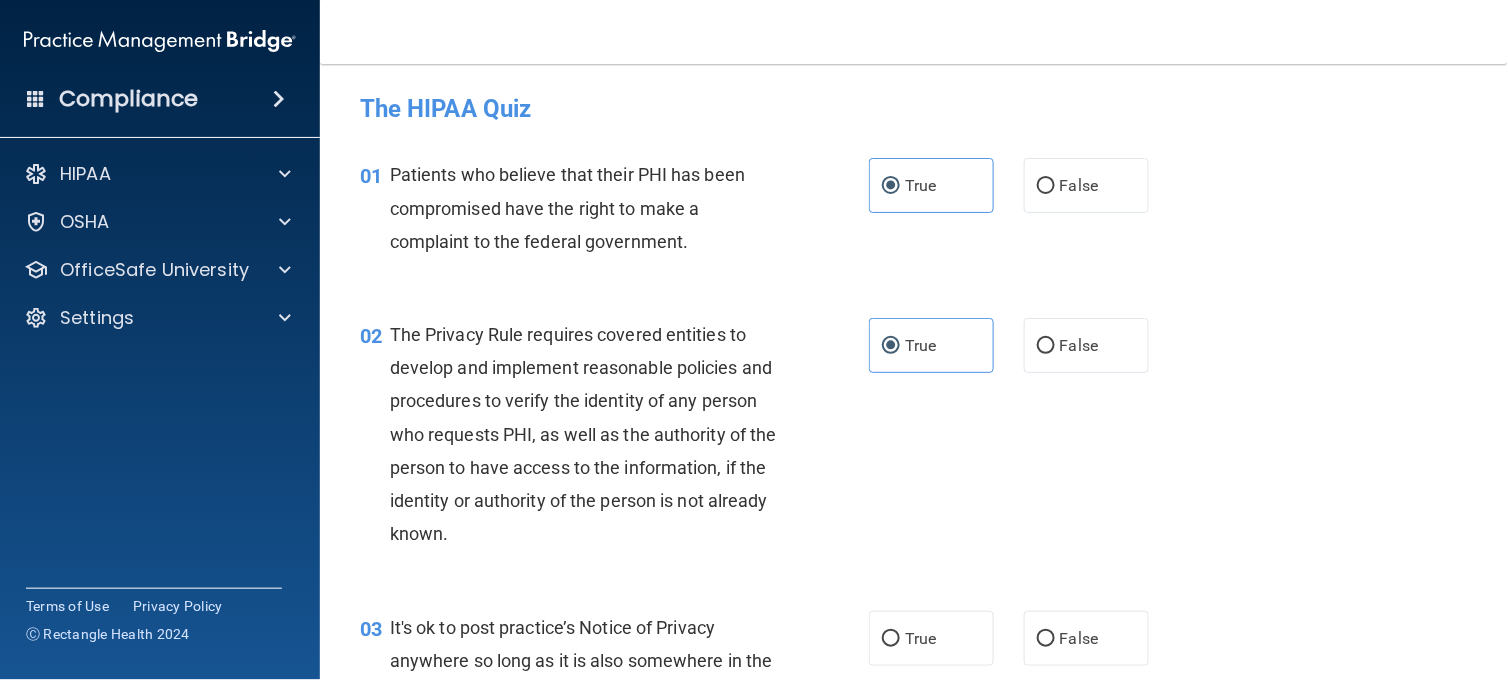 click on "02       The Privacy Rule requires covered entities to develop and implement reasonable policies and procedures to verify the identity of any person who requests PHI, as well as the authority of the person to have access to the information, if the identity or authority of the person is not already known.                 True           False" at bounding box center [914, 439] 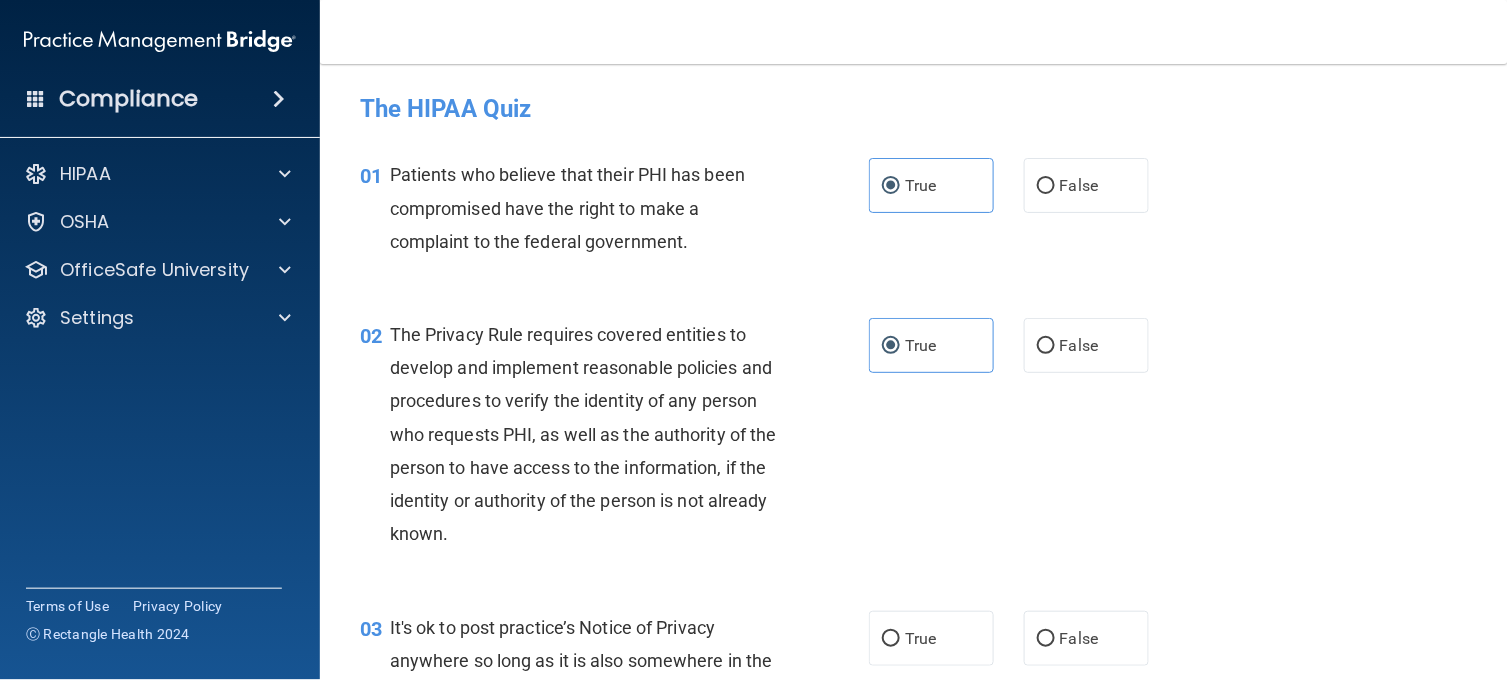 click on "02       The Privacy Rule requires covered entities to develop and implement reasonable policies and procedures to verify the identity of any person who requests PHI, as well as the authority of the person to have access to the information, if the identity or authority of the person is not already known.                 True           False" at bounding box center (914, 439) 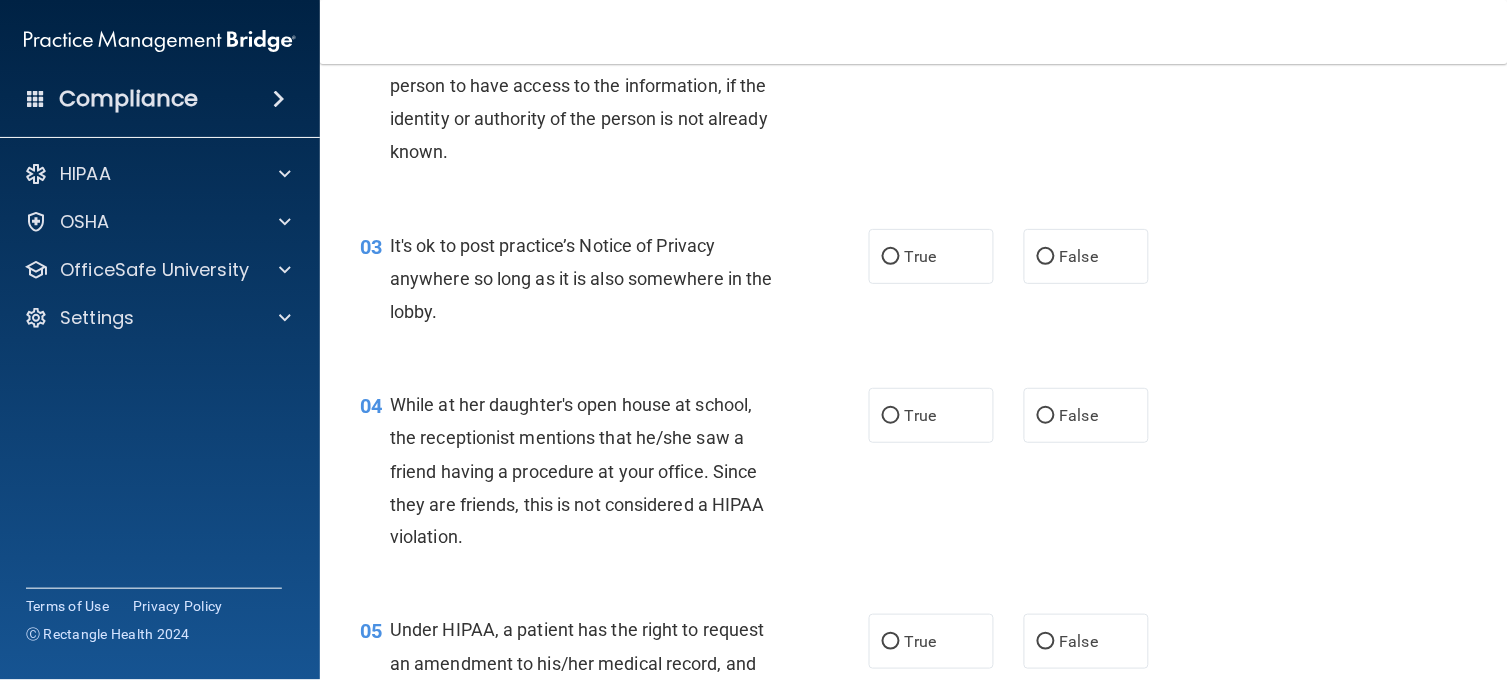 scroll, scrollTop: 400, scrollLeft: 0, axis: vertical 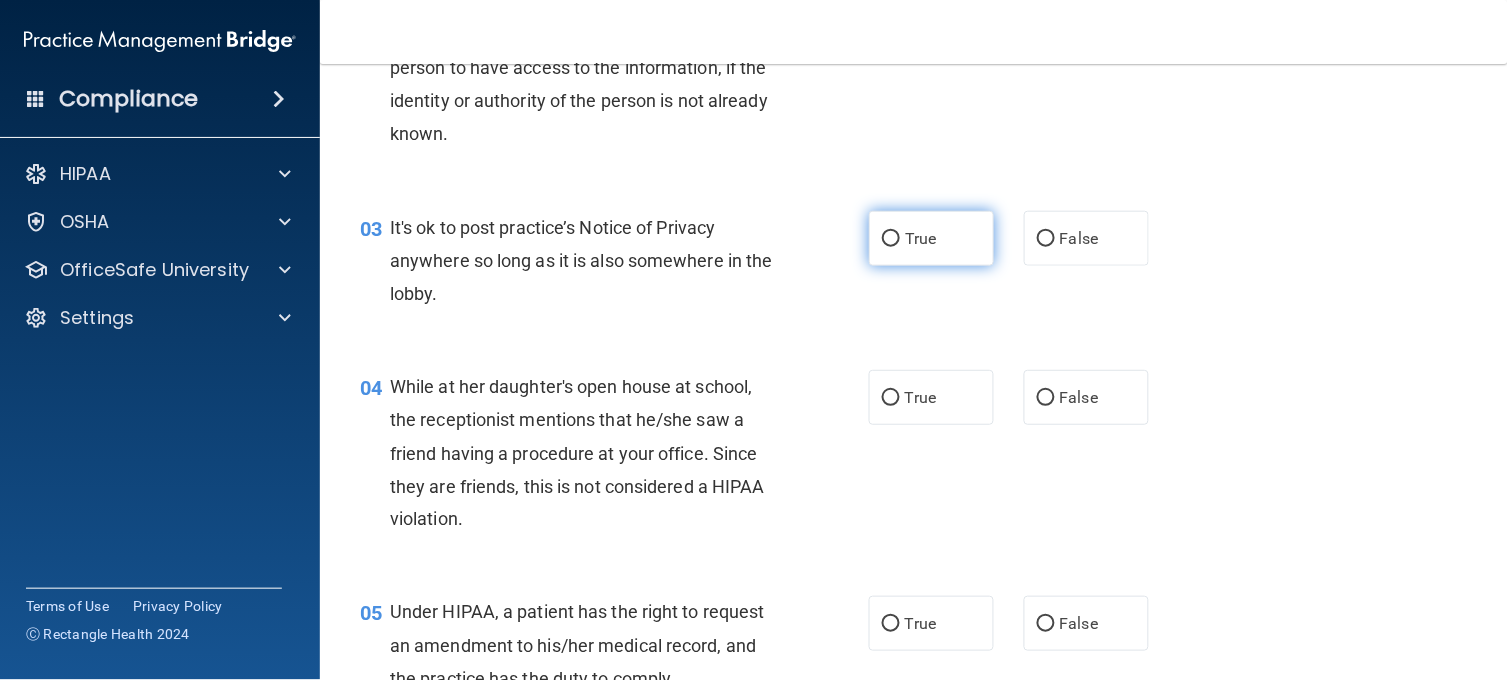 click on "True" at bounding box center (931, 238) 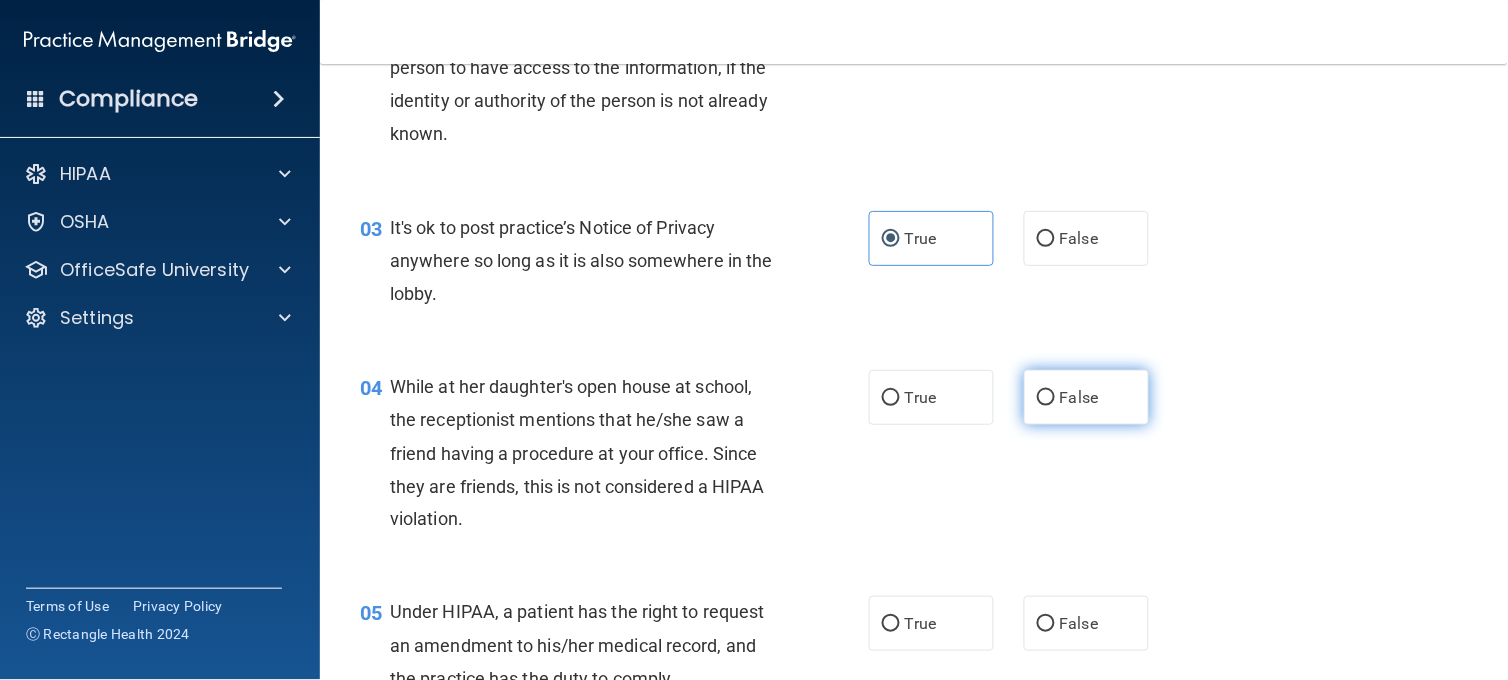 click on "False" at bounding box center [1086, 397] 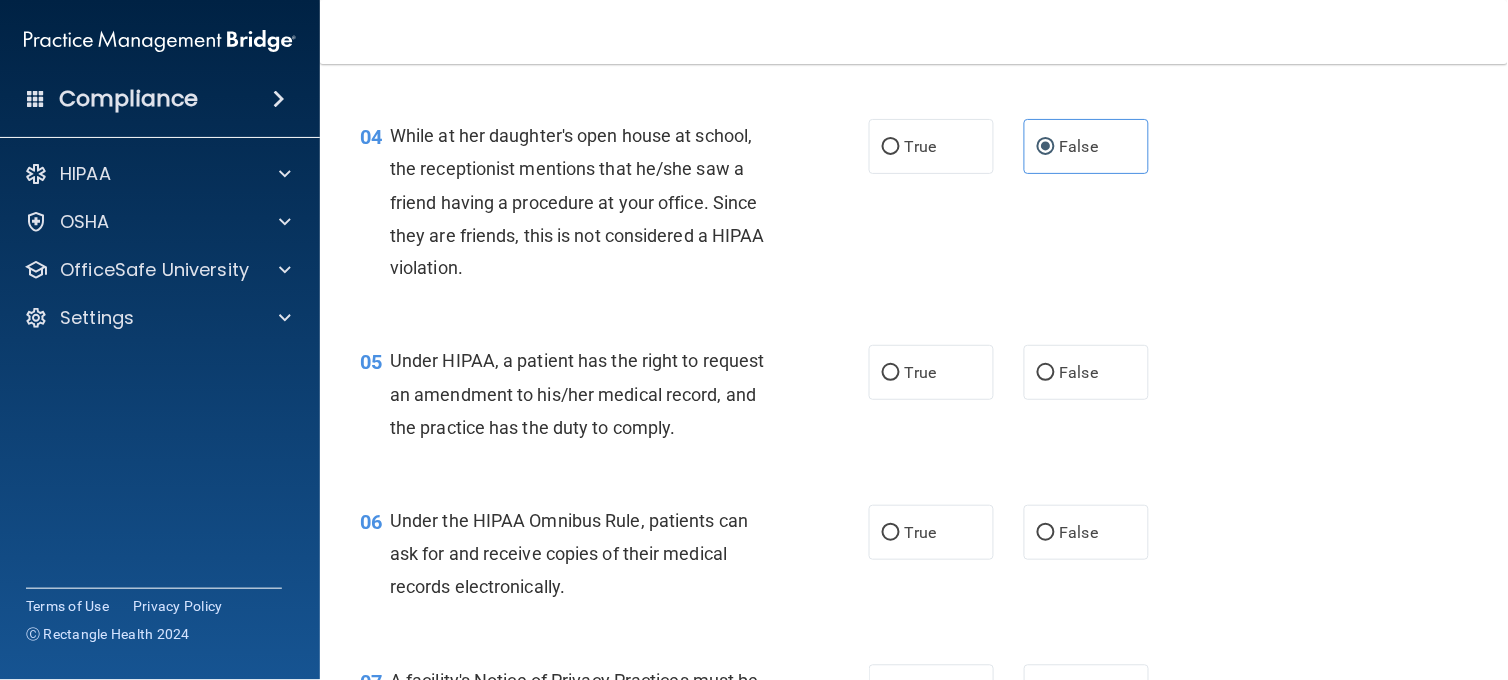 scroll, scrollTop: 666, scrollLeft: 0, axis: vertical 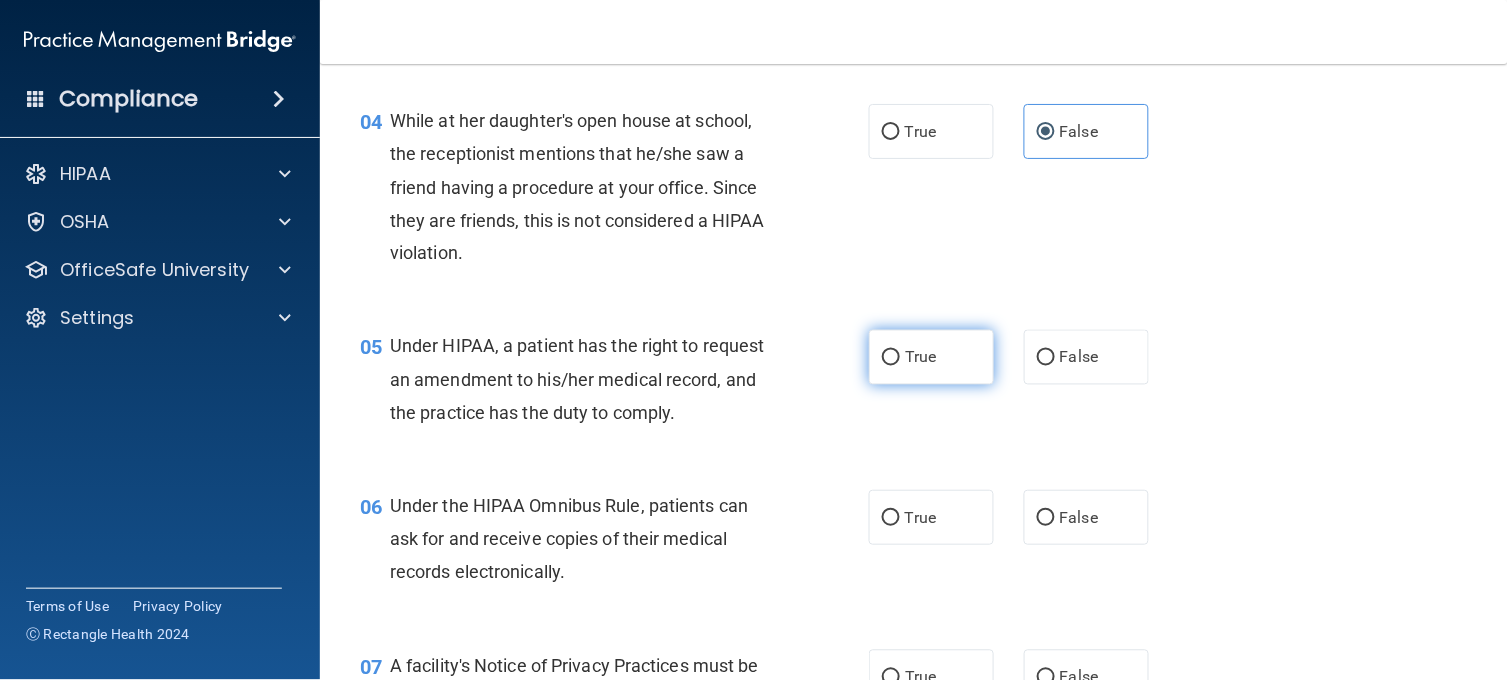 click on "True" at bounding box center (931, 357) 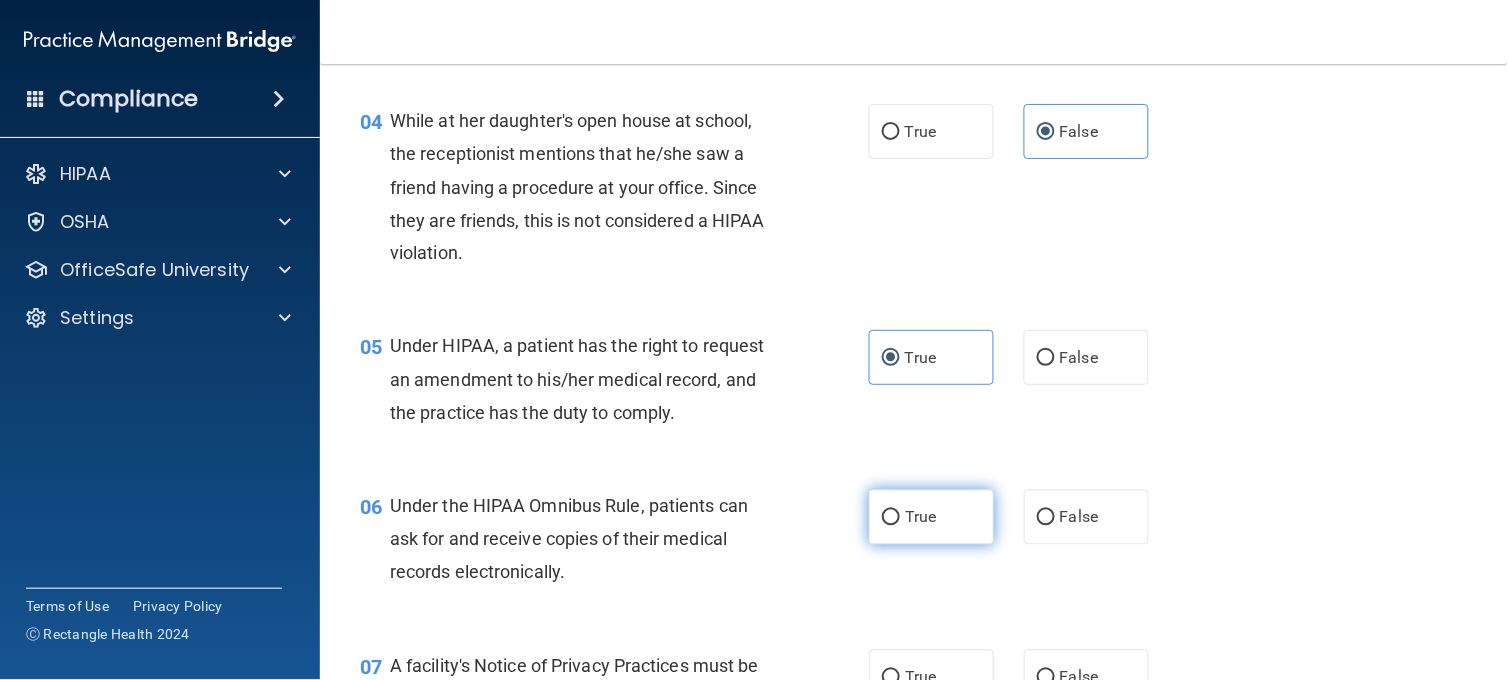 click on "True" at bounding box center (931, 517) 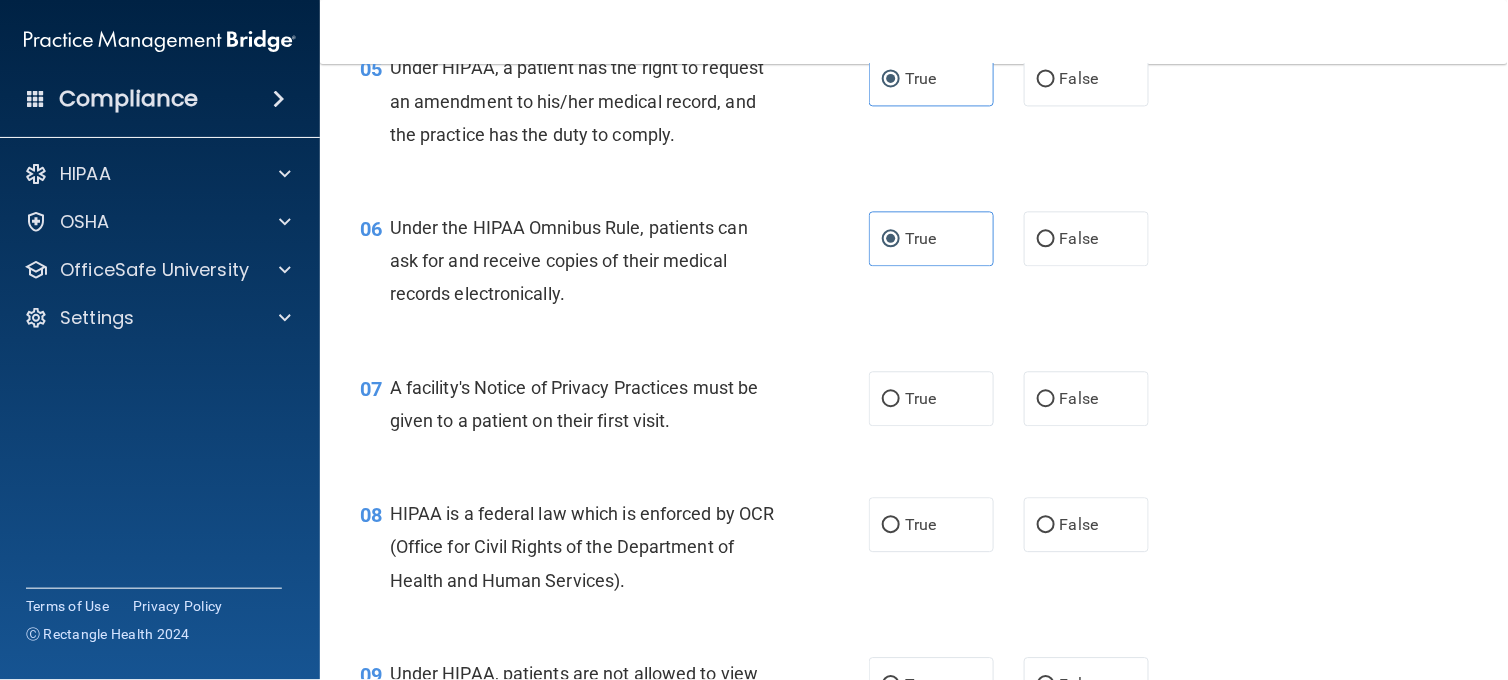 scroll, scrollTop: 977, scrollLeft: 0, axis: vertical 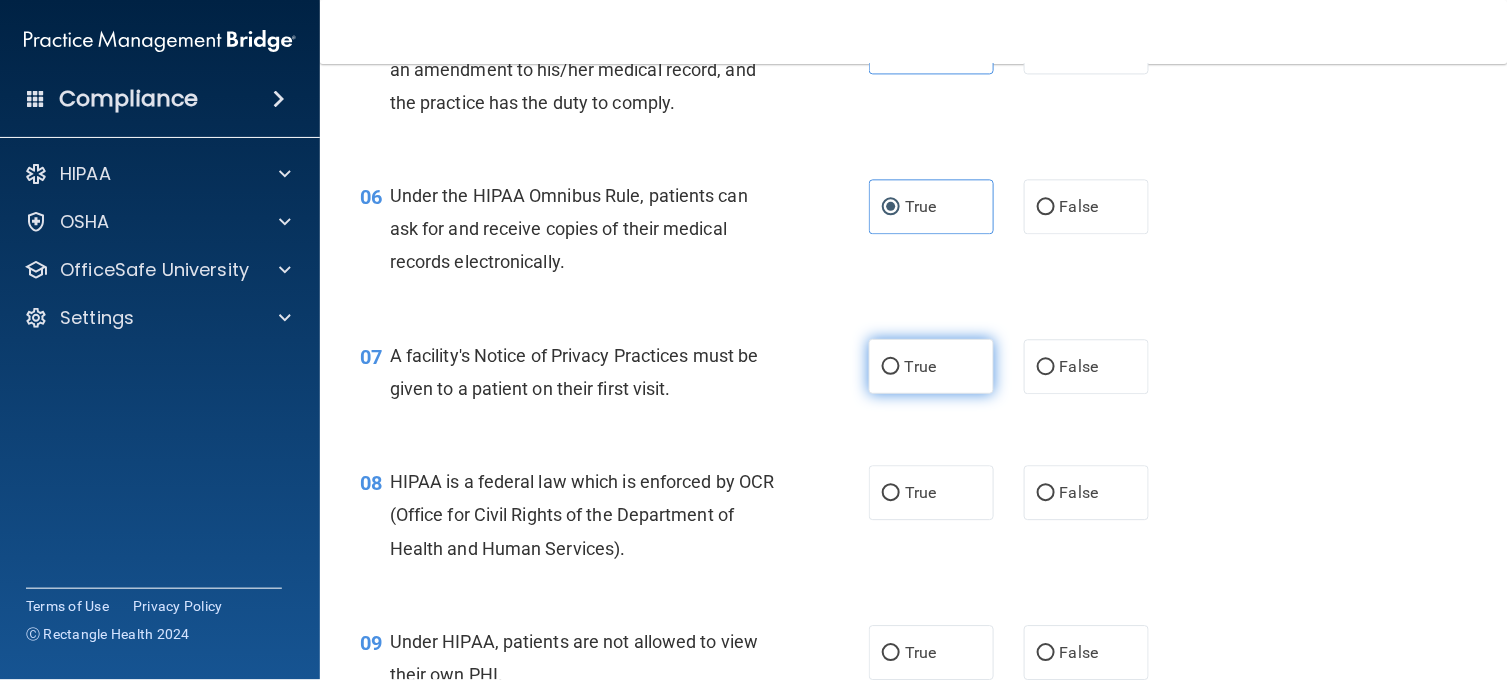 click on "True" at bounding box center [931, 366] 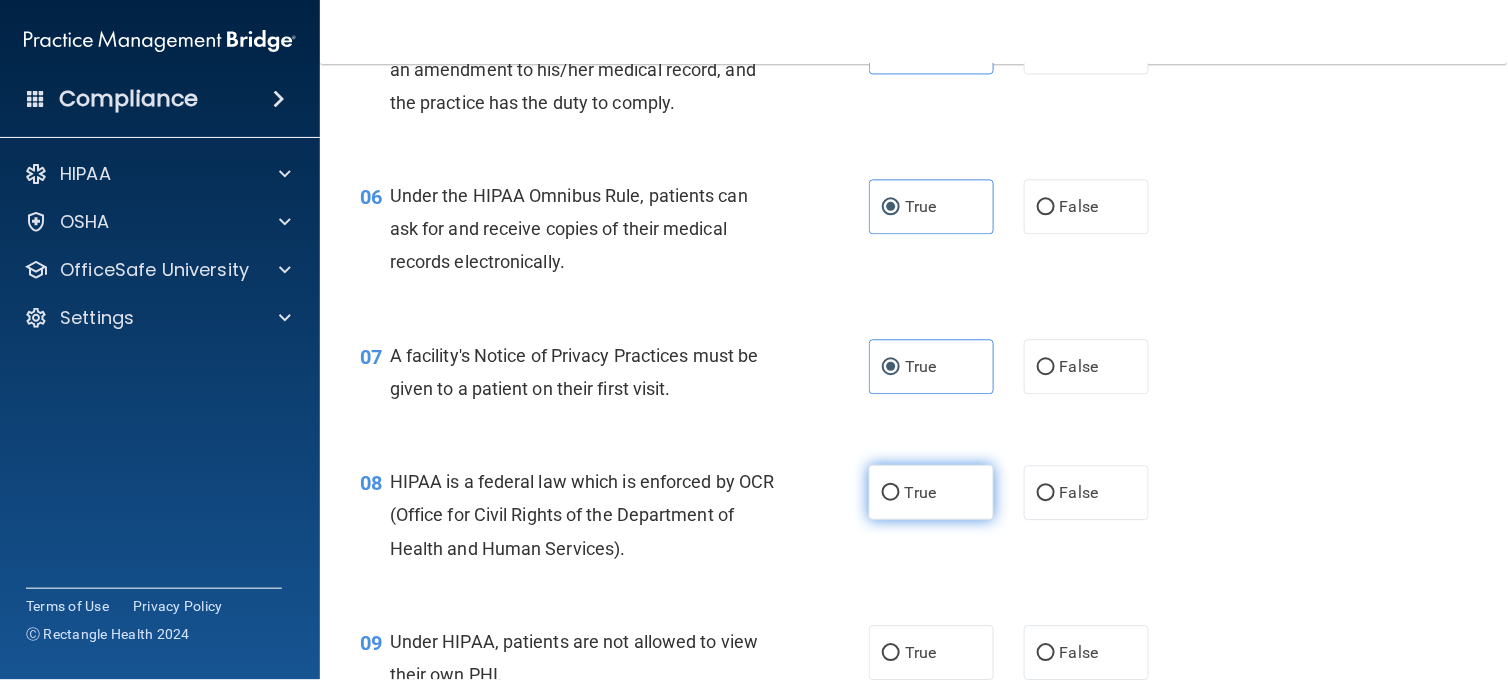 click on "True" at bounding box center (931, 492) 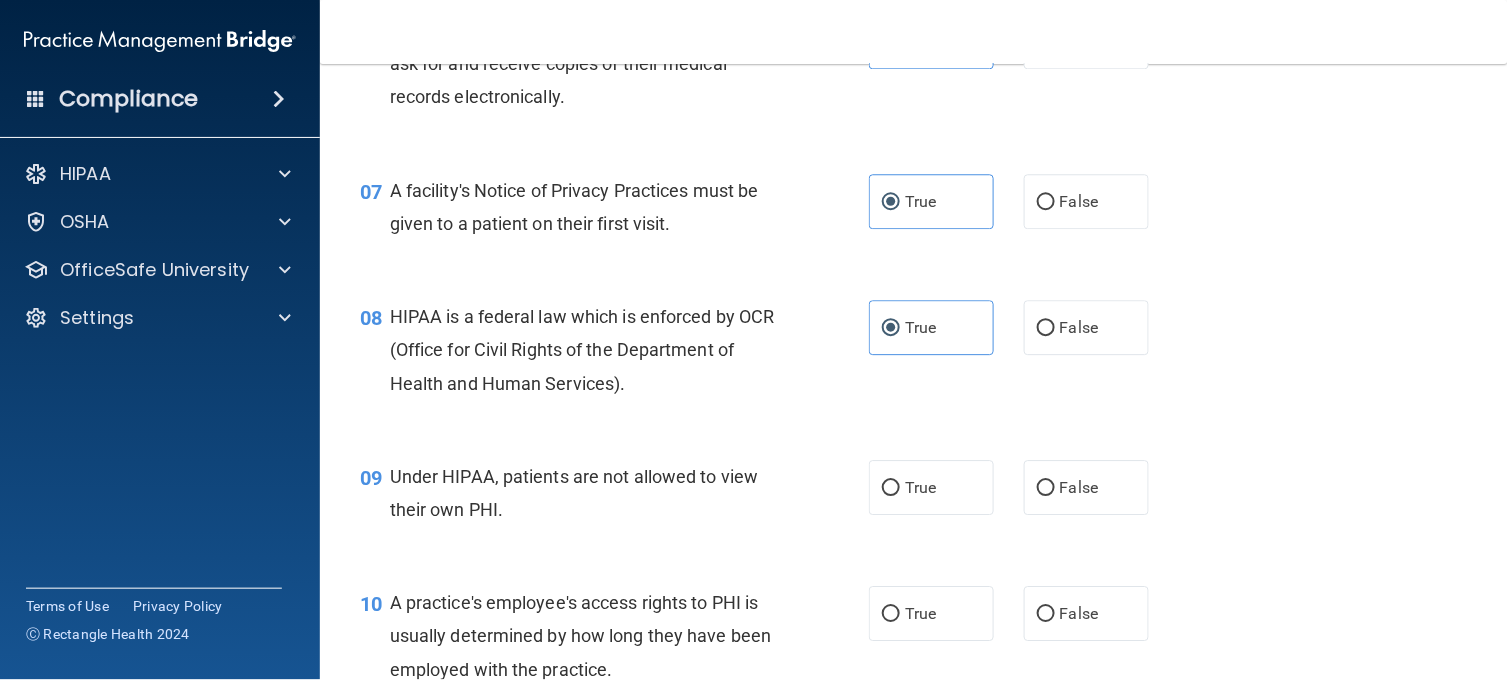 scroll, scrollTop: 1155, scrollLeft: 0, axis: vertical 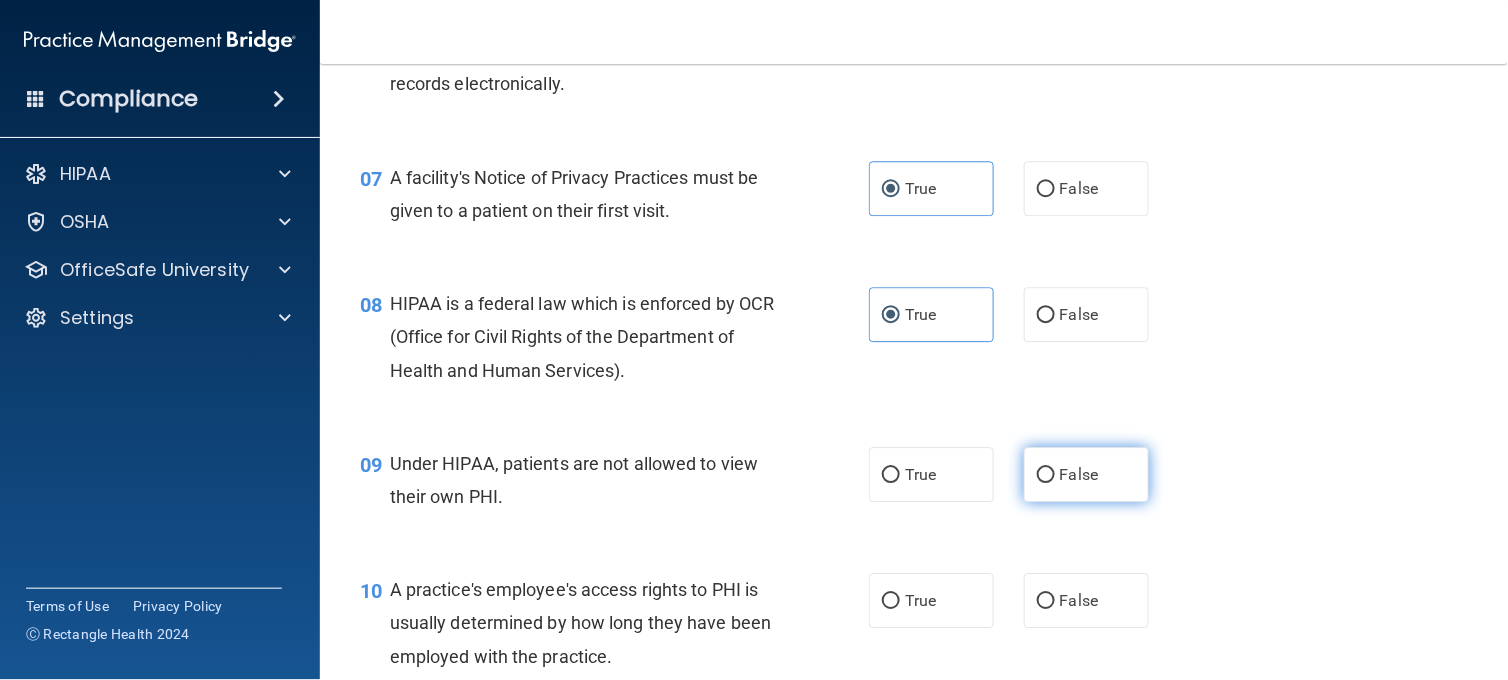 click on "False" at bounding box center [1079, 474] 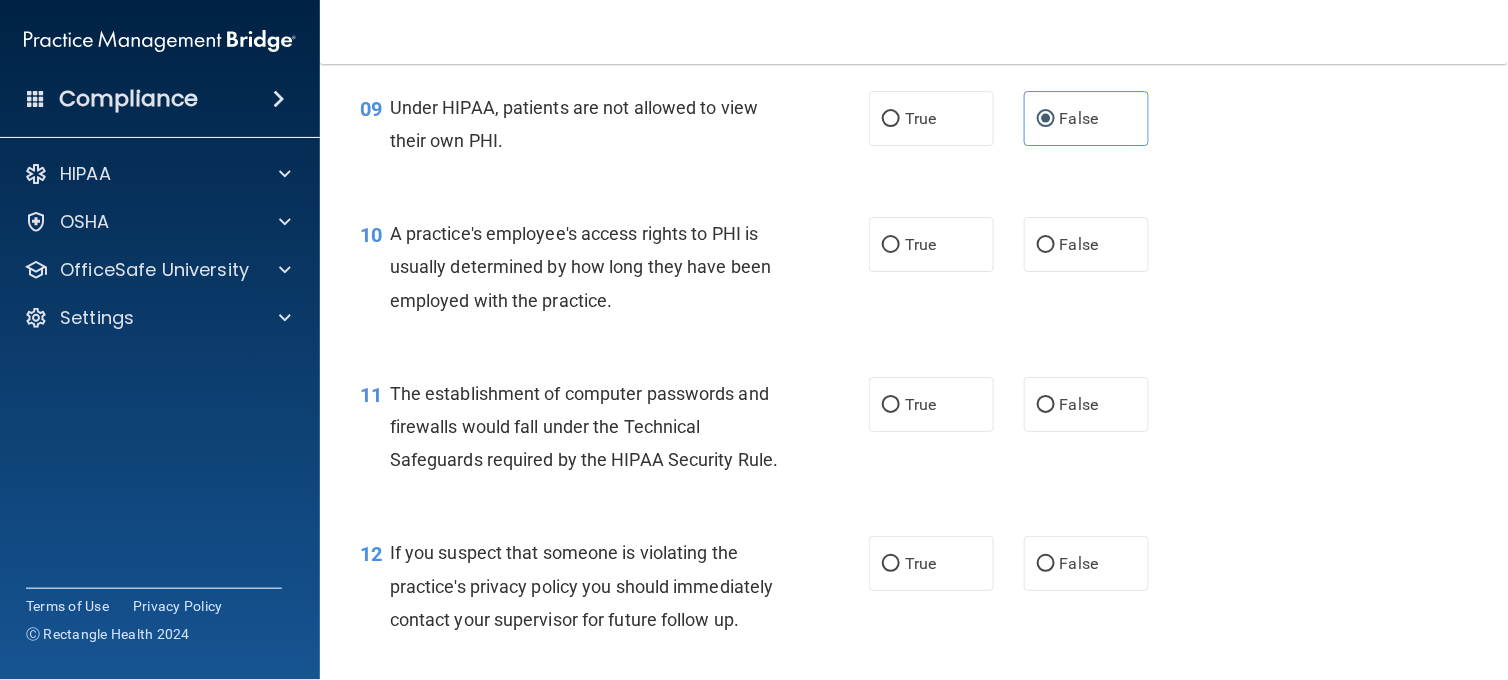scroll, scrollTop: 1555, scrollLeft: 0, axis: vertical 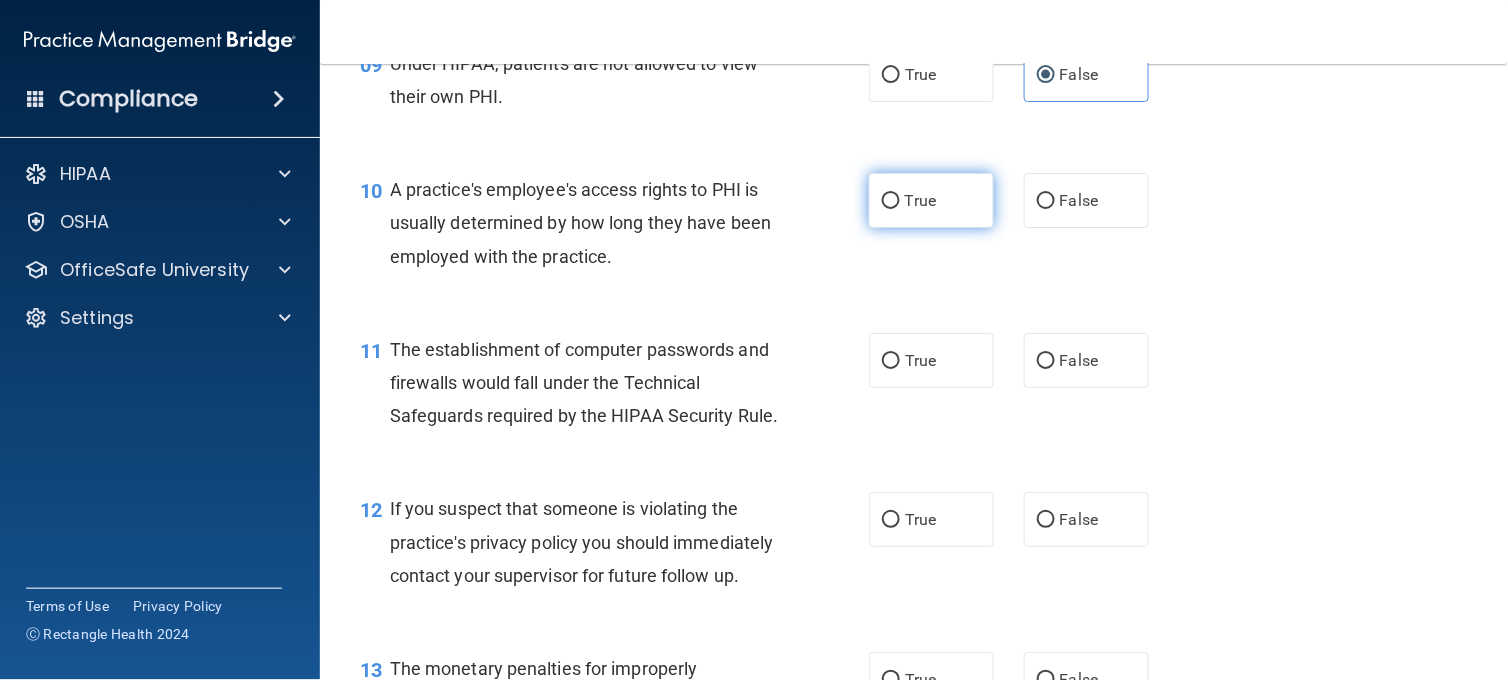 click on "True" at bounding box center [931, 200] 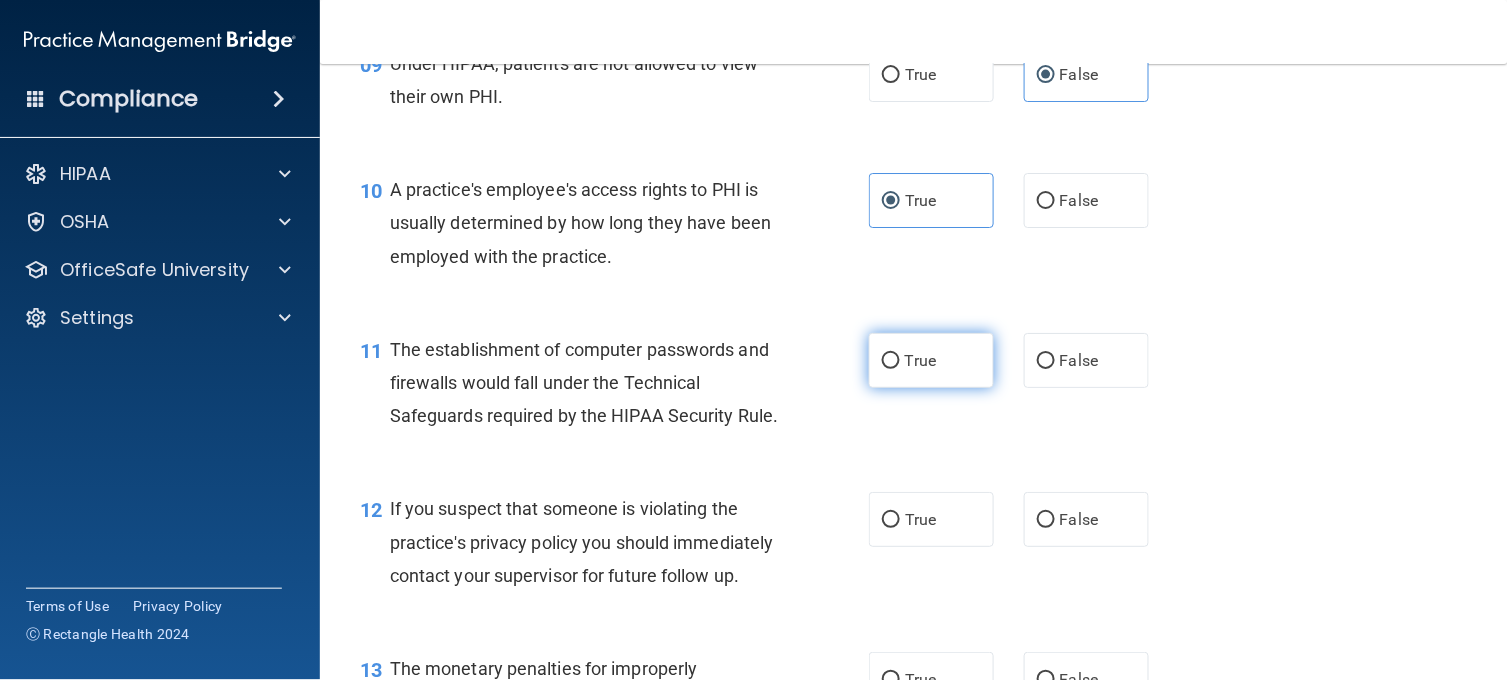 click on "True" at bounding box center [931, 360] 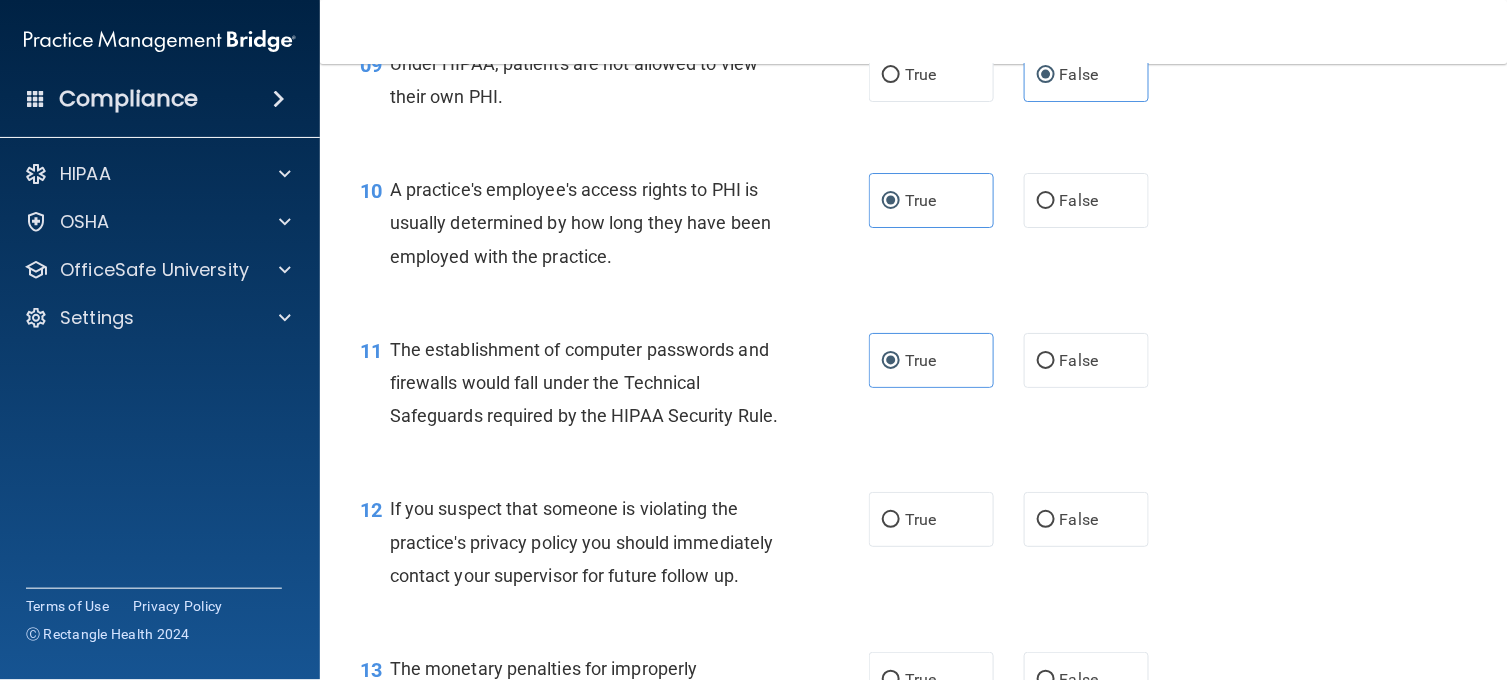 click on "11       The establishment of computer passwords and firewalls would fall under the Technical Safeguards required by the HIPAA Security Rule.                 True           False" at bounding box center [914, 388] 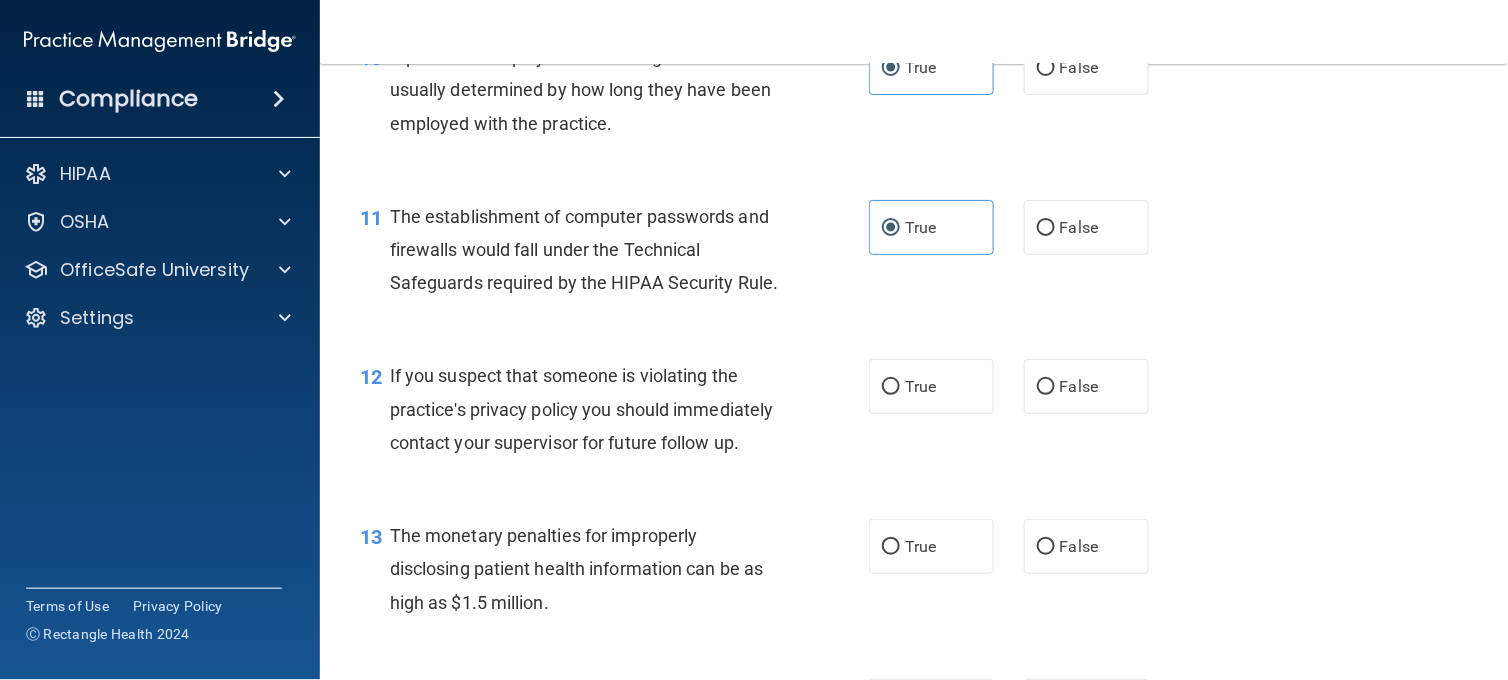 scroll, scrollTop: 1733, scrollLeft: 0, axis: vertical 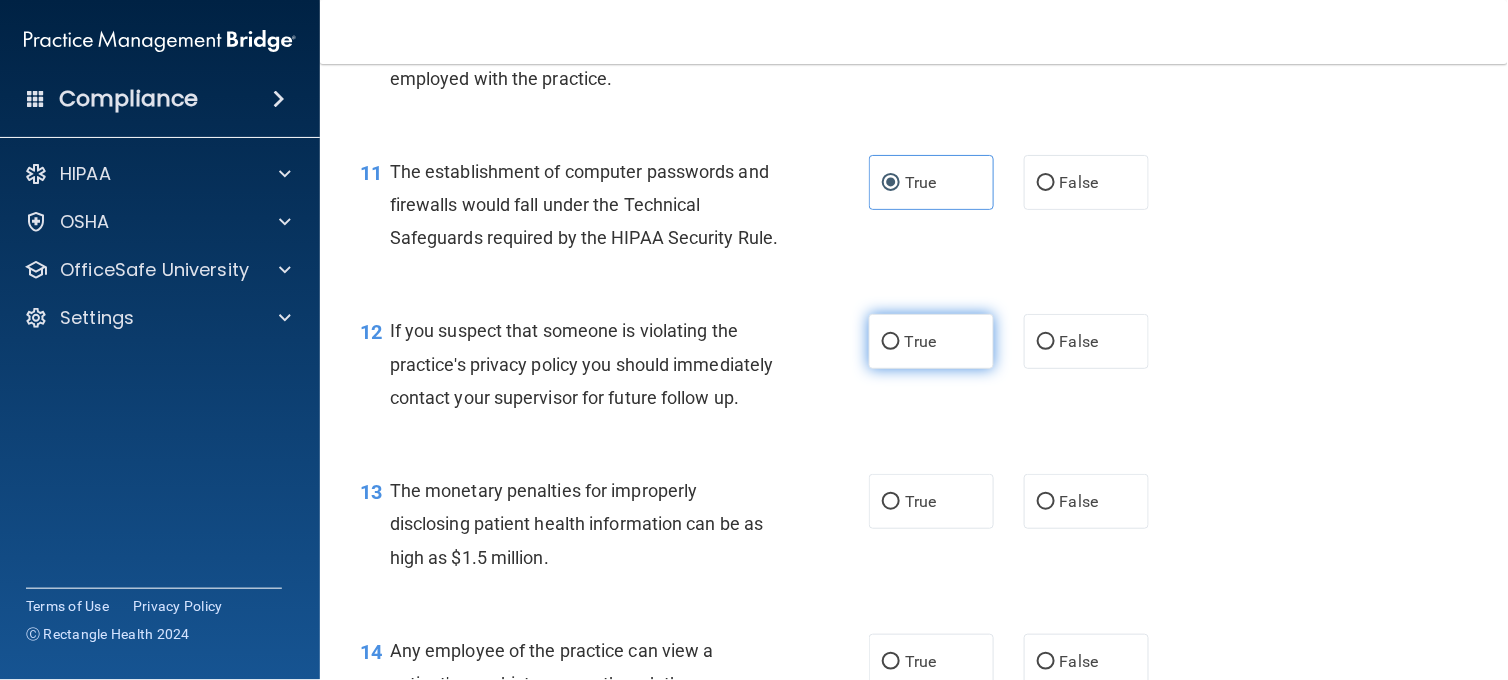 click on "True" at bounding box center [920, 341] 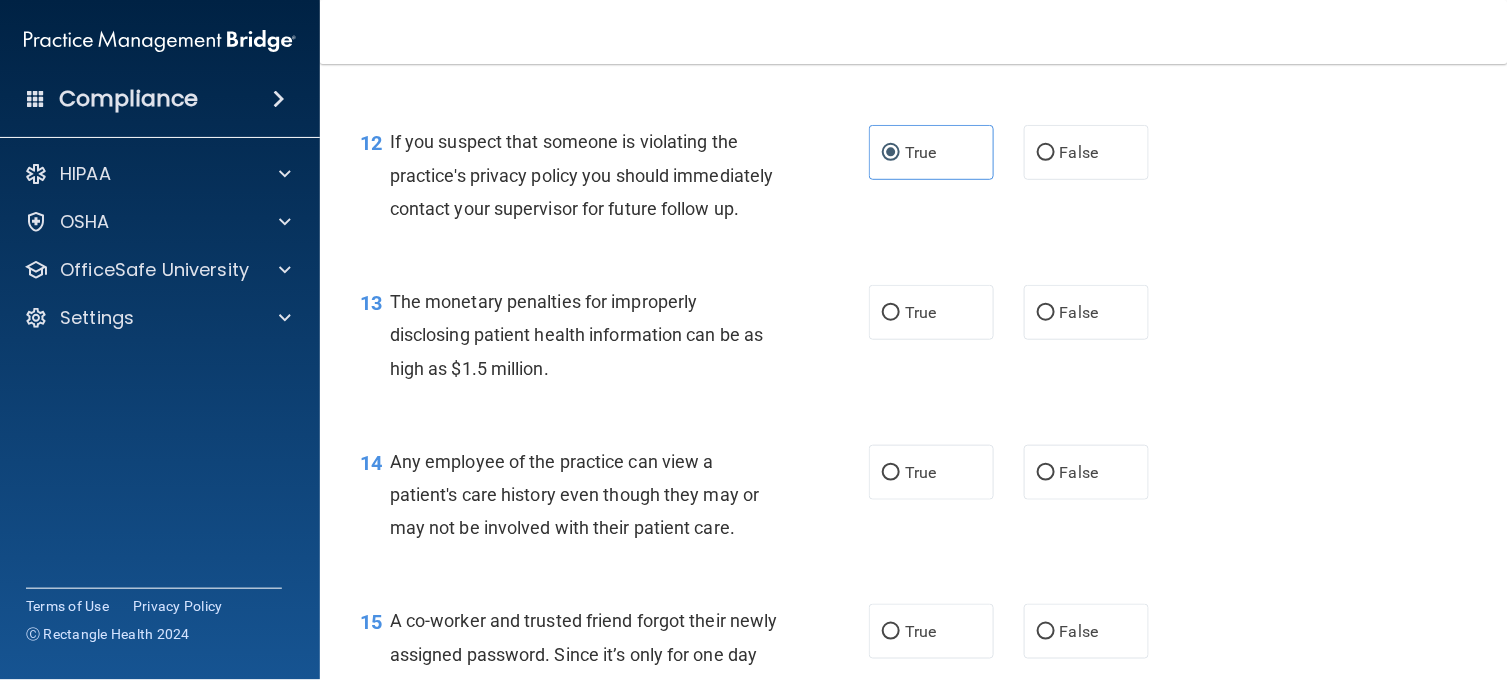 scroll, scrollTop: 1955, scrollLeft: 0, axis: vertical 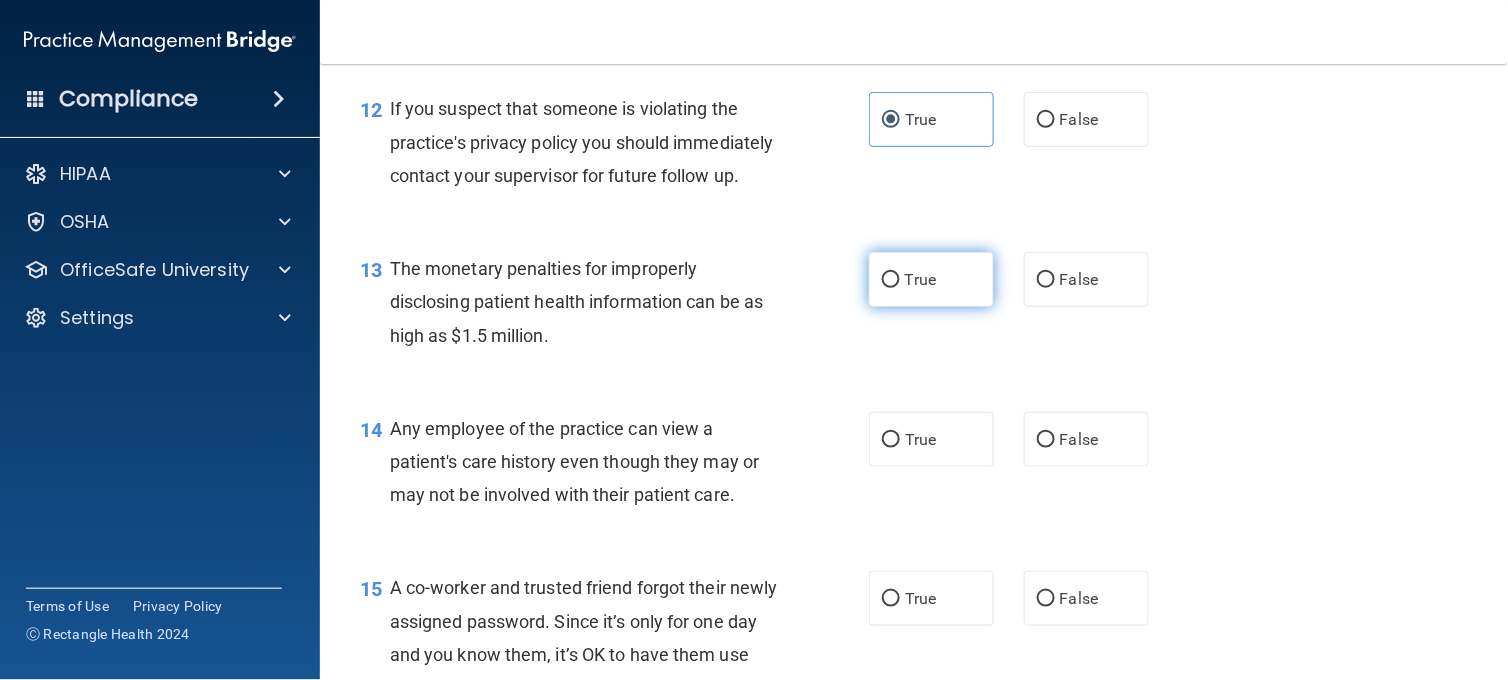 click on "True" at bounding box center (931, 279) 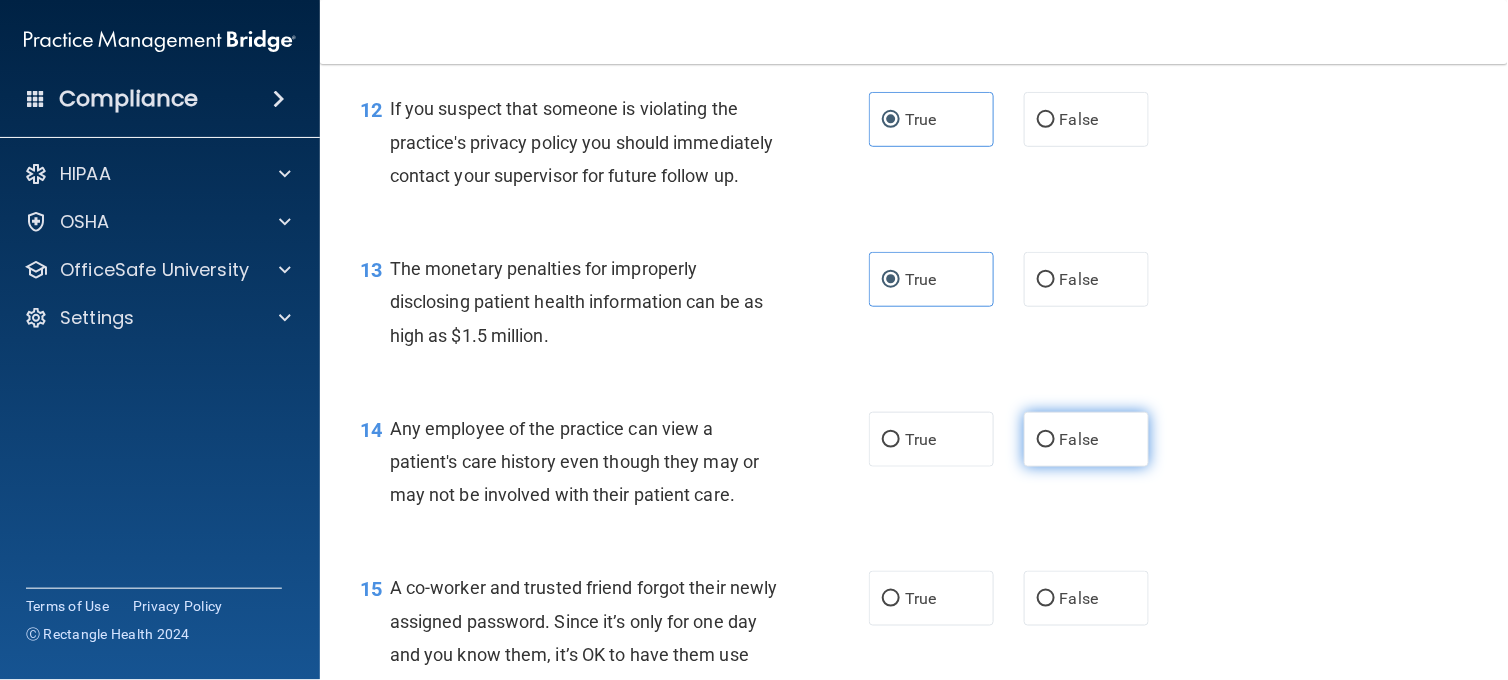 click on "False" at bounding box center [1079, 439] 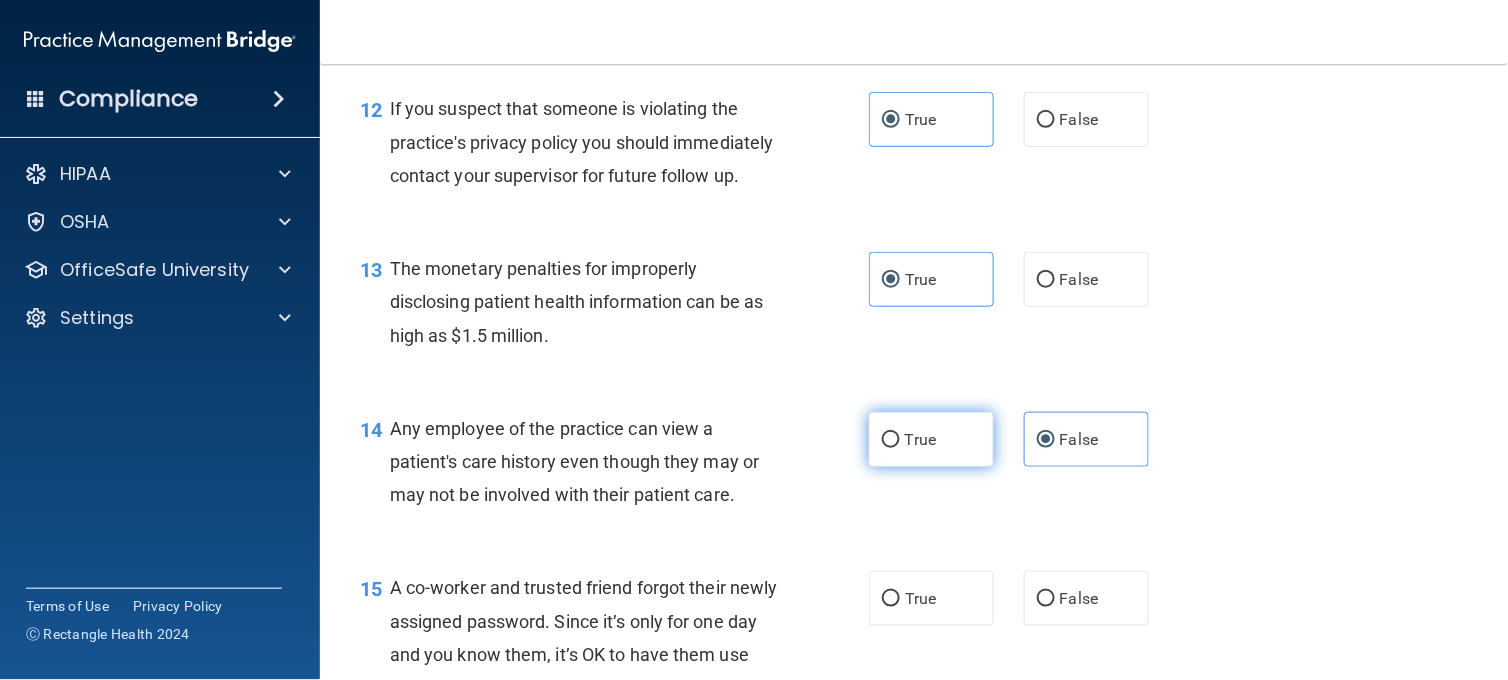 click on "True" at bounding box center (931, 439) 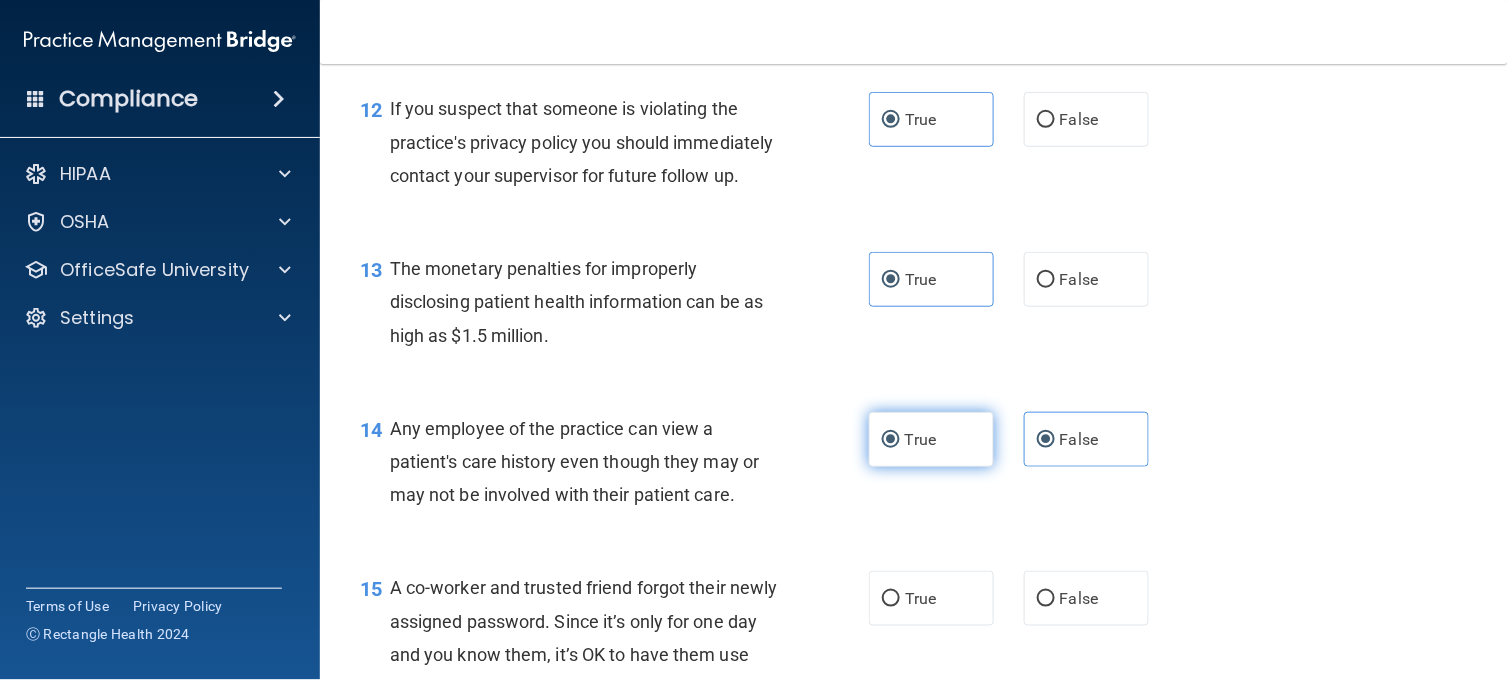 radio on "false" 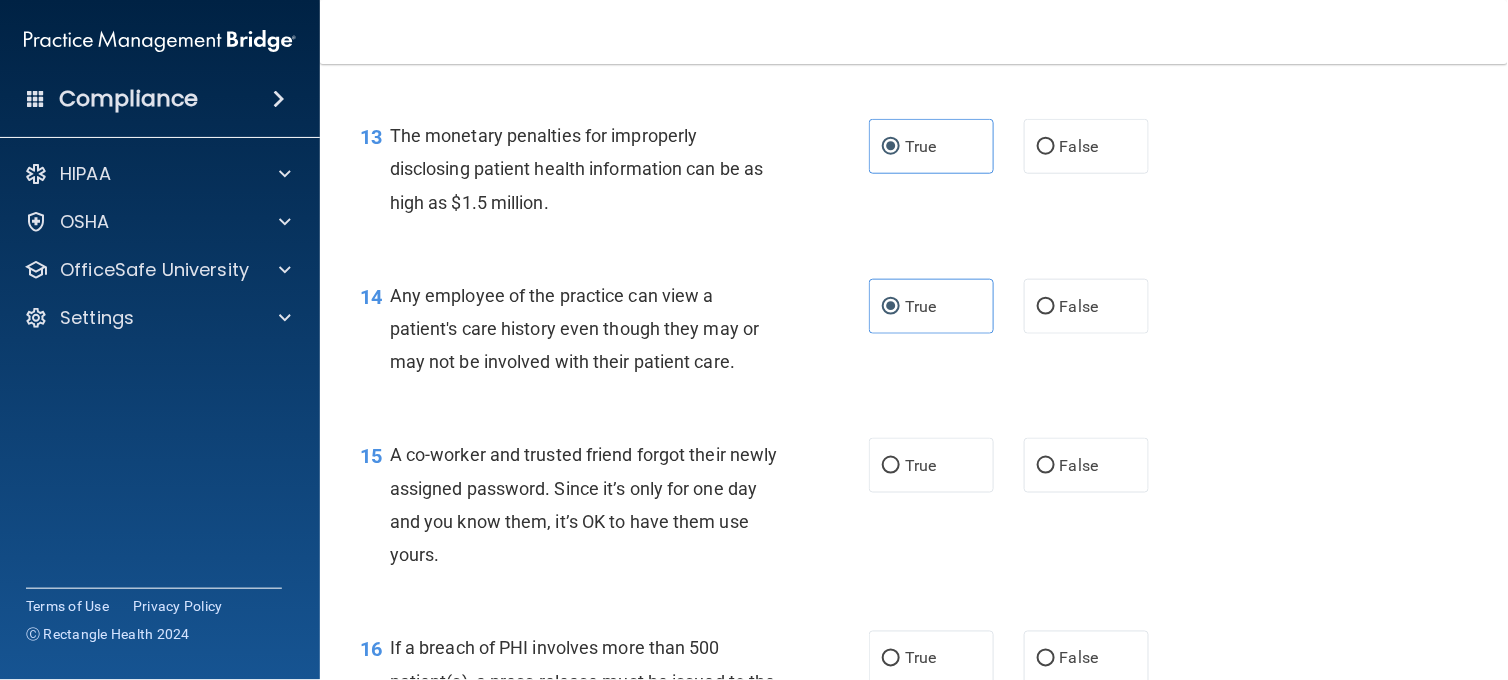 scroll, scrollTop: 2133, scrollLeft: 0, axis: vertical 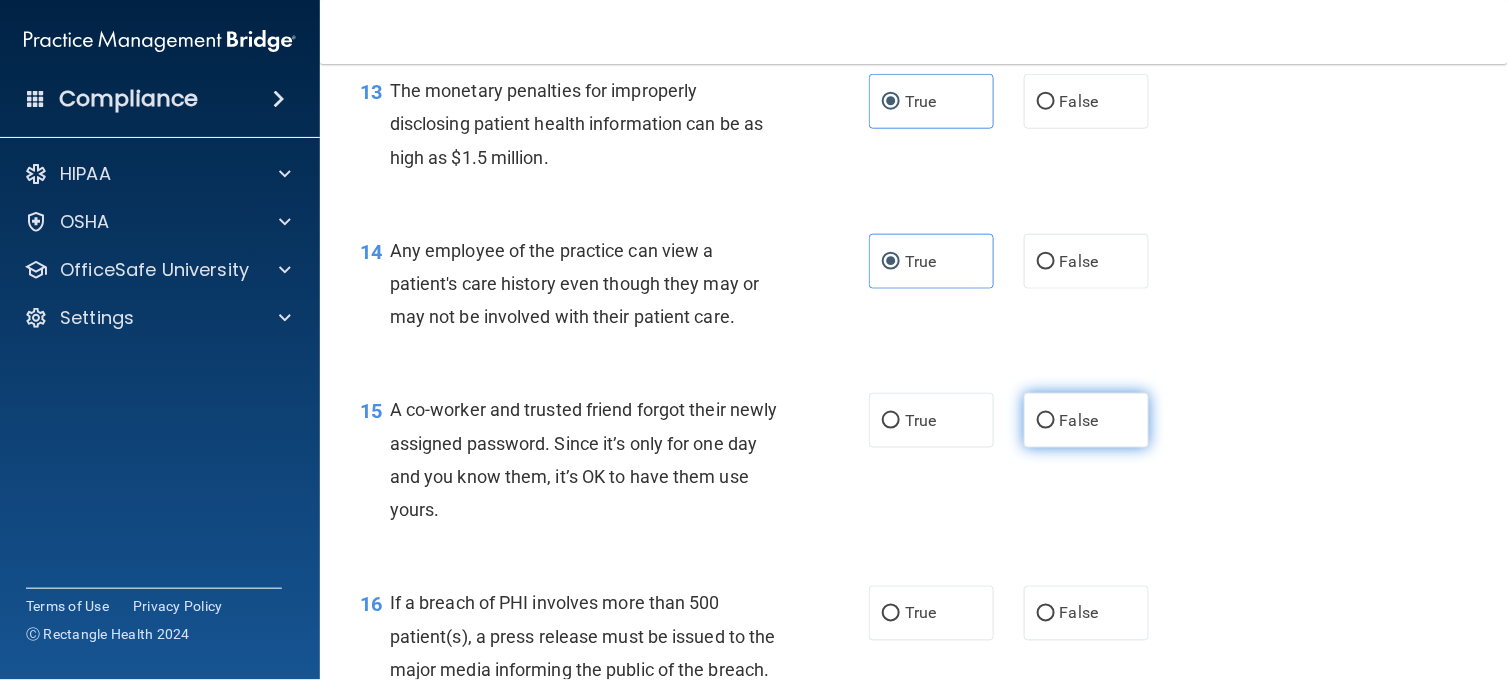 click on "False" at bounding box center (1079, 420) 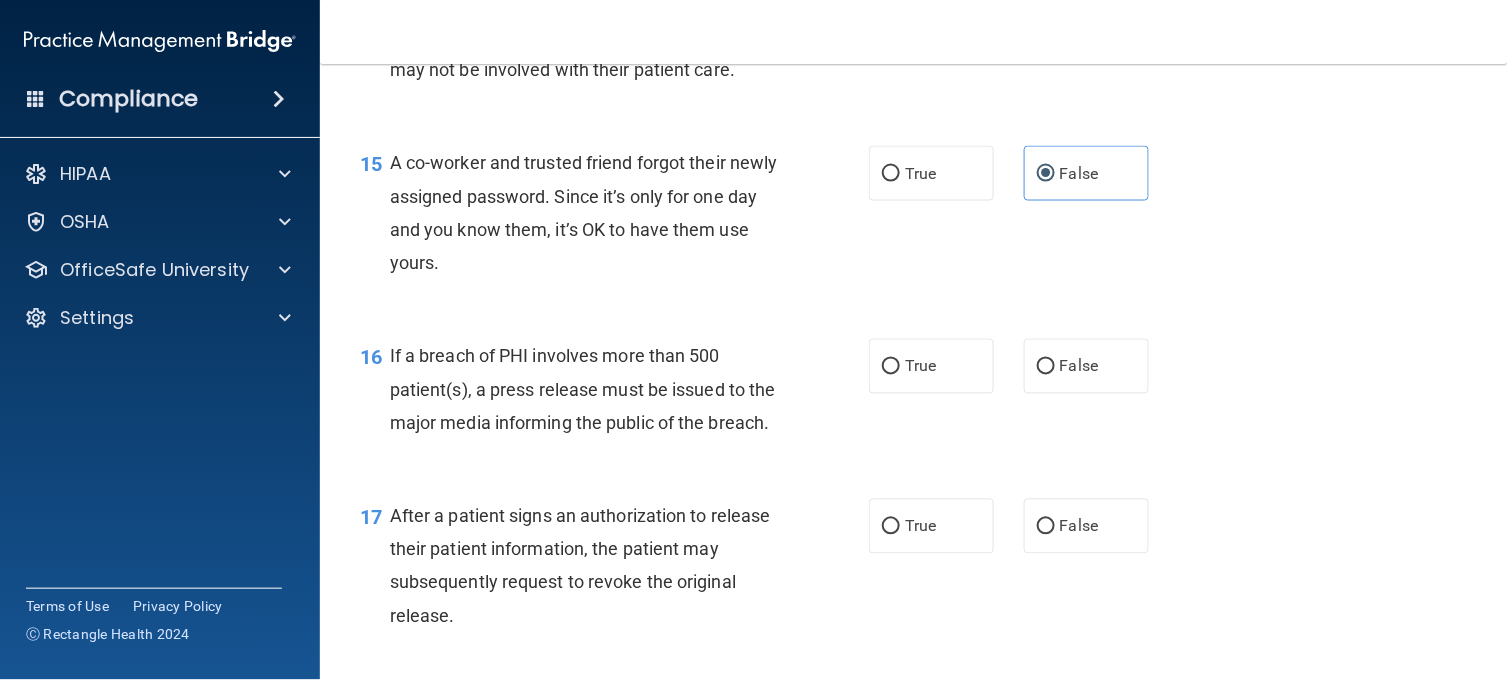 scroll, scrollTop: 2400, scrollLeft: 0, axis: vertical 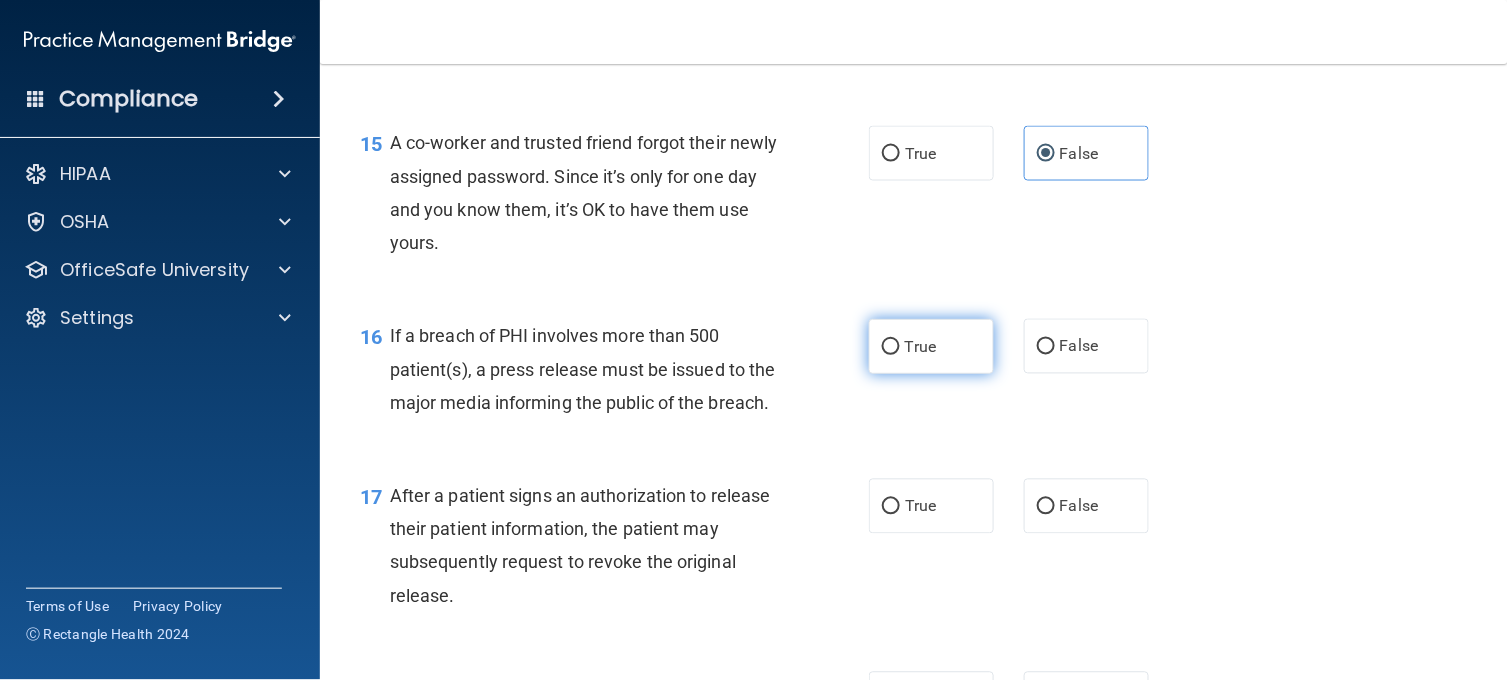 click on "True" at bounding box center [920, 346] 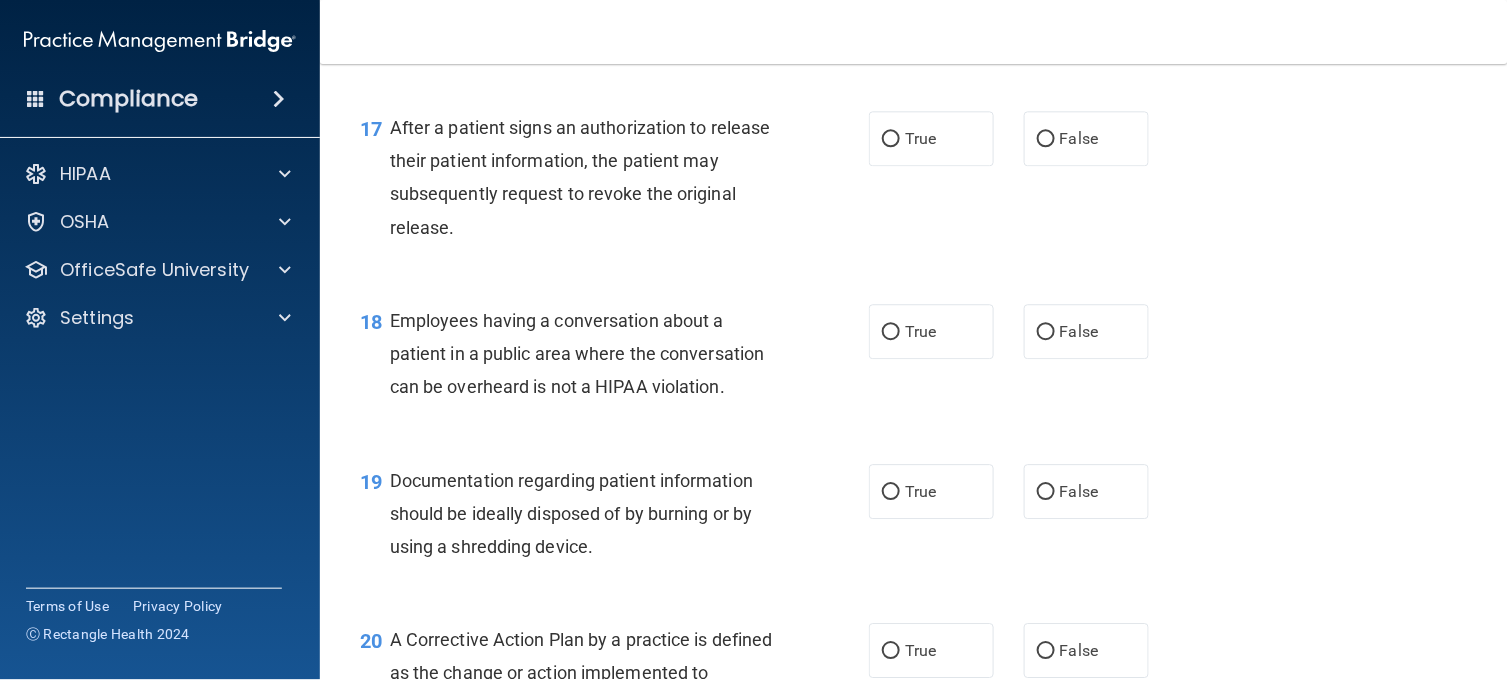 scroll, scrollTop: 2800, scrollLeft: 0, axis: vertical 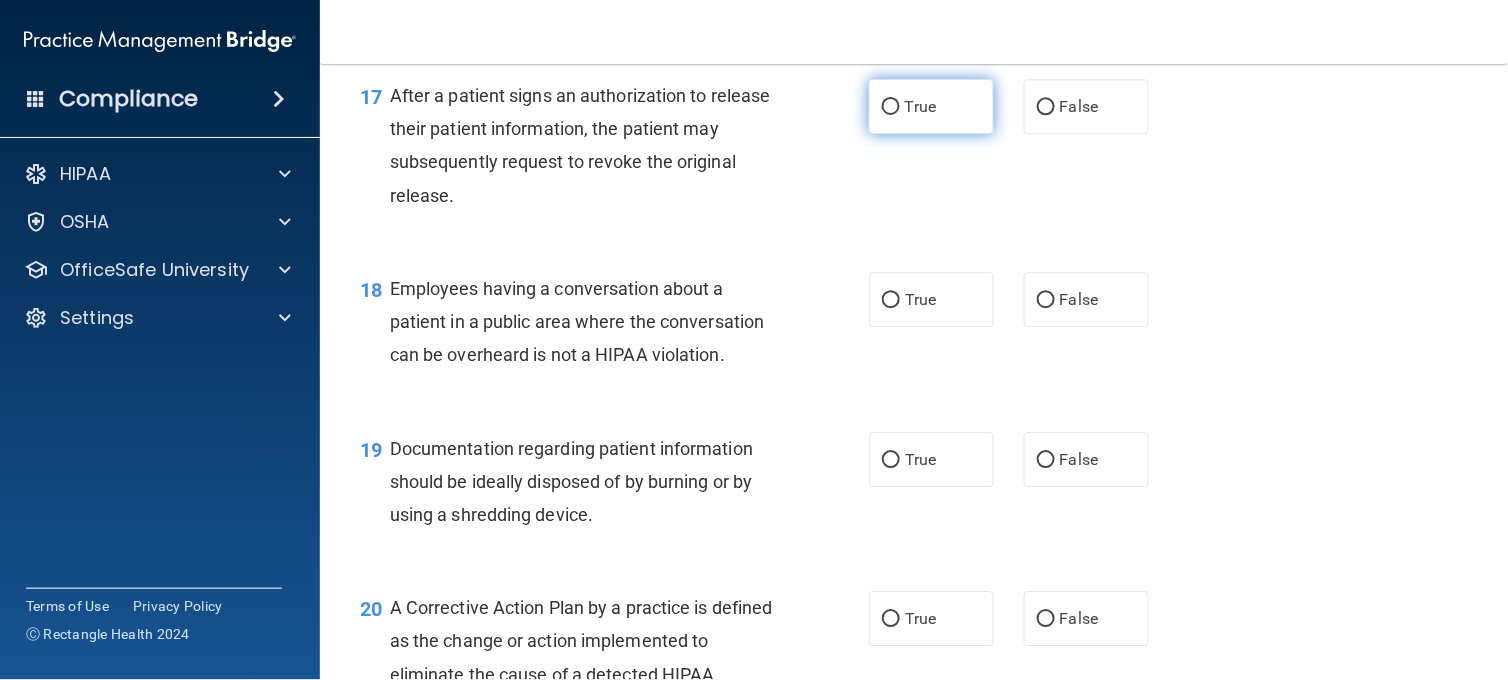 click on "True" at bounding box center [920, 106] 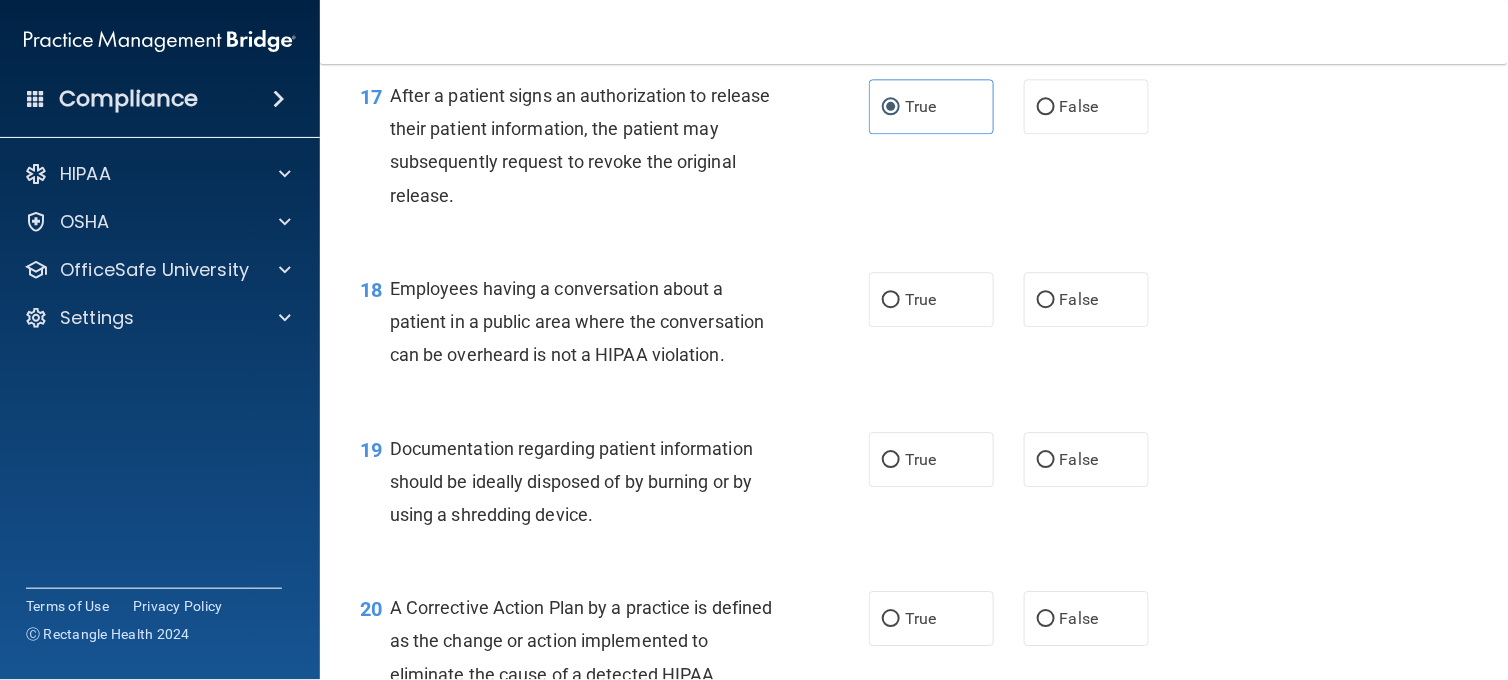 click on "18       Employees having a conversation about a patient in a public area where the conversation can be overheard is not a HIPAA violation.                 True           False" at bounding box center [914, 327] 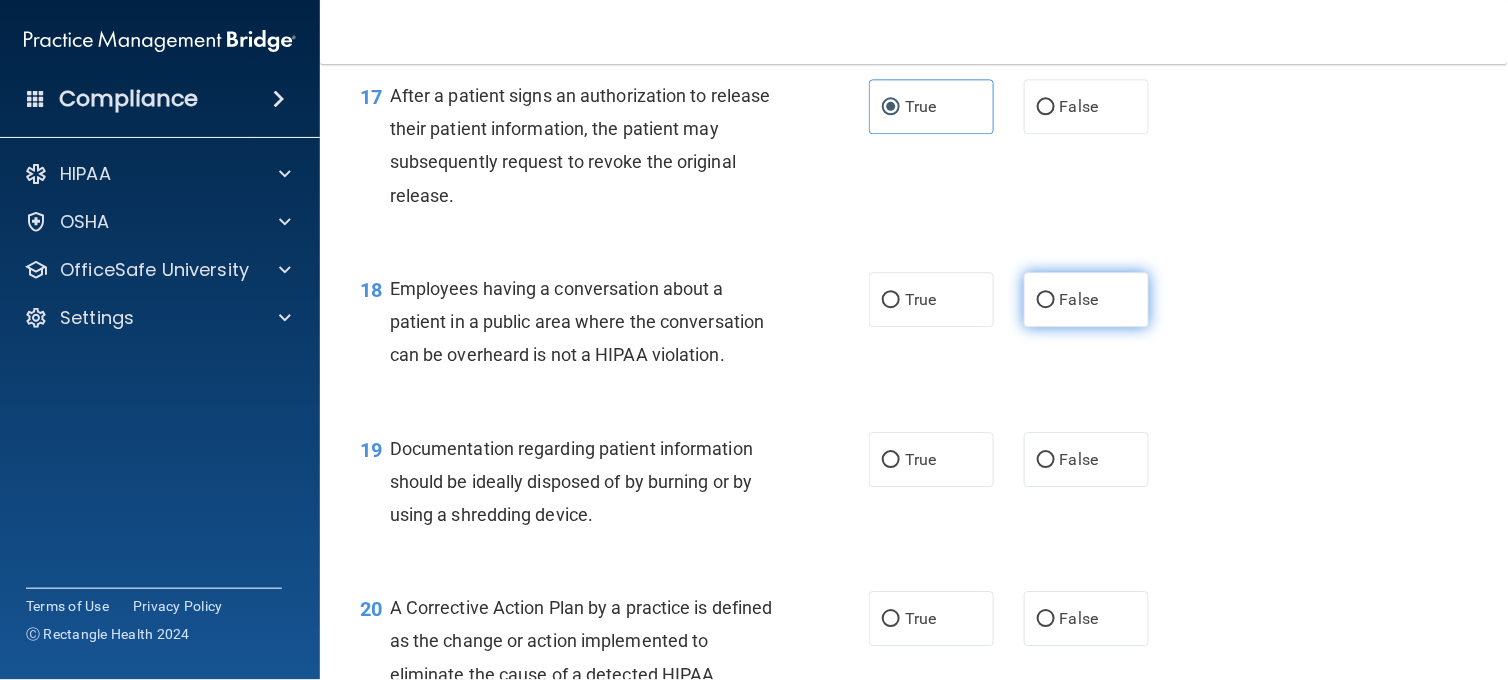 click on "False" at bounding box center (1079, 299) 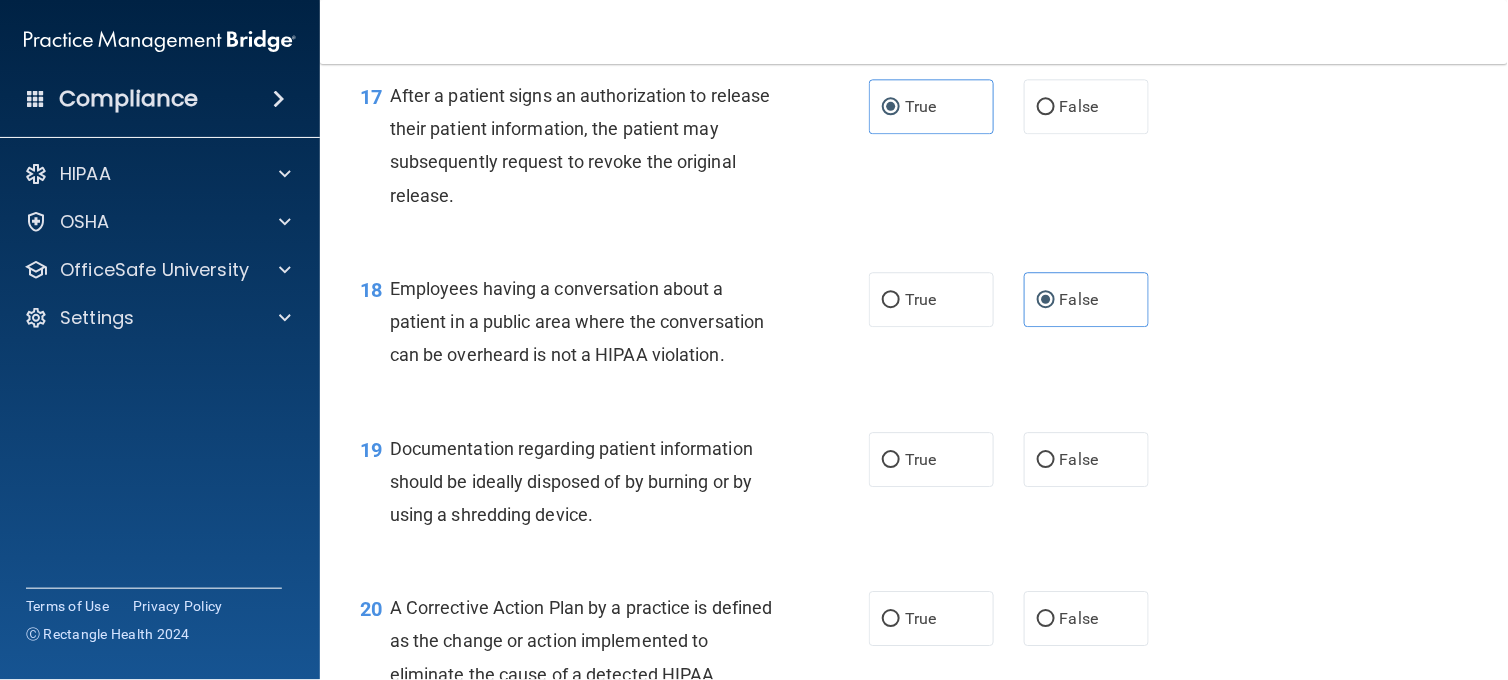 click on "18       Employees having a conversation about a patient in a public area where the conversation can be overheard is not a HIPAA violation.                 True           False" at bounding box center (914, 327) 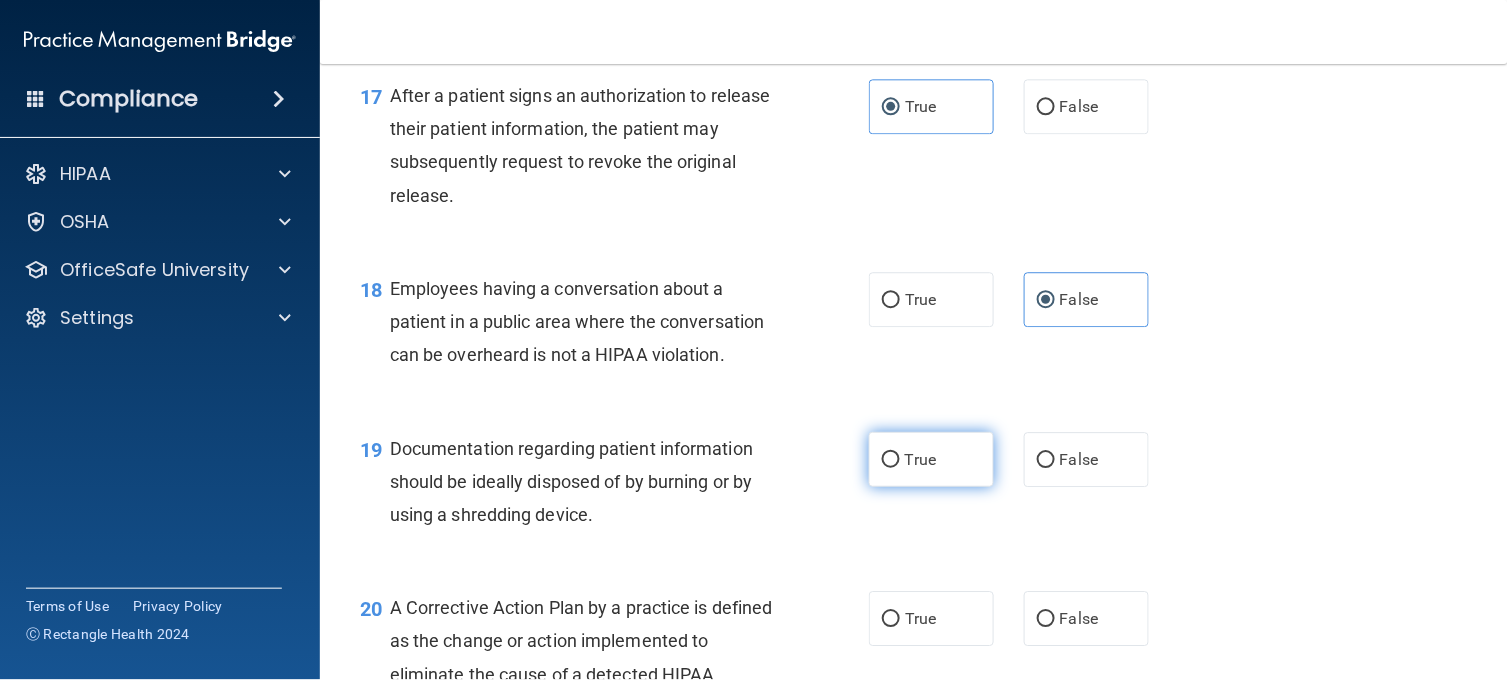 click on "True" at bounding box center (931, 459) 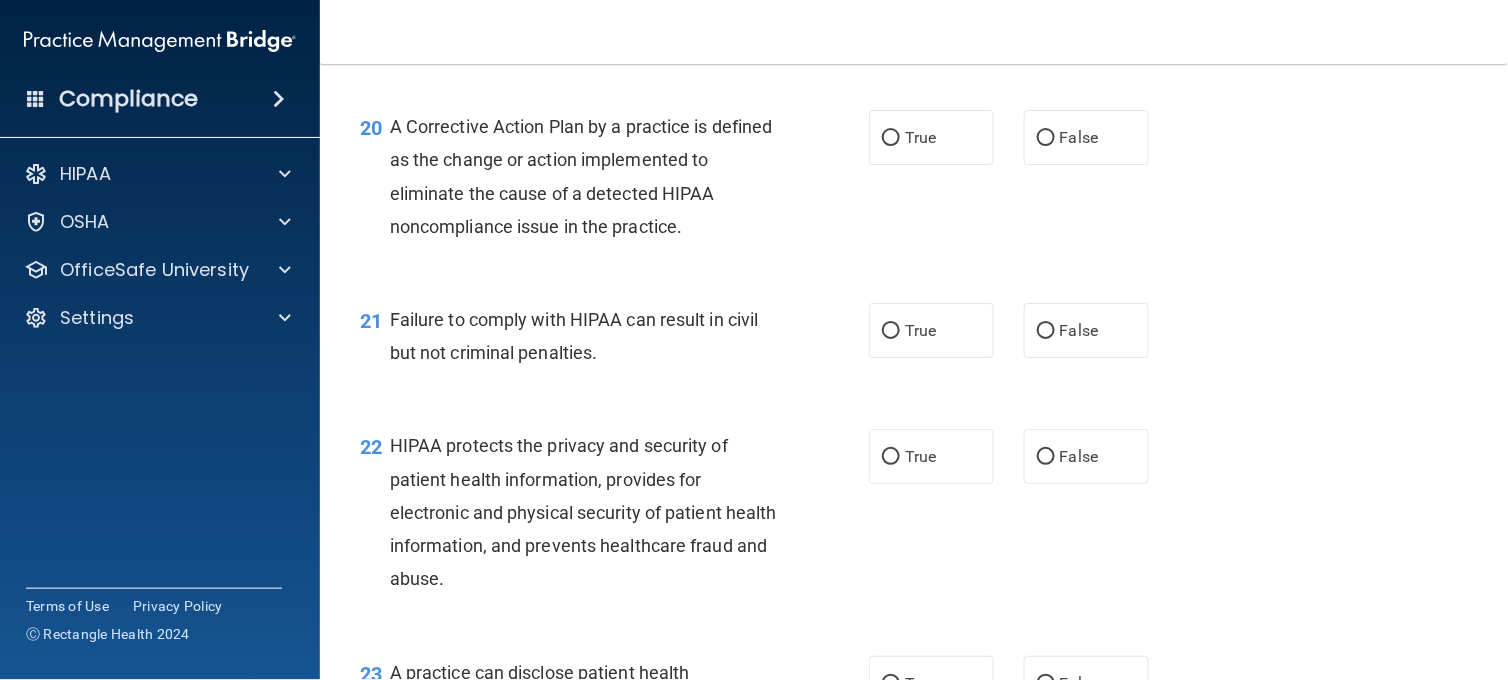 scroll, scrollTop: 3288, scrollLeft: 0, axis: vertical 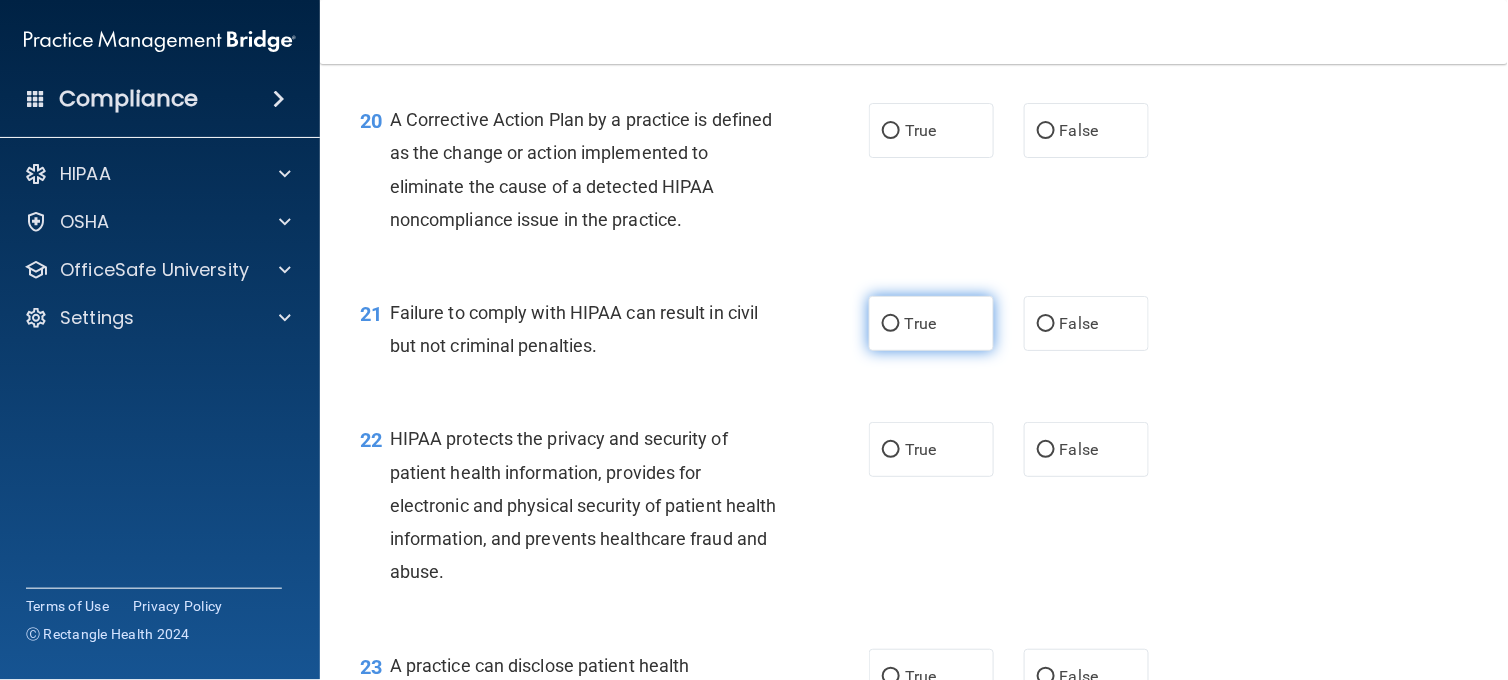 click on "True" at bounding box center (931, 323) 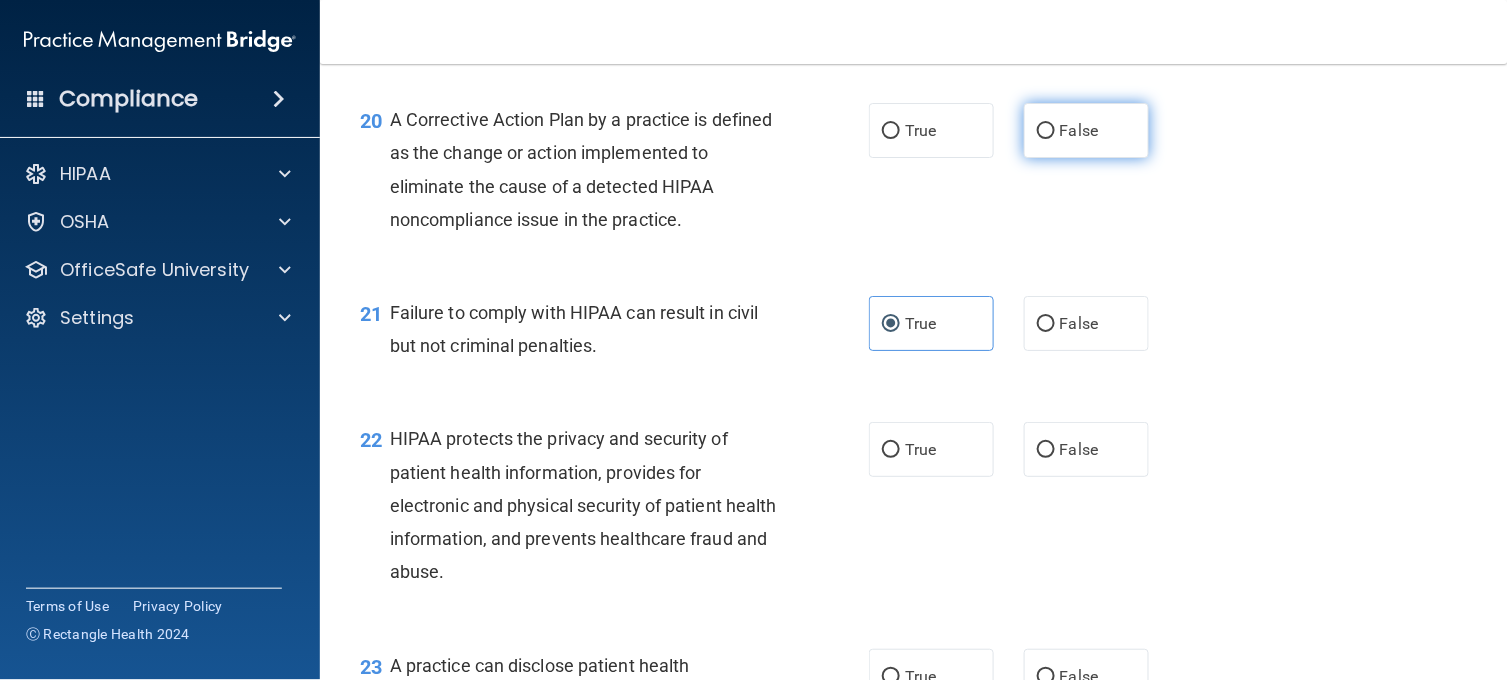 click on "False" at bounding box center (1079, 130) 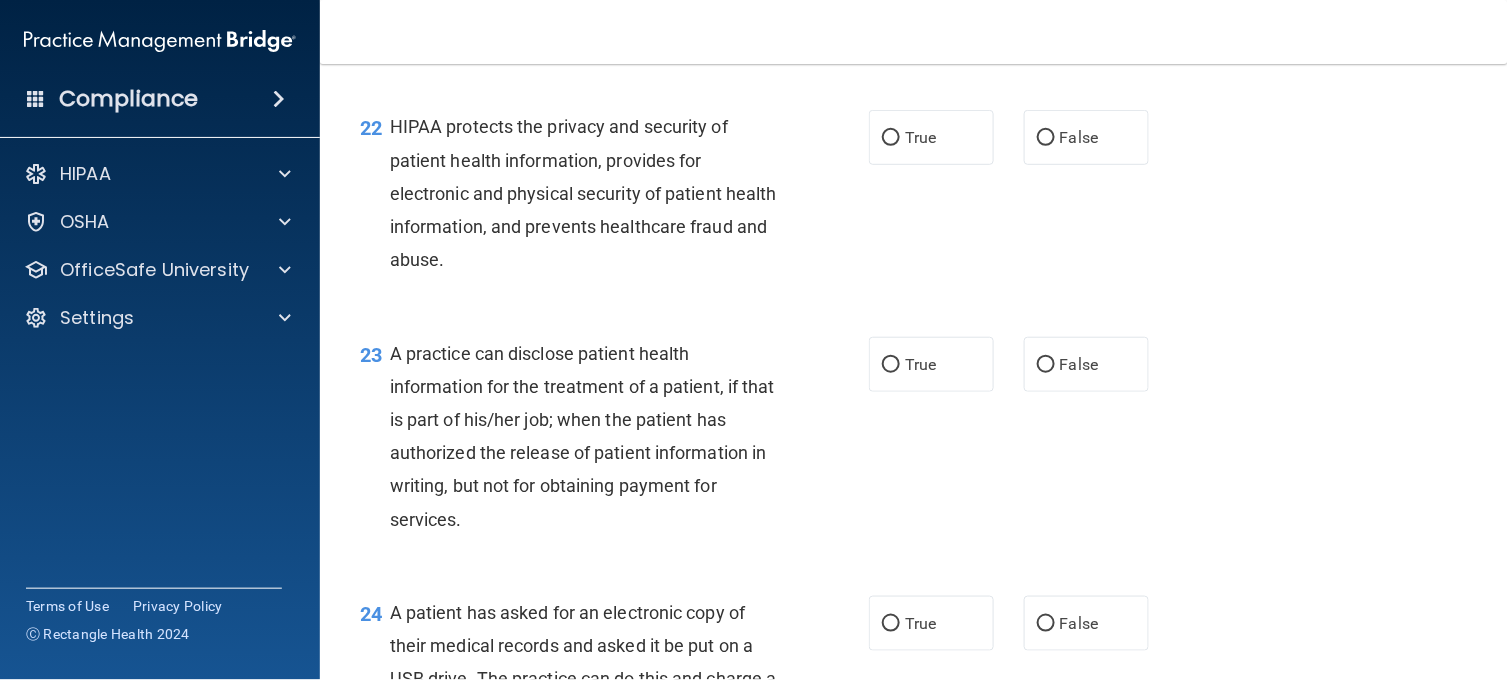 scroll, scrollTop: 3644, scrollLeft: 0, axis: vertical 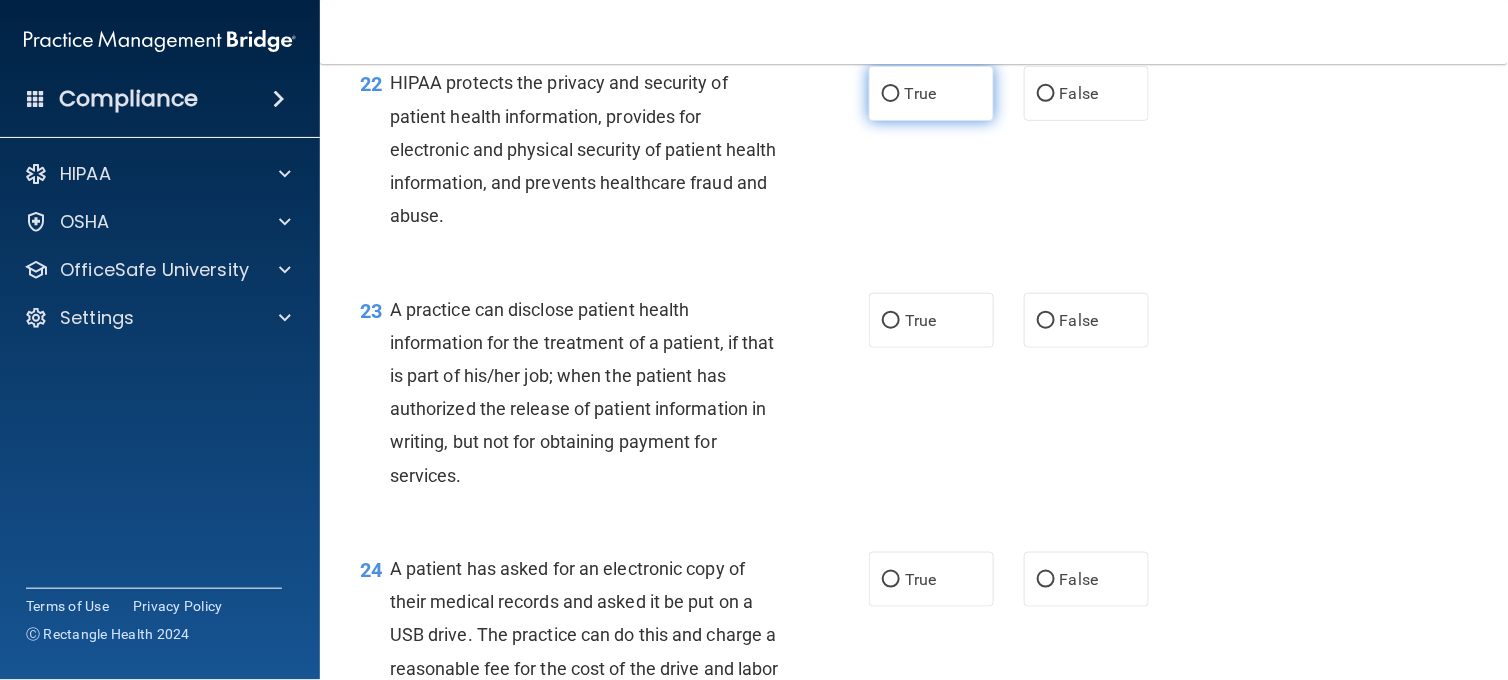 click on "True" at bounding box center (931, 93) 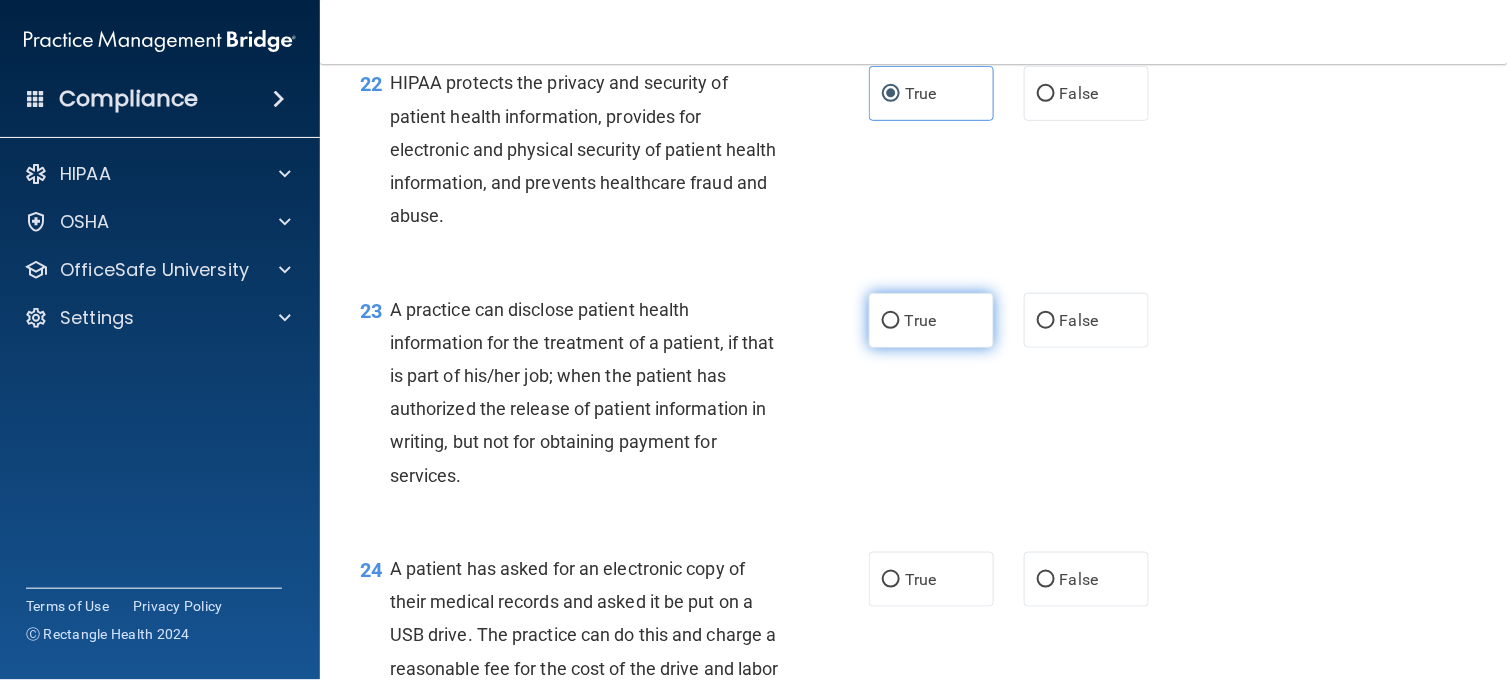 click on "True" at bounding box center [931, 320] 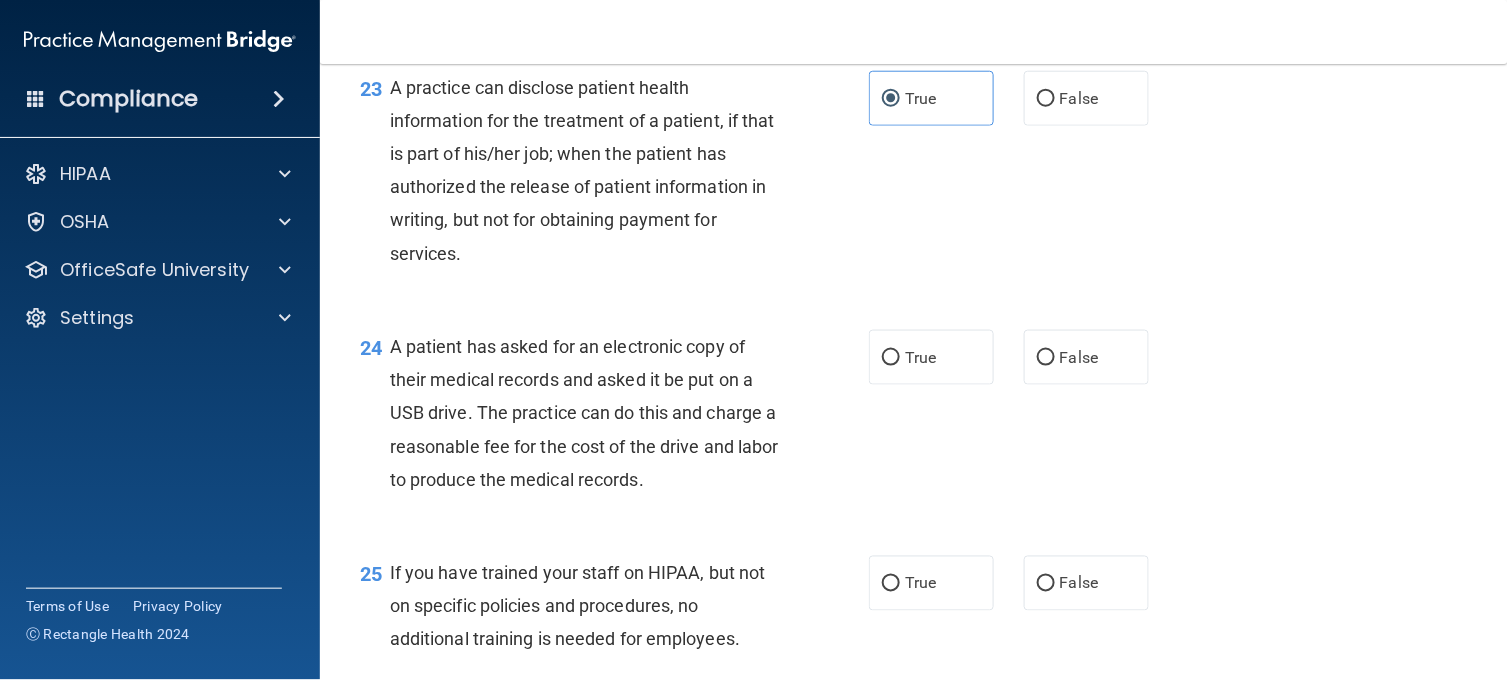 scroll, scrollTop: 3925, scrollLeft: 0, axis: vertical 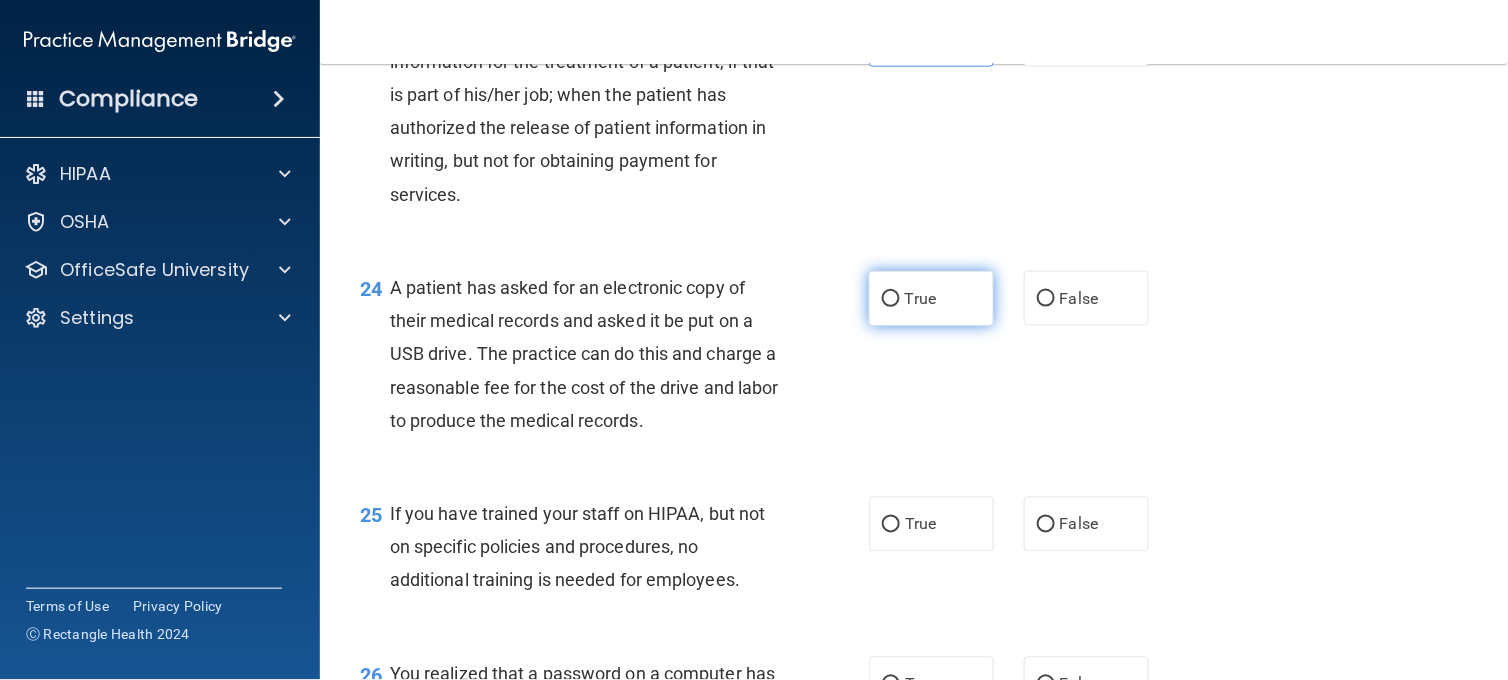 click on "True" at bounding box center (931, 298) 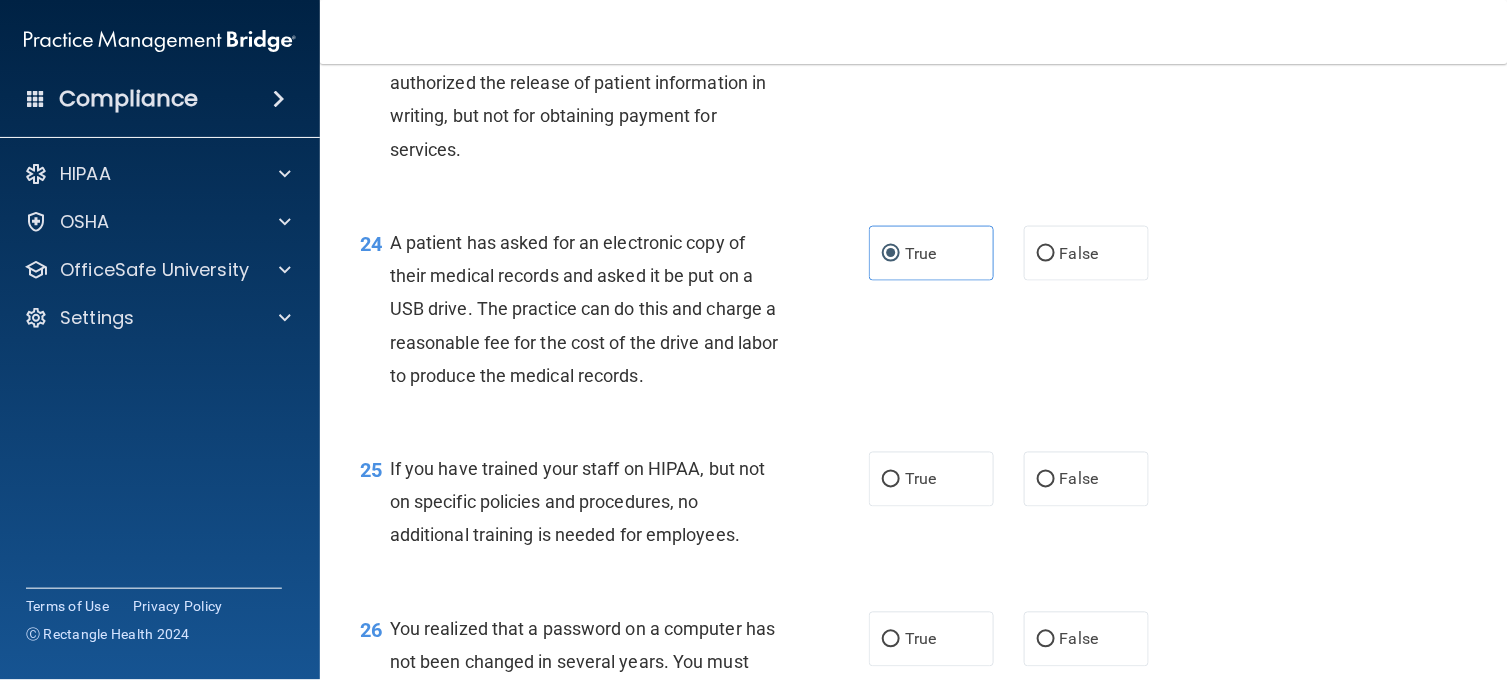 scroll, scrollTop: 4014, scrollLeft: 0, axis: vertical 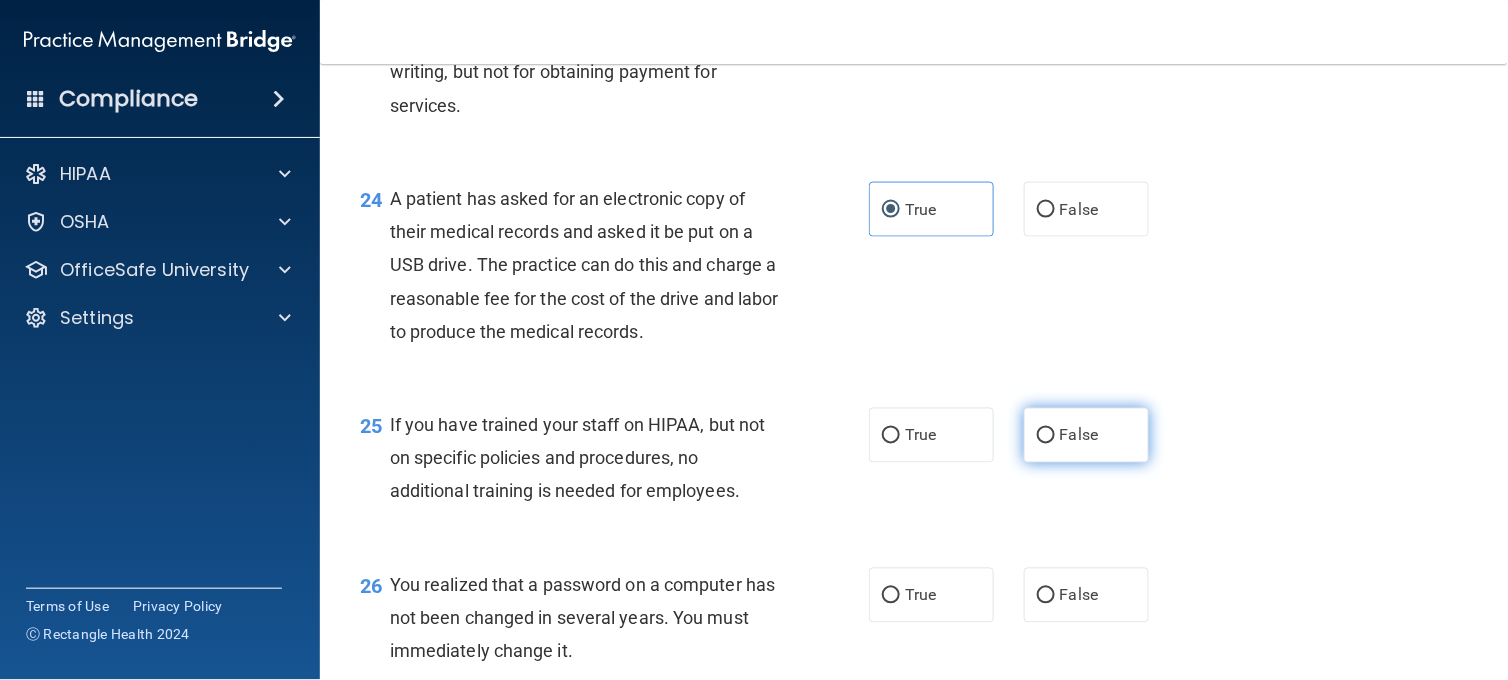 click on "False" at bounding box center (1086, 435) 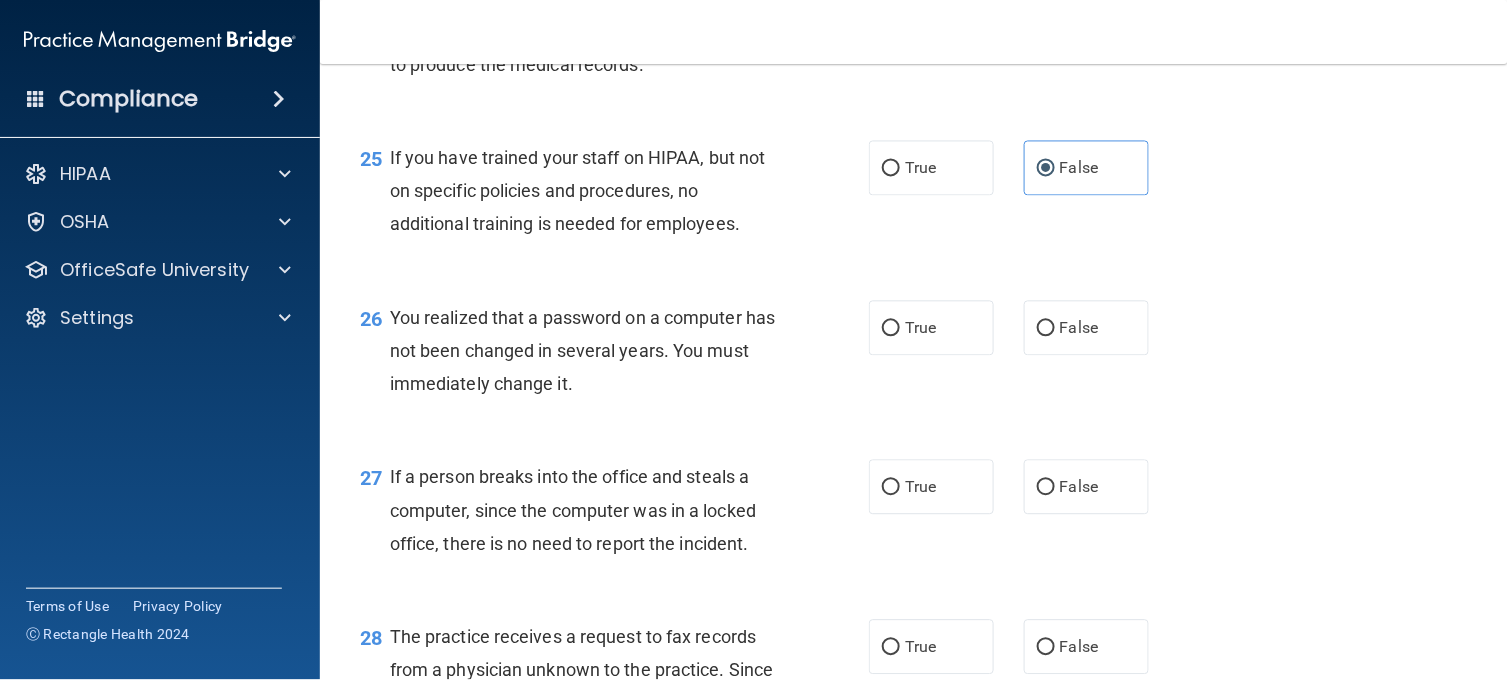 scroll, scrollTop: 4325, scrollLeft: 0, axis: vertical 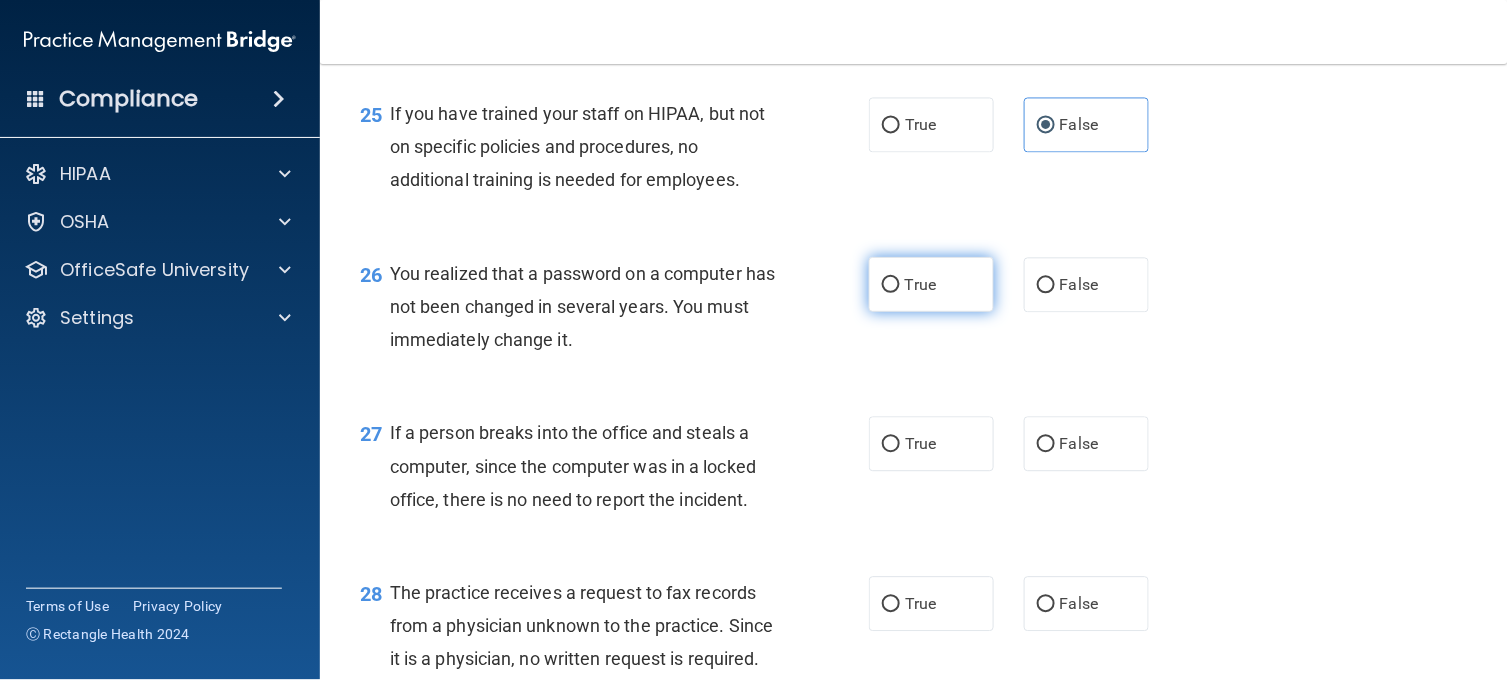 click on "True" at bounding box center (920, 284) 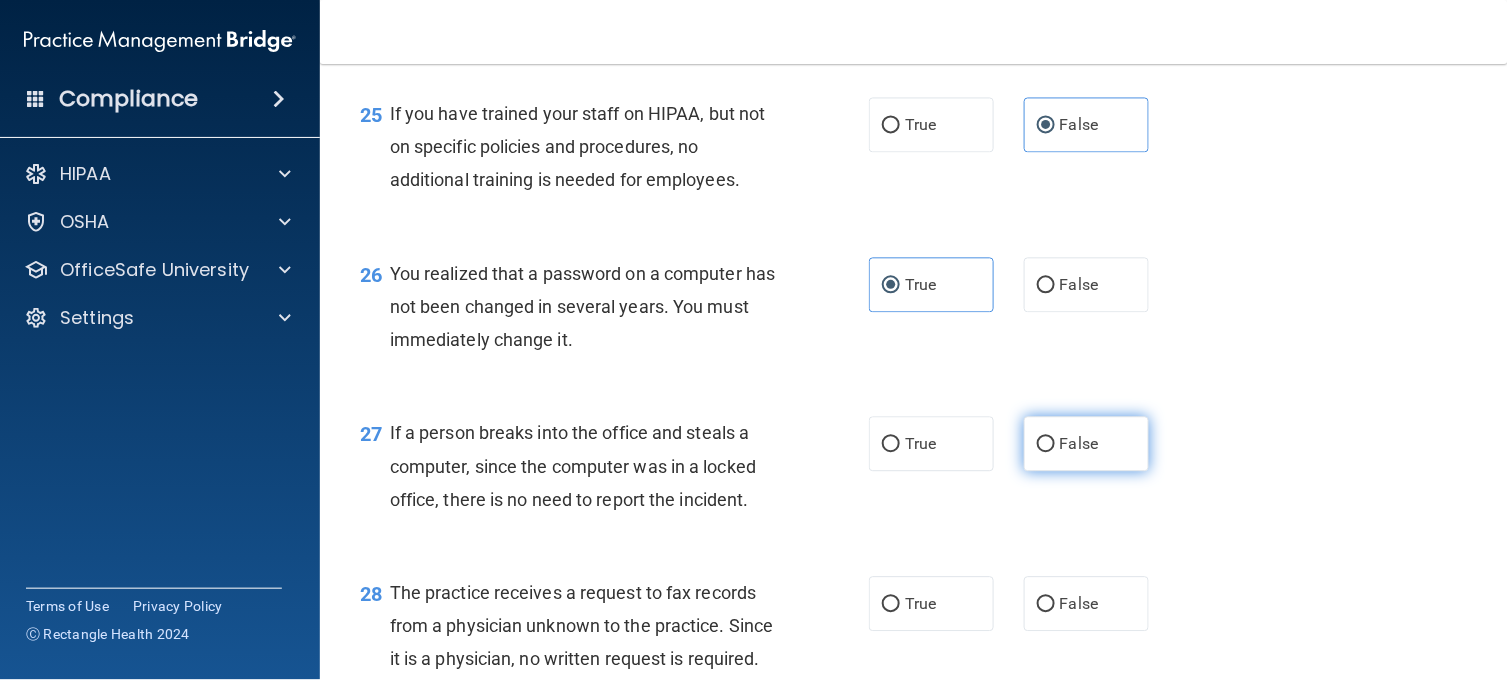 click on "False" at bounding box center [1079, 443] 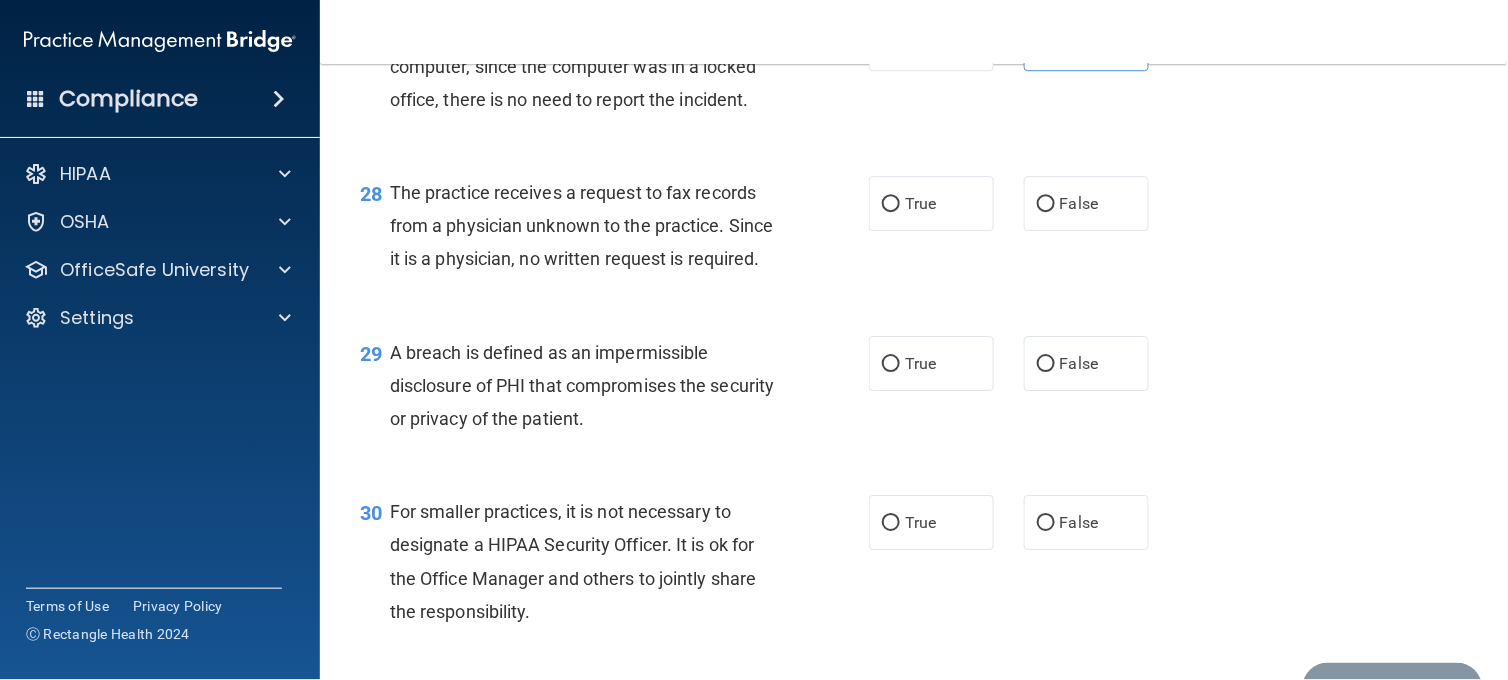 scroll, scrollTop: 4770, scrollLeft: 0, axis: vertical 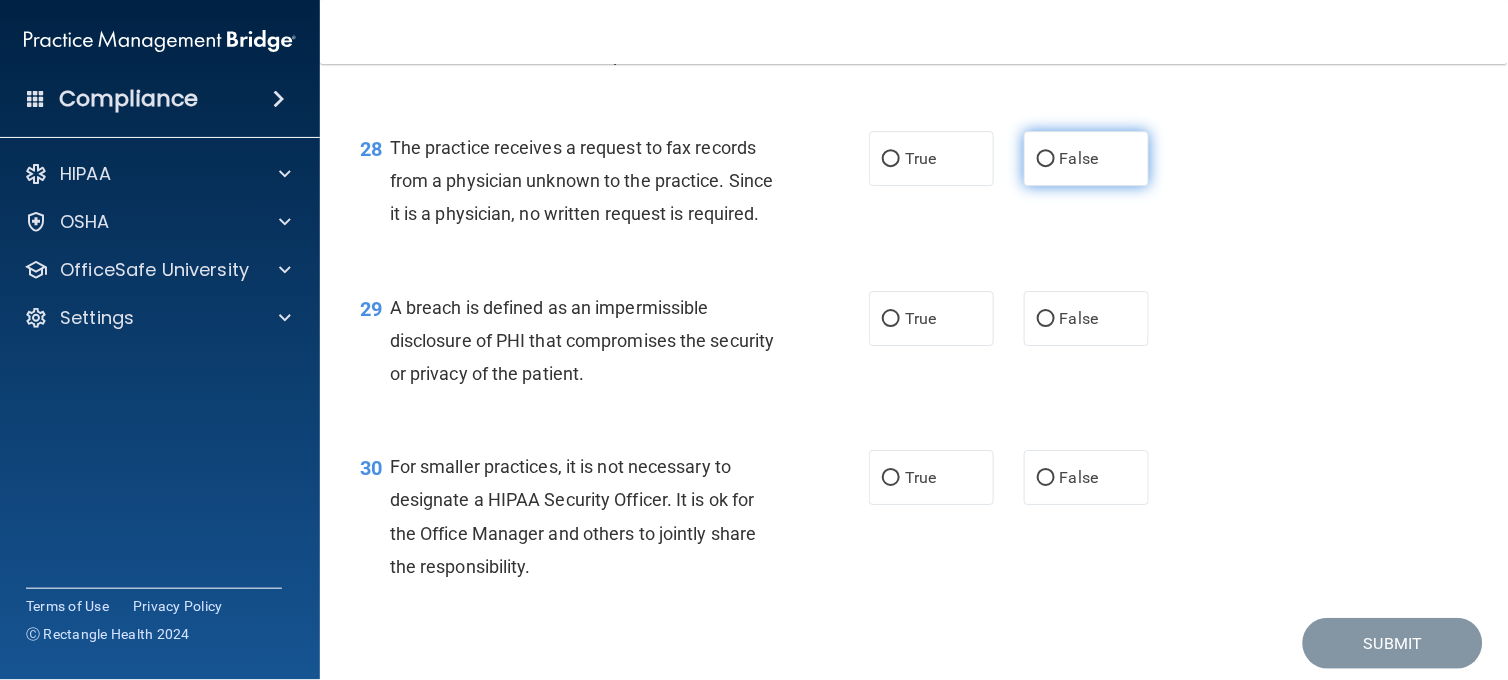 click on "False" at bounding box center (1079, 158) 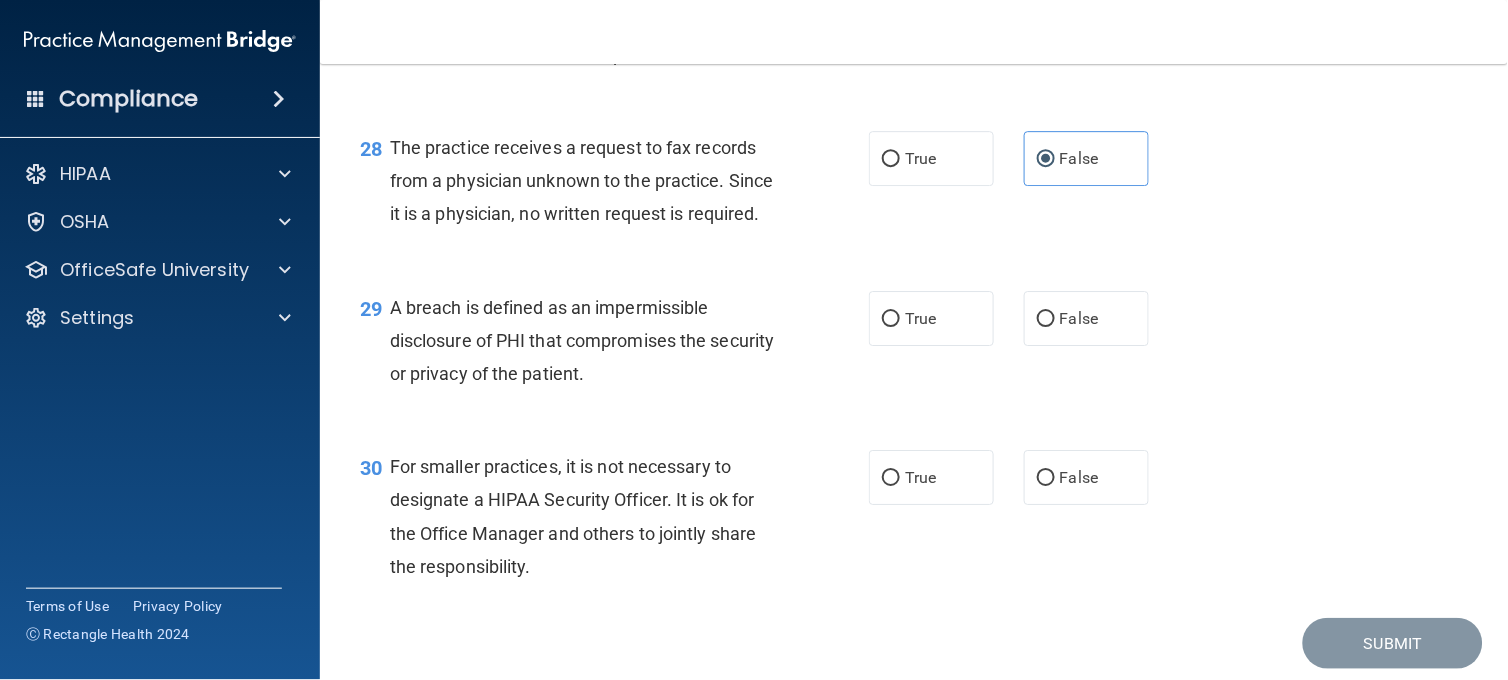 click on "28       The practice receives a request to fax records from a physician unknown to the practice.  Since it is a physician, no written request is required.                 True           False" at bounding box center (914, 186) 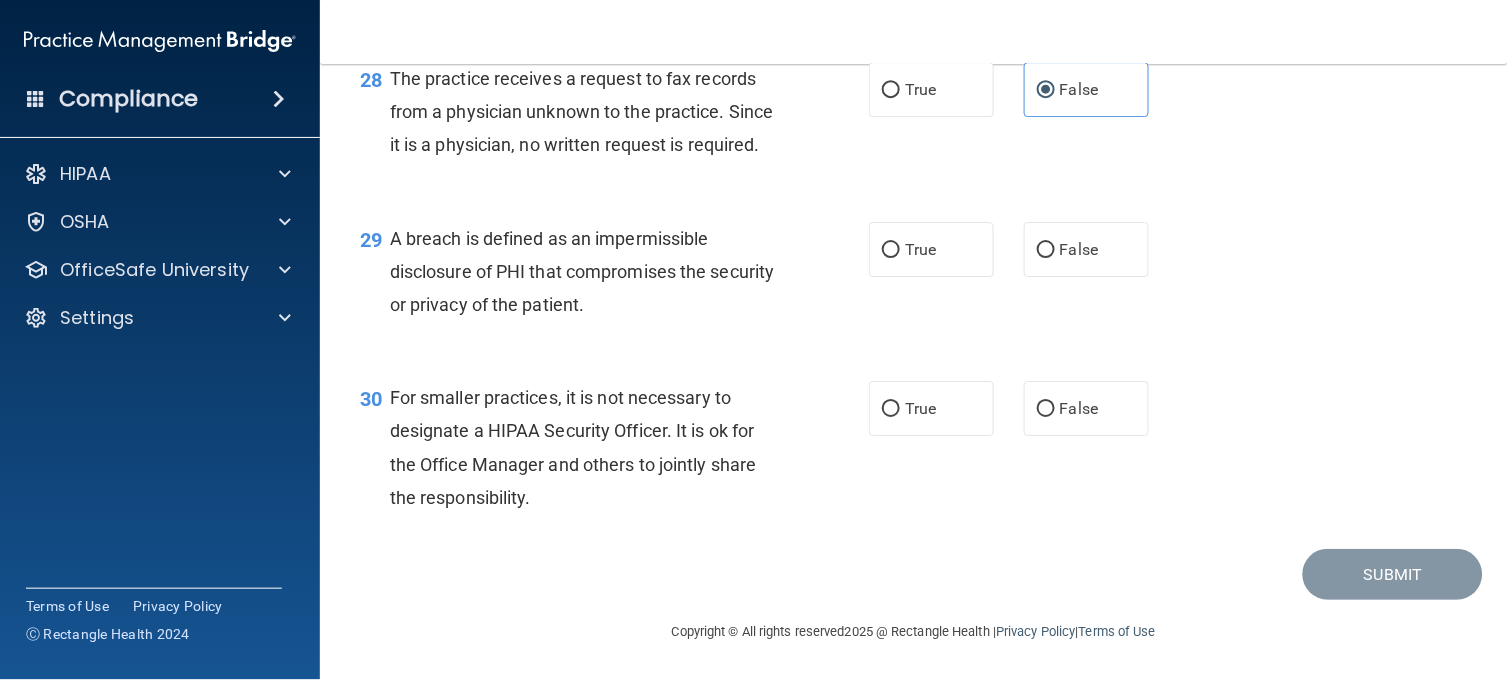 scroll, scrollTop: 4973, scrollLeft: 0, axis: vertical 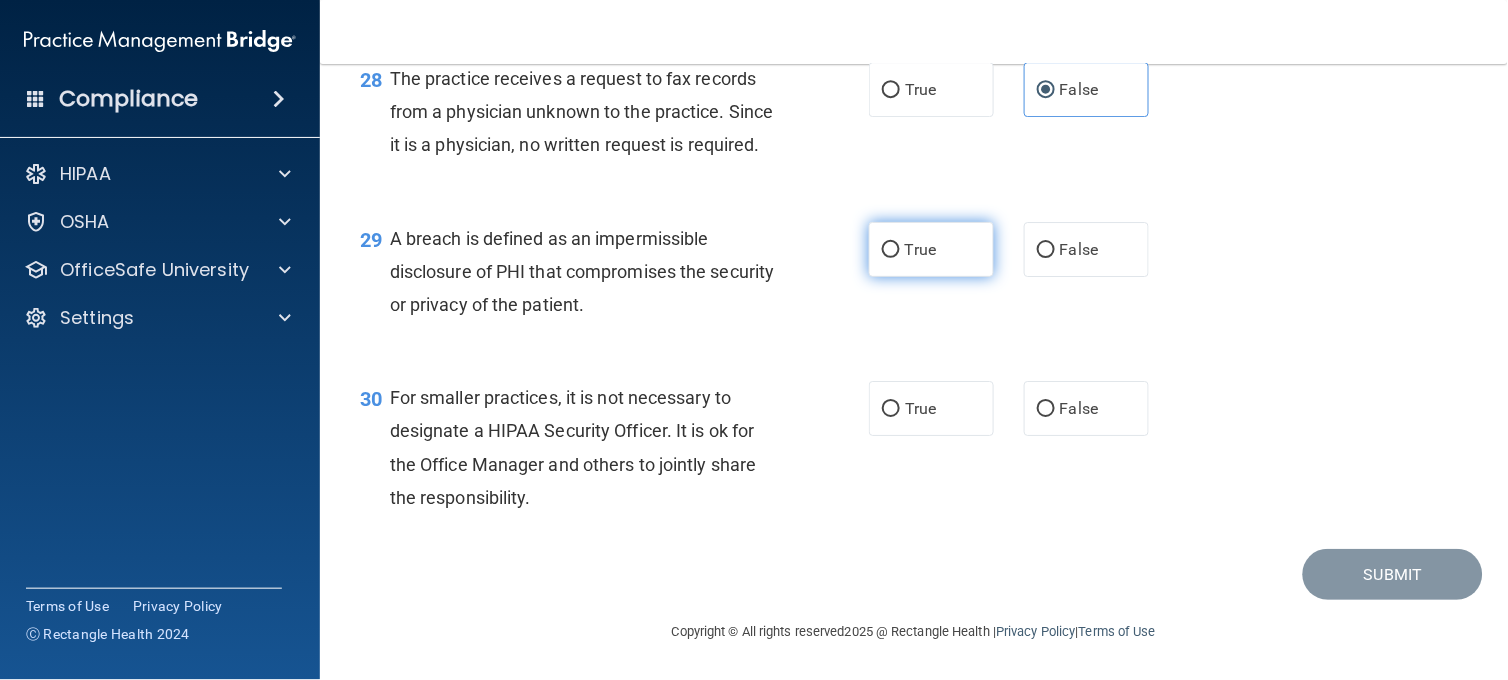 click on "True" at bounding box center [931, 249] 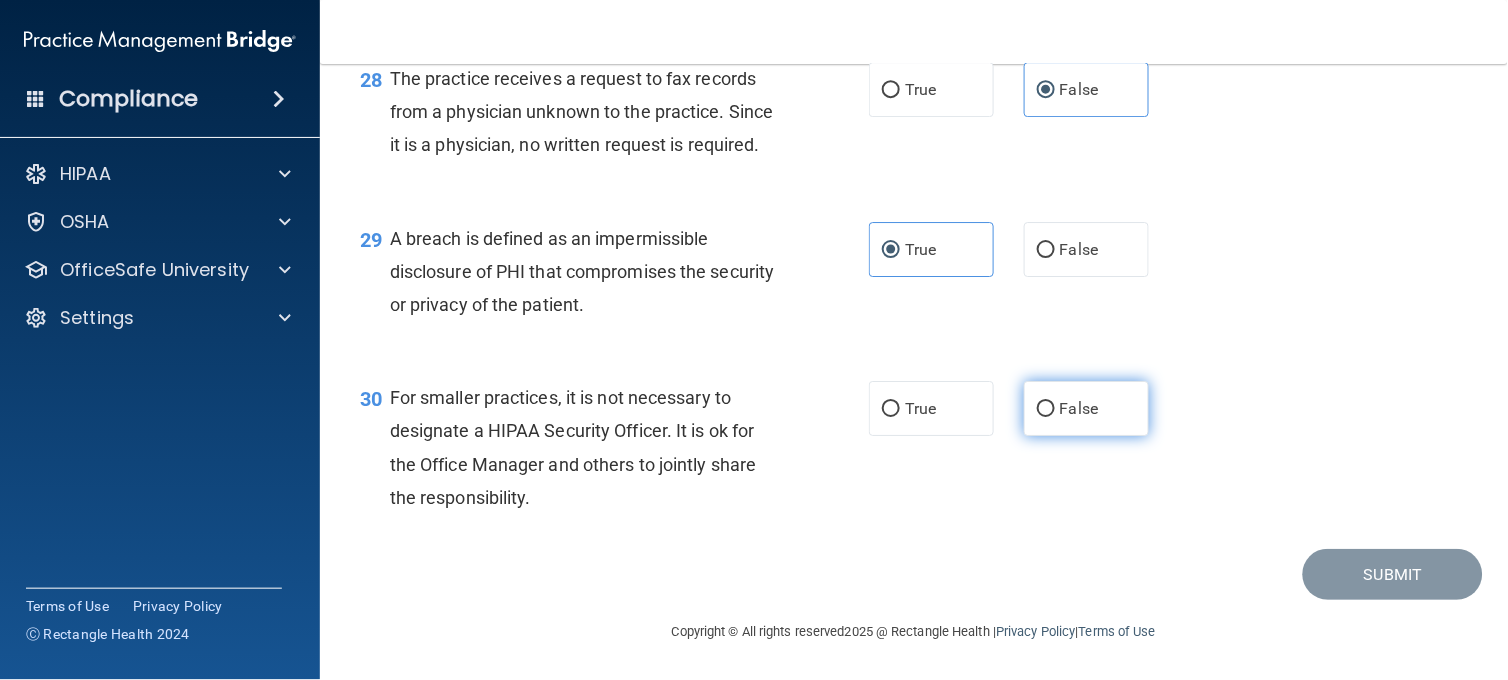 click on "False" at bounding box center (1079, 408) 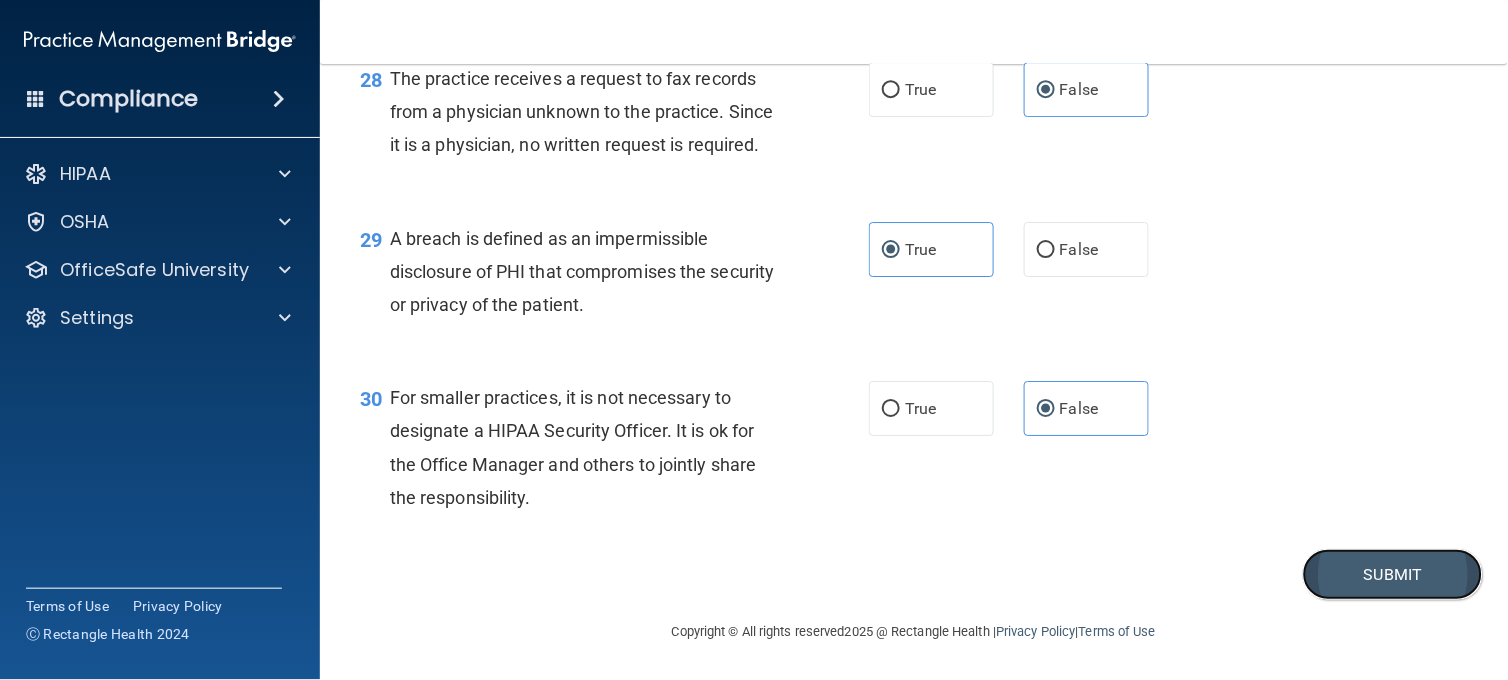 click on "Submit" at bounding box center (1393, 574) 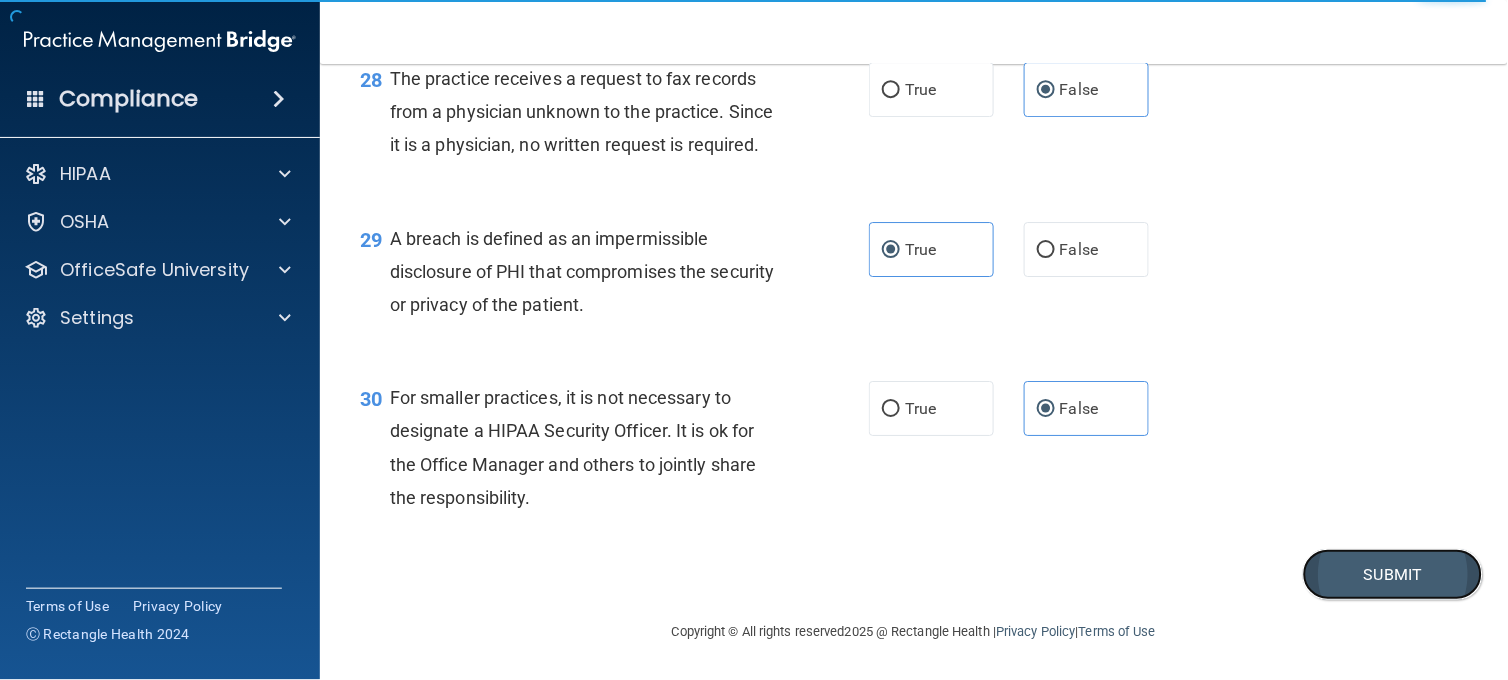 click on "Submit" at bounding box center (1393, 574) 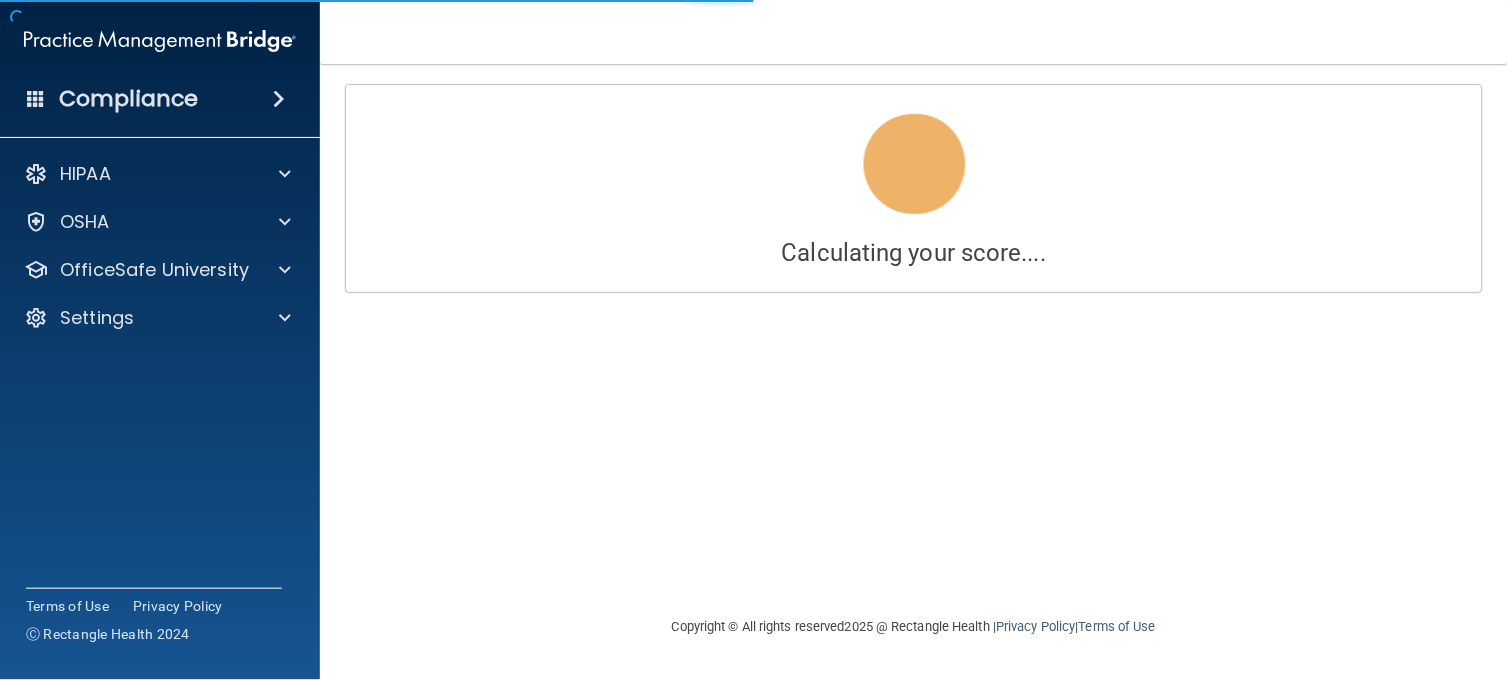 scroll, scrollTop: 0, scrollLeft: 0, axis: both 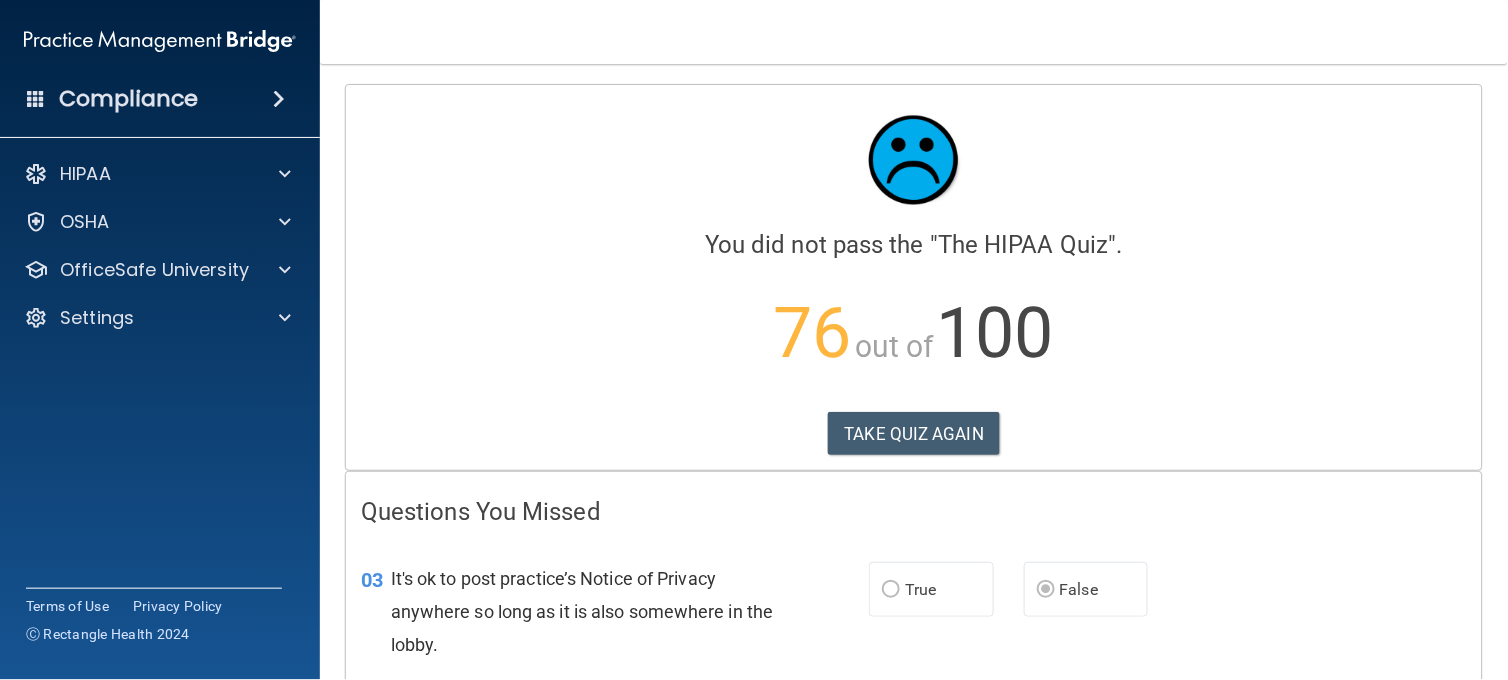click on "03       It's ok to post  practice’s Notice of Privacy anywhere so long as it is also somewhere in the lobby.                 True           False" at bounding box center (914, 617) 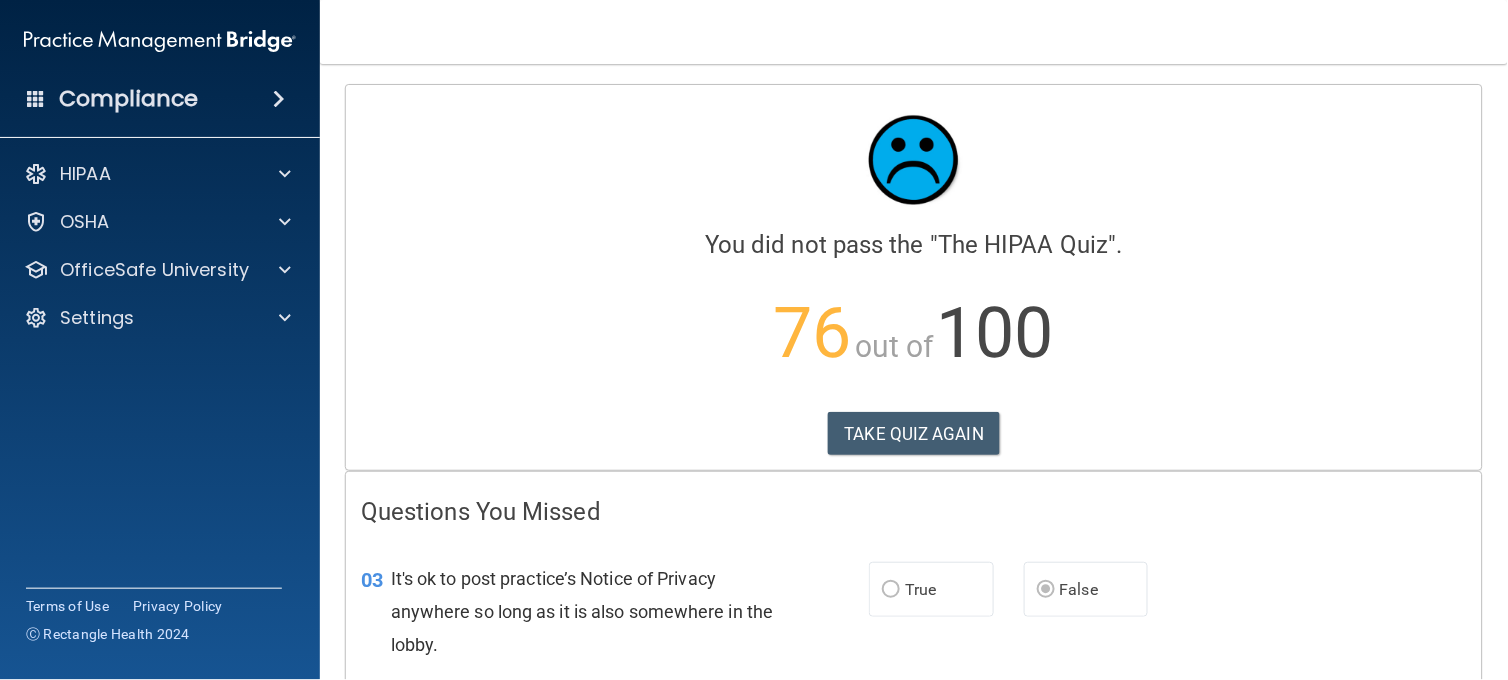 click on "03       It's ok to post  practice’s Notice of Privacy anywhere so long as it is also somewhere in the lobby.                 True           False" at bounding box center [914, 617] 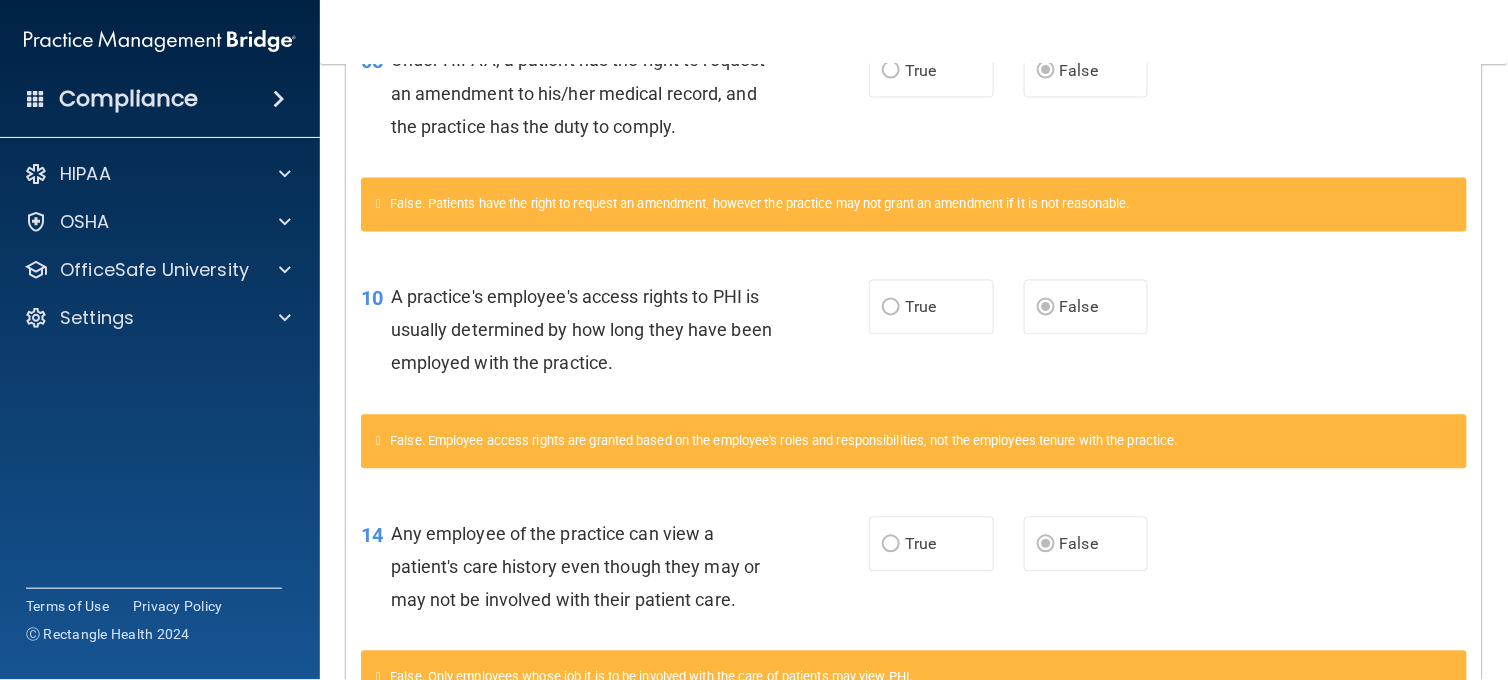 scroll, scrollTop: 770, scrollLeft: 0, axis: vertical 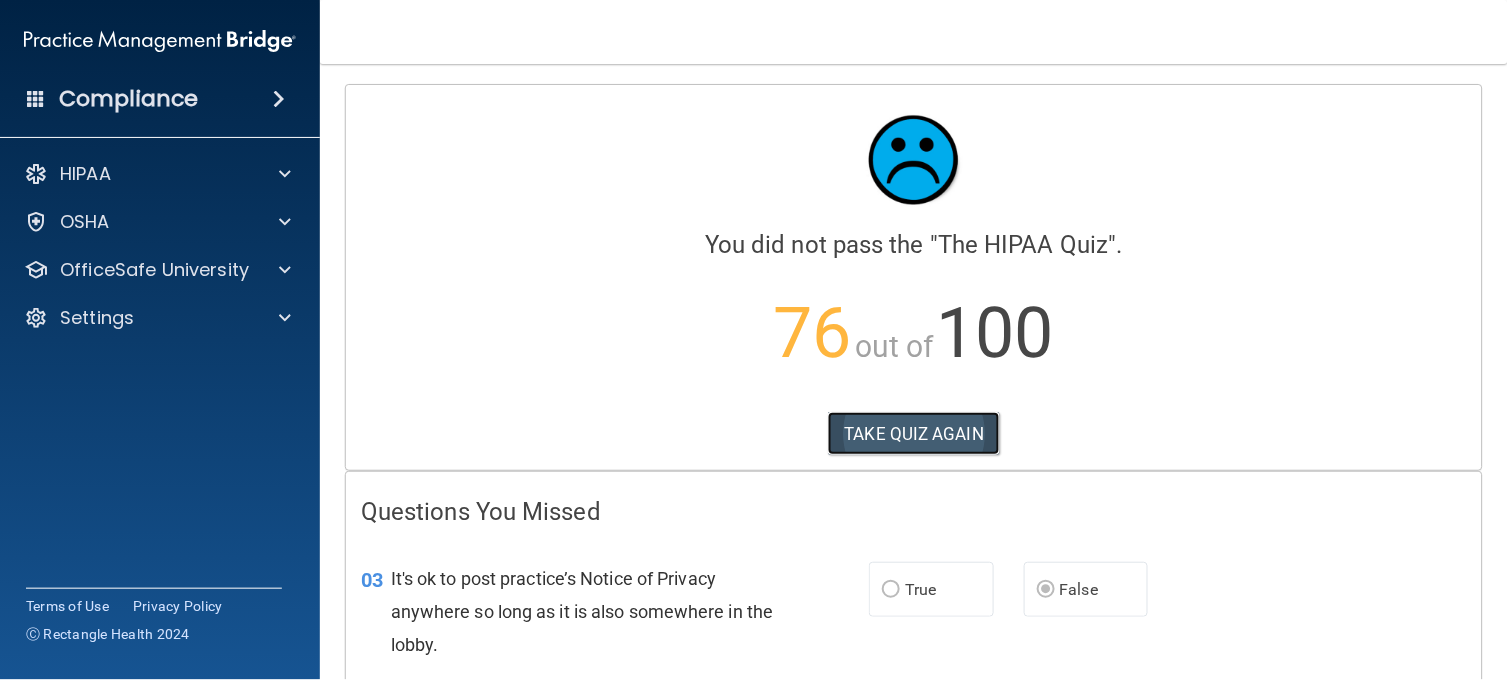 click on "TAKE QUIZ AGAIN" at bounding box center (914, 434) 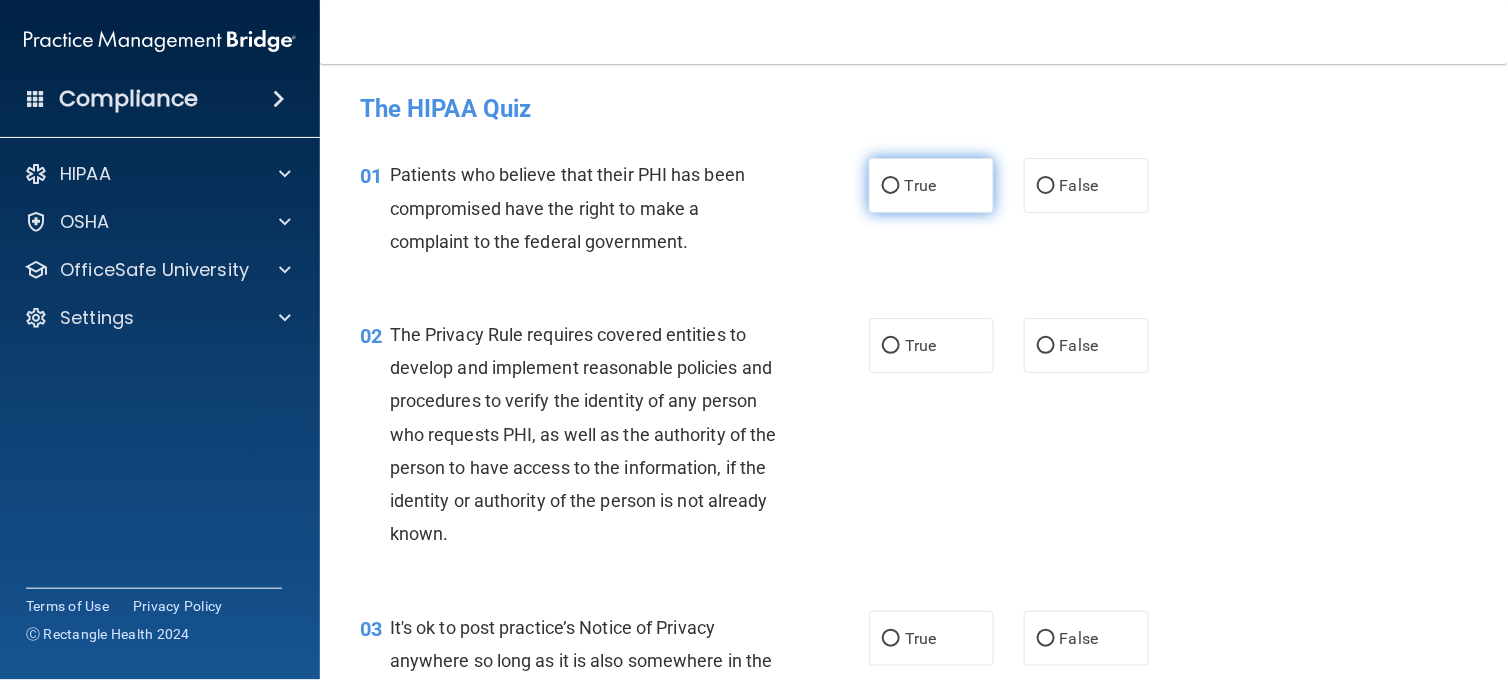 click on "True" at bounding box center [931, 185] 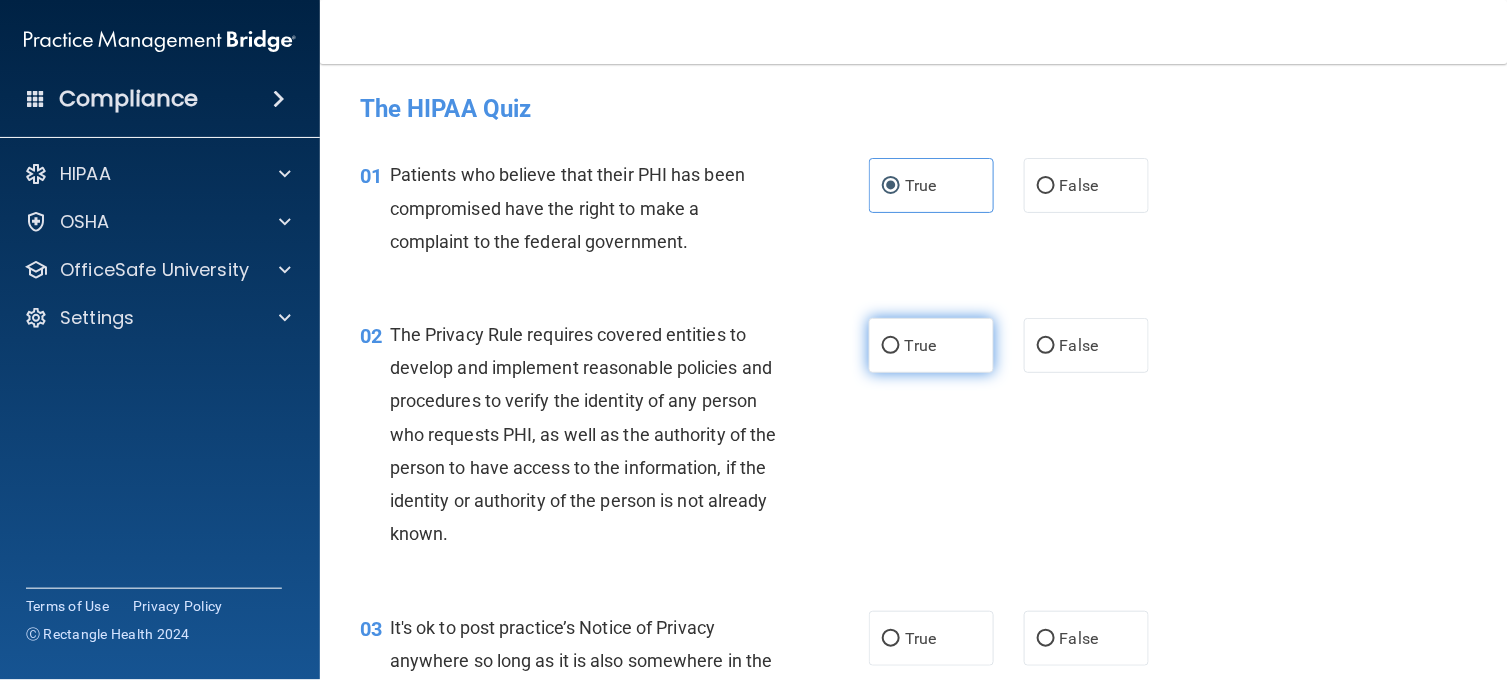 click on "True" at bounding box center (931, 345) 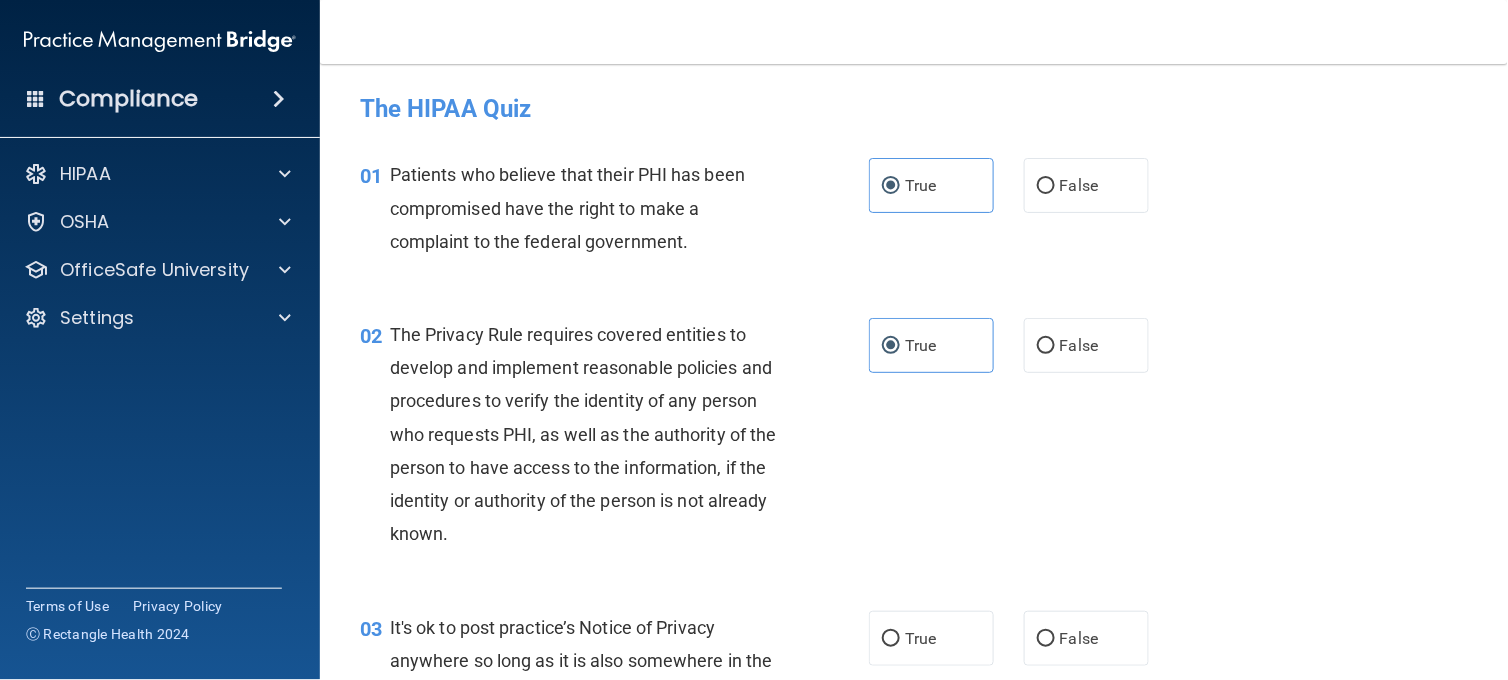 click on "02       The Privacy Rule requires covered entities to develop and implement reasonable policies and procedures to verify the identity of any person who requests PHI, as well as the authority of the person to have access to the information, if the identity or authority of the person is not already known.                 True           False" at bounding box center [914, 439] 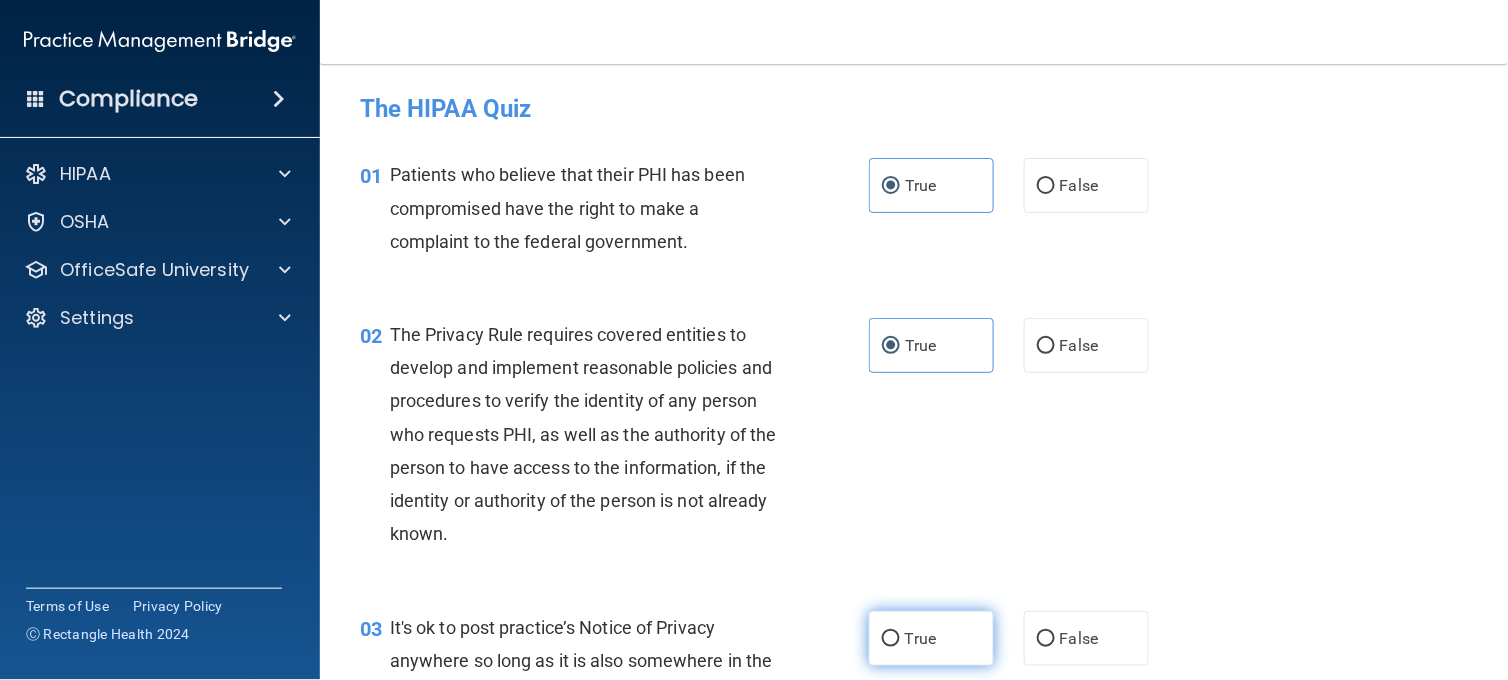 click on "True" at bounding box center (920, 638) 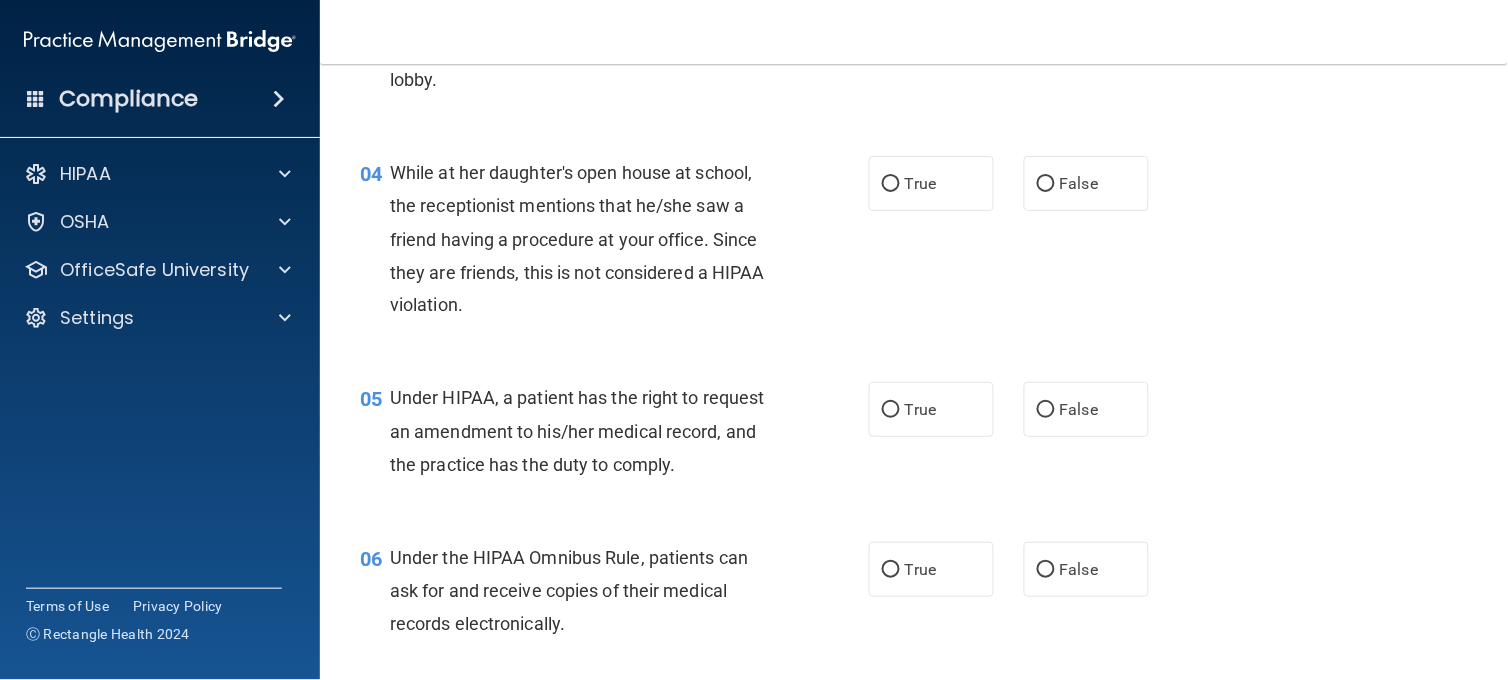 scroll, scrollTop: 622, scrollLeft: 0, axis: vertical 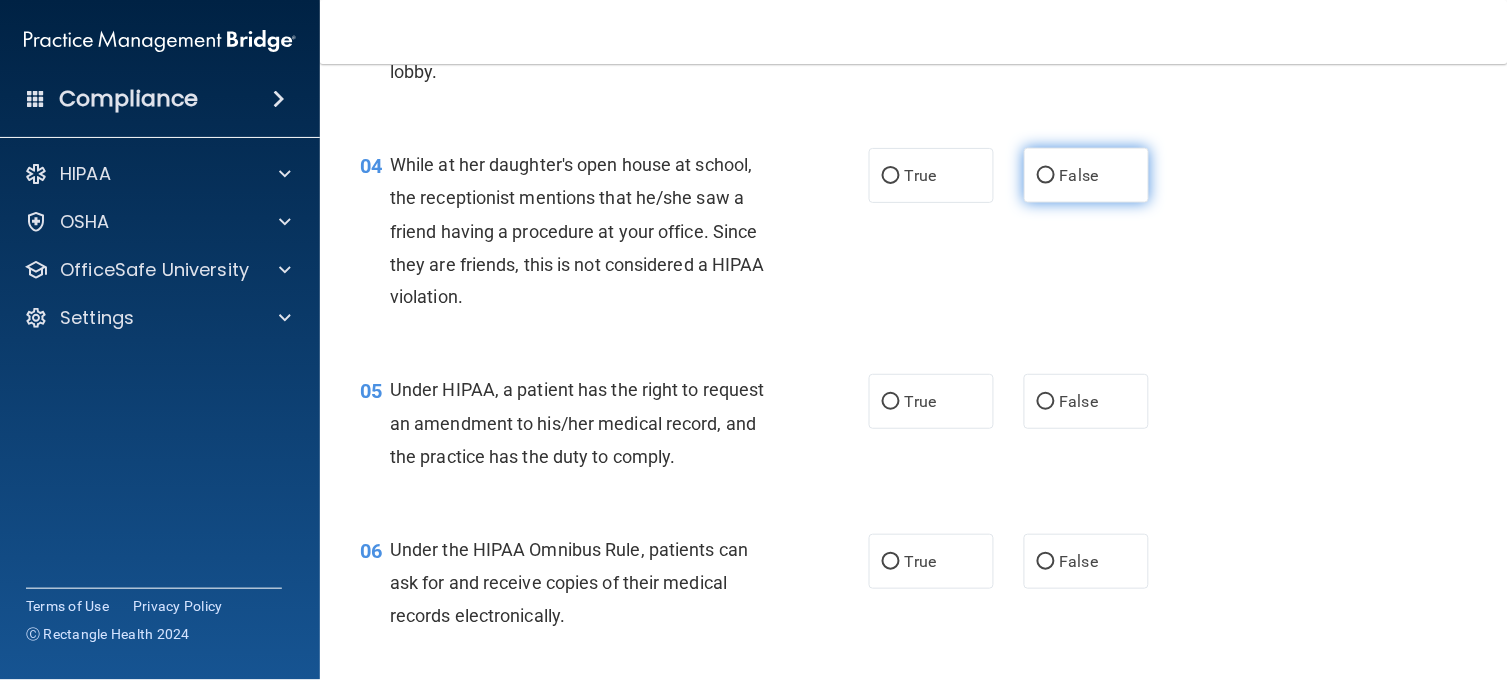 click on "False" at bounding box center (1086, 175) 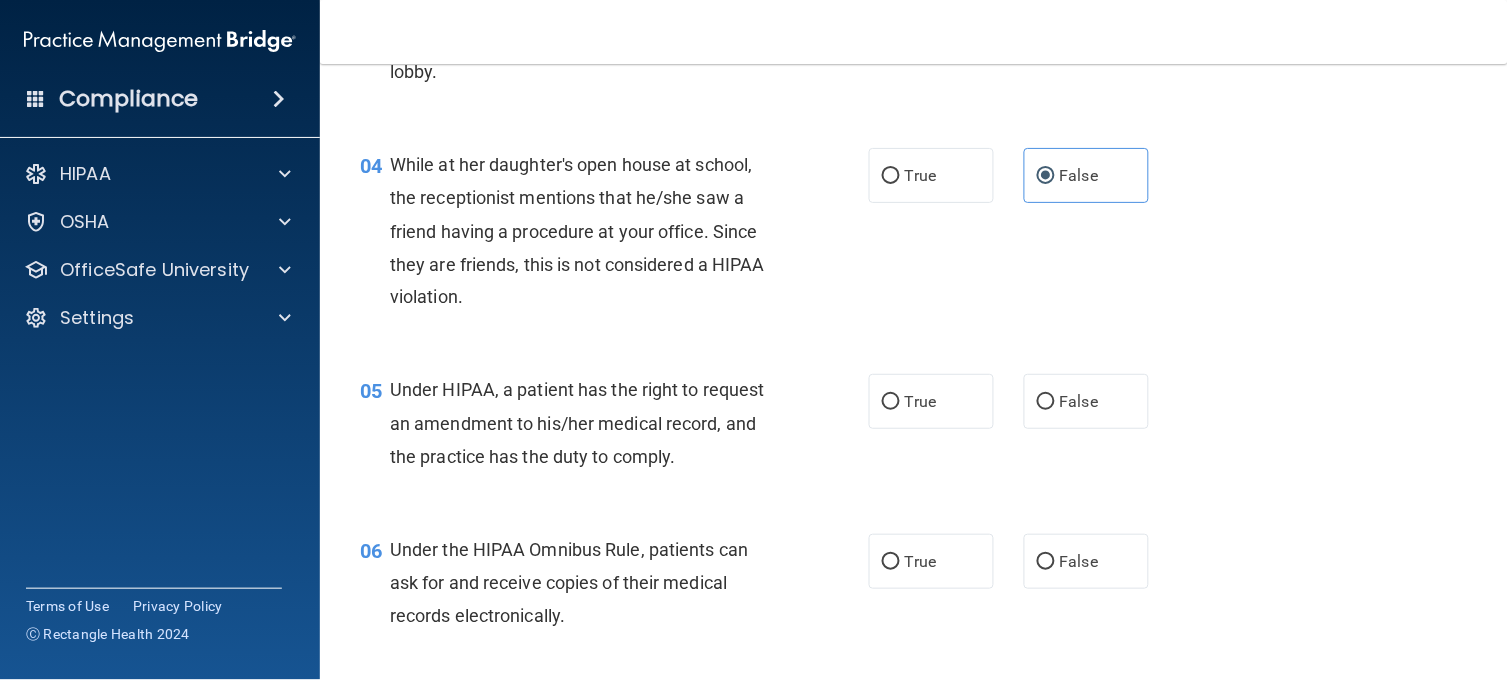click on "04       While at her daughter's open house at school, the receptionist mentions that he/she saw a friend having a procedure at your office.  Since they are friends, this is not considered a HIPAA violation.                 True           False" at bounding box center (914, 236) 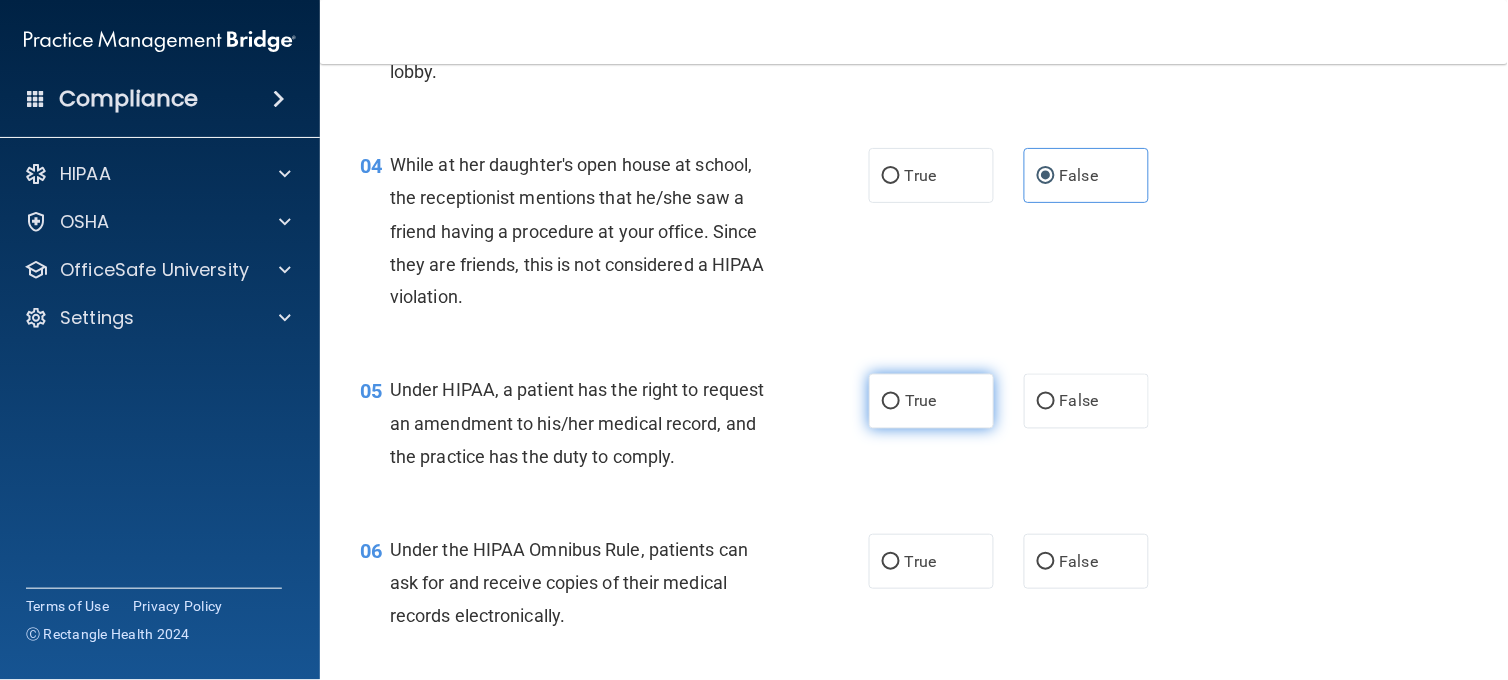 click on "True" at bounding box center [931, 401] 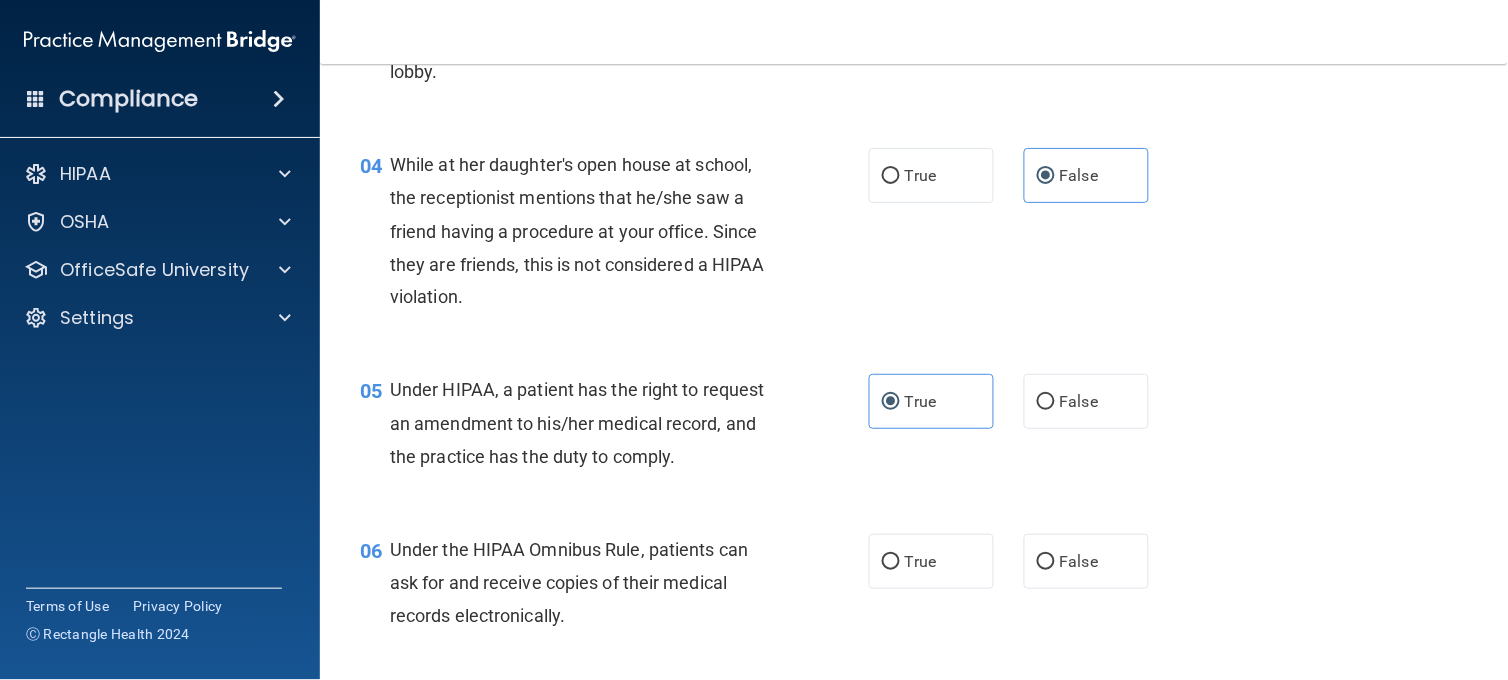 click on "05       Under HIPAA, a patient has the right to request an amendment to his/her medical record, and the practice has the duty to comply.                 True           False" at bounding box center (914, 429) 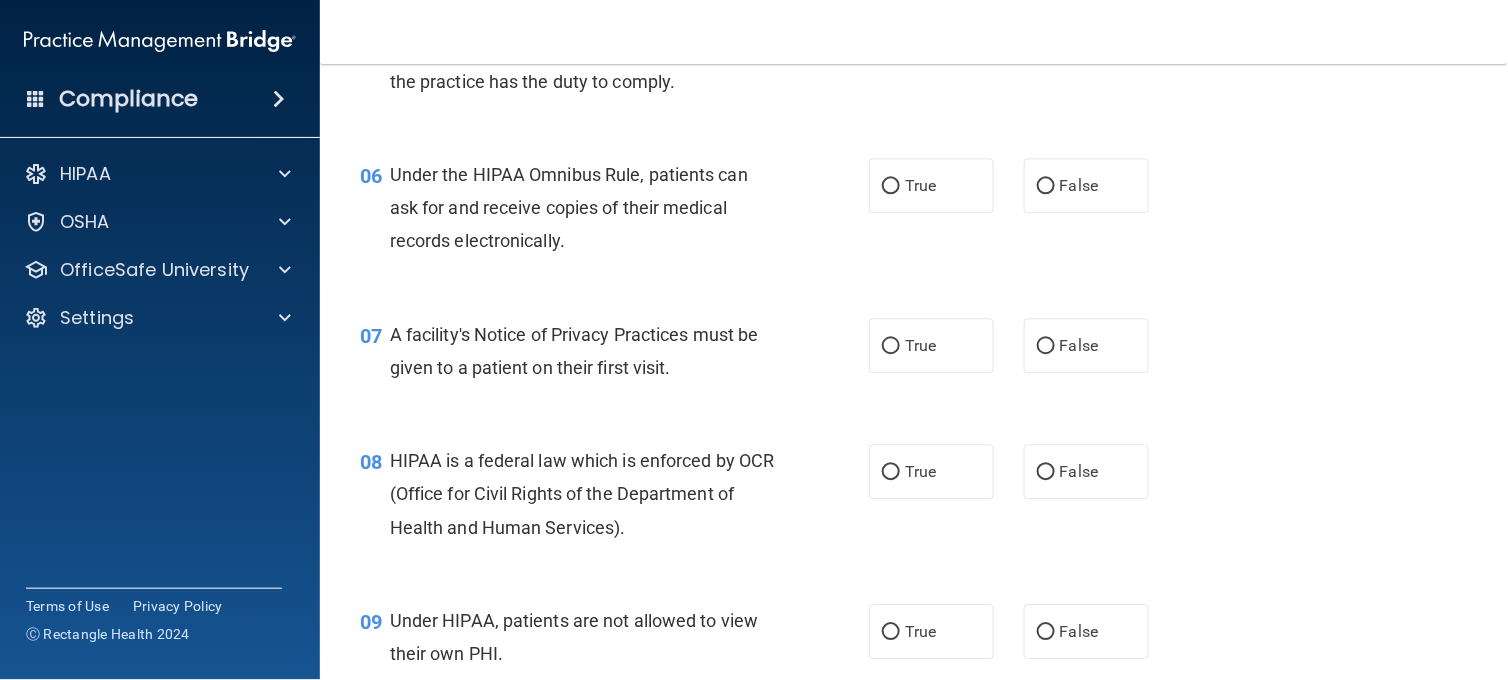 scroll, scrollTop: 1007, scrollLeft: 0, axis: vertical 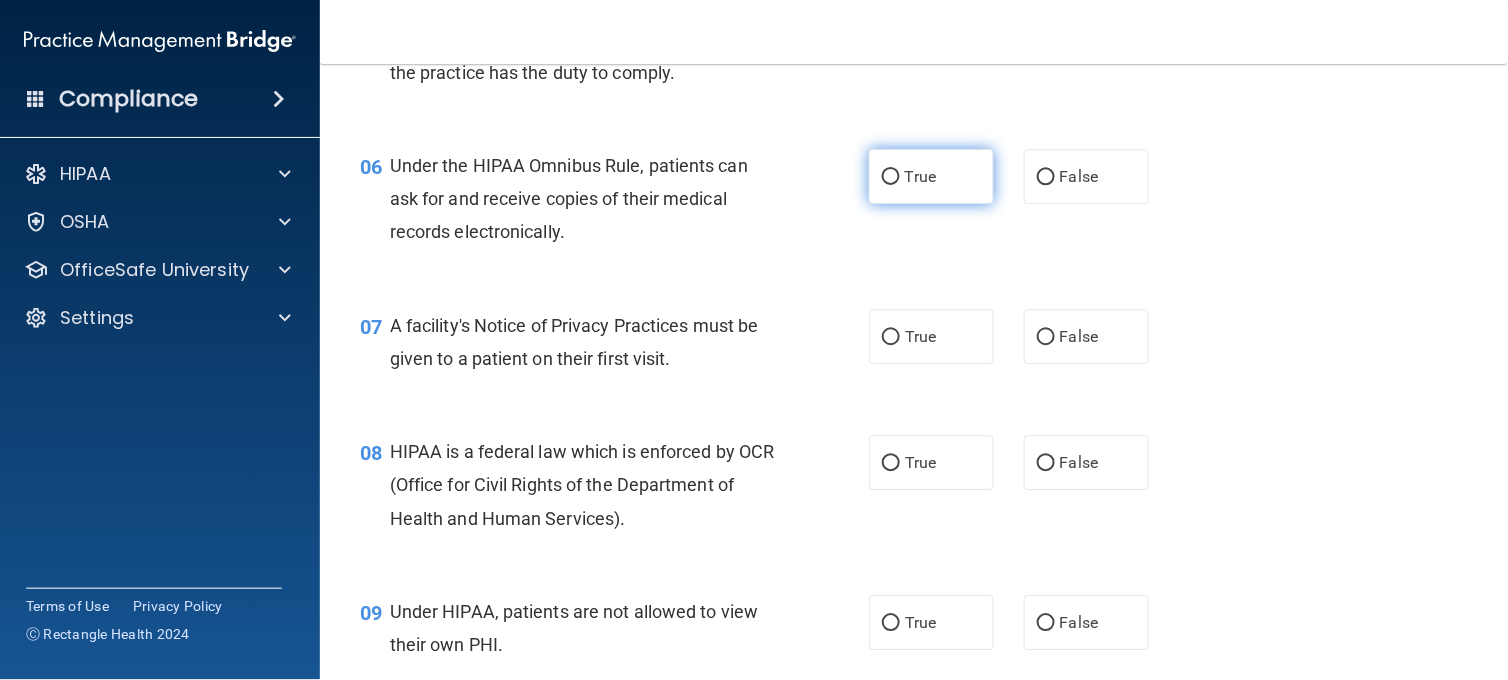 click on "True" at bounding box center (931, 176) 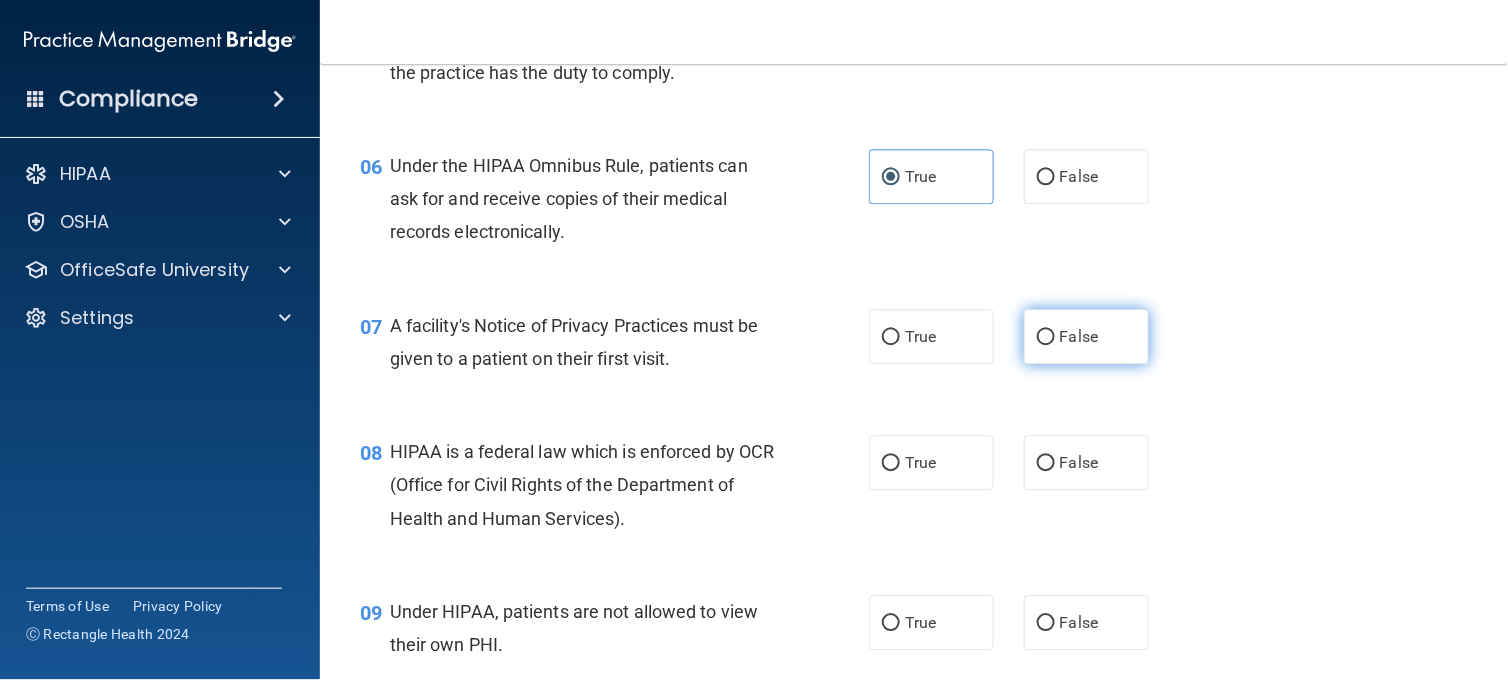 click on "False" at bounding box center (1086, 336) 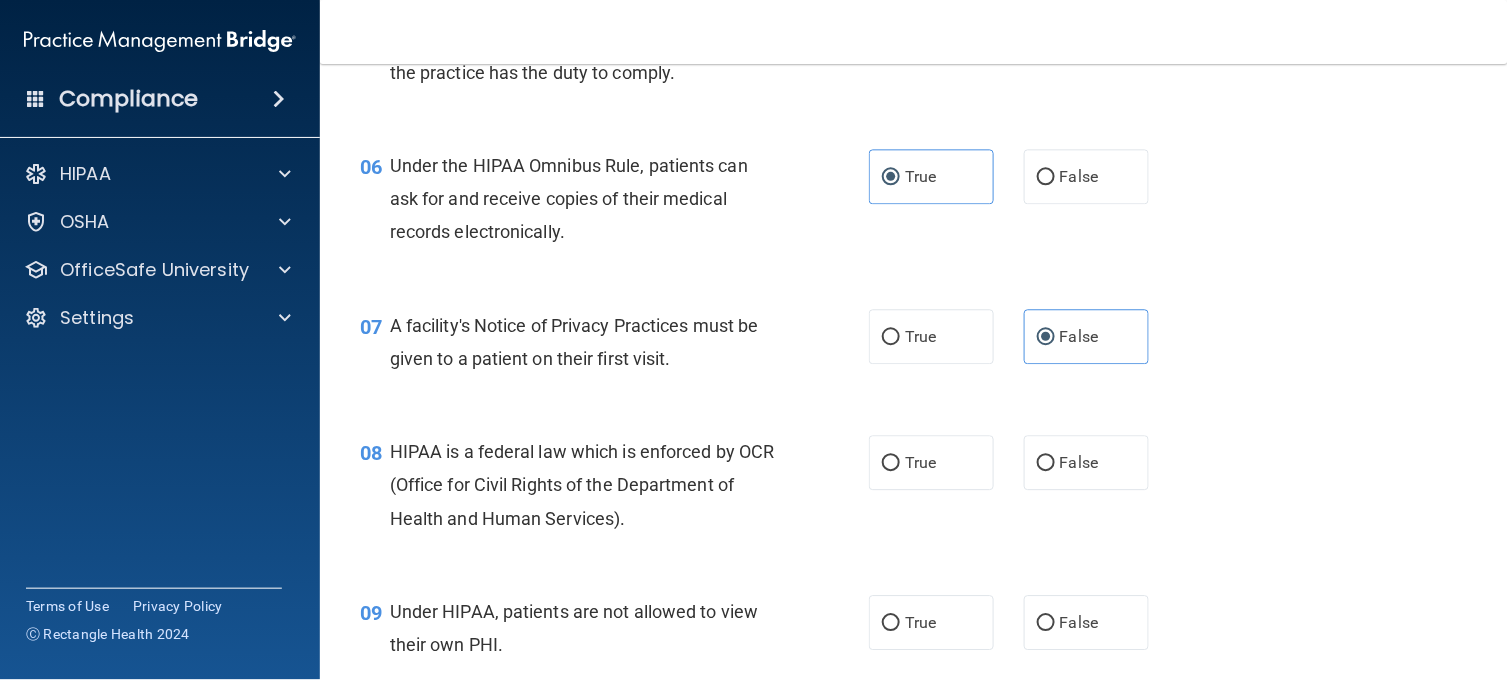 click on "08       HIPAA is a federal law which is enforced by OCR (Office for Civil Rights of the Department of Health and Human Services).                 True           False" at bounding box center [914, 490] 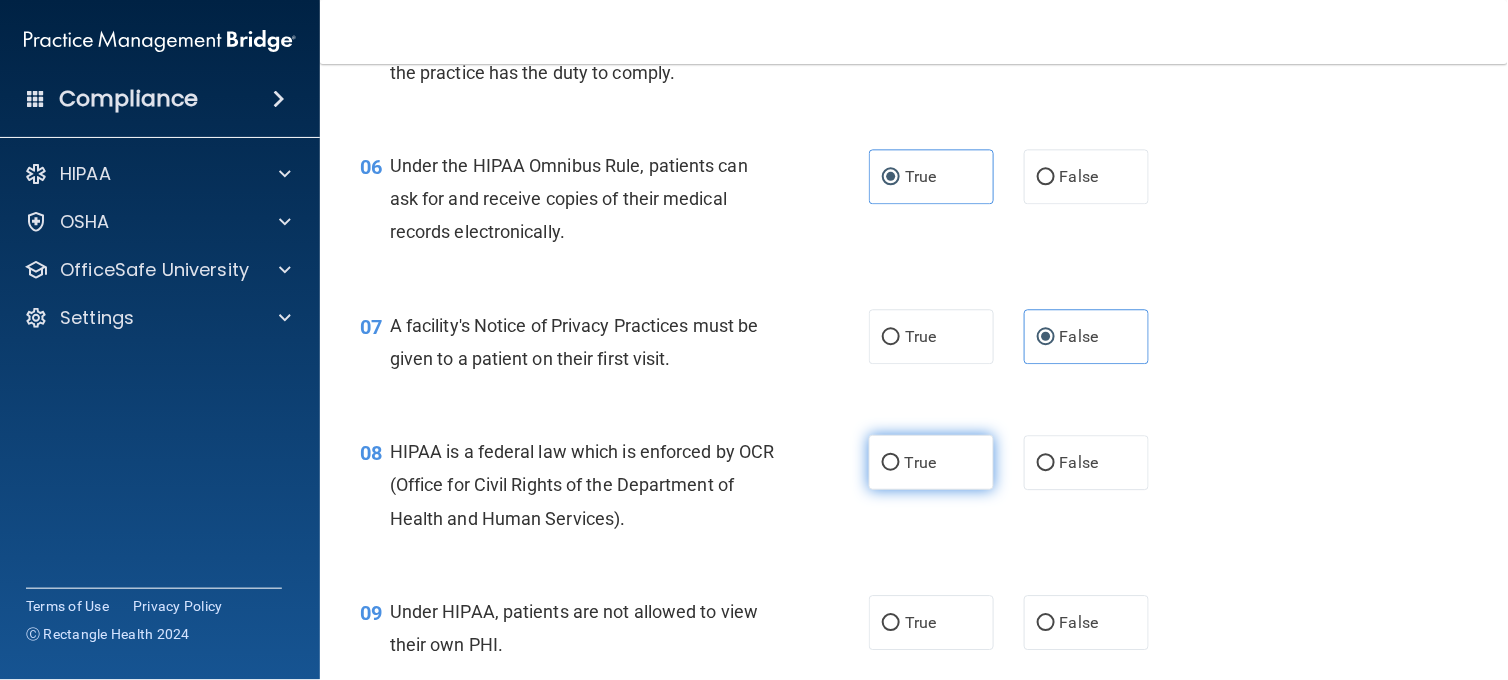 click on "True" at bounding box center [931, 462] 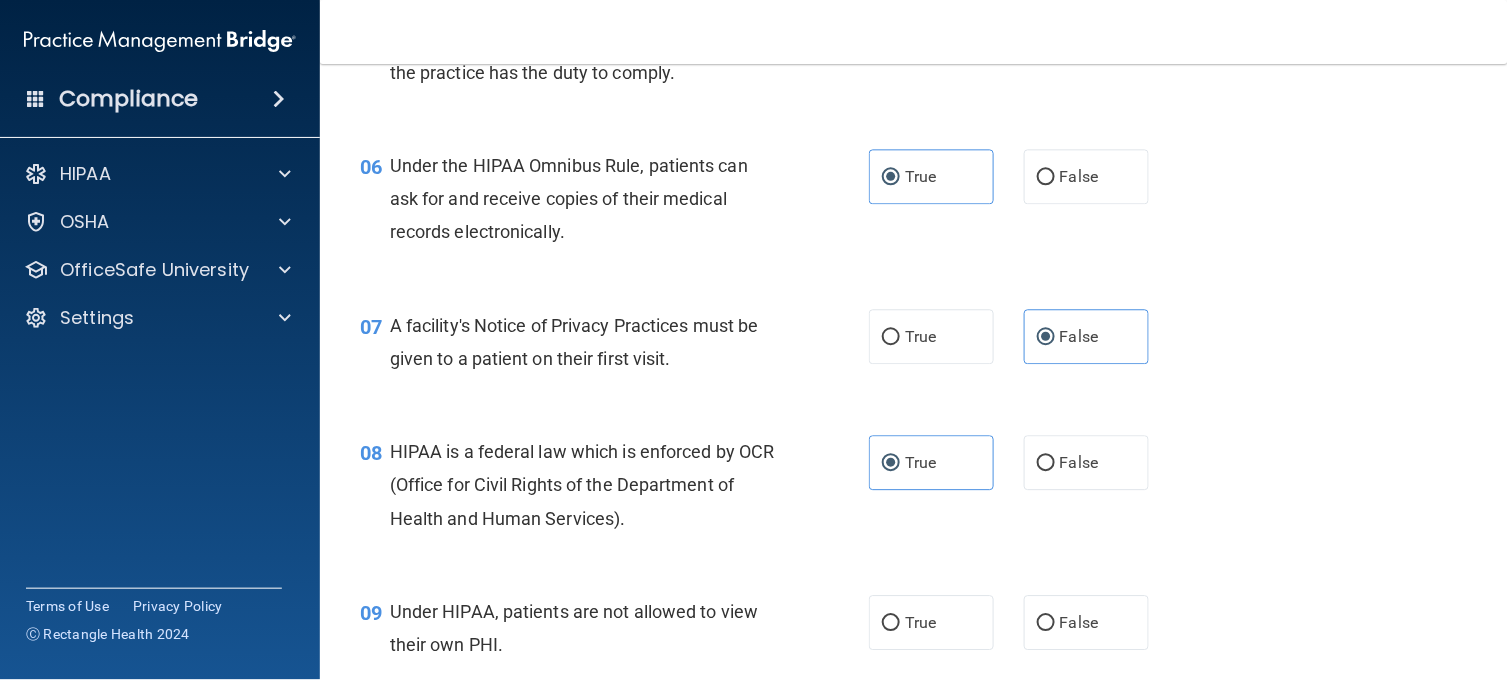click on "08       HIPAA is a federal law which is enforced by OCR (Office for Civil Rights of the Department of Health and Human Services).                 True           False" at bounding box center [914, 490] 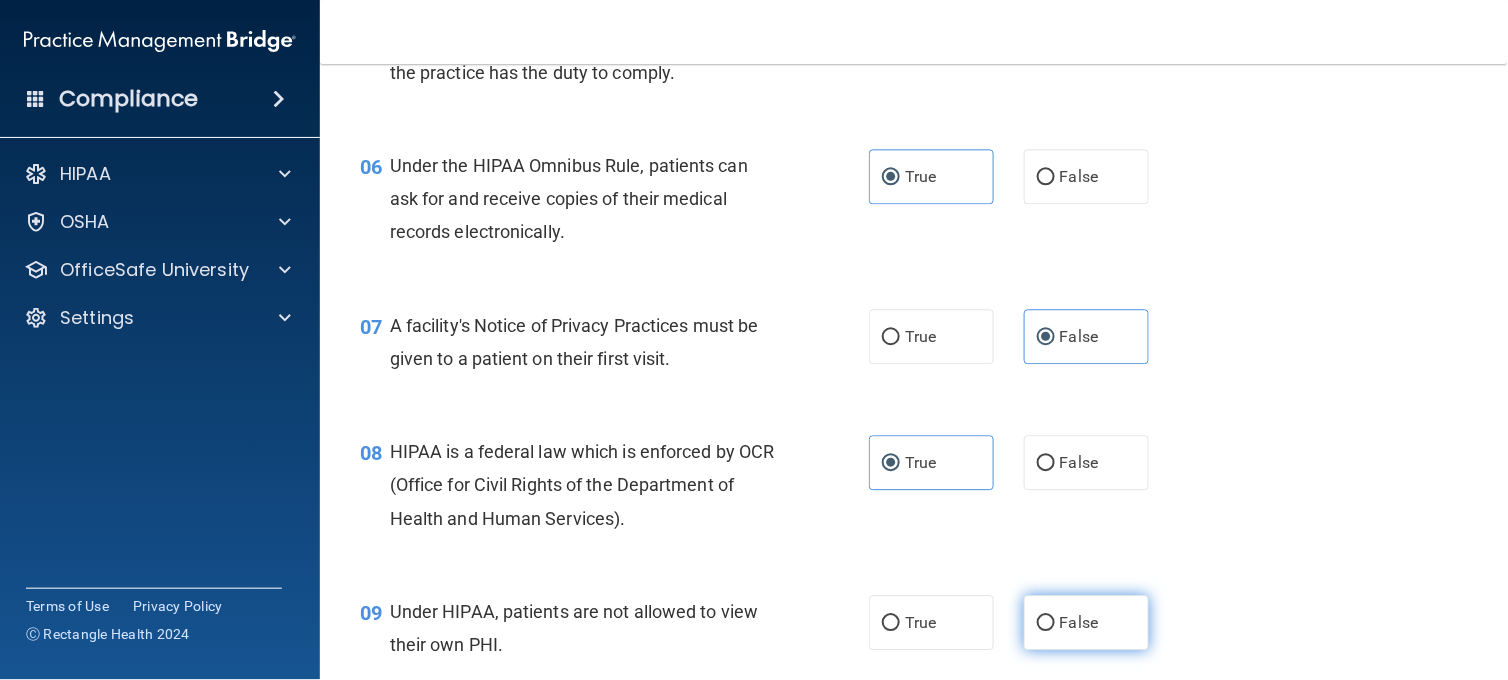 click on "False" at bounding box center (1046, 623) 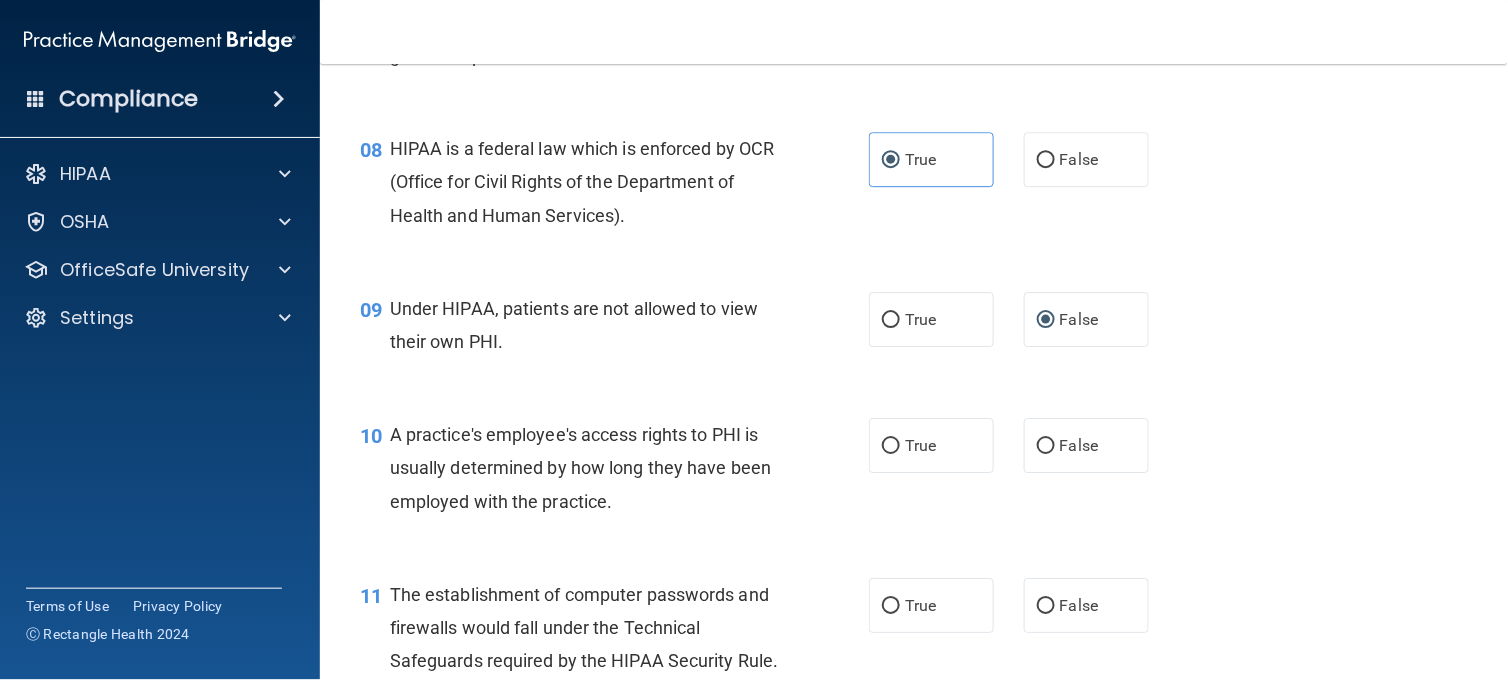 scroll, scrollTop: 1318, scrollLeft: 0, axis: vertical 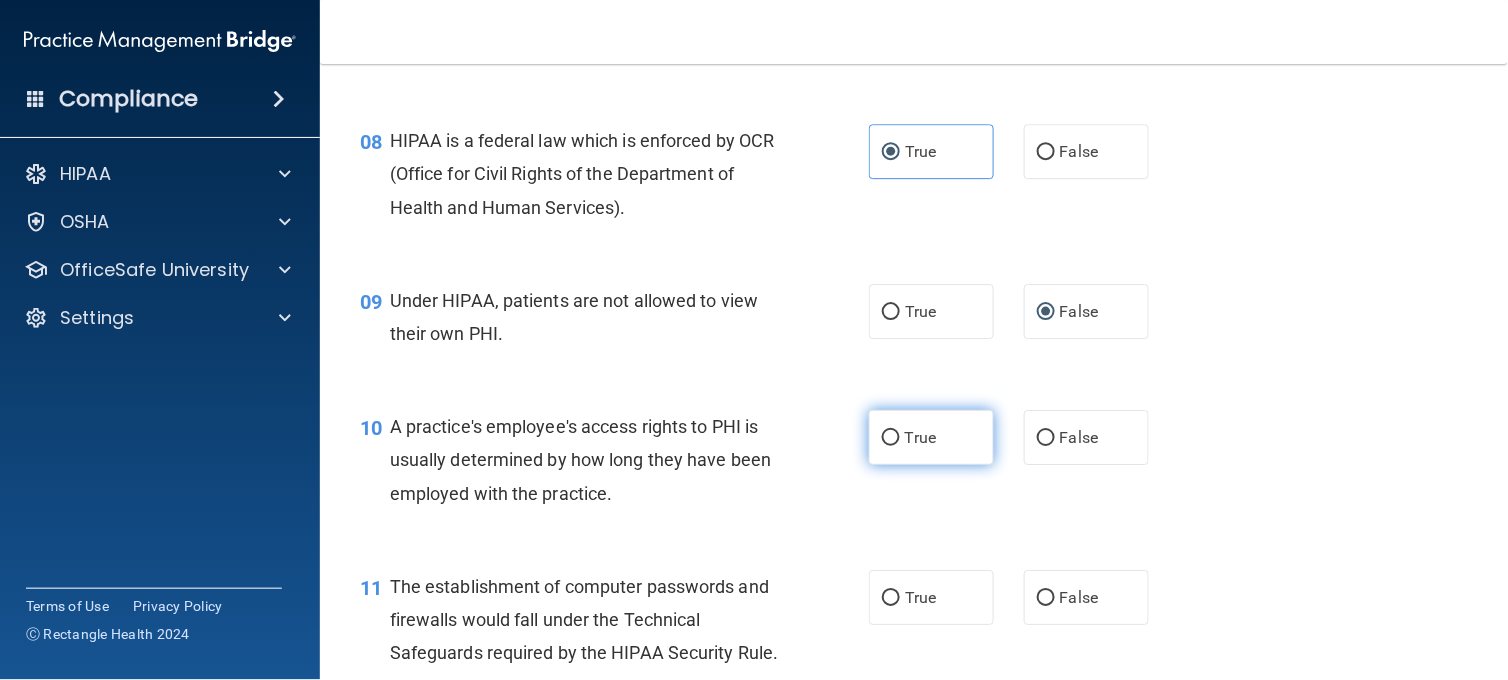 click on "True" at bounding box center [931, 437] 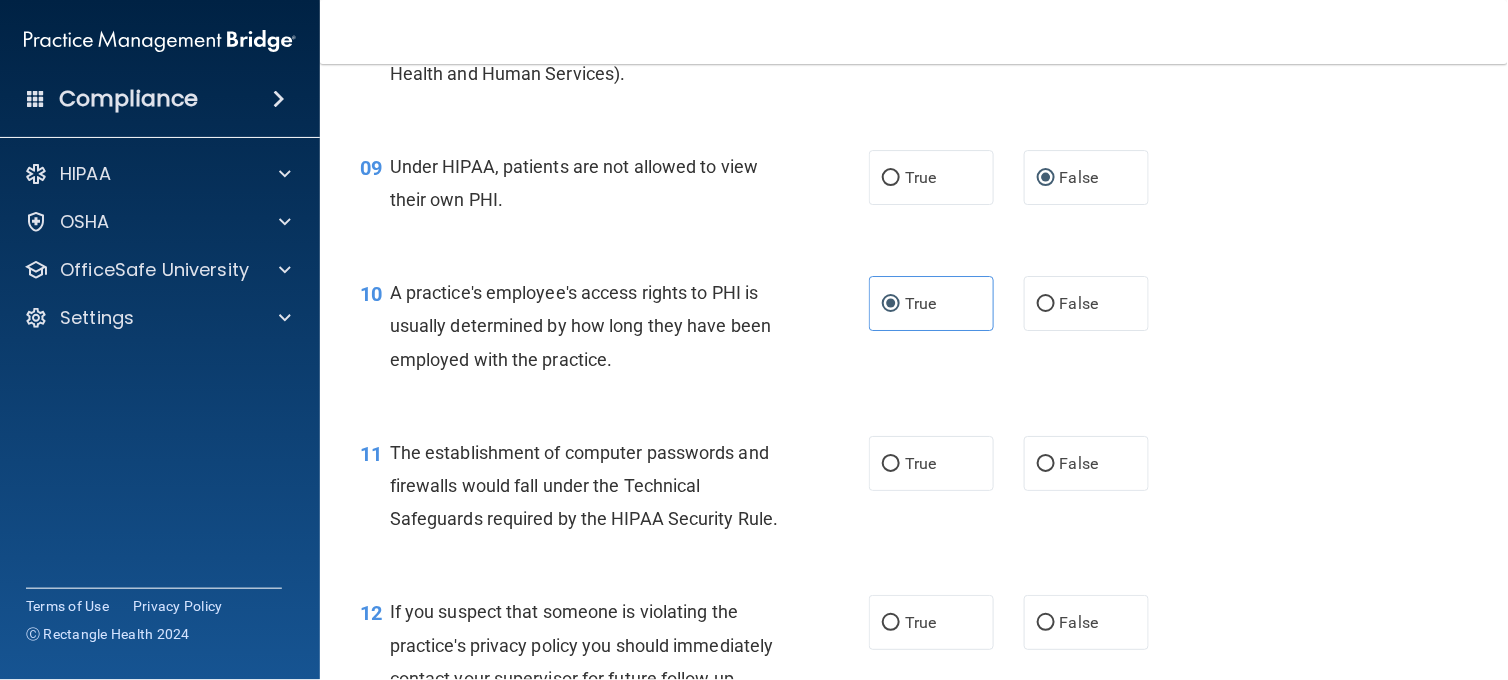 scroll, scrollTop: 1525, scrollLeft: 0, axis: vertical 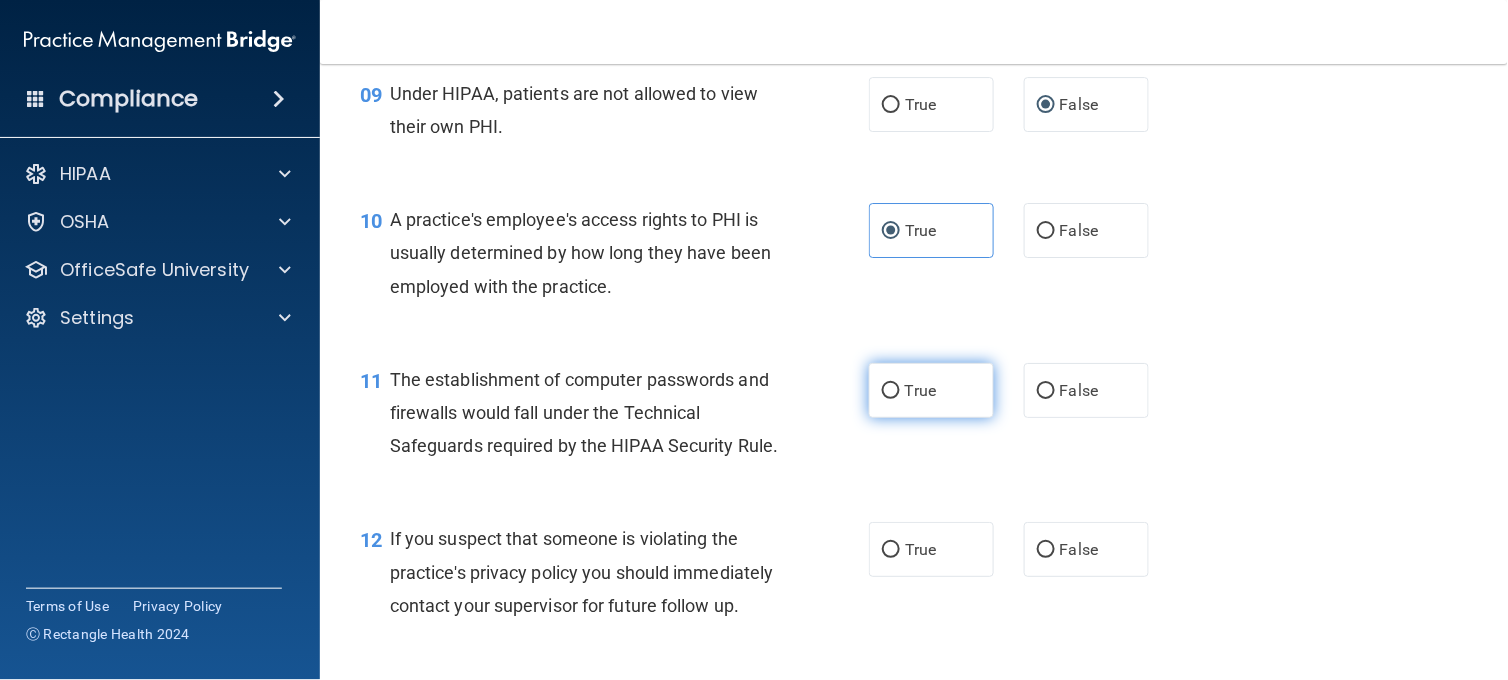 click on "True" at bounding box center (920, 390) 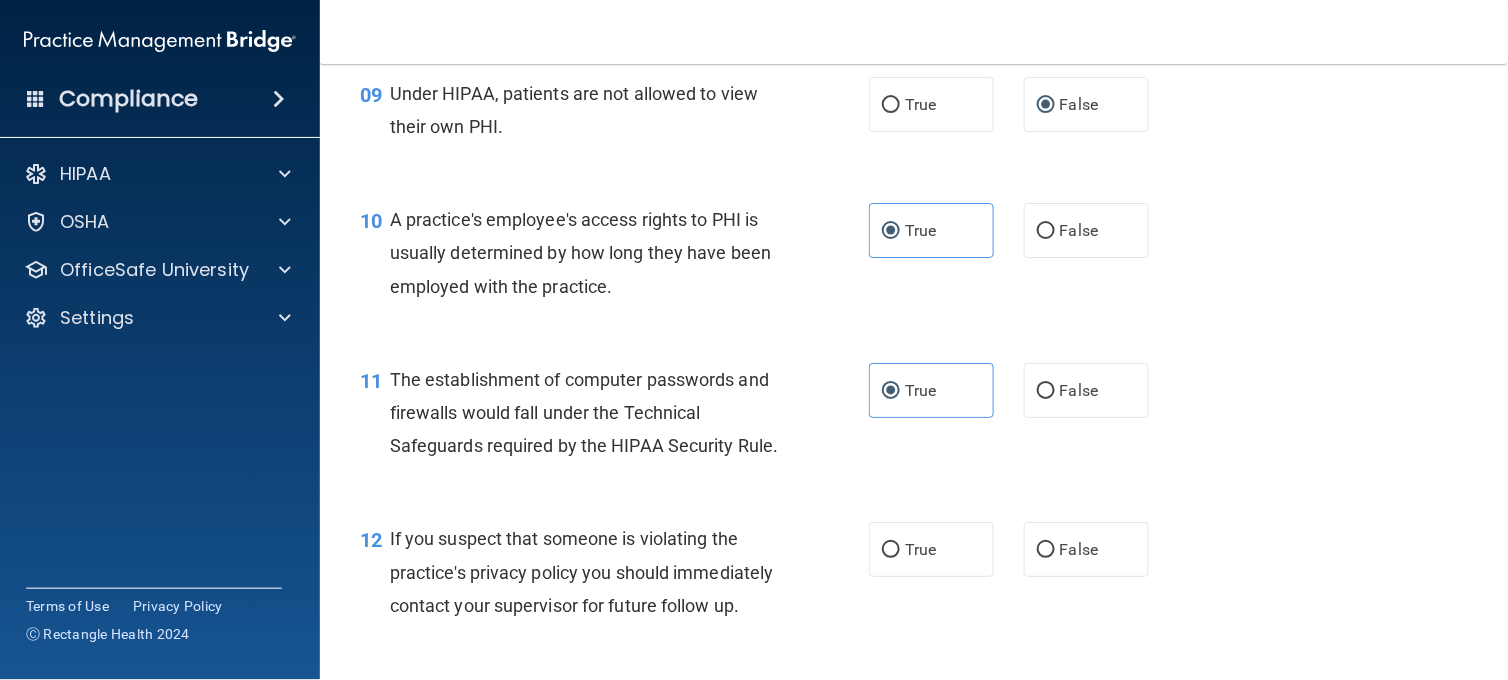 click on "11       The establishment of computer passwords and firewalls would fall under the Technical Safeguards required by the HIPAA Security Rule.                 True           False" at bounding box center (914, 418) 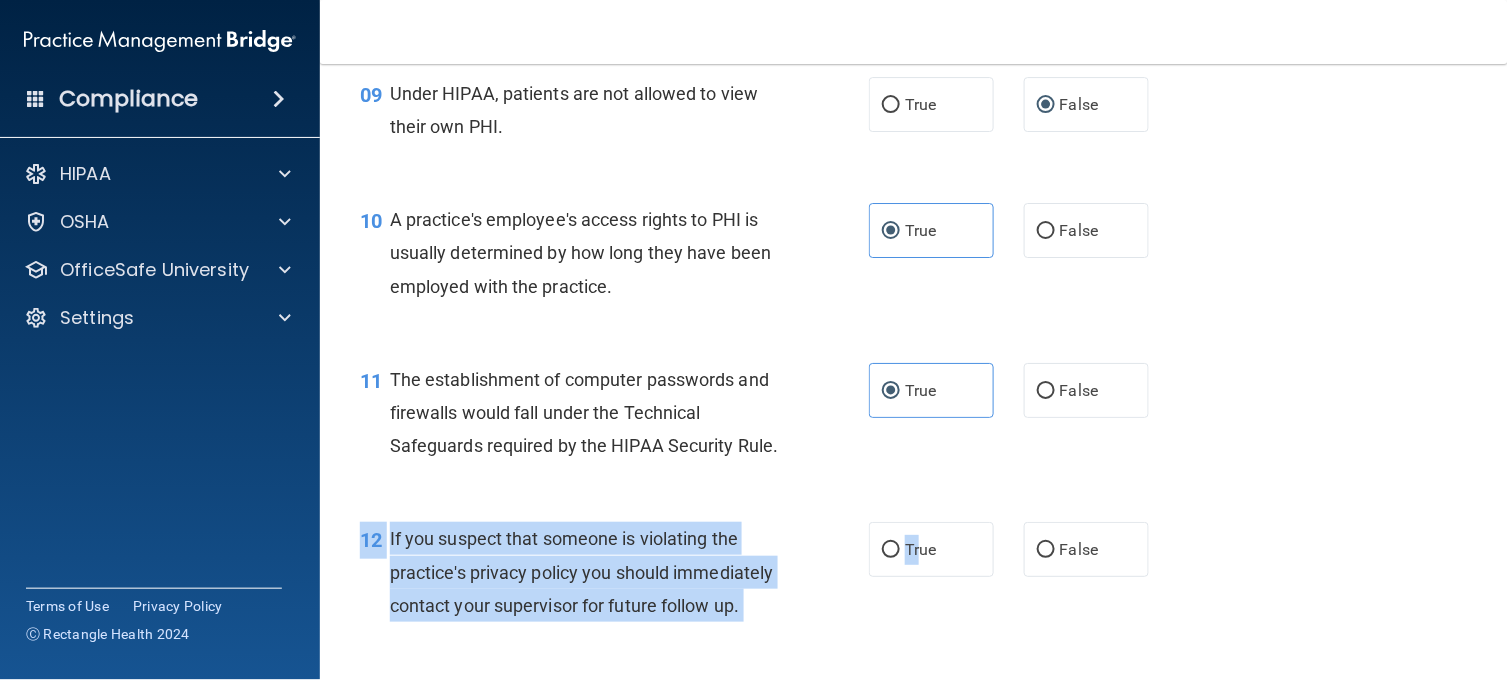 drag, startPoint x: 912, startPoint y: 596, endPoint x: 1436, endPoint y: 635, distance: 525.44934 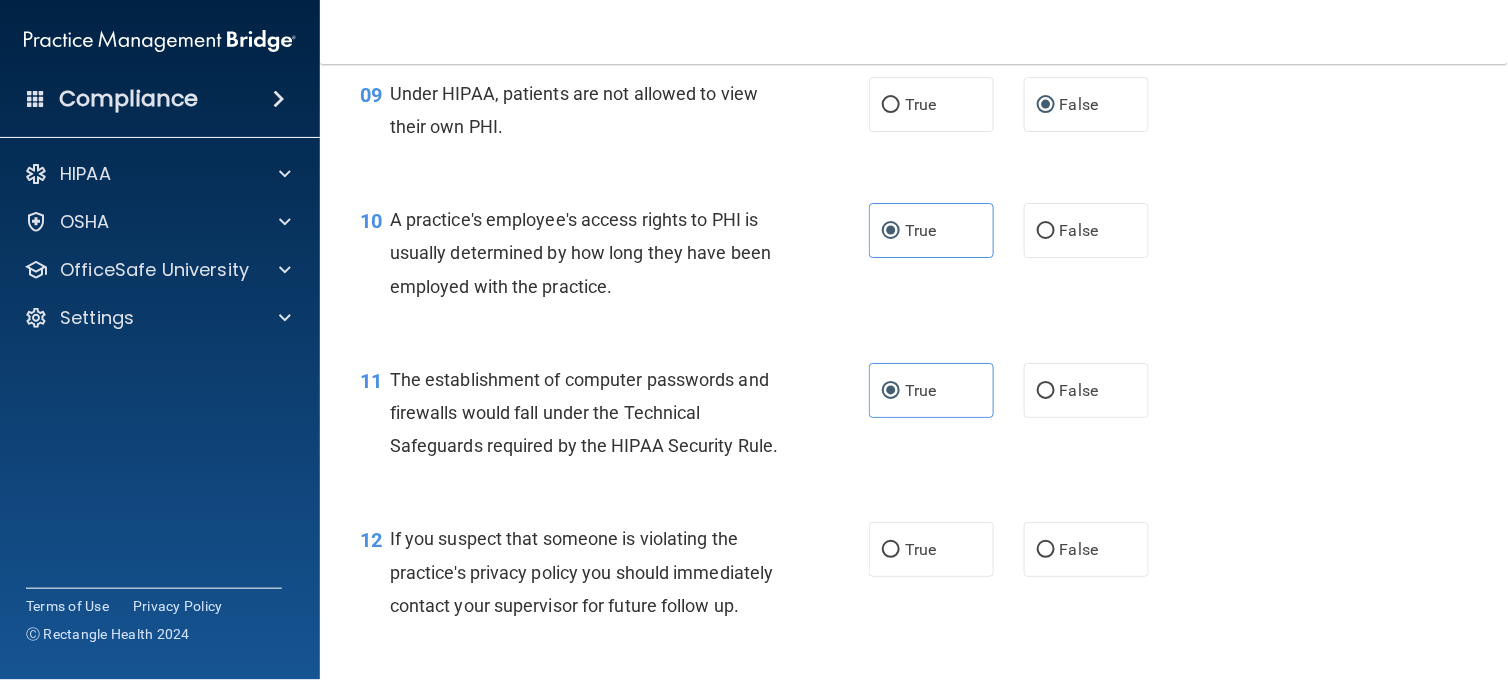 drag, startPoint x: 1436, startPoint y: 635, endPoint x: 1345, endPoint y: 643, distance: 91.350975 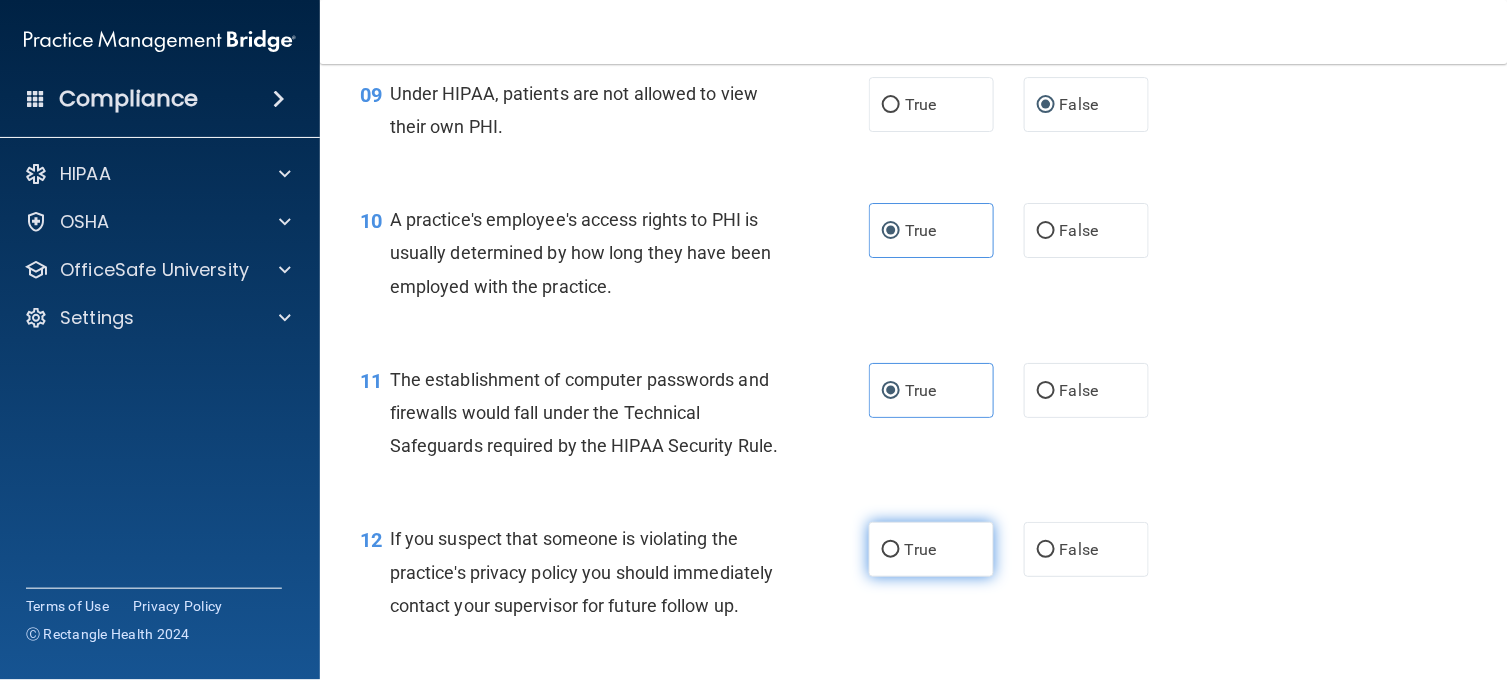 click on "True" at bounding box center (931, 549) 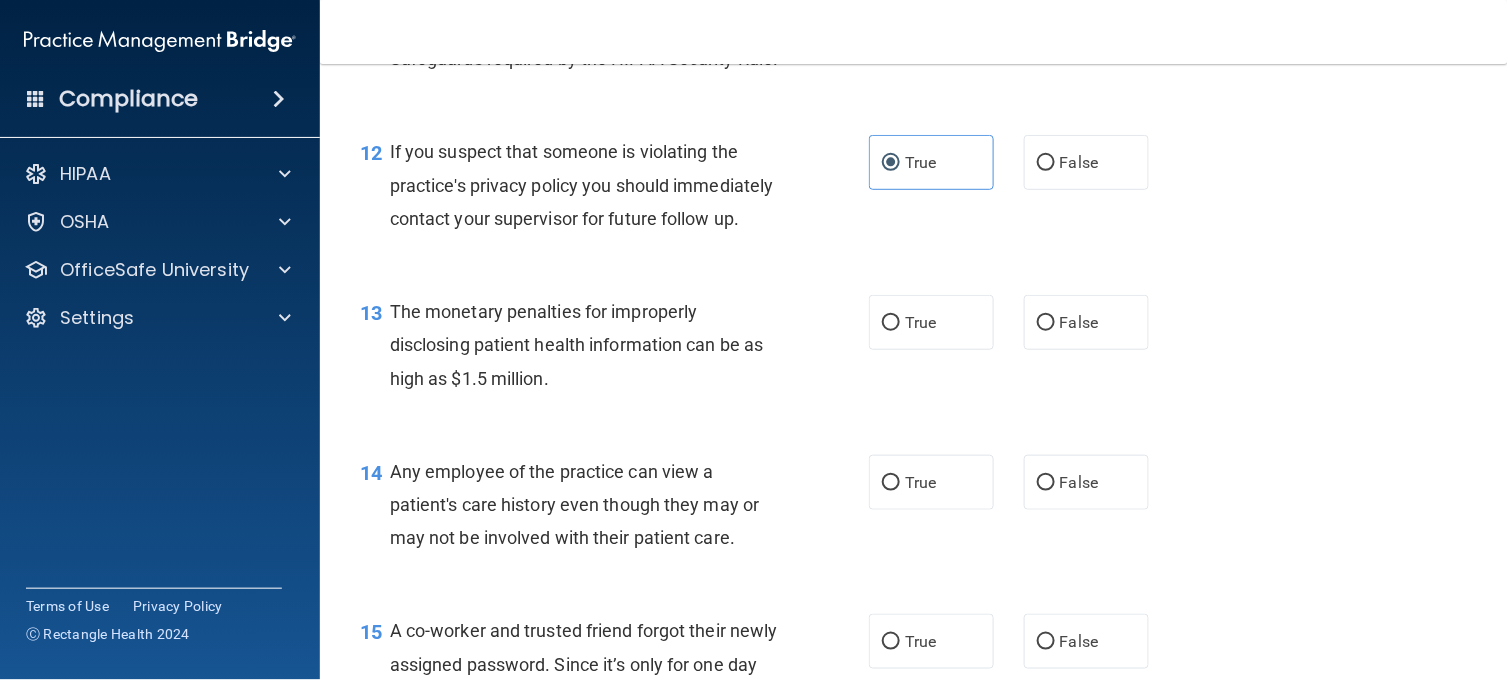 scroll, scrollTop: 1970, scrollLeft: 0, axis: vertical 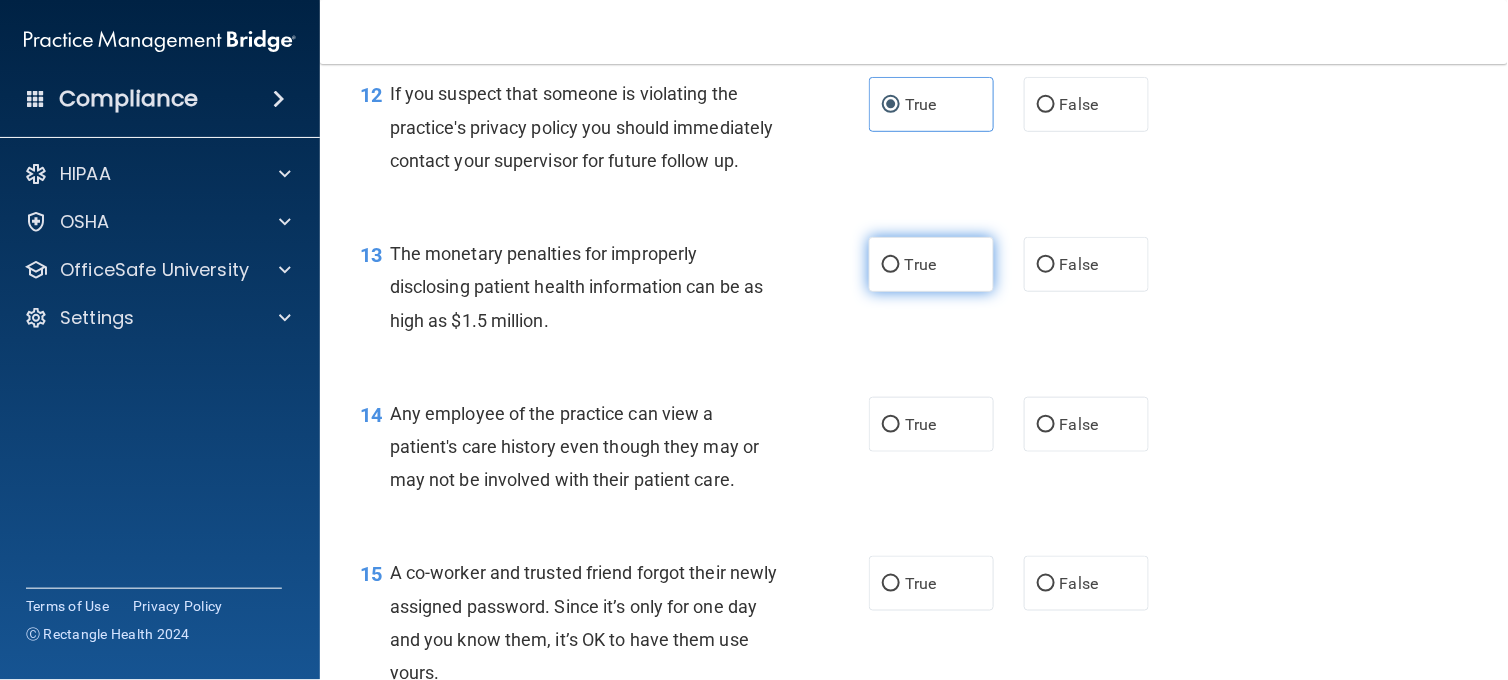 click on "True" at bounding box center (931, 264) 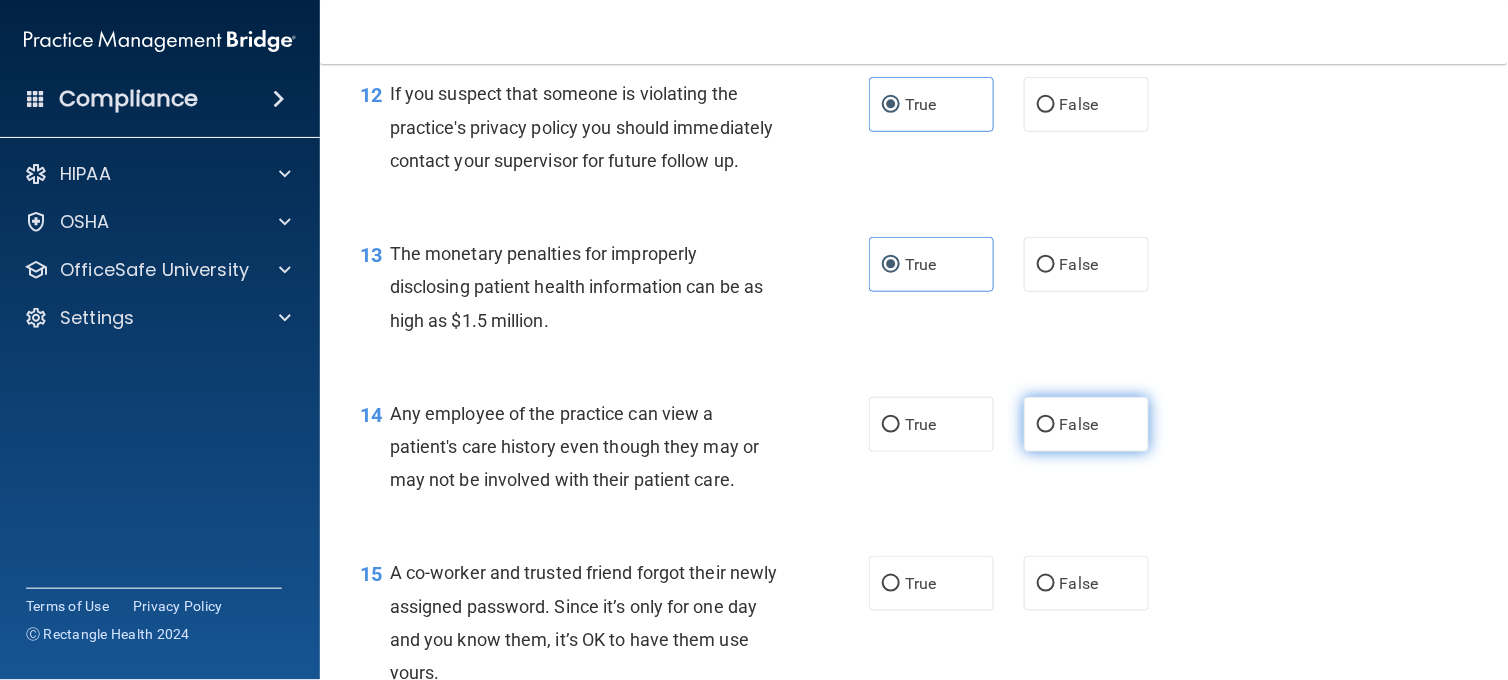 click on "False" at bounding box center (1086, 424) 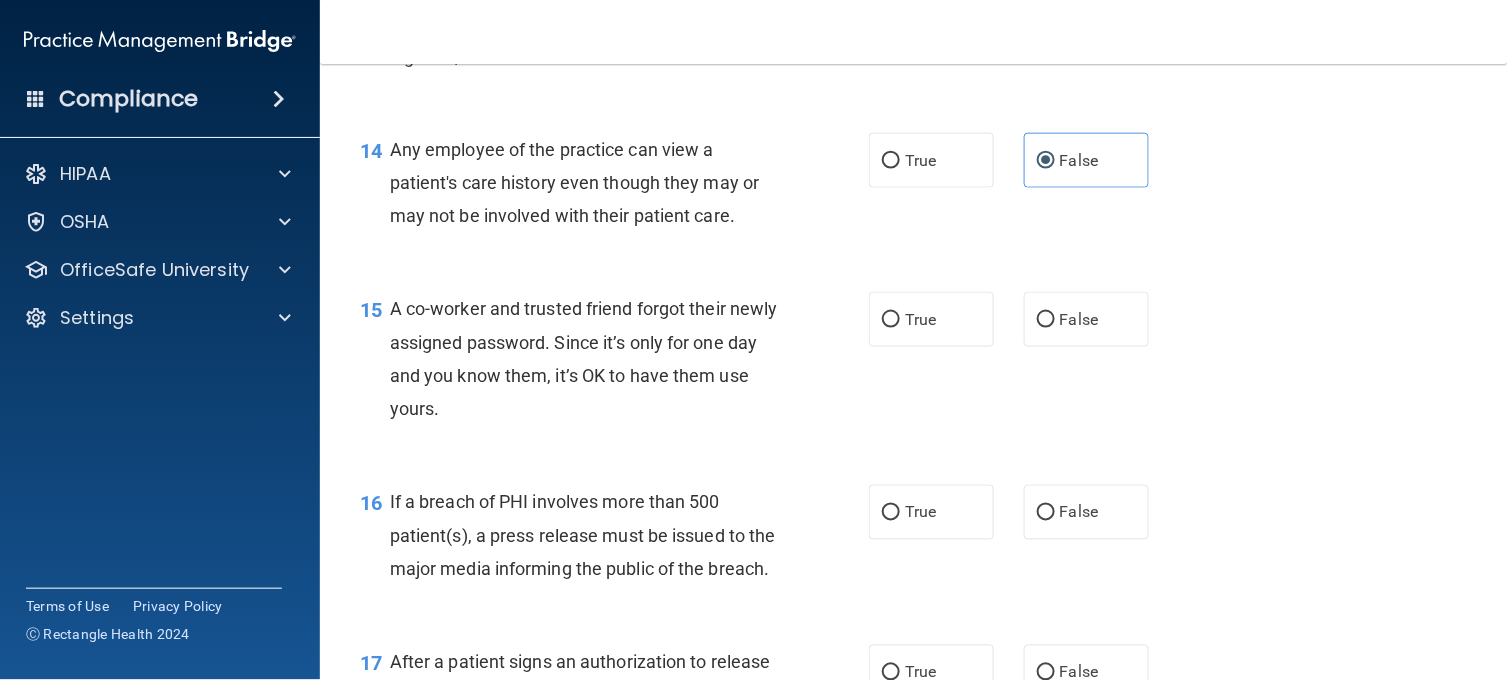 scroll, scrollTop: 2236, scrollLeft: 0, axis: vertical 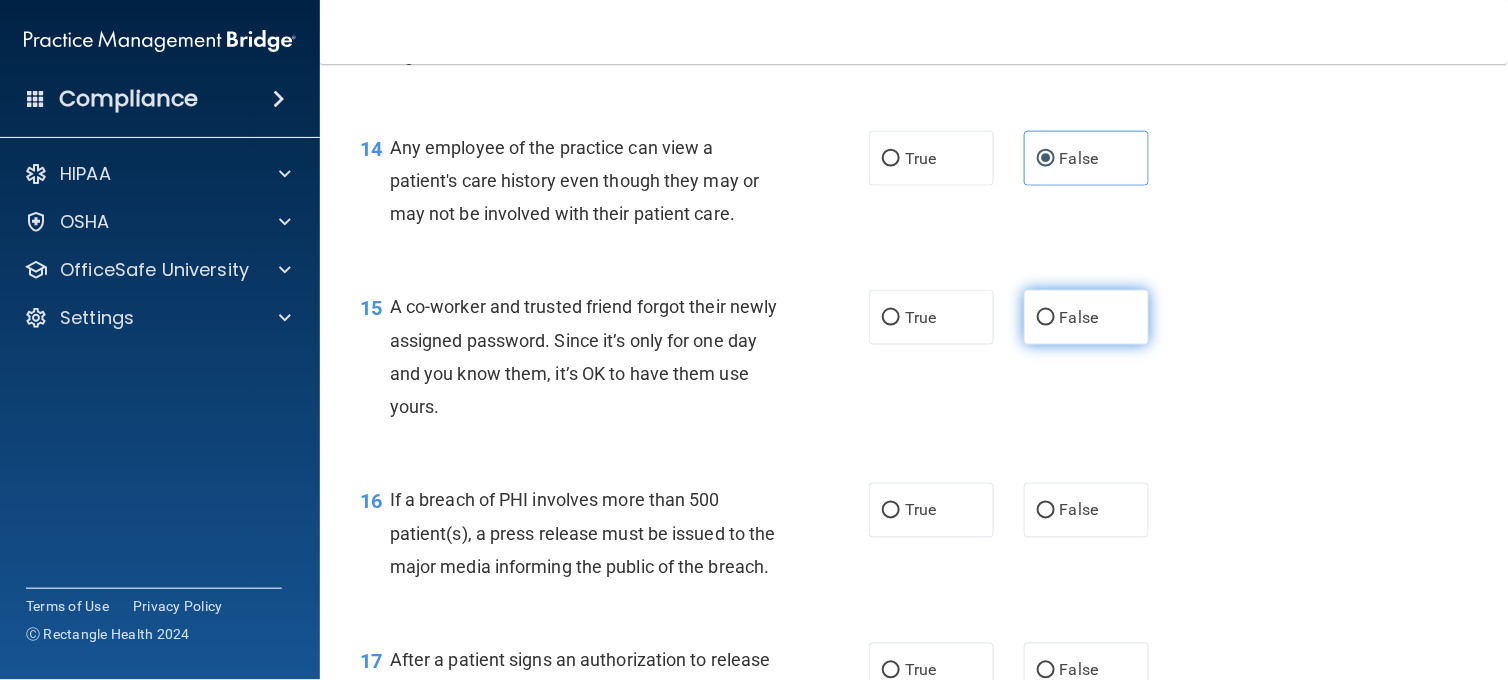 click on "False" at bounding box center (1086, 317) 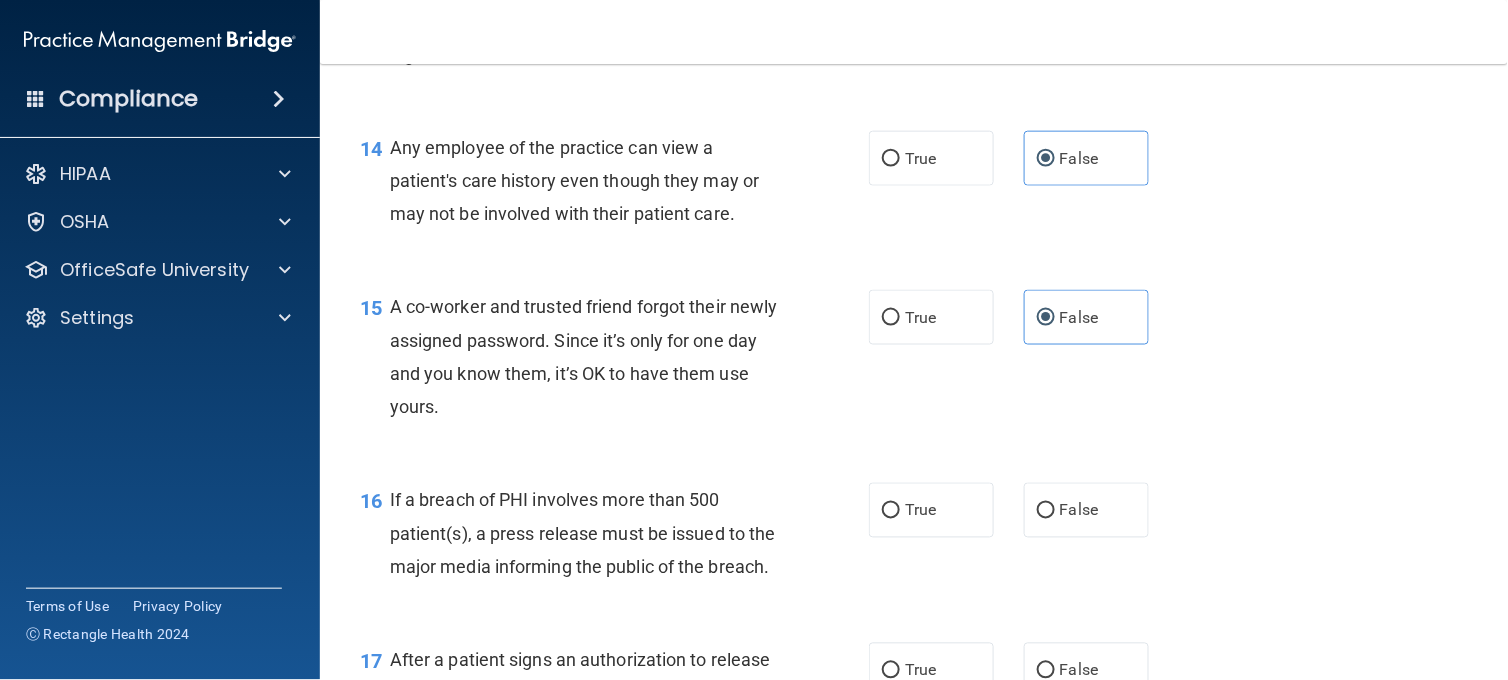click on "16       If a breach of PHI involves more than 500 patient(s), a press release must be issued to the major media informing the public of the breach.                 True           False" at bounding box center [914, 538] 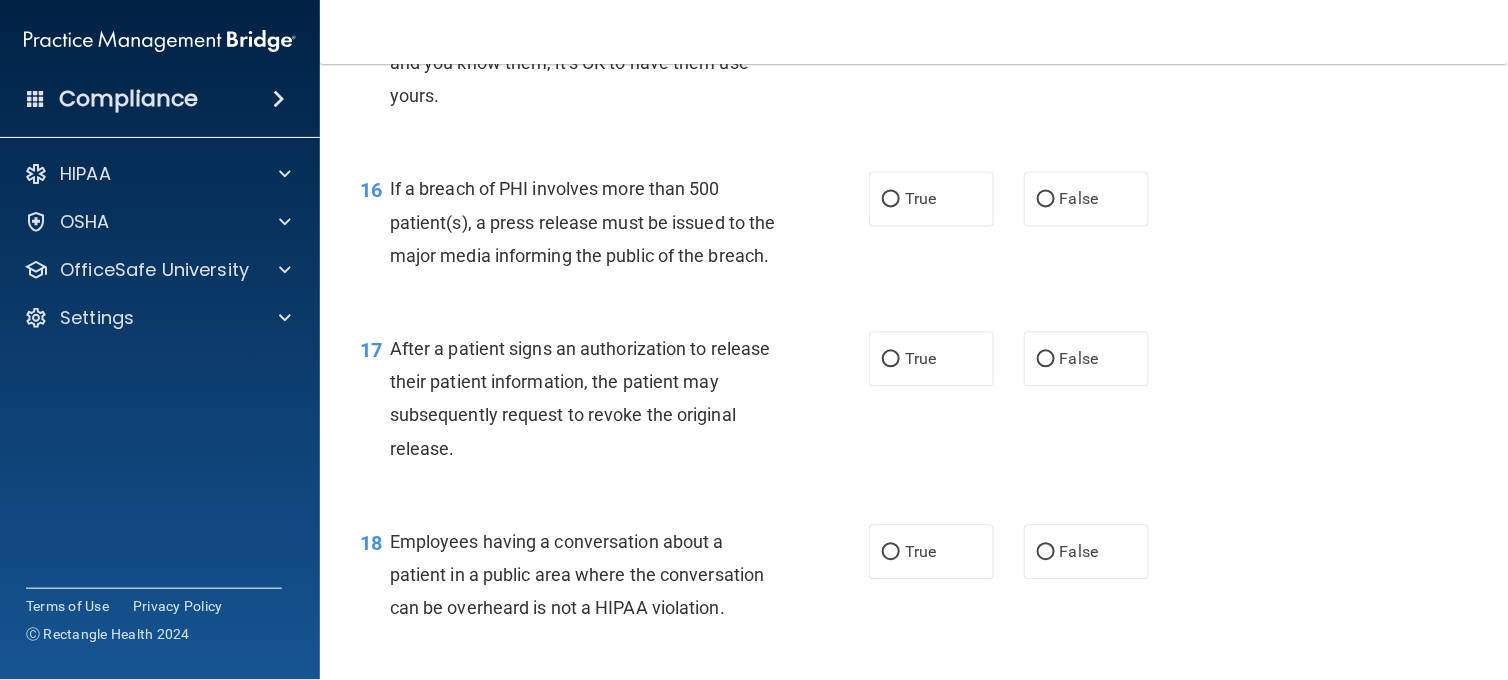 scroll, scrollTop: 2622, scrollLeft: 0, axis: vertical 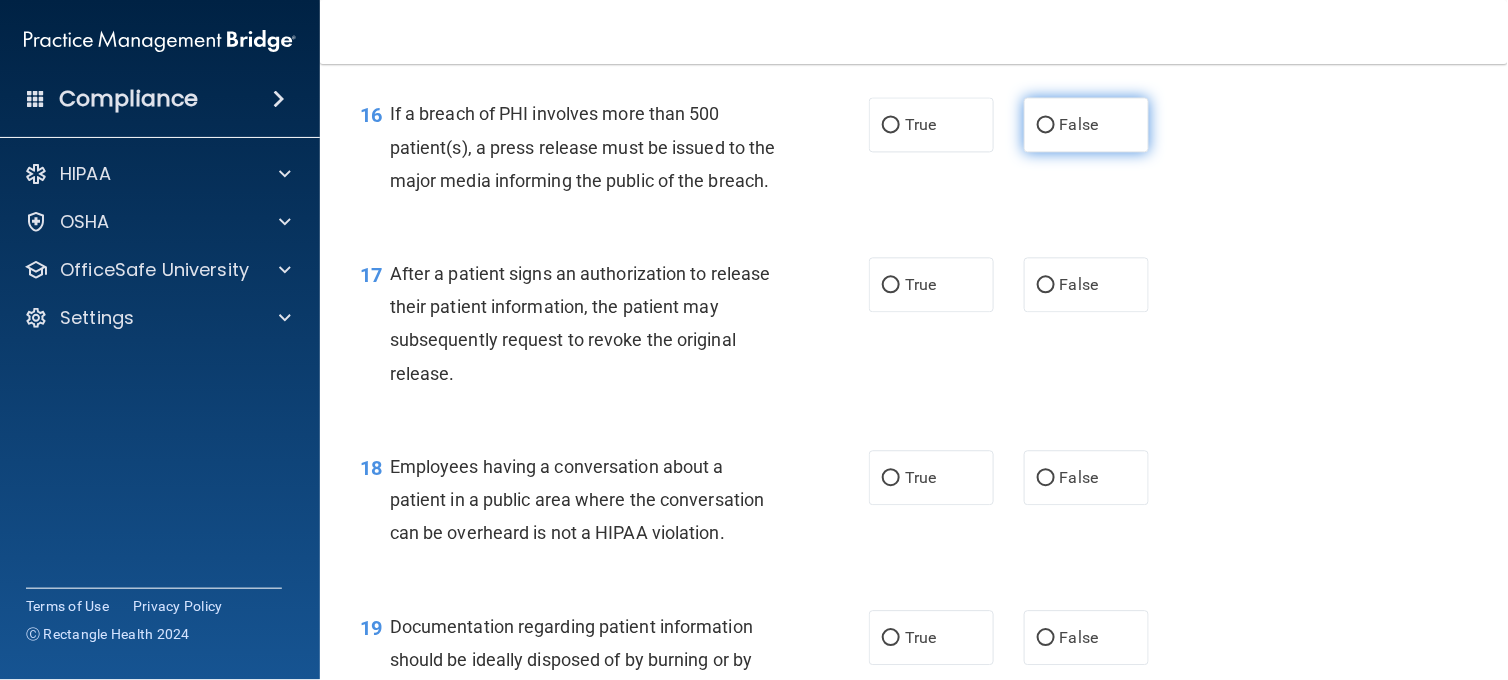 click on "False" at bounding box center (1086, 124) 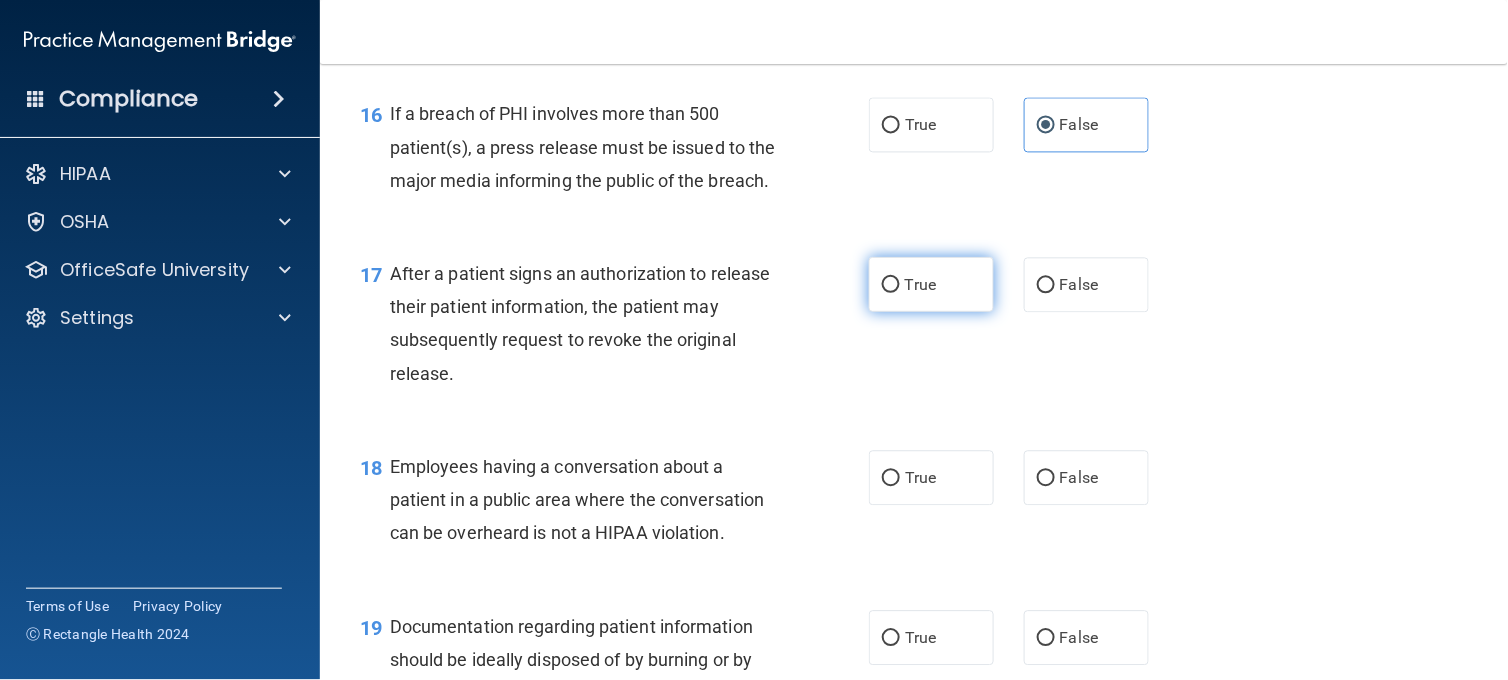 click on "True" at bounding box center [931, 284] 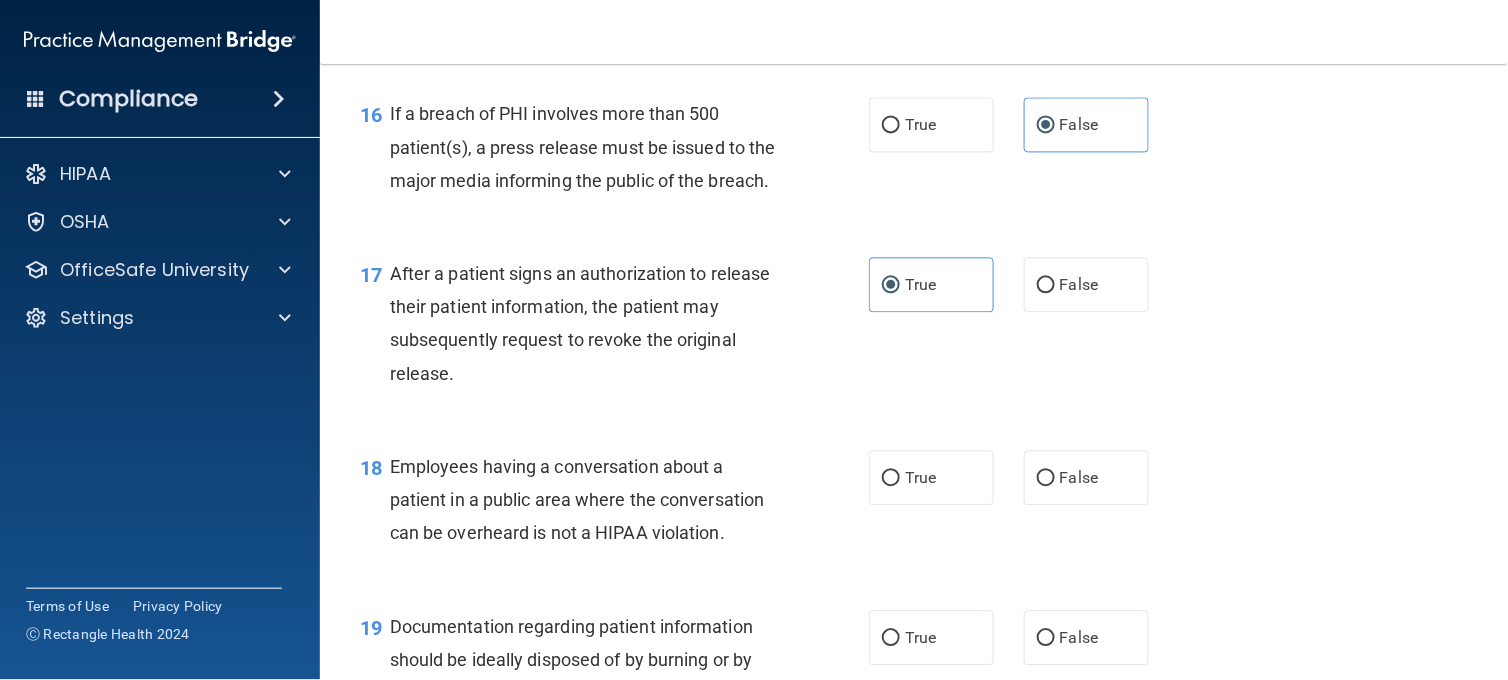 click on "17       After a patient signs an authorization to release their patient information, the patient may subsequently request to revoke the original release.                 True           False" at bounding box center (914, 328) 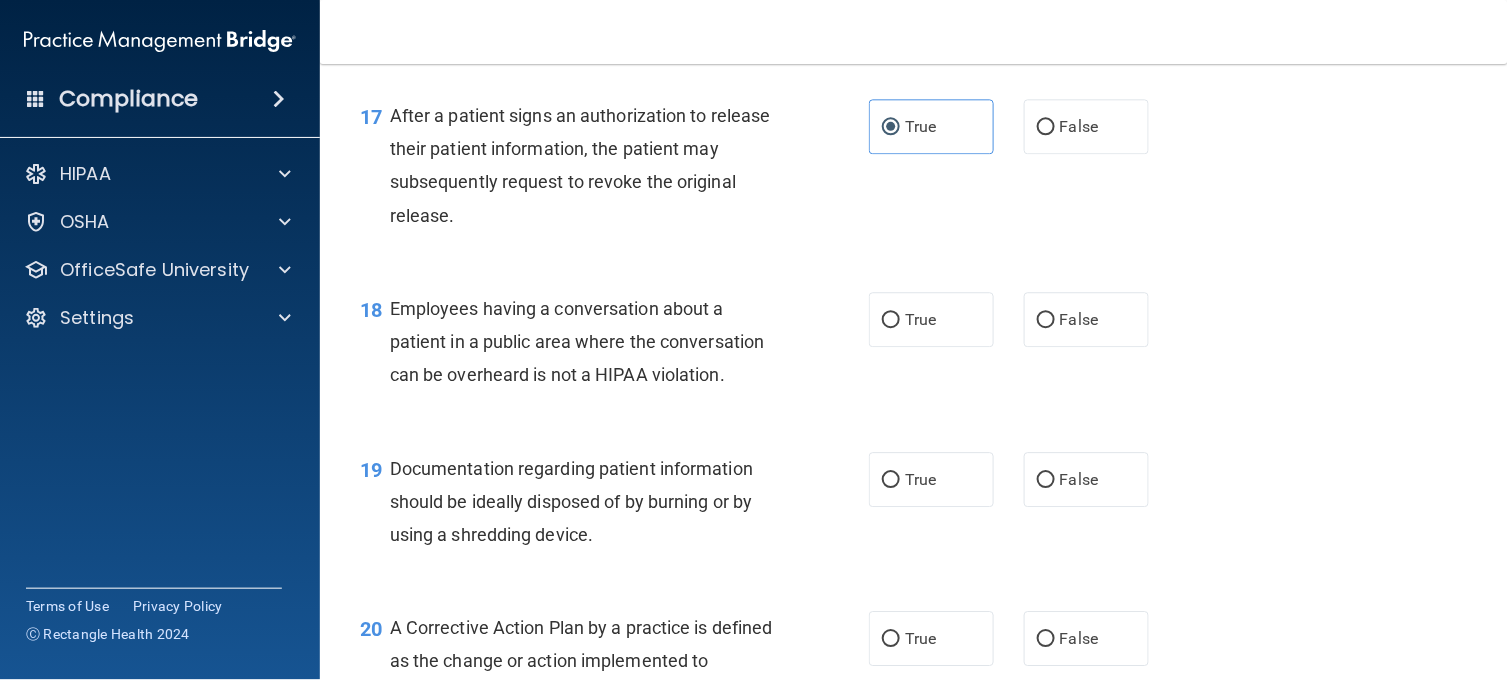 scroll, scrollTop: 2800, scrollLeft: 0, axis: vertical 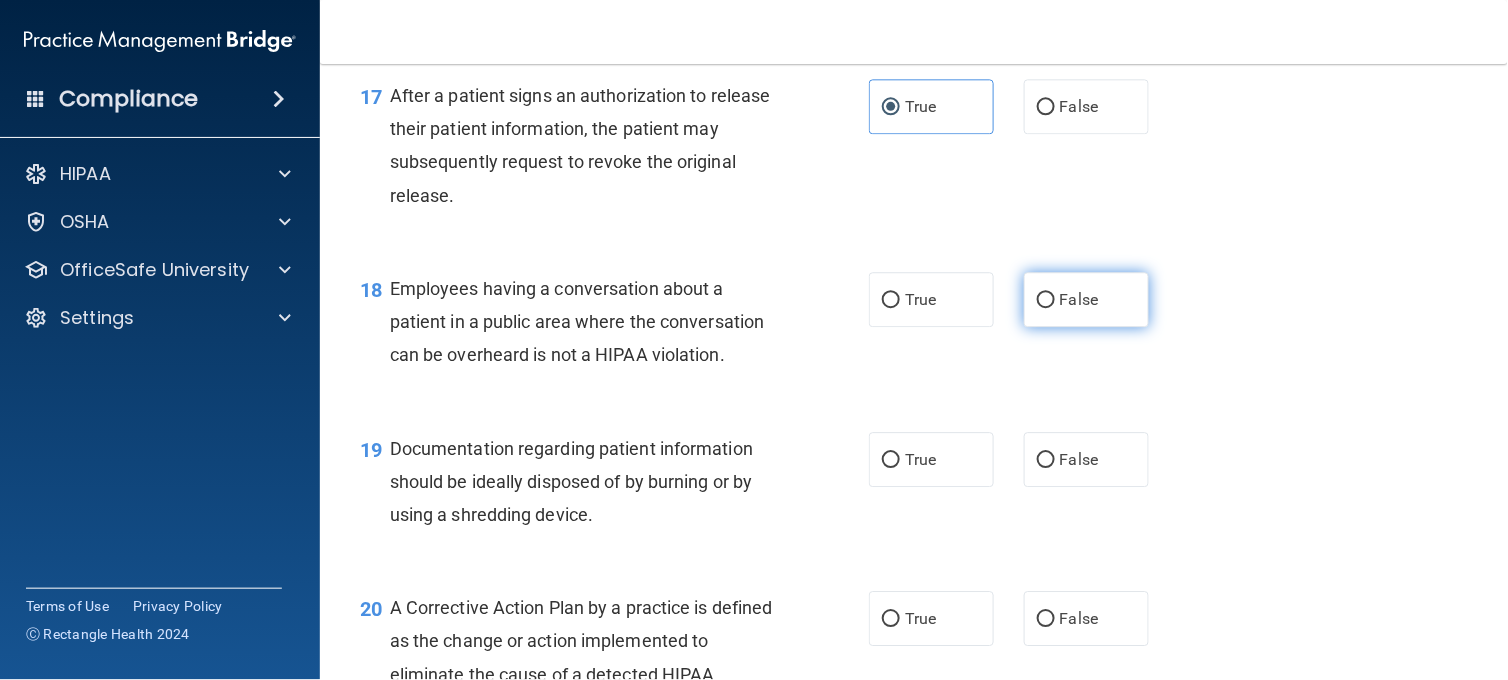 click on "False" at bounding box center (1086, 299) 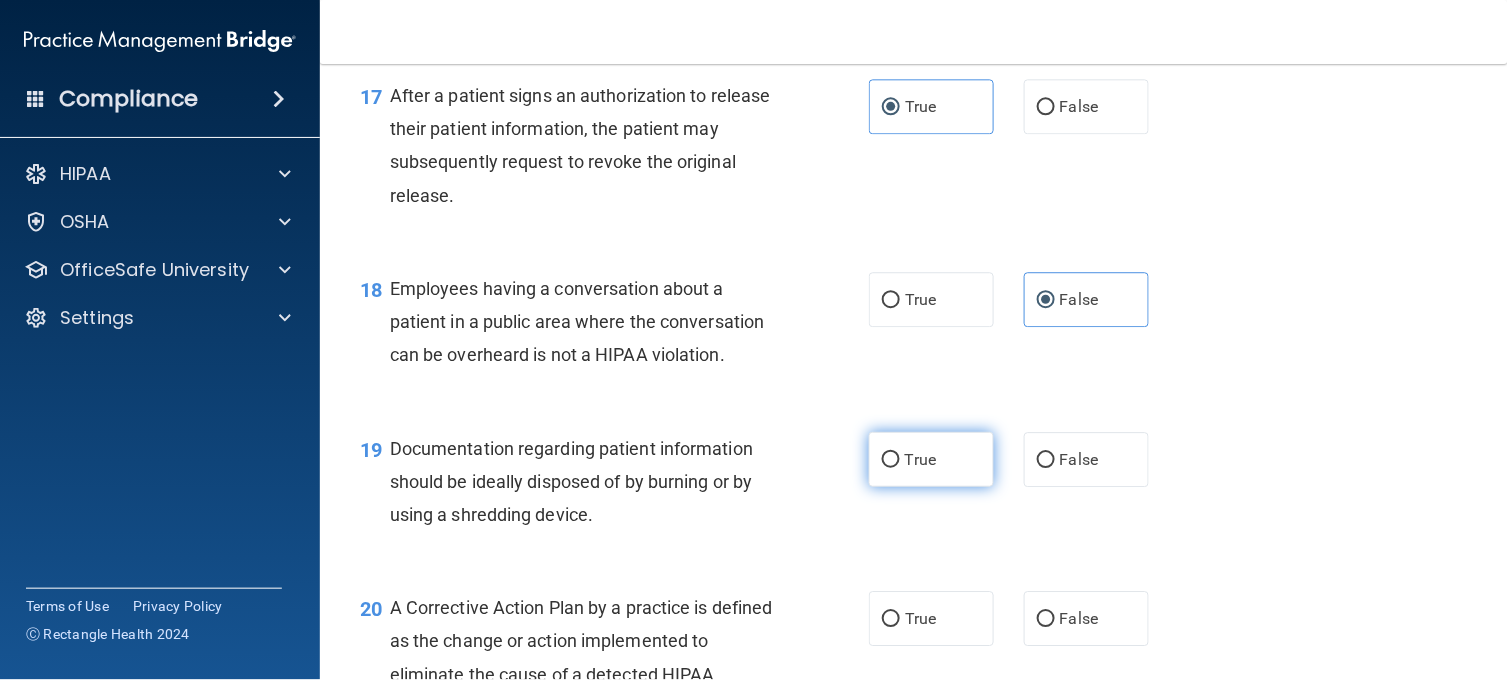click on "True" at bounding box center (931, 459) 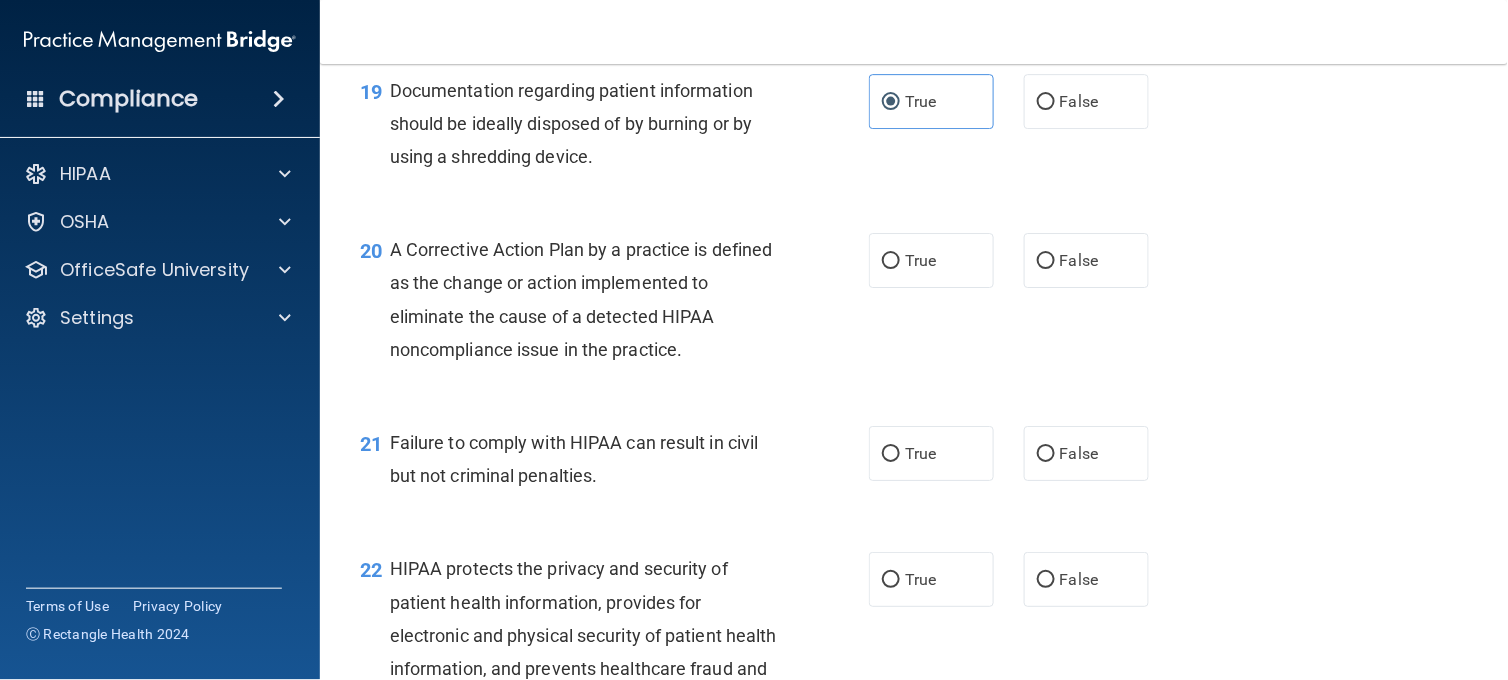 scroll, scrollTop: 3200, scrollLeft: 0, axis: vertical 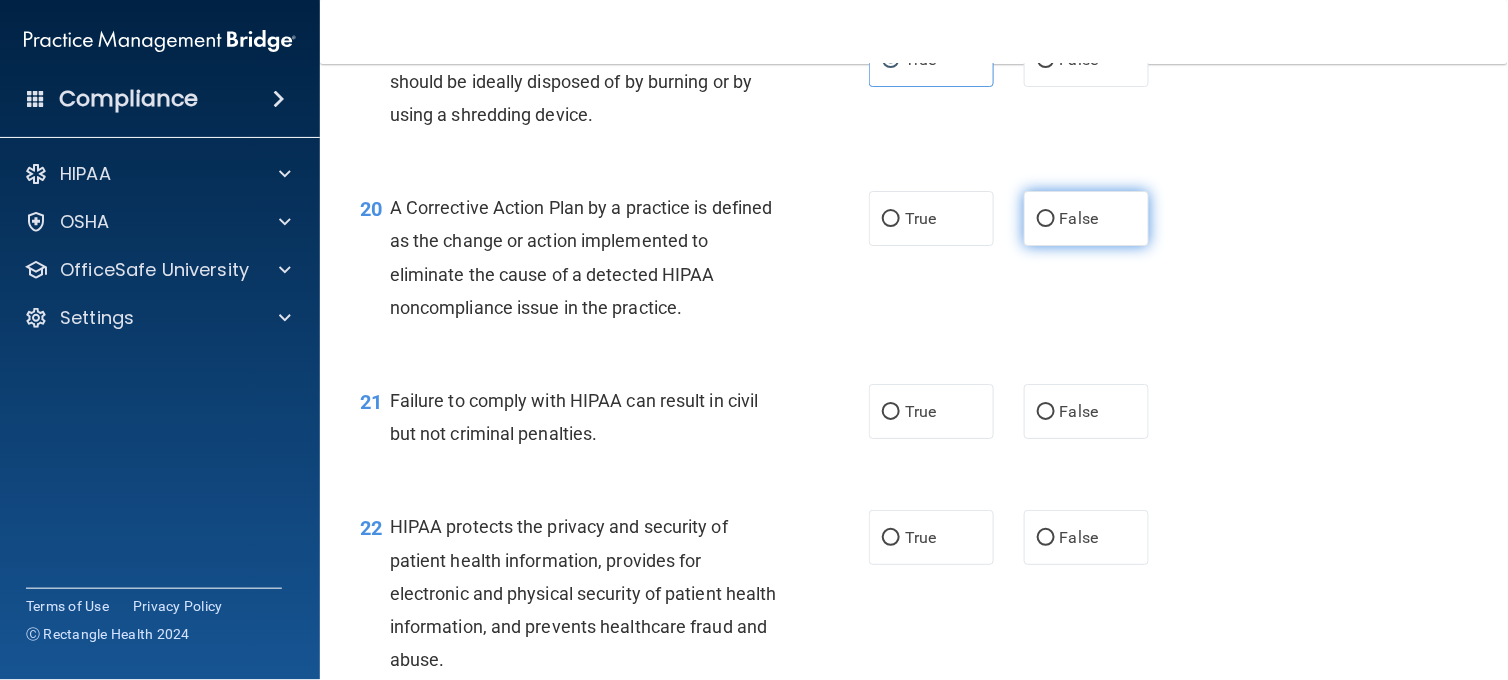 click on "False" at bounding box center [1086, 218] 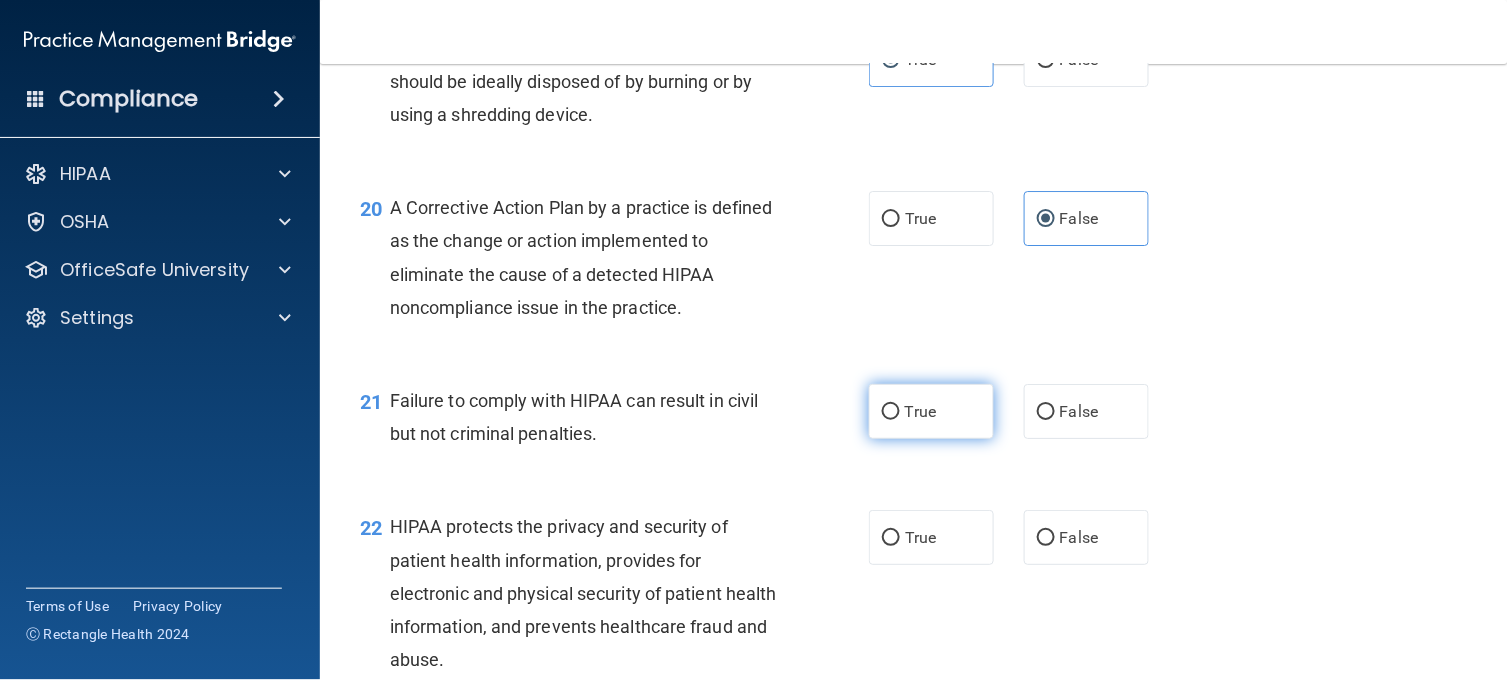 click on "True" at bounding box center [931, 411] 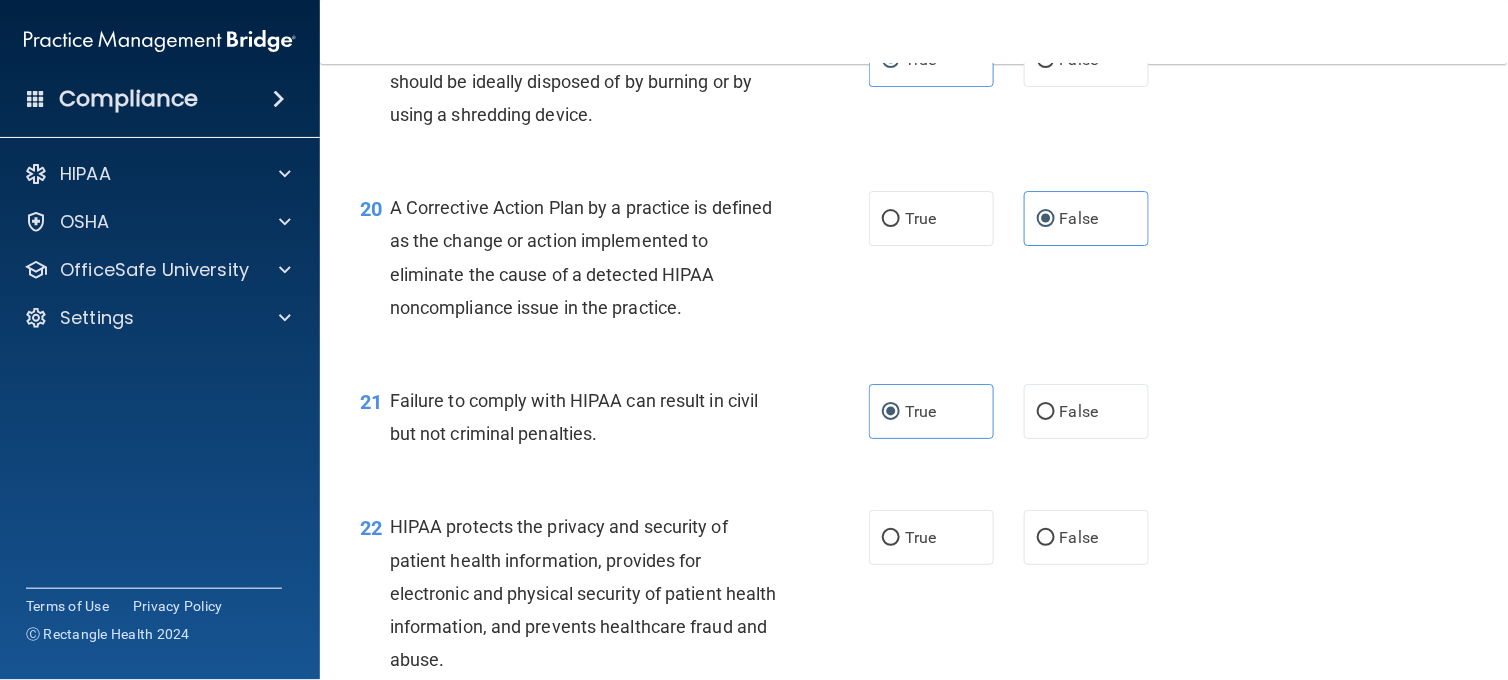 click on "21       Failure to comply with HIPAA can result in civil but not criminal penalties.                 True           False" at bounding box center (914, 422) 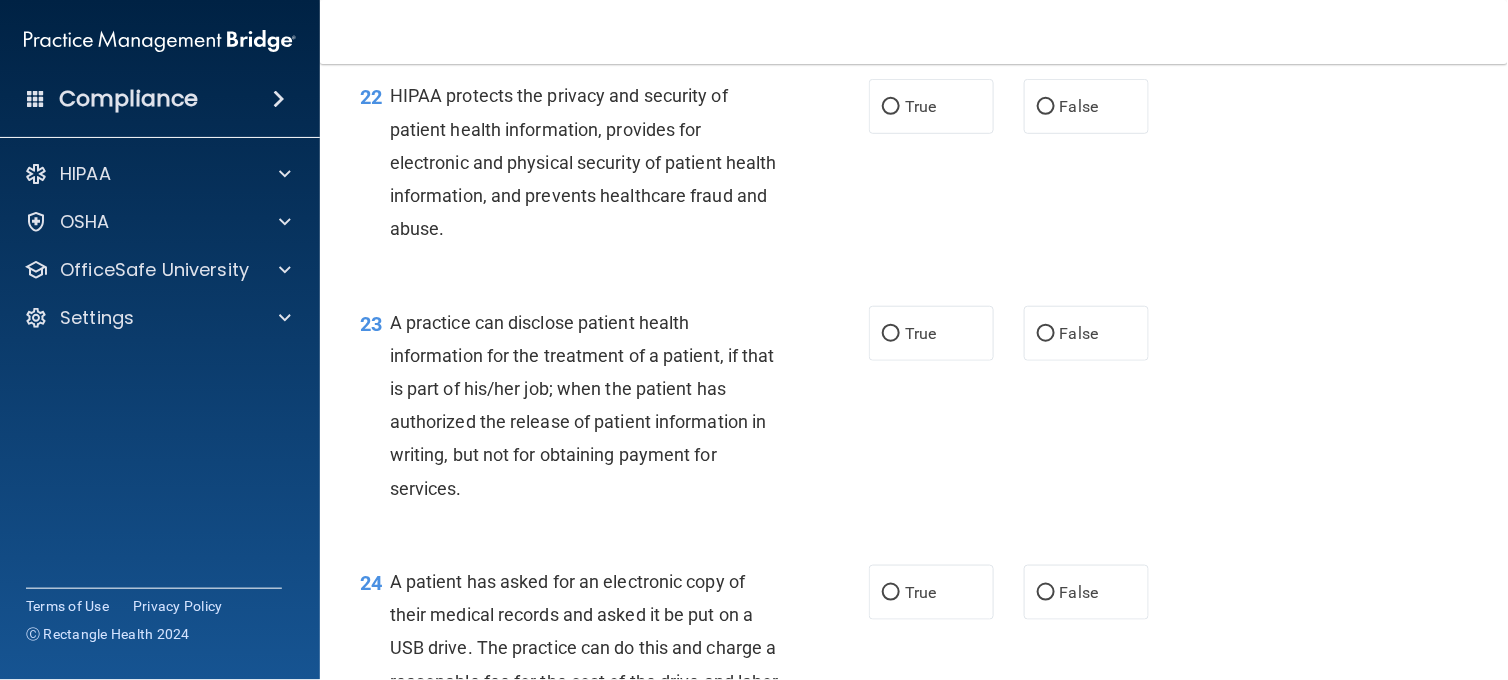 scroll, scrollTop: 3644, scrollLeft: 0, axis: vertical 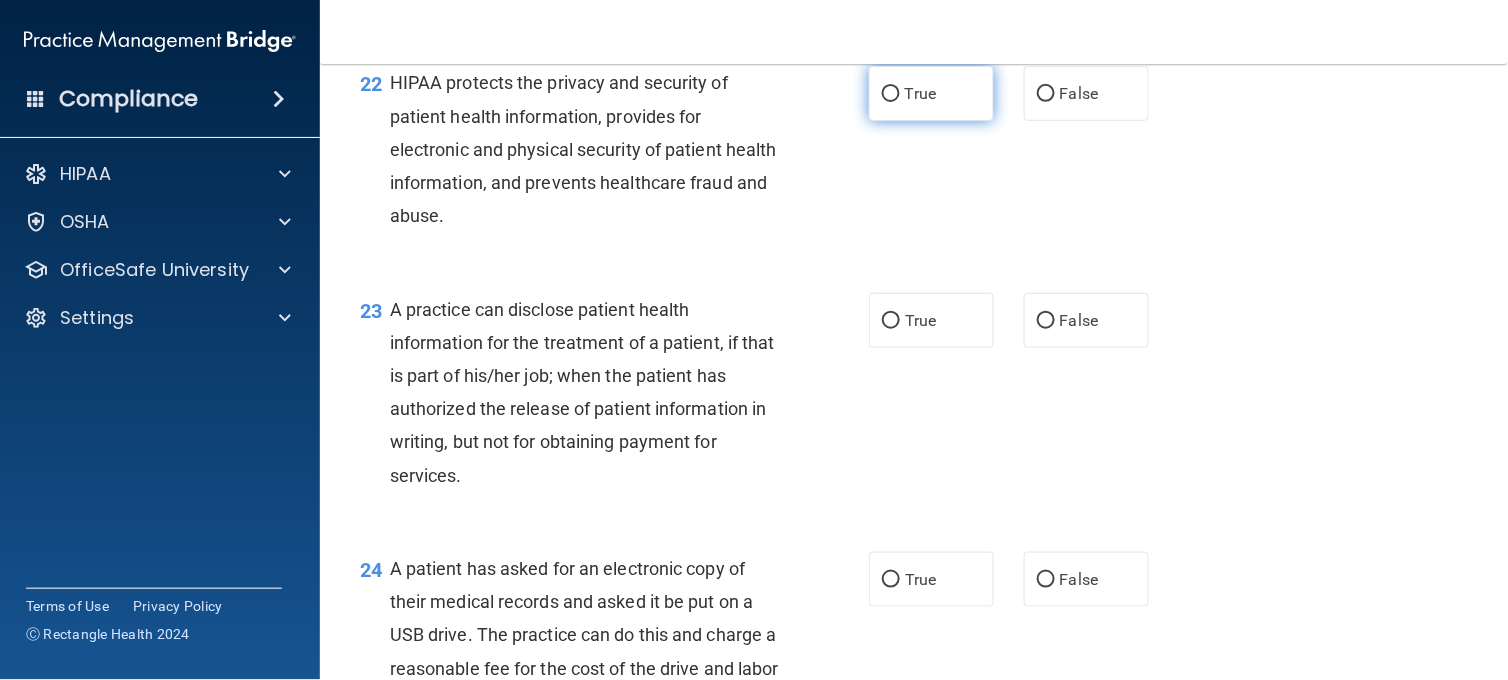 click on "True" at bounding box center (931, 93) 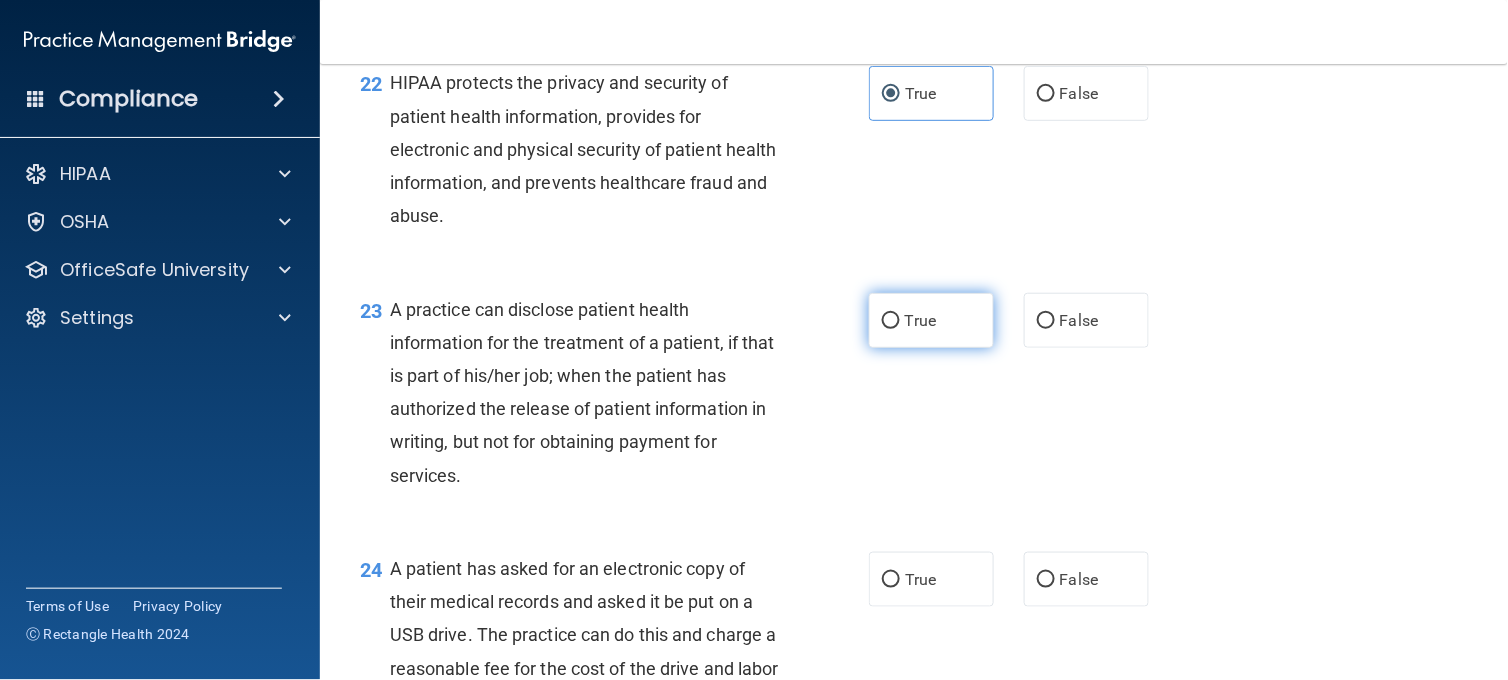 click on "True" at bounding box center (931, 320) 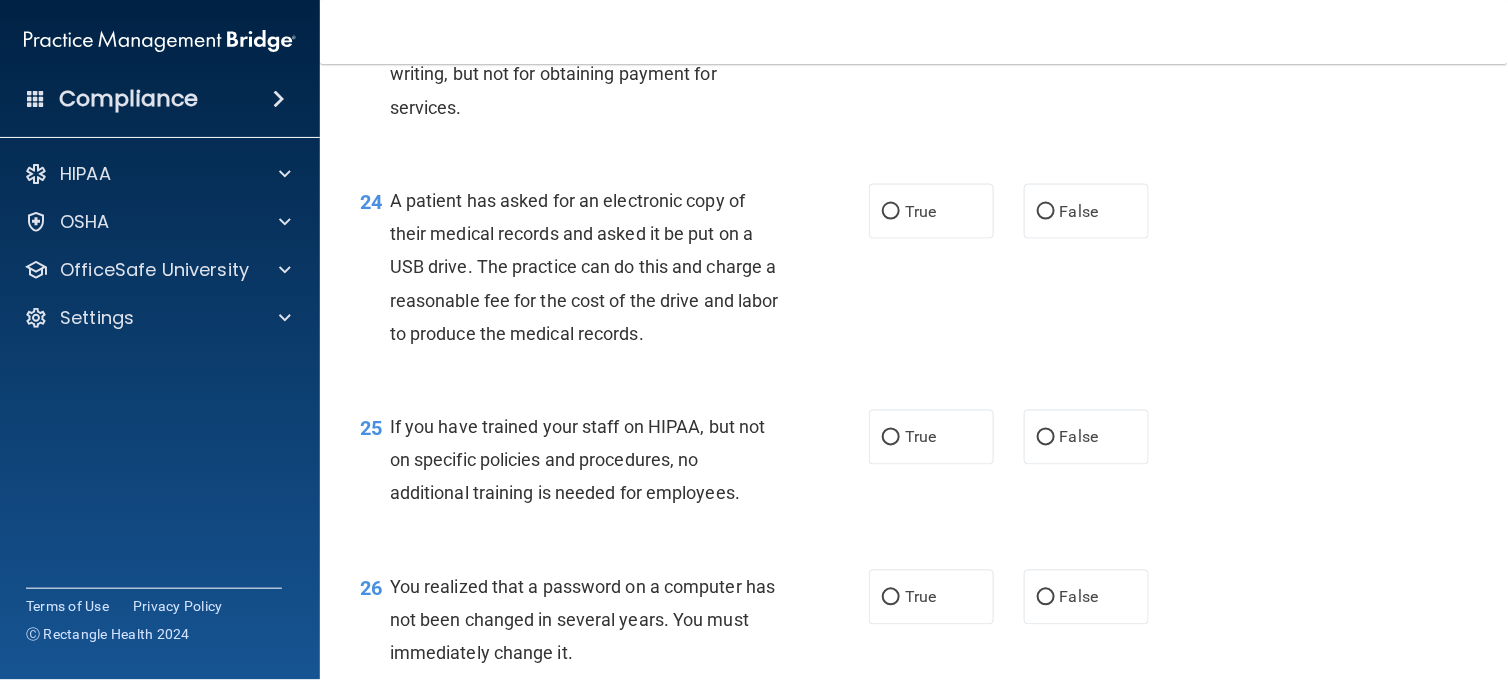 scroll, scrollTop: 4044, scrollLeft: 0, axis: vertical 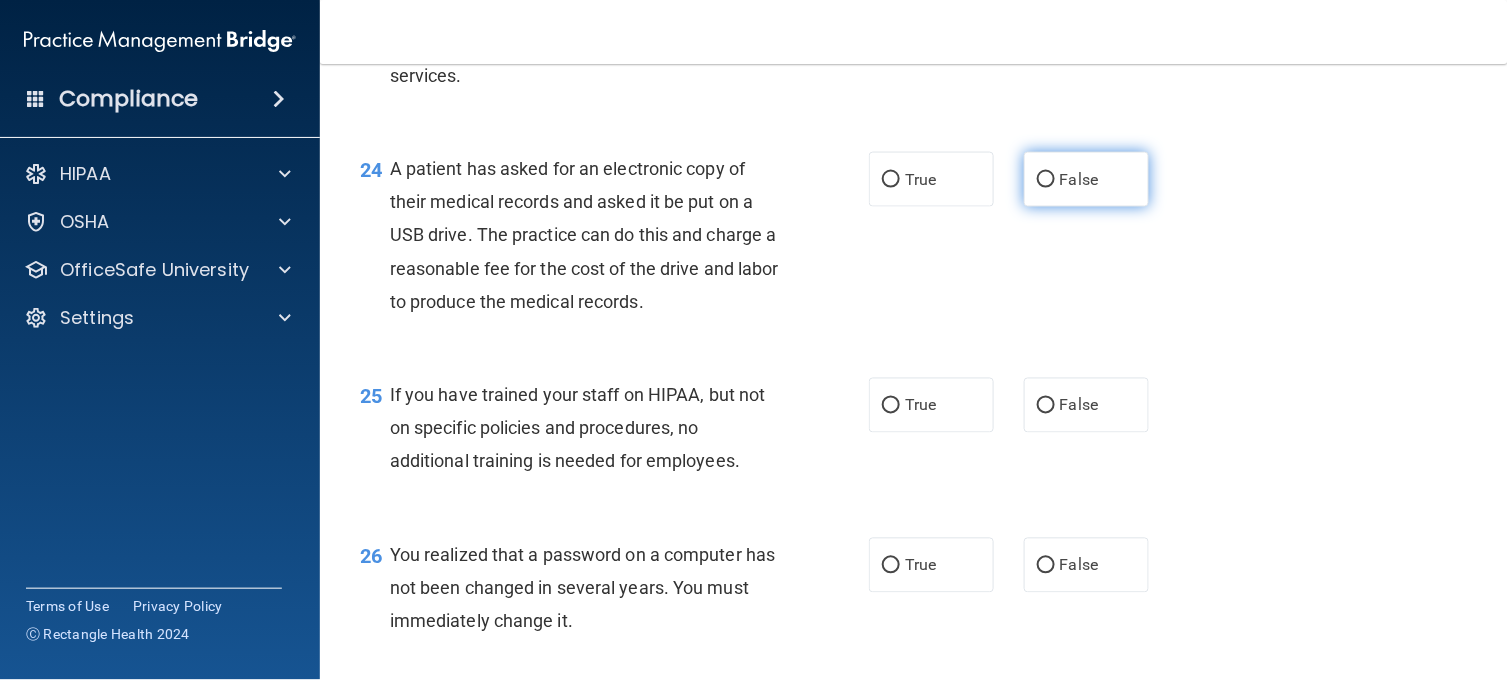 click on "False" at bounding box center [1086, 179] 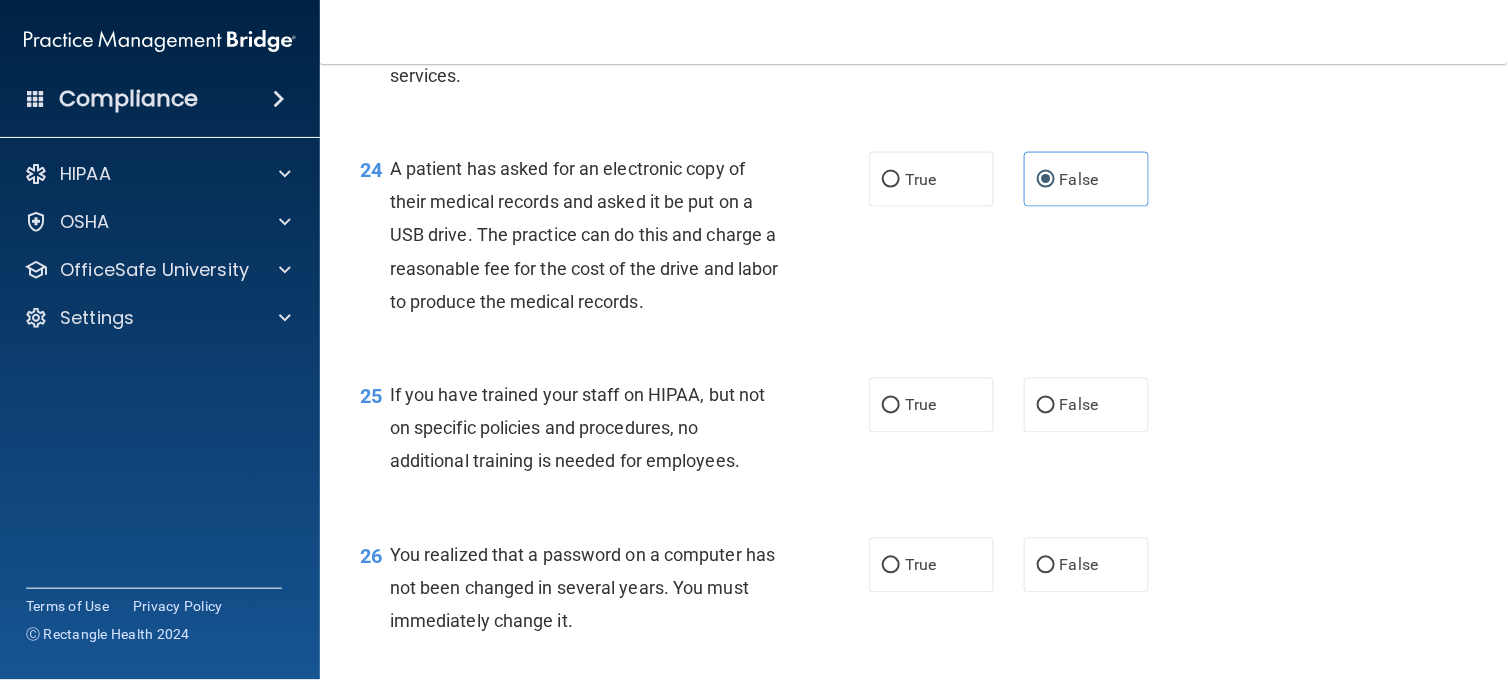 click on "24       A patient has asked for an electronic copy of their medical records and asked it be put on a USB drive.  The practice can do this and charge a reasonable fee for the cost of the drive and labor to produce the medical records.                 True           False" at bounding box center [914, 240] 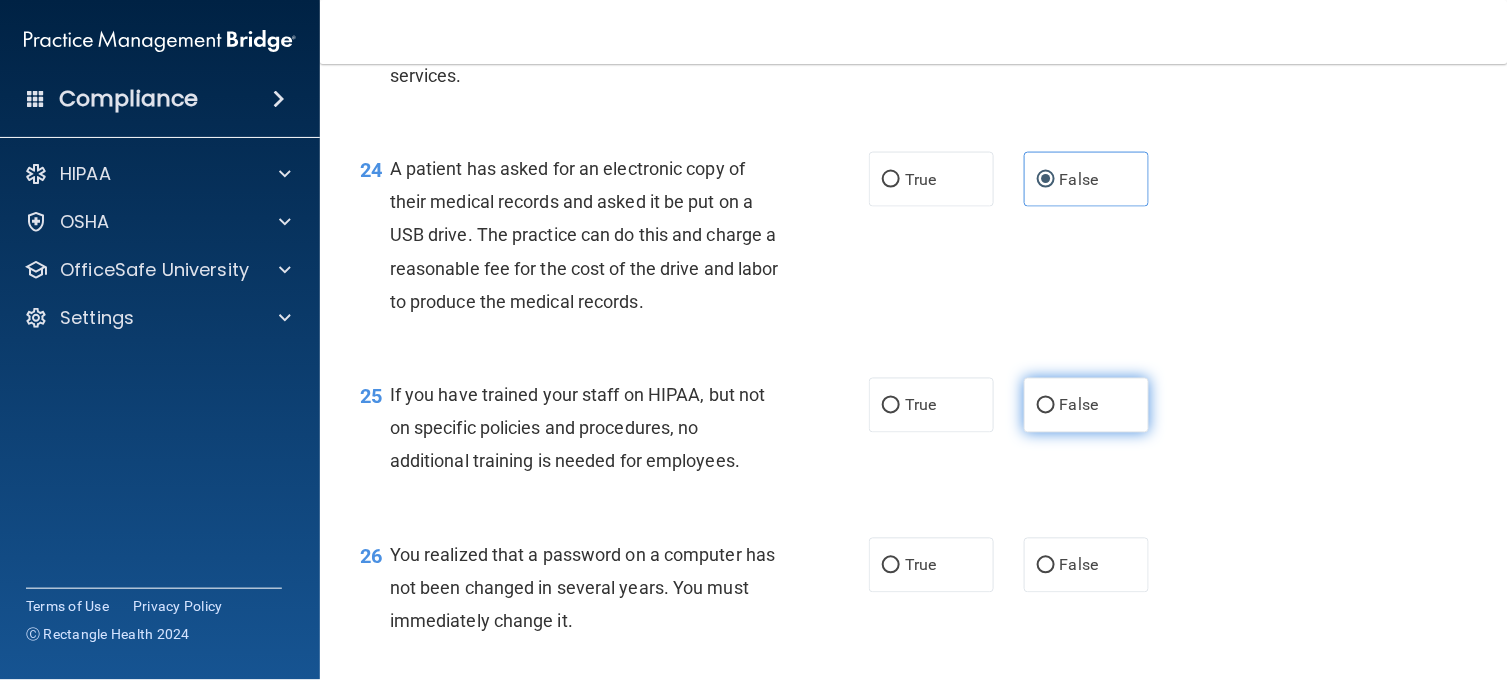 click on "False" at bounding box center [1086, 405] 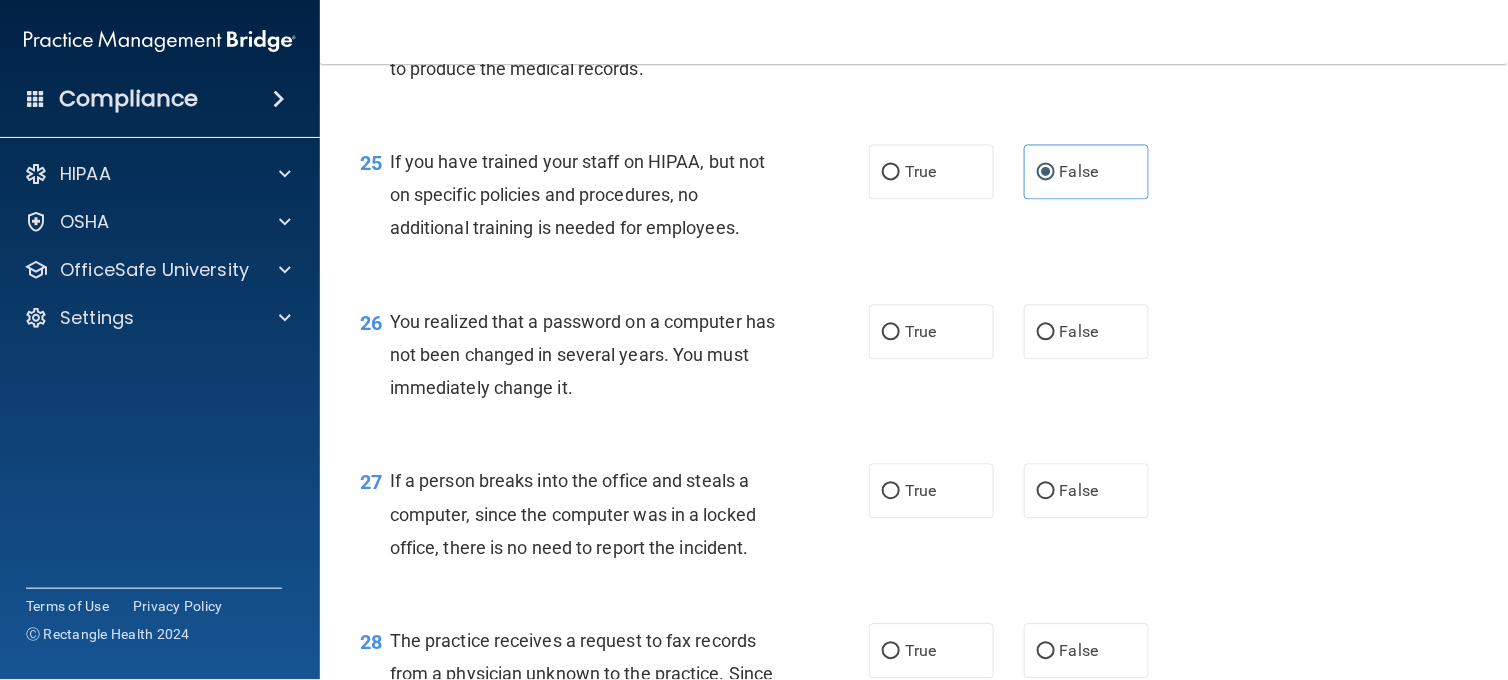 scroll, scrollTop: 4311, scrollLeft: 0, axis: vertical 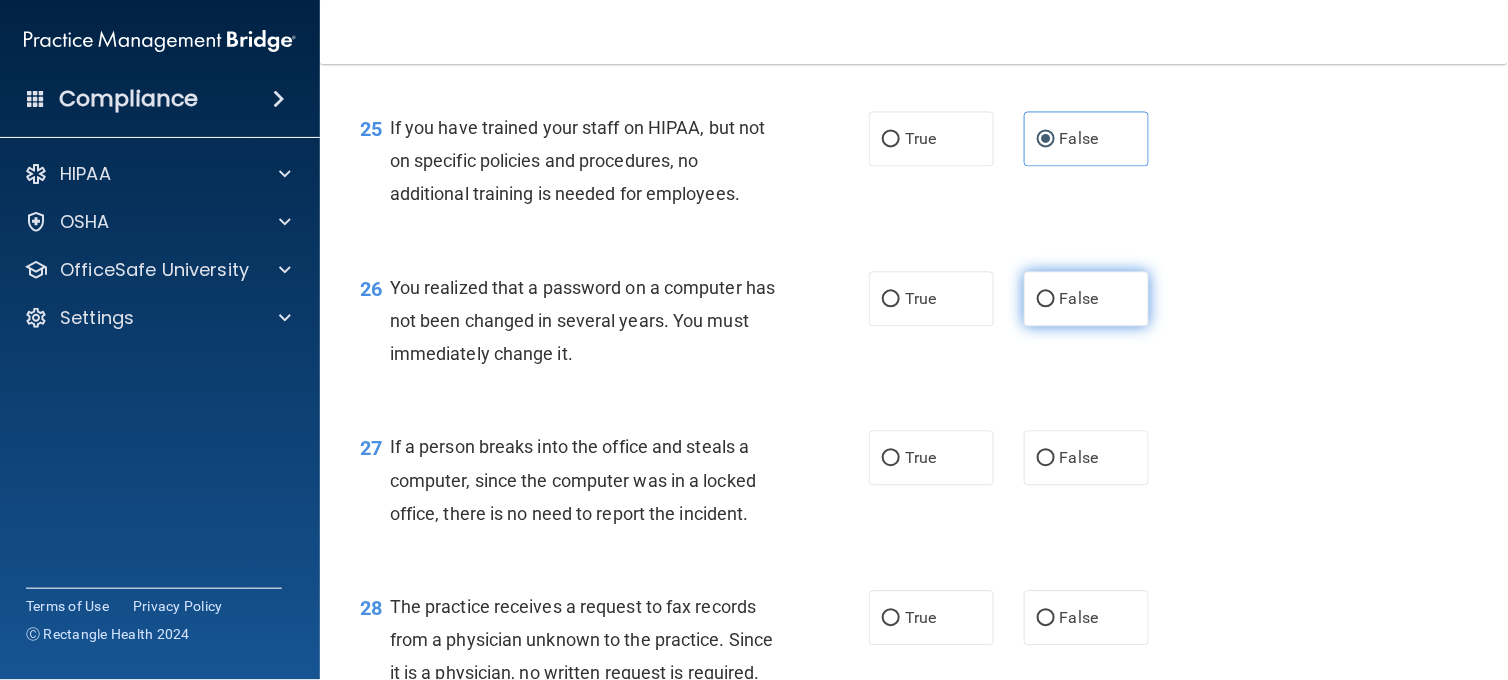click on "False" at bounding box center (1086, 298) 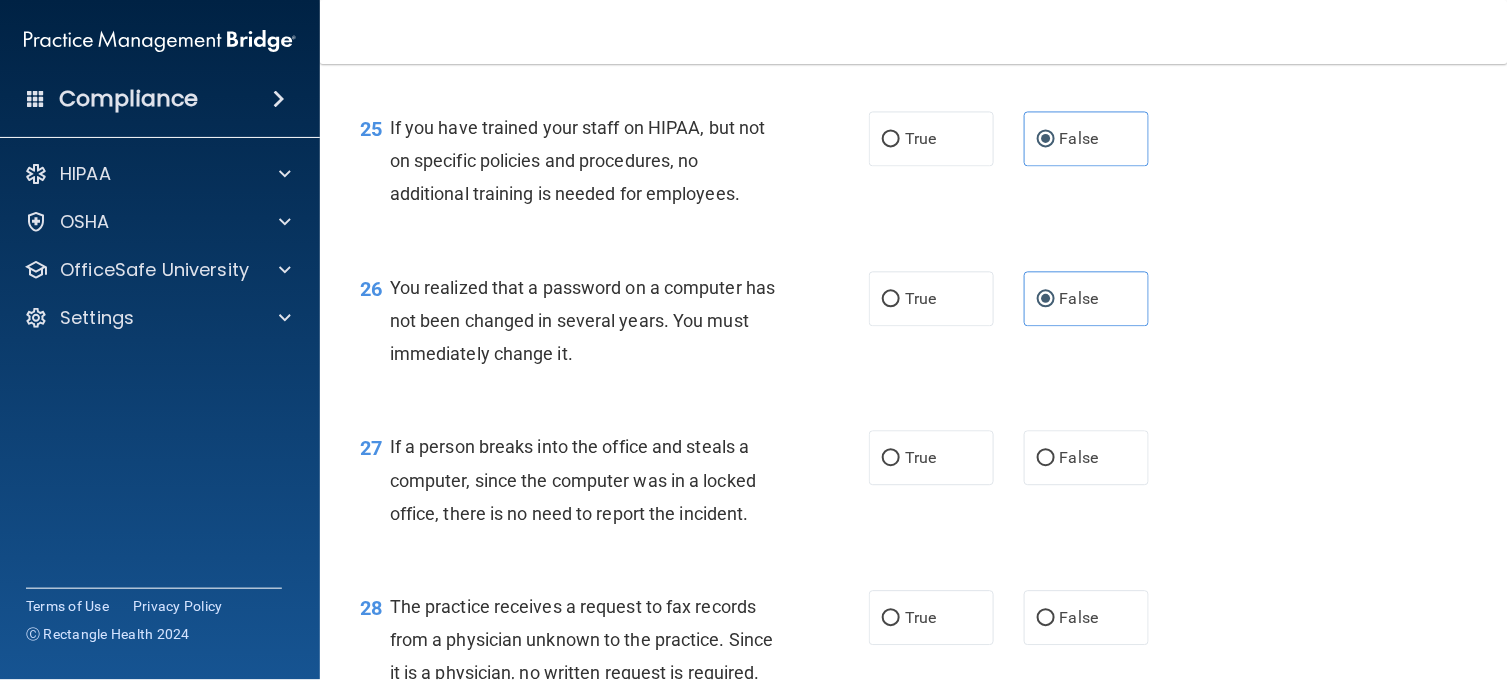 click on "27       If a person breaks into the office and steals a computer, since the computer was in a locked office, there is no need to report the incident.                 True           False" at bounding box center (914, 485) 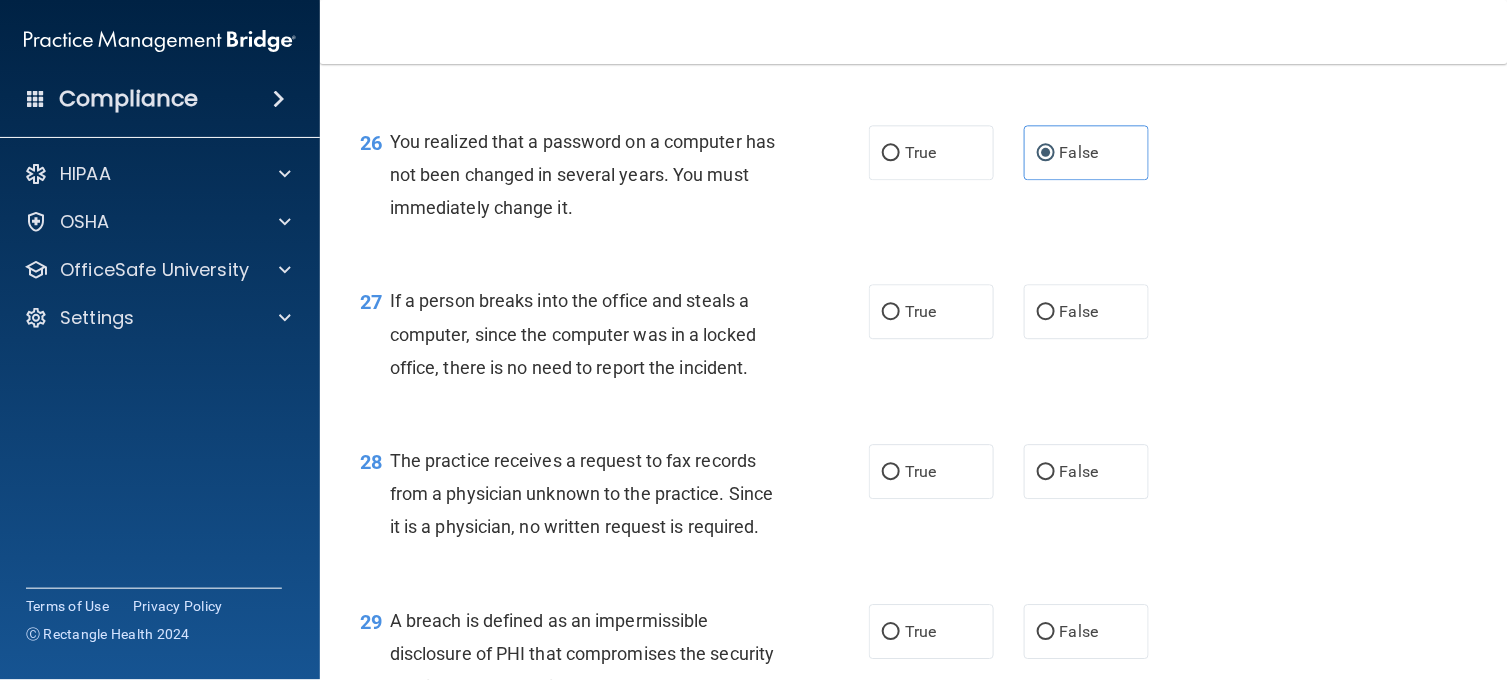 scroll, scrollTop: 4488, scrollLeft: 0, axis: vertical 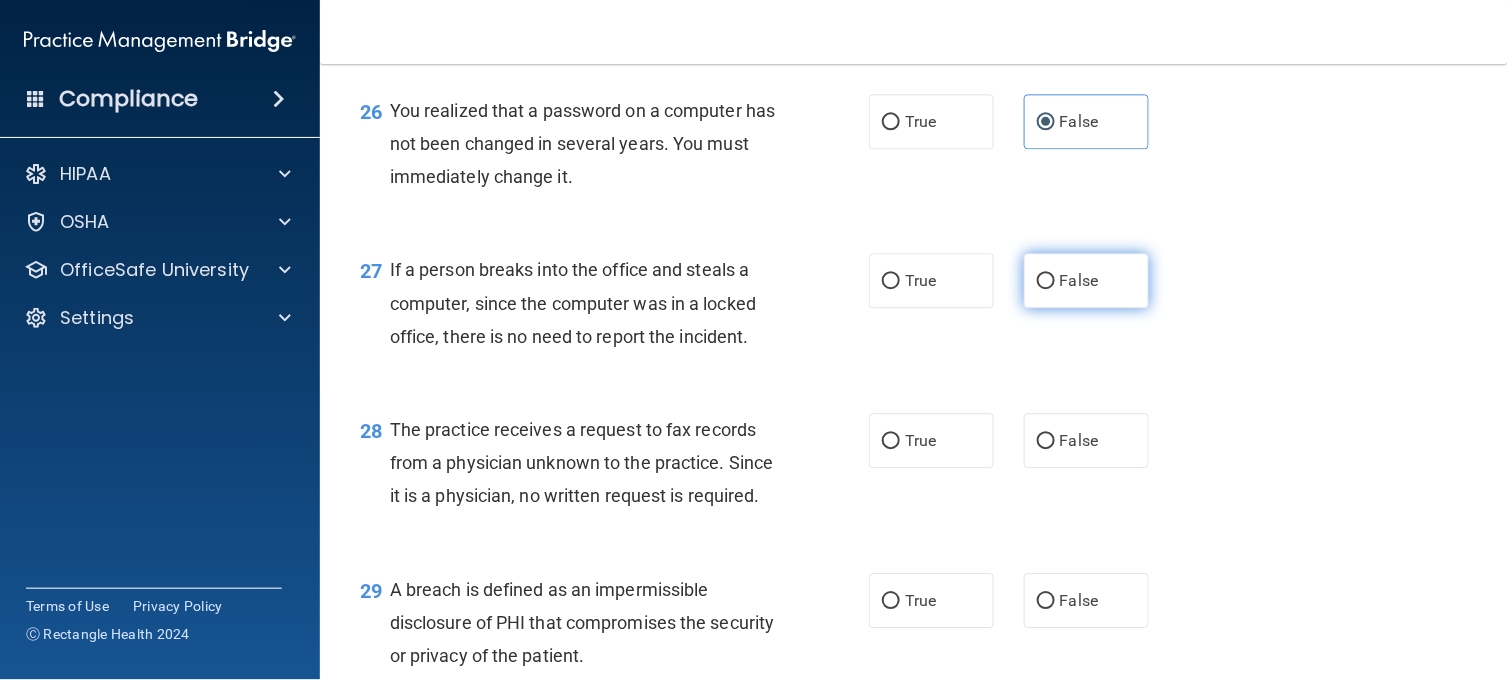 click on "False" at bounding box center (1086, 280) 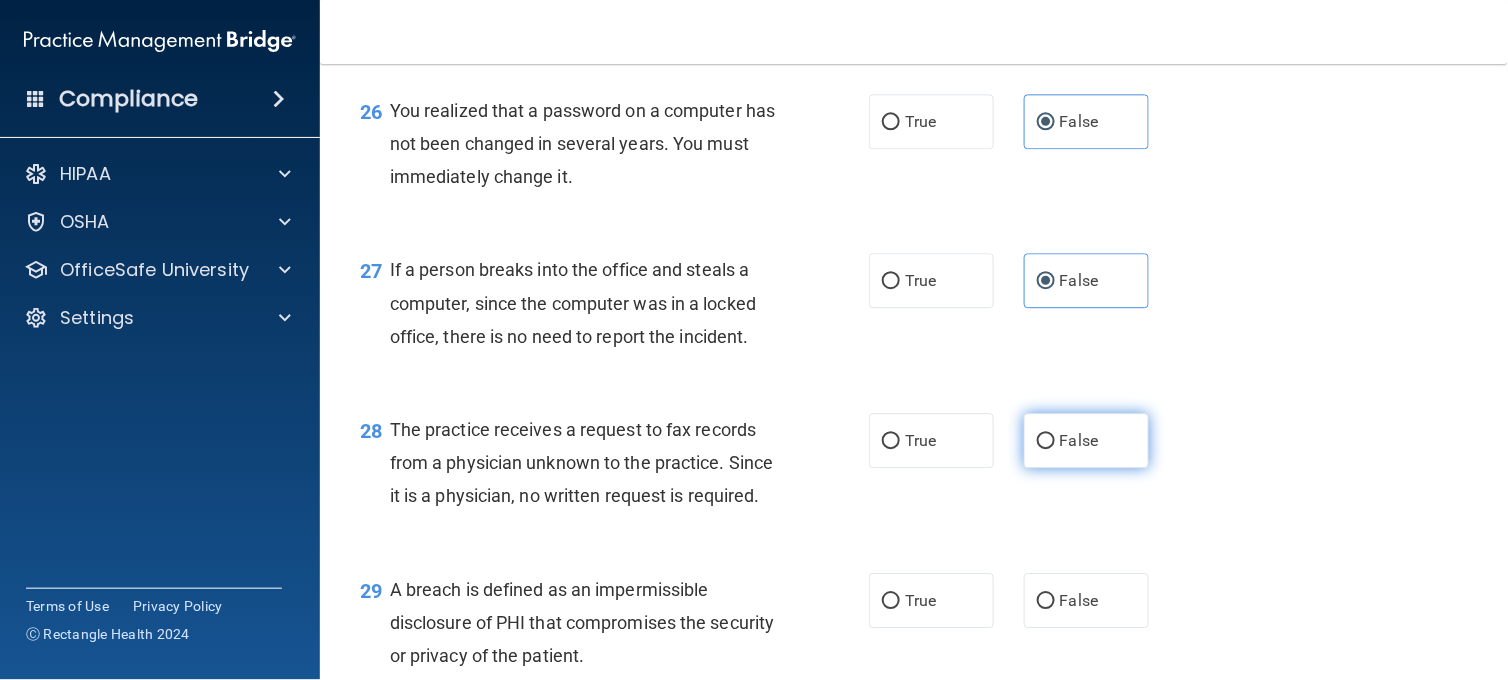 click on "False" at bounding box center [1086, 440] 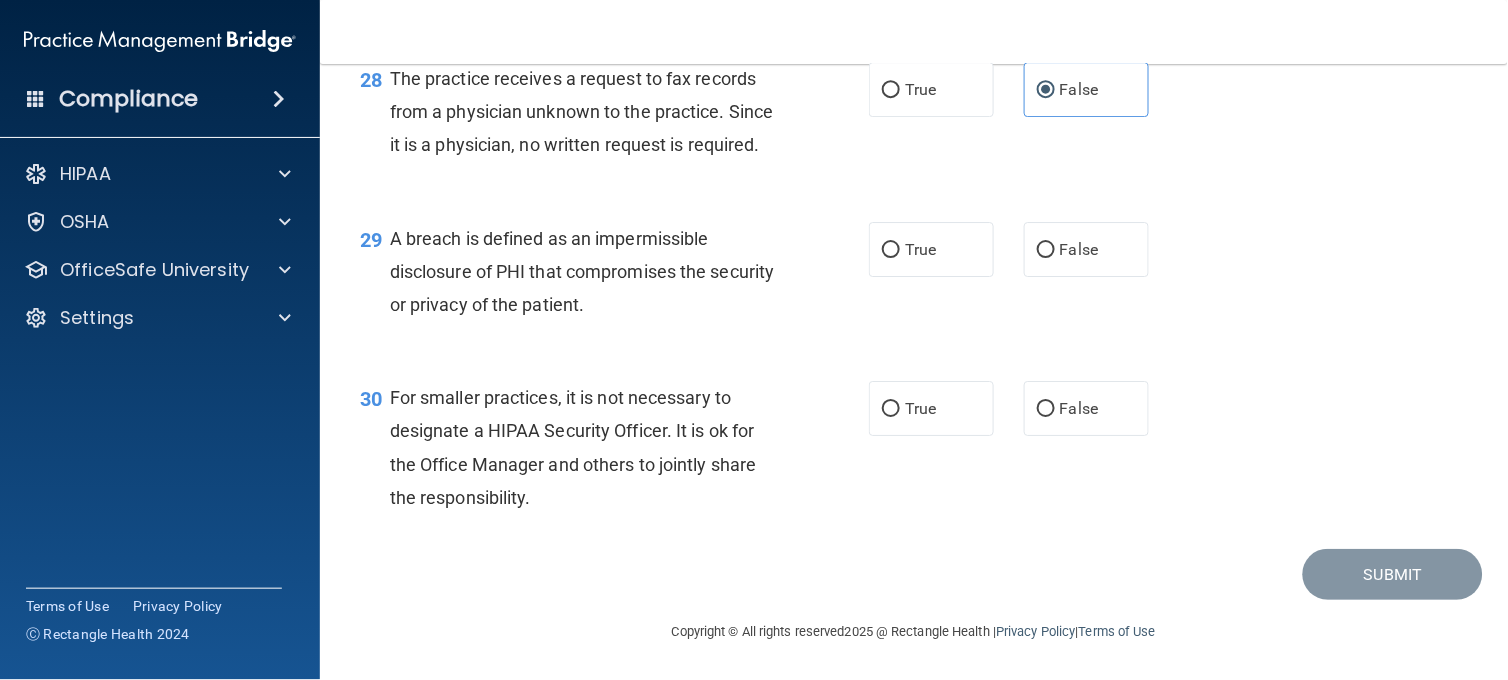 scroll, scrollTop: 4888, scrollLeft: 0, axis: vertical 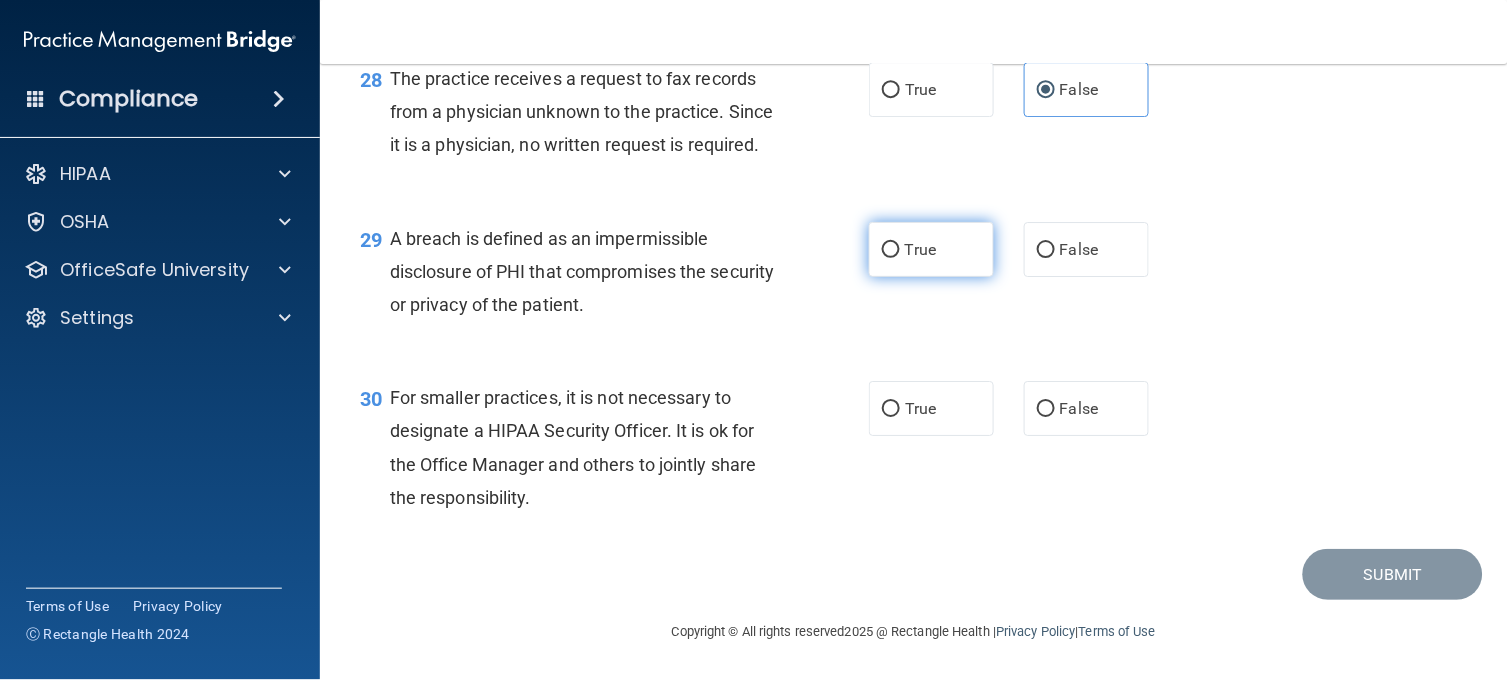 click on "True" at bounding box center [931, 249] 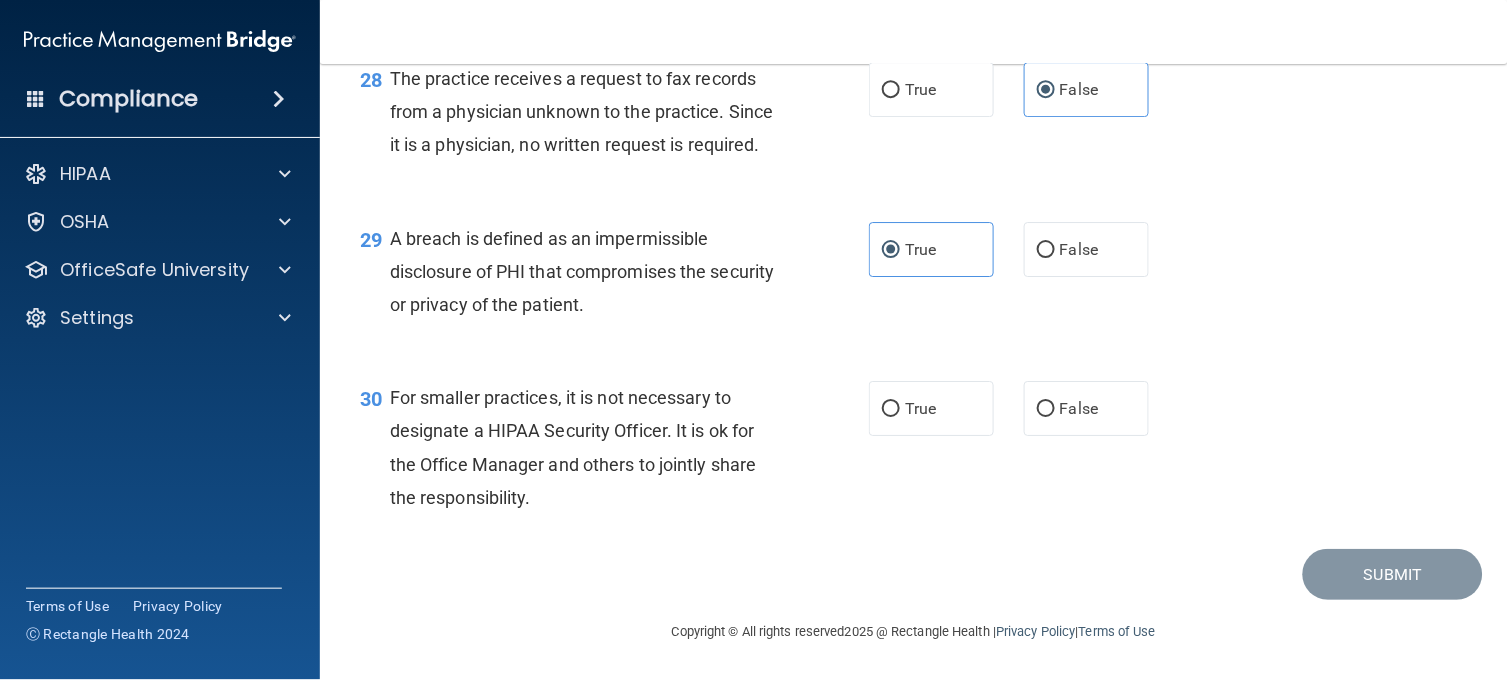click on "29       A breach is defined as an impermissible disclosure of PHI that compromises the security or privacy of the patient.                 True           False" at bounding box center (914, 277) 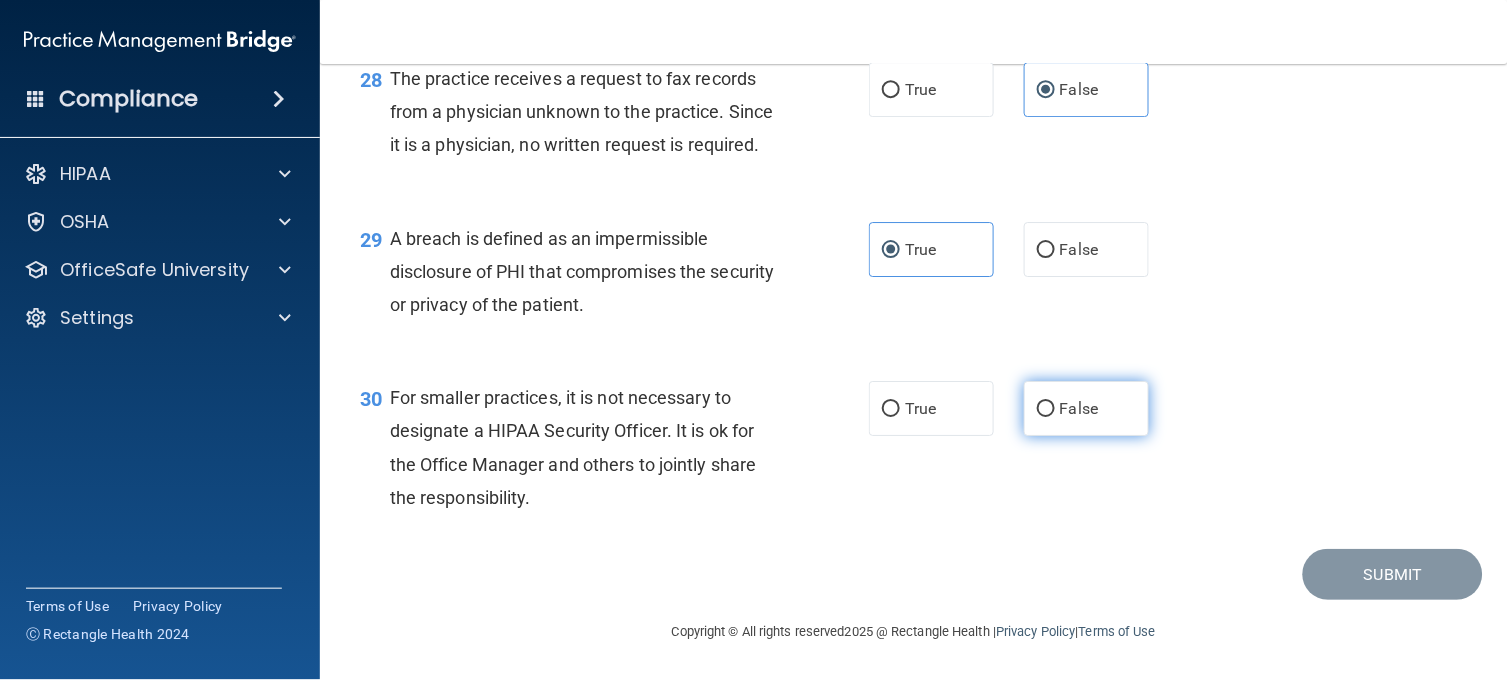 click on "False" at bounding box center (1086, 408) 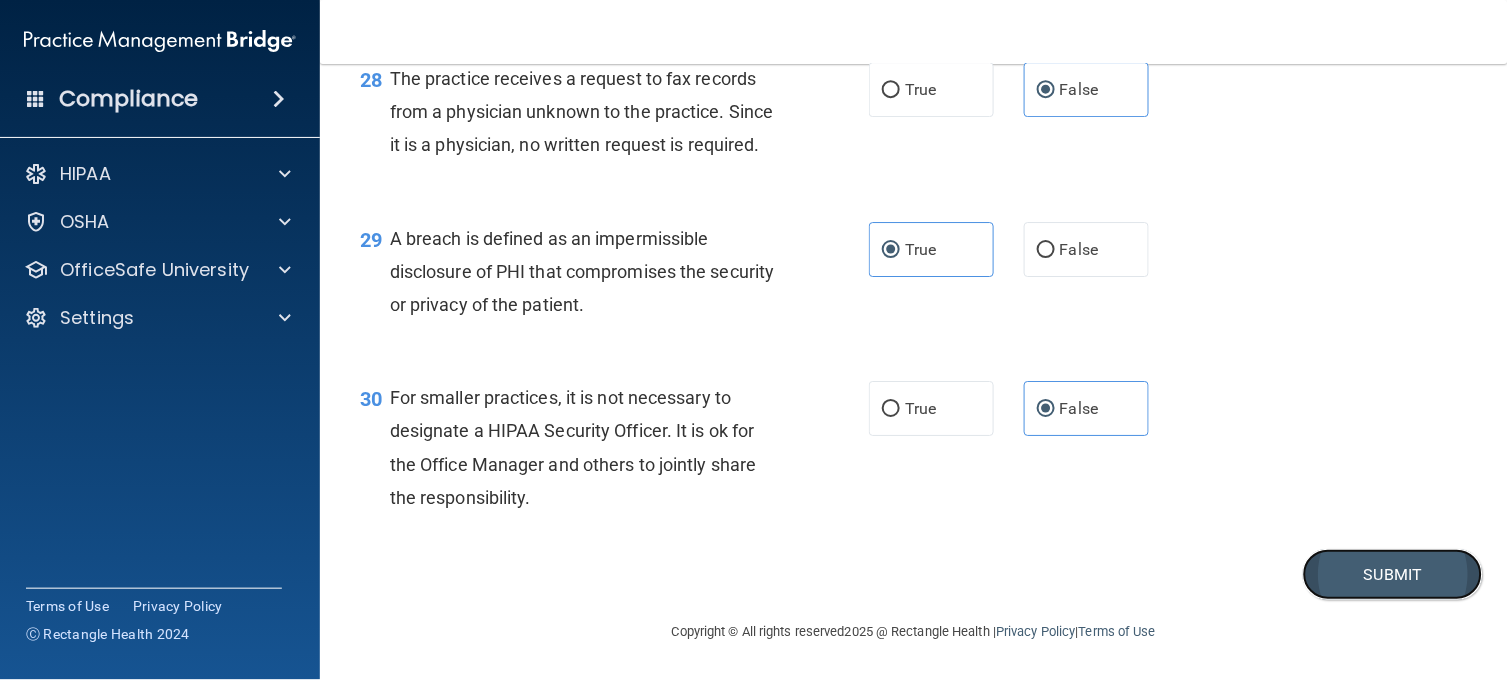 click on "Submit" at bounding box center [1393, 574] 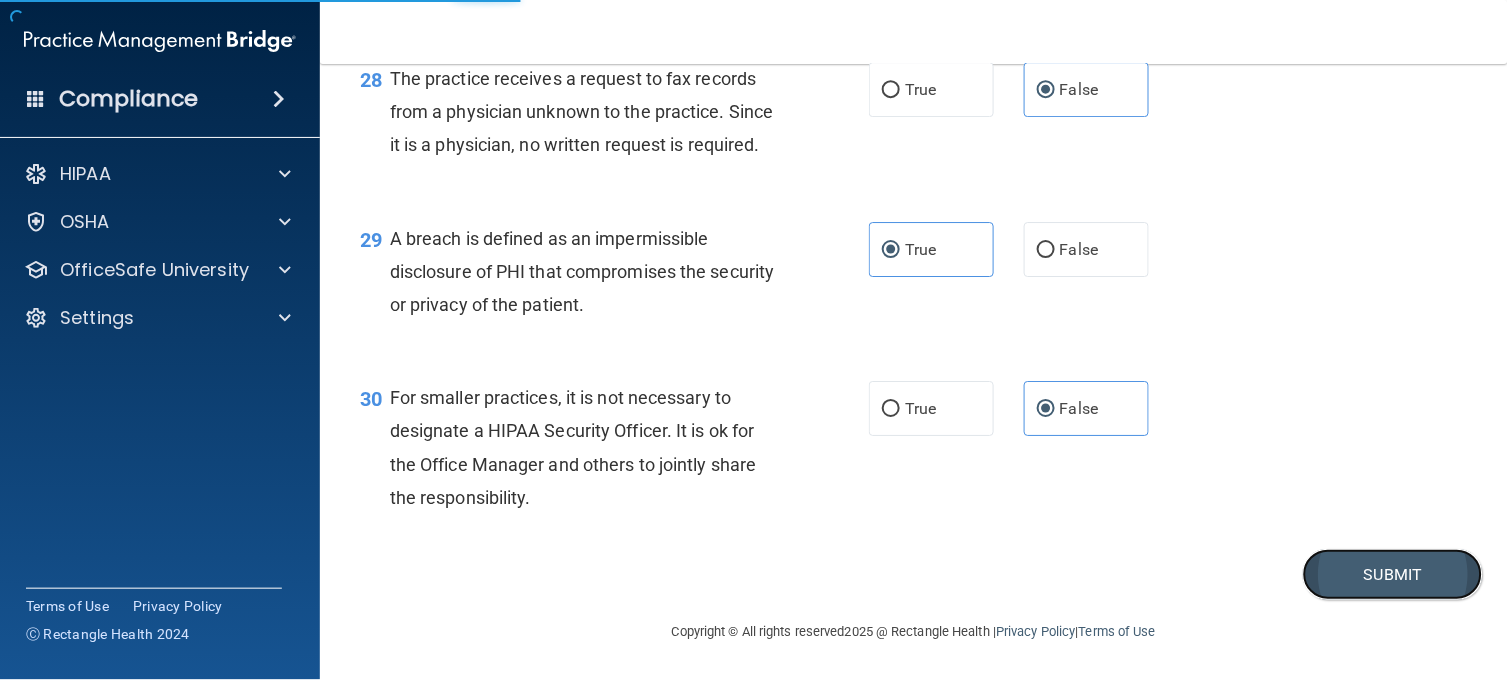 click on "Submit" at bounding box center [1393, 574] 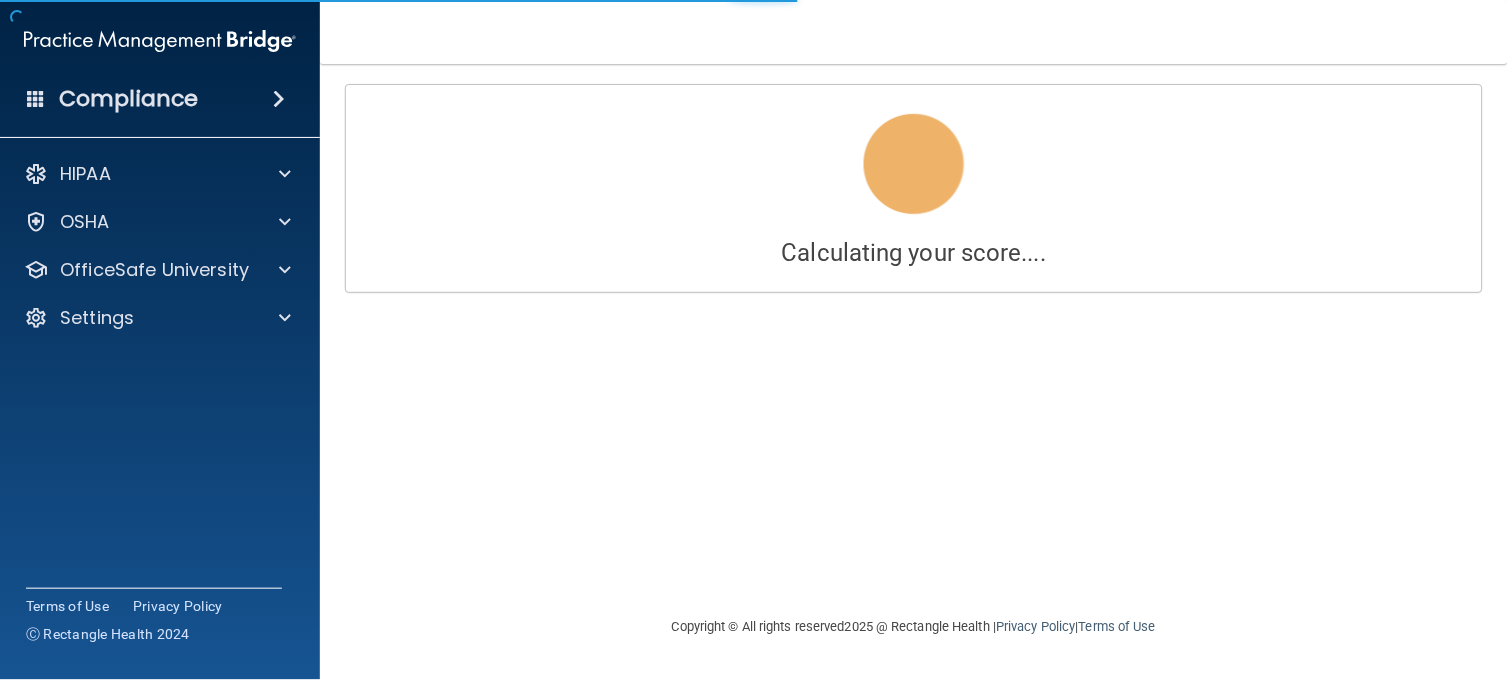 scroll, scrollTop: 0, scrollLeft: 0, axis: both 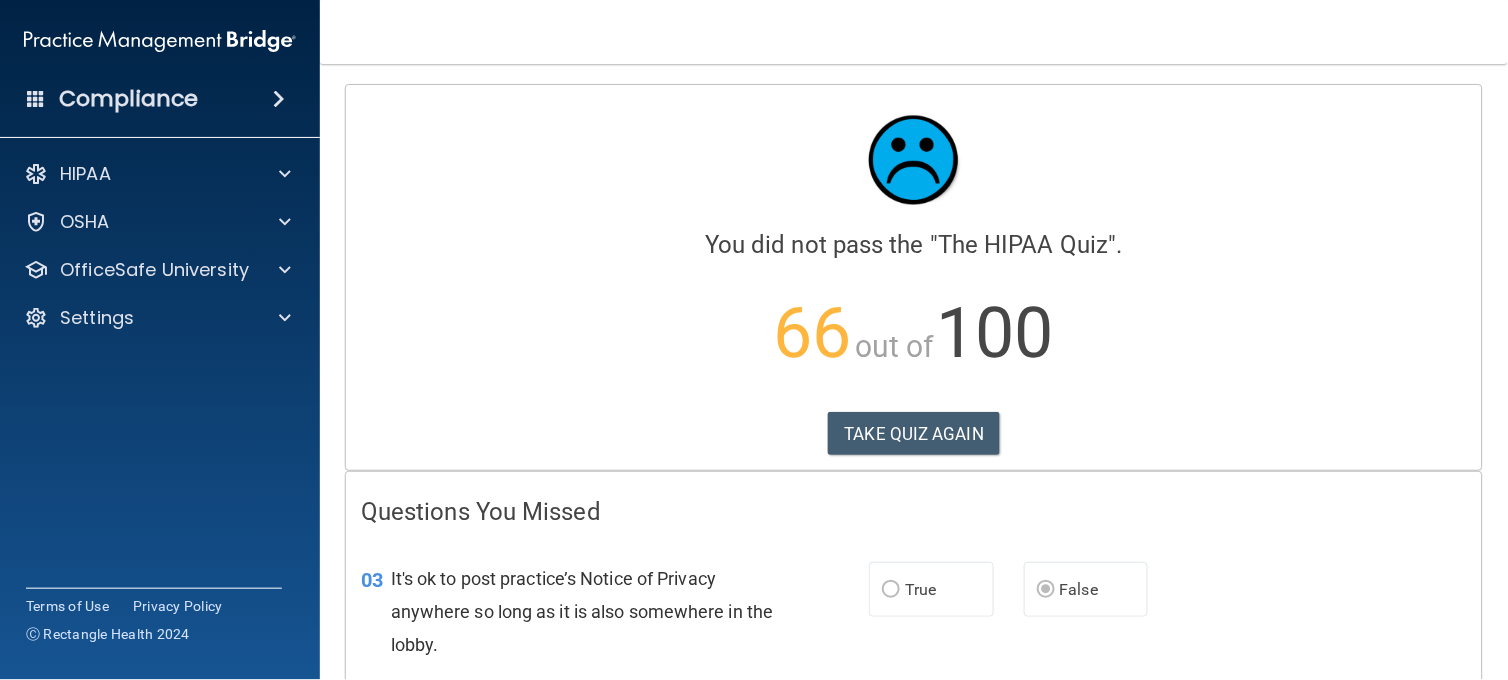 click on "03       It's ok to post  practice’s Notice of Privacy anywhere so long as it is also somewhere in the lobby.                 True           False" at bounding box center [914, 617] 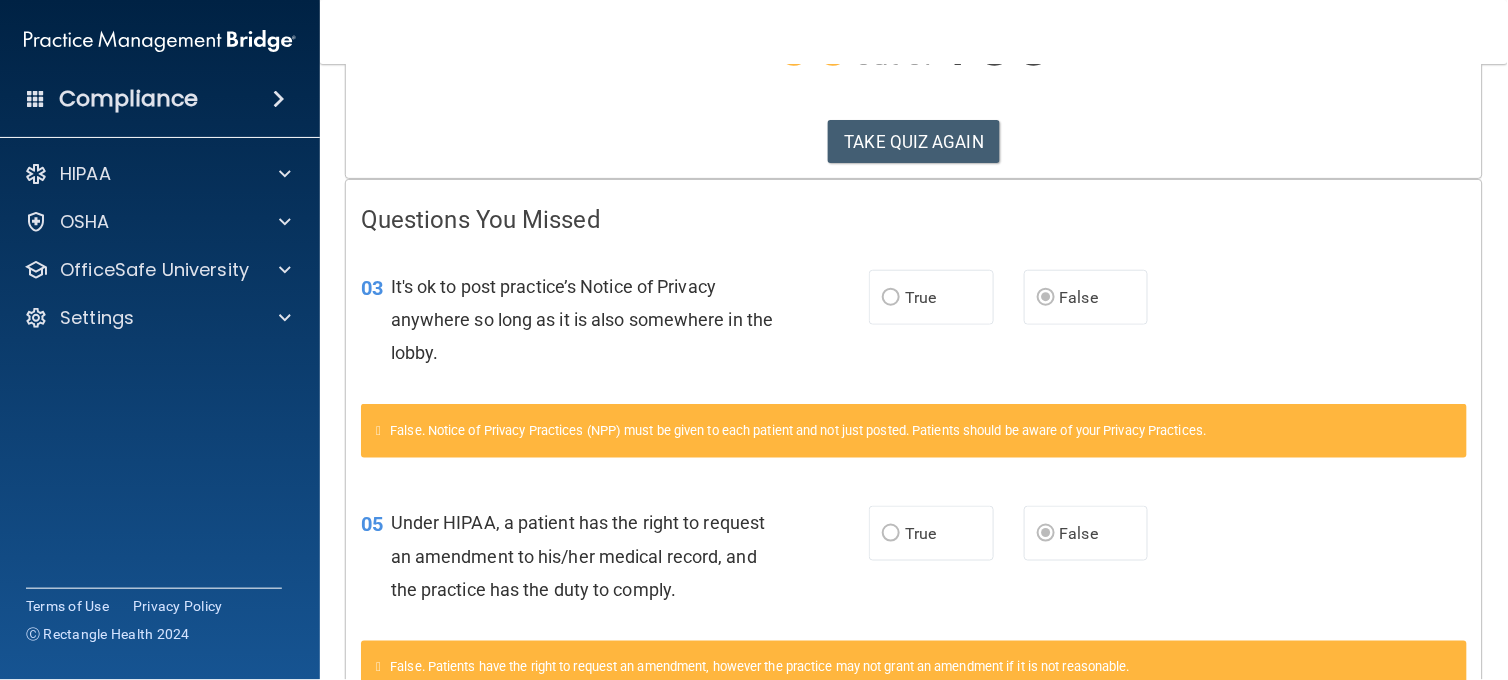 scroll, scrollTop: 311, scrollLeft: 0, axis: vertical 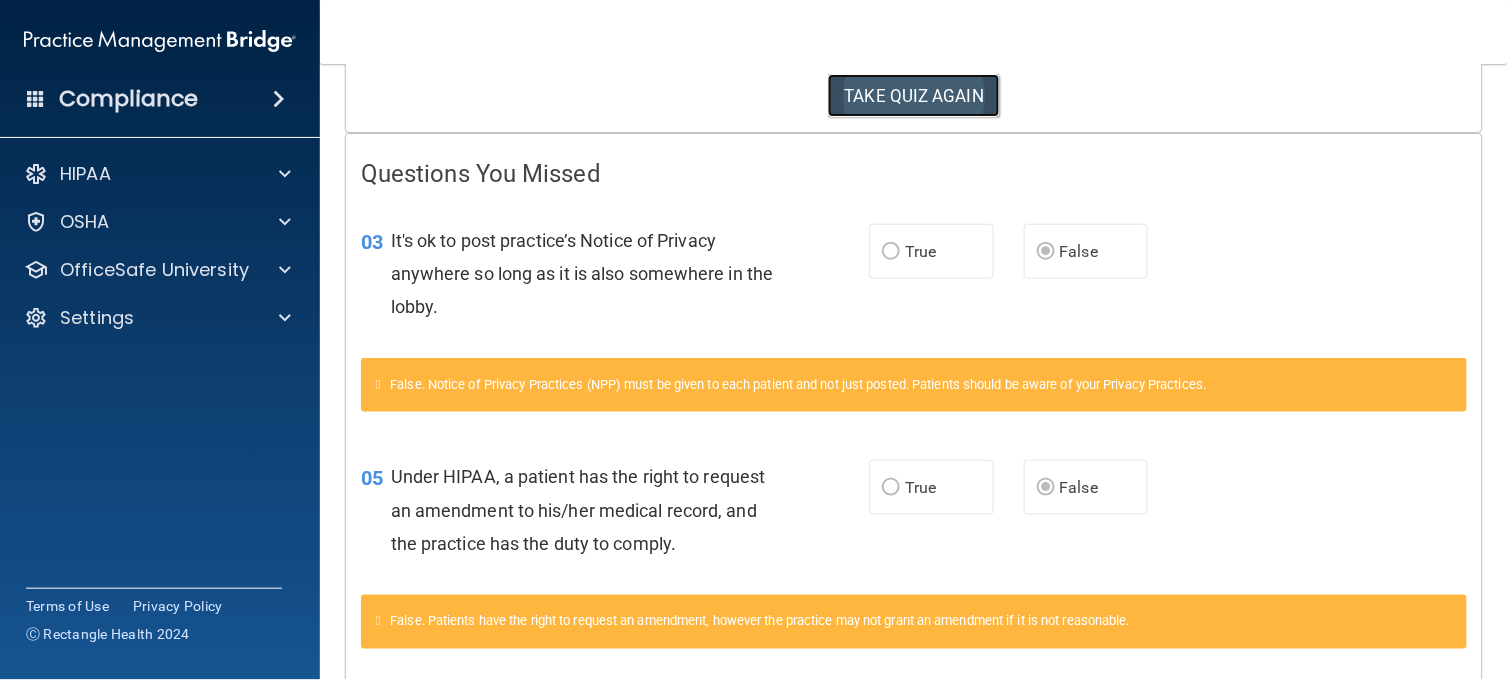 click on "TAKE QUIZ AGAIN" at bounding box center [914, 96] 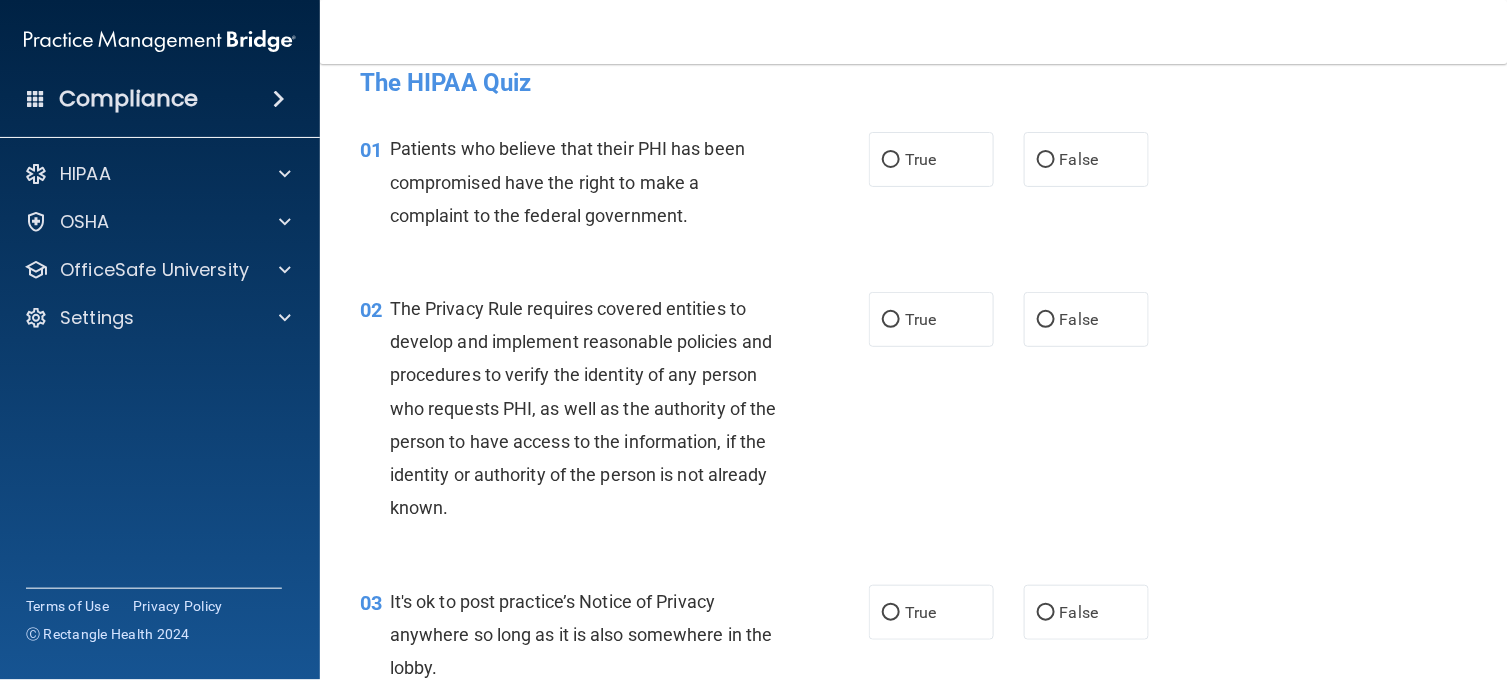 scroll, scrollTop: 13, scrollLeft: 0, axis: vertical 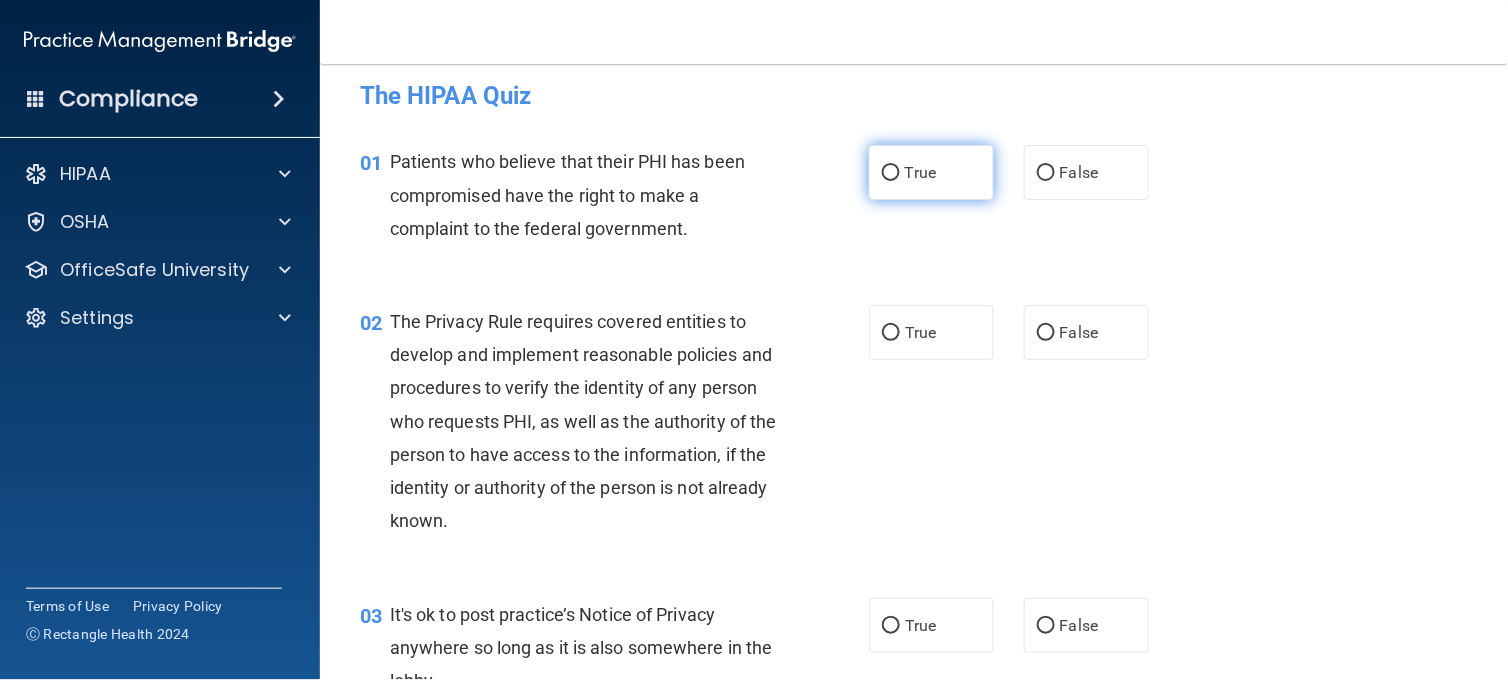 click on "True" at bounding box center [931, 172] 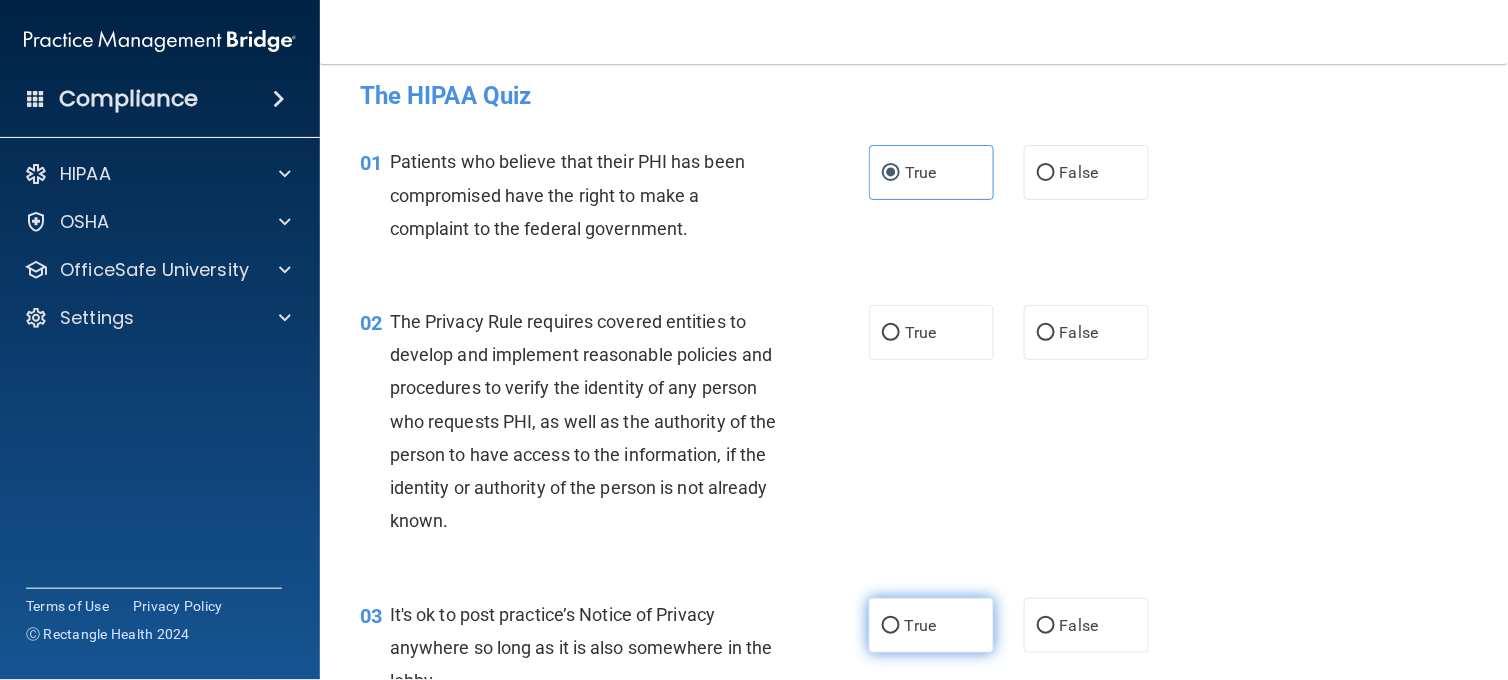 click on "True" at bounding box center [920, 625] 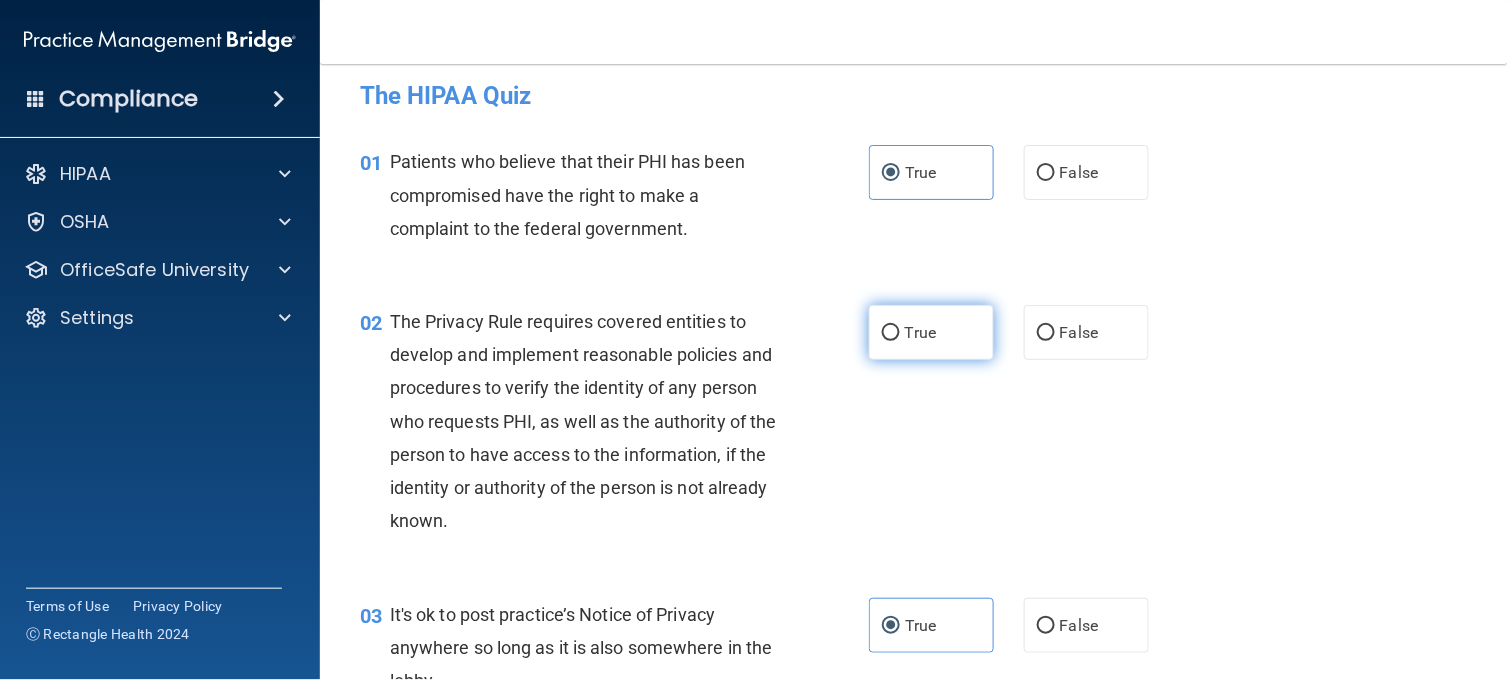 click on "True" at bounding box center [931, 332] 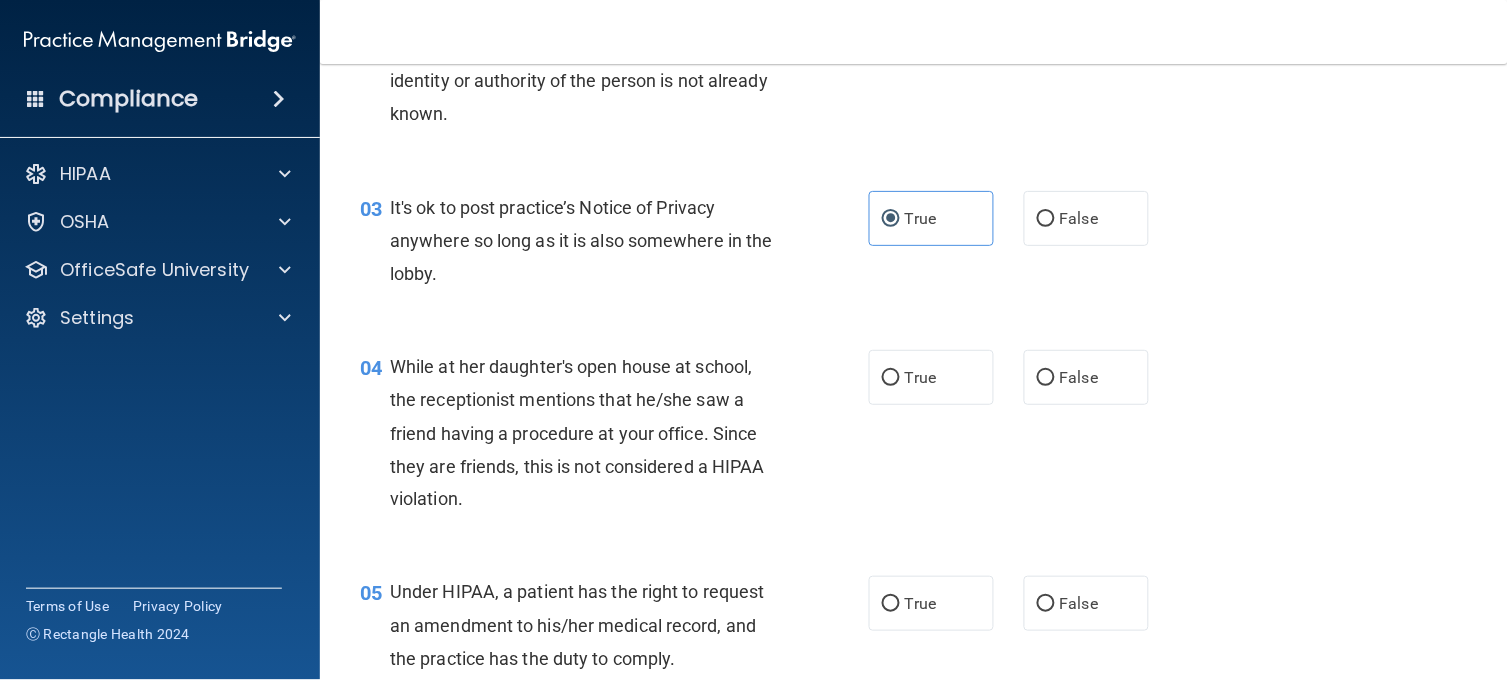 scroll, scrollTop: 457, scrollLeft: 0, axis: vertical 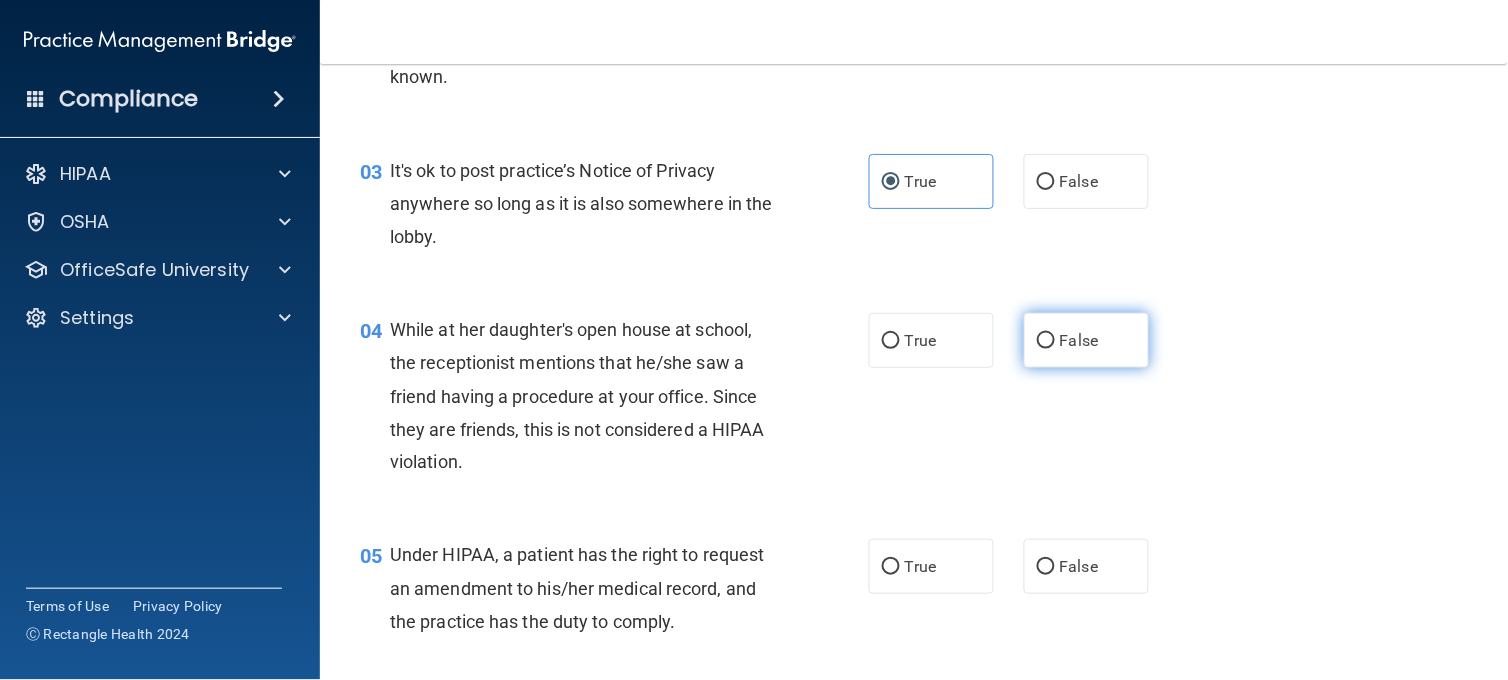 click on "False" at bounding box center (1046, 341) 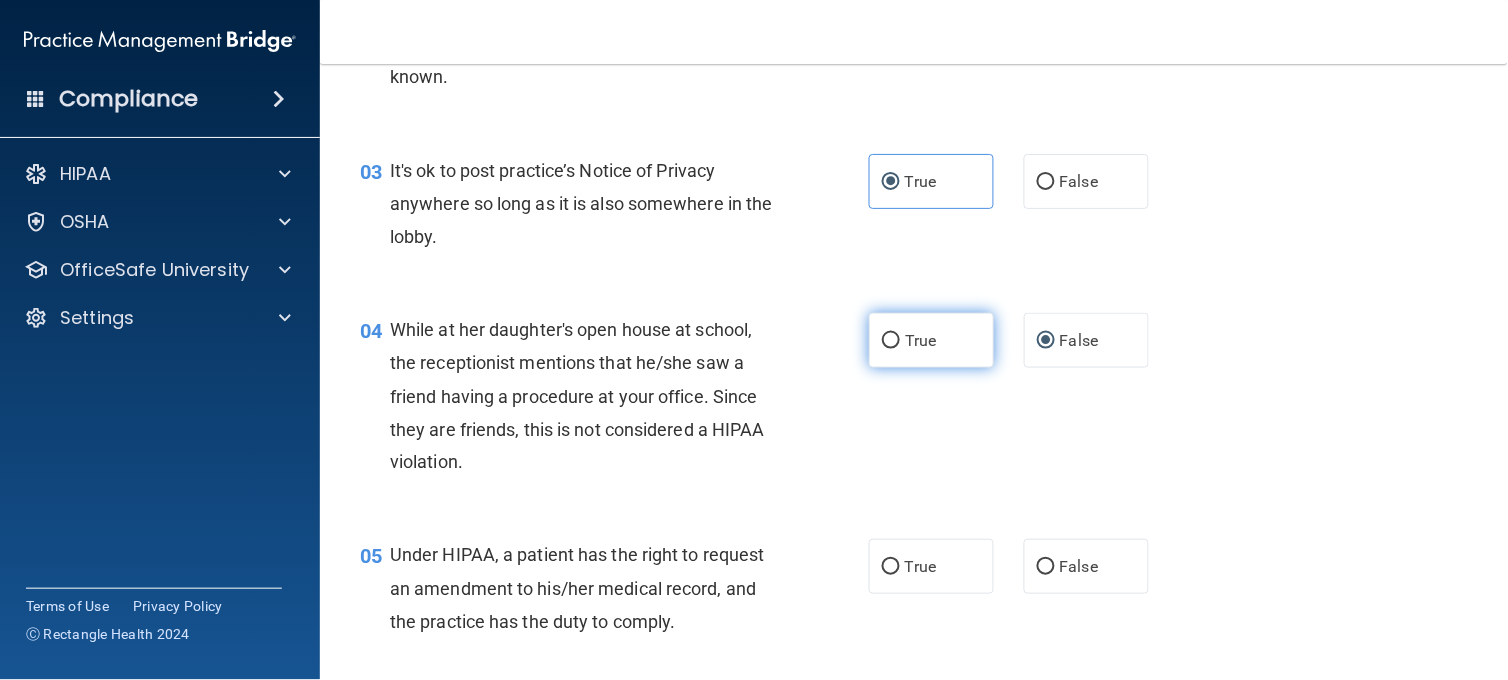 click on "True" at bounding box center (891, 341) 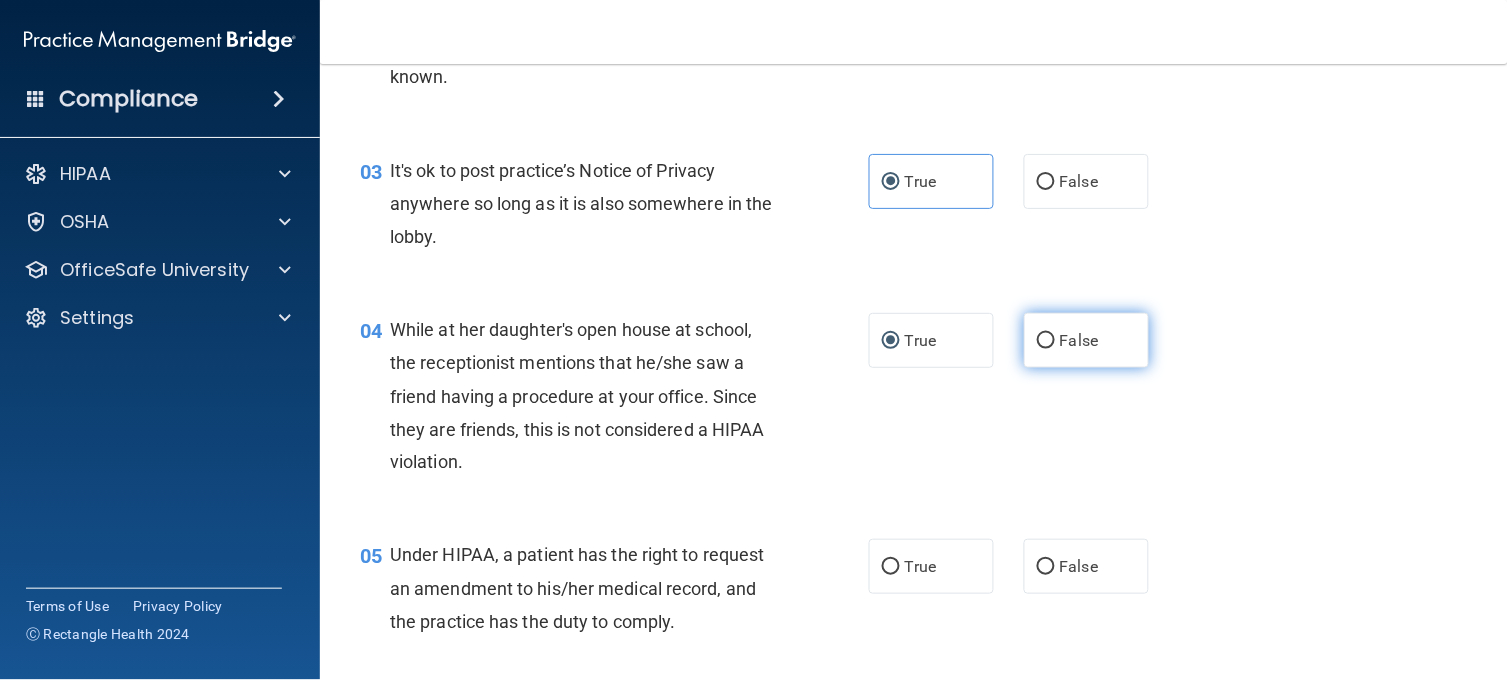 click on "False" at bounding box center (1046, 341) 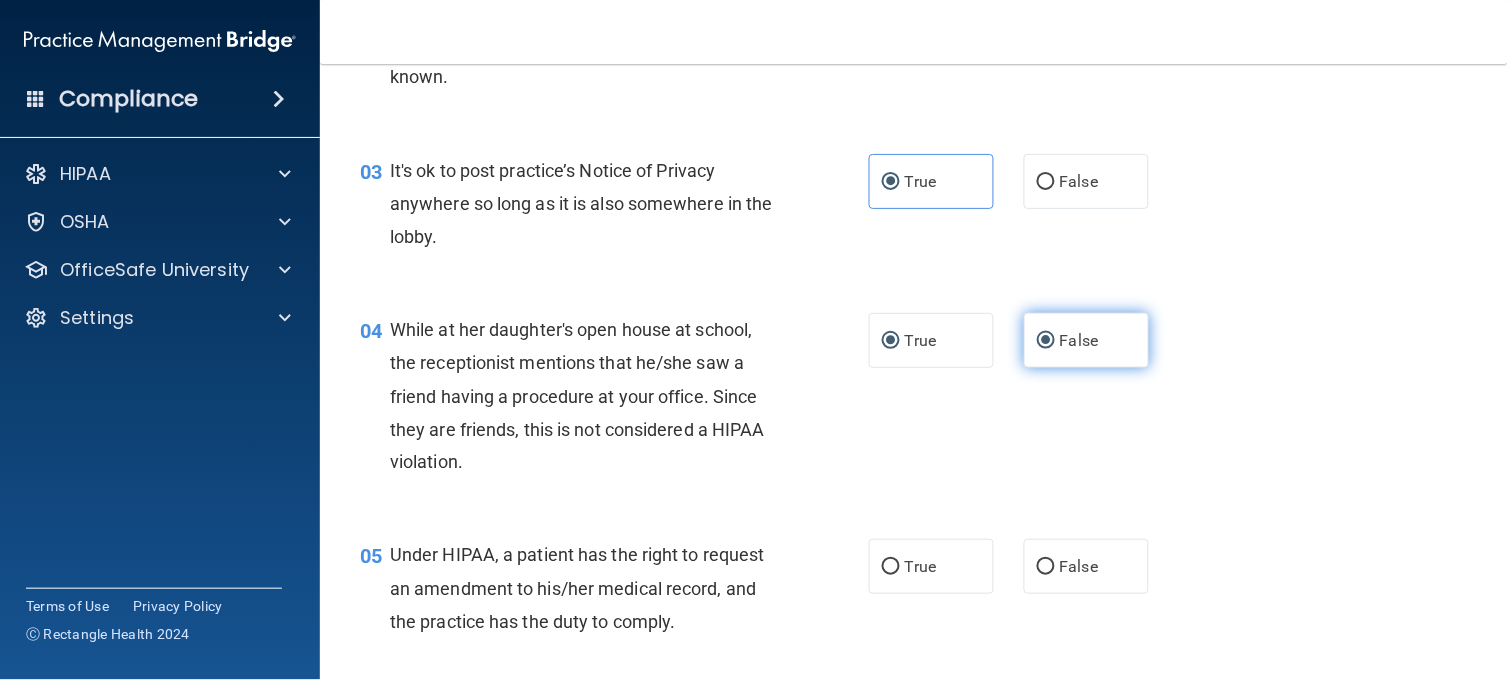 radio on "false" 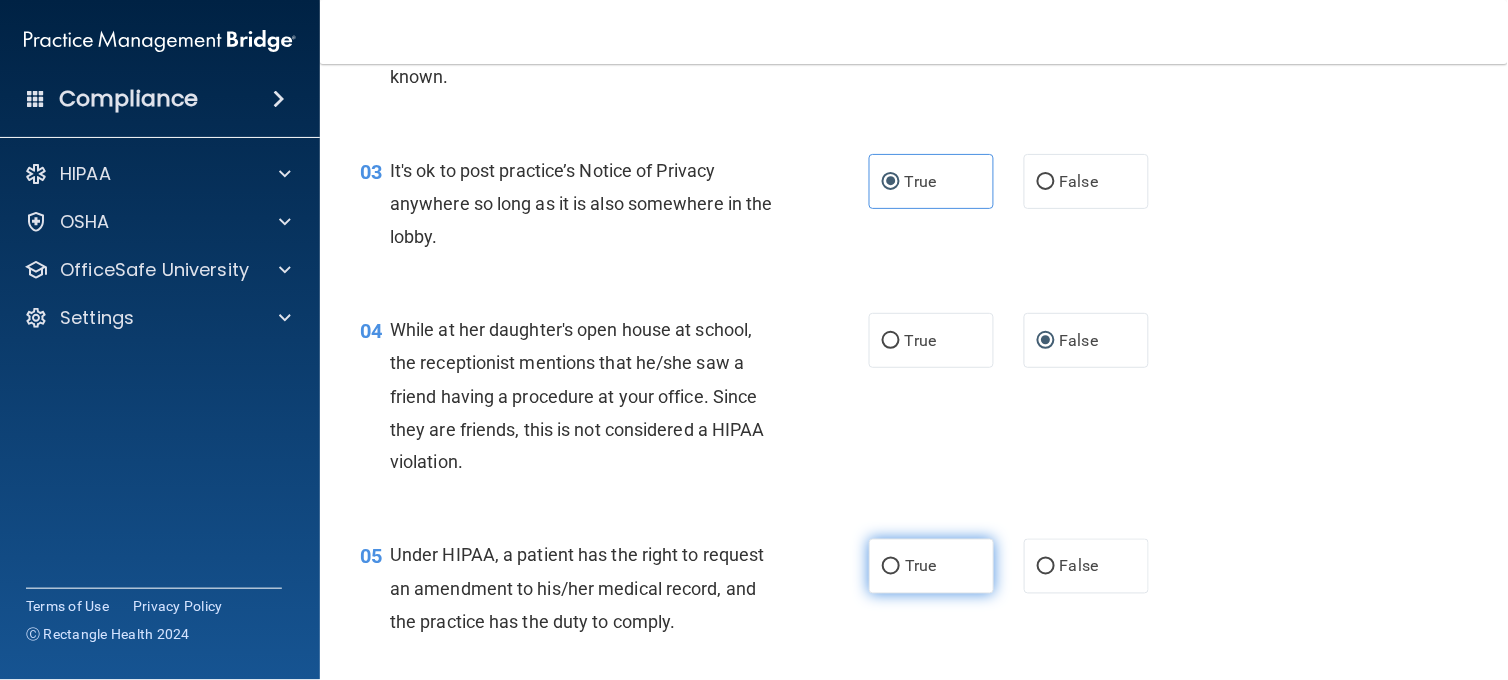 click on "True" at bounding box center [931, 566] 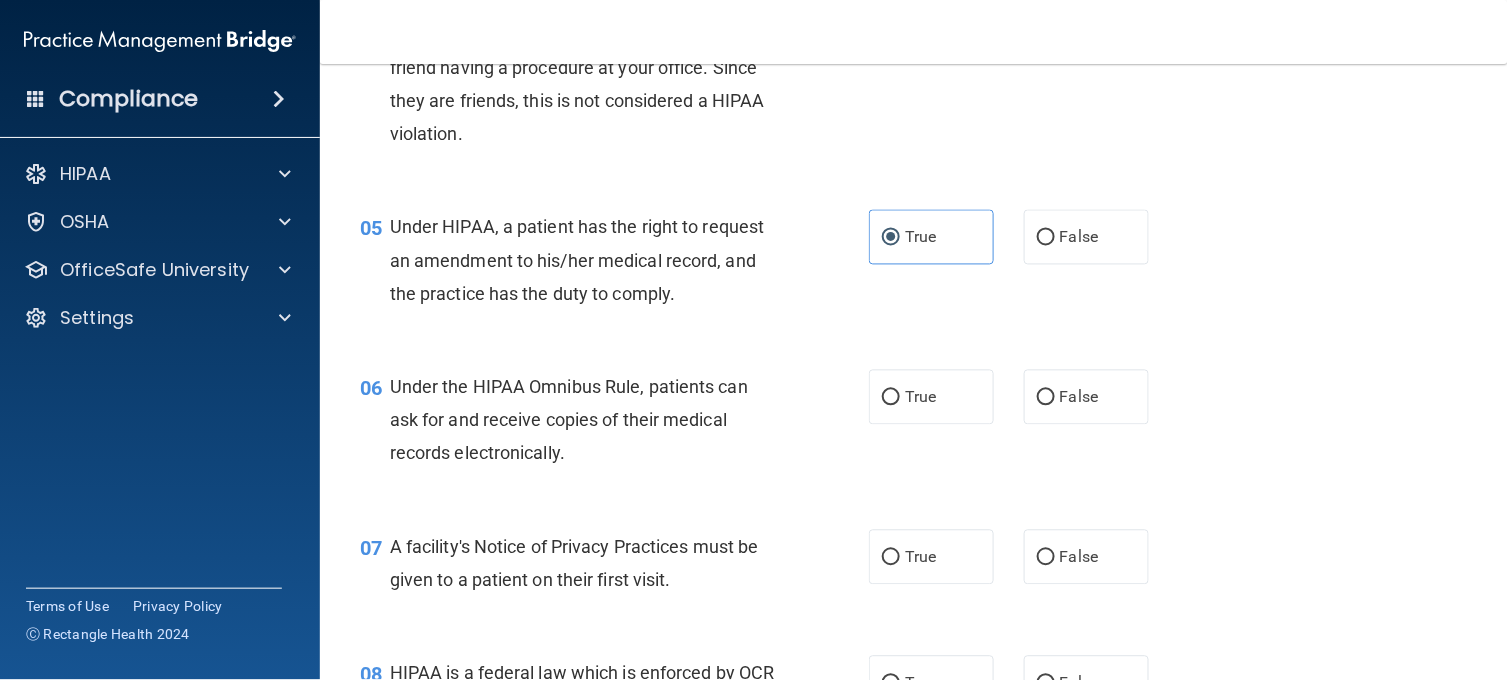 scroll, scrollTop: 813, scrollLeft: 0, axis: vertical 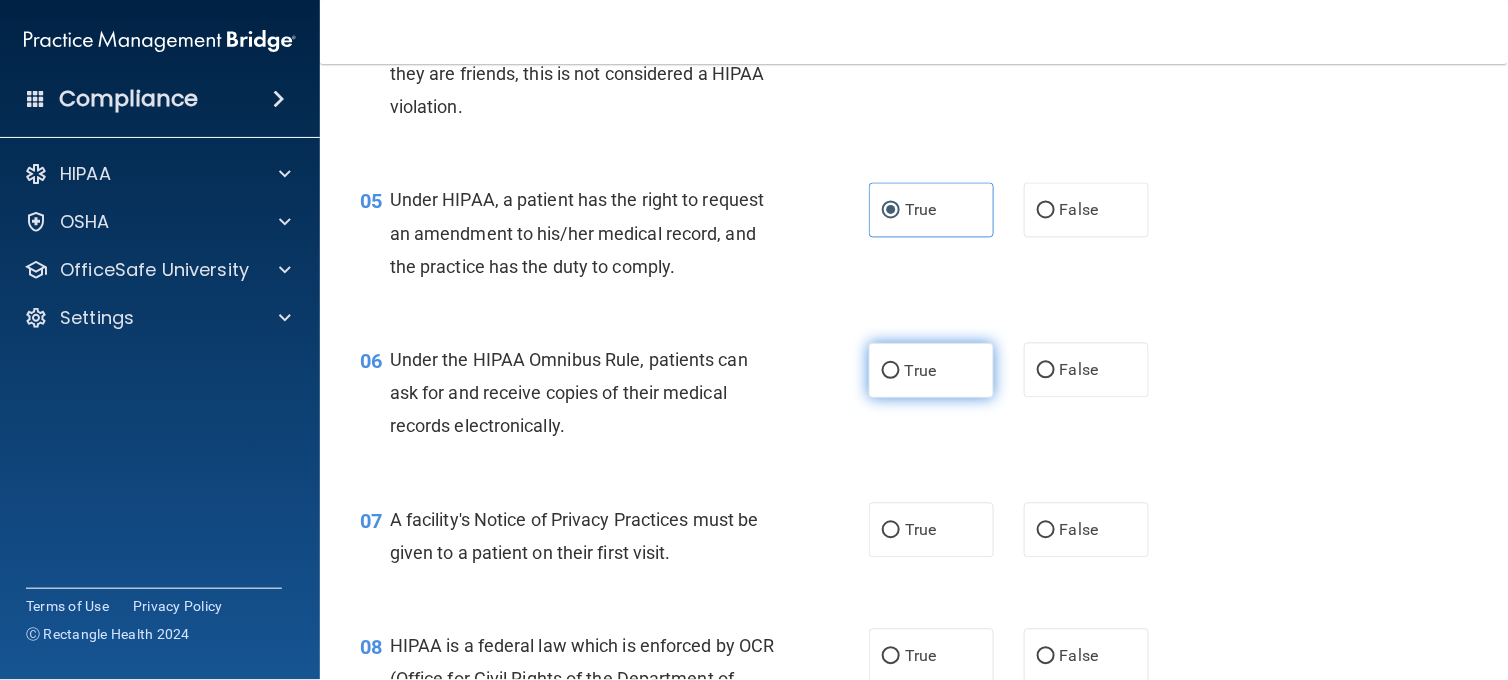 click on "True" at bounding box center (931, 370) 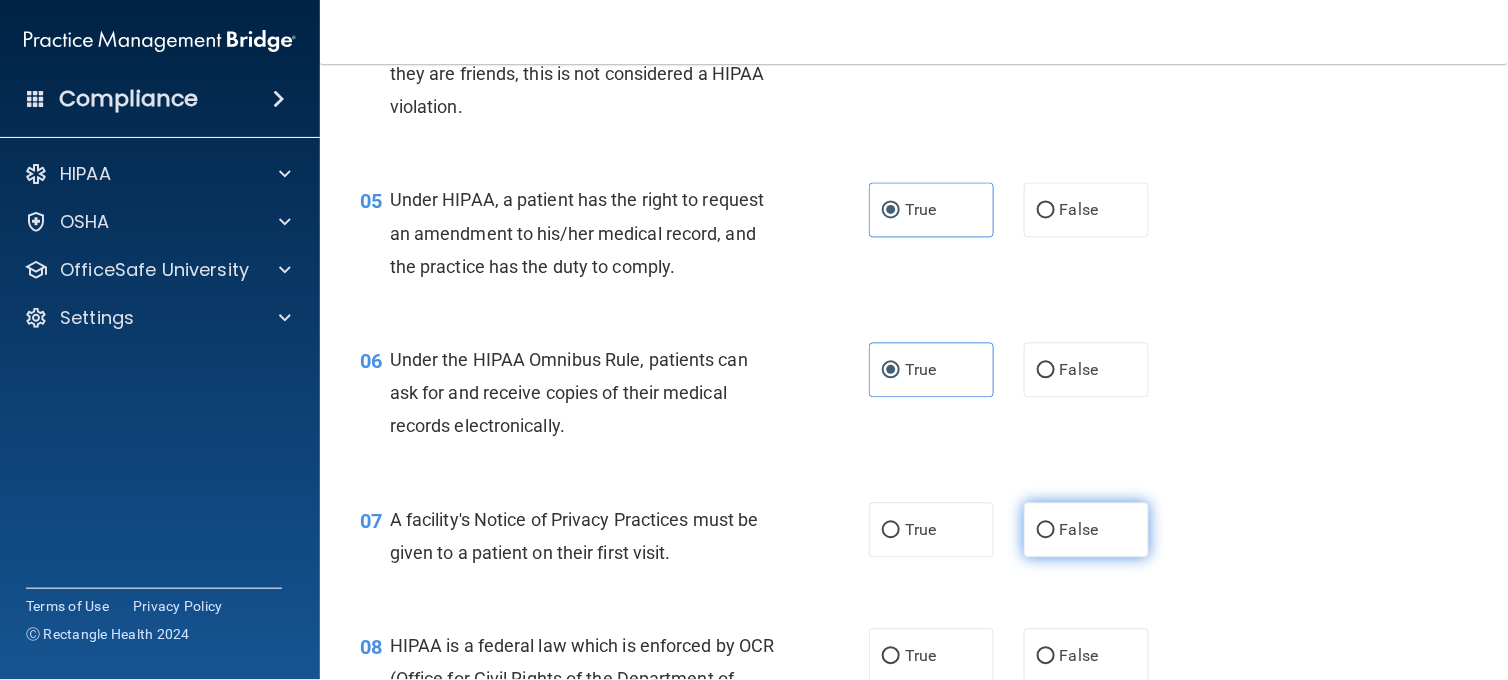 click on "False" at bounding box center (1086, 530) 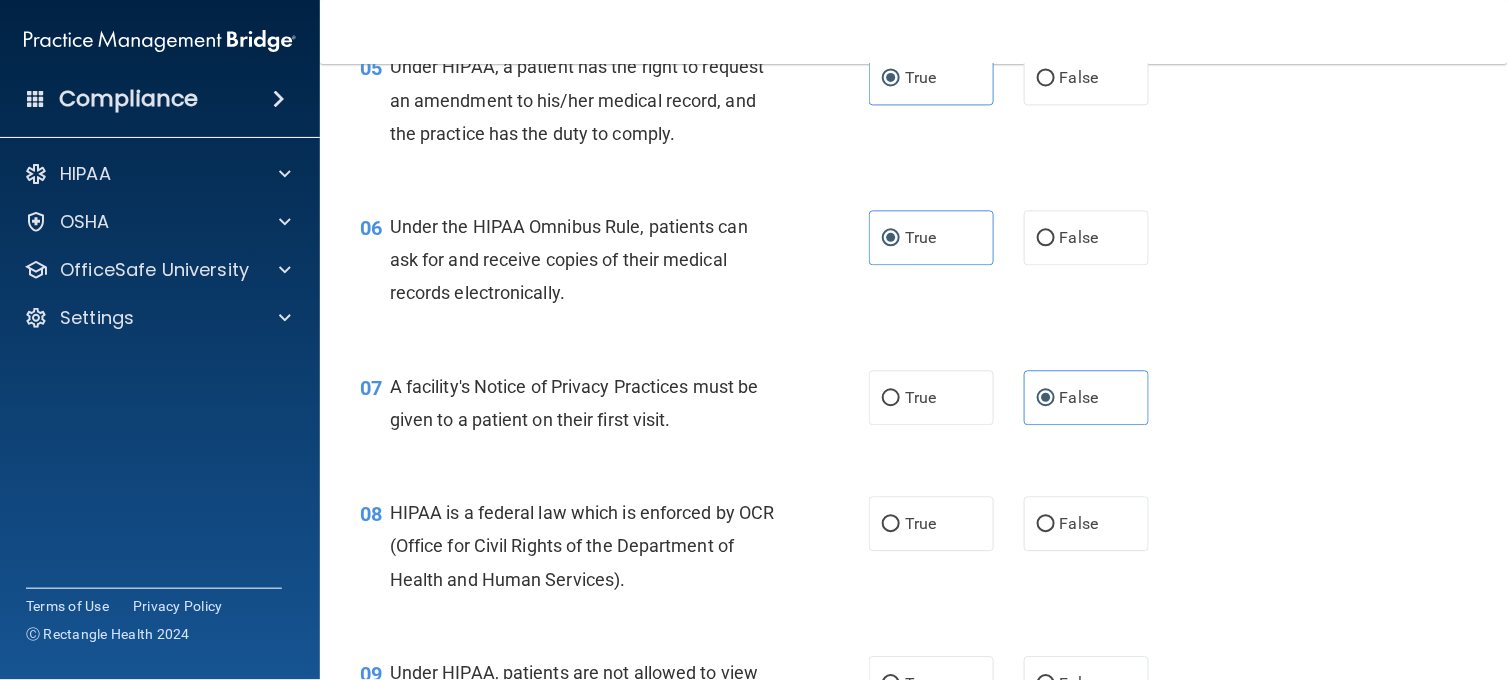 scroll, scrollTop: 991, scrollLeft: 0, axis: vertical 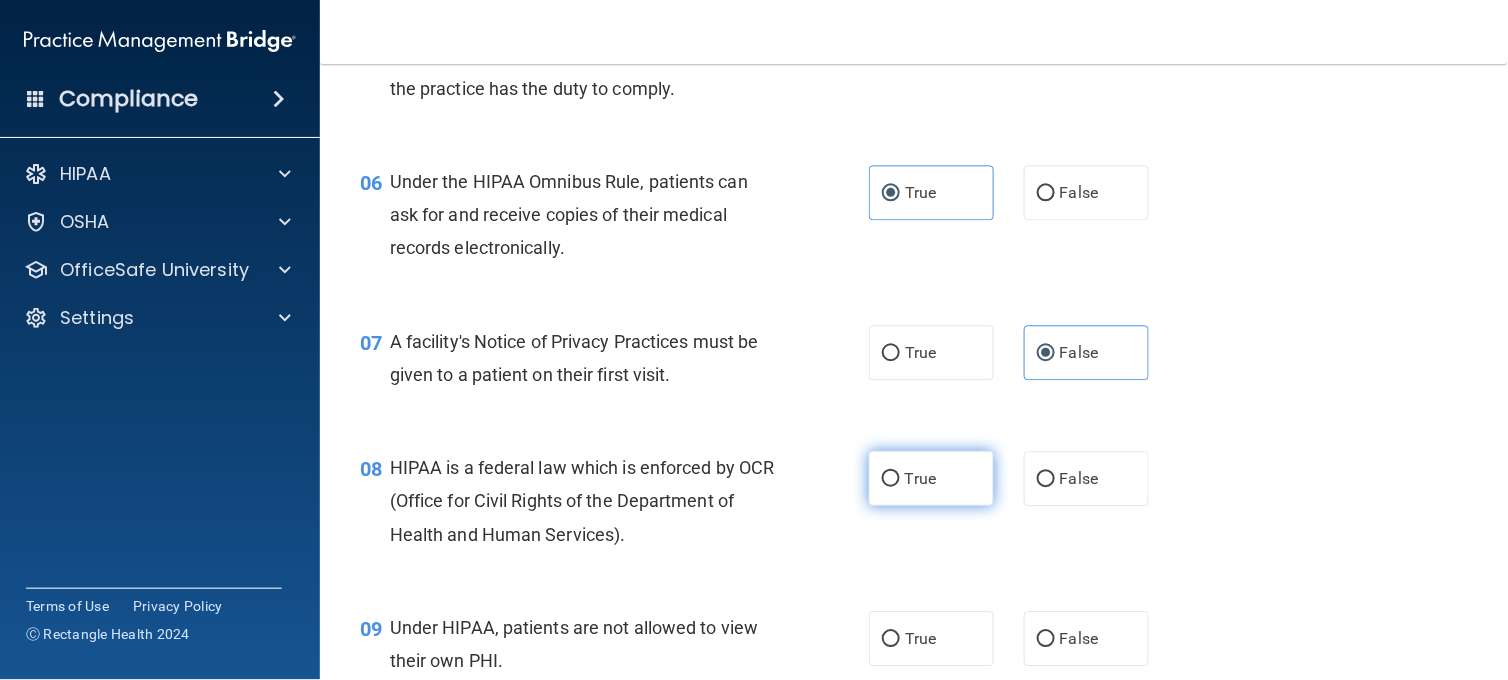 click on "True" at bounding box center [931, 478] 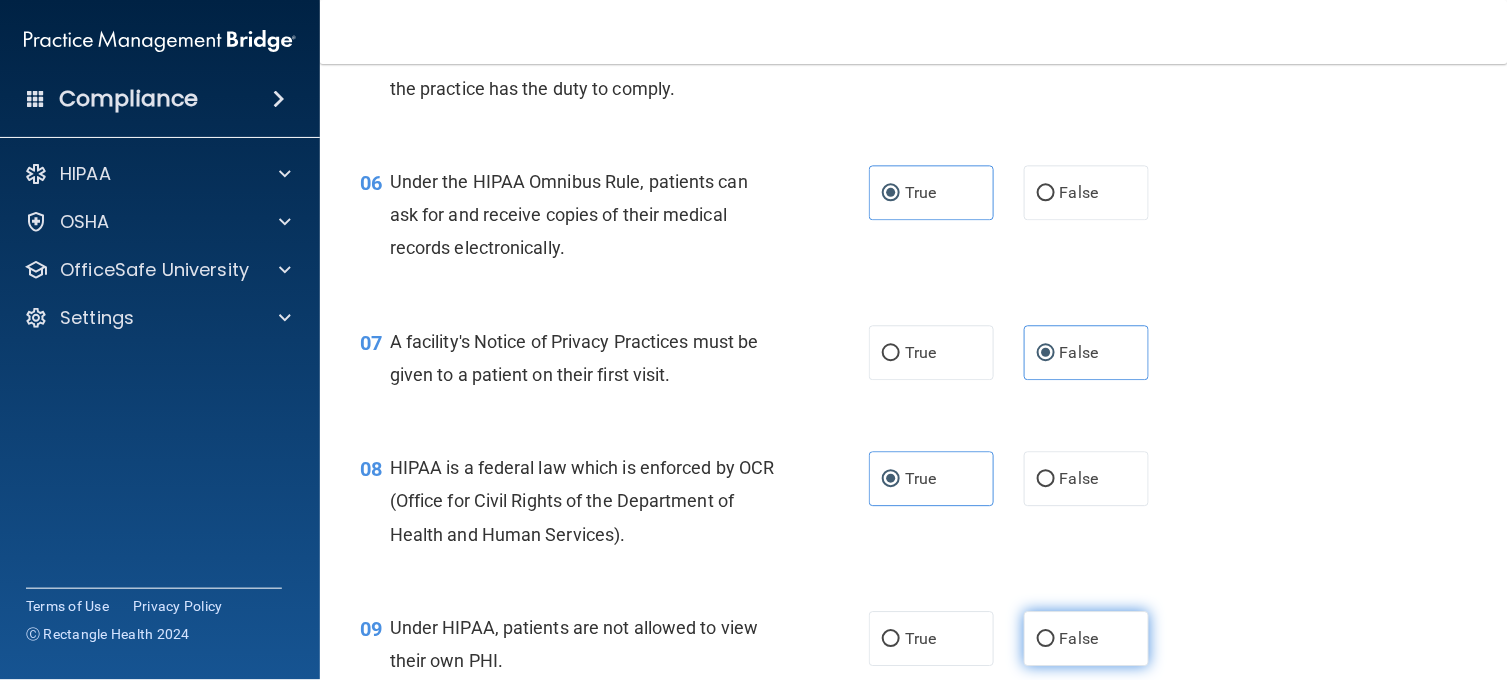 click on "False" at bounding box center [1086, 638] 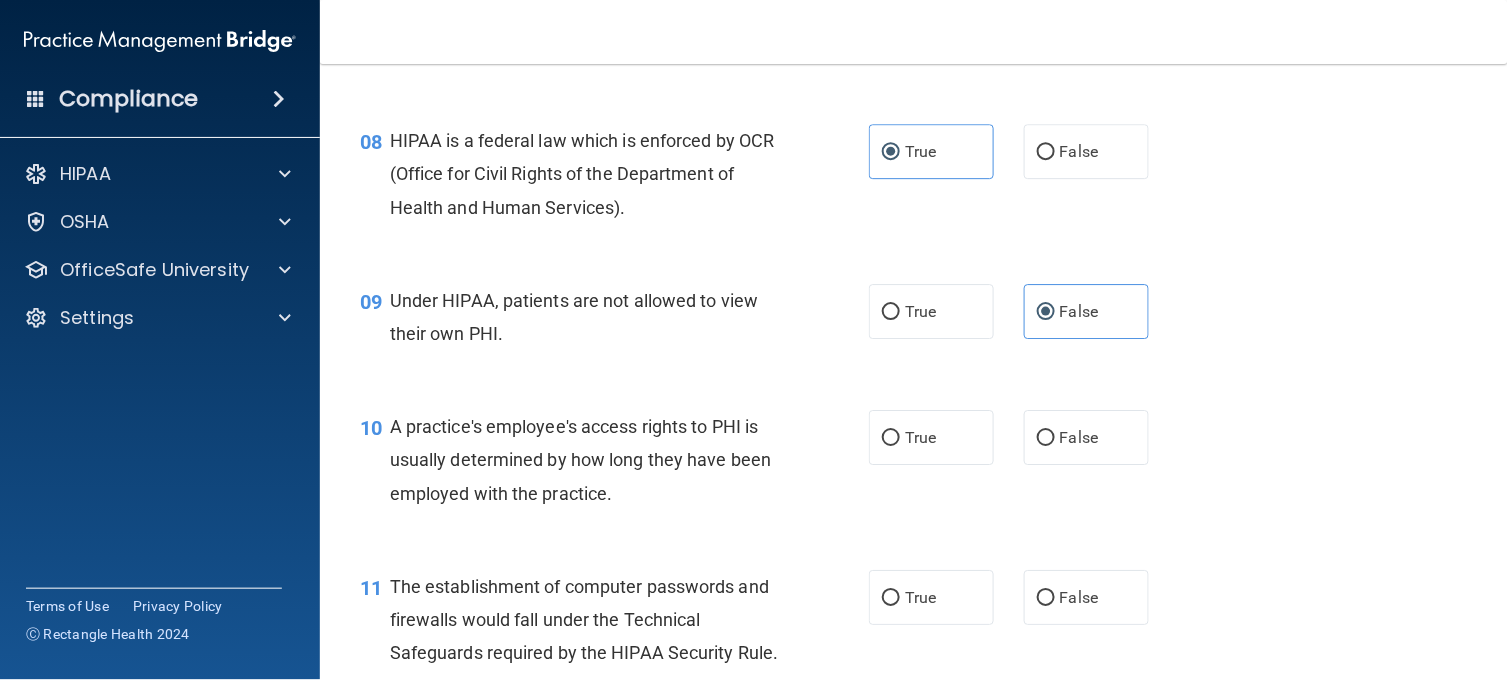 scroll, scrollTop: 1346, scrollLeft: 0, axis: vertical 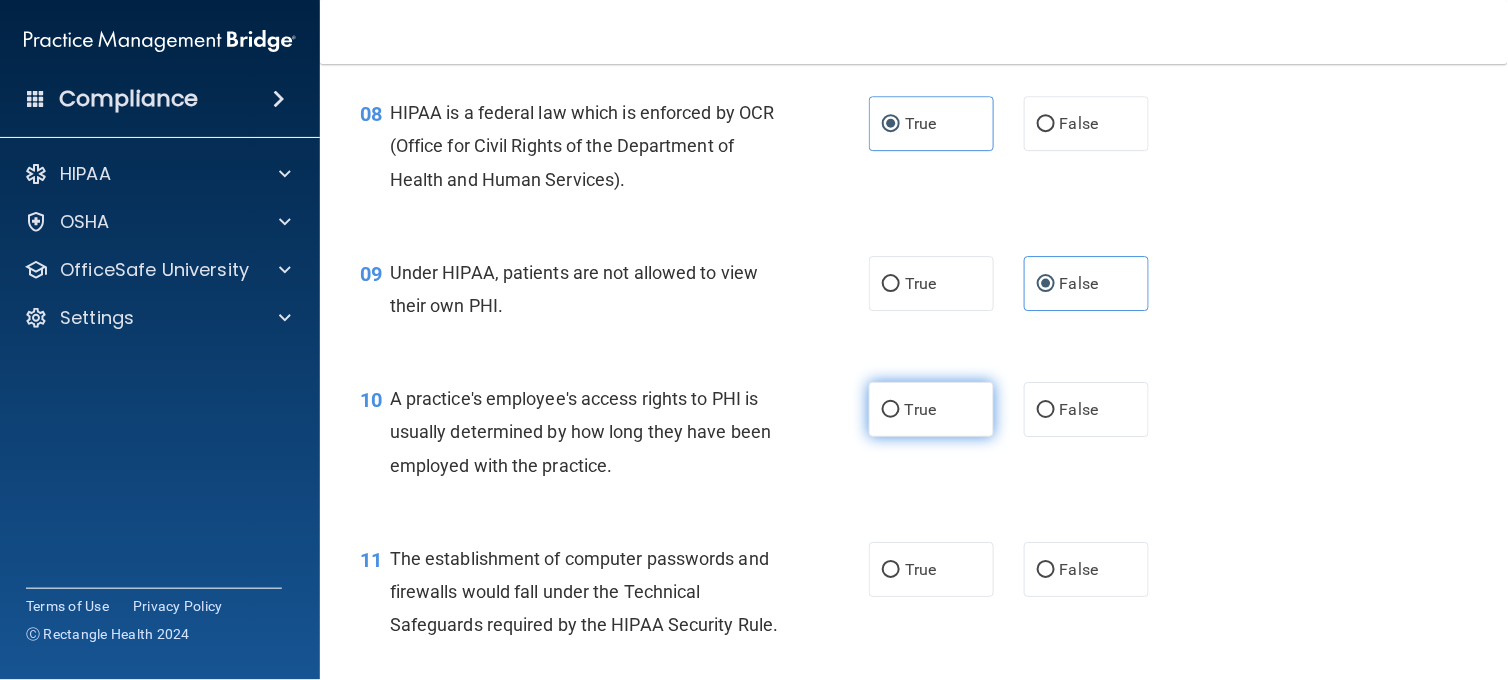 click on "True" at bounding box center (931, 409) 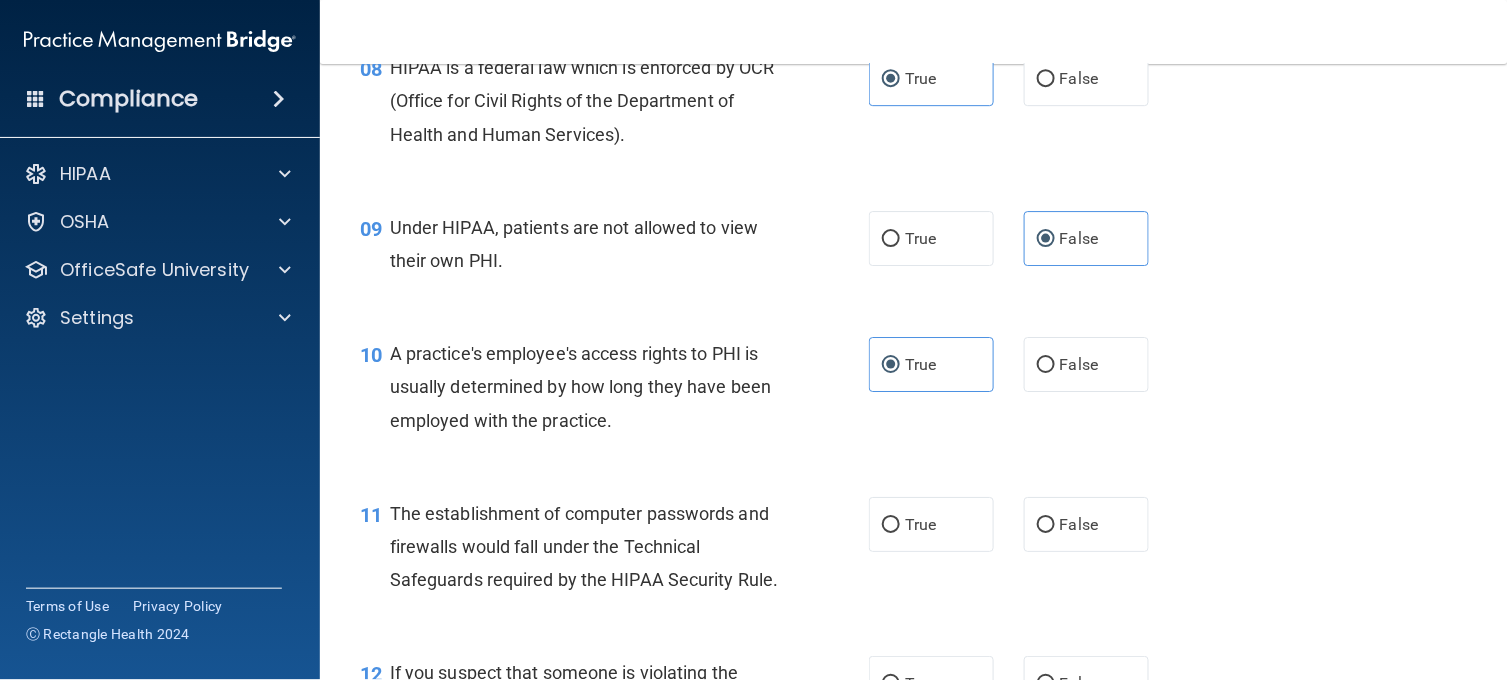 scroll, scrollTop: 1435, scrollLeft: 0, axis: vertical 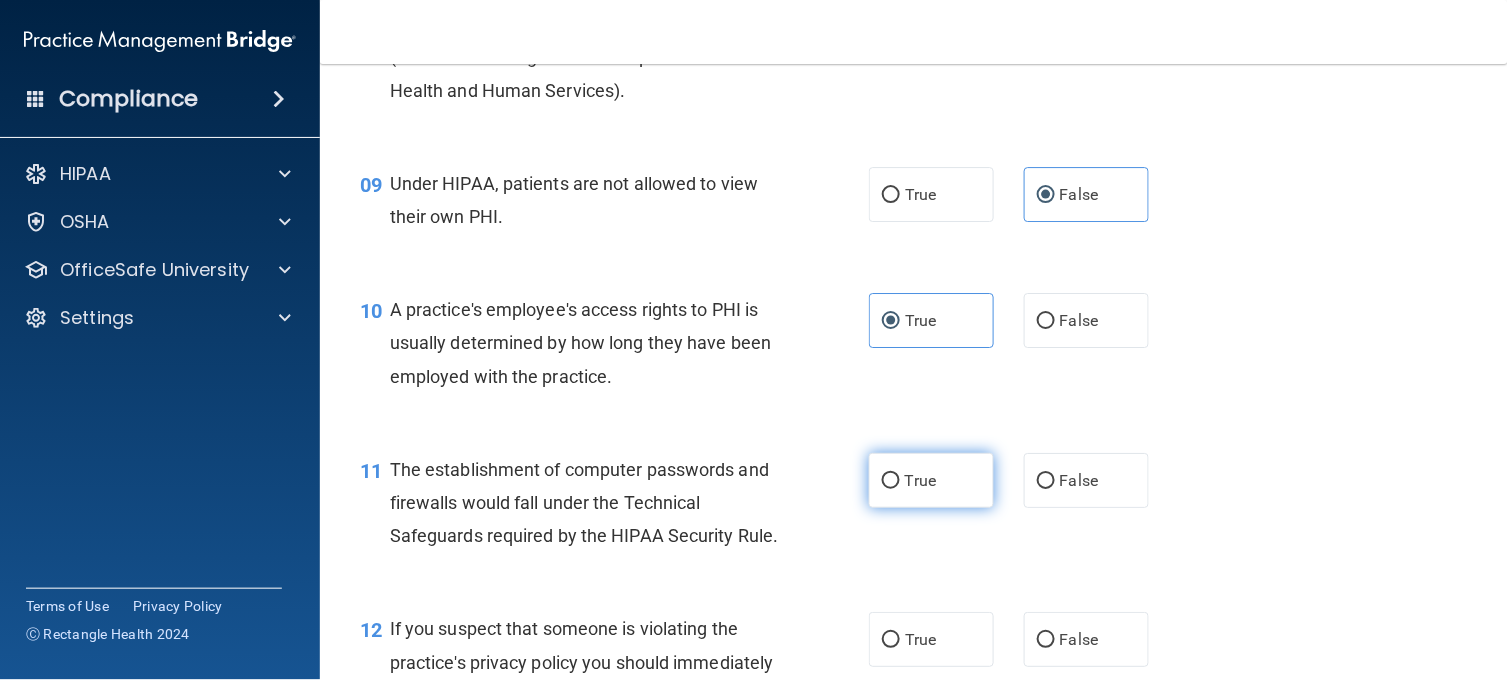 click on "True" at bounding box center [920, 480] 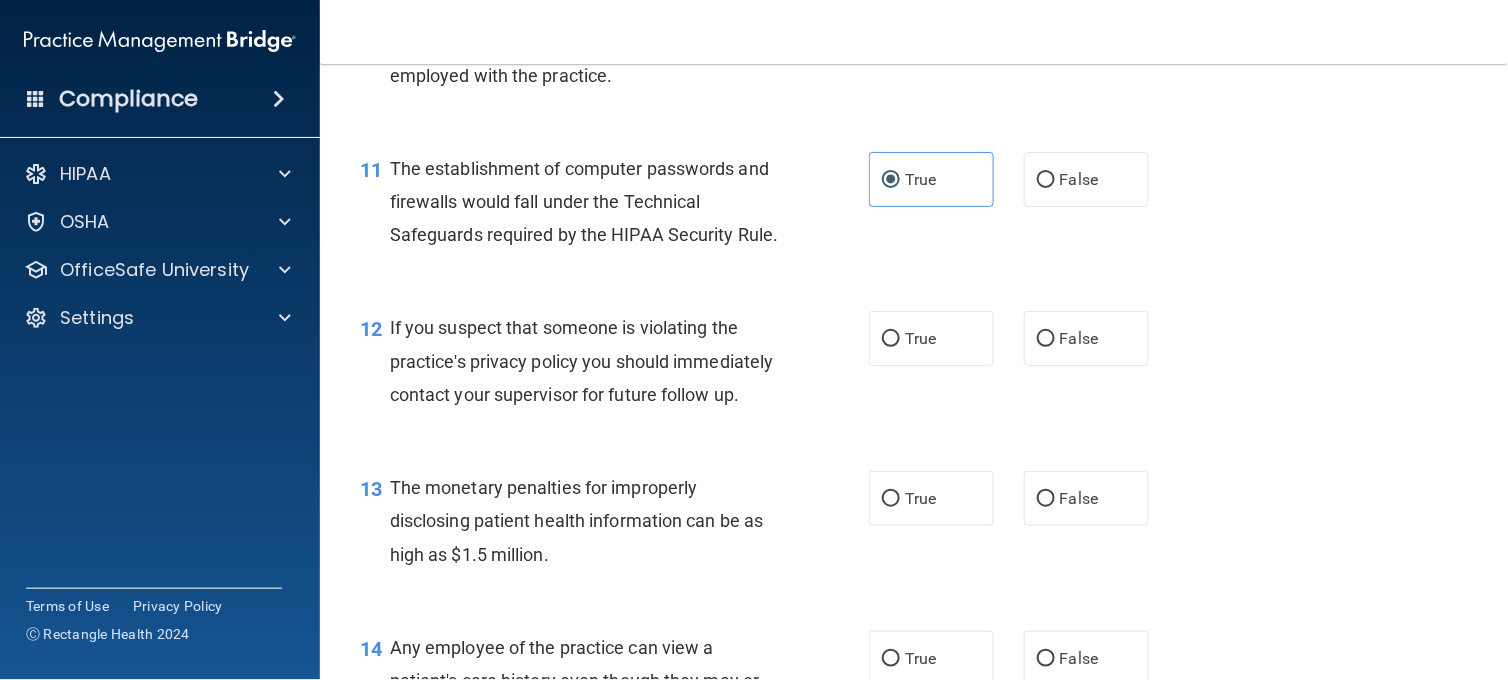 scroll, scrollTop: 1746, scrollLeft: 0, axis: vertical 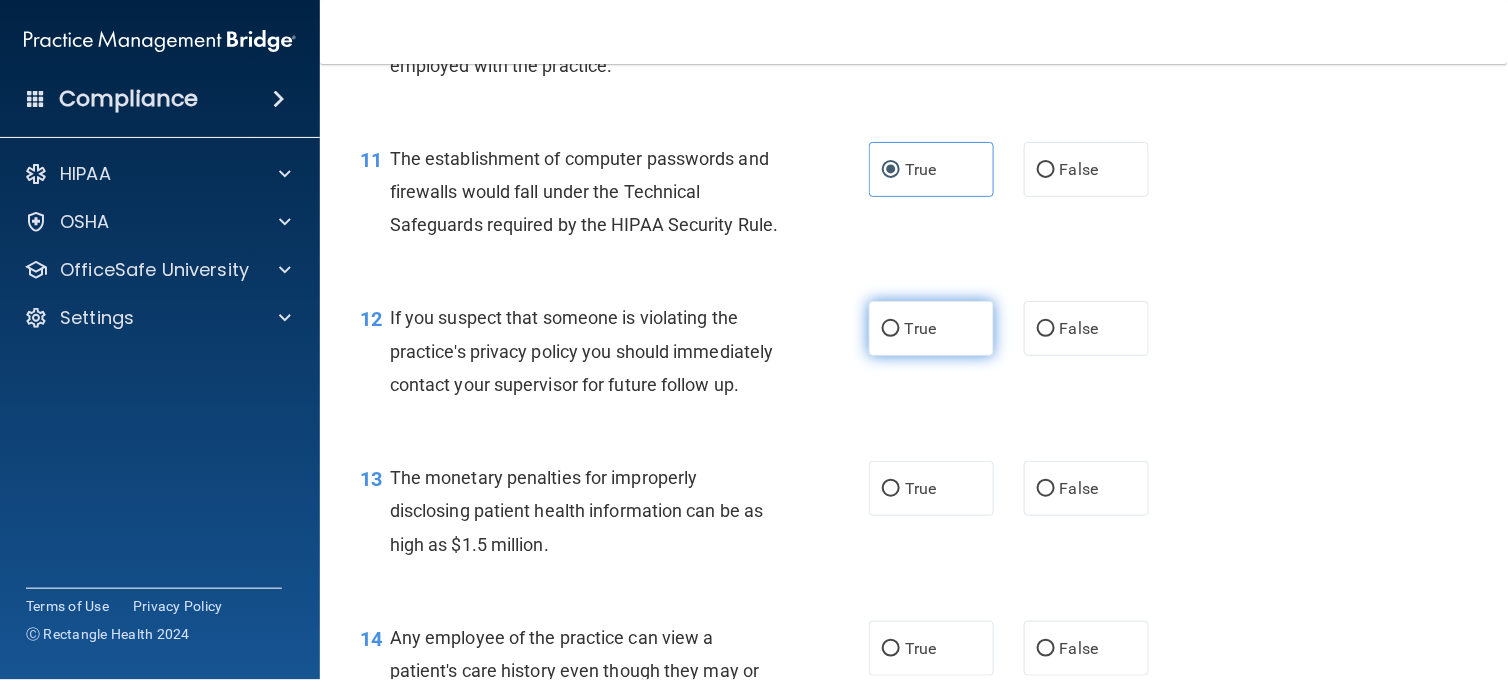 click on "True" at bounding box center [931, 328] 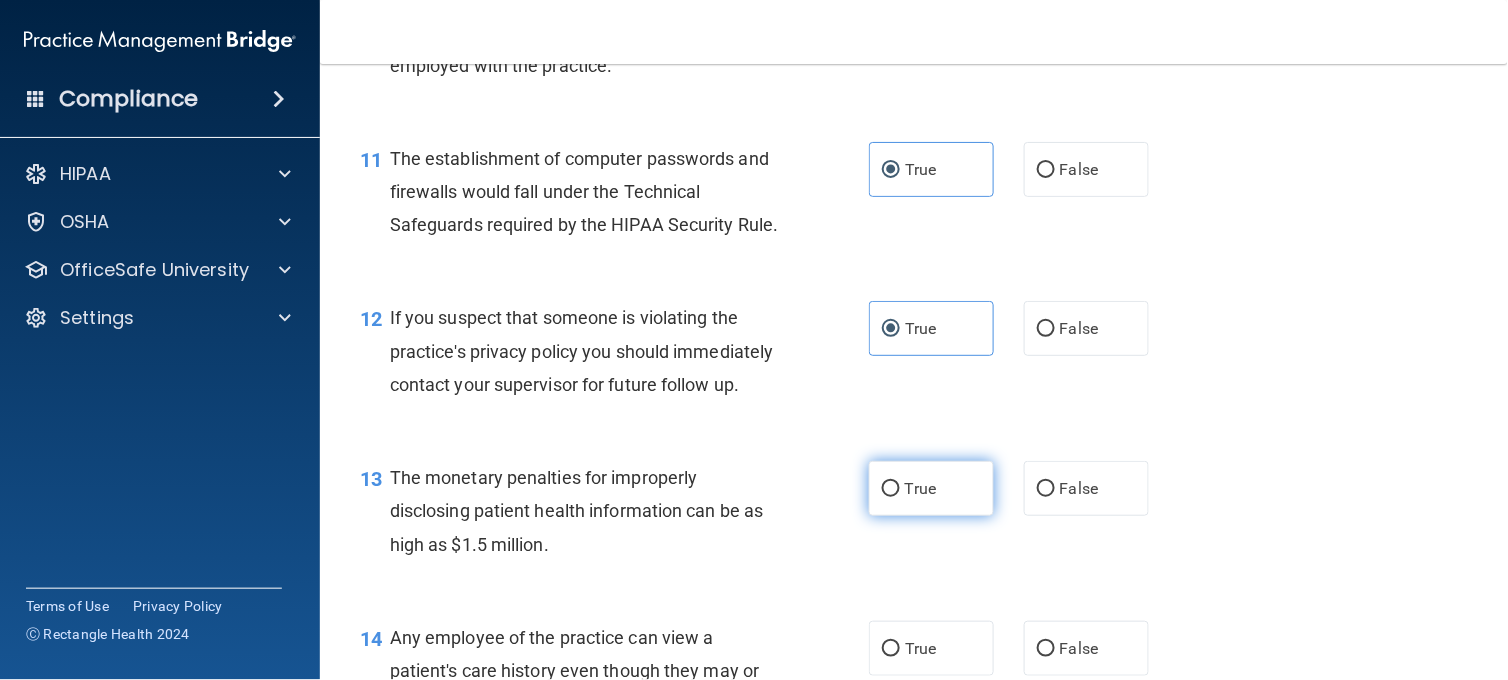 click on "True" at bounding box center (931, 488) 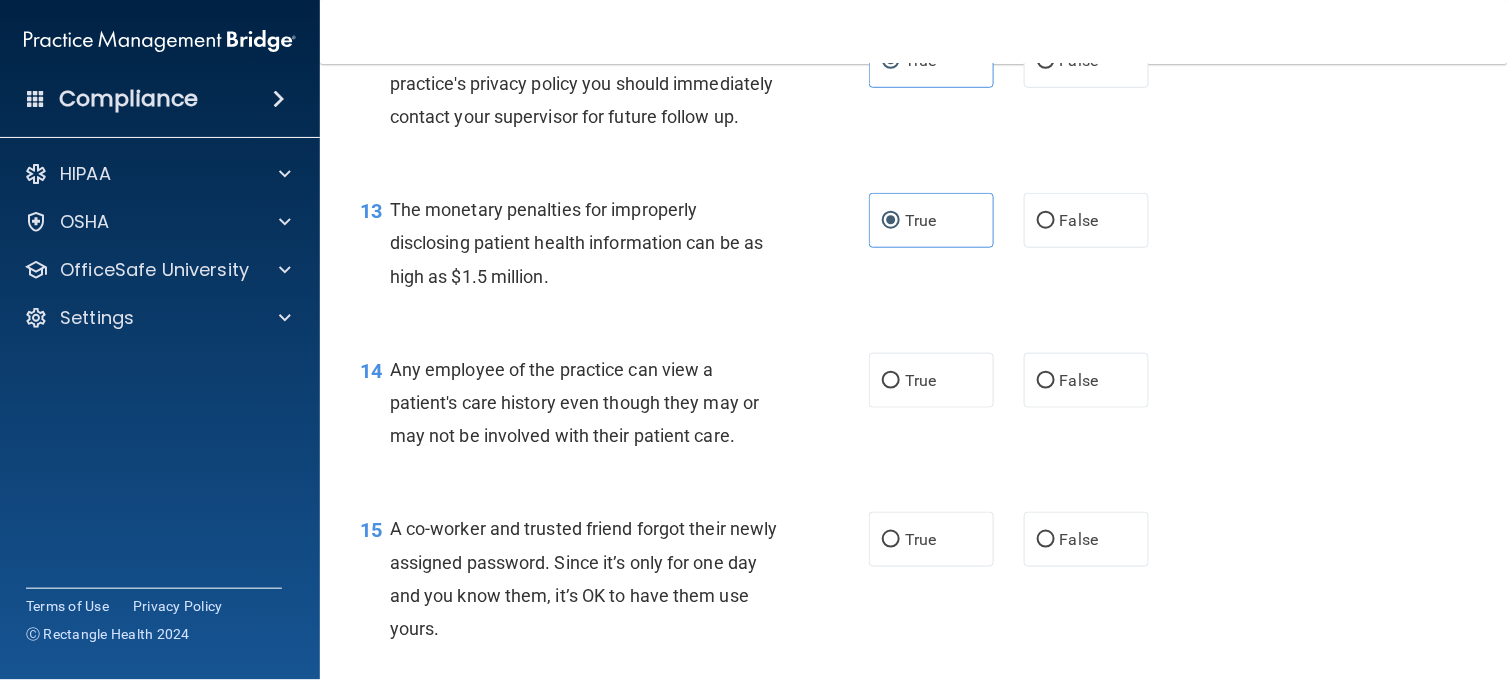 scroll, scrollTop: 2055, scrollLeft: 0, axis: vertical 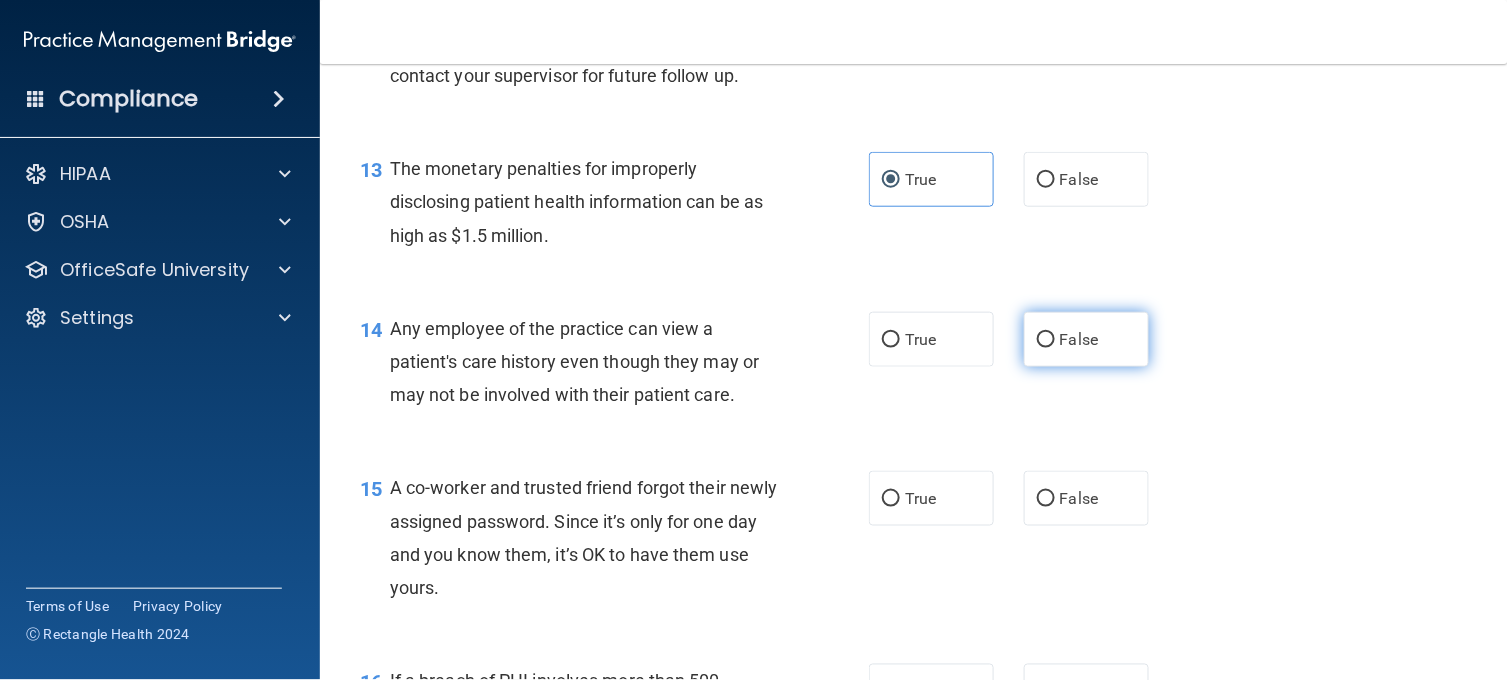 click on "False" at bounding box center [1086, 339] 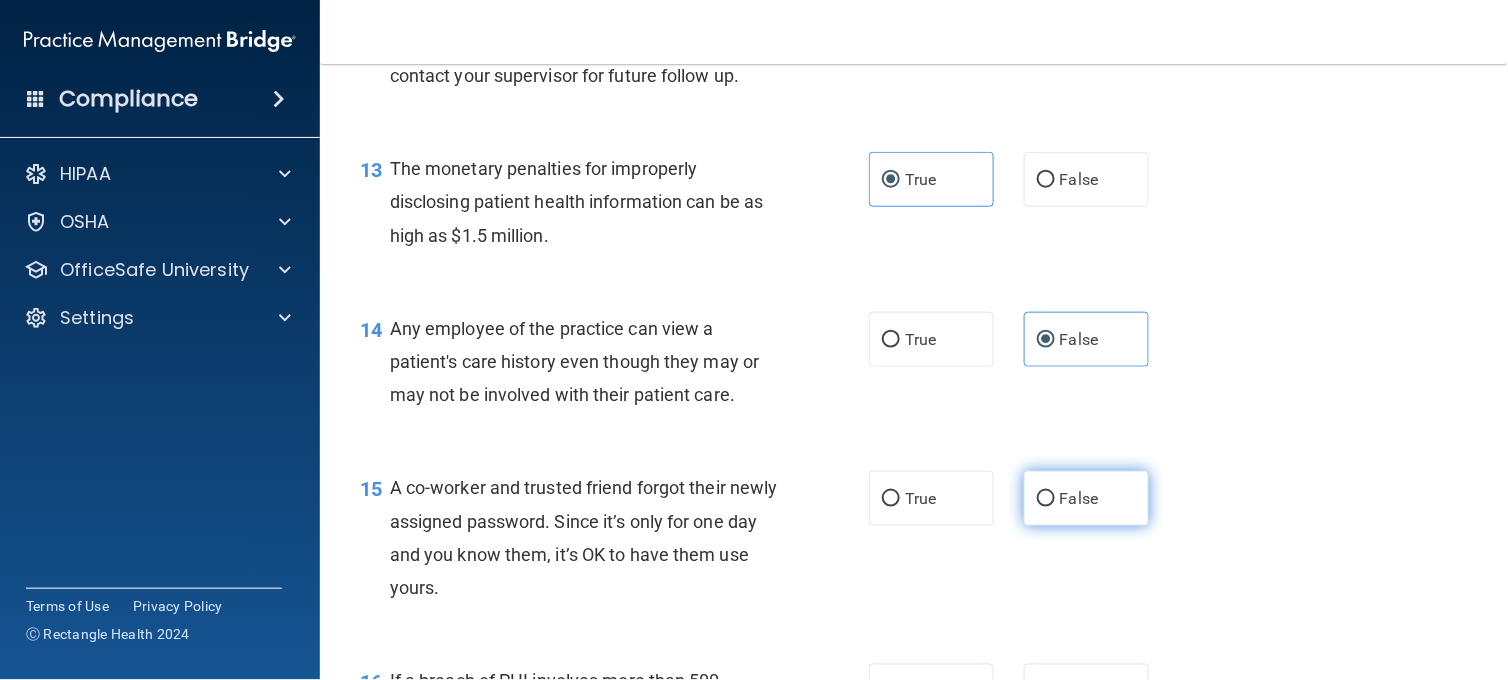 click on "False" at bounding box center [1079, 498] 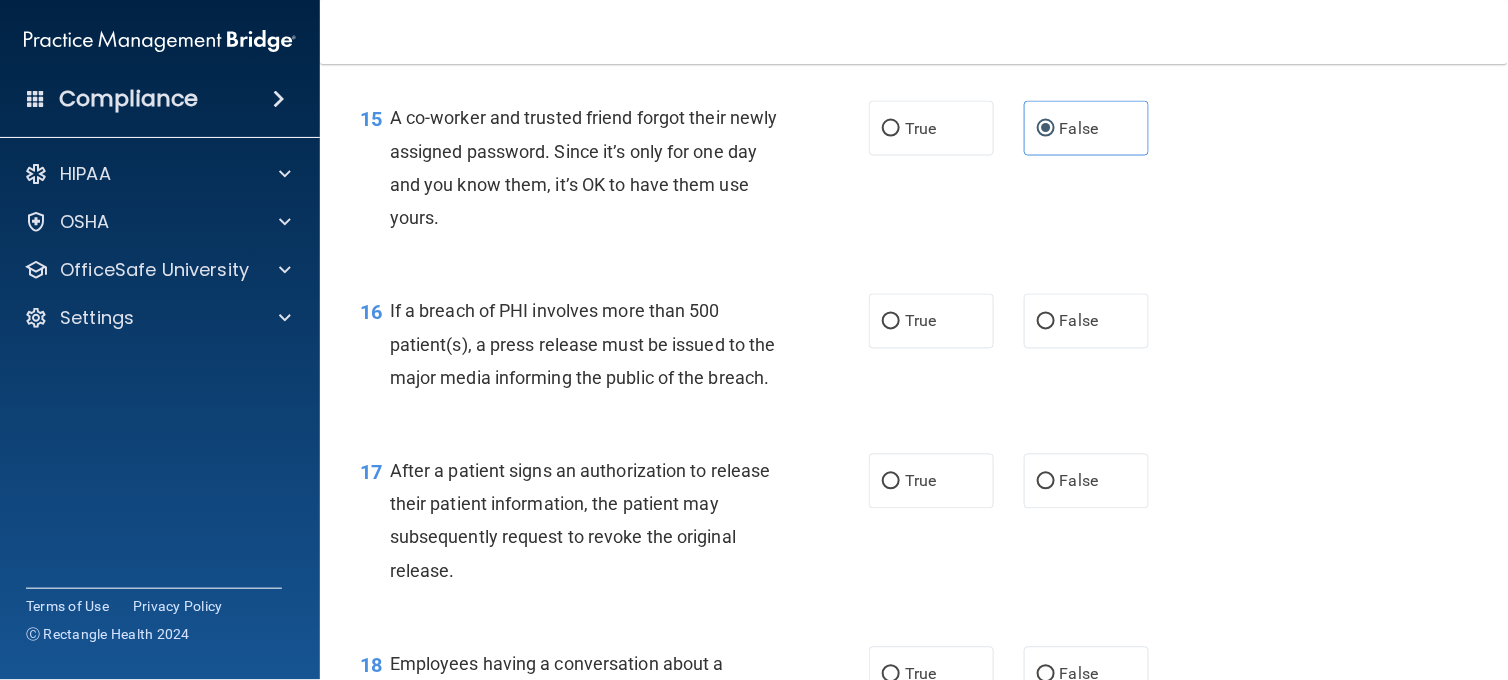 scroll, scrollTop: 2455, scrollLeft: 0, axis: vertical 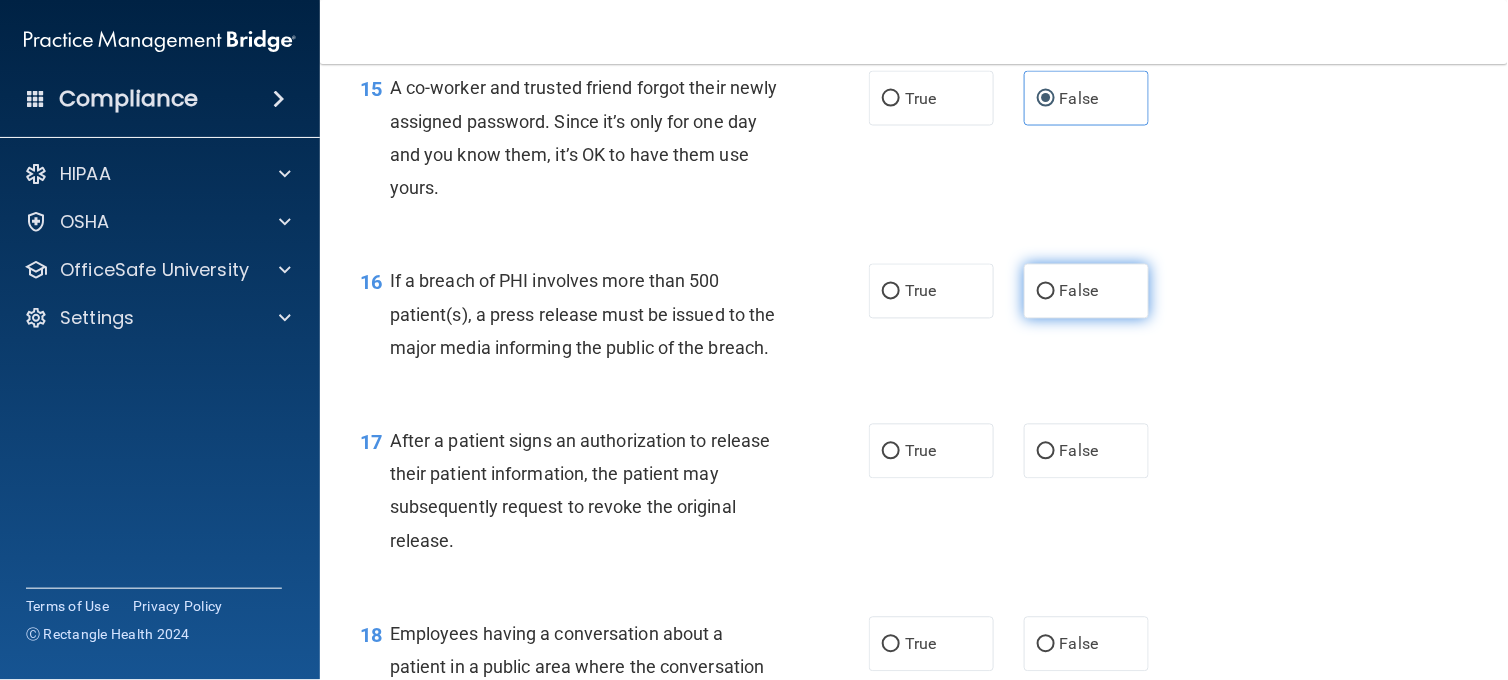 click on "False" at bounding box center (1086, 291) 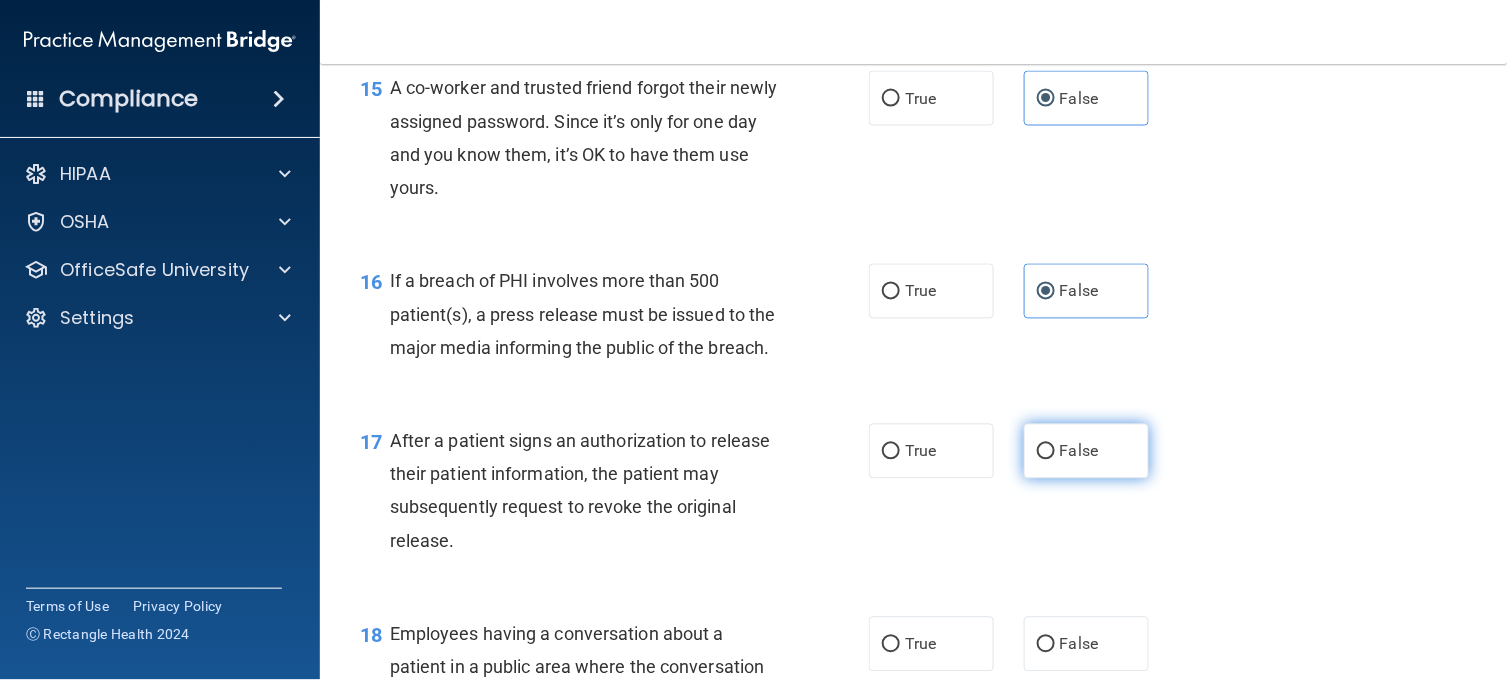 click on "False" at bounding box center [1086, 451] 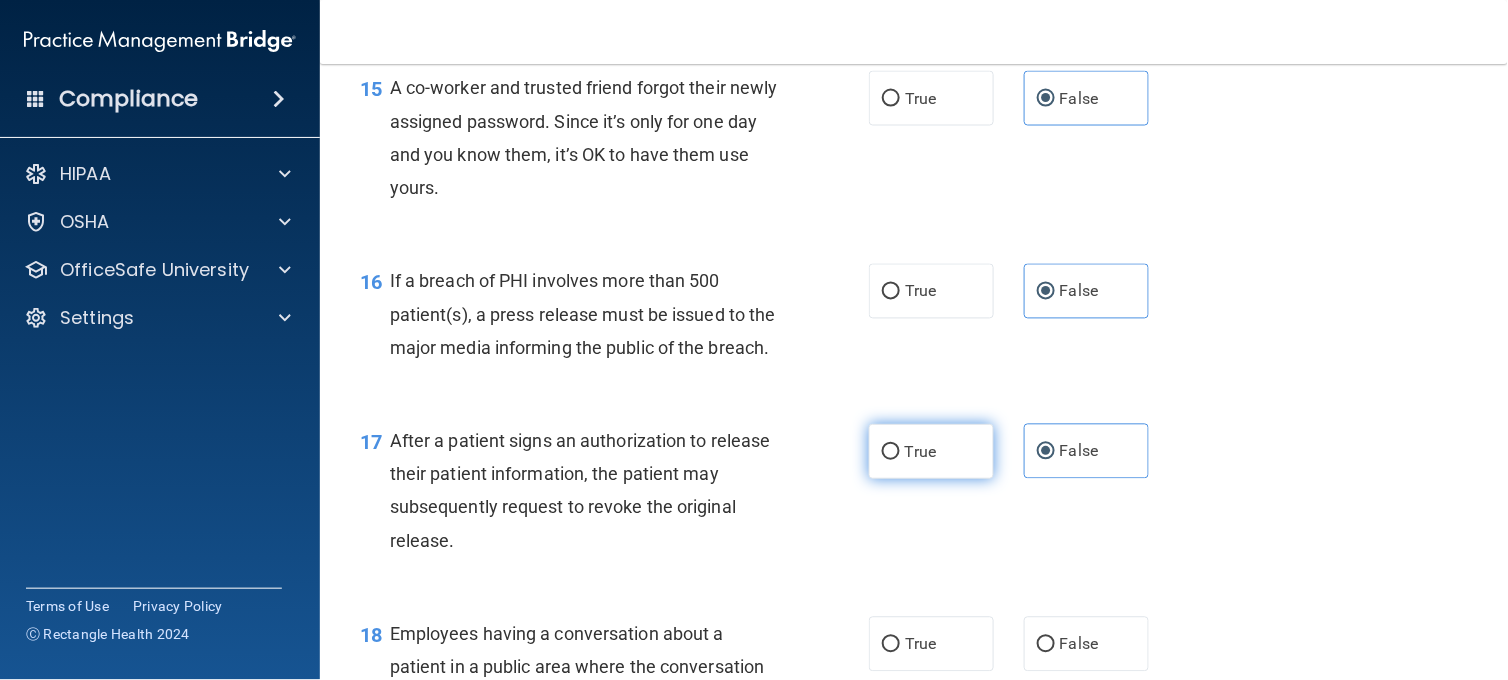 click on "True" at bounding box center (891, 452) 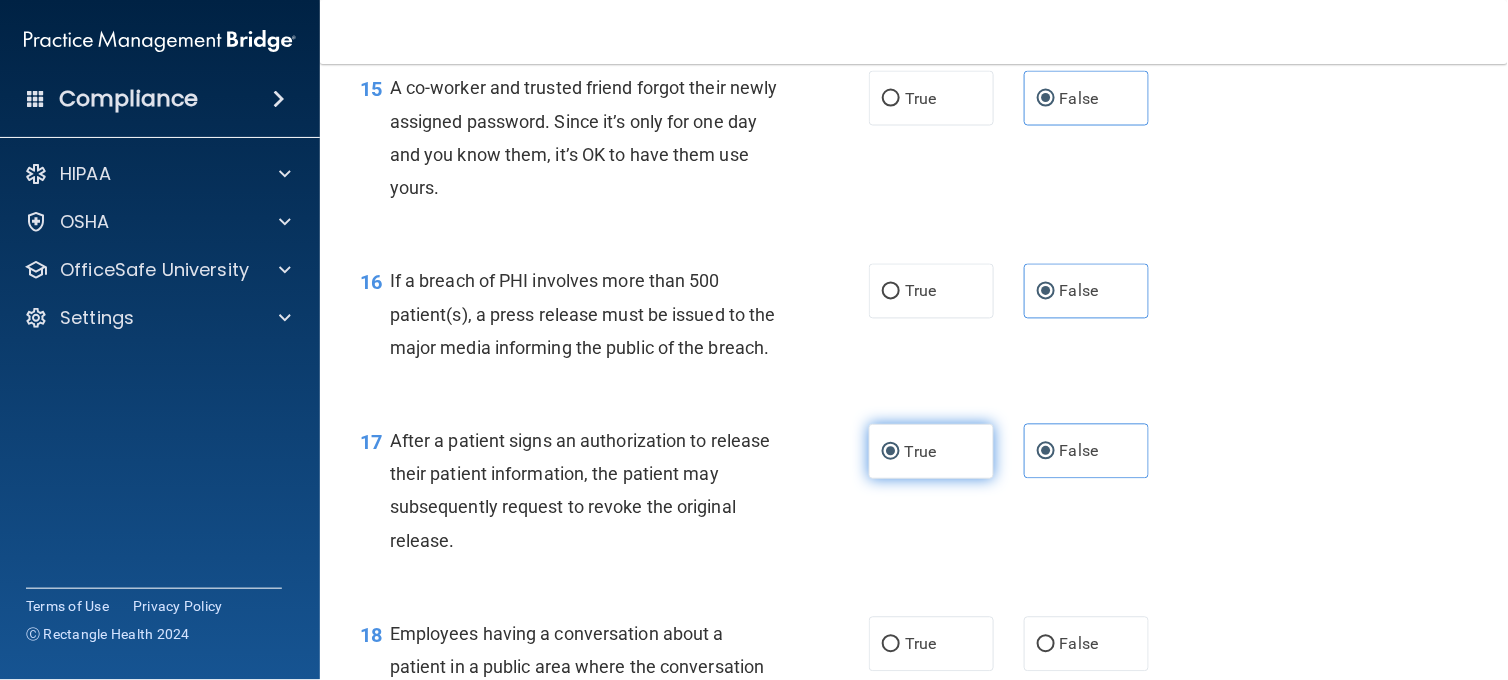 radio on "false" 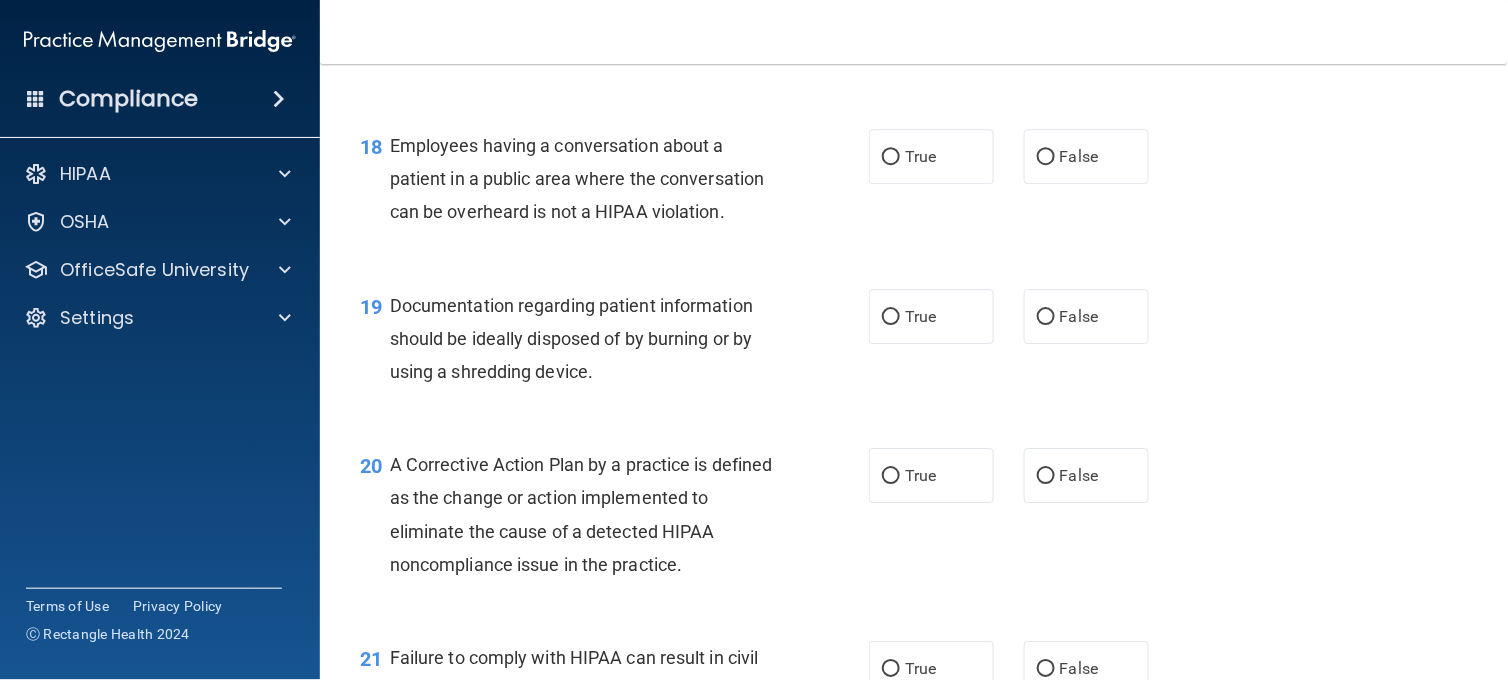 scroll, scrollTop: 2944, scrollLeft: 0, axis: vertical 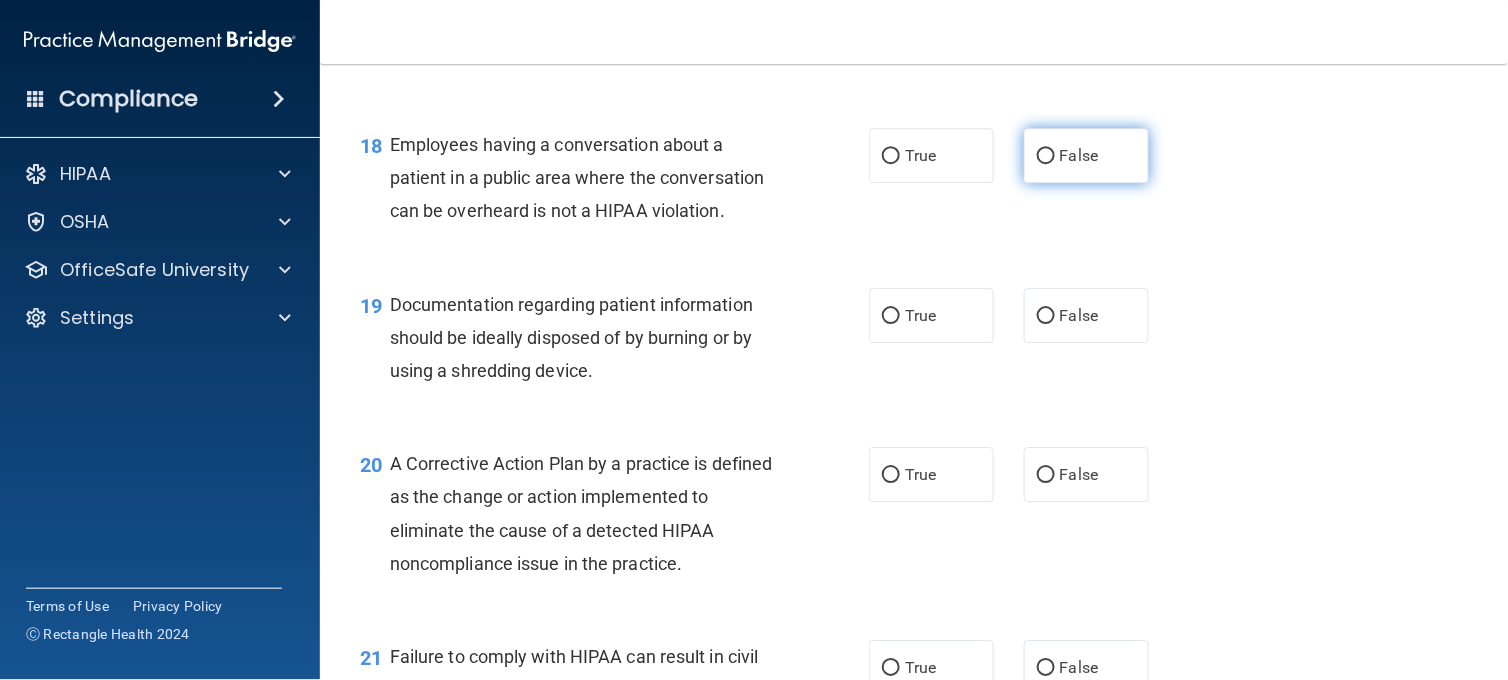 click on "False" at bounding box center (1086, 155) 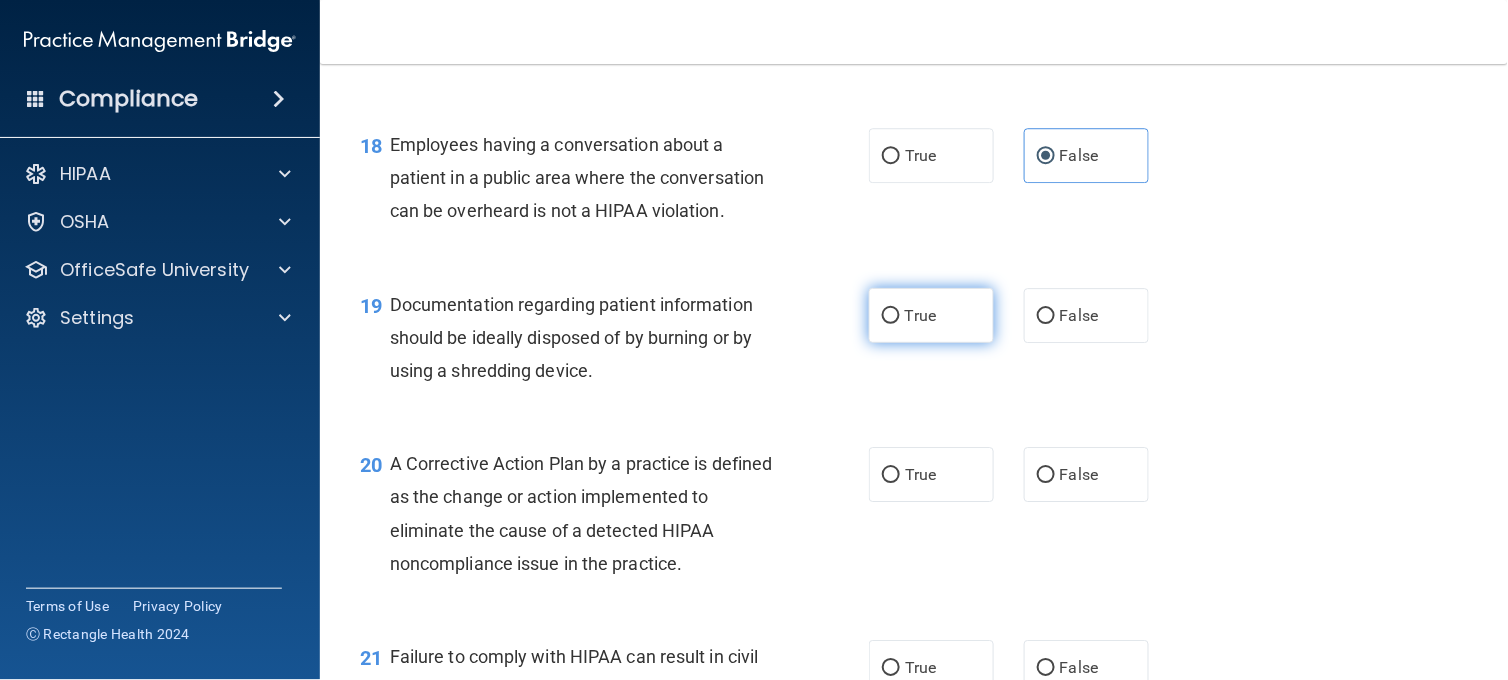 click on "True" at bounding box center [931, 315] 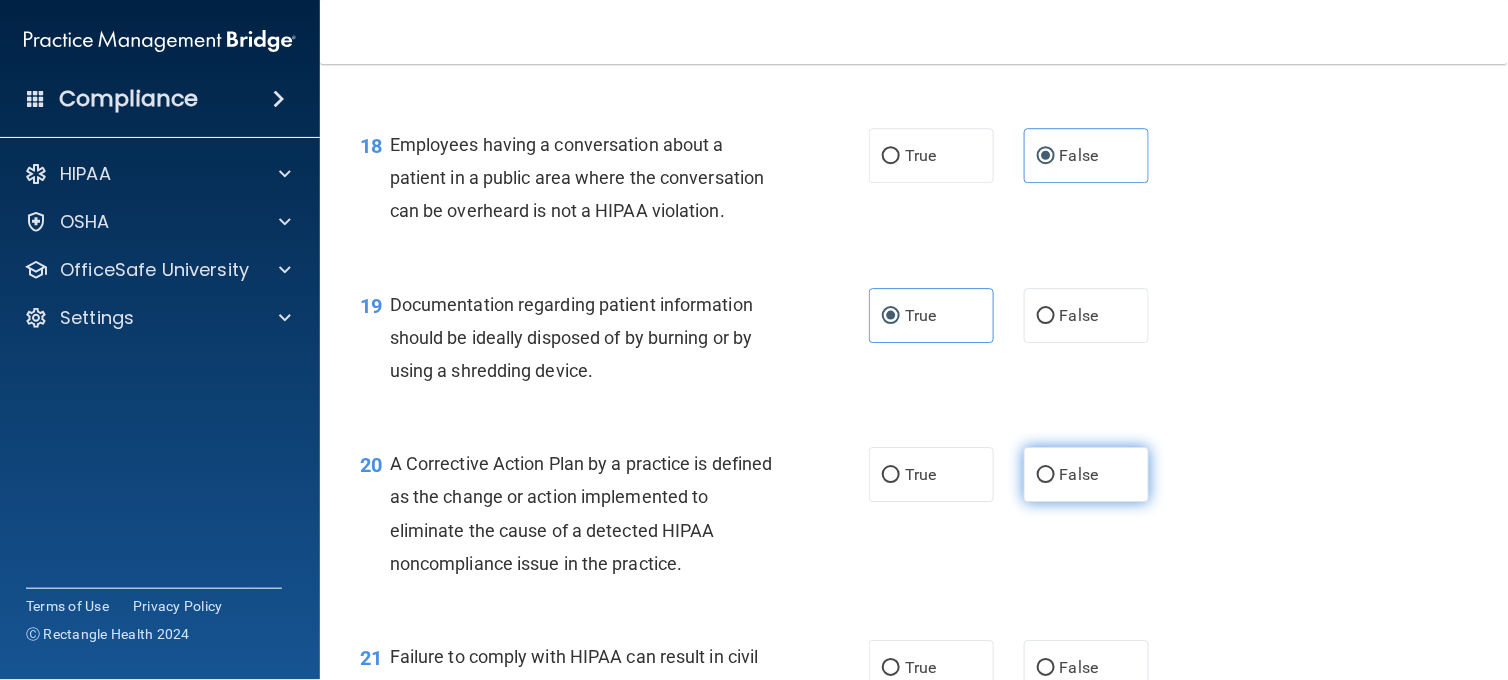 click on "False" at bounding box center [1046, 475] 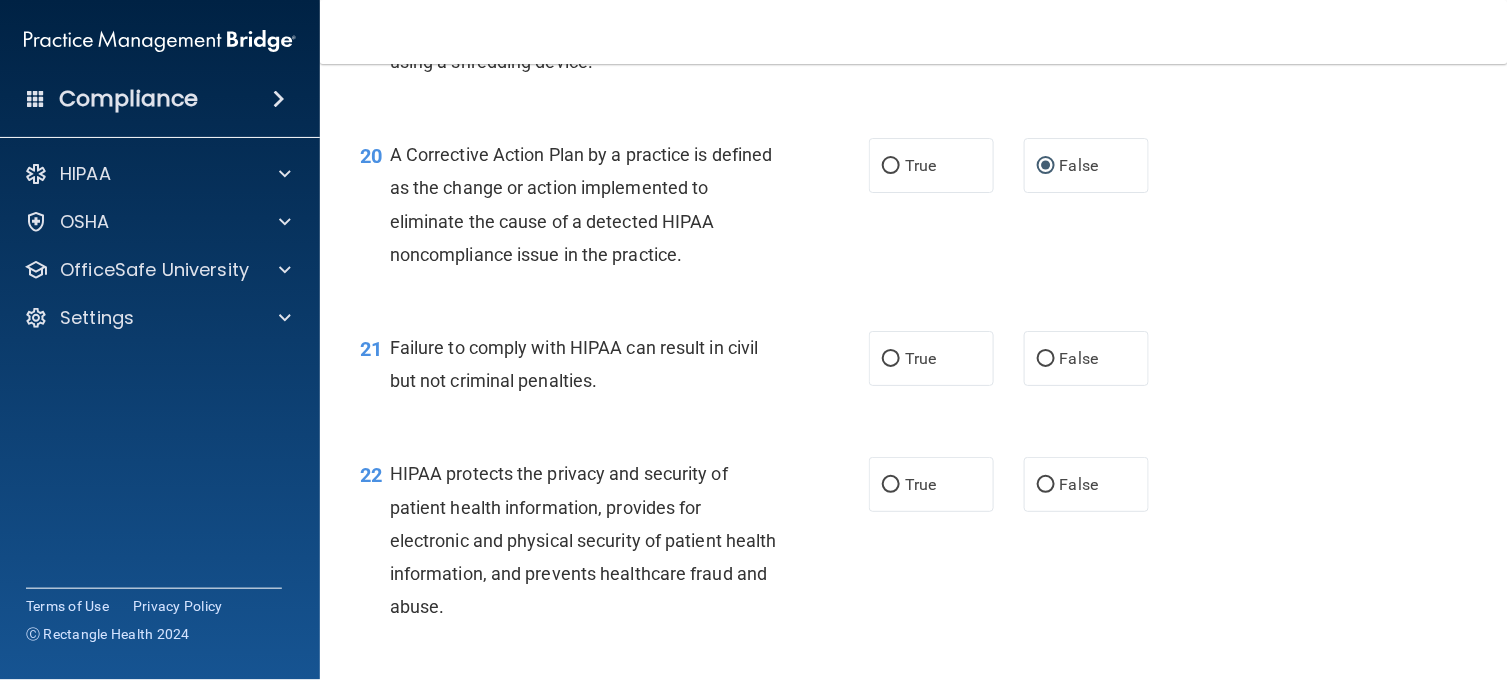 scroll, scrollTop: 3285, scrollLeft: 0, axis: vertical 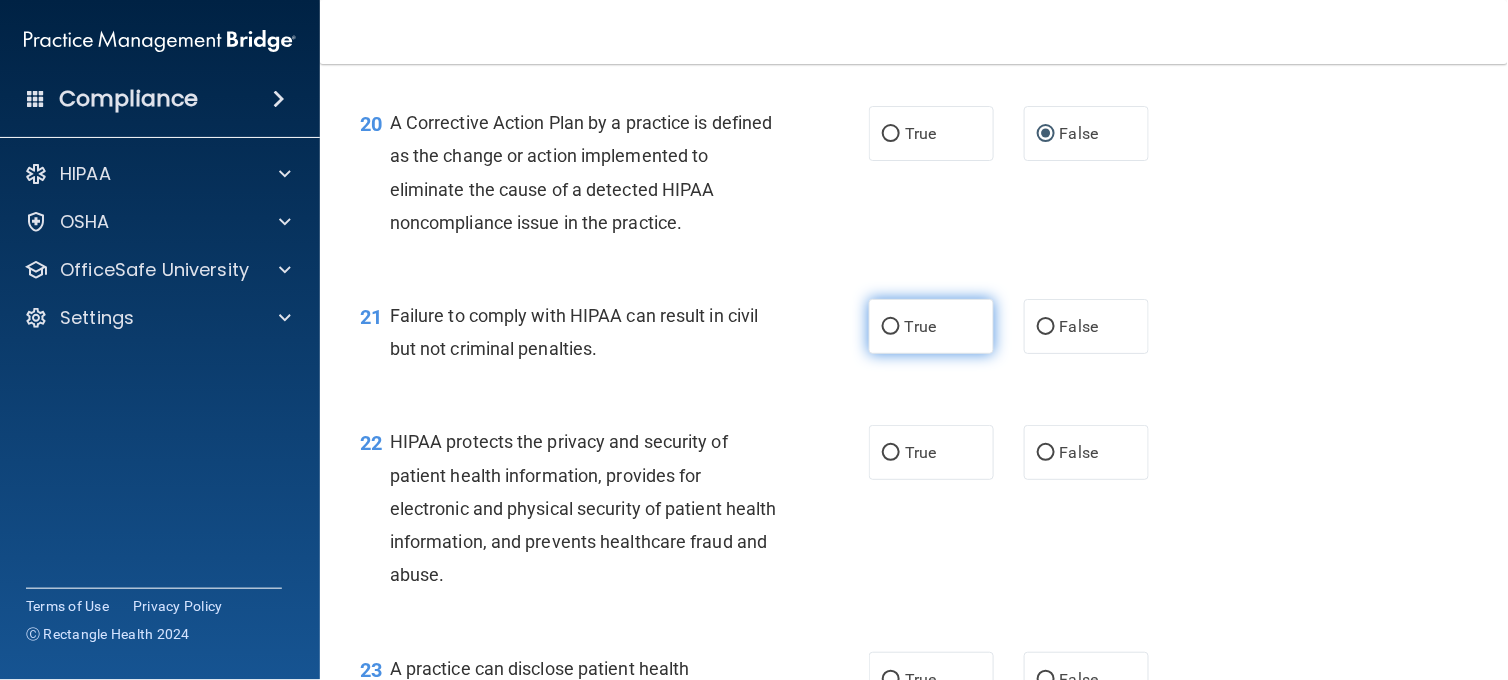 click on "True" at bounding box center (920, 326) 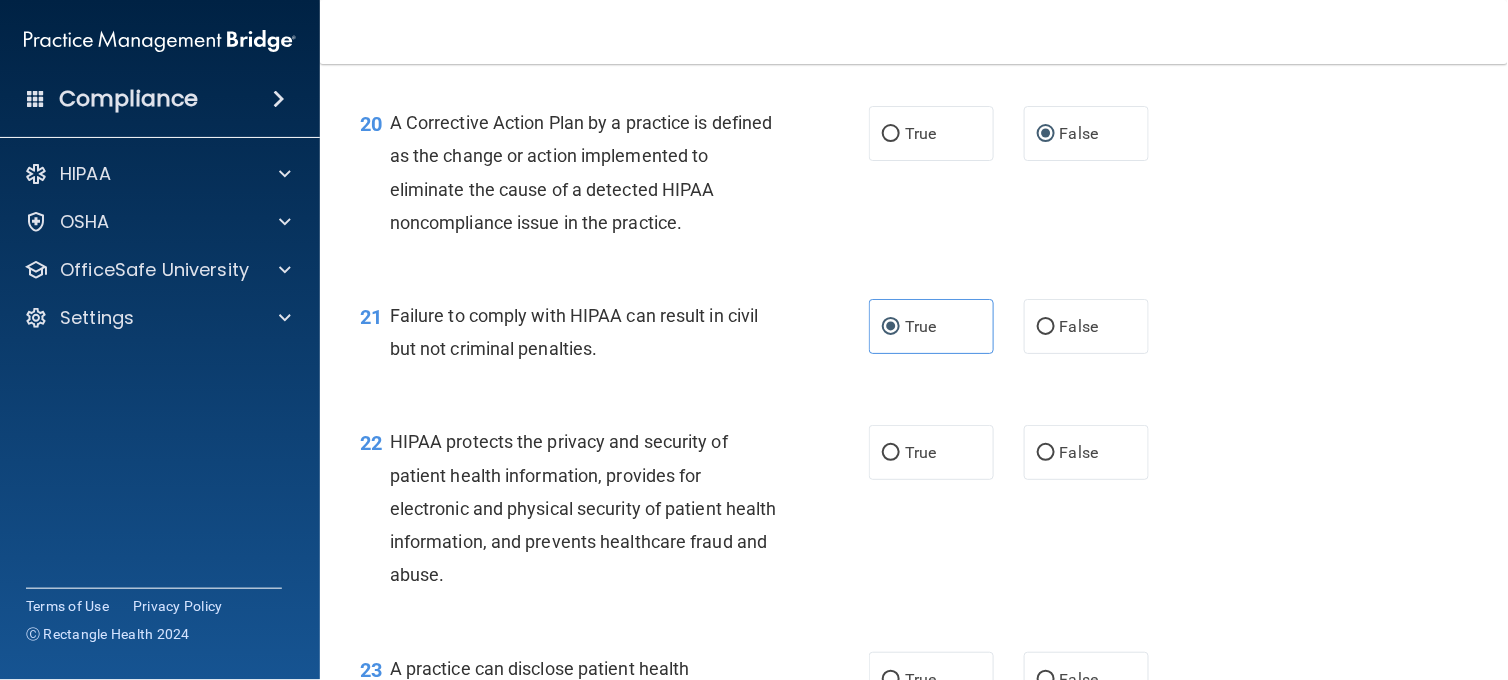 click on "22       HIPAA protects the privacy and security of patient health information, provides for electronic and physical security of patient health information, and prevents healthcare fraud and abuse.                 True           False" at bounding box center [914, 513] 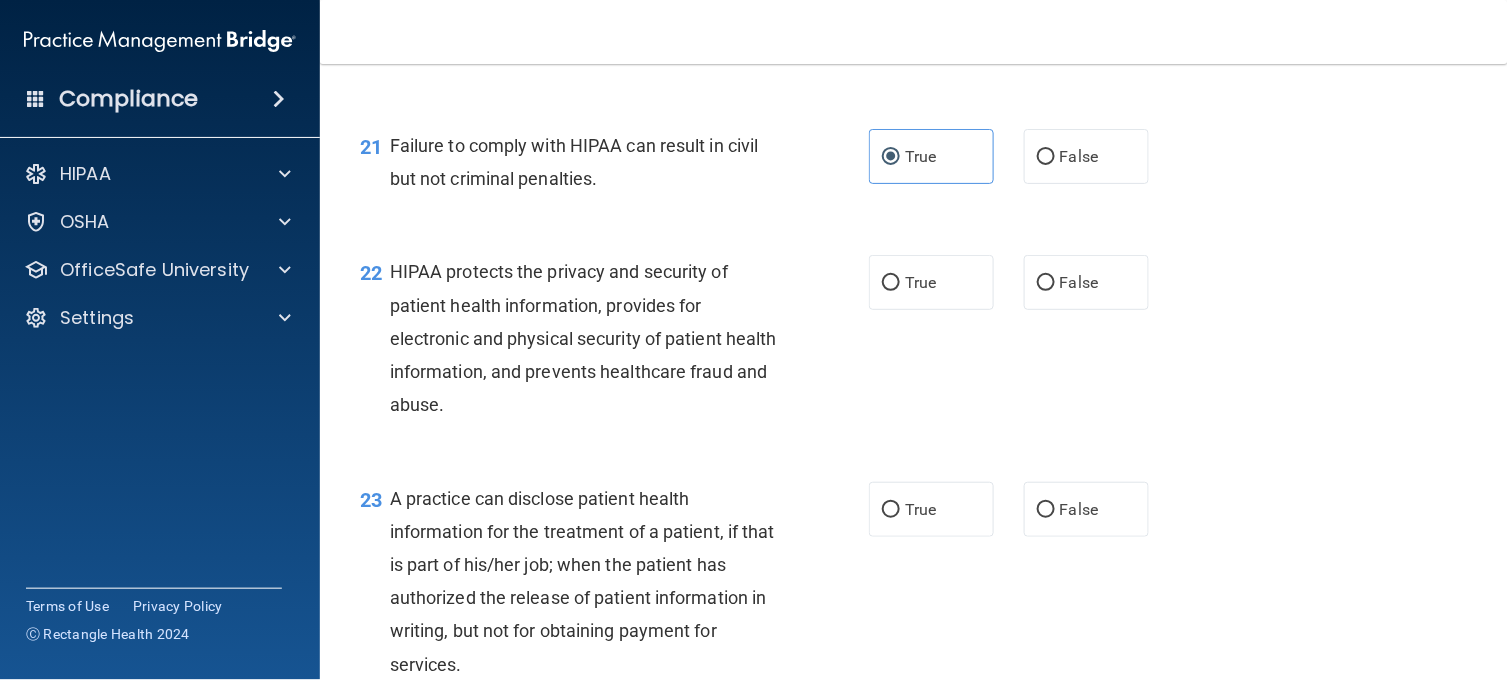 scroll, scrollTop: 3507, scrollLeft: 0, axis: vertical 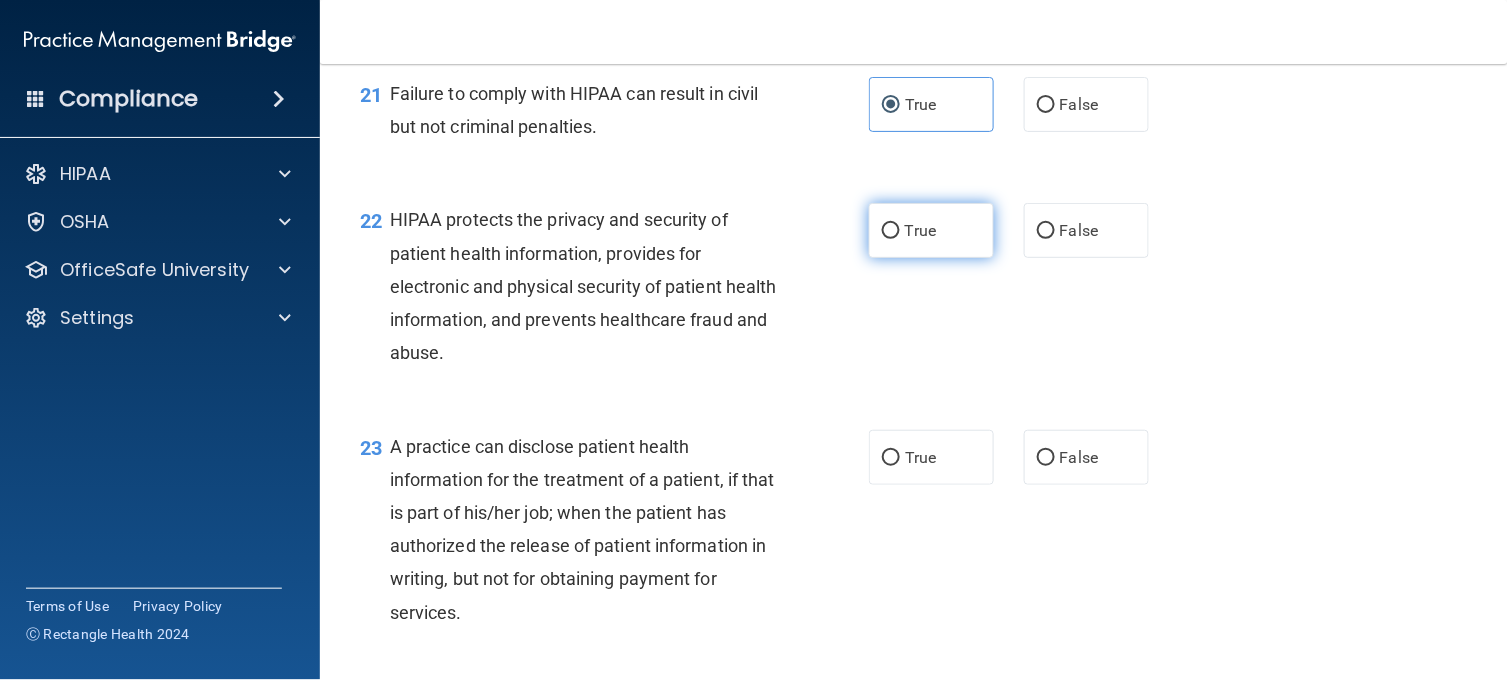 click on "True" at bounding box center [931, 230] 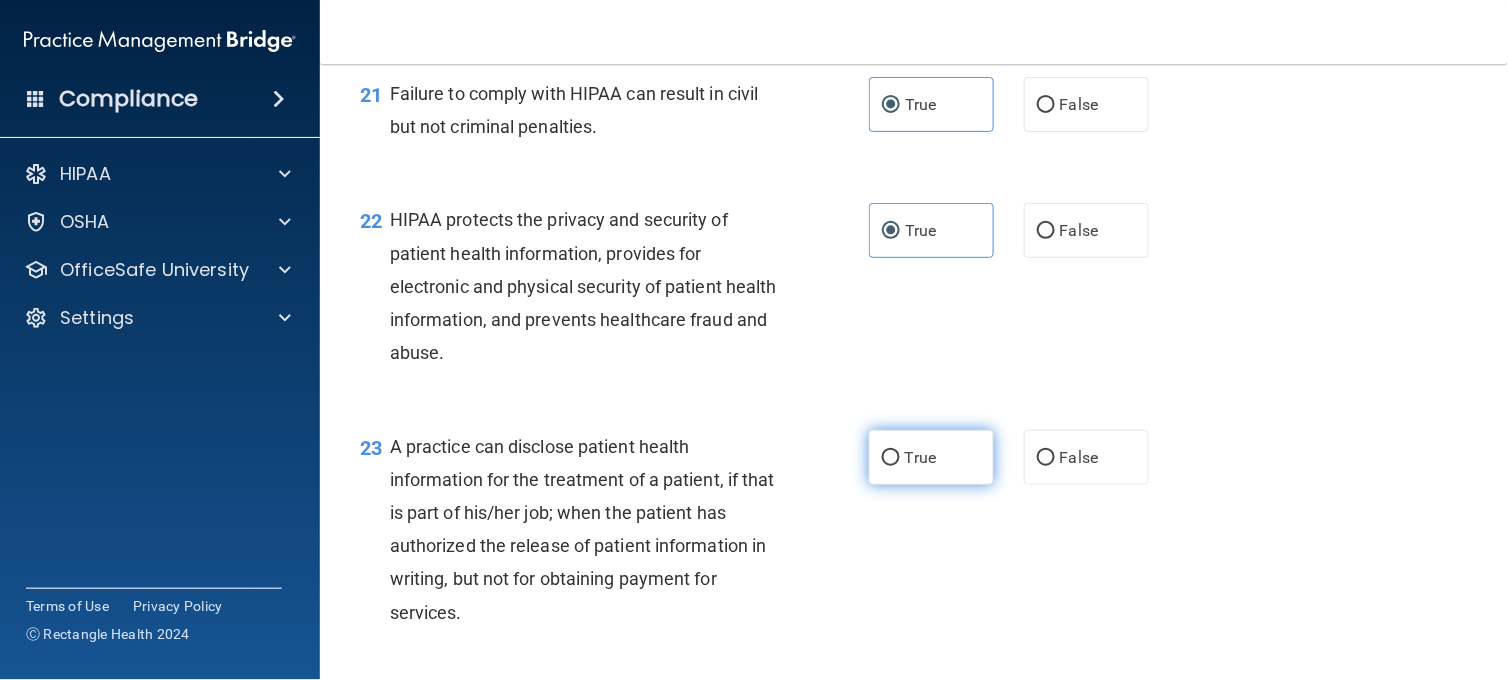 click on "True" at bounding box center [931, 457] 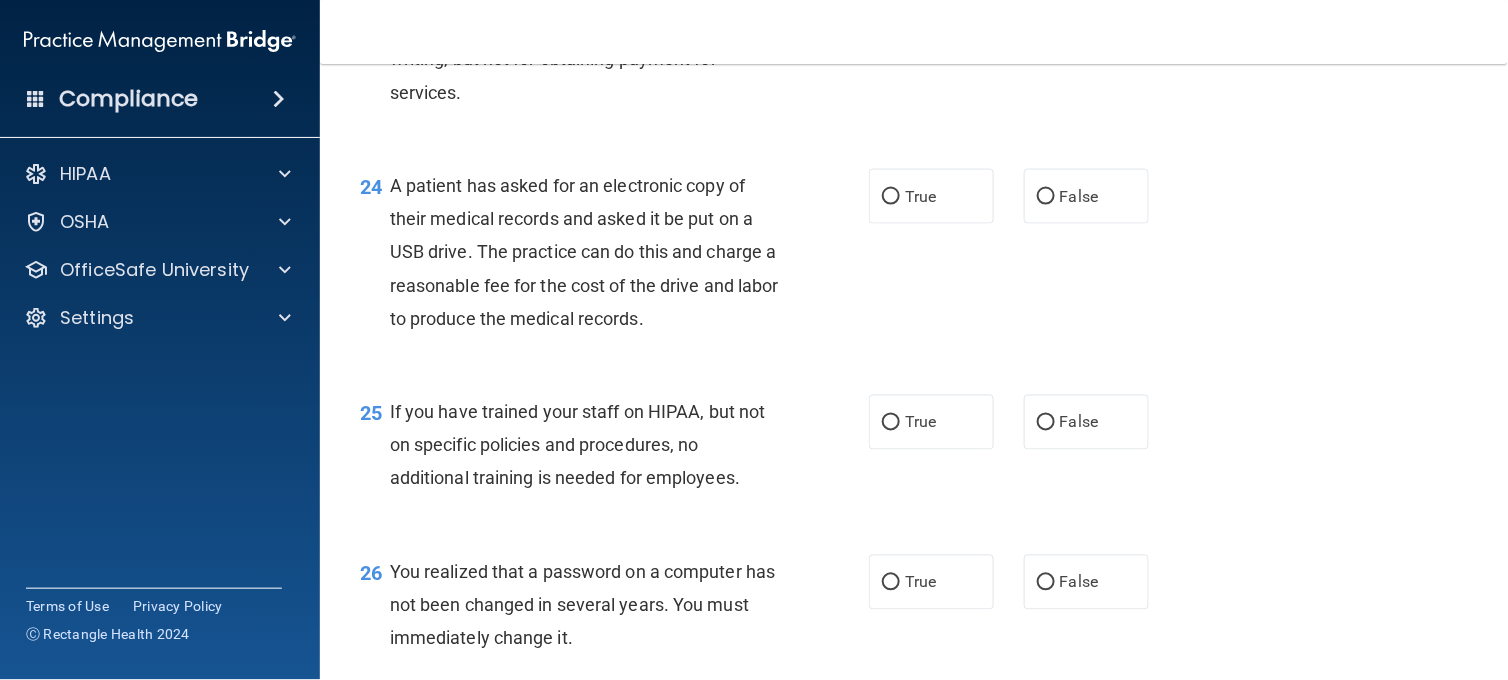 scroll, scrollTop: 4041, scrollLeft: 0, axis: vertical 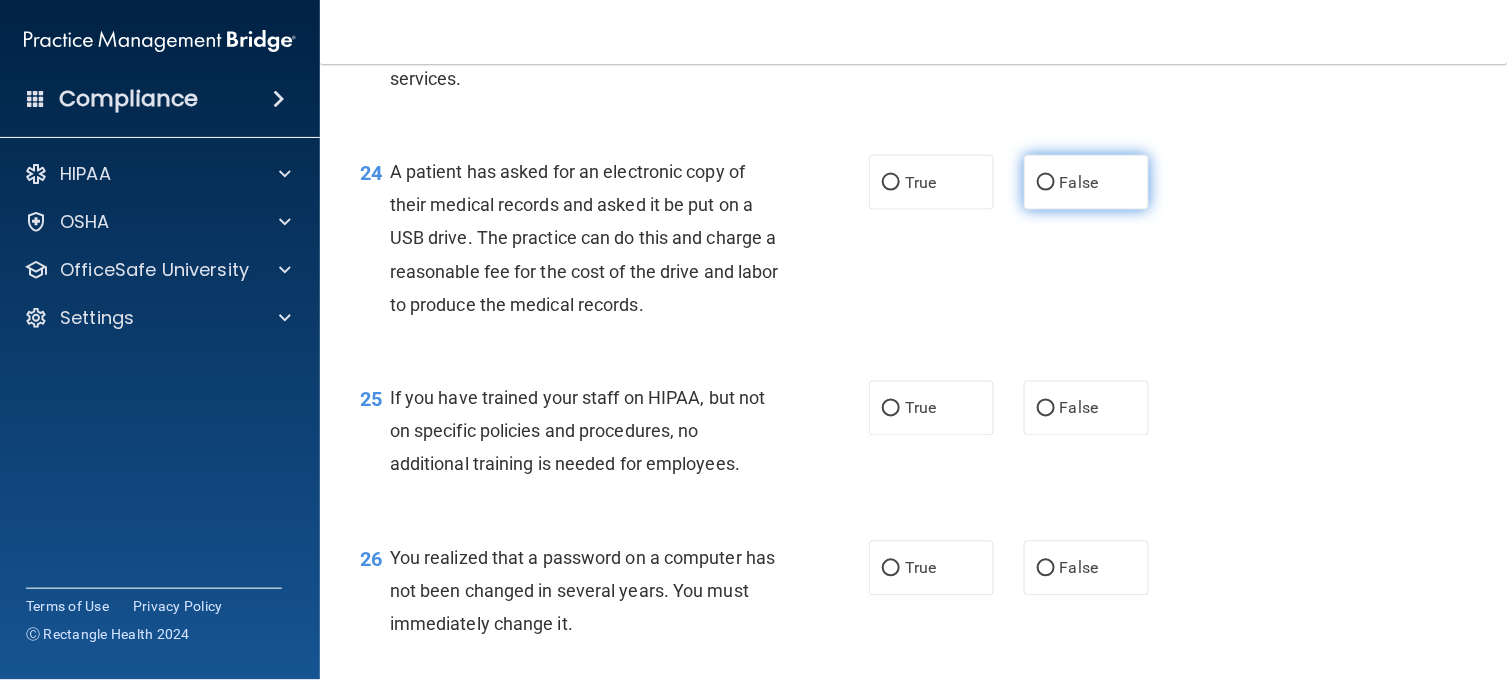 click on "False" at bounding box center [1086, 182] 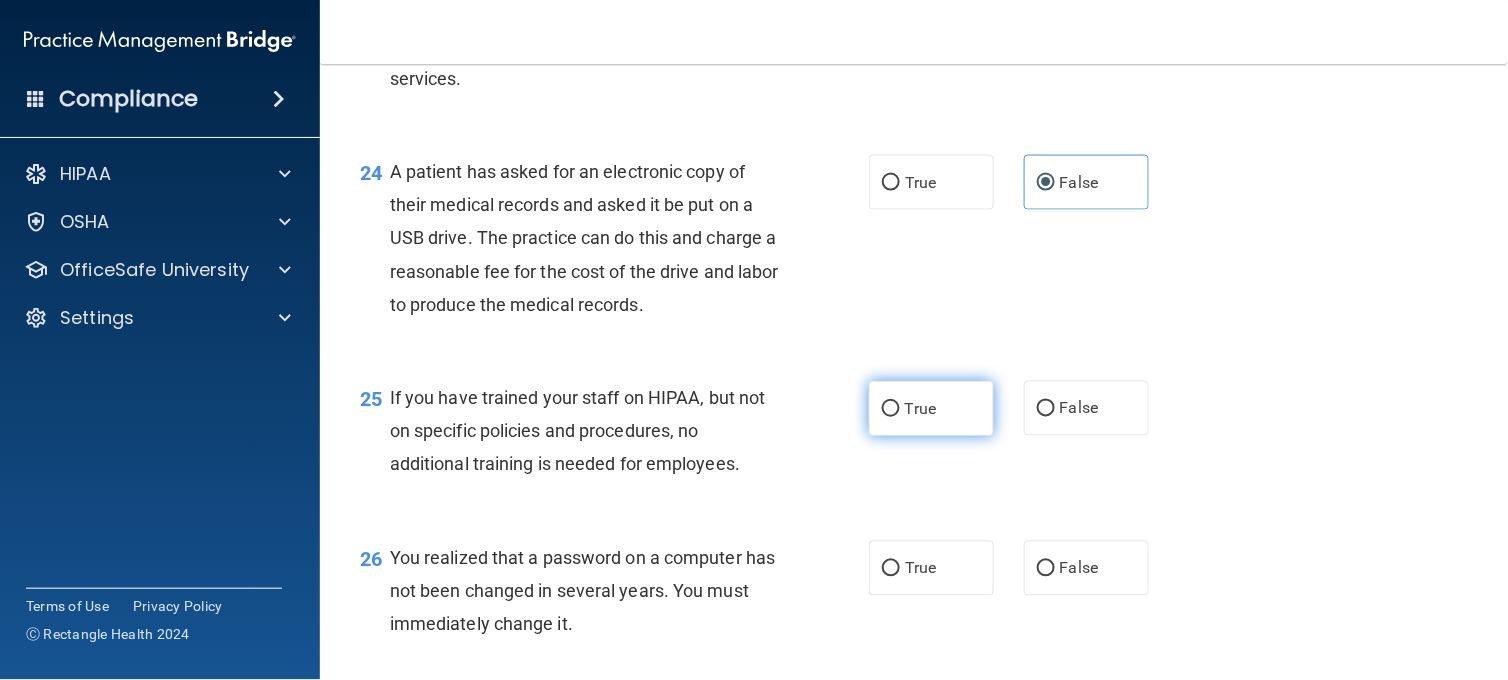 click on "True" at bounding box center [931, 408] 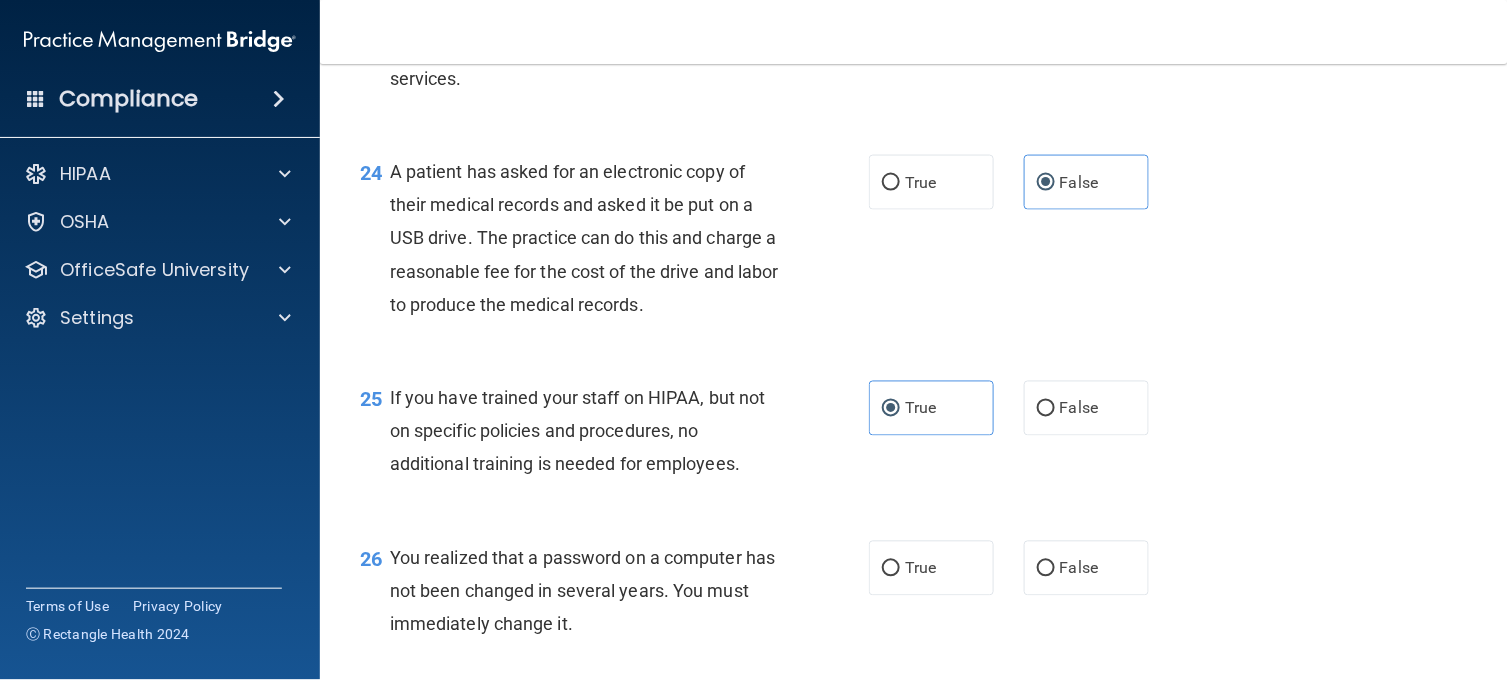 click on "25       If you have trained your staff on HIPAA, but not on specific policies and procedures, no additional training is needed for employees.                 True           False" at bounding box center [914, 436] 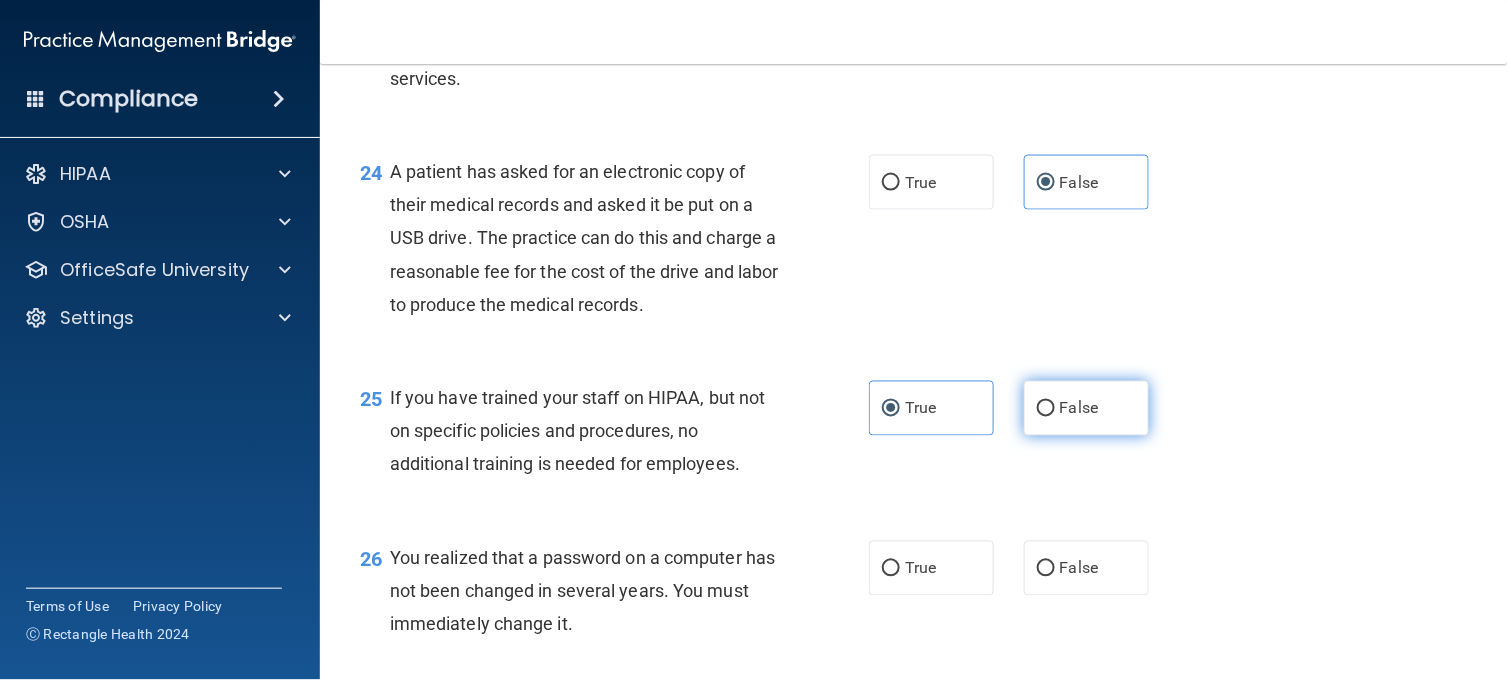 click on "False" at bounding box center (1079, 408) 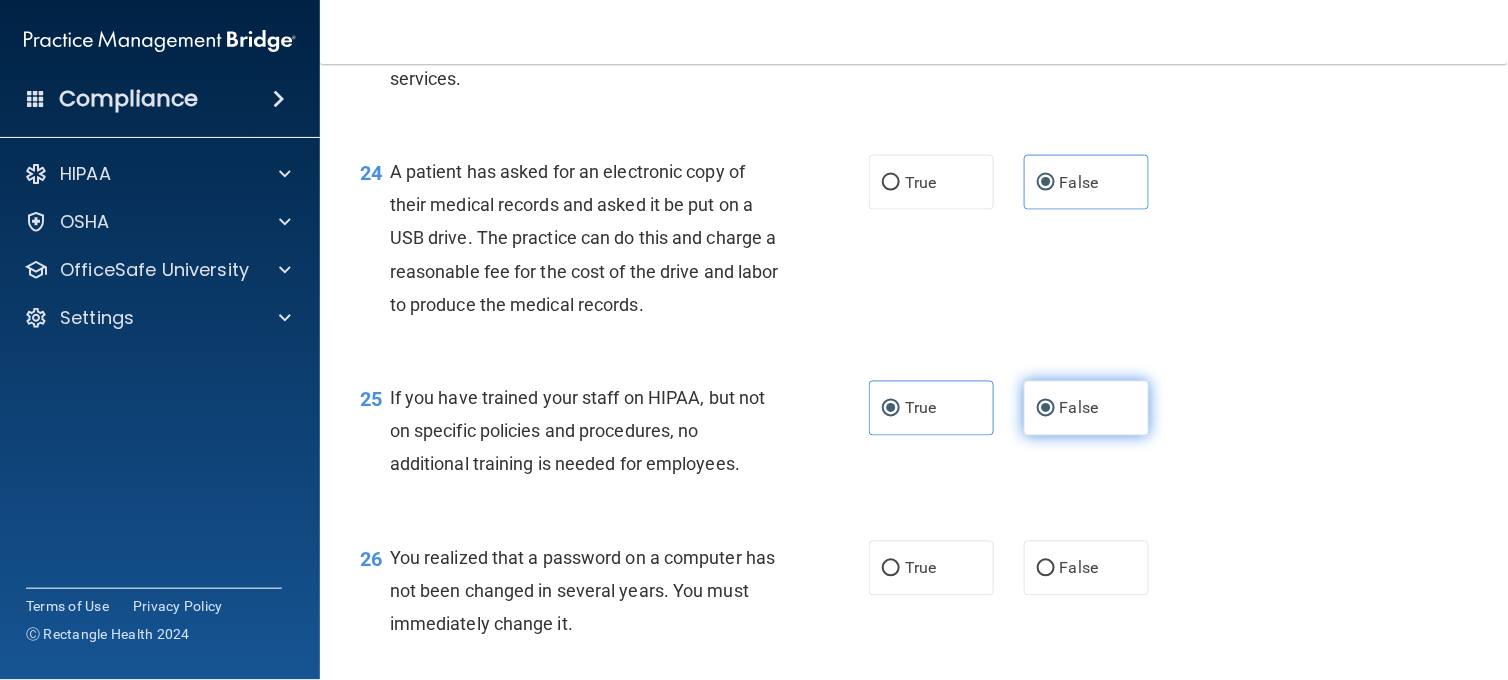 radio on "false" 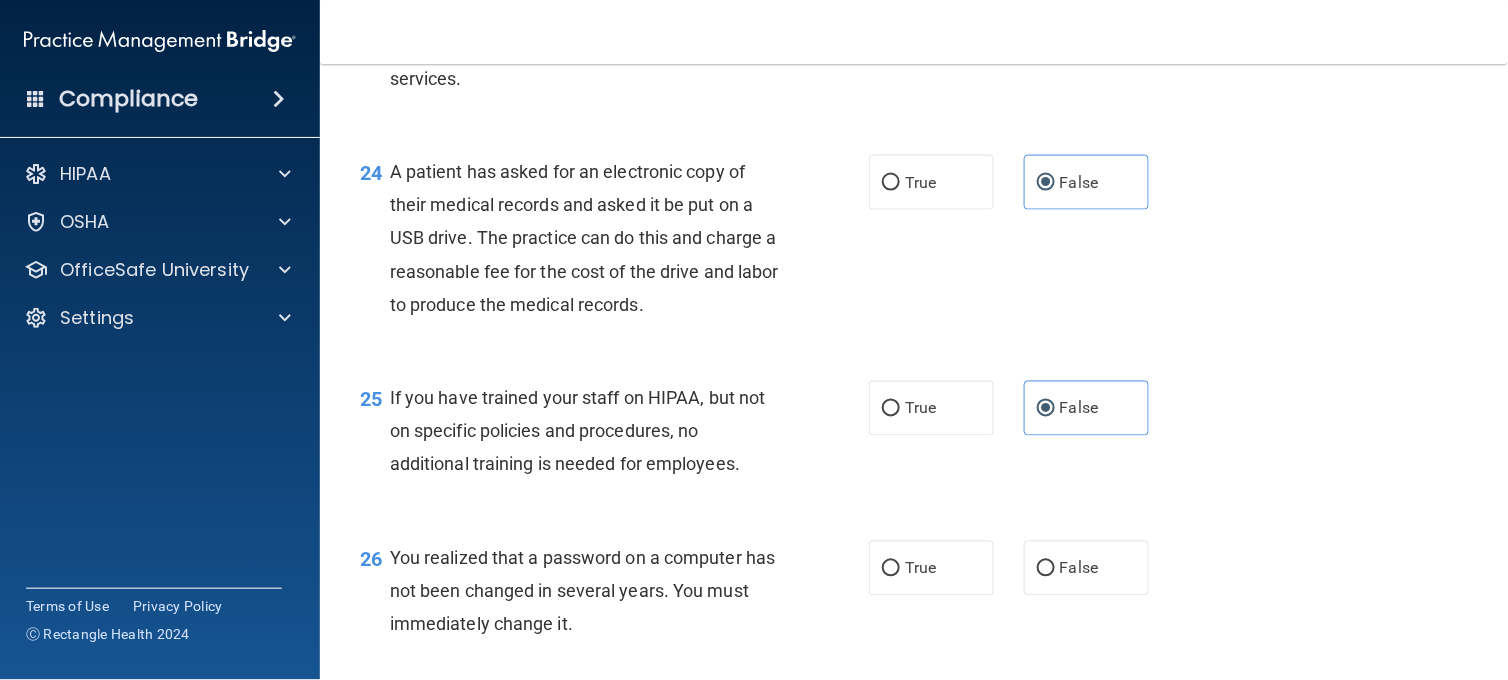 click on "25       If you have trained your staff on HIPAA, but not on specific policies and procedures, no additional training is needed for employees.                 True           False" at bounding box center (914, 436) 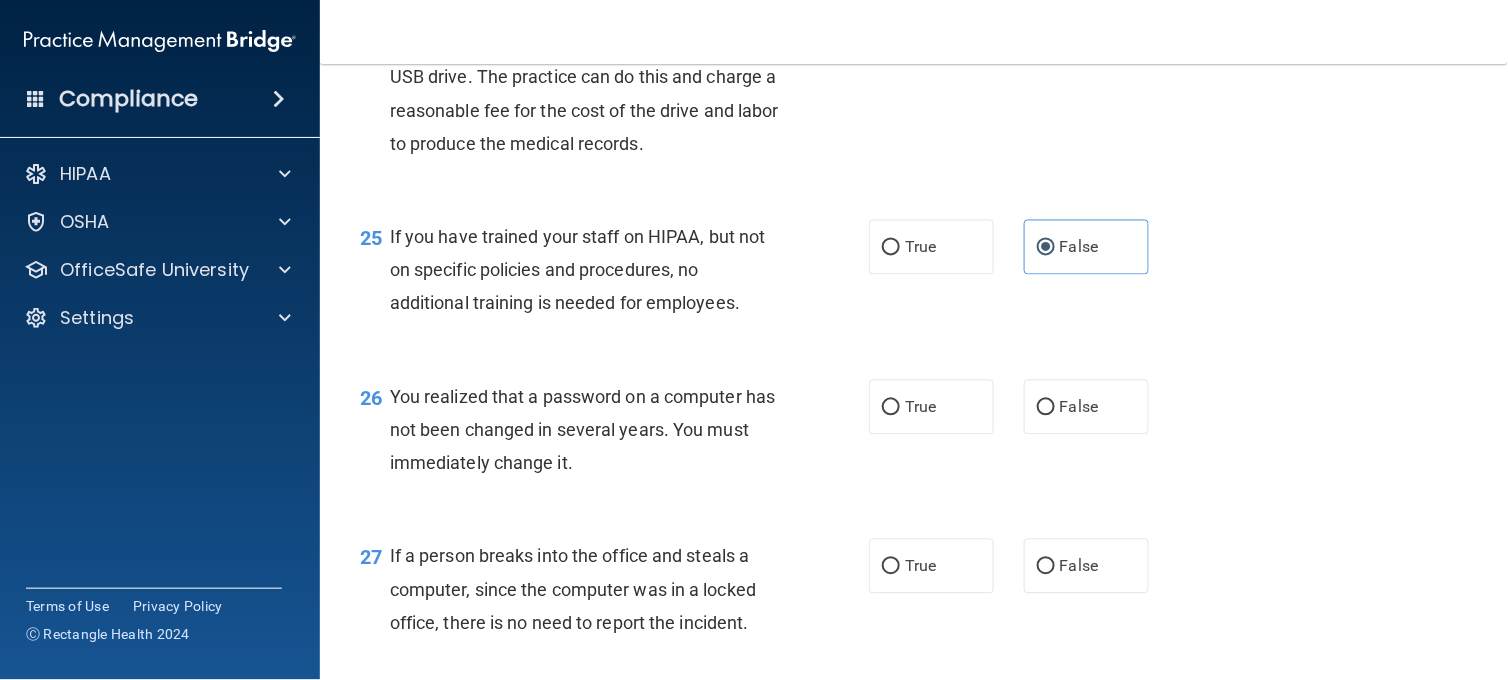 scroll, scrollTop: 4263, scrollLeft: 0, axis: vertical 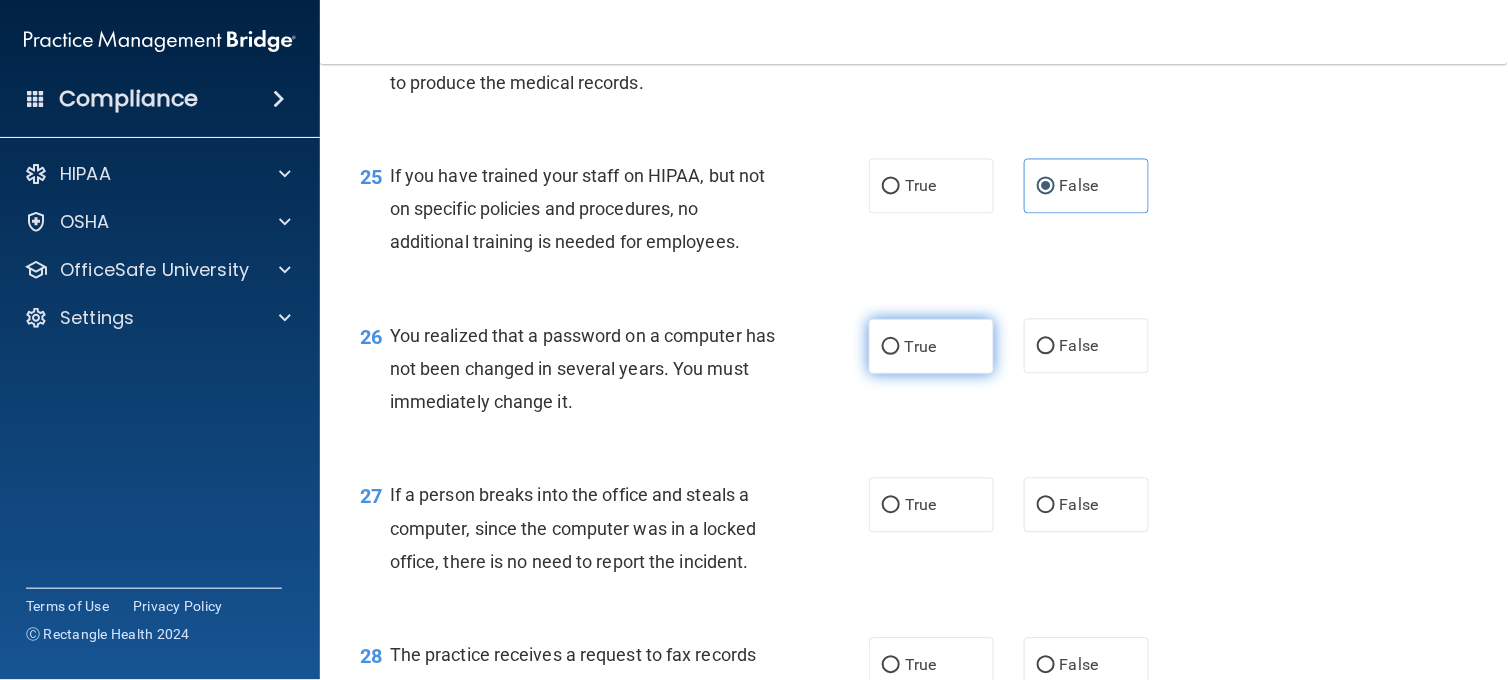 click on "True" at bounding box center (931, 346) 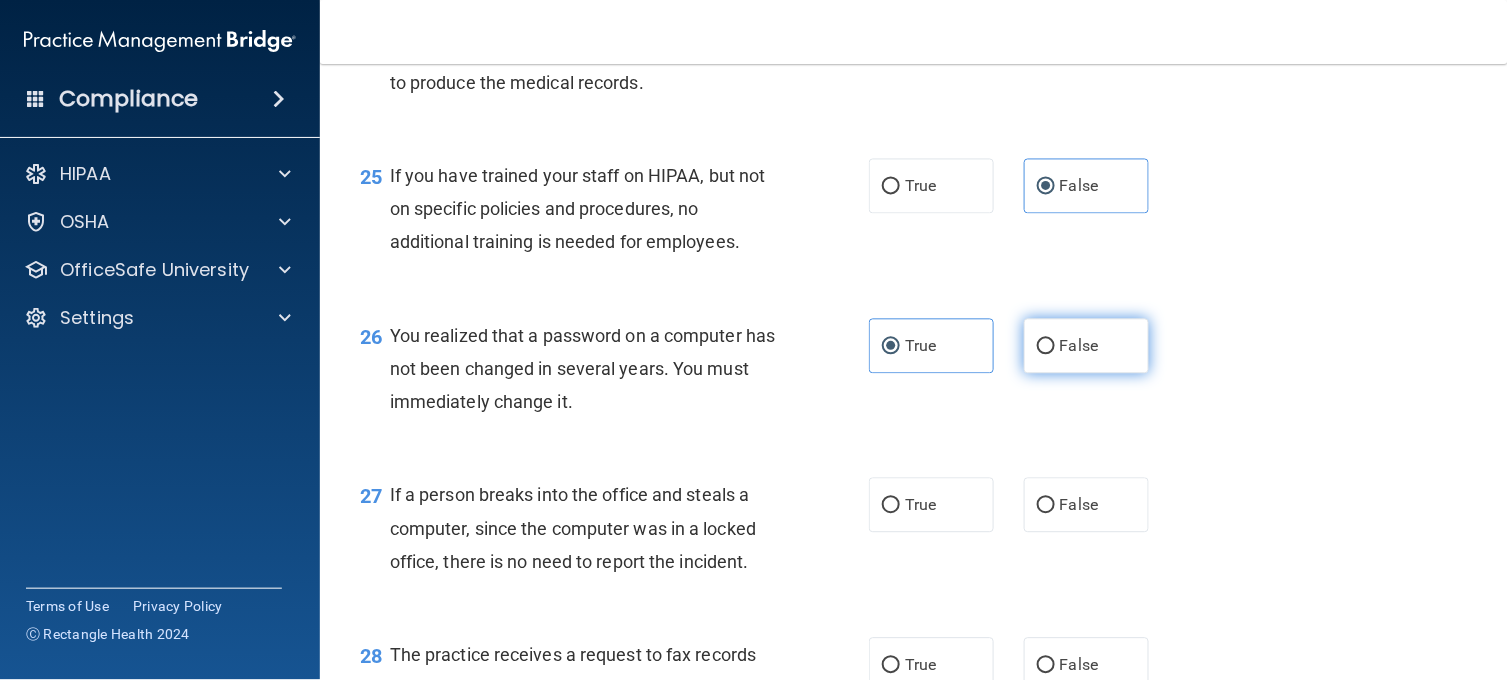 click on "False" at bounding box center (1086, 346) 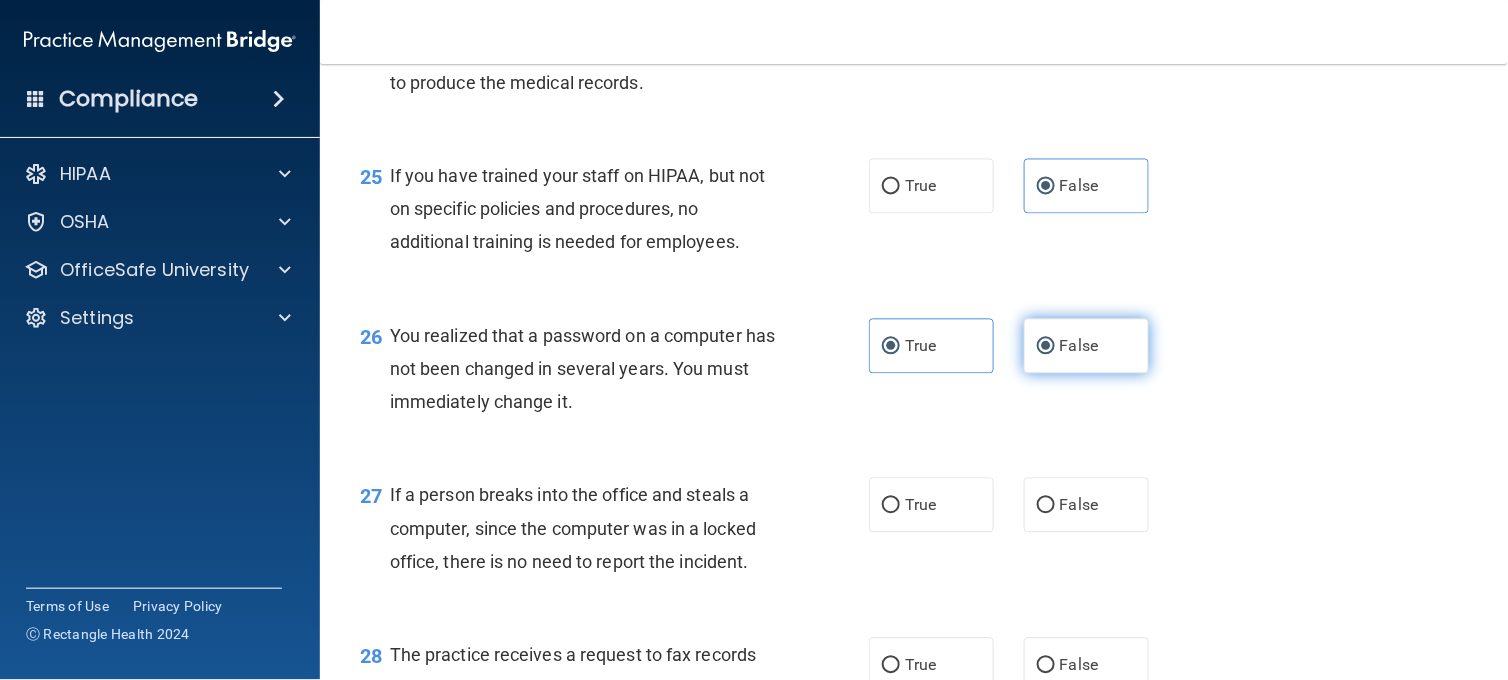 radio on "false" 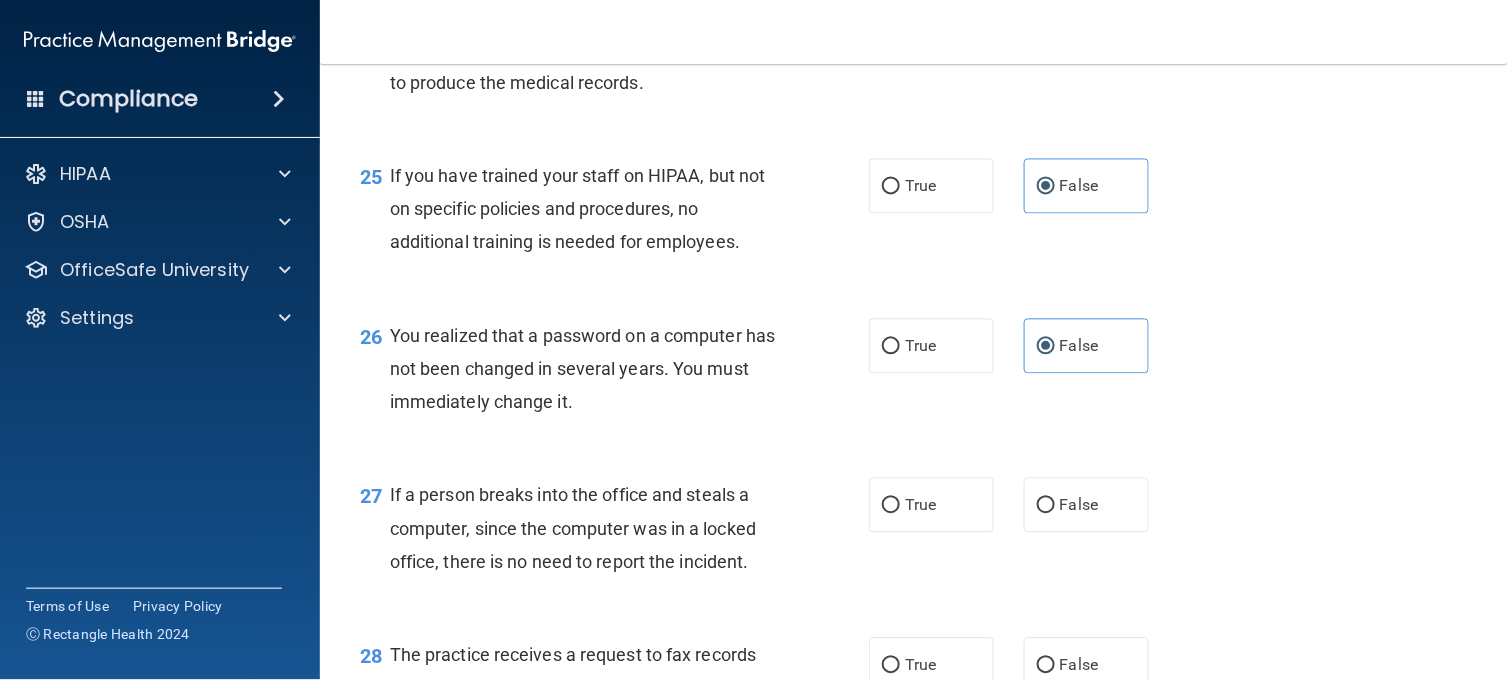 click on "26       You realized that a password on a computer has not been changed in several years.  You must immediately change it.                 True           False" at bounding box center (914, 374) 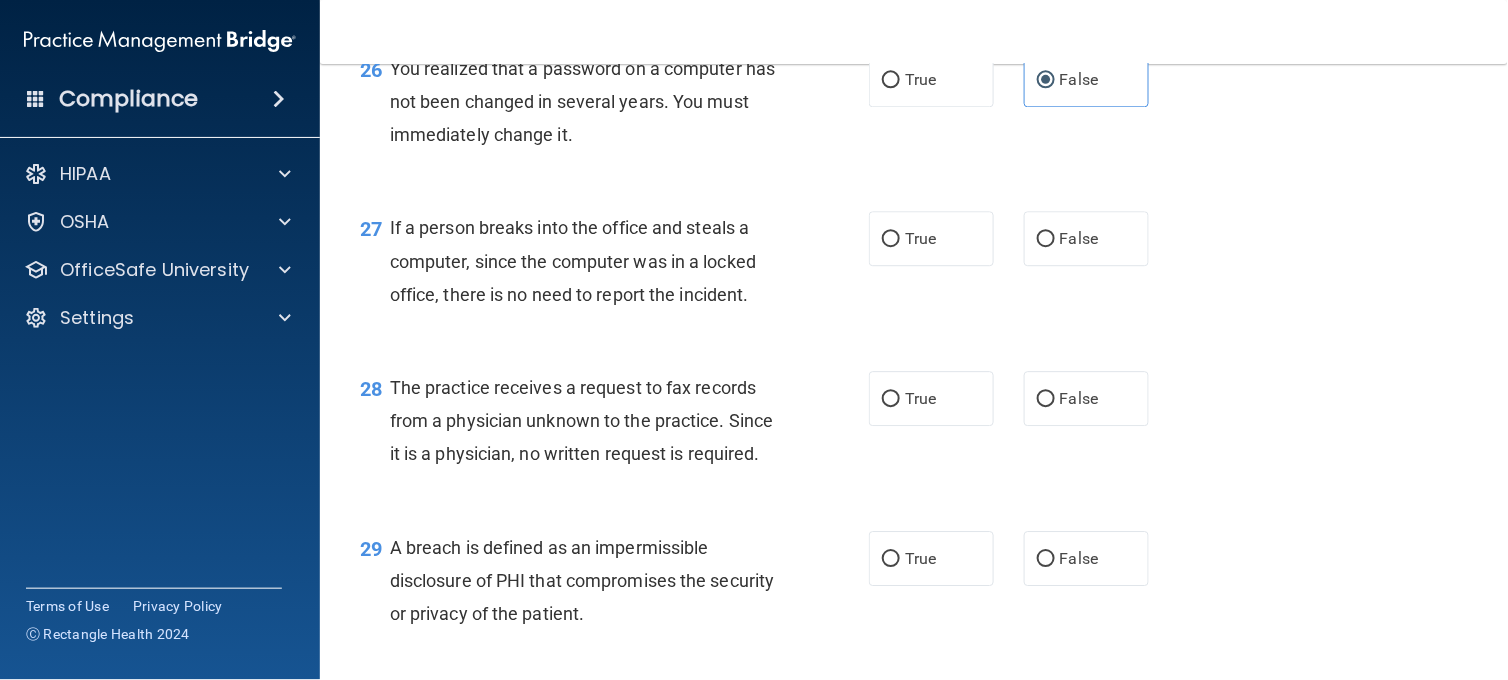 scroll, scrollTop: 4574, scrollLeft: 0, axis: vertical 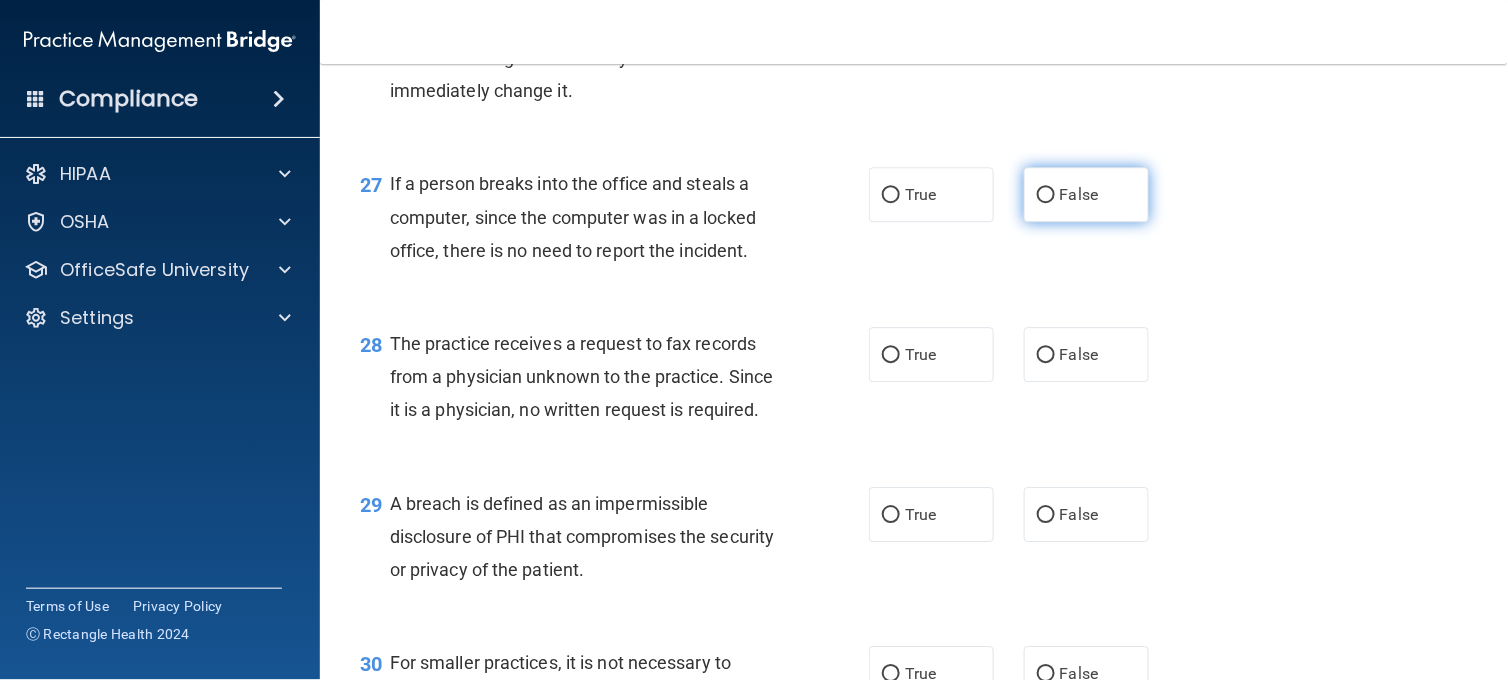 click on "False" at bounding box center (1086, 194) 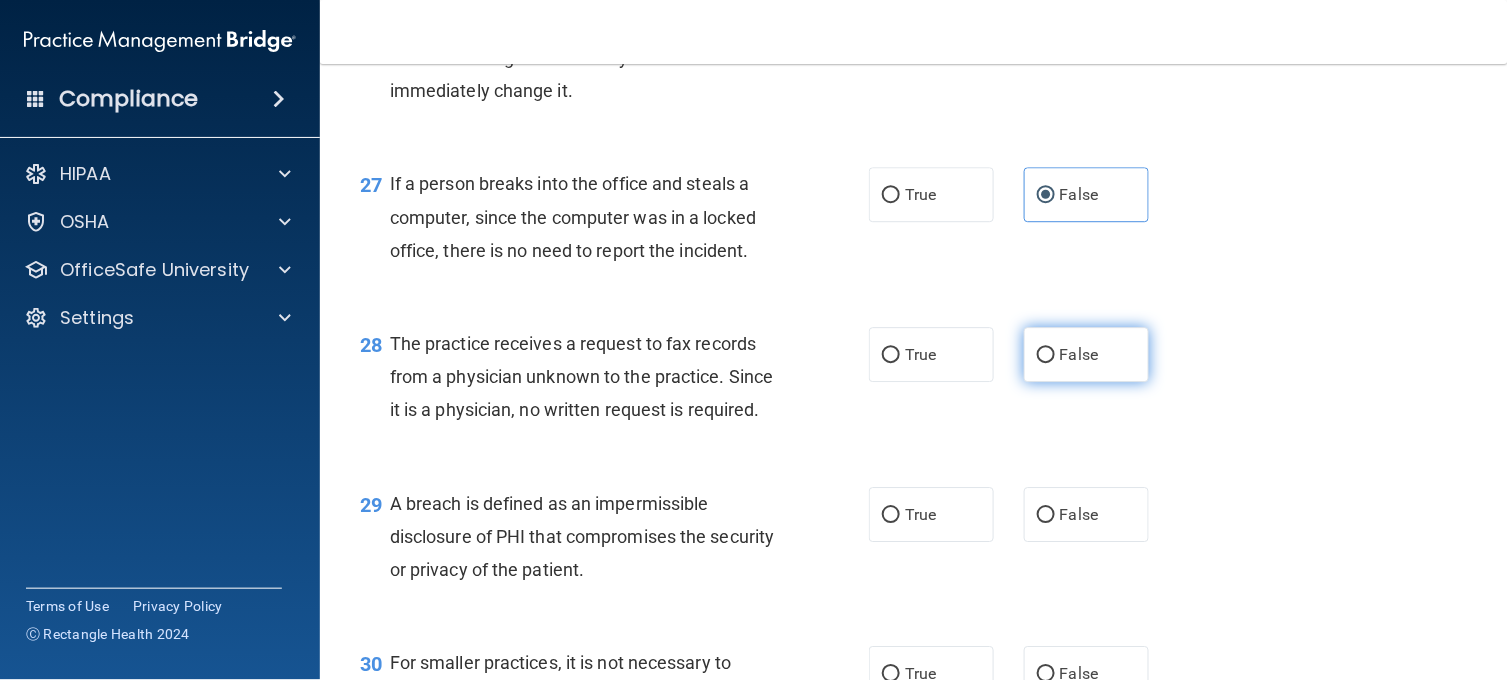click on "False" at bounding box center [1086, 354] 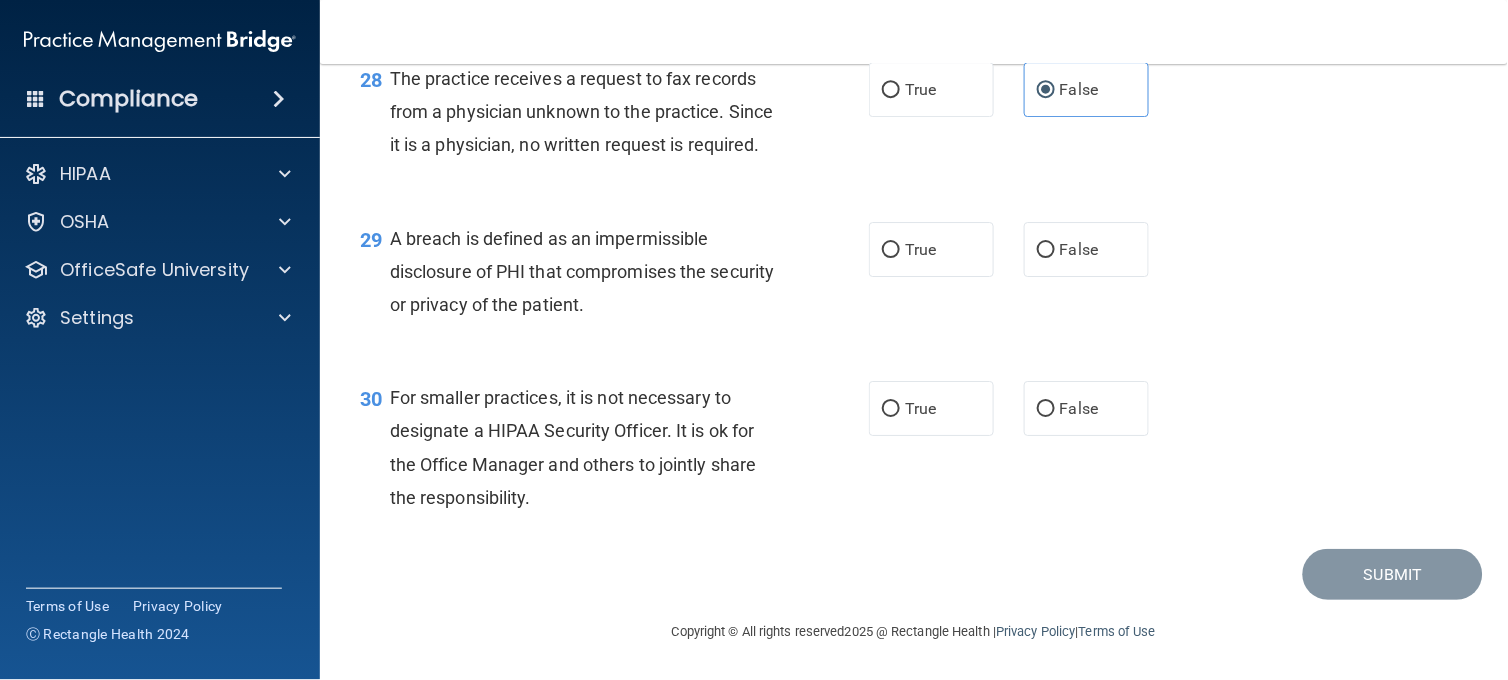 scroll, scrollTop: 4973, scrollLeft: 0, axis: vertical 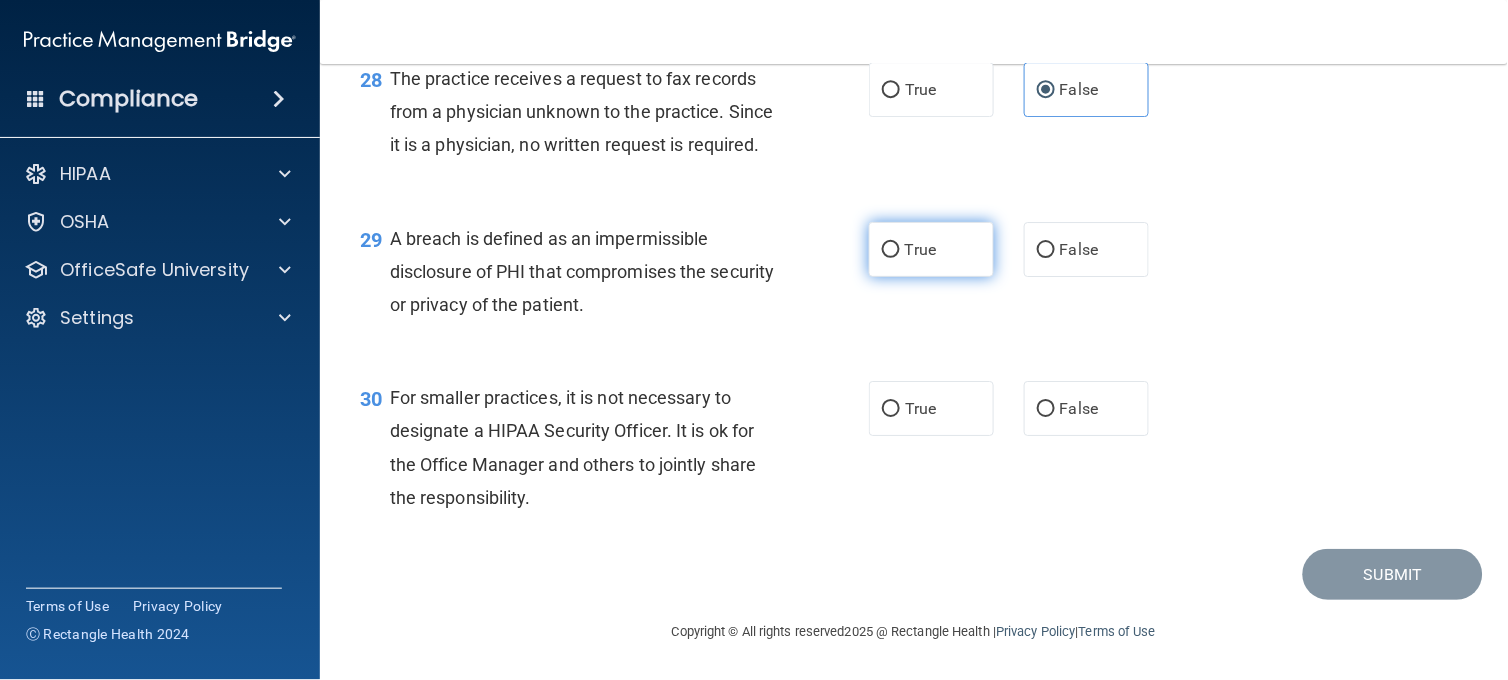 click on "True" at bounding box center [931, 249] 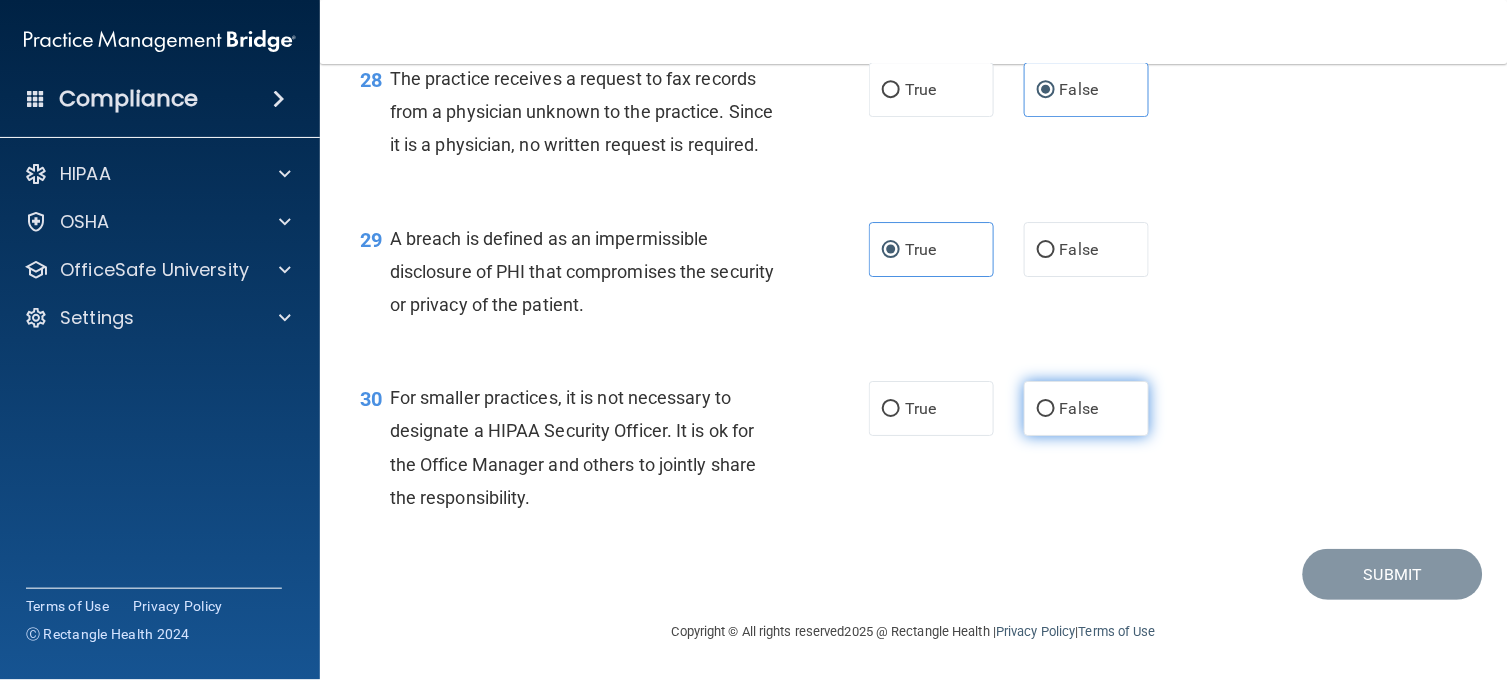click on "False" at bounding box center [1086, 408] 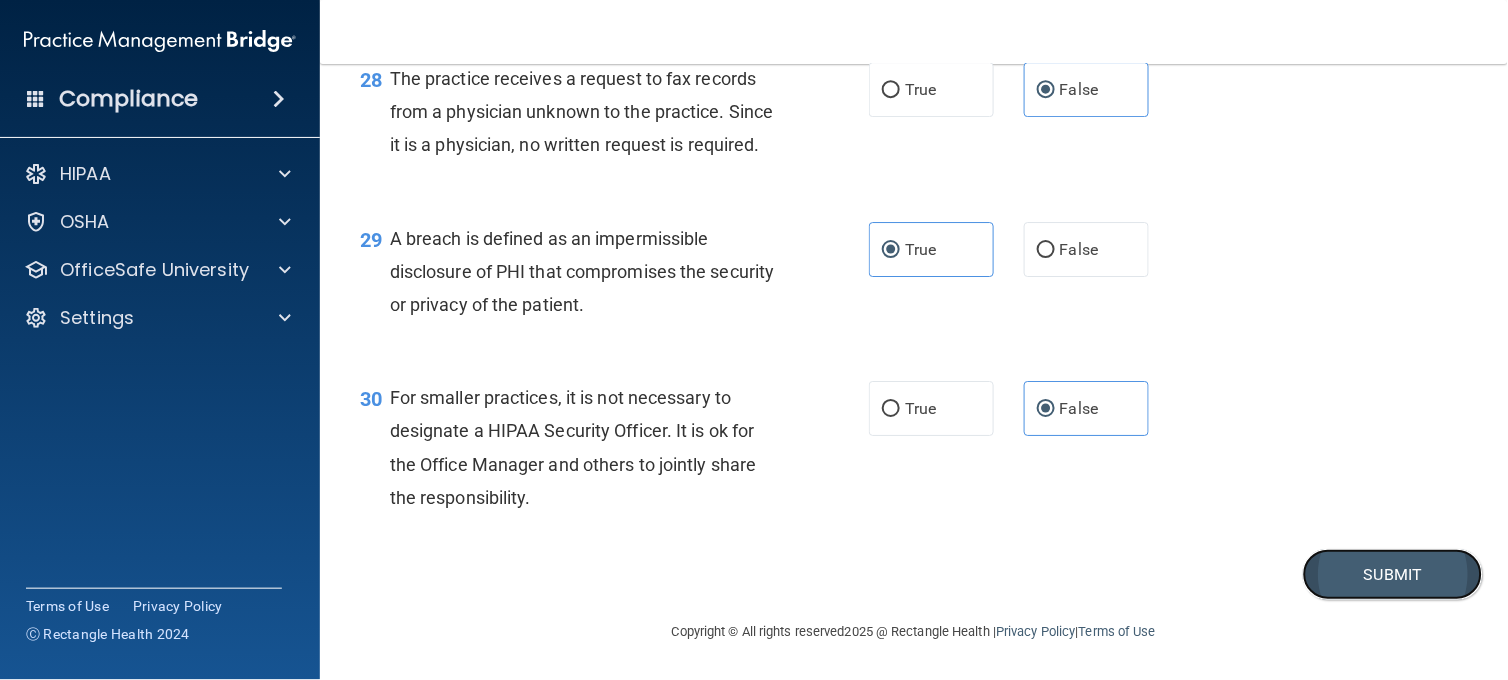 click on "Submit" at bounding box center [1393, 574] 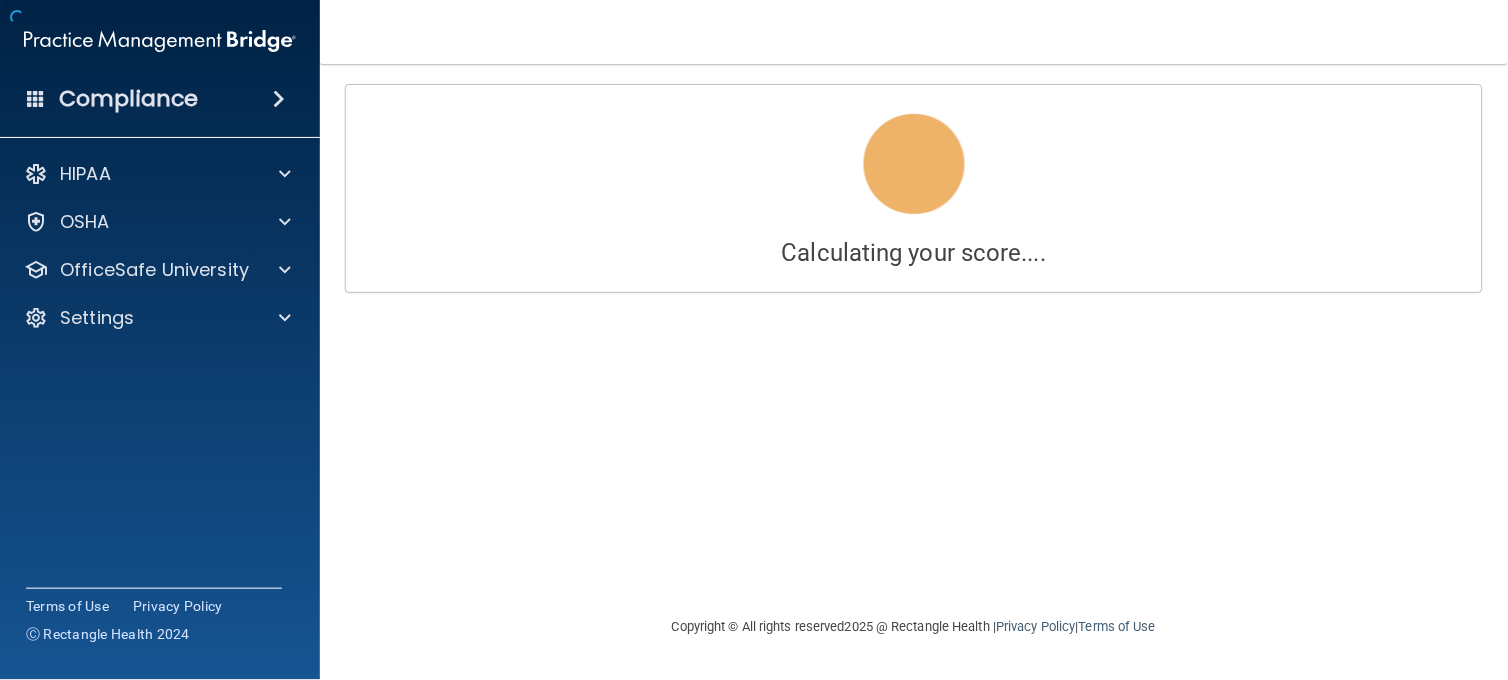 scroll, scrollTop: 0, scrollLeft: 0, axis: both 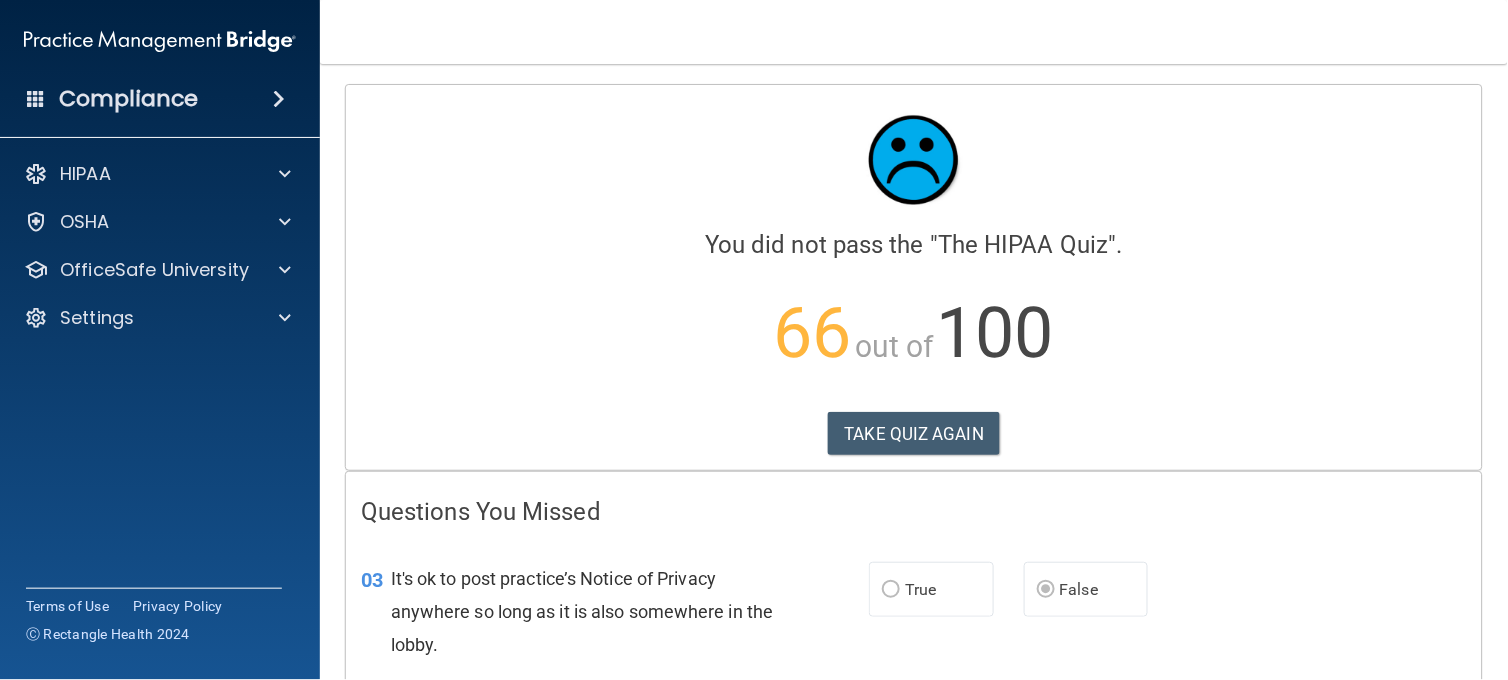 click on "03       It's ok to post  practice’s Notice of Privacy anywhere so long as it is also somewhere in the lobby.                 True           False" at bounding box center [914, 617] 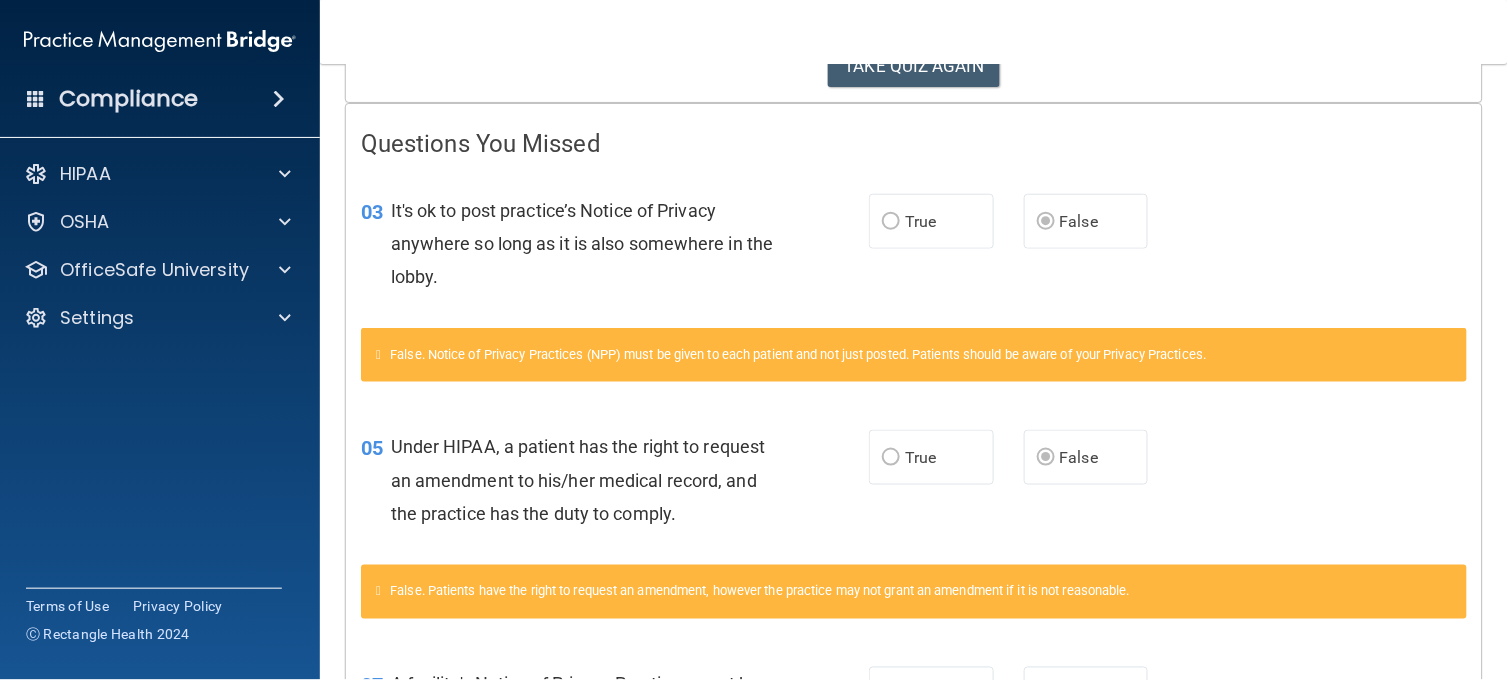 scroll, scrollTop: 0, scrollLeft: 0, axis: both 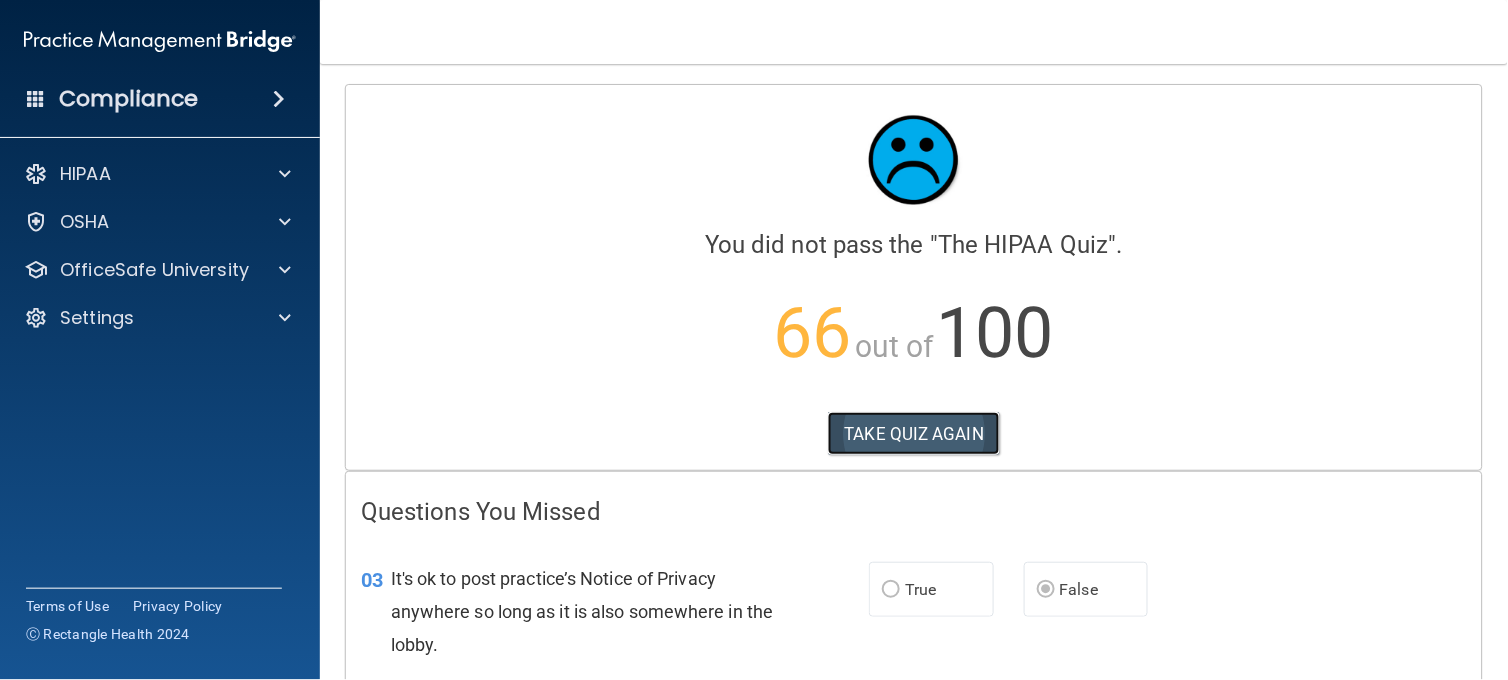 click on "TAKE QUIZ AGAIN" at bounding box center [914, 434] 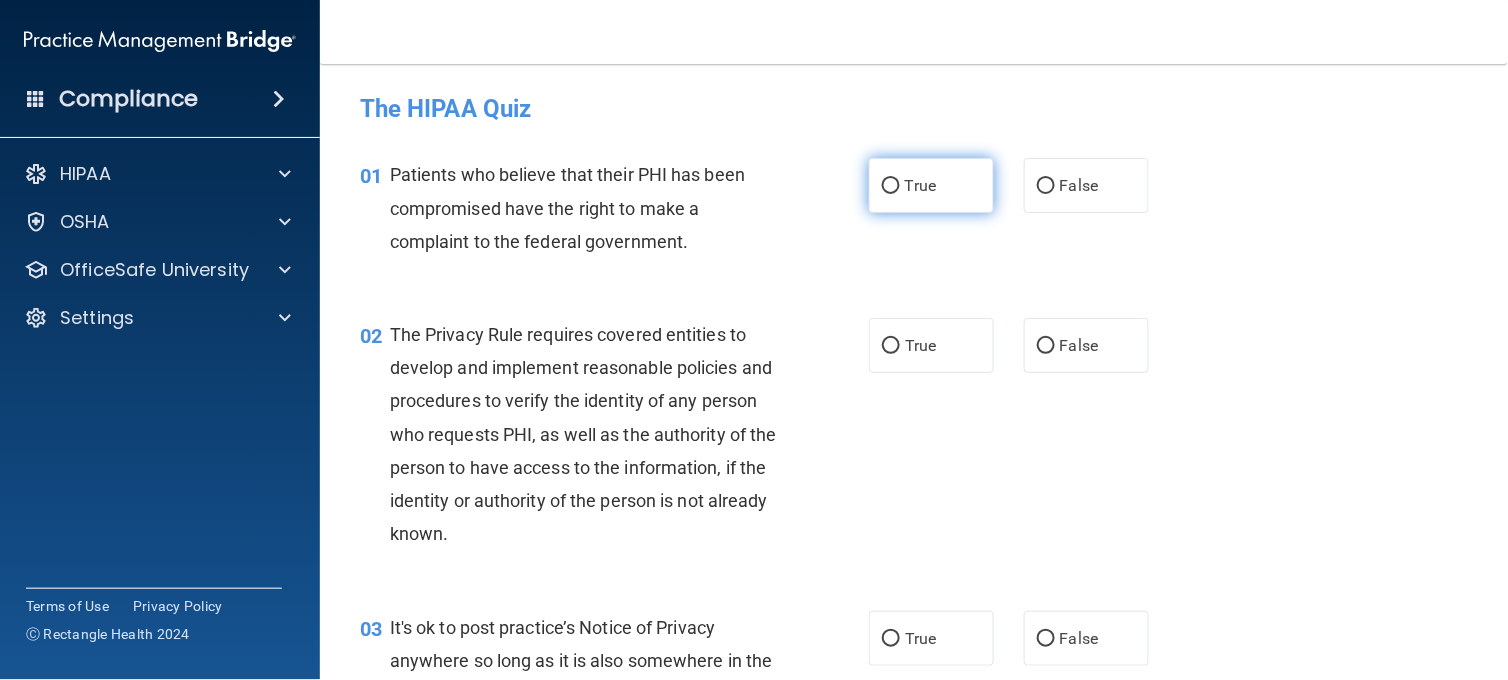 click on "True" at bounding box center (920, 185) 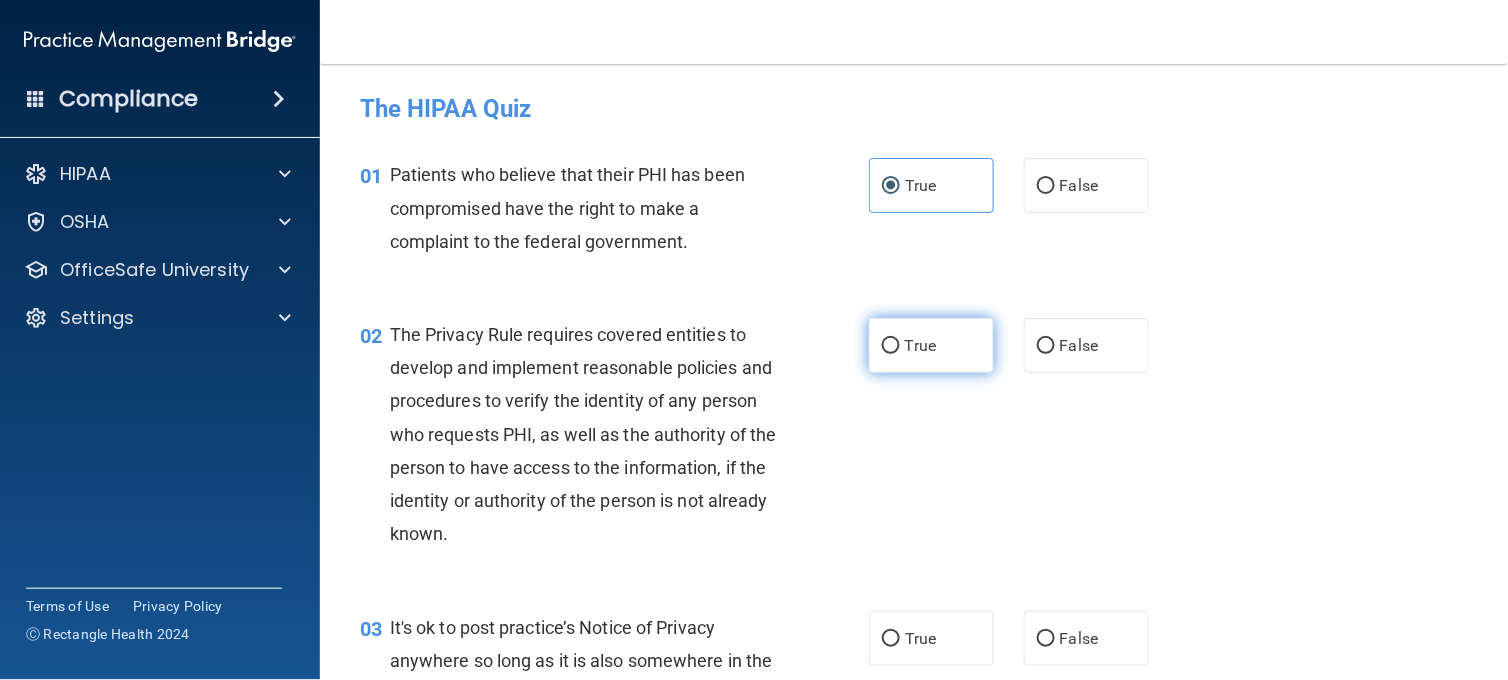 click on "True" at bounding box center (931, 345) 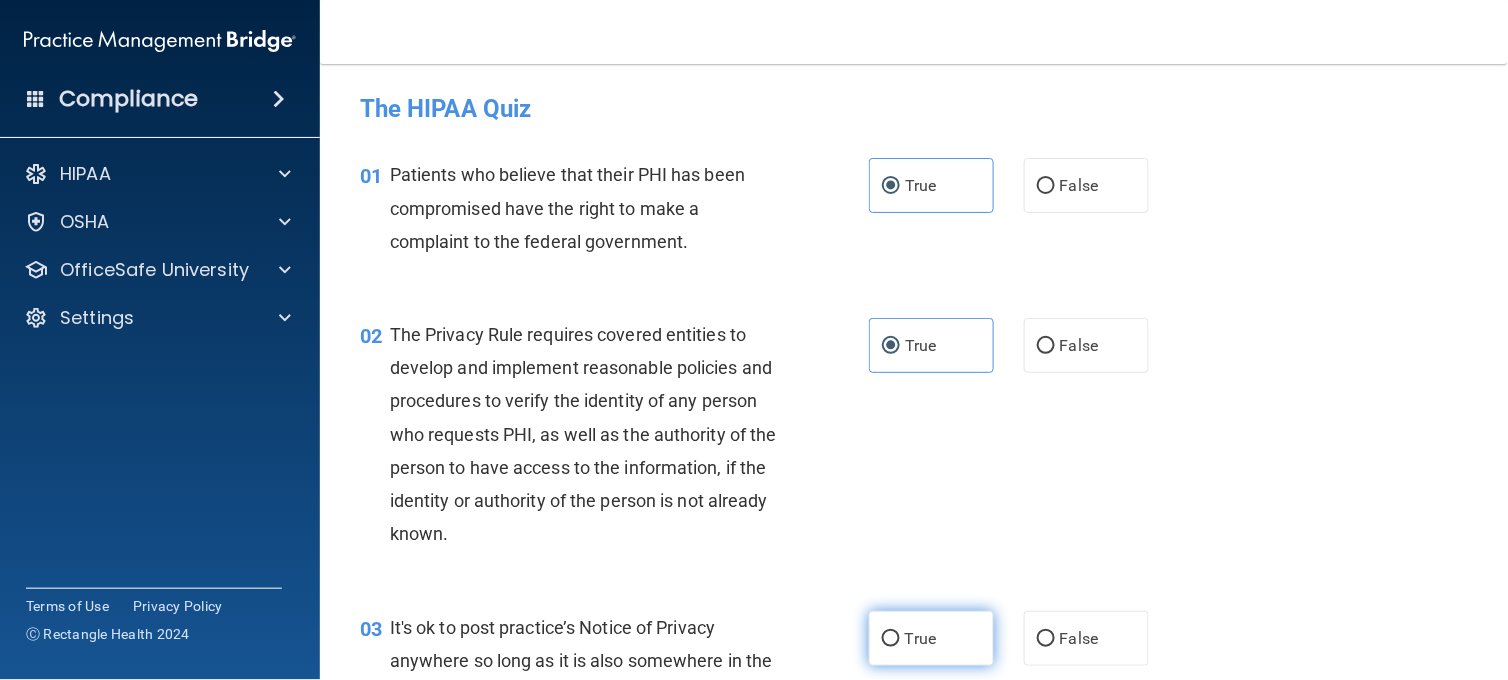 click on "True" at bounding box center (920, 638) 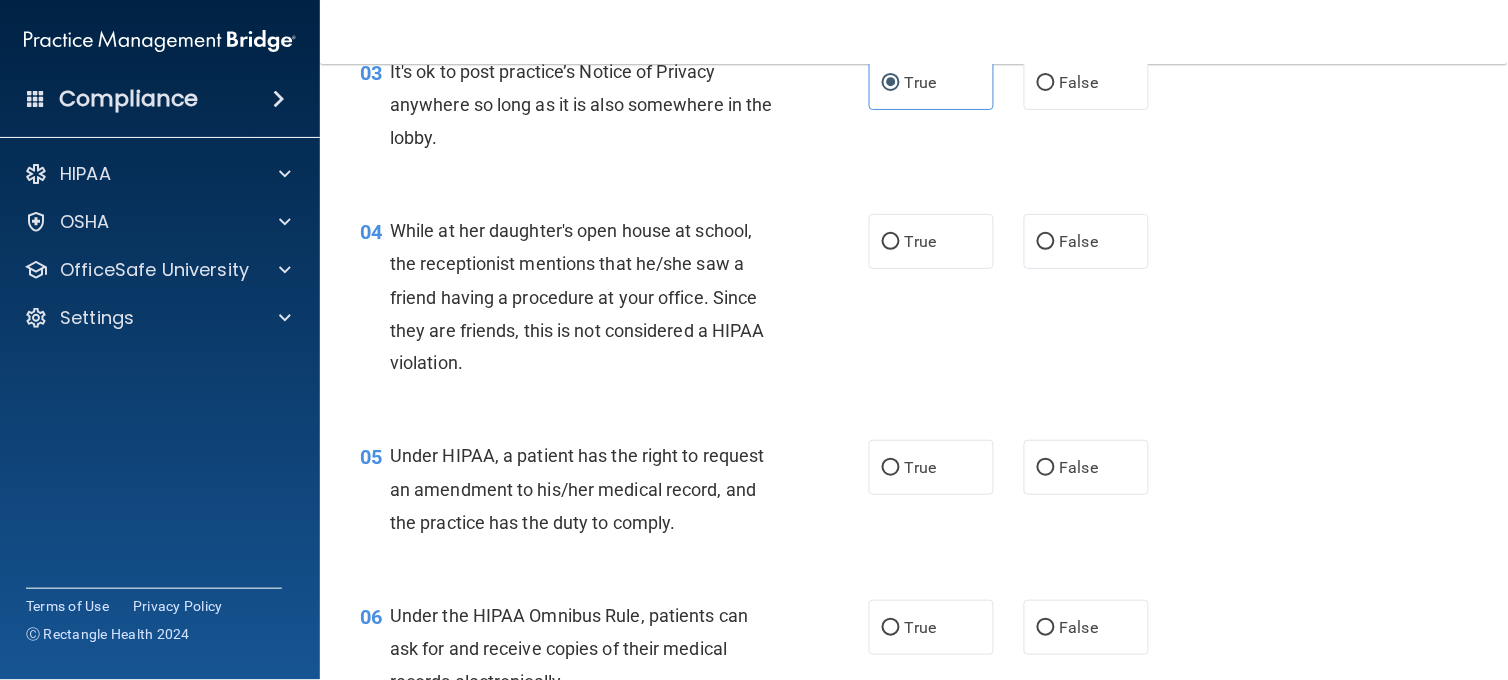scroll, scrollTop: 577, scrollLeft: 0, axis: vertical 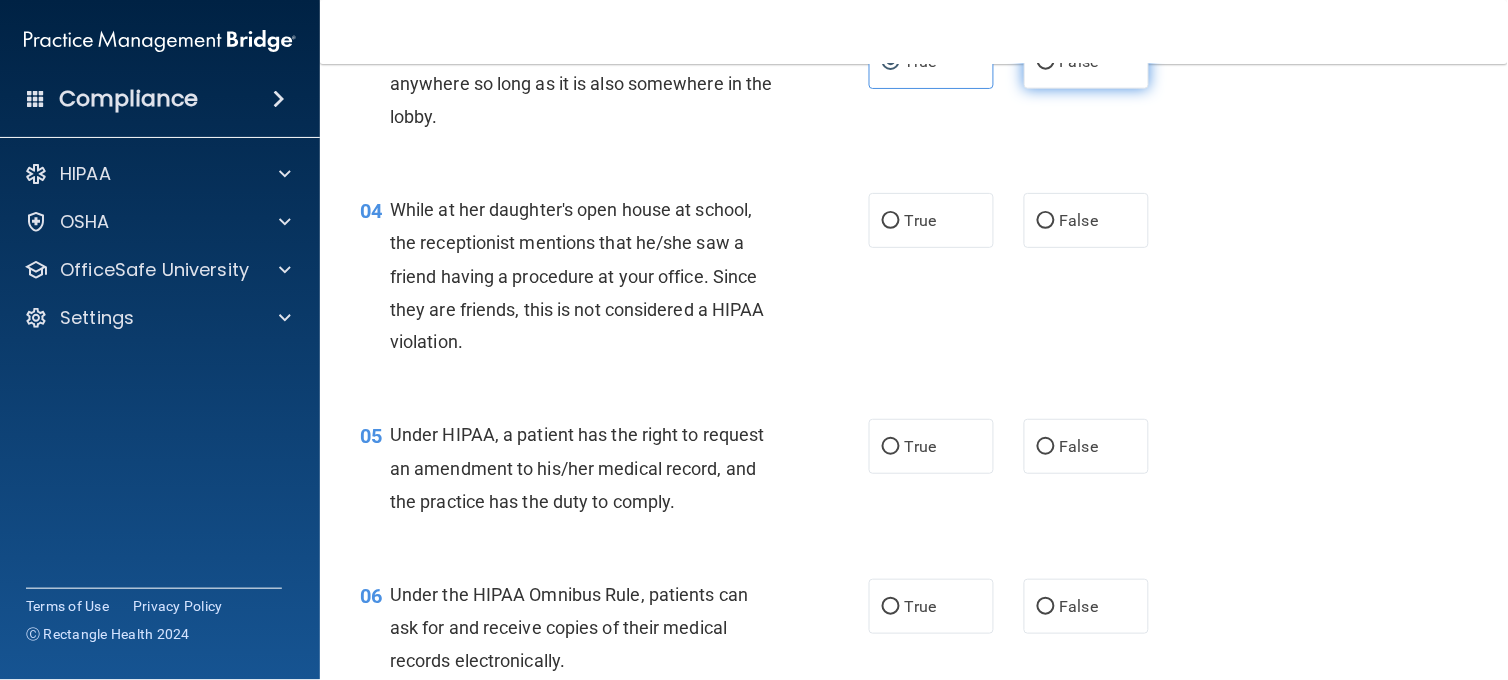 click on "False" at bounding box center (1086, 61) 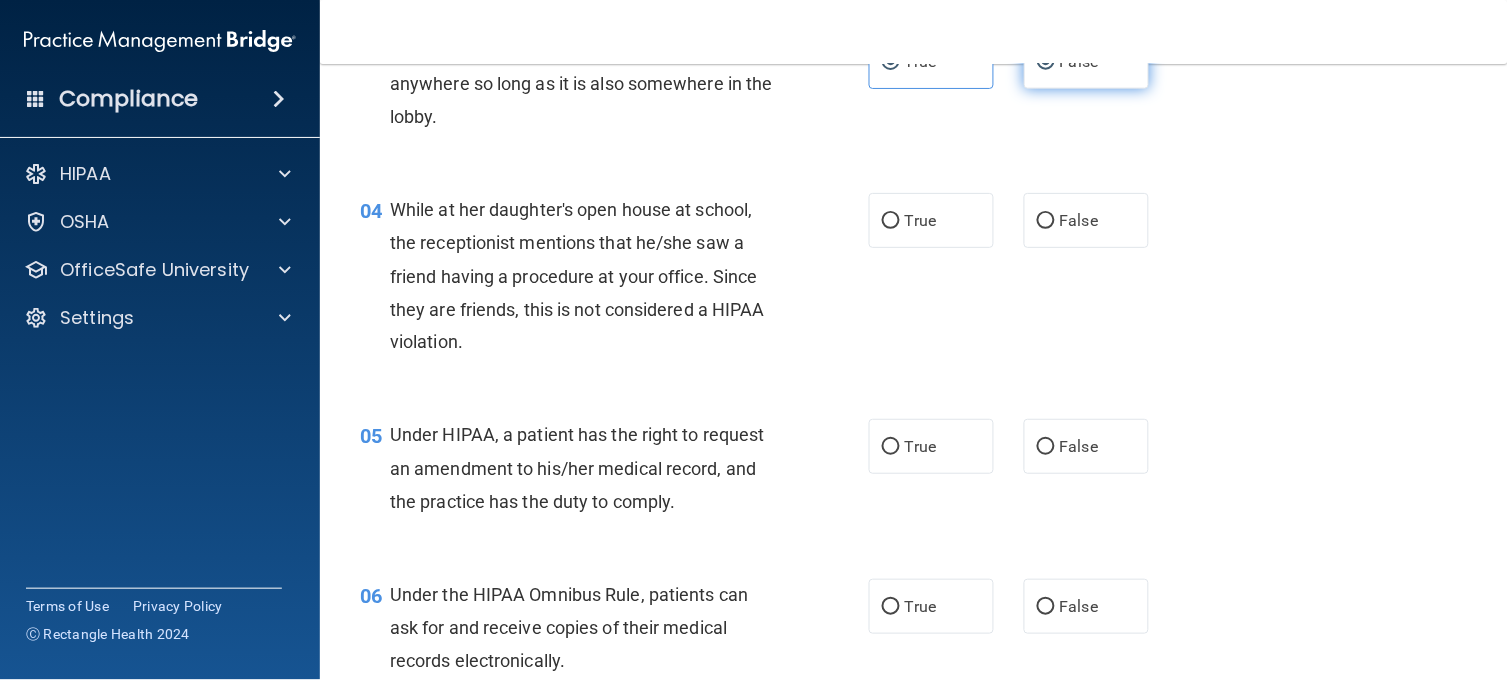 radio on "false" 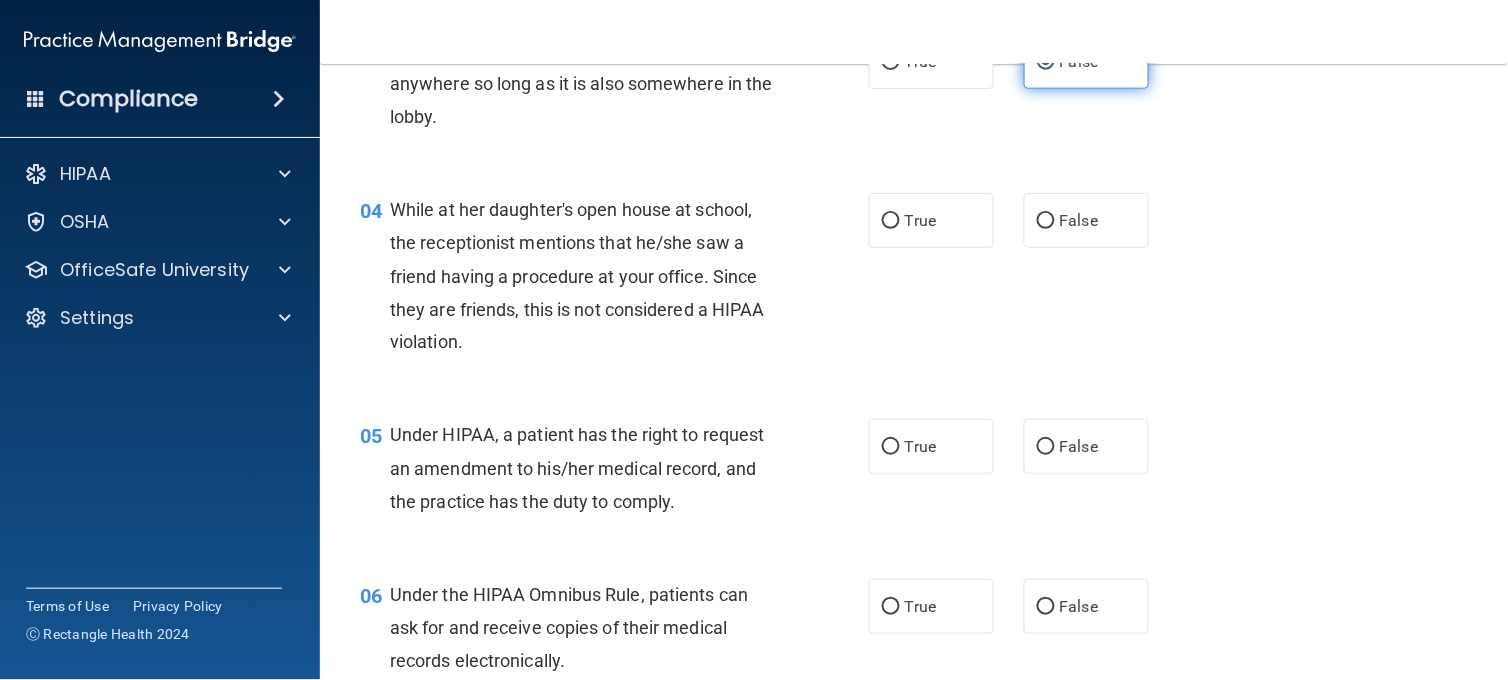 scroll, scrollTop: 567, scrollLeft: 0, axis: vertical 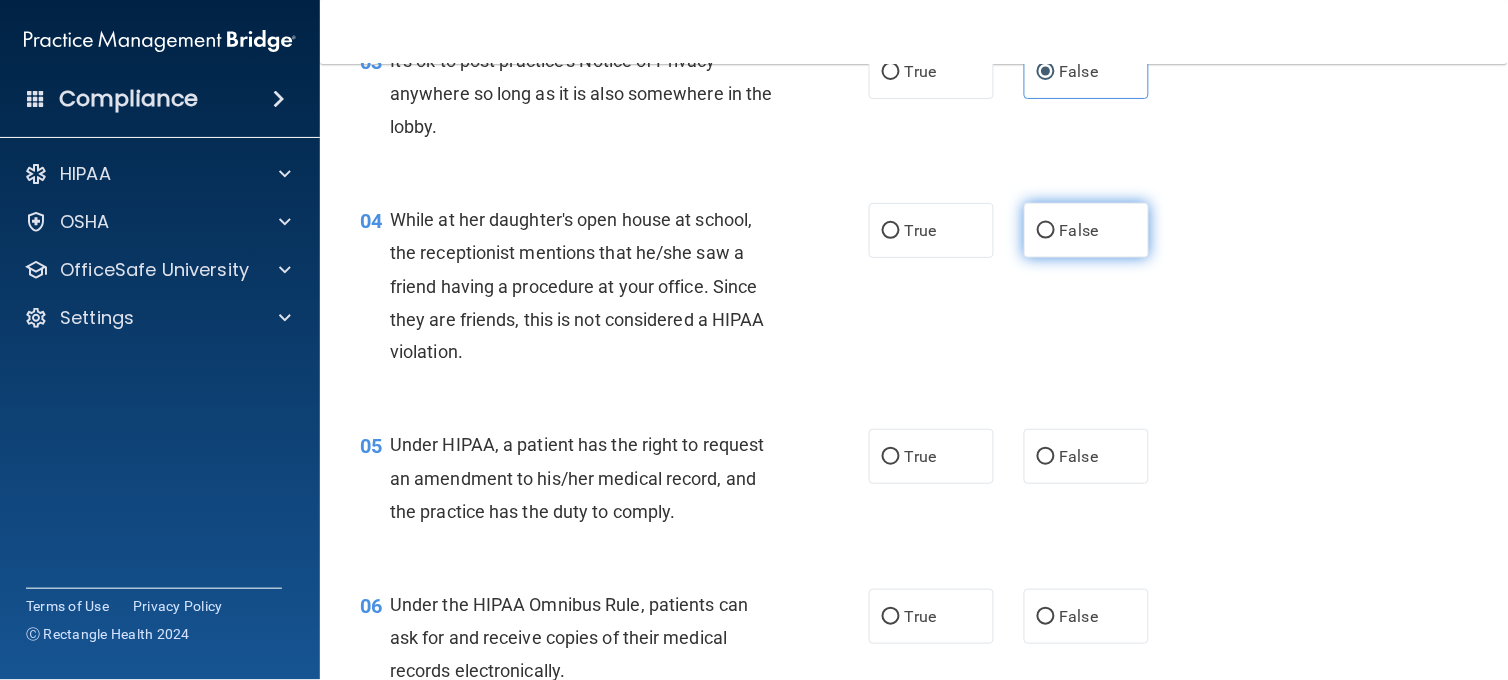 click on "False" at bounding box center (1086, 230) 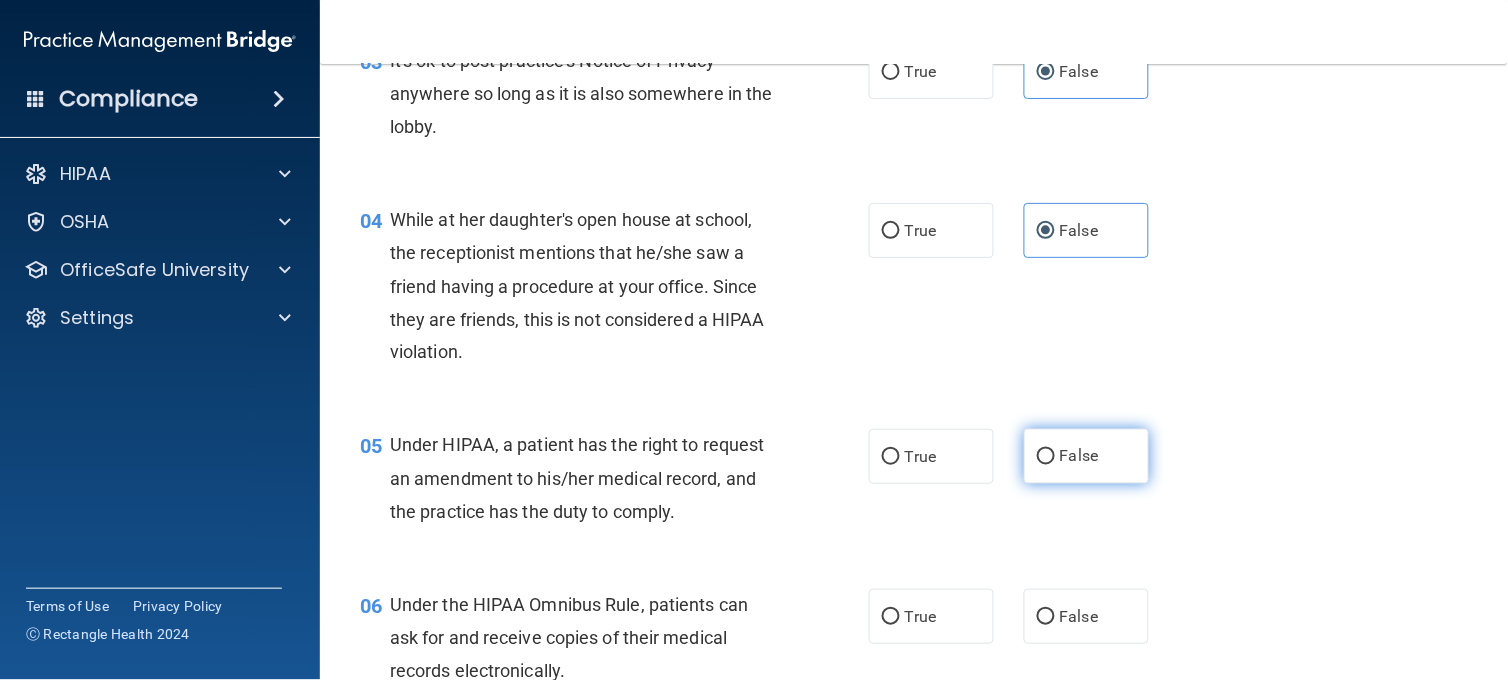 click on "False" at bounding box center [1086, 456] 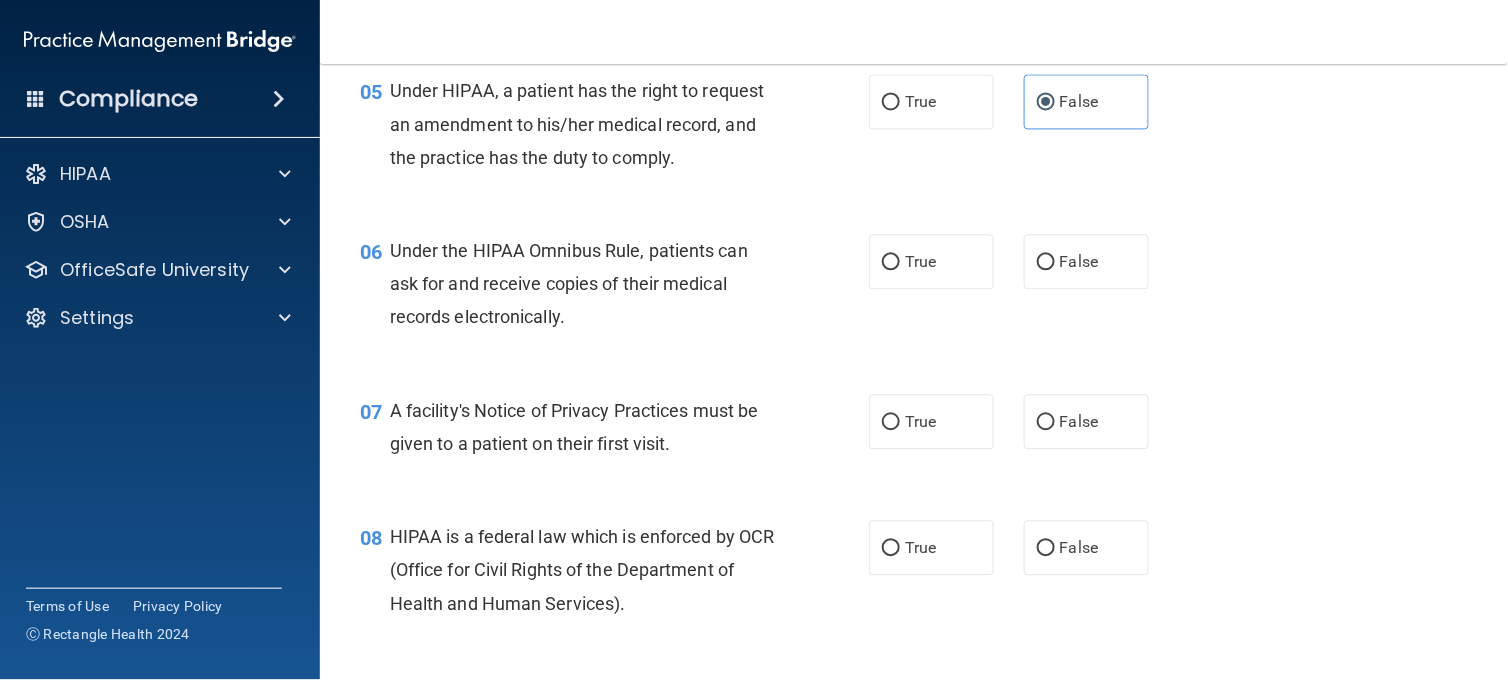 scroll, scrollTop: 923, scrollLeft: 0, axis: vertical 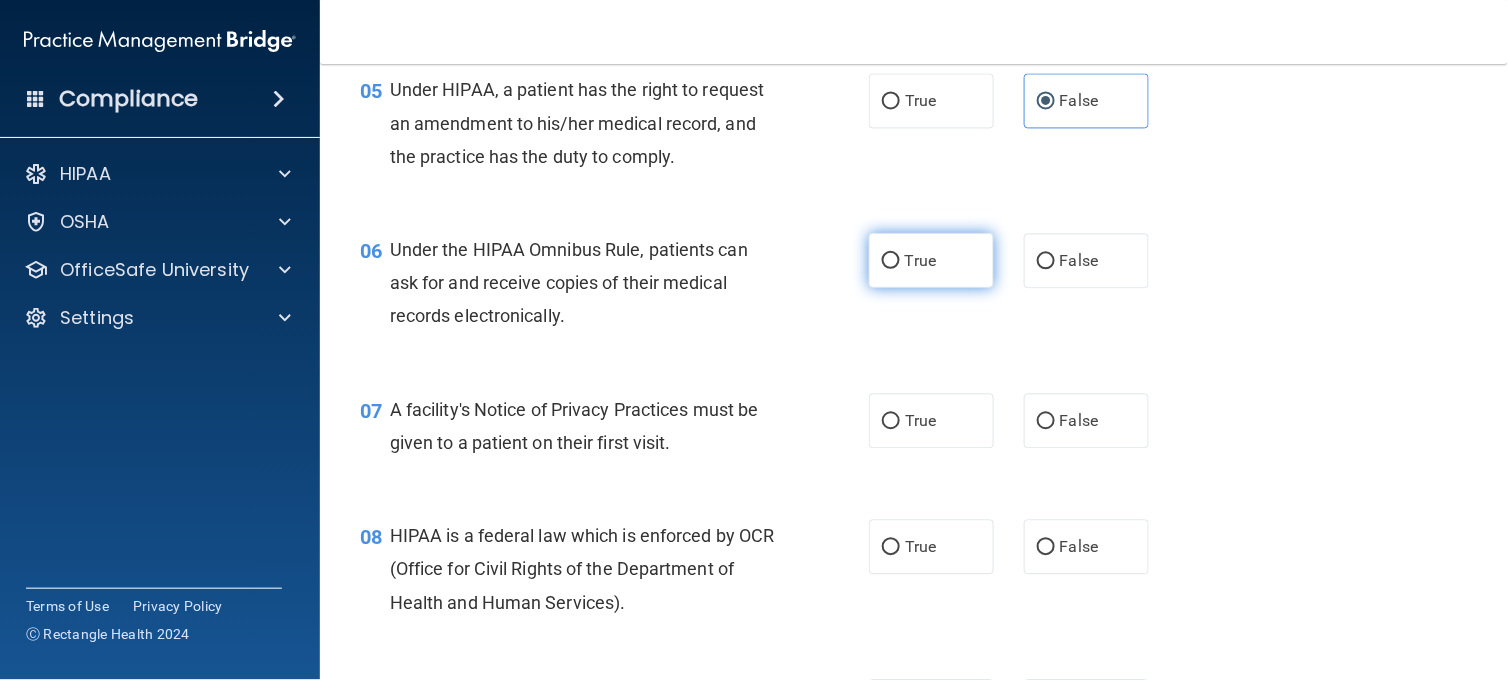 click on "True" at bounding box center [931, 260] 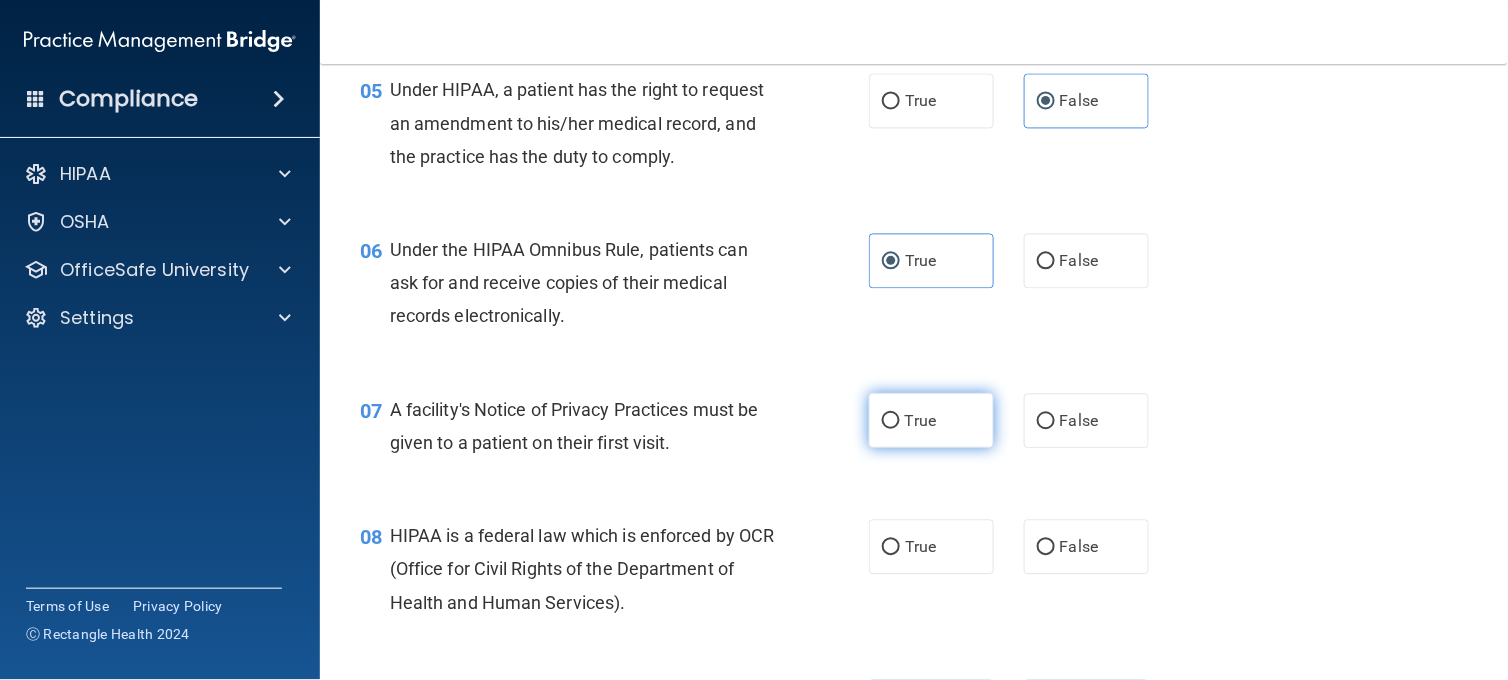 click on "True" at bounding box center (931, 420) 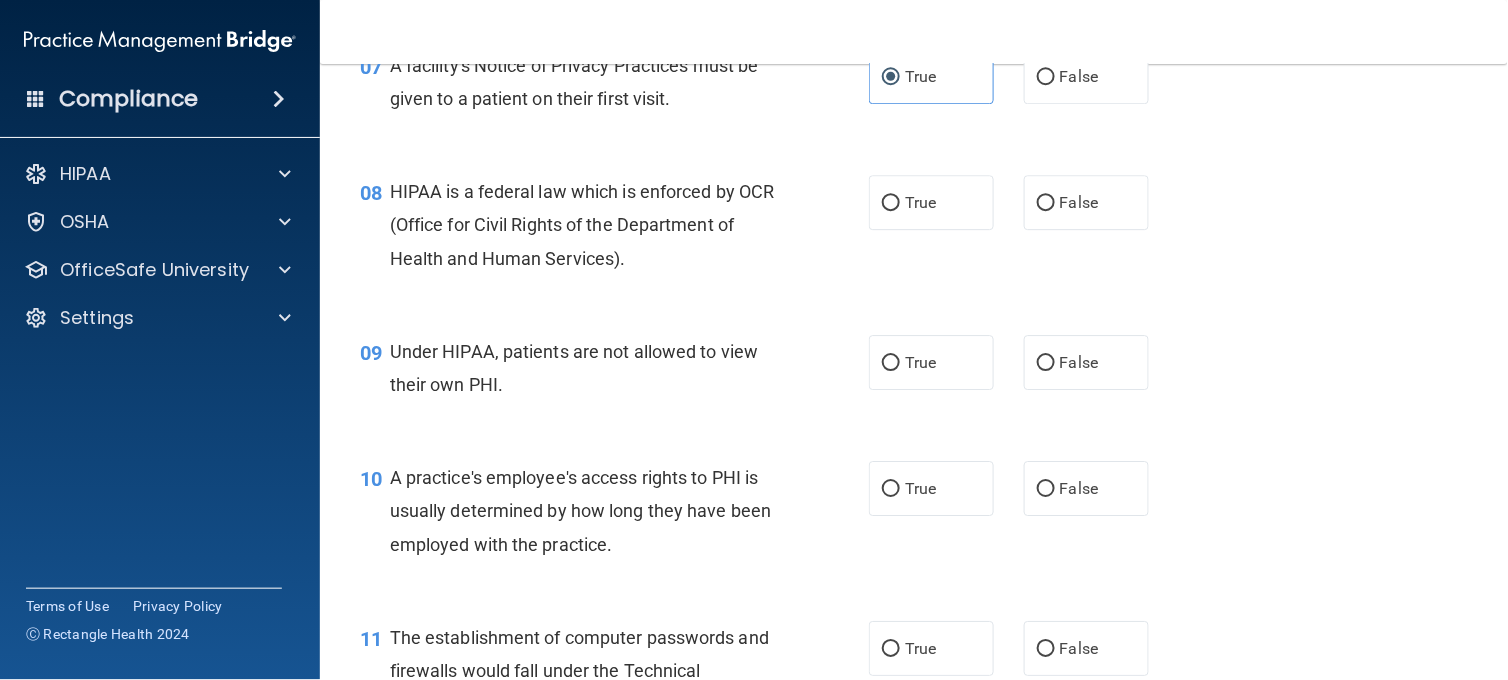 scroll, scrollTop: 1278, scrollLeft: 0, axis: vertical 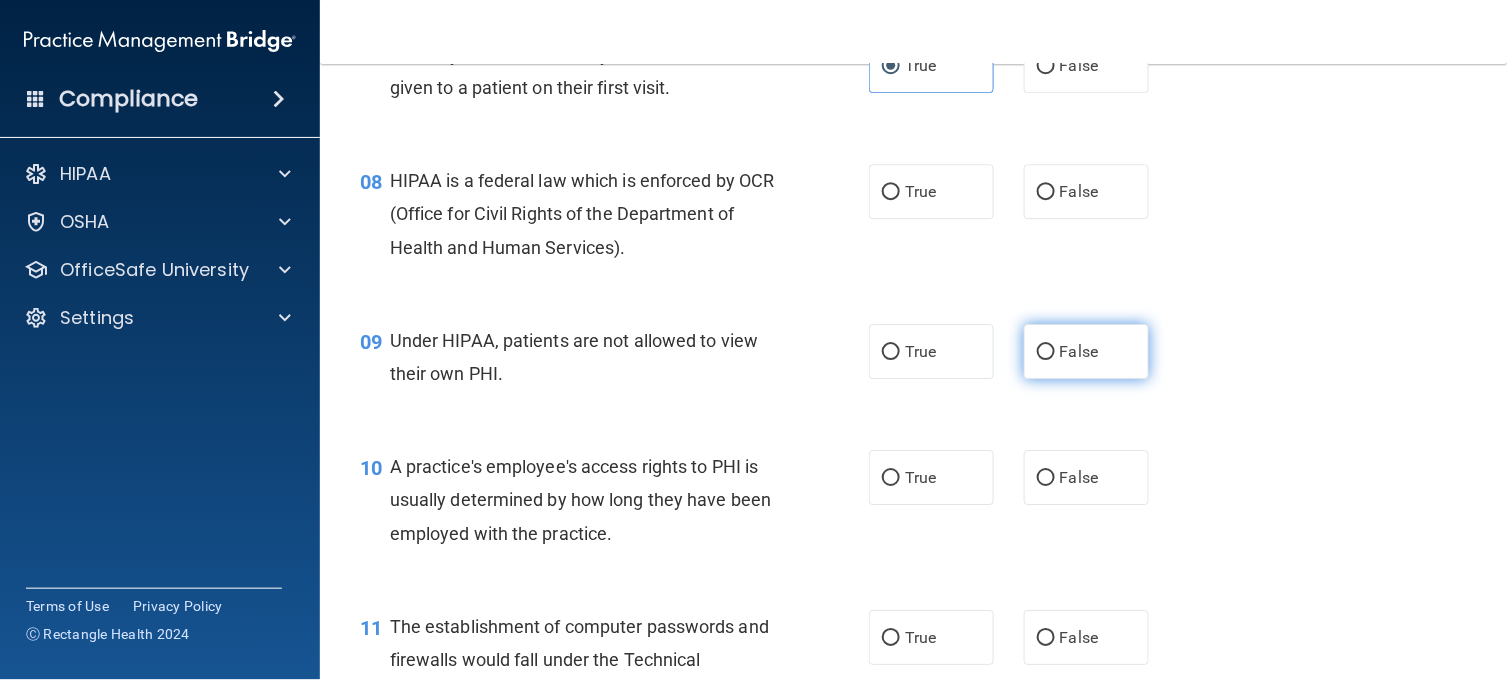 click on "False" at bounding box center [1086, 351] 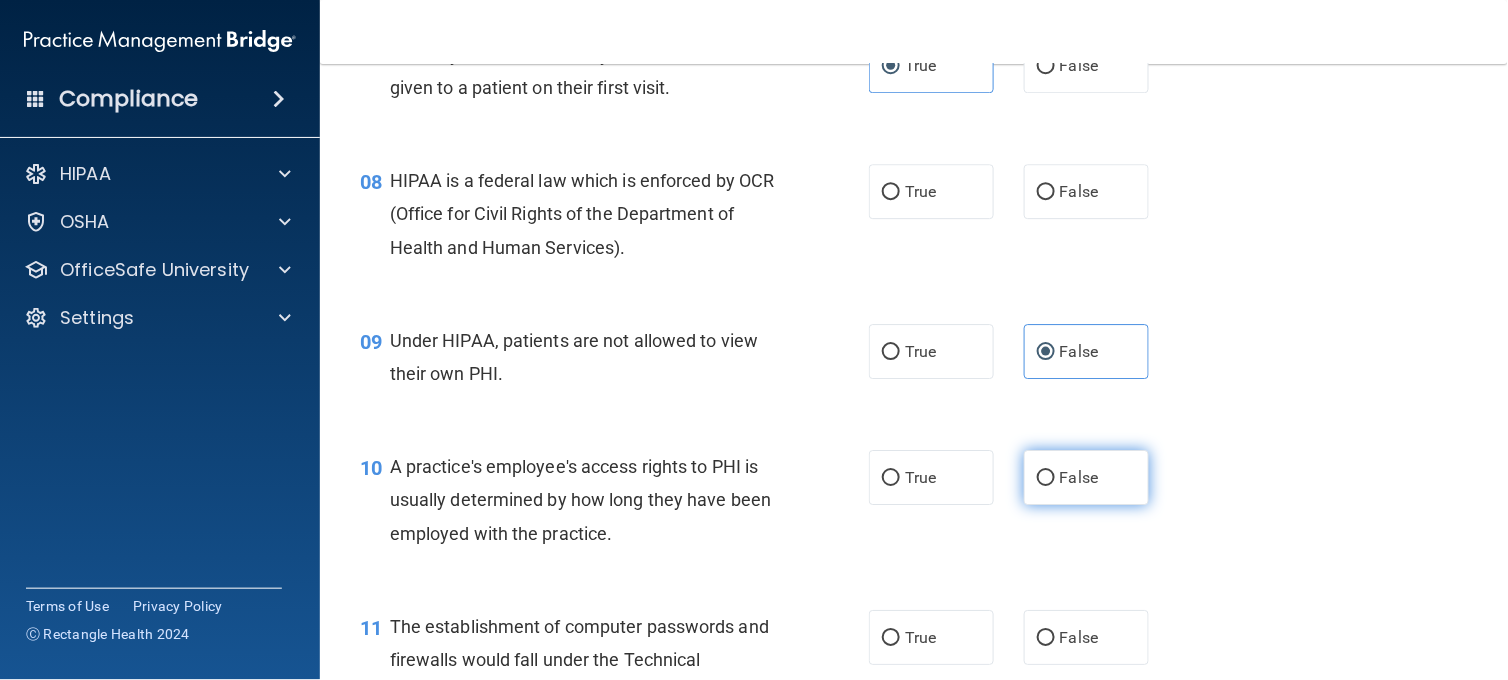click on "False" at bounding box center (1086, 477) 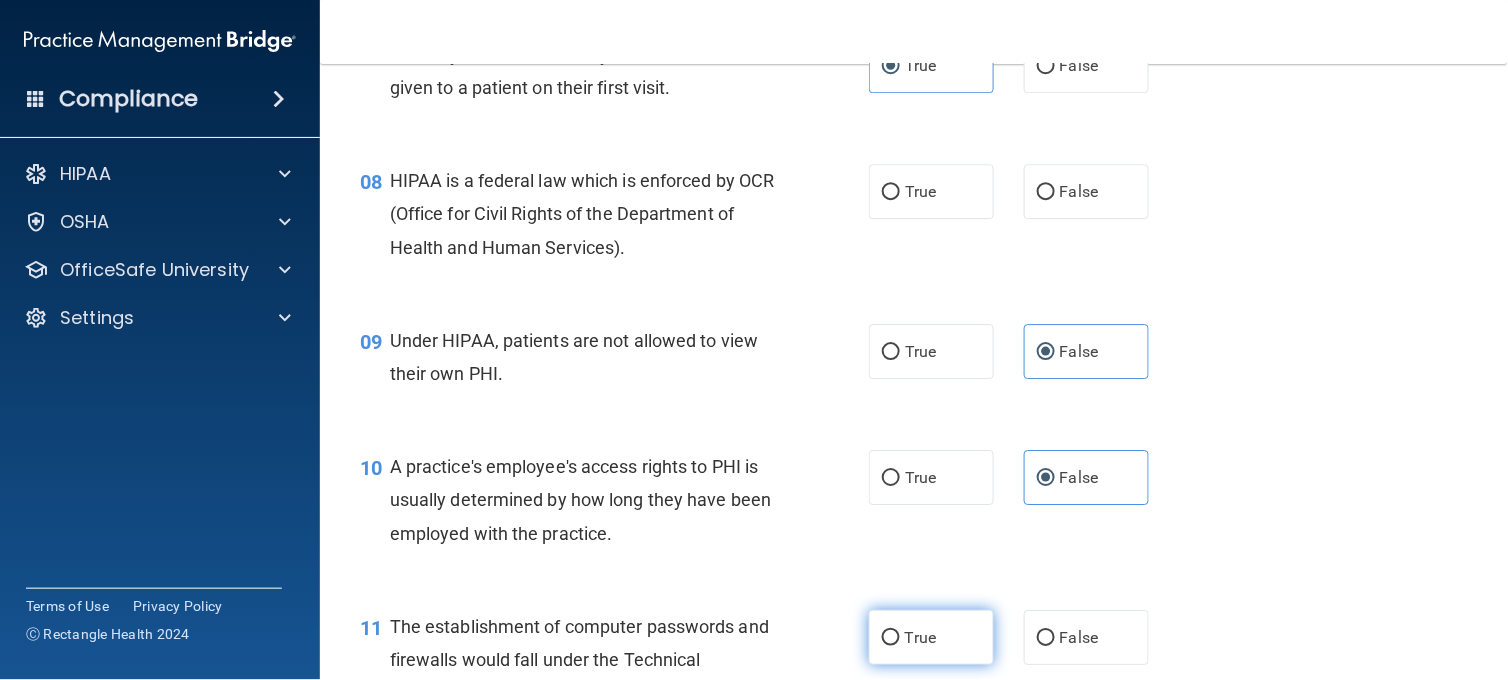click on "True" at bounding box center [931, 637] 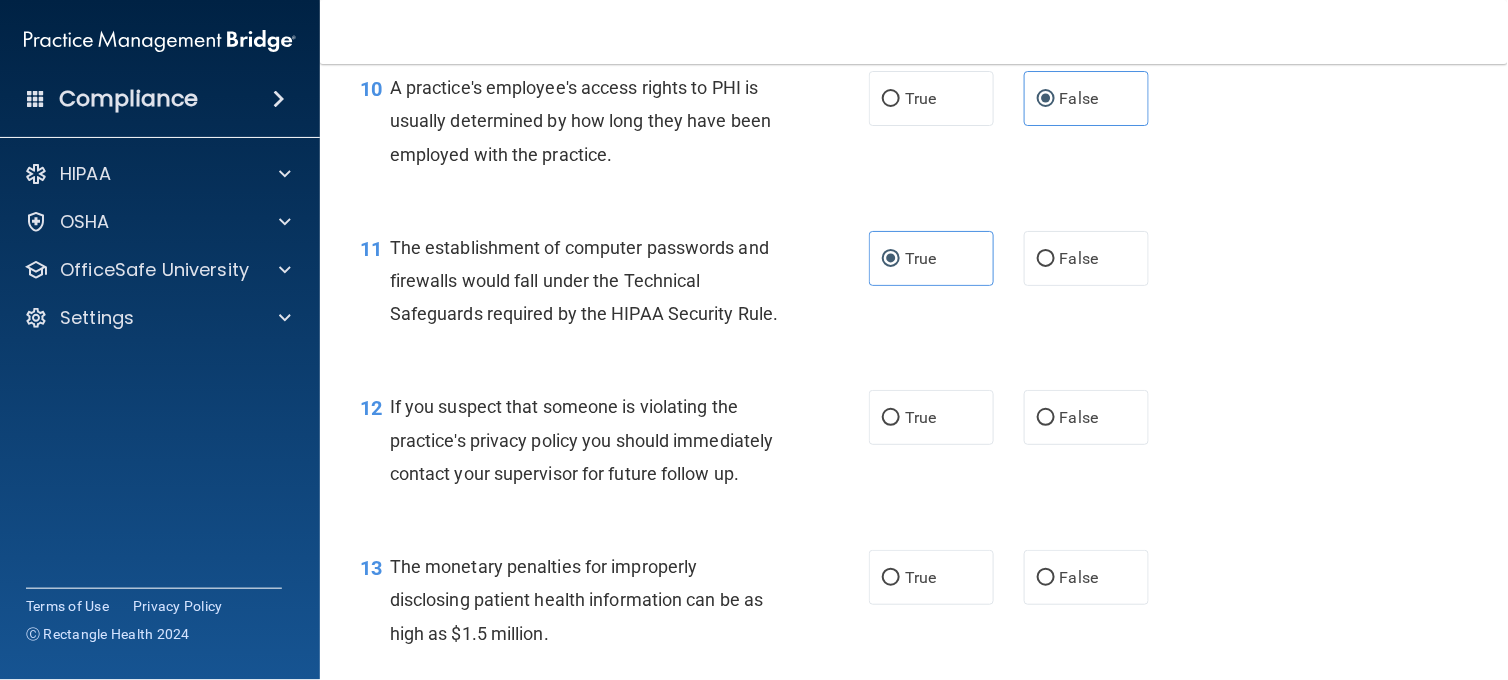 scroll, scrollTop: 1678, scrollLeft: 0, axis: vertical 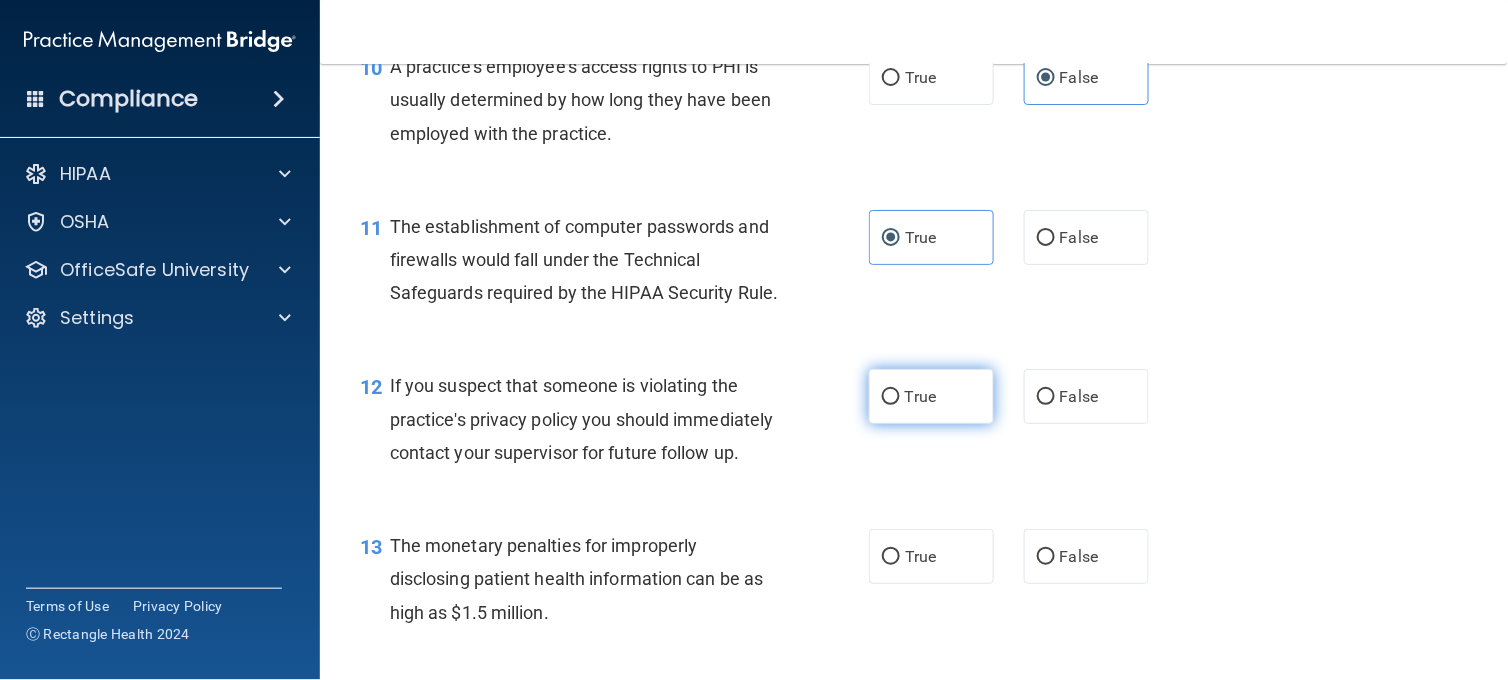 click on "True" at bounding box center [931, 396] 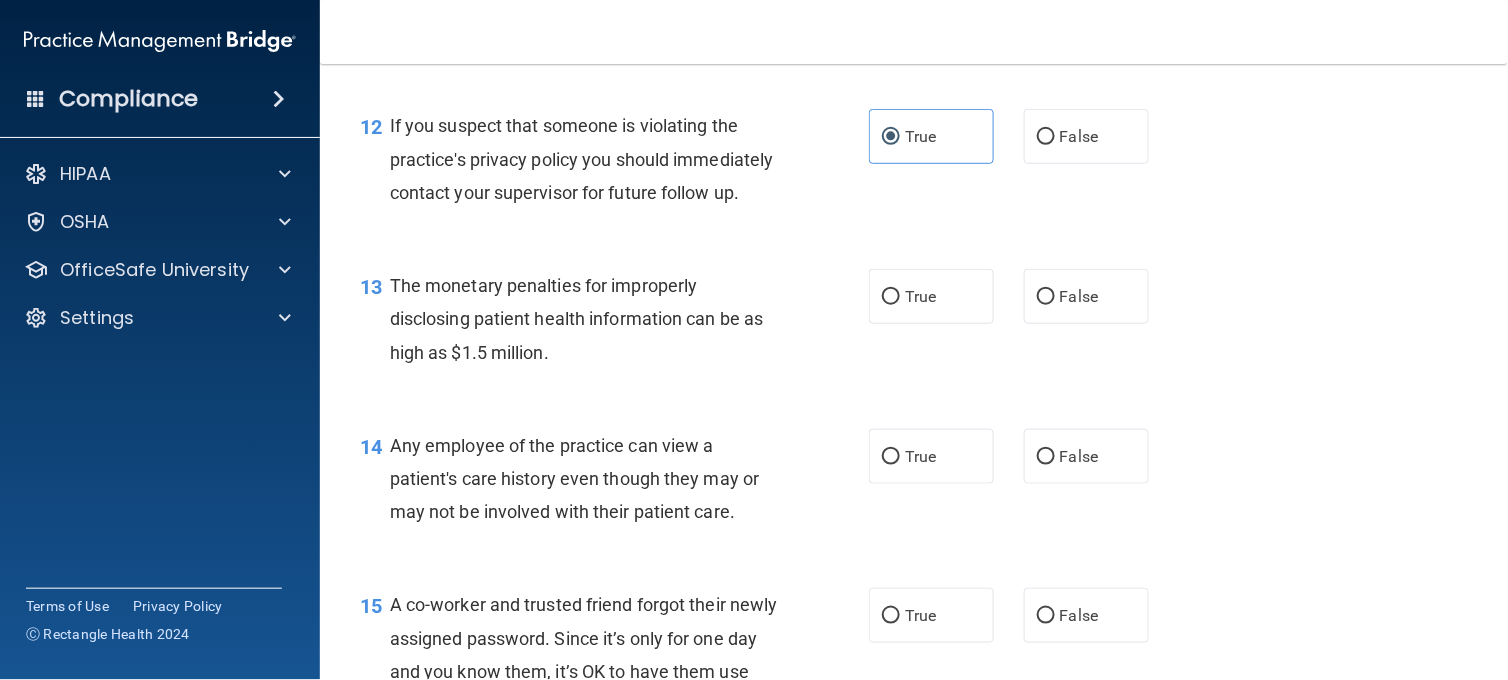 scroll, scrollTop: 1945, scrollLeft: 0, axis: vertical 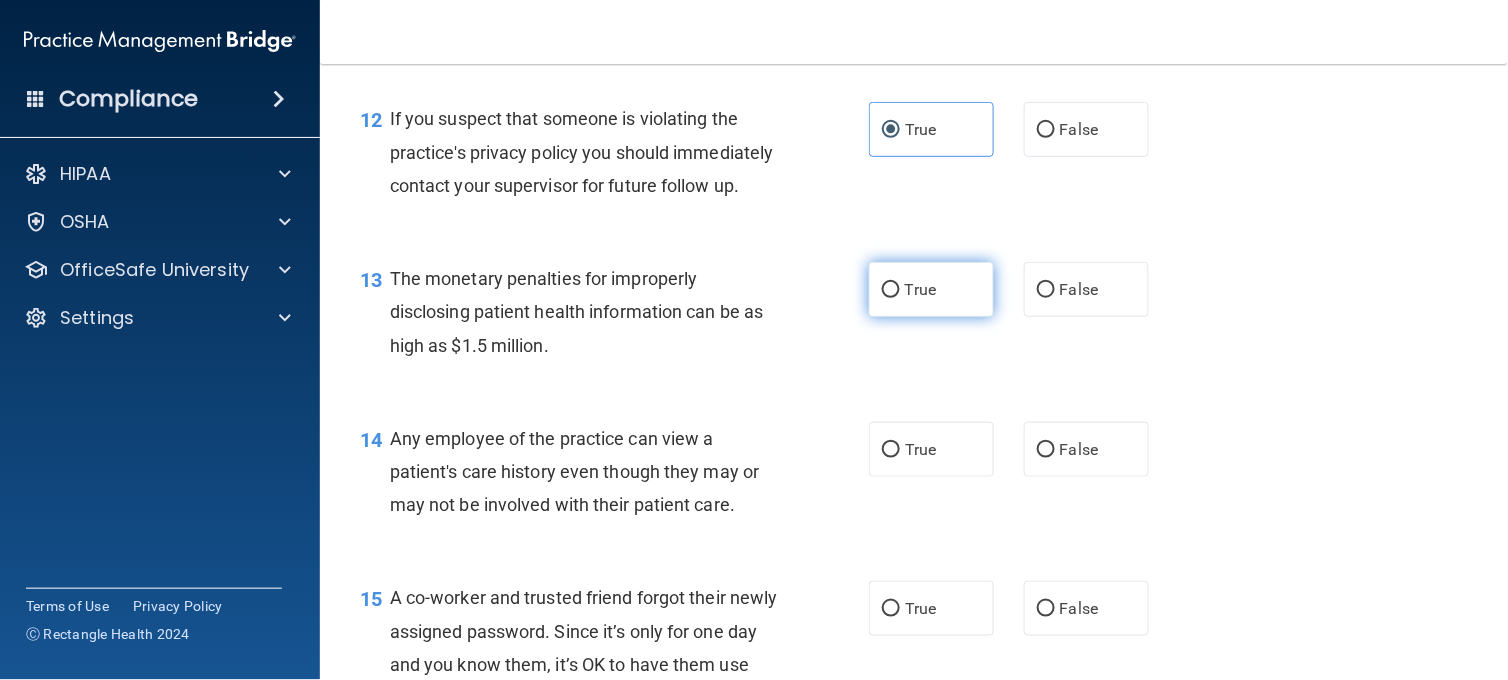 click on "True" at bounding box center (931, 289) 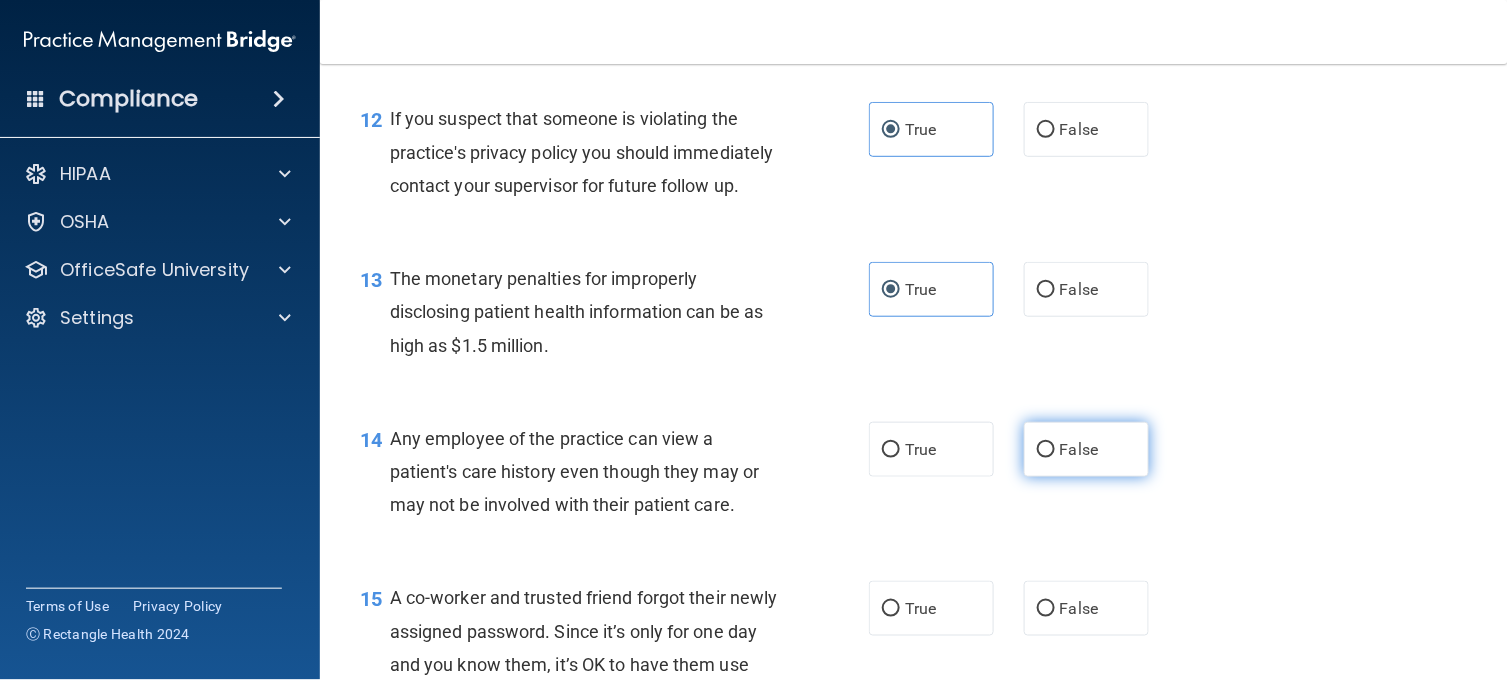 click on "False" at bounding box center [1086, 449] 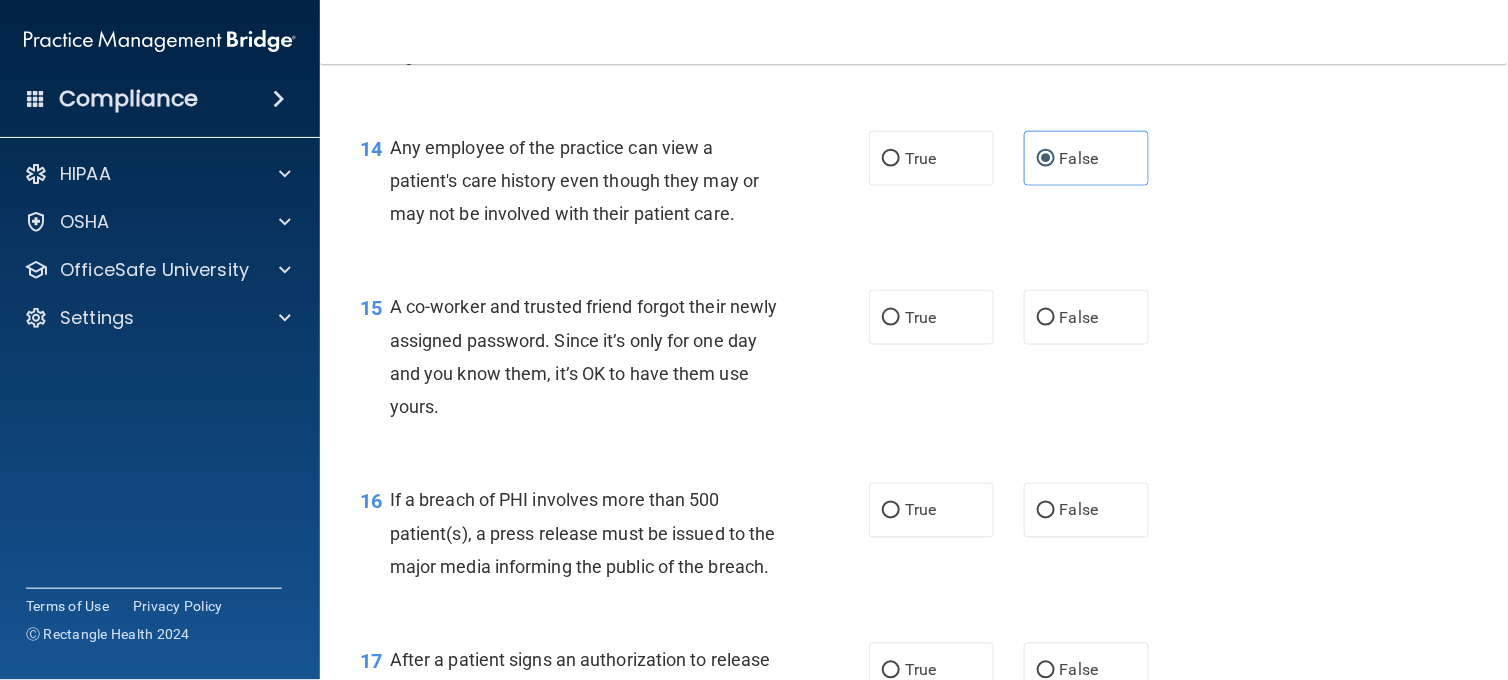scroll, scrollTop: 2256, scrollLeft: 0, axis: vertical 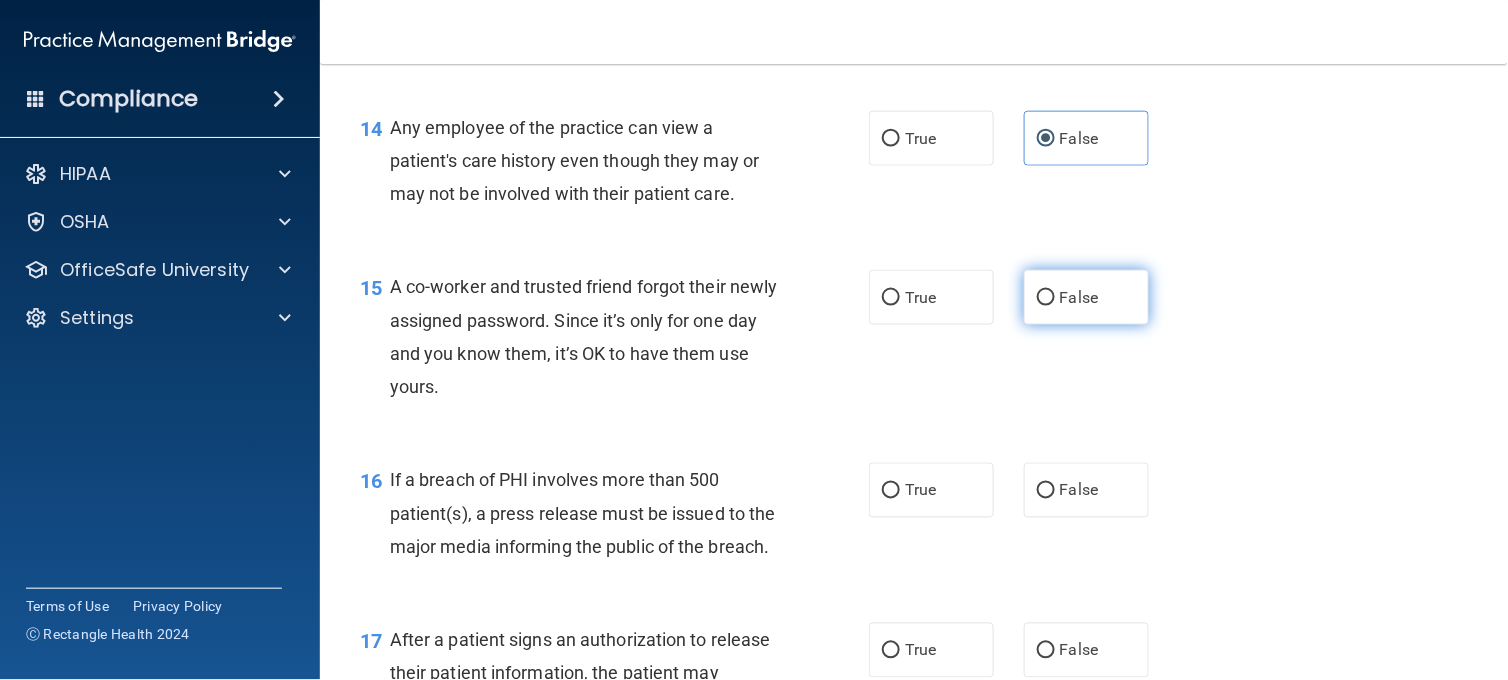 click on "False" at bounding box center [1086, 297] 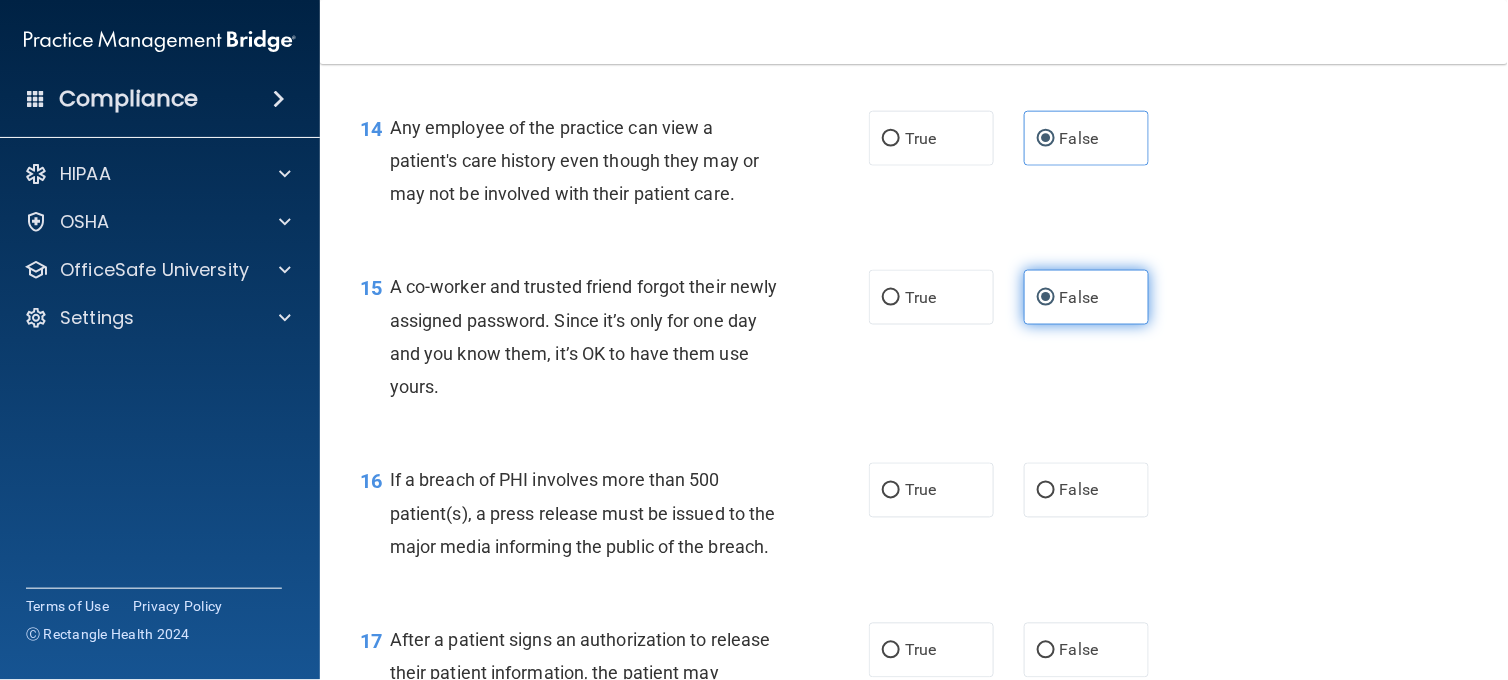 click on "False" at bounding box center (1086, 297) 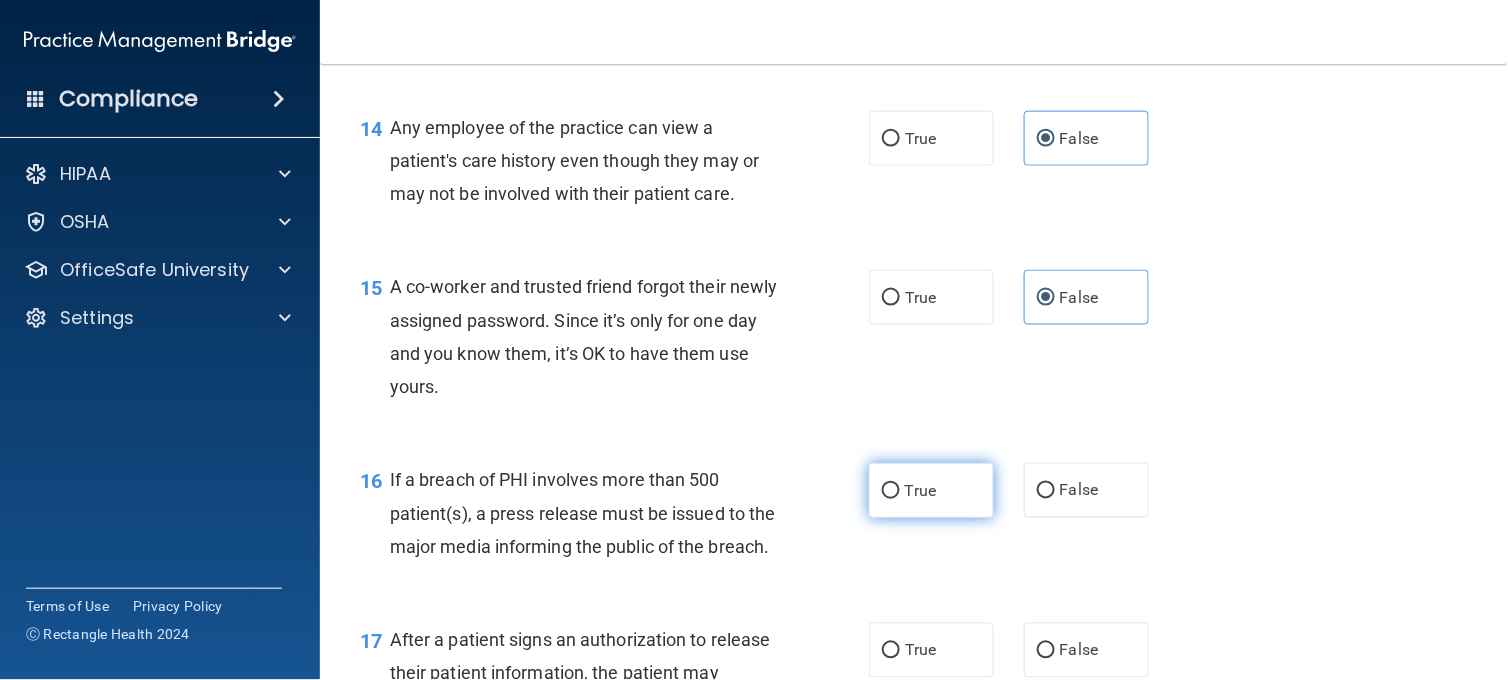 click on "True" at bounding box center [931, 490] 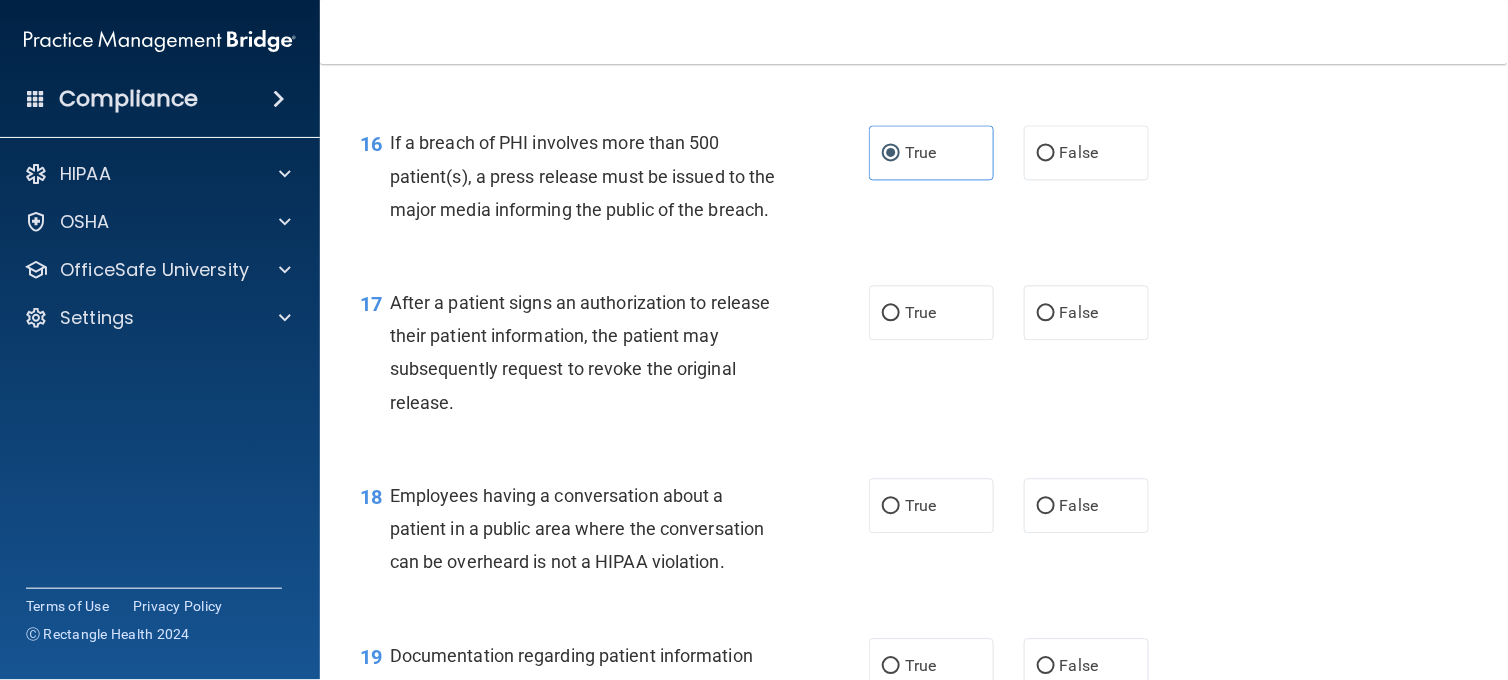 scroll, scrollTop: 2612, scrollLeft: 0, axis: vertical 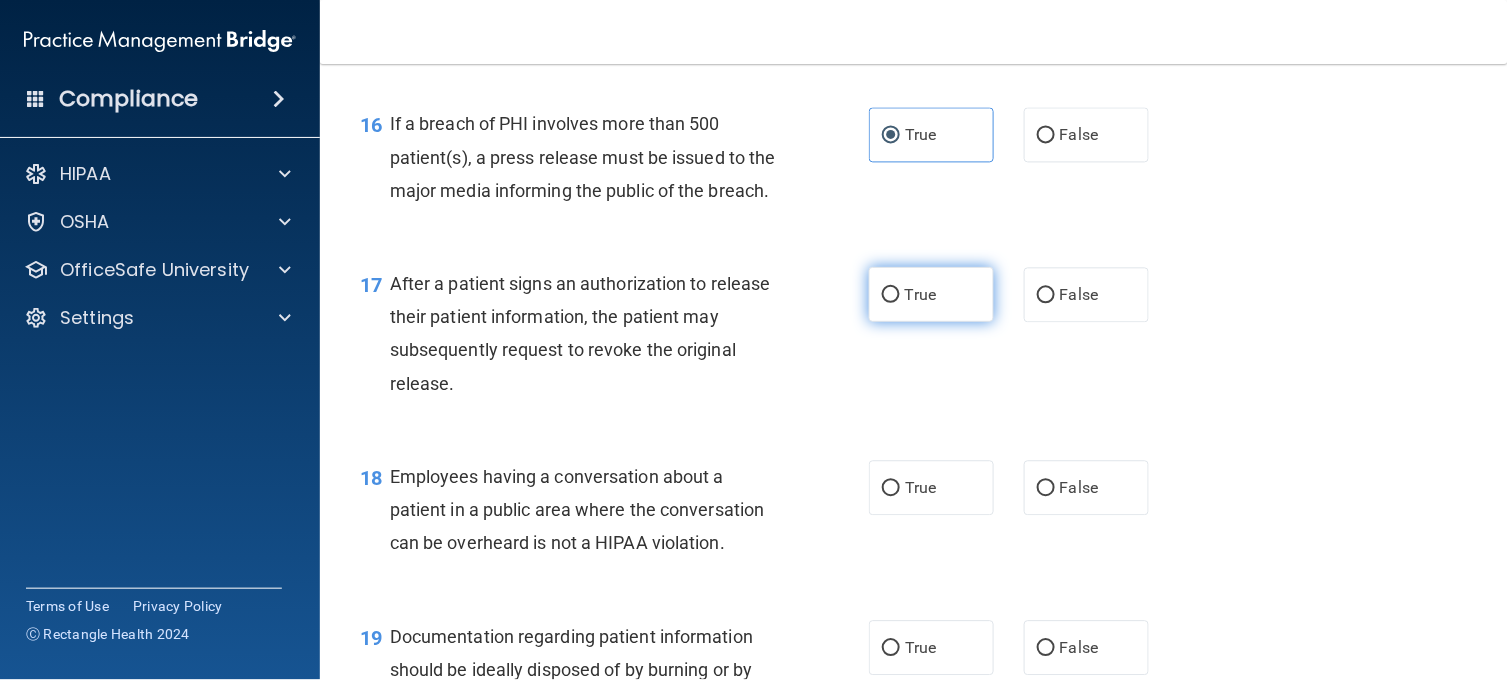 click on "True" at bounding box center (931, 294) 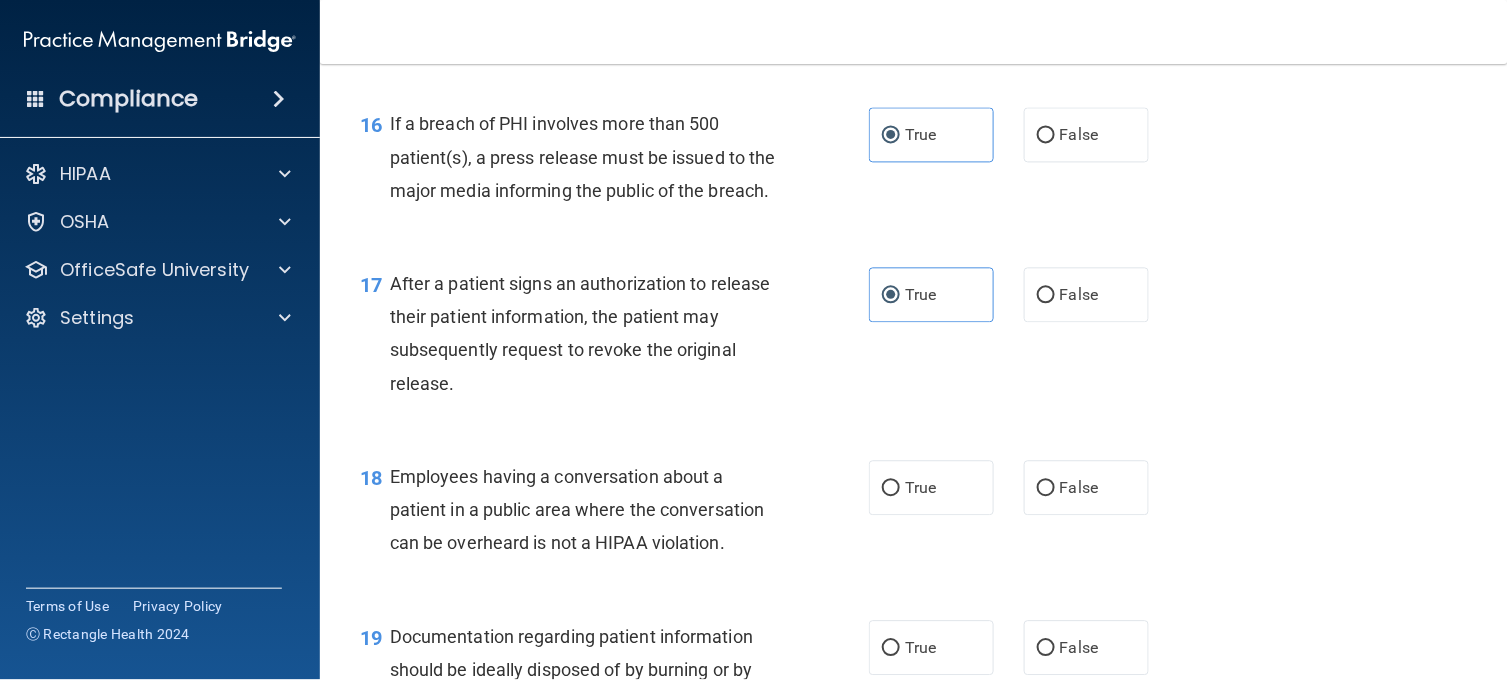 click on "18       Employees having a conversation about a patient in a public area where the conversation can be overheard is not a HIPAA violation.                 True           False" at bounding box center [914, 515] 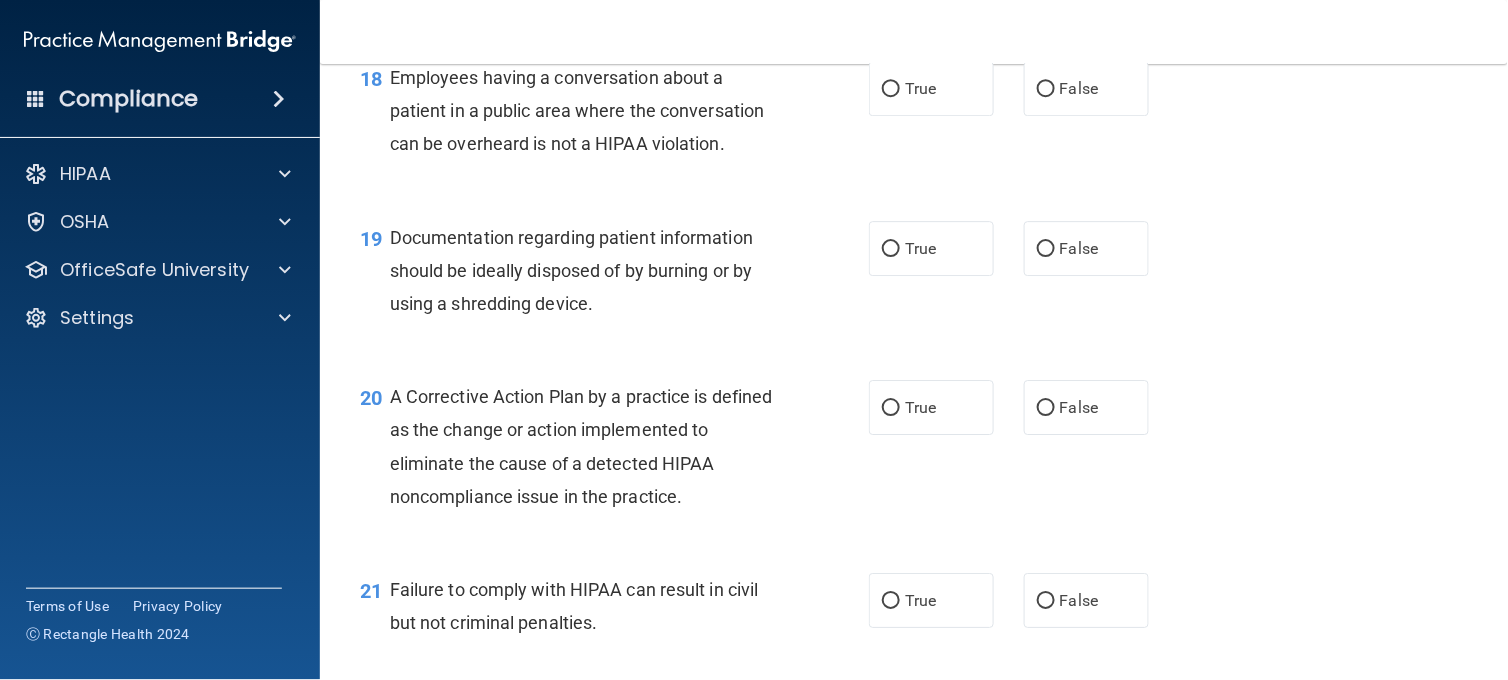 scroll, scrollTop: 3012, scrollLeft: 0, axis: vertical 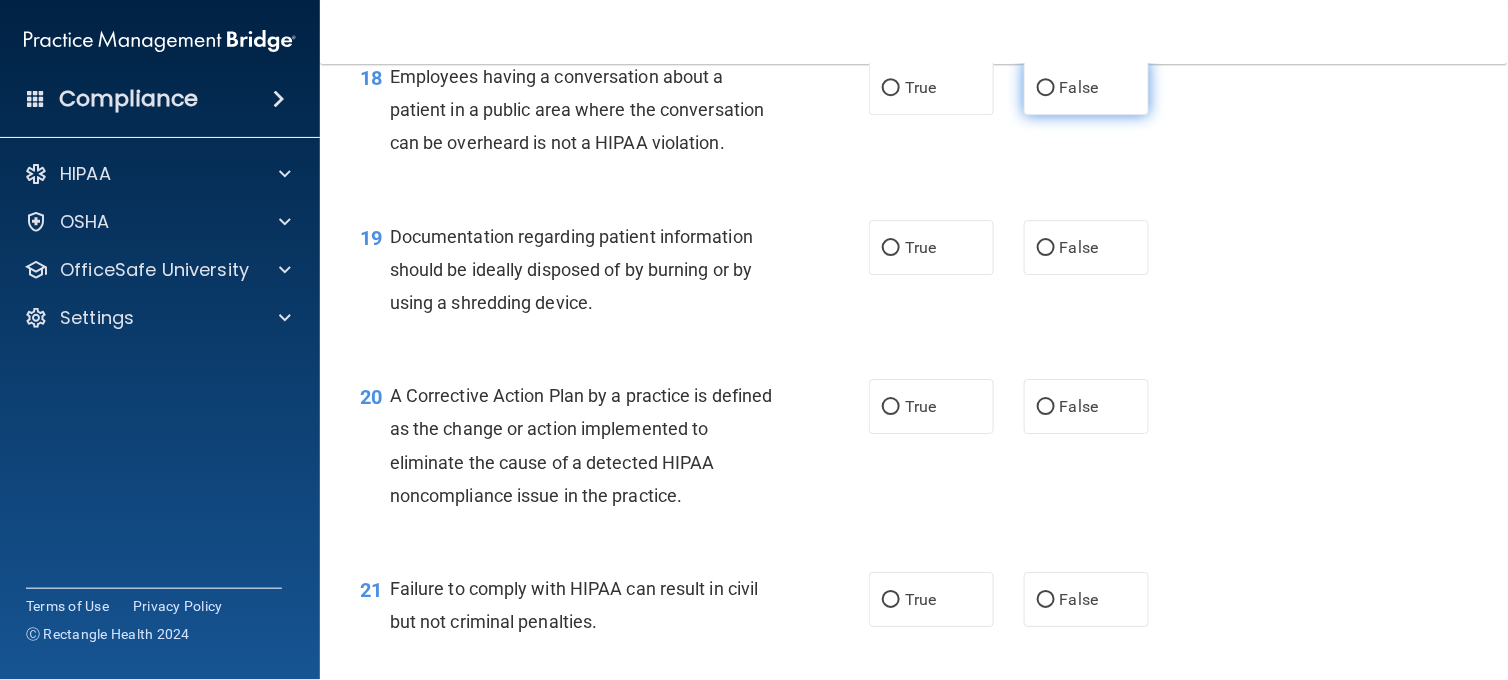 click on "False" at bounding box center (1086, 87) 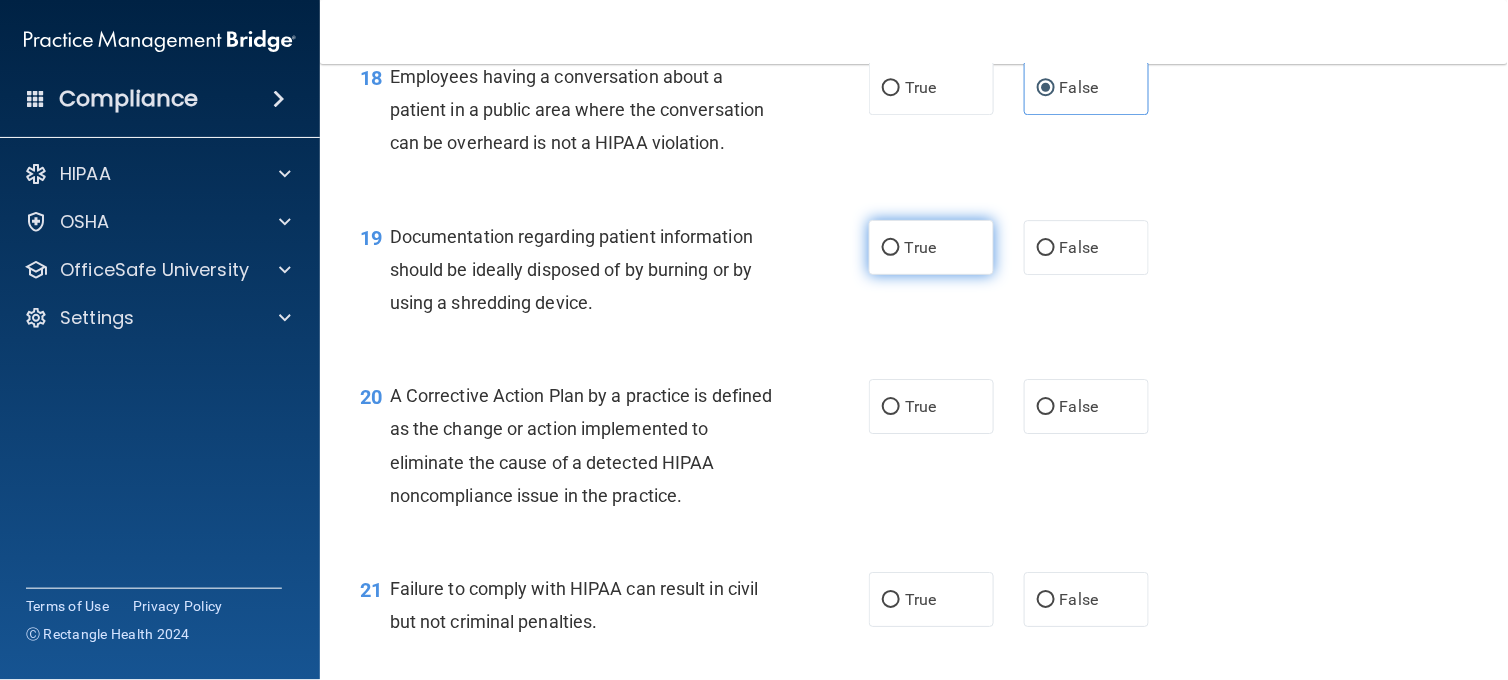click on "True" at bounding box center [920, 247] 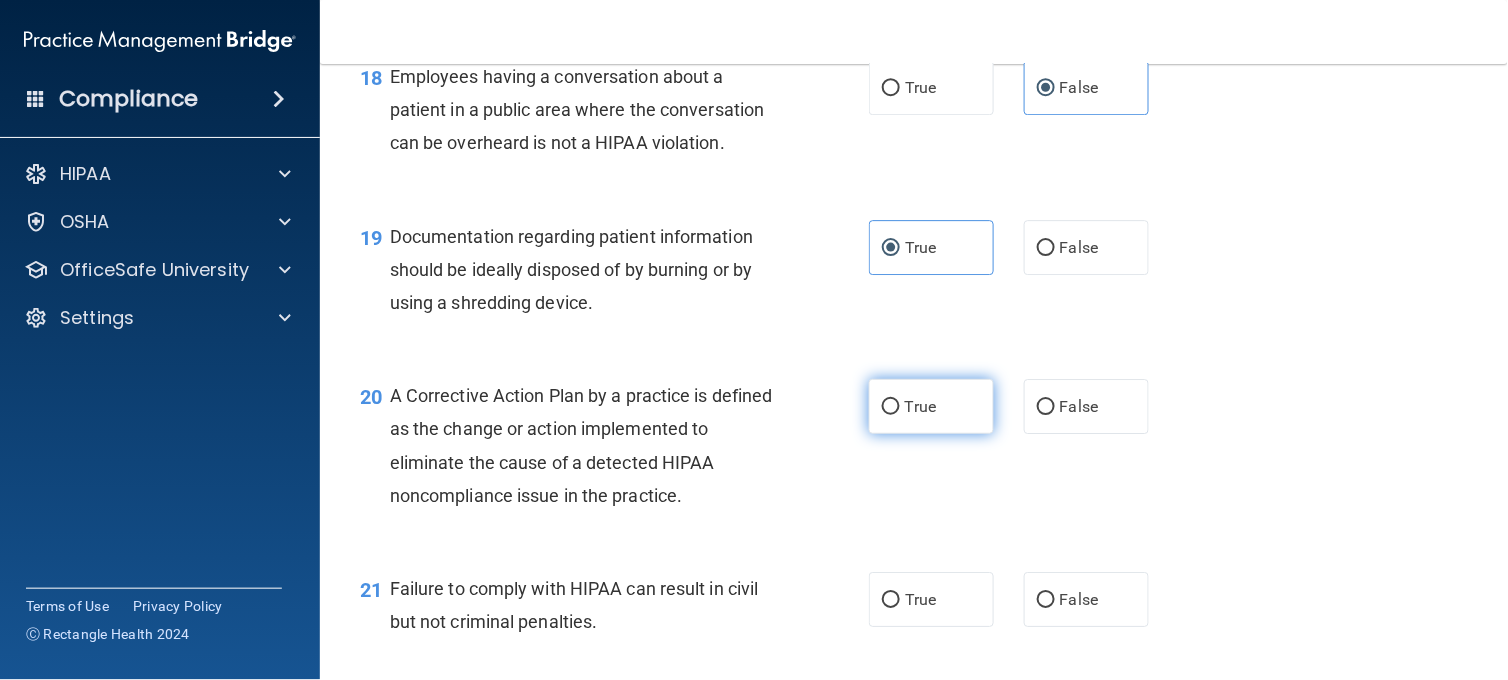 click on "True" at bounding box center [920, 406] 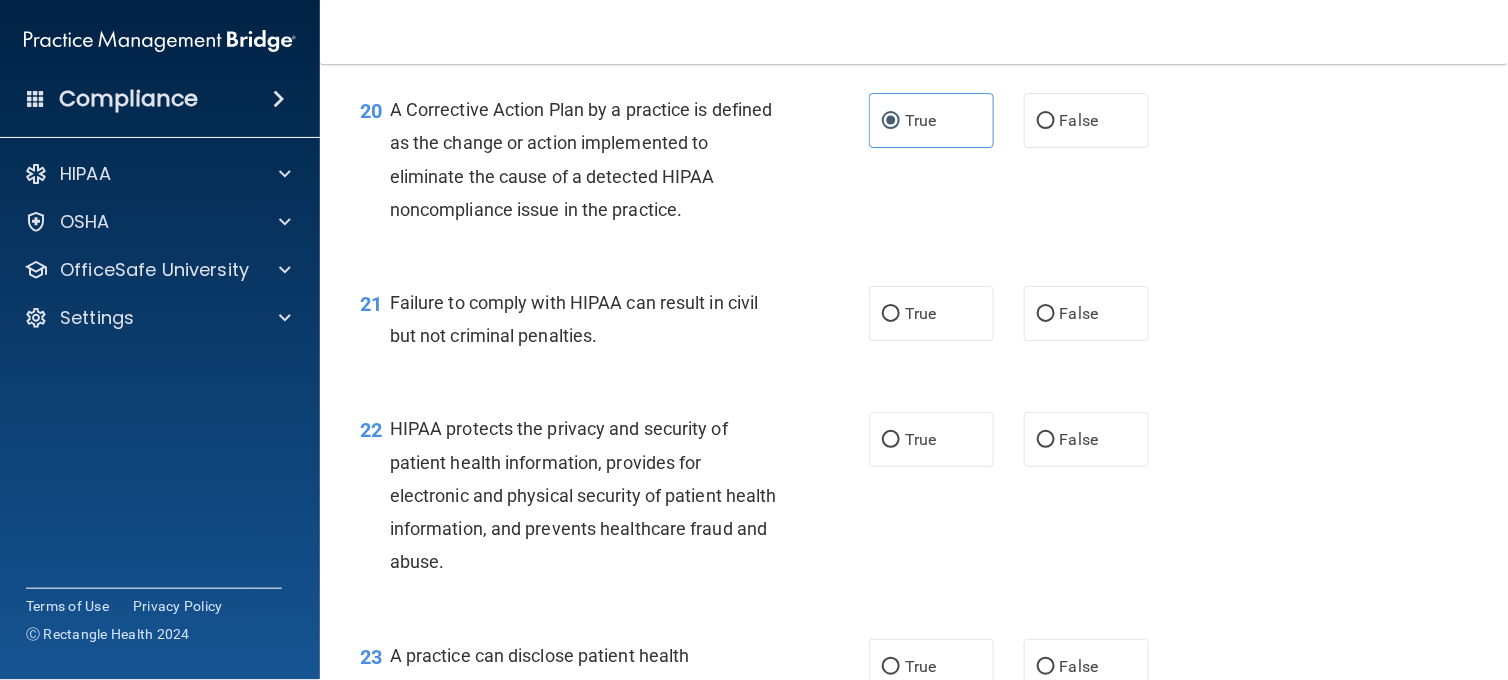 scroll, scrollTop: 3323, scrollLeft: 0, axis: vertical 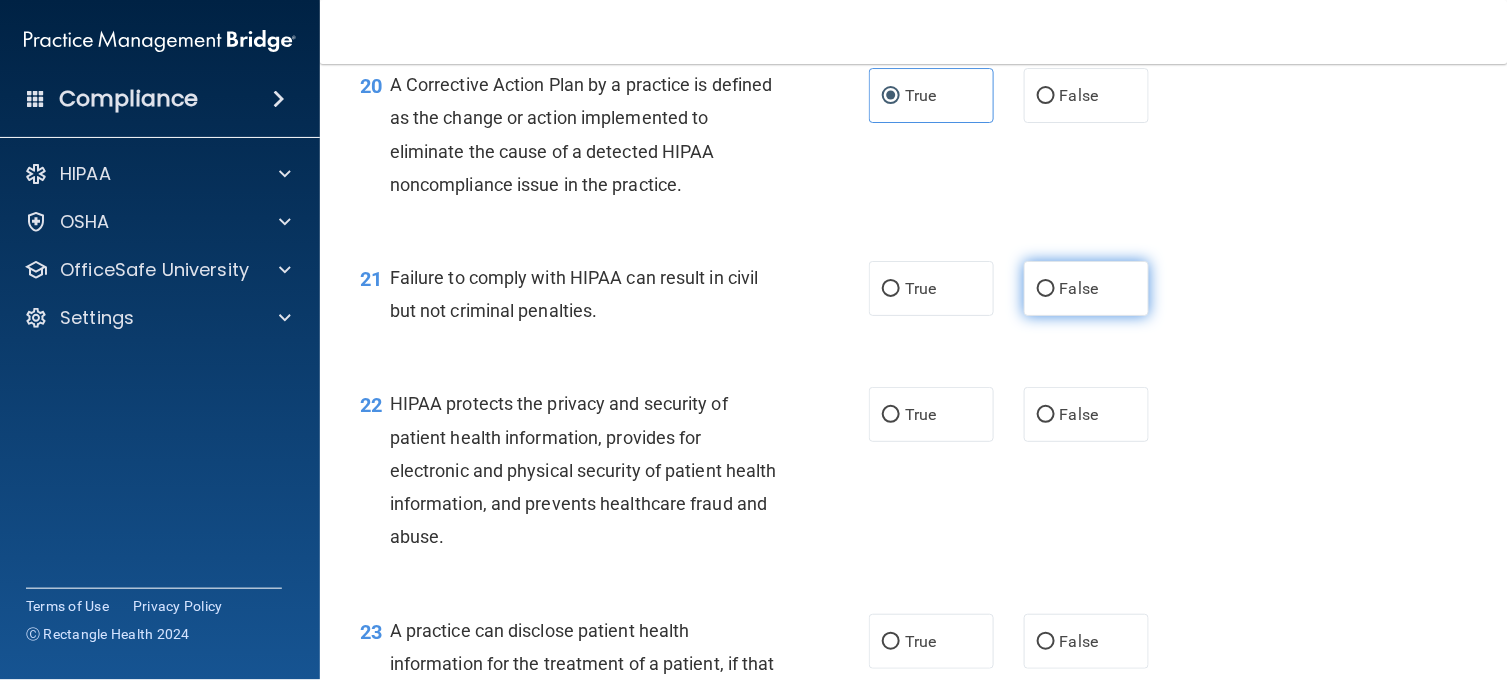 click on "False" at bounding box center (1079, 288) 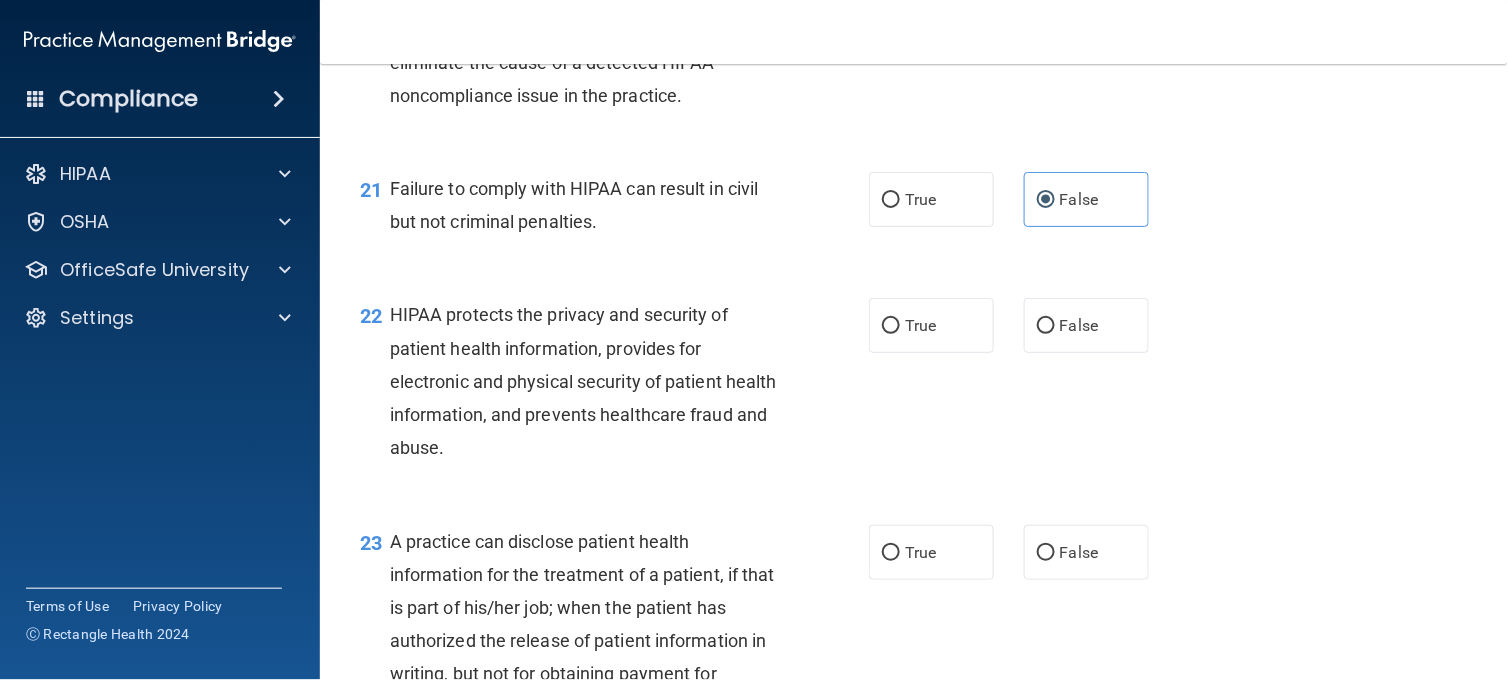 scroll, scrollTop: 3456, scrollLeft: 0, axis: vertical 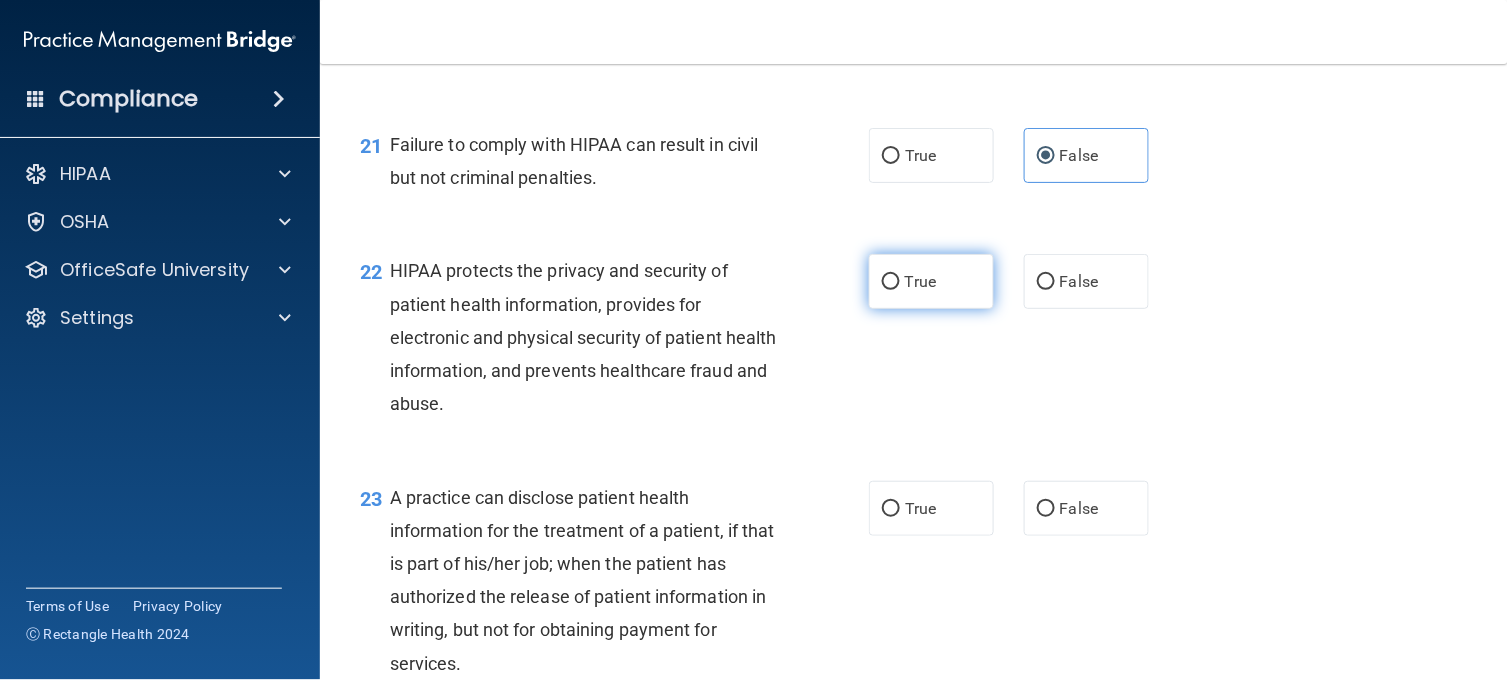 click on "True" at bounding box center [931, 281] 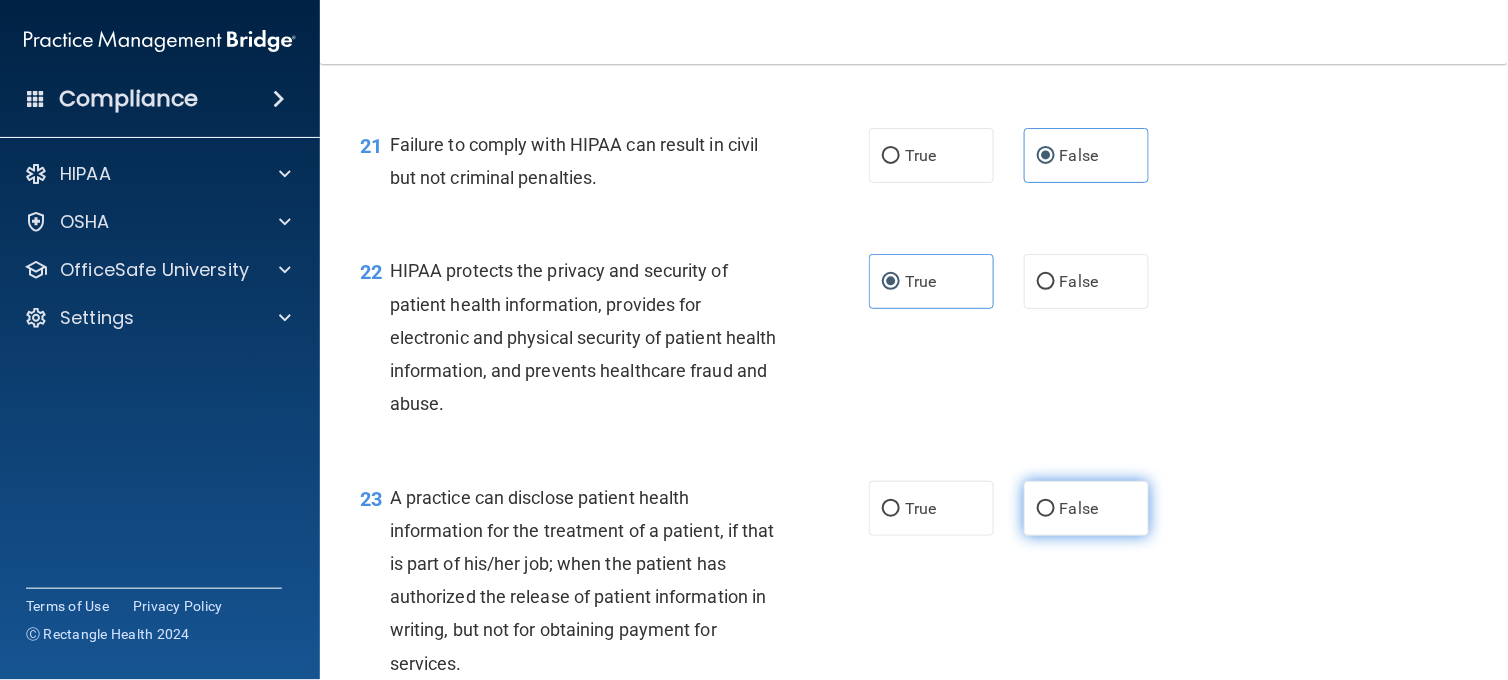 click on "False" at bounding box center (1086, 508) 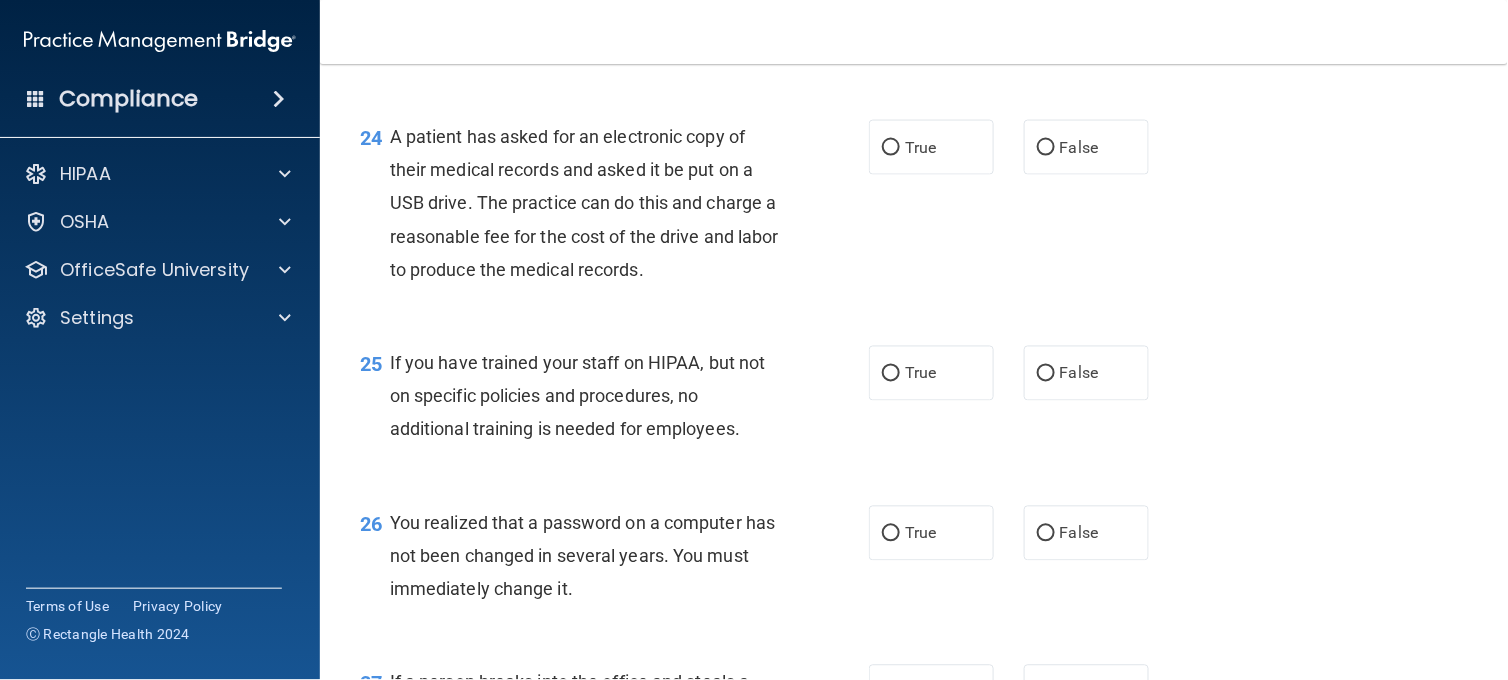 scroll, scrollTop: 4078, scrollLeft: 0, axis: vertical 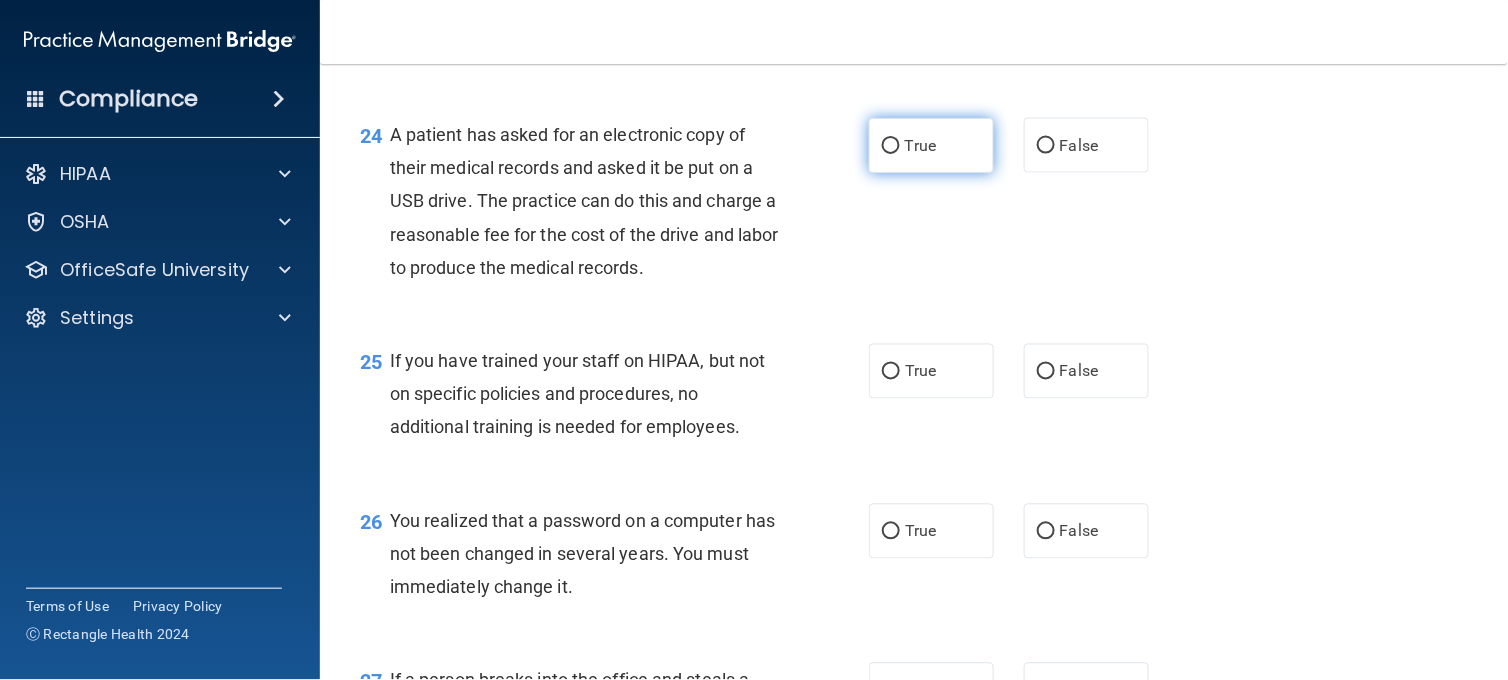 click on "True" at bounding box center (931, 145) 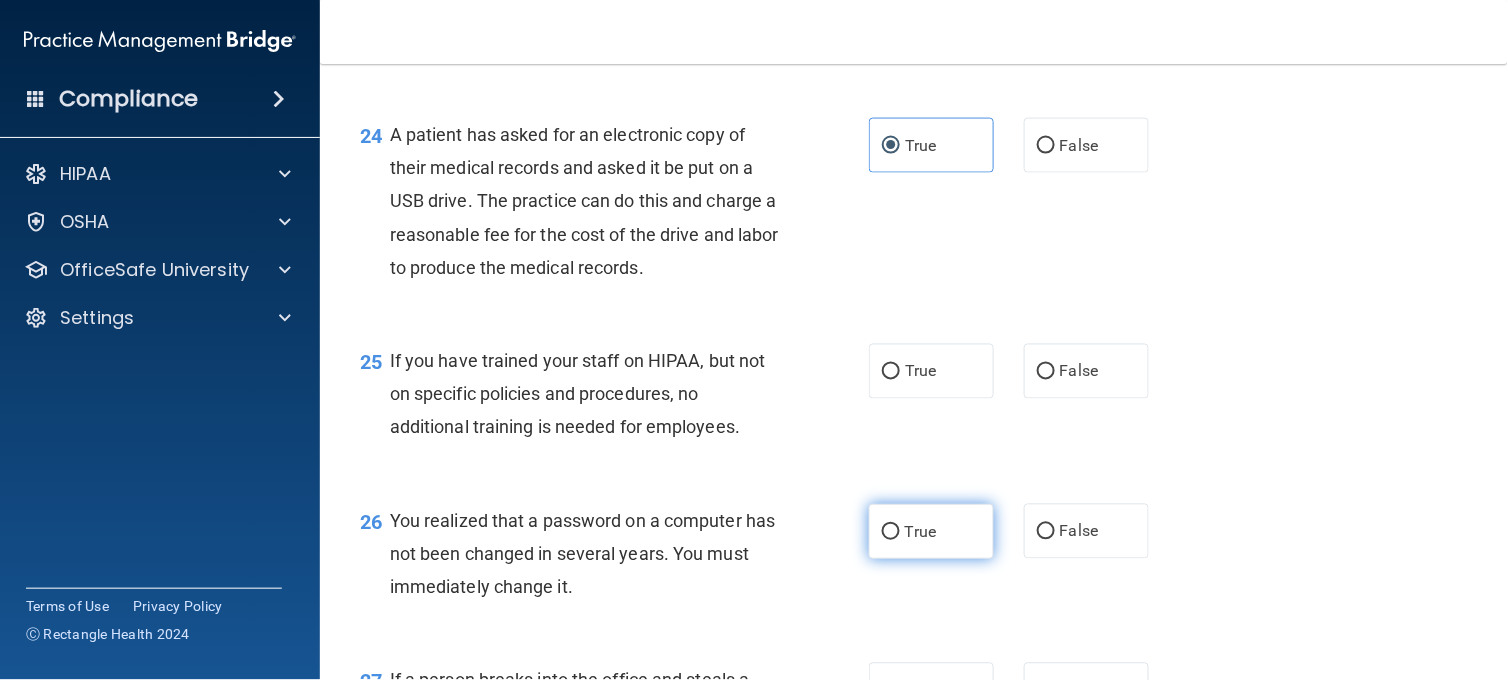 click on "True" at bounding box center (891, 532) 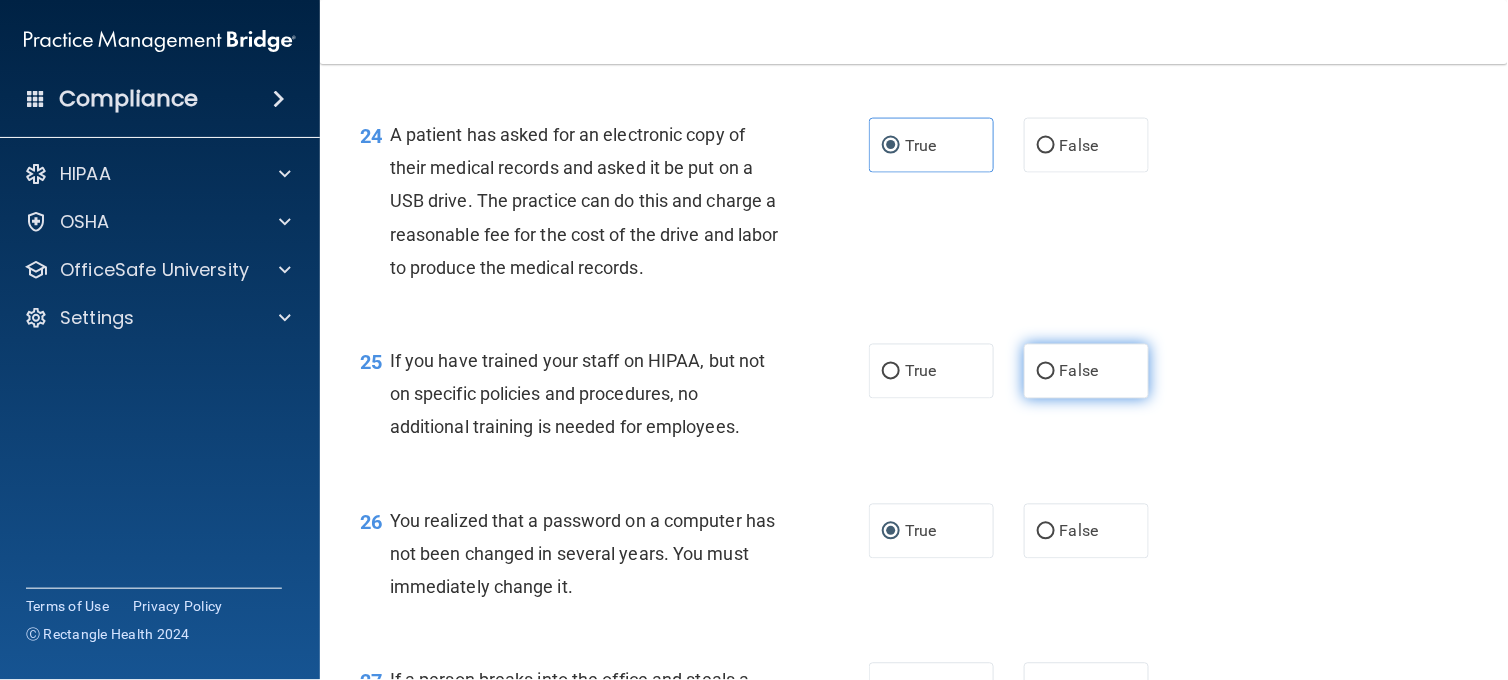 click on "False" at bounding box center (1079, 371) 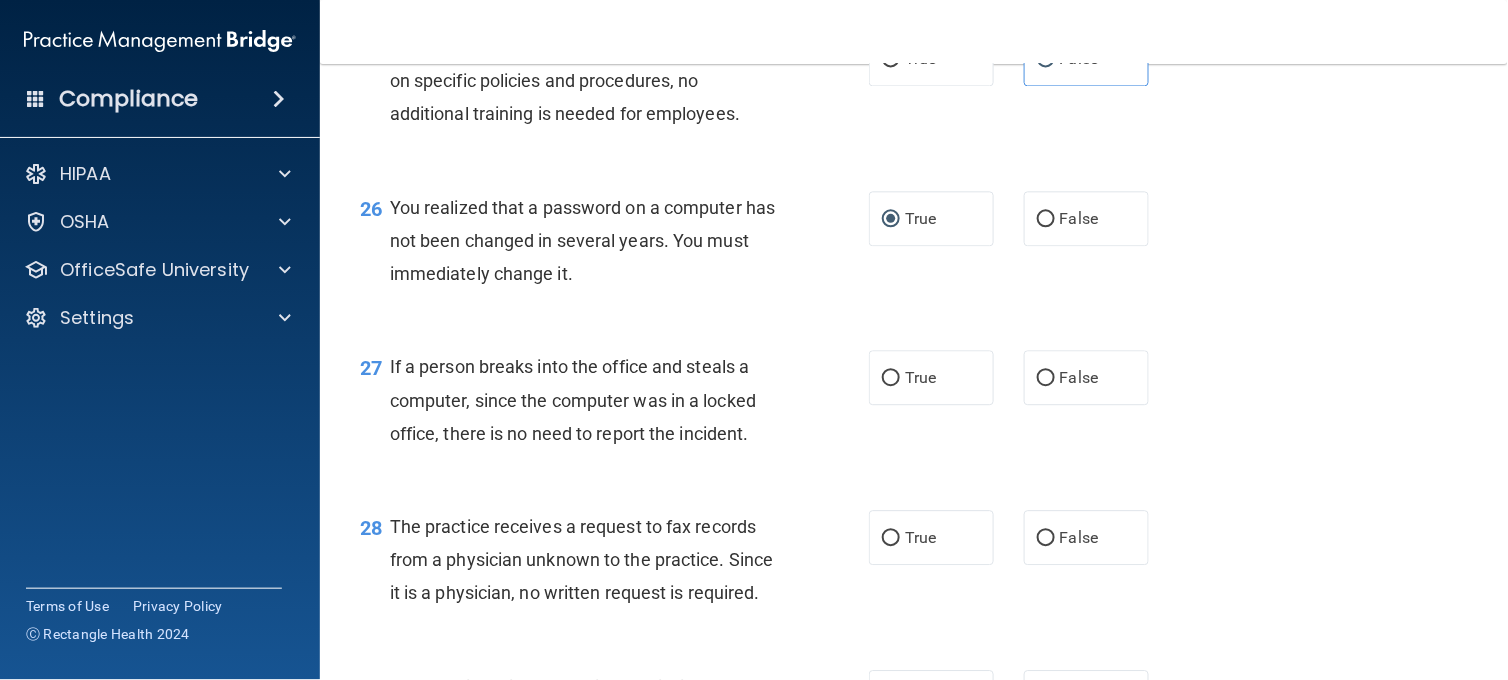 scroll, scrollTop: 4434, scrollLeft: 0, axis: vertical 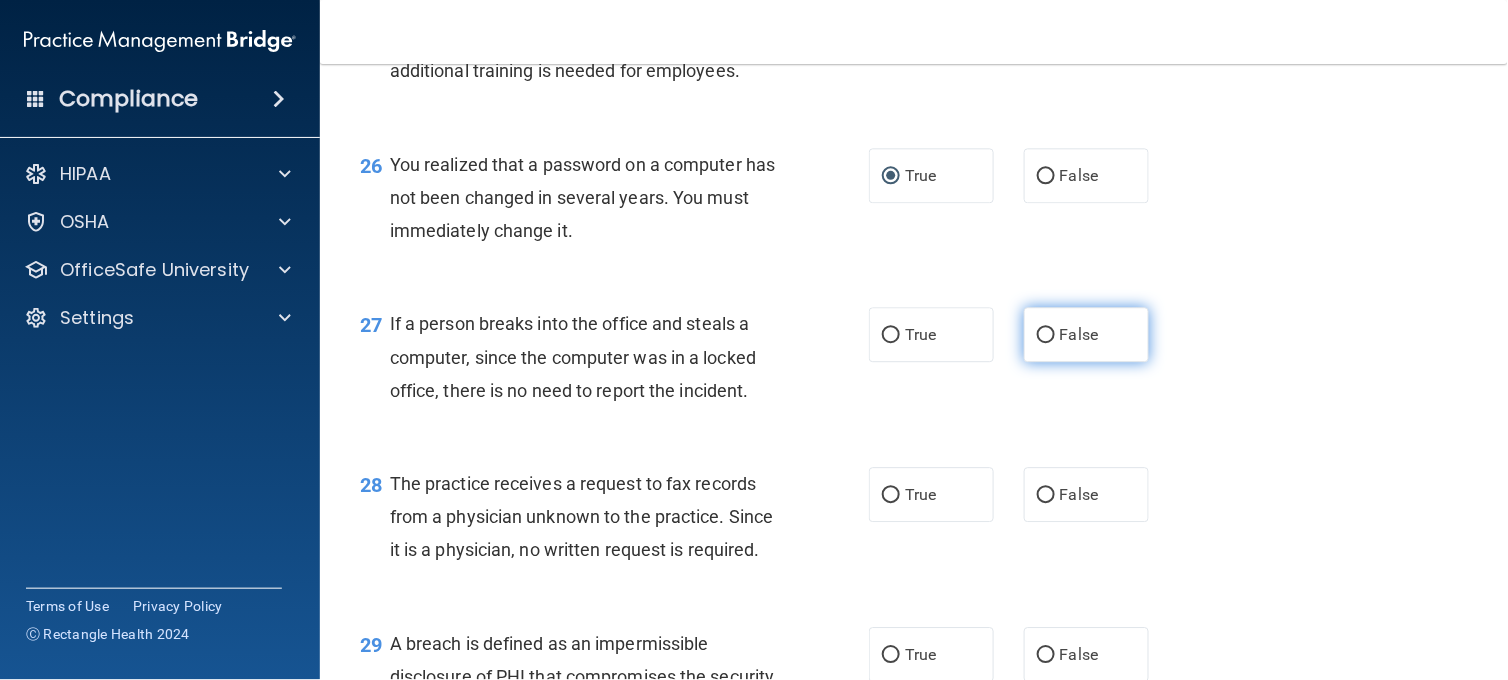 click on "False" at bounding box center (1086, 334) 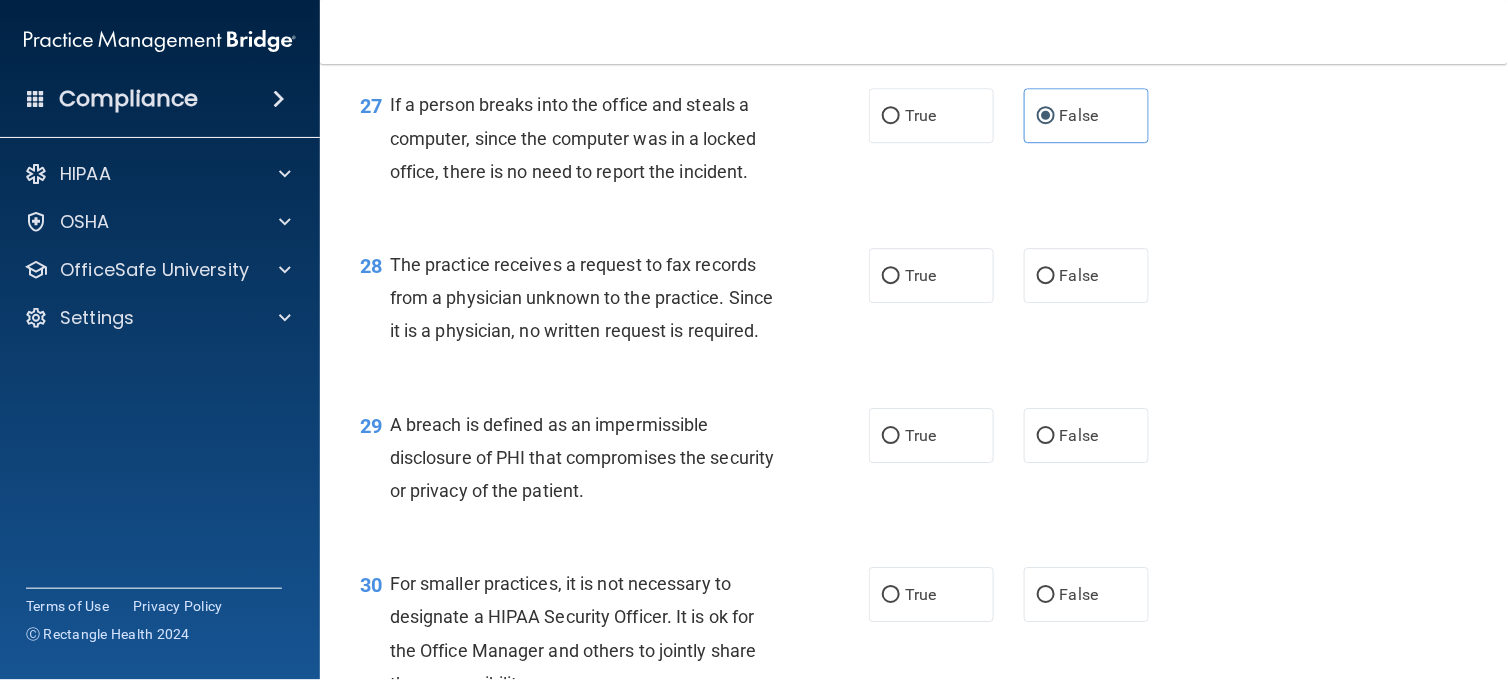 scroll, scrollTop: 4701, scrollLeft: 0, axis: vertical 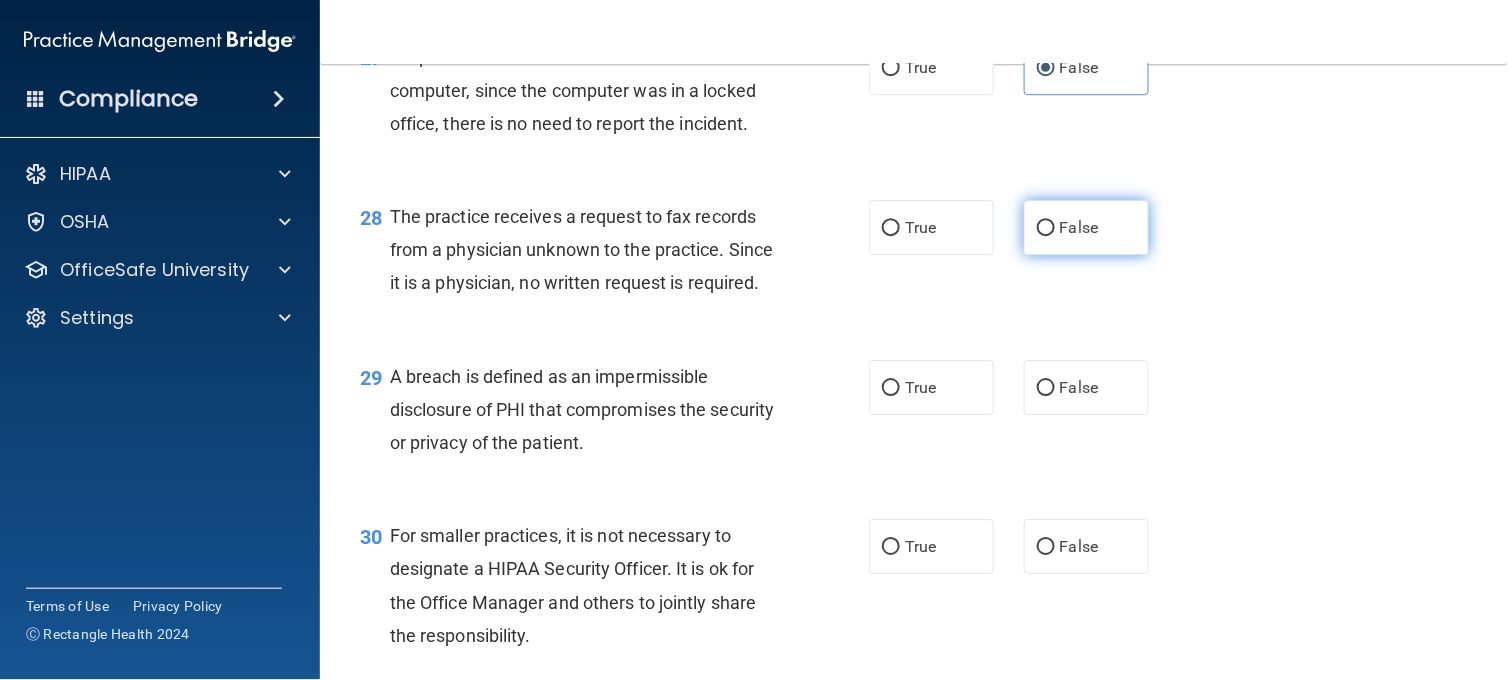 click on "False" at bounding box center (1086, 227) 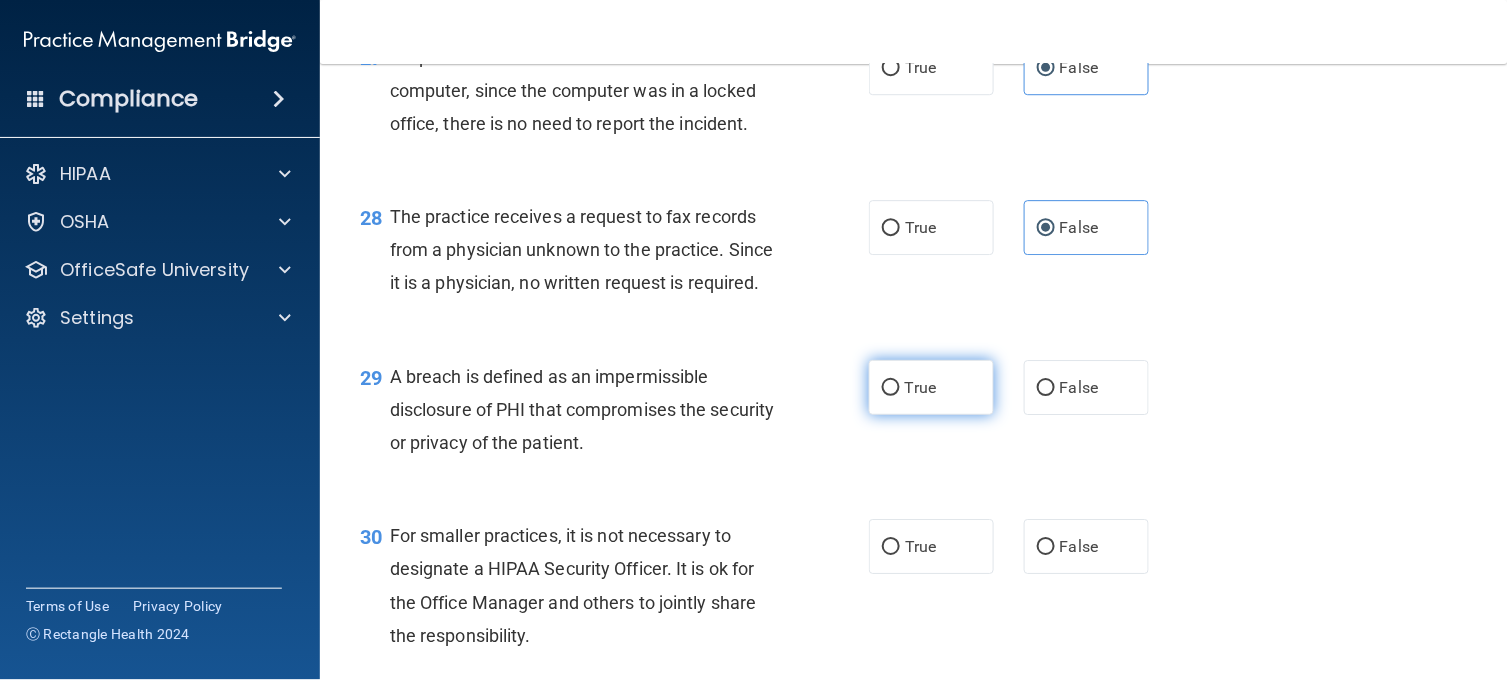 click on "True" at bounding box center (931, 387) 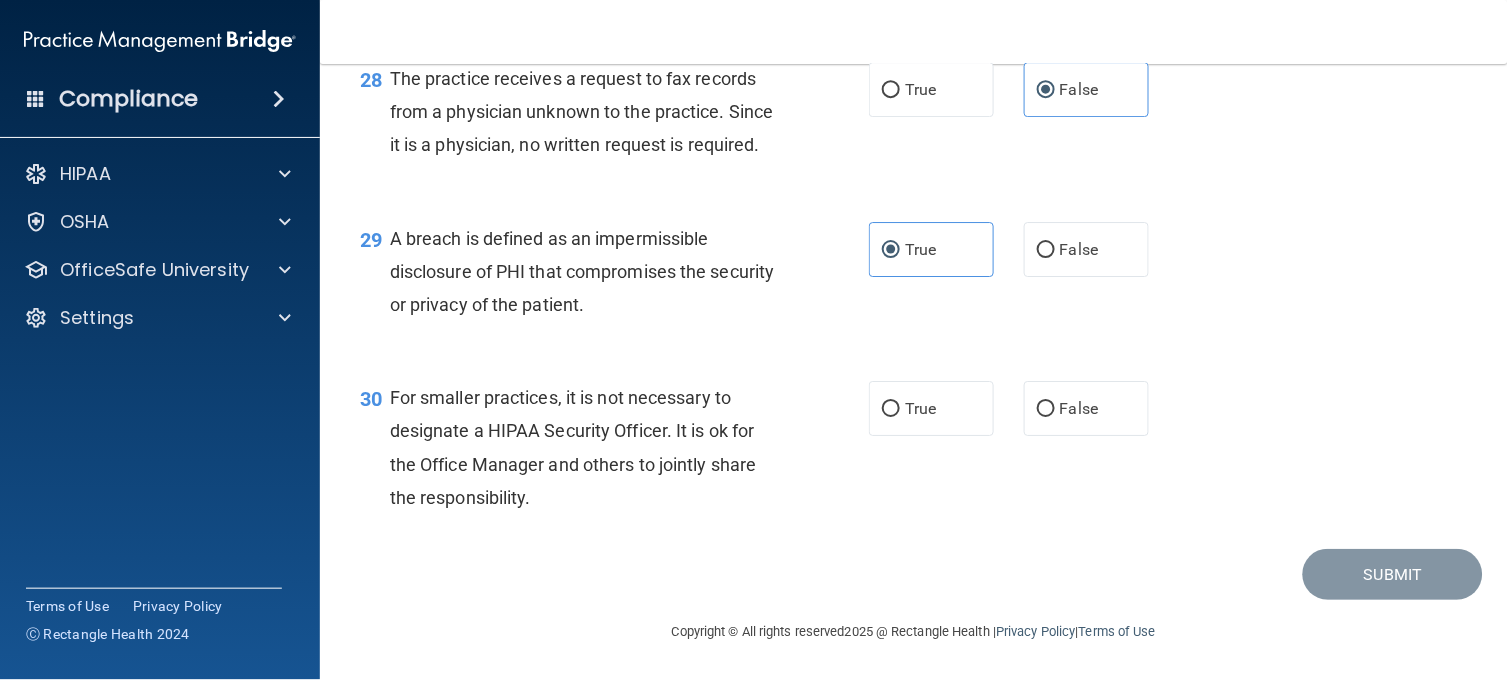 scroll, scrollTop: 4967, scrollLeft: 0, axis: vertical 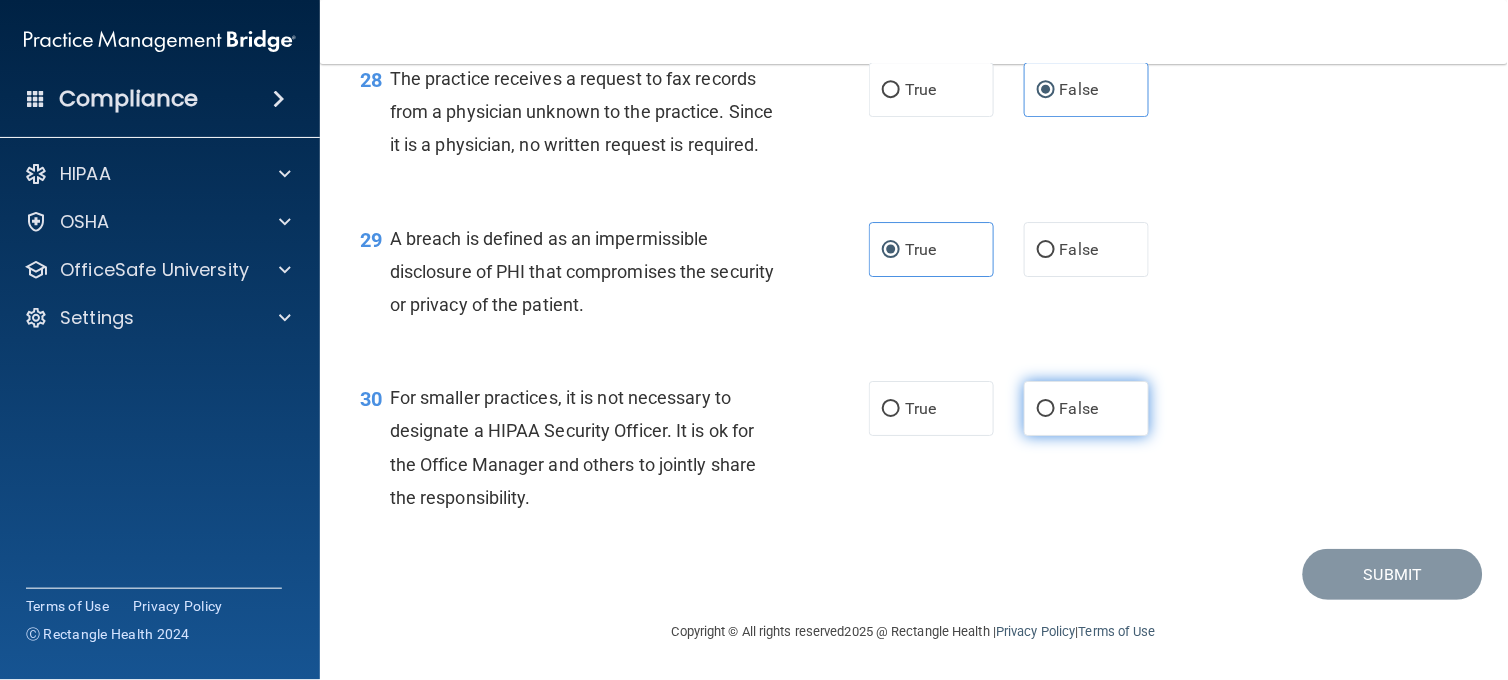 click on "False" at bounding box center (1086, 408) 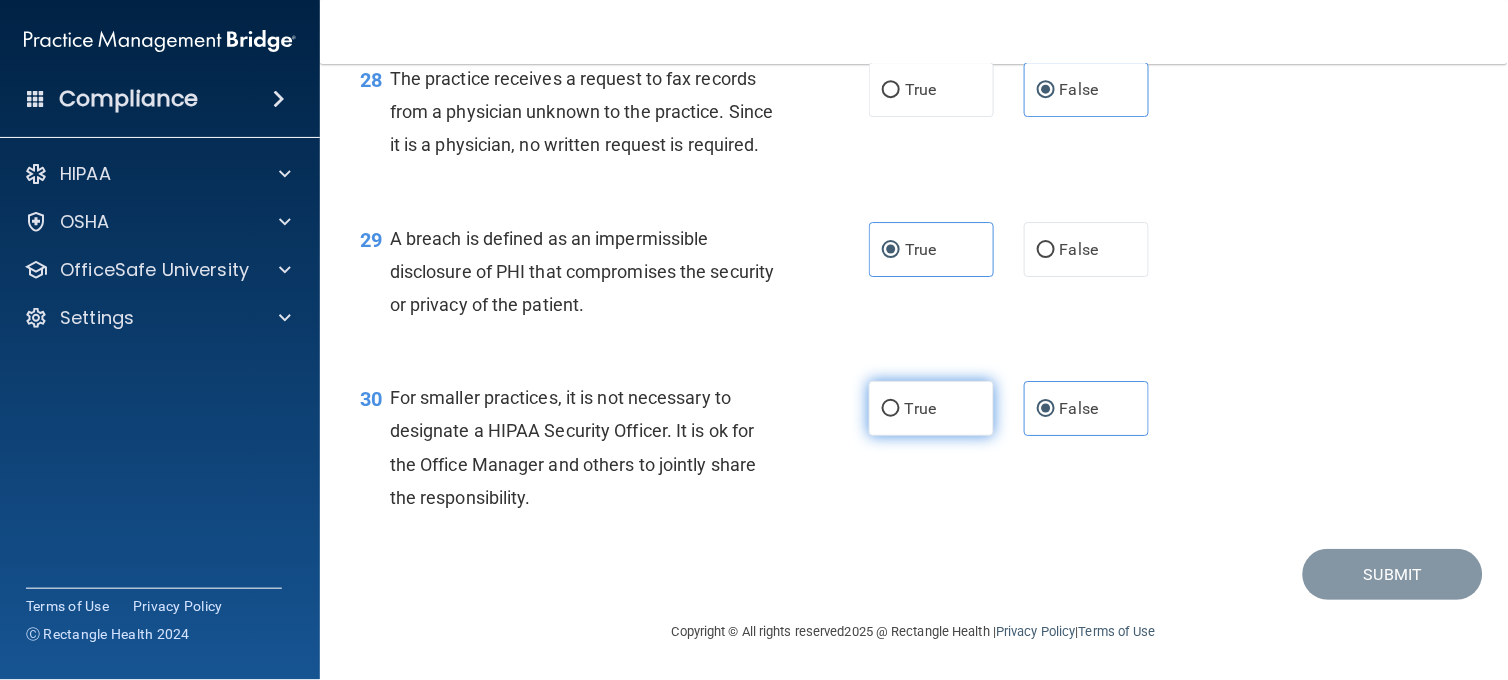 click on "True" at bounding box center [920, 408] 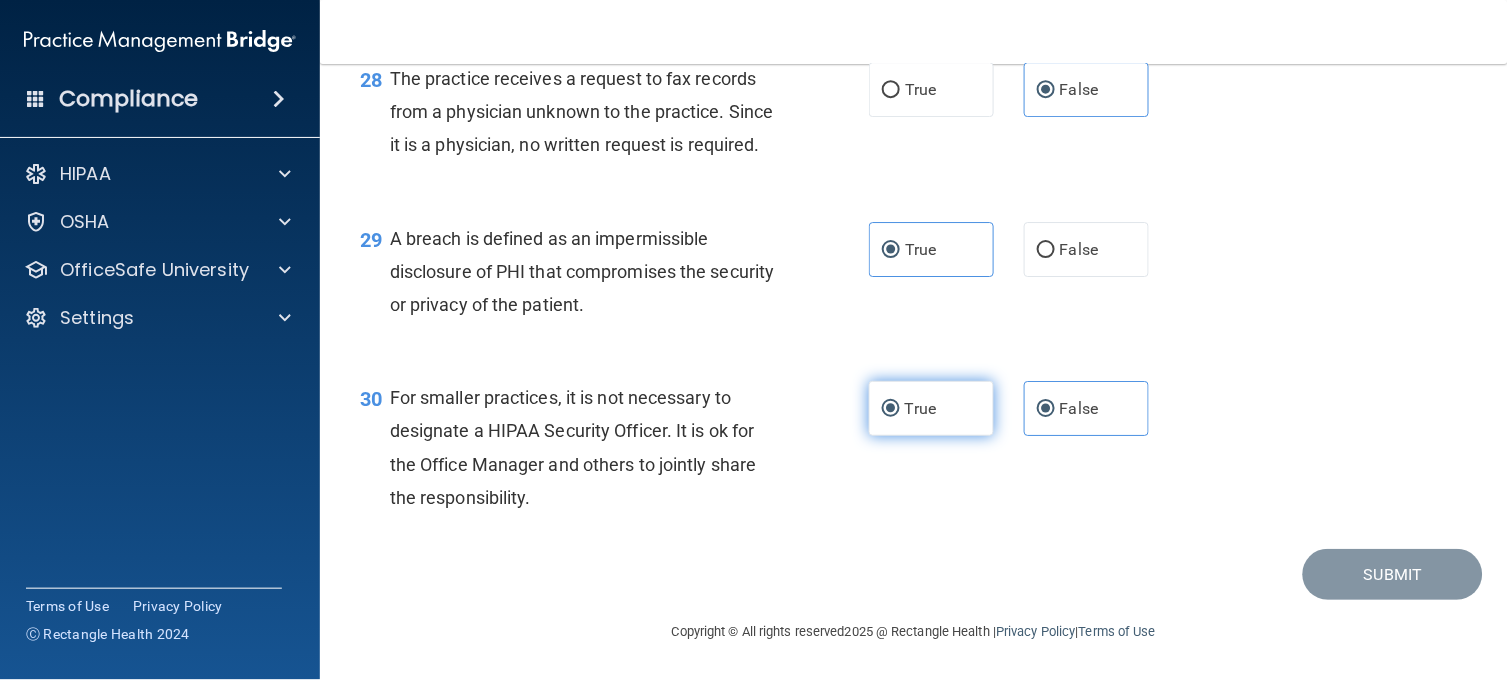 radio on "false" 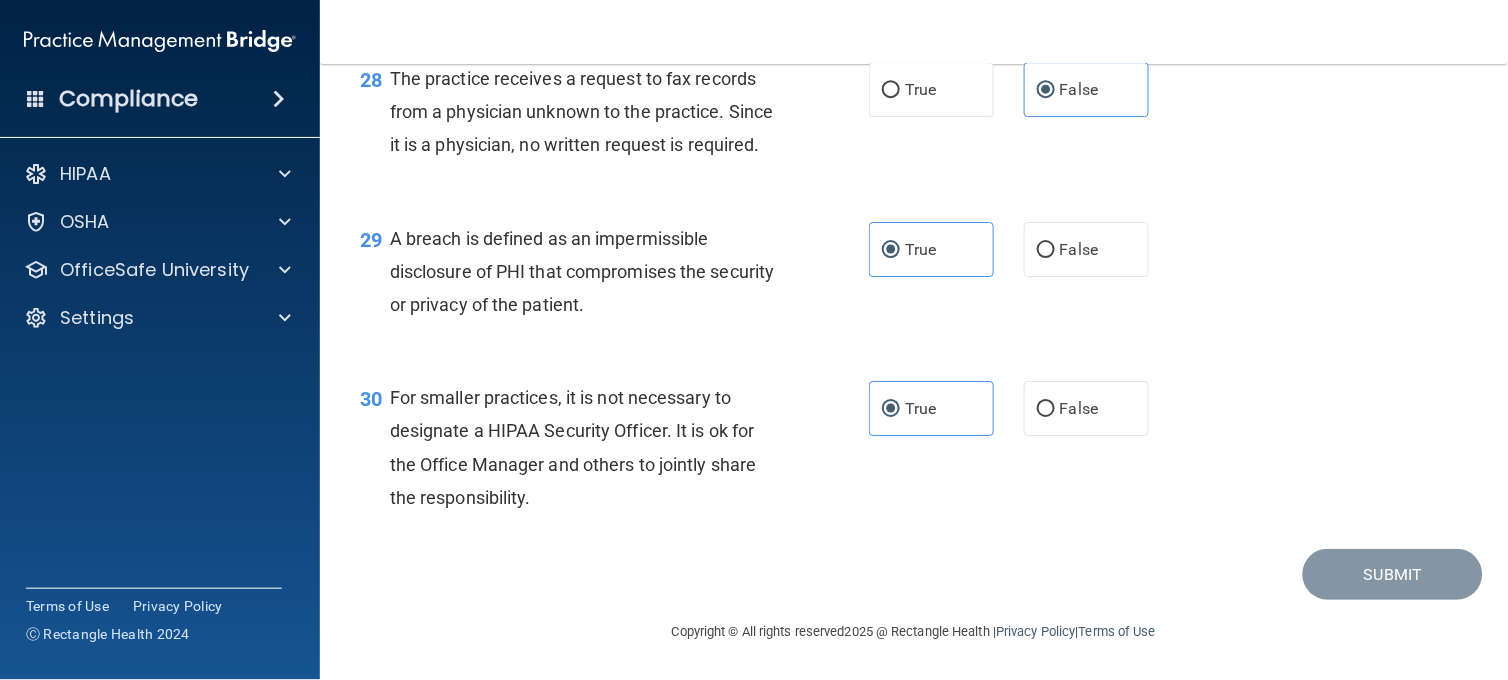 click on "30       For smaller practices, it is not necessary to designate a HIPAA Security Officer.  It is ok for the Office Manager and others to jointly share the responsibility.                 True           False" at bounding box center [914, 452] 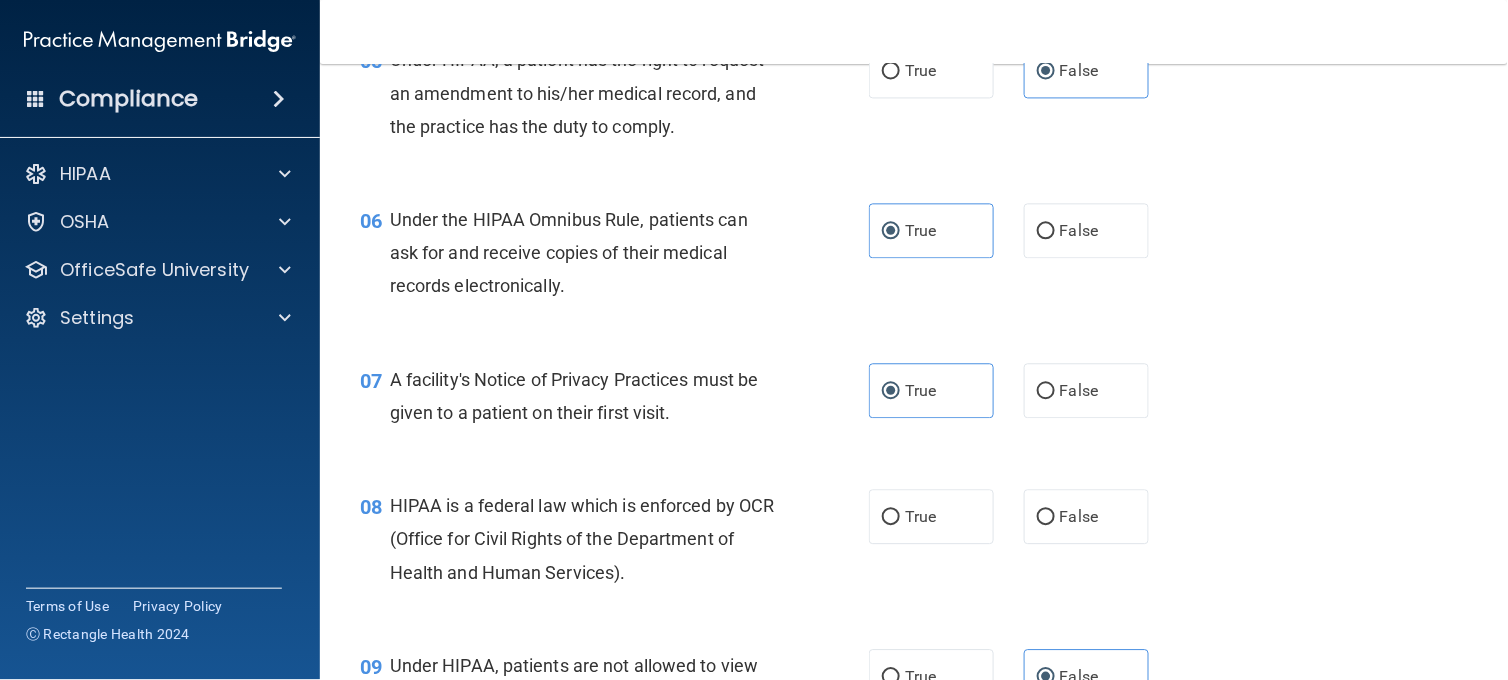 scroll, scrollTop: 997, scrollLeft: 0, axis: vertical 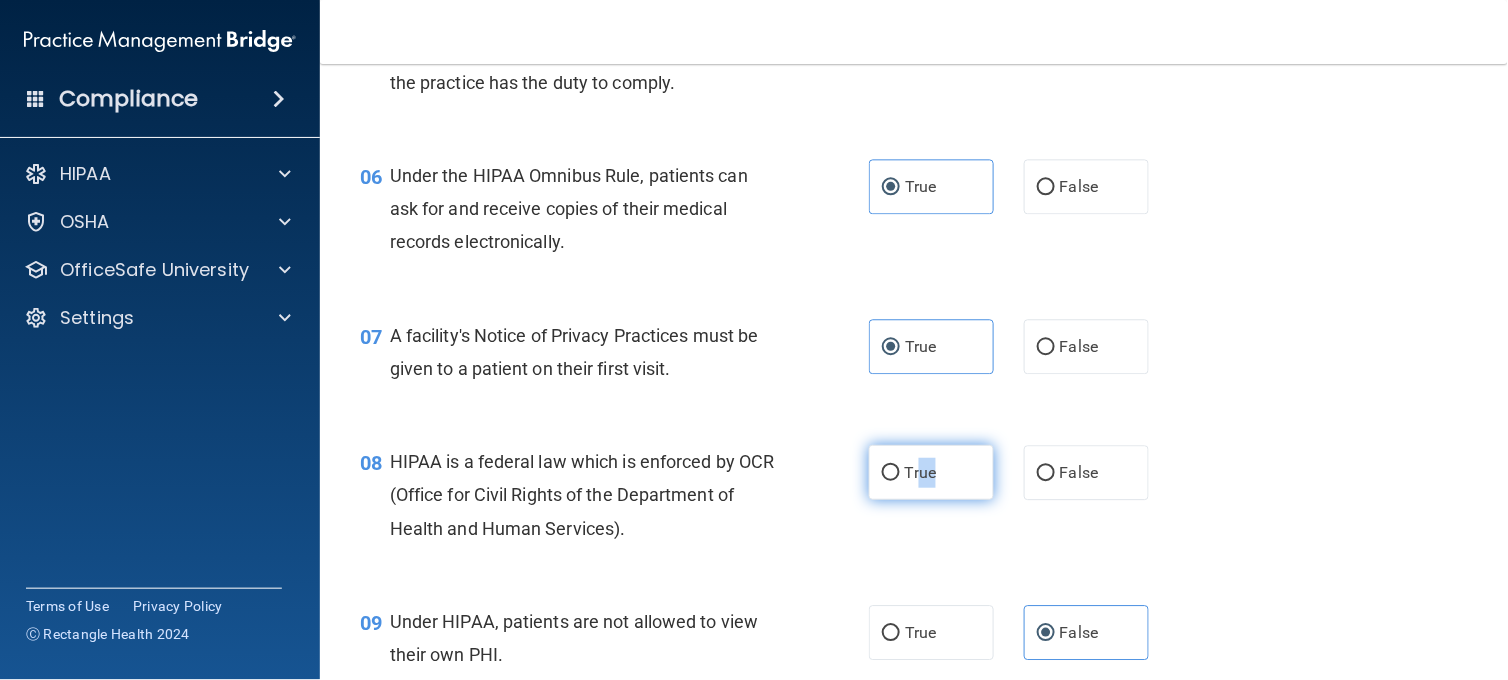 drag, startPoint x: 985, startPoint y: 465, endPoint x: 914, endPoint y: 473, distance: 71.44928 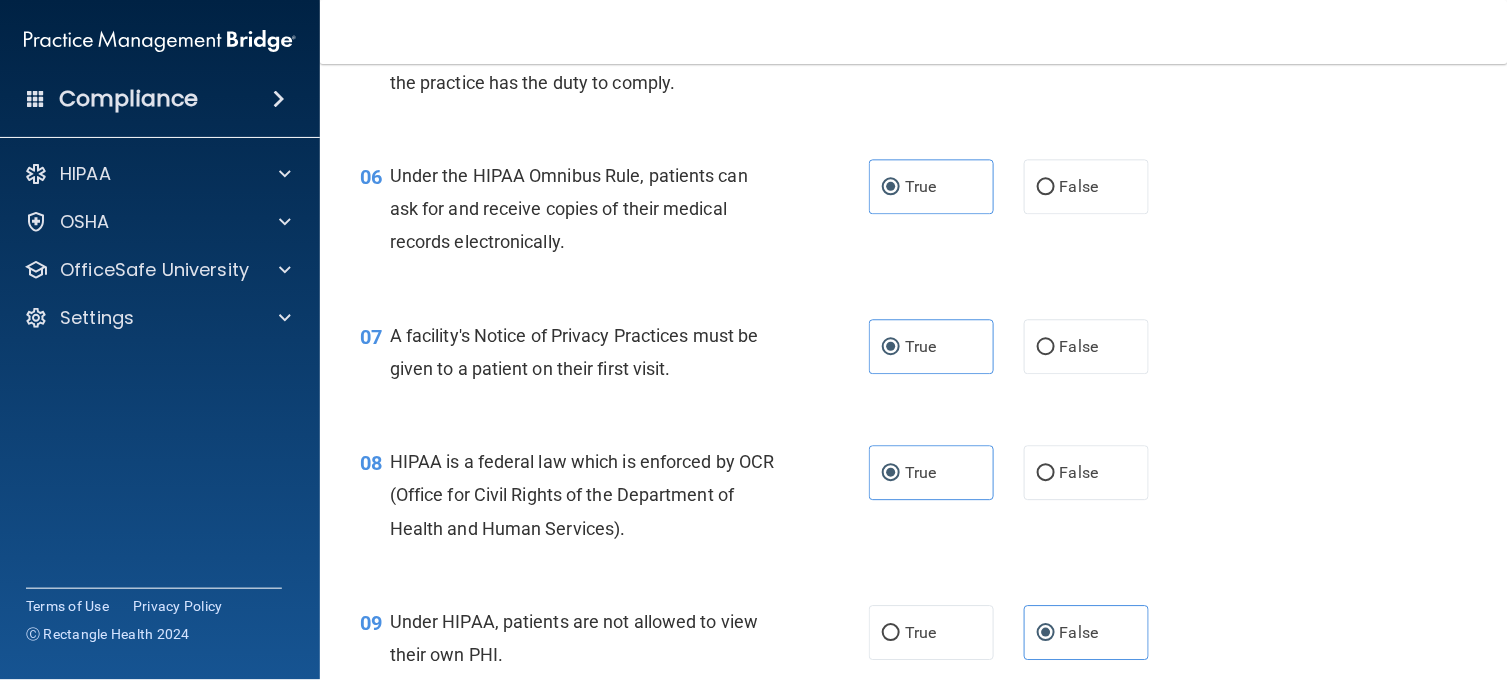 click on "08       HIPAA is a federal law which is enforced by OCR (Office for Civil Rights of the Department of Health and Human Services).                 True           False" at bounding box center [914, 500] 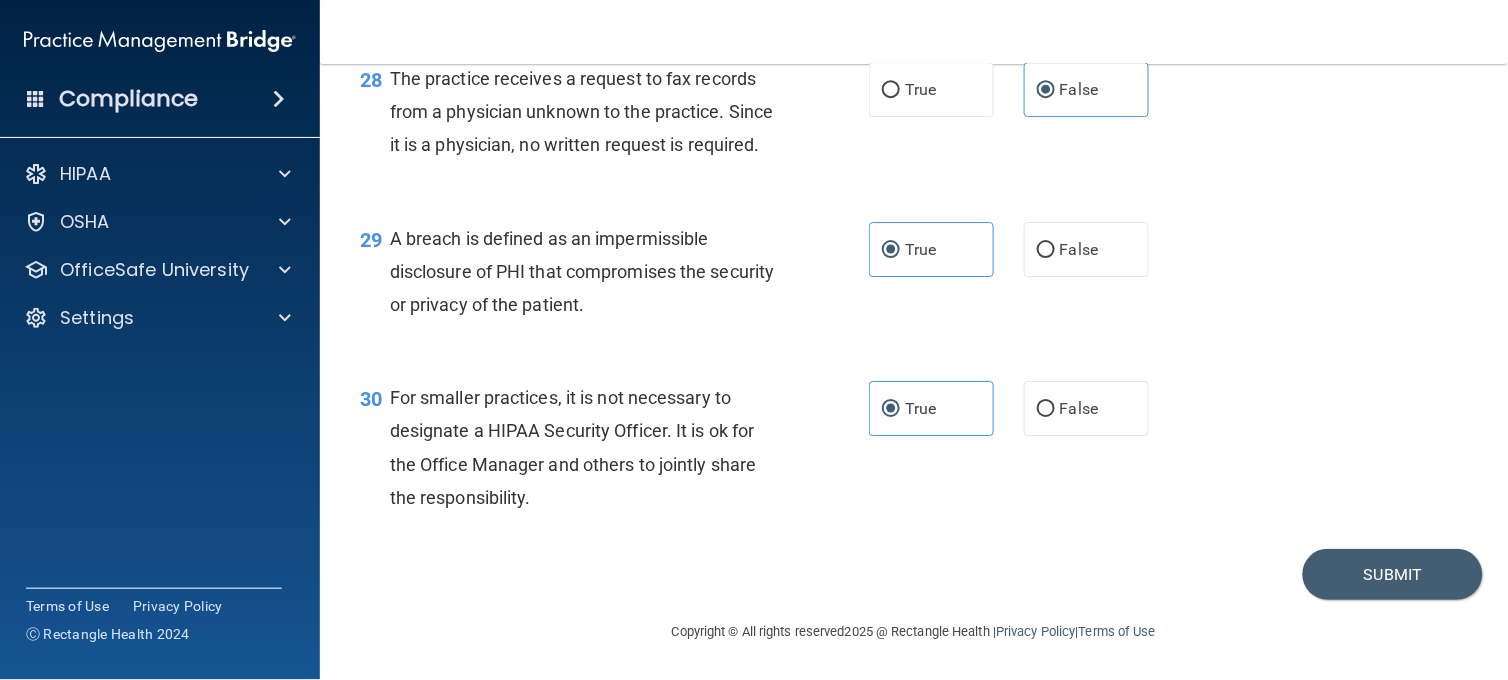 scroll, scrollTop: 4940, scrollLeft: 0, axis: vertical 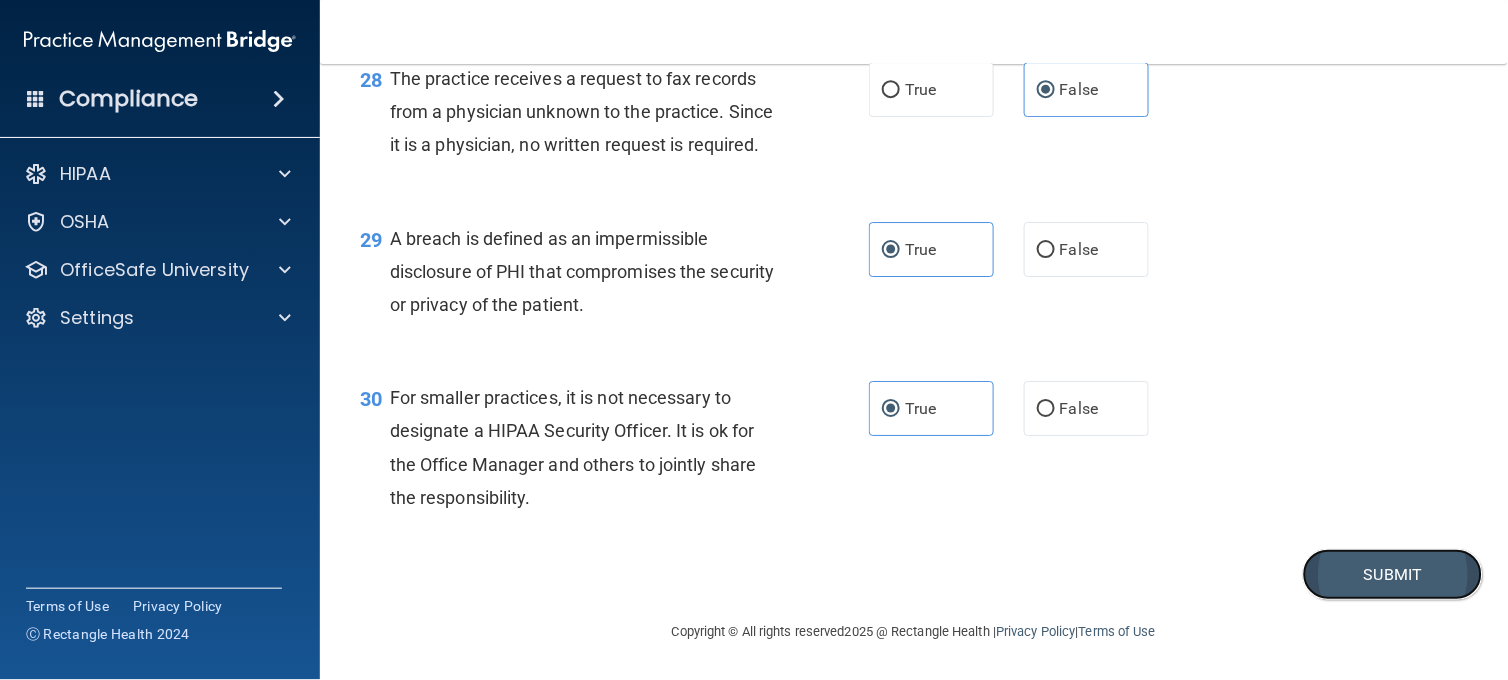 click on "Submit" at bounding box center (1393, 574) 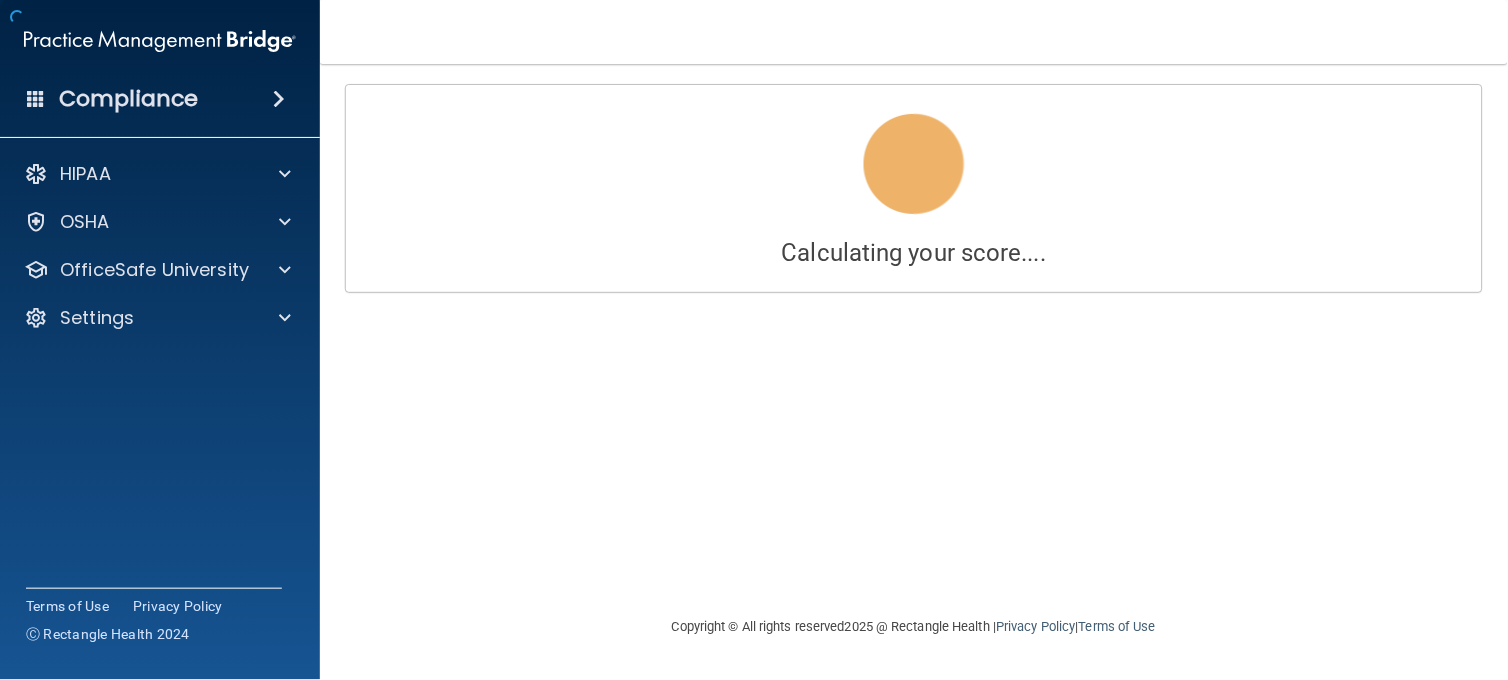 scroll, scrollTop: 0, scrollLeft: 0, axis: both 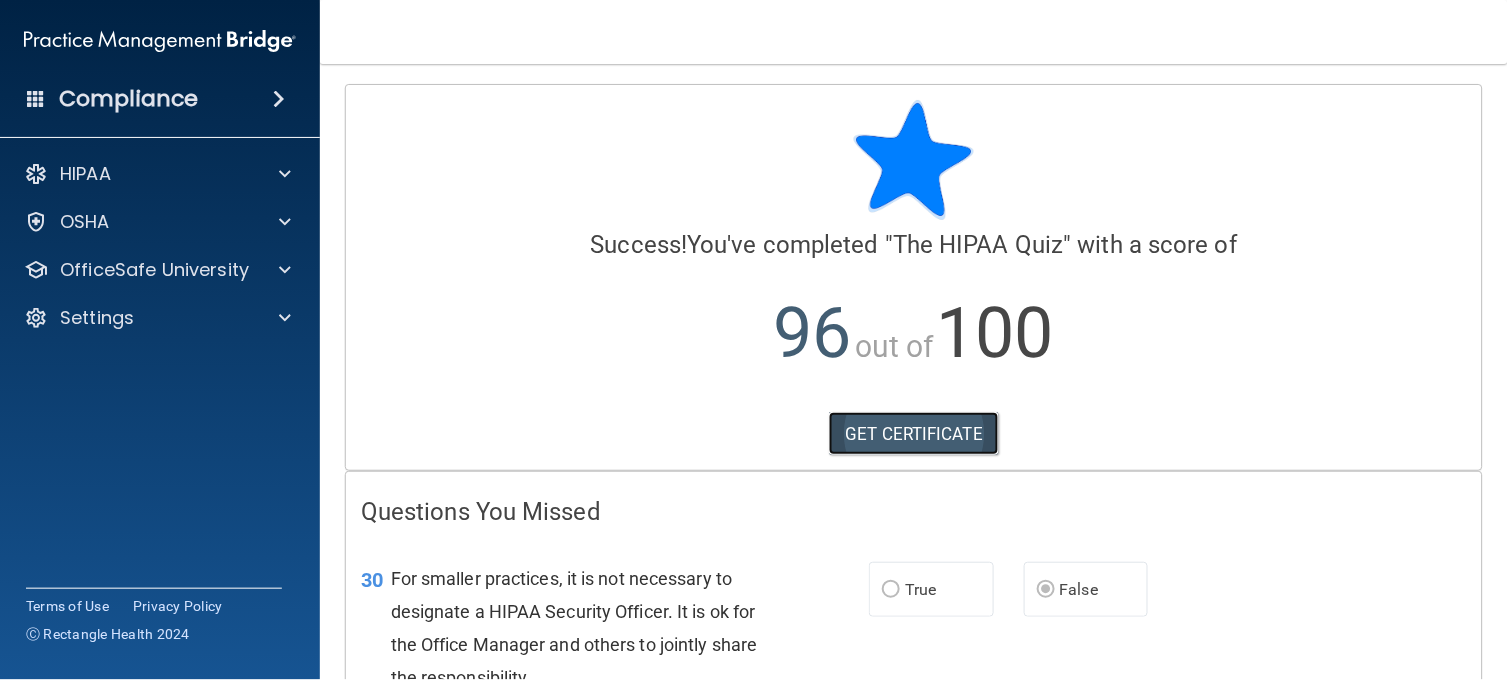 click on "GET CERTIFICATE" at bounding box center [914, 434] 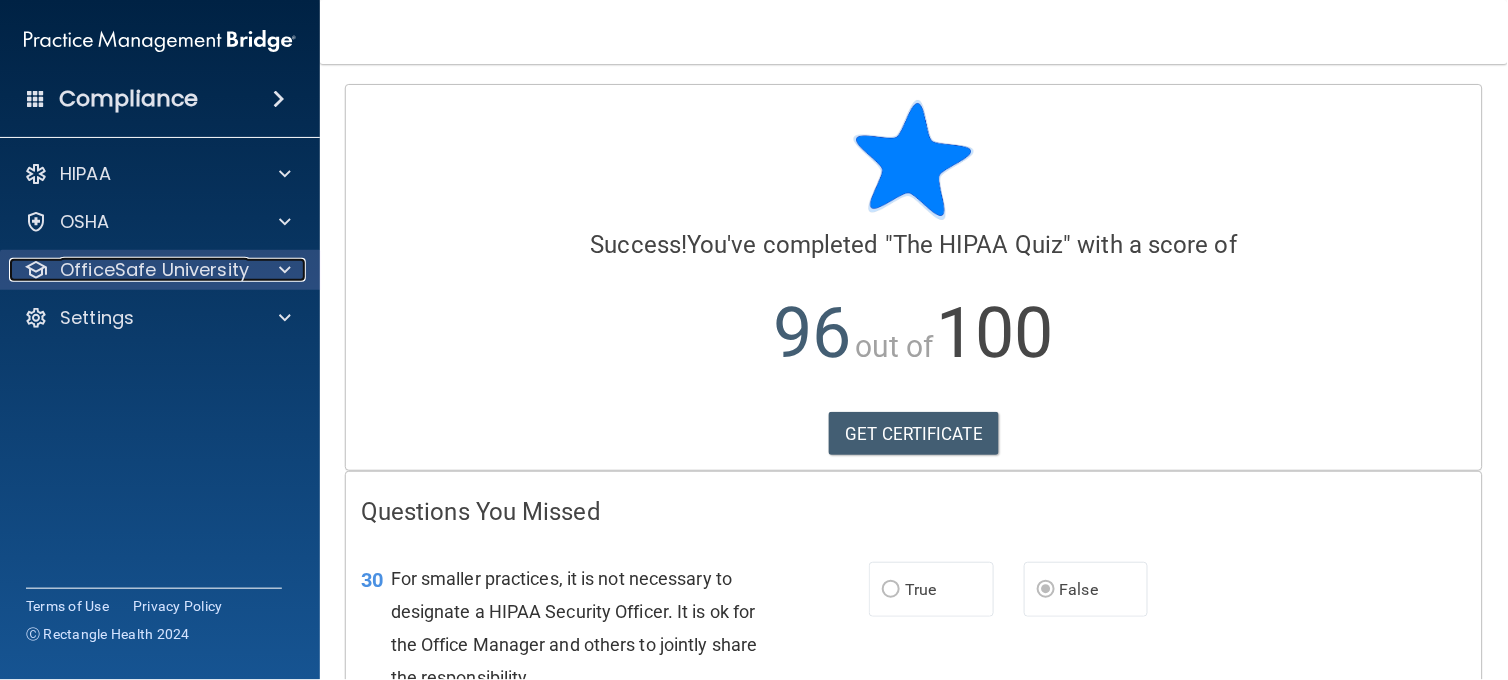 click on "OfficeSafe University" at bounding box center [154, 270] 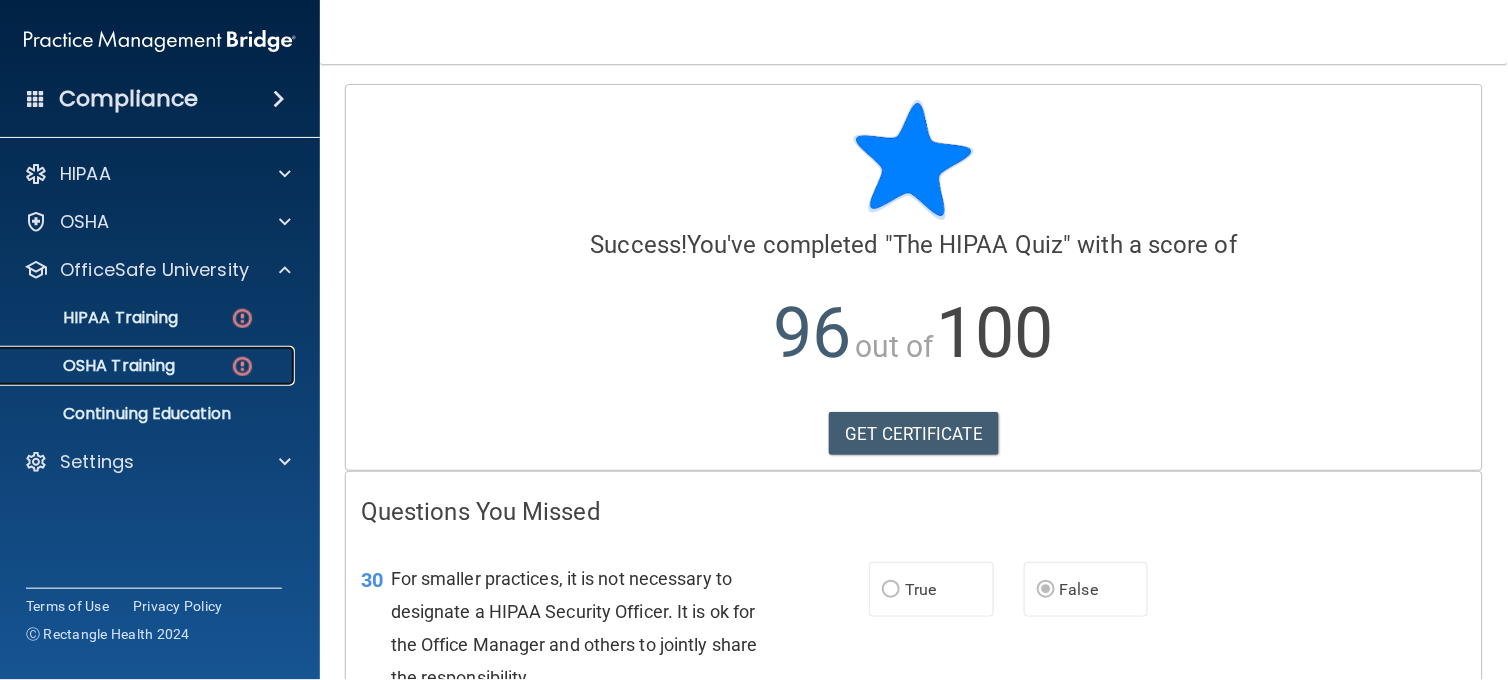 click on "OSHA Training" at bounding box center [94, 366] 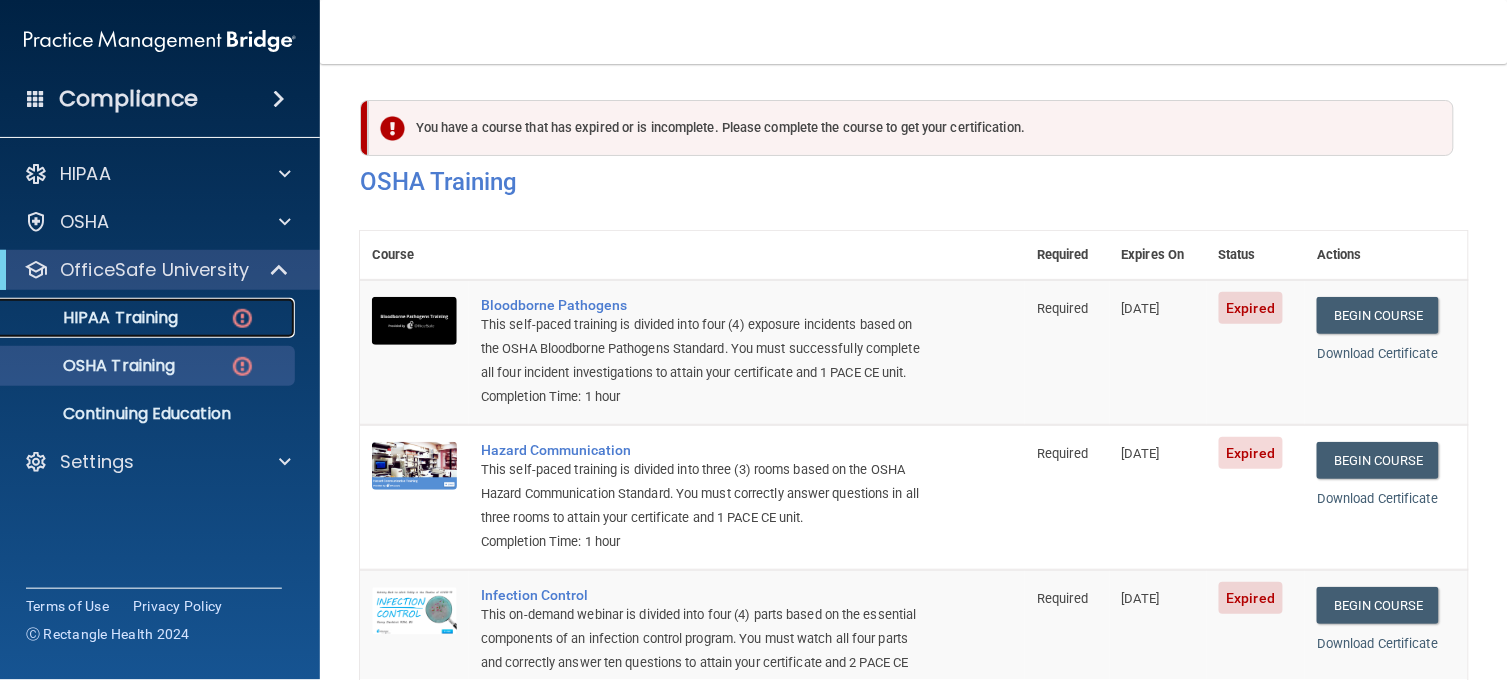 click on "HIPAA Training" at bounding box center (95, 318) 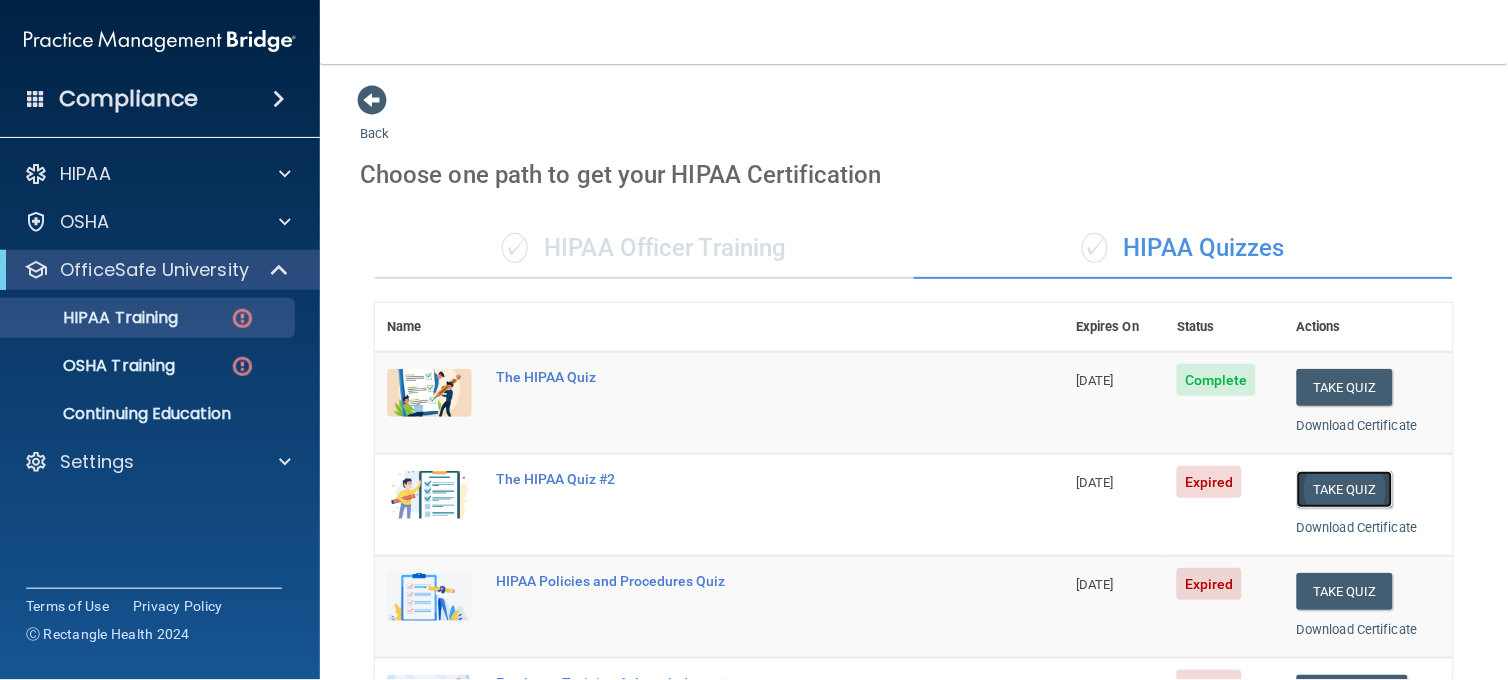 click on "Take Quiz" at bounding box center (1345, 489) 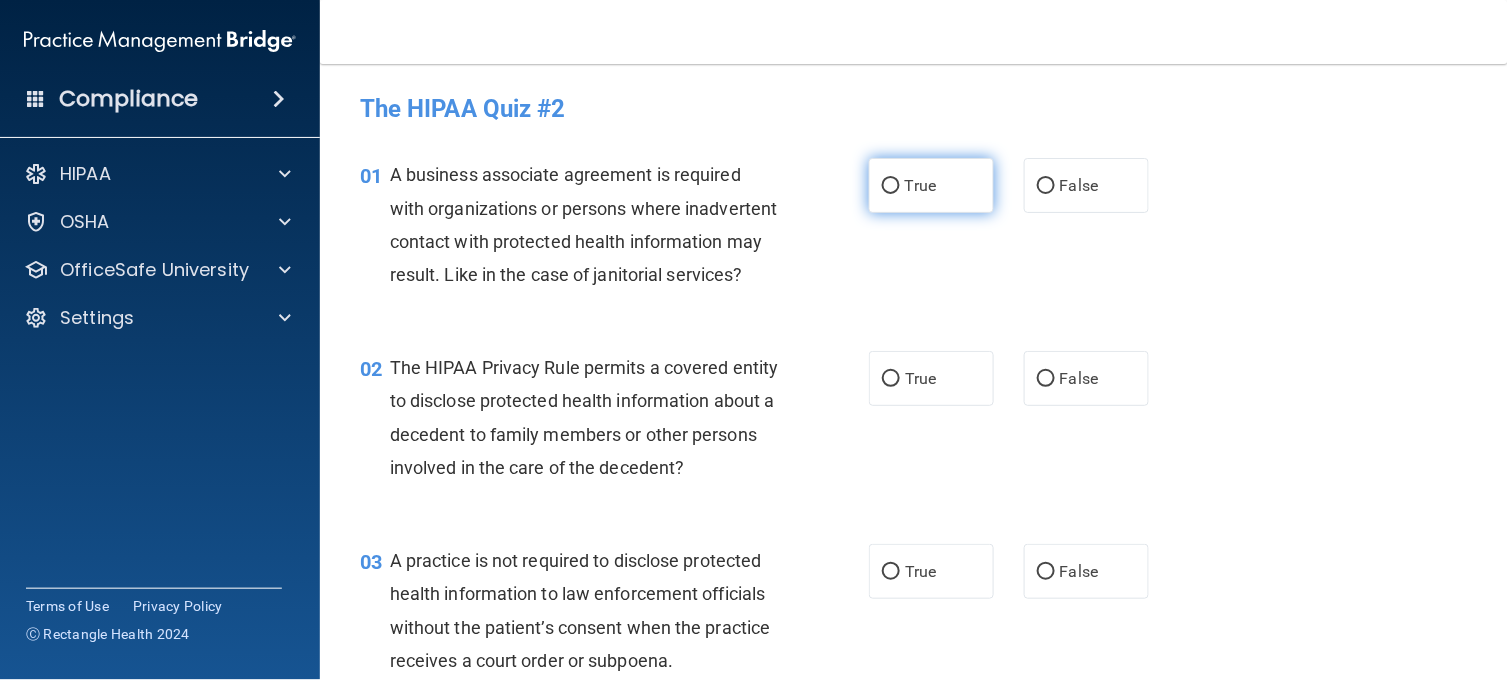 click on "True" at bounding box center (931, 185) 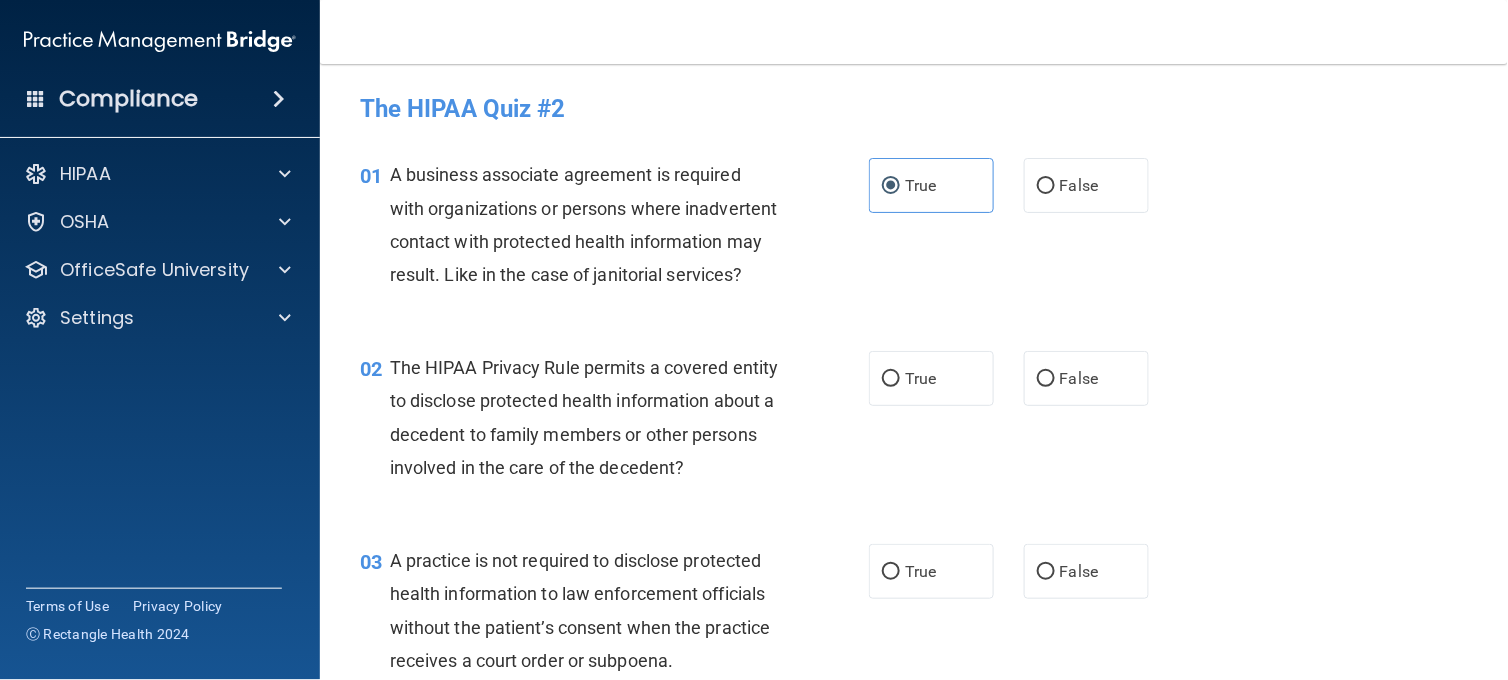click on "02       The HIPAA Privacy Rule permits a covered entity to disclose protected health information about a decedent to family members or other persons involved in the care of the decedent?                 True           False" at bounding box center [914, 422] 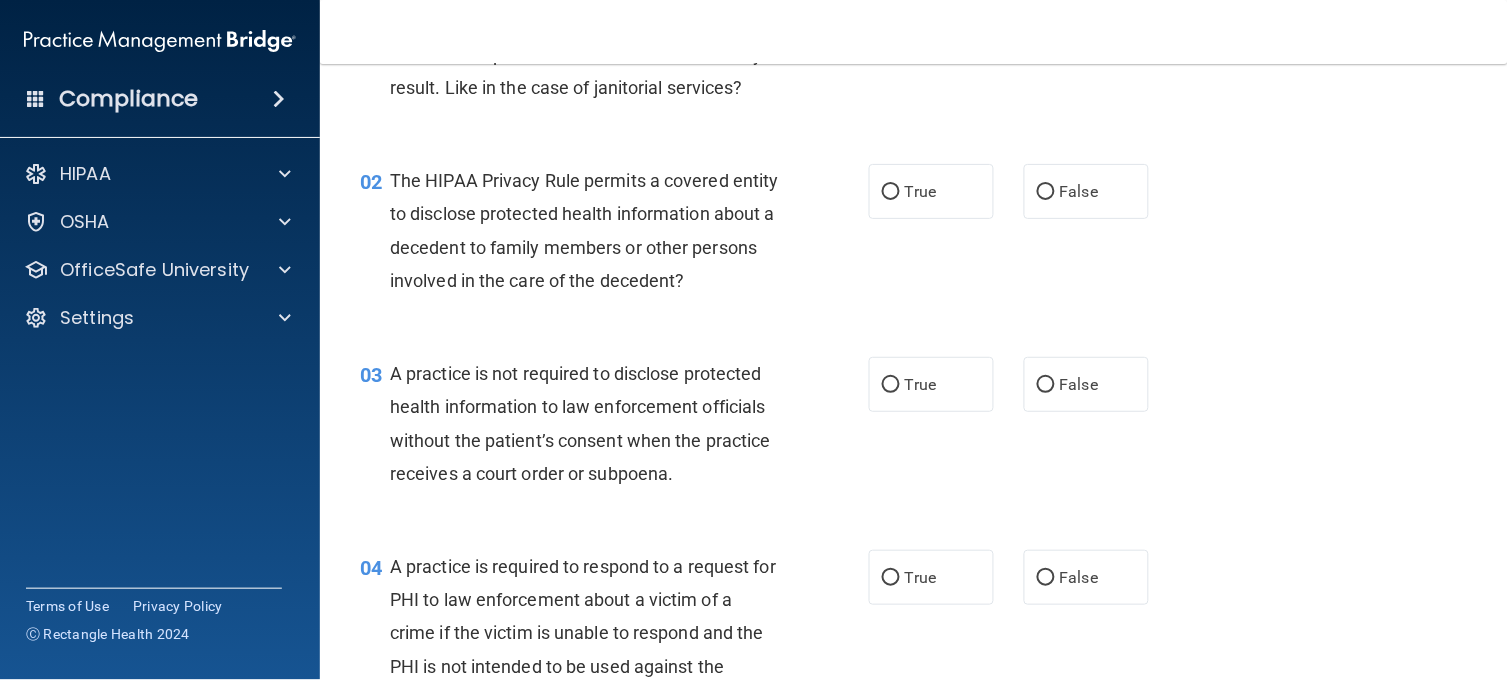 scroll, scrollTop: 207, scrollLeft: 0, axis: vertical 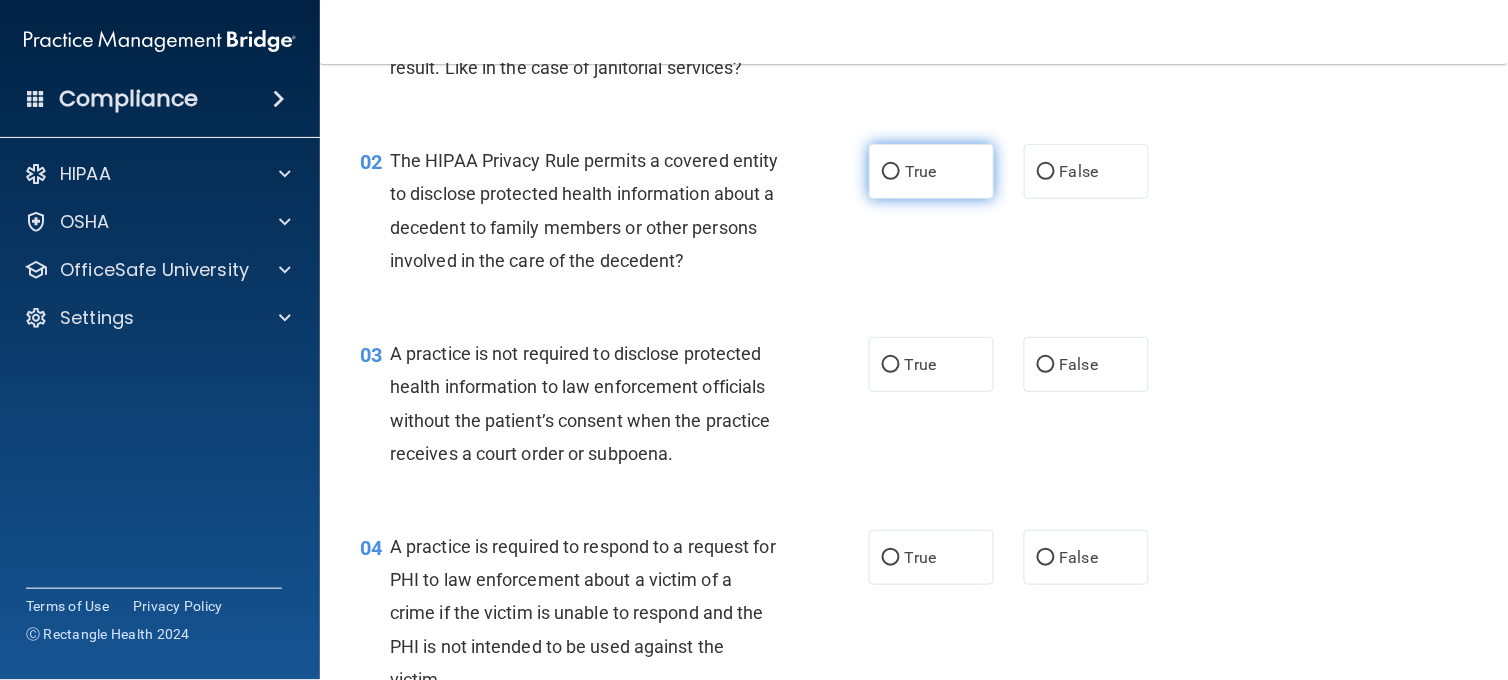 click on "True" at bounding box center [931, 171] 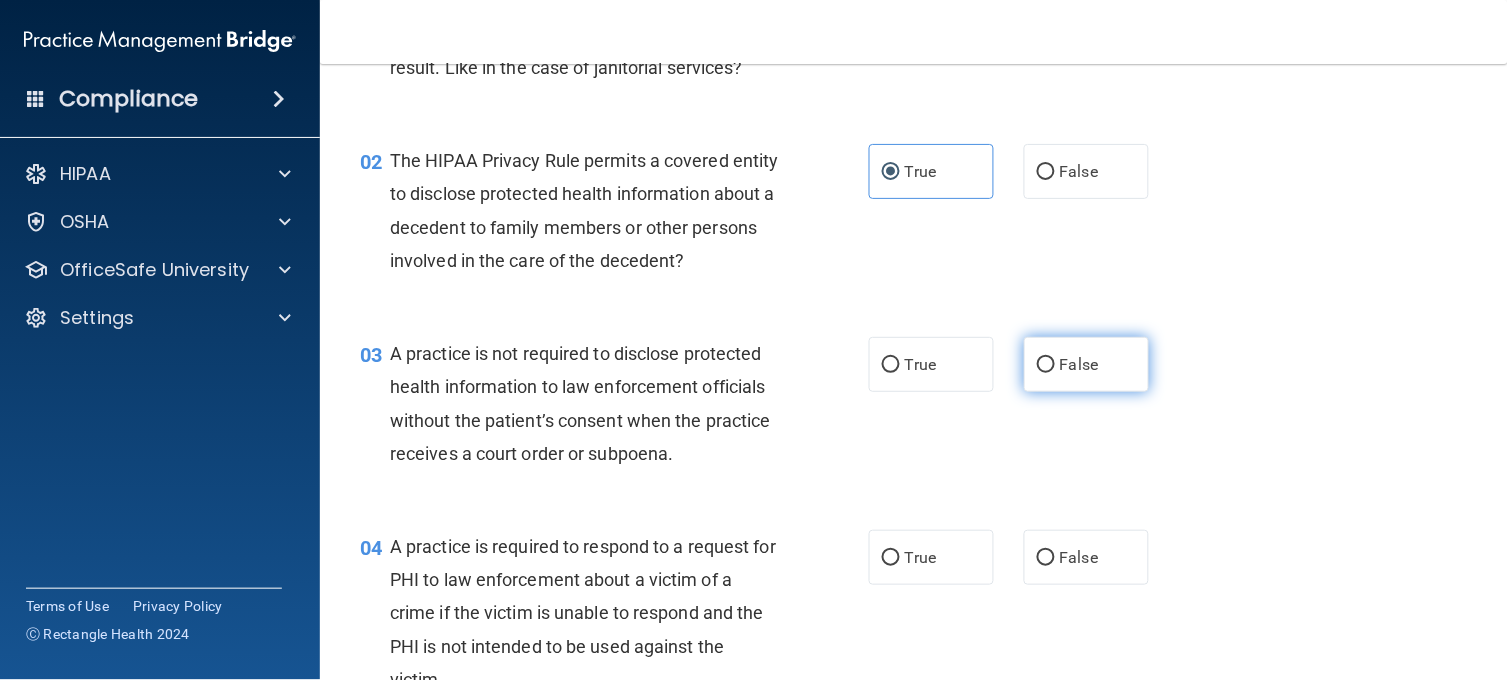 click on "False" at bounding box center [1086, 364] 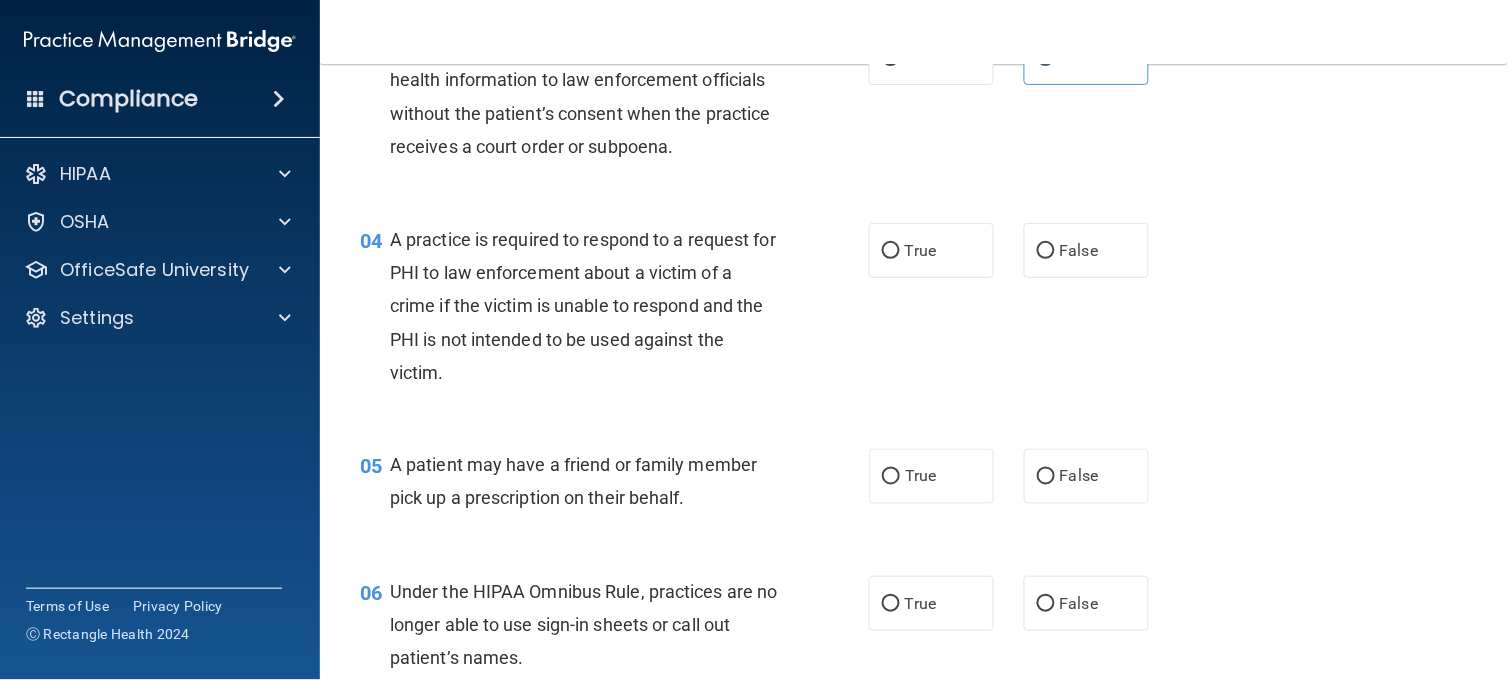 scroll, scrollTop: 518, scrollLeft: 0, axis: vertical 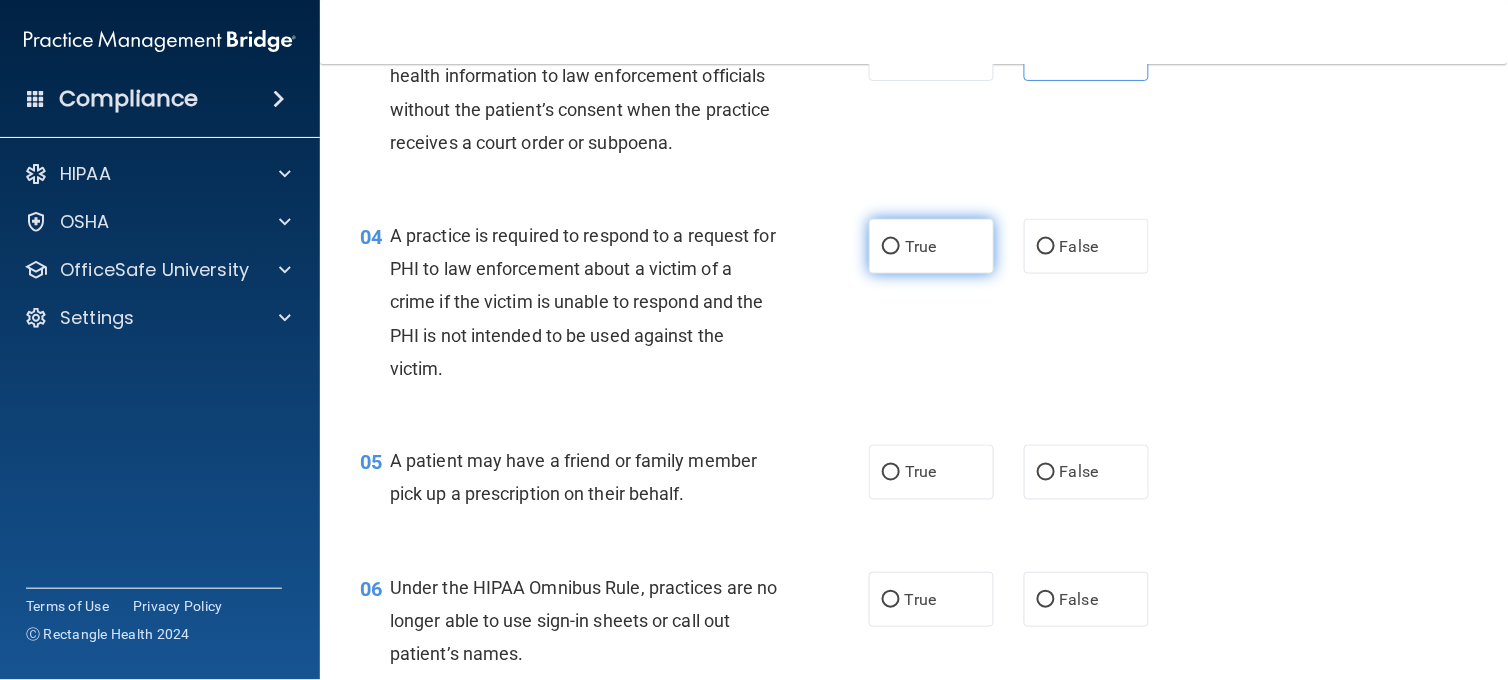 click on "True" at bounding box center [920, 246] 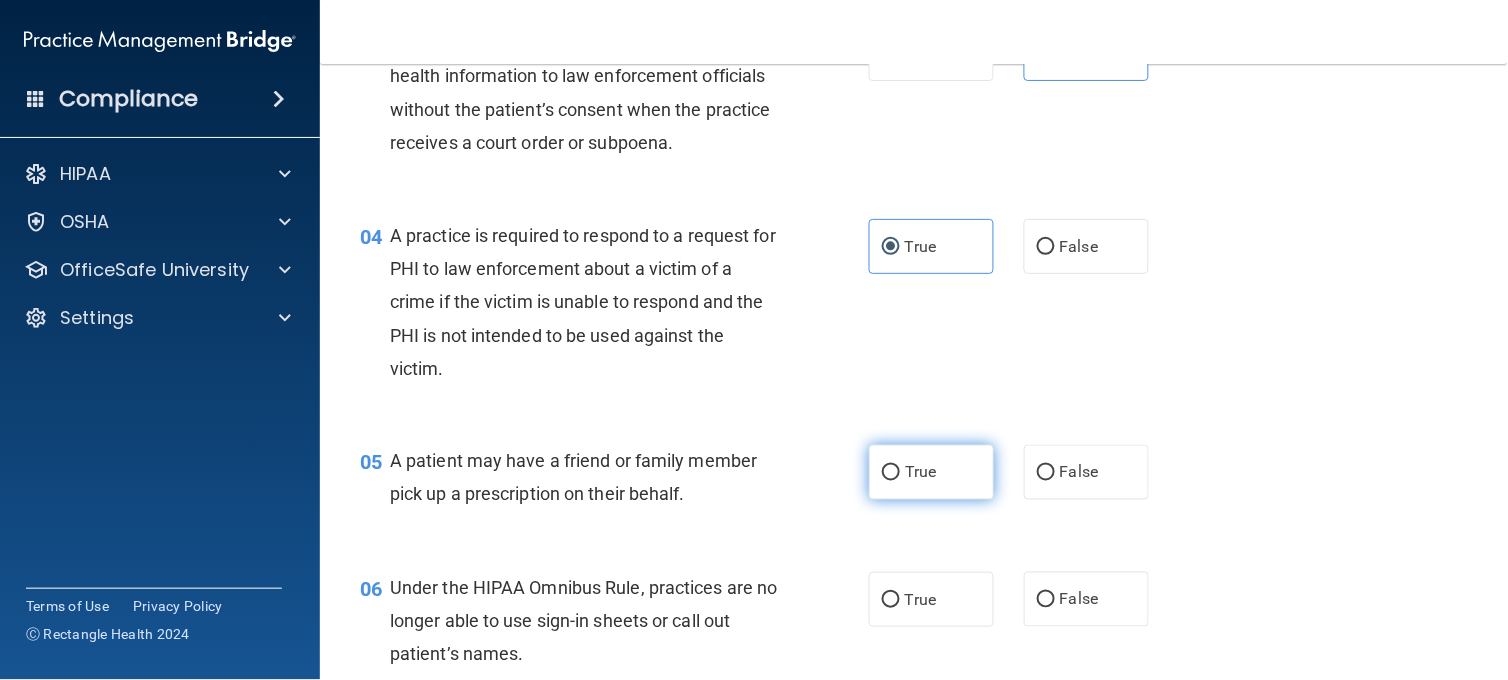 click on "True" at bounding box center [931, 472] 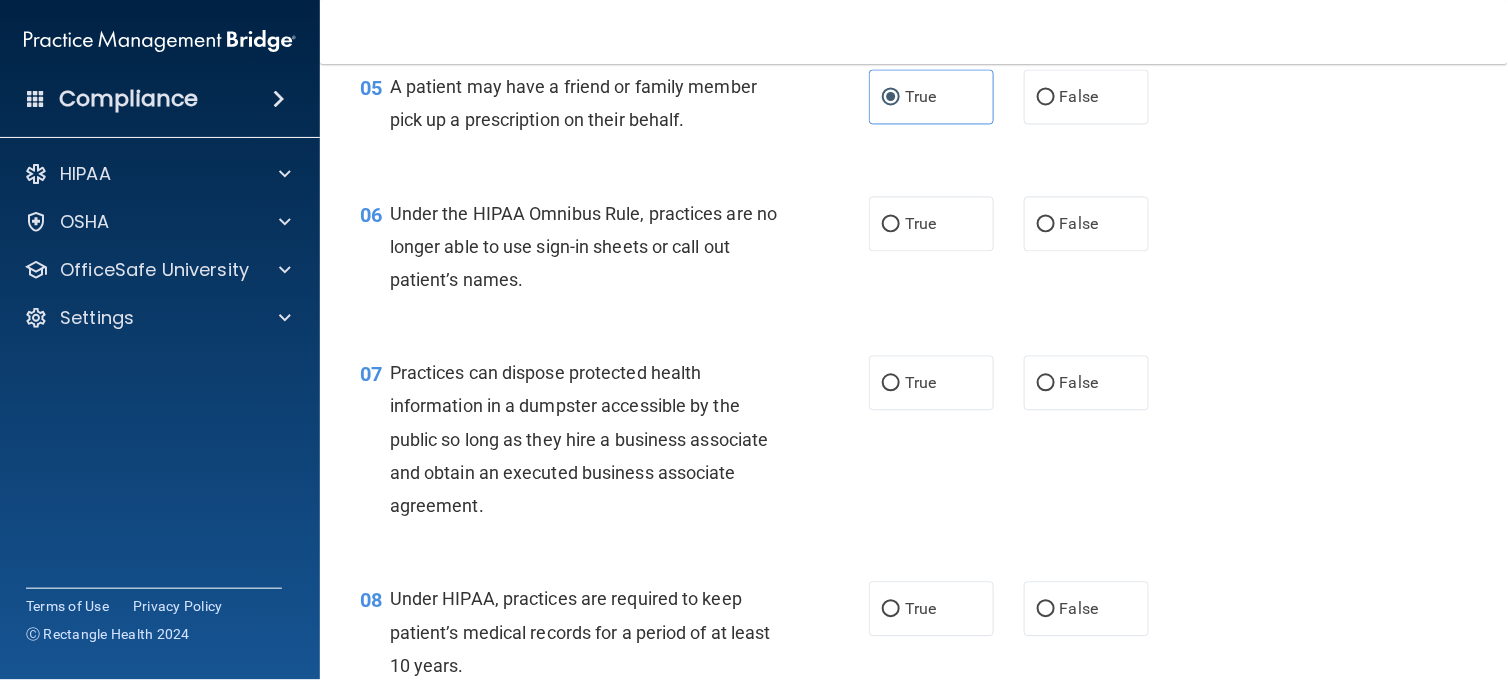 scroll, scrollTop: 918, scrollLeft: 0, axis: vertical 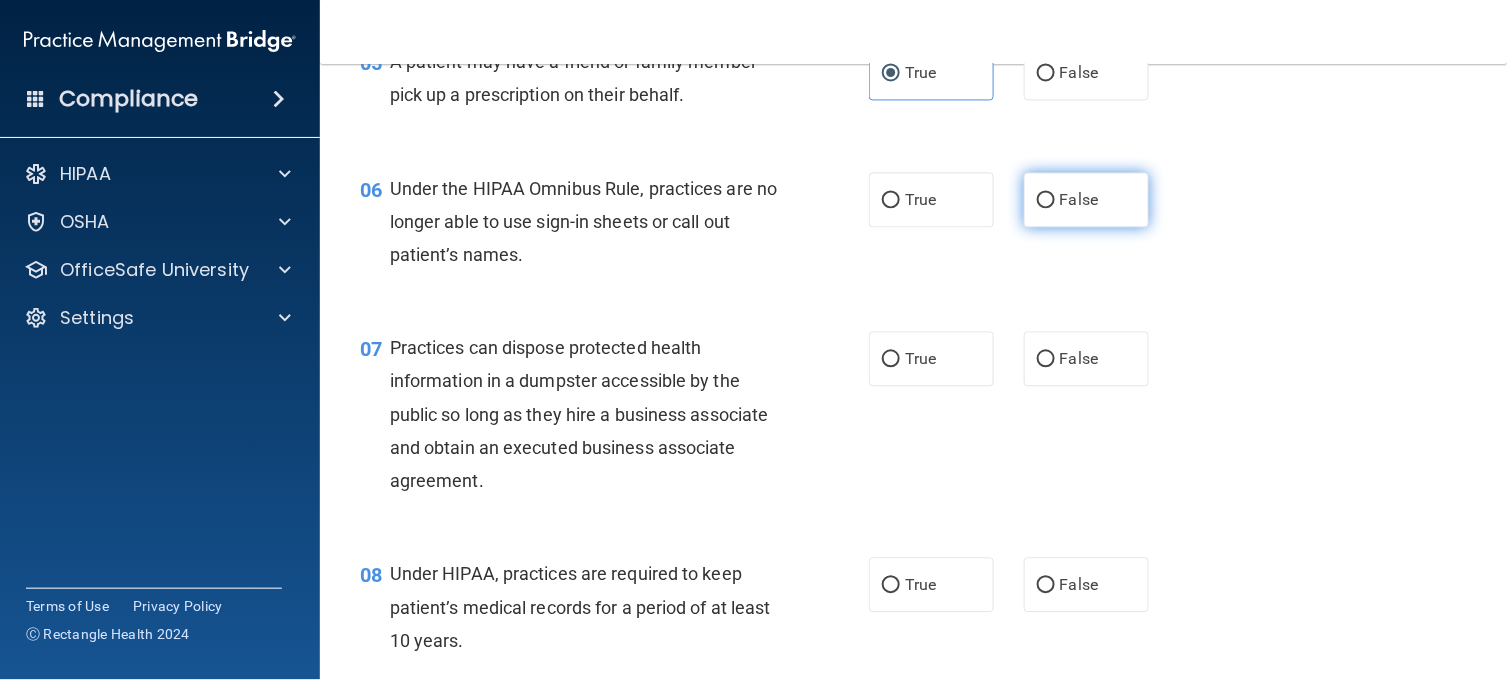 click on "False" at bounding box center [1079, 199] 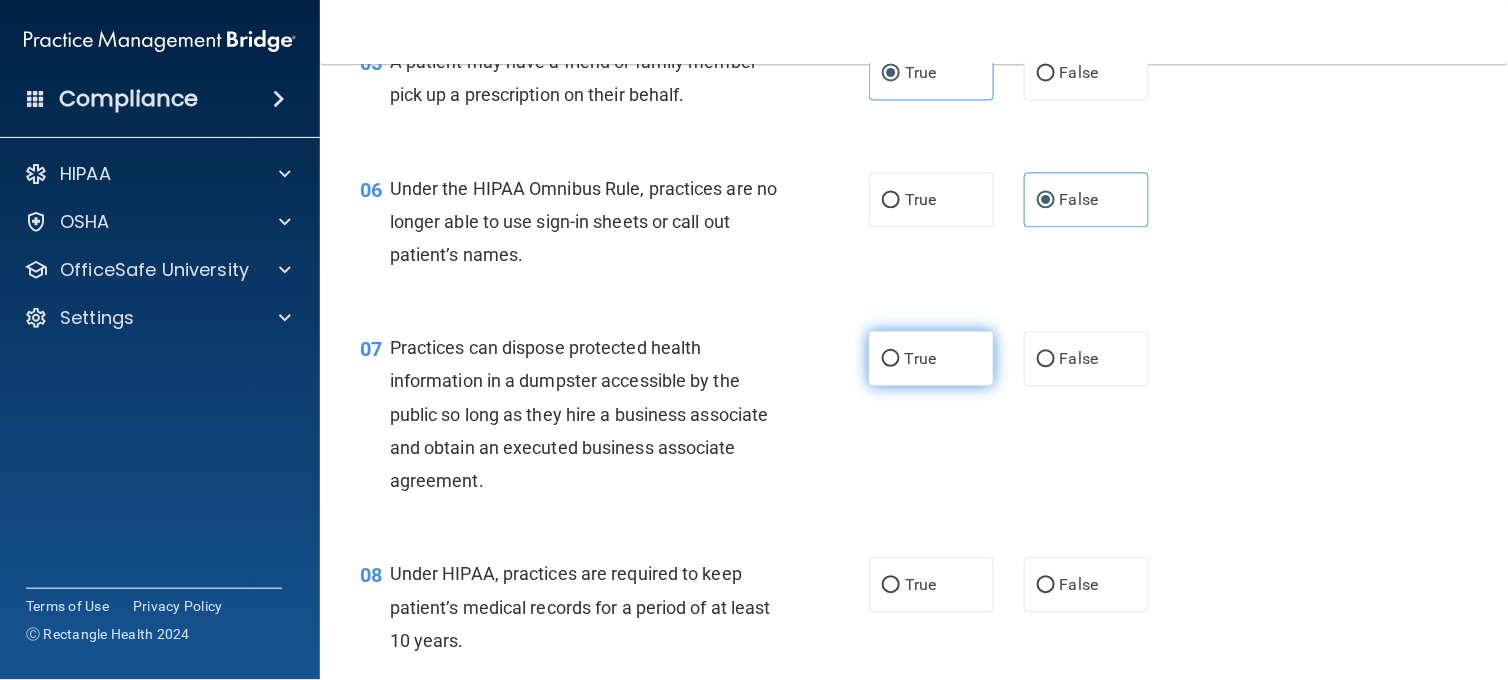 click on "True" at bounding box center (931, 358) 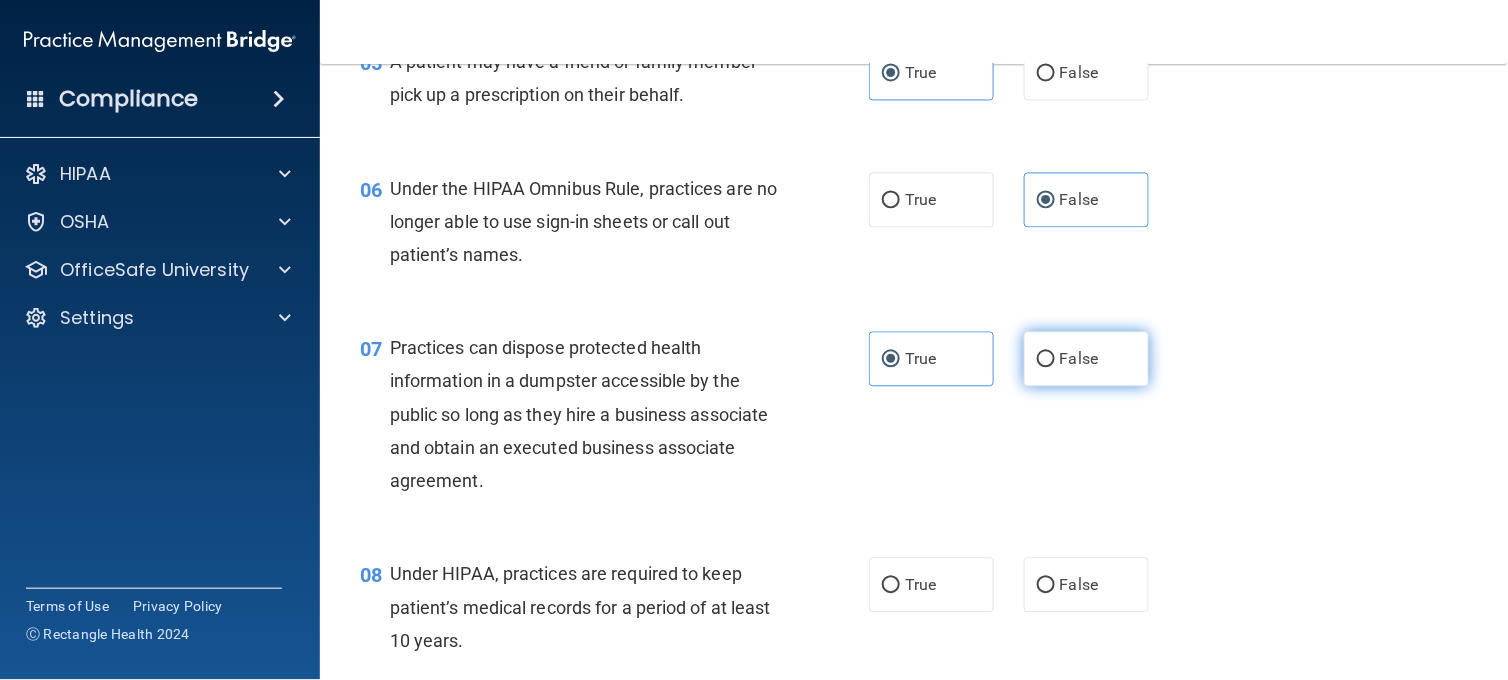 click on "False" at bounding box center (1086, 358) 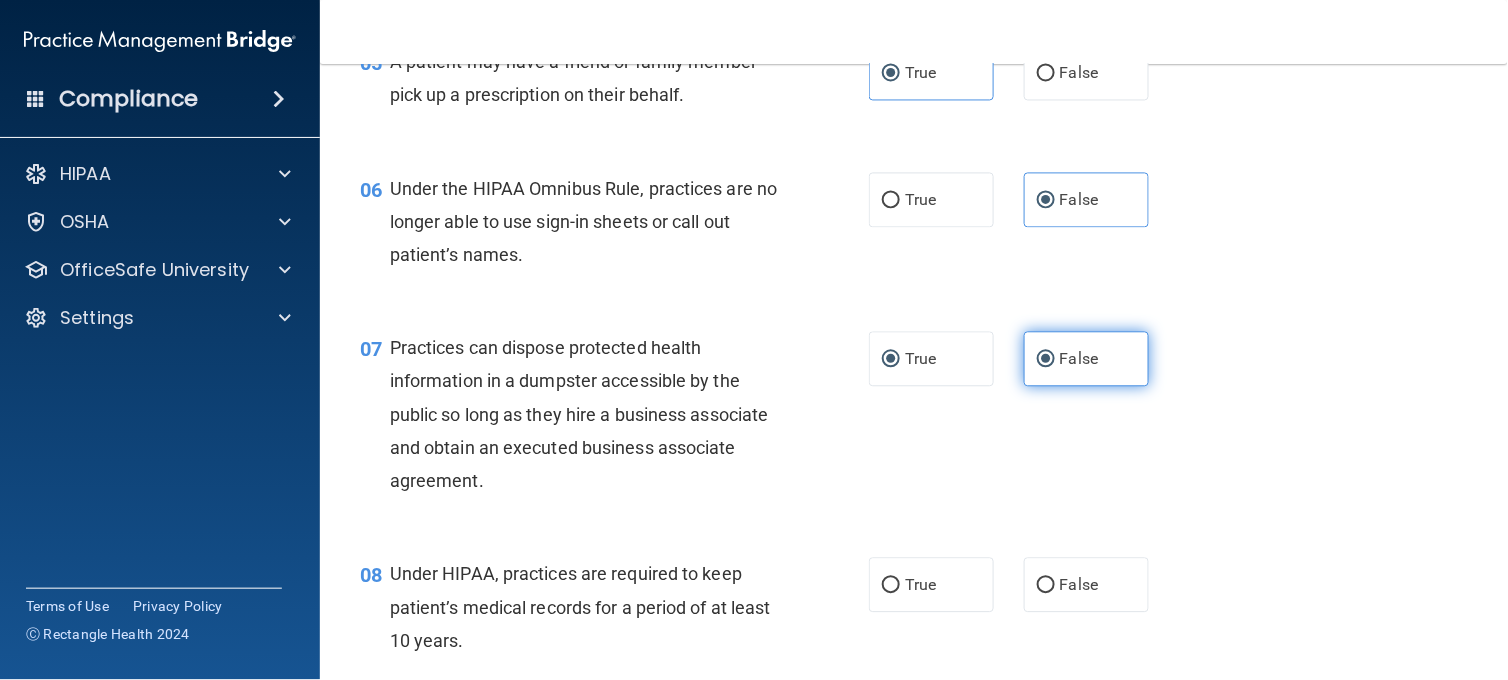radio on "false" 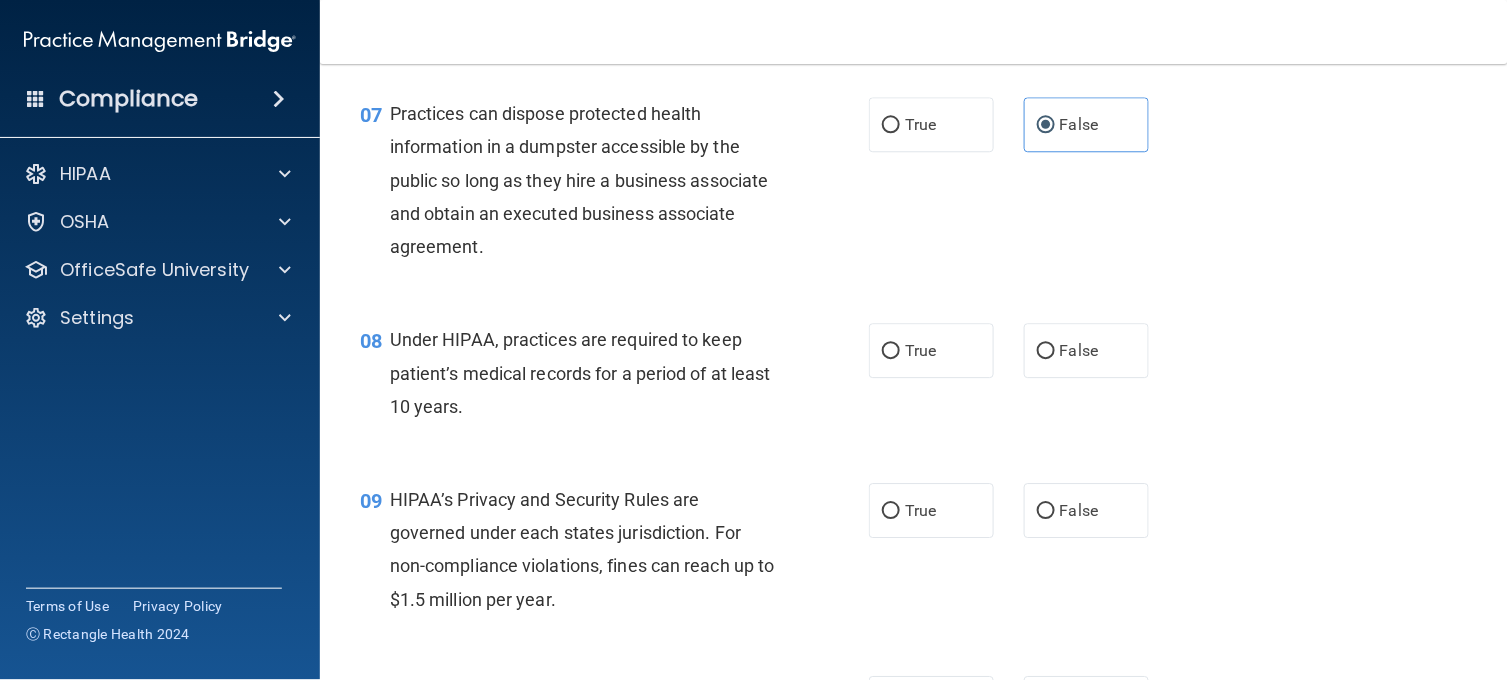 scroll, scrollTop: 1185, scrollLeft: 0, axis: vertical 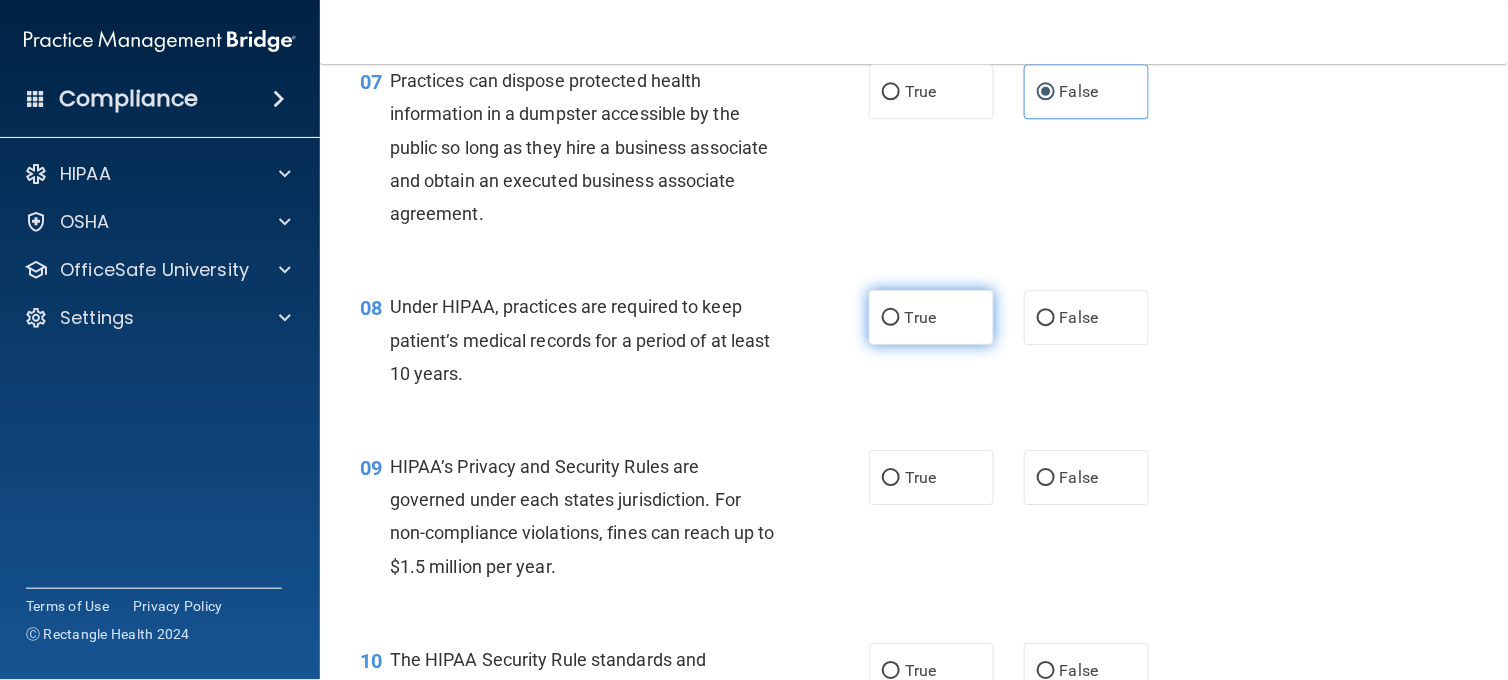 click on "True" at bounding box center (931, 317) 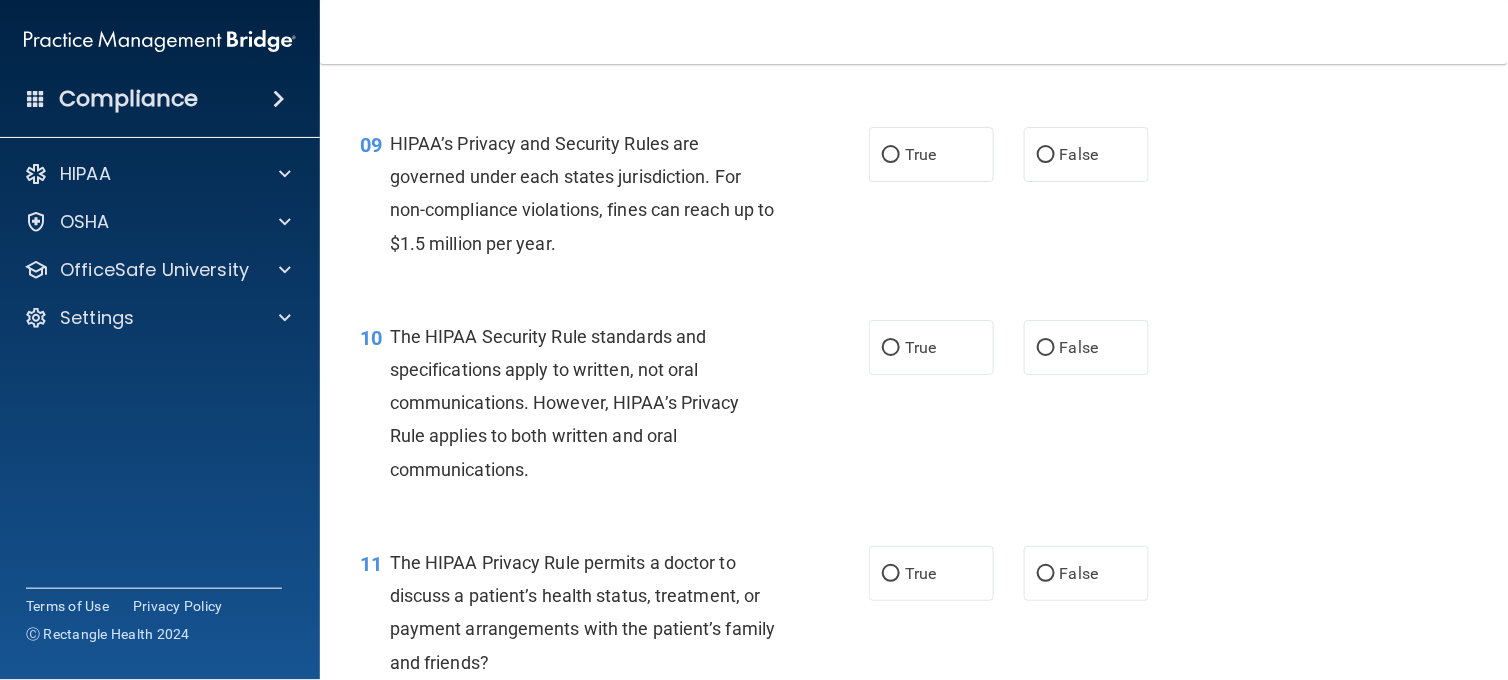 scroll, scrollTop: 1541, scrollLeft: 0, axis: vertical 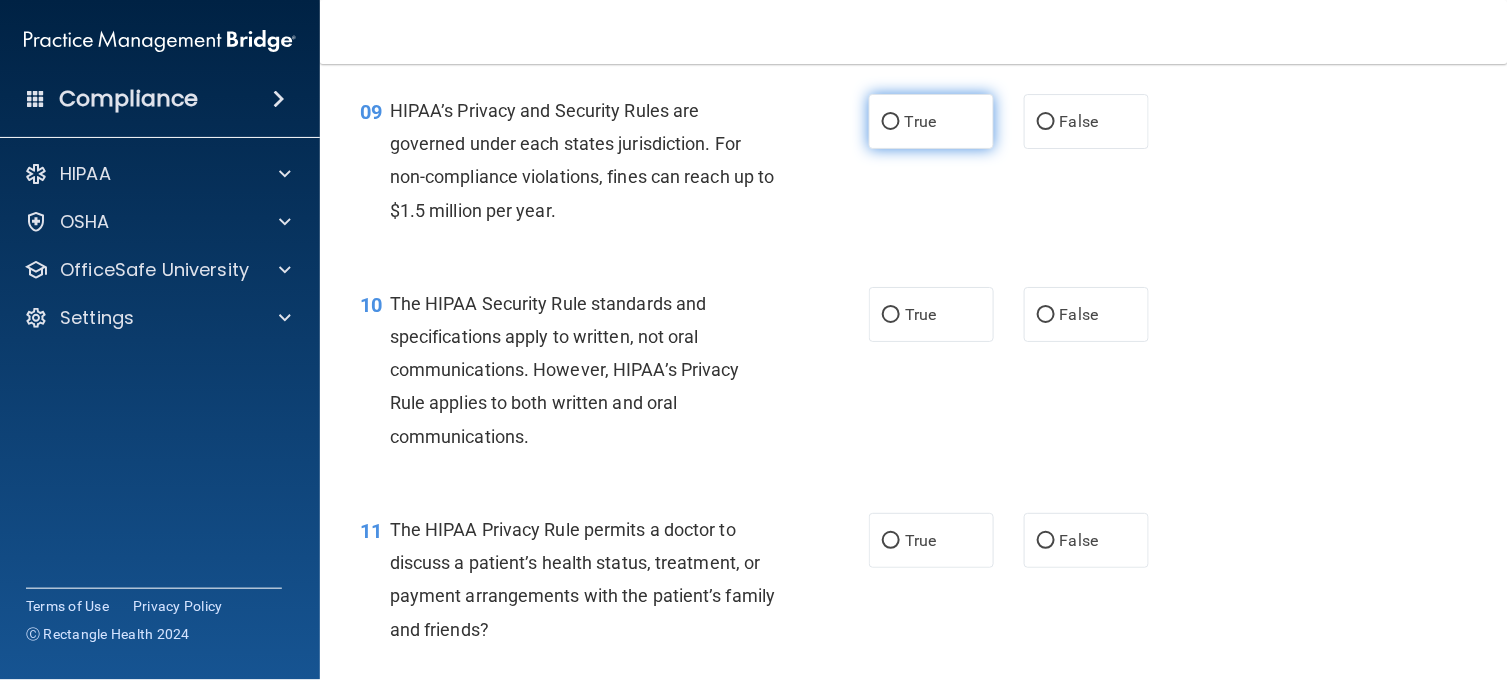 click on "True" at bounding box center (931, 121) 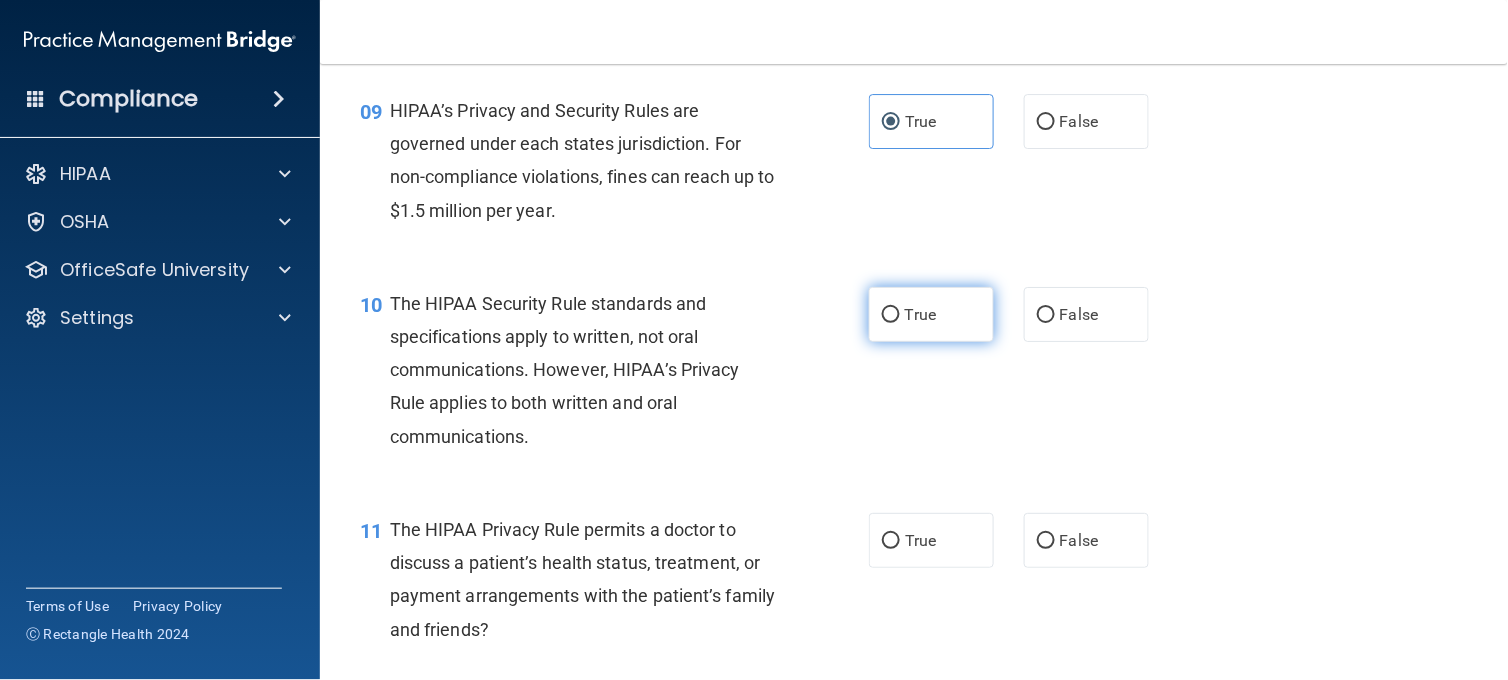 click on "True" at bounding box center [931, 314] 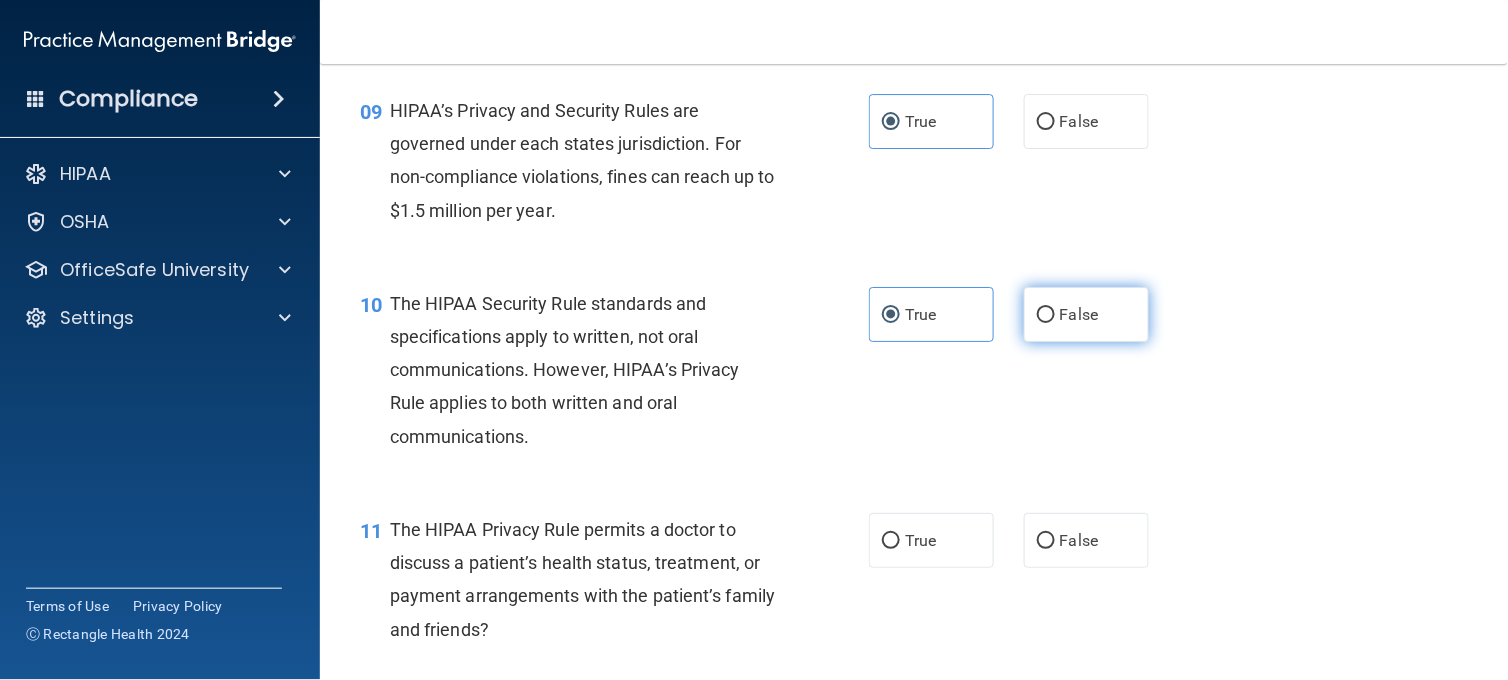 click on "False" at bounding box center [1046, 315] 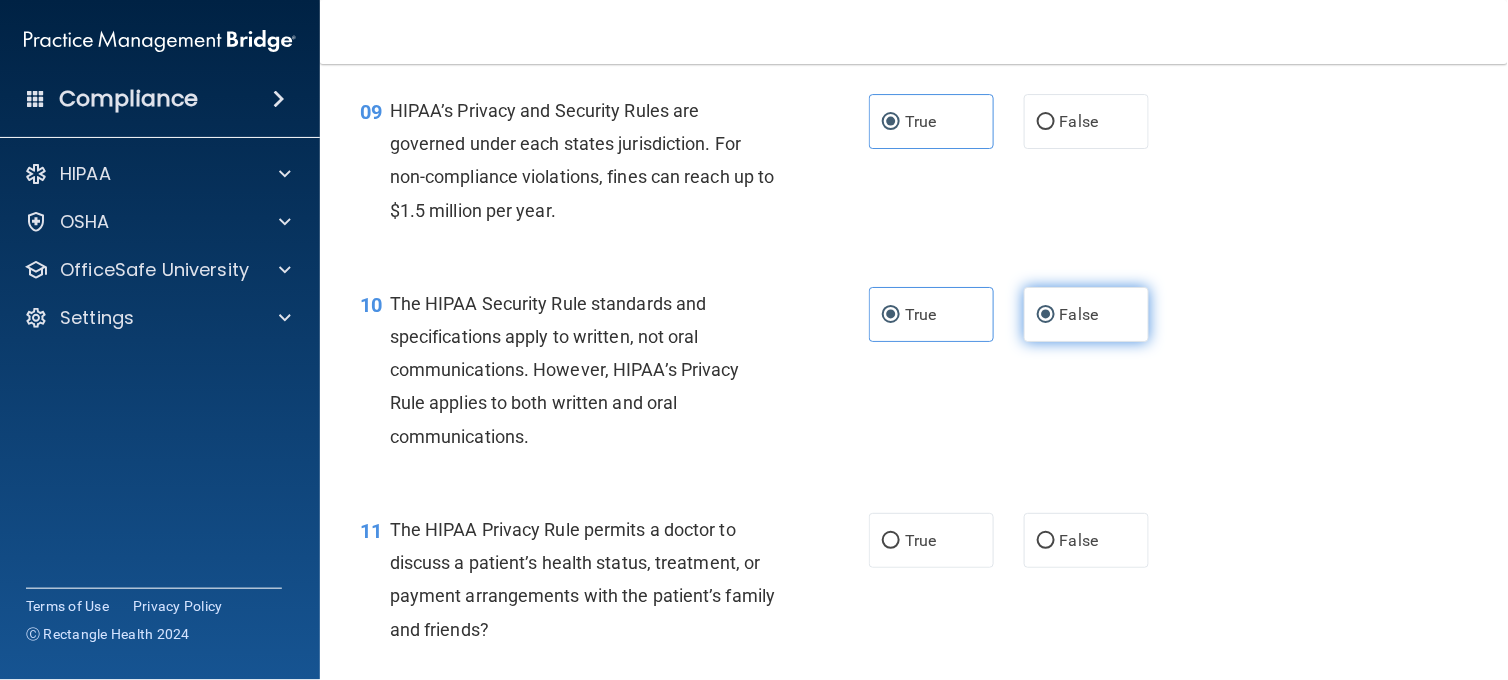 radio on "false" 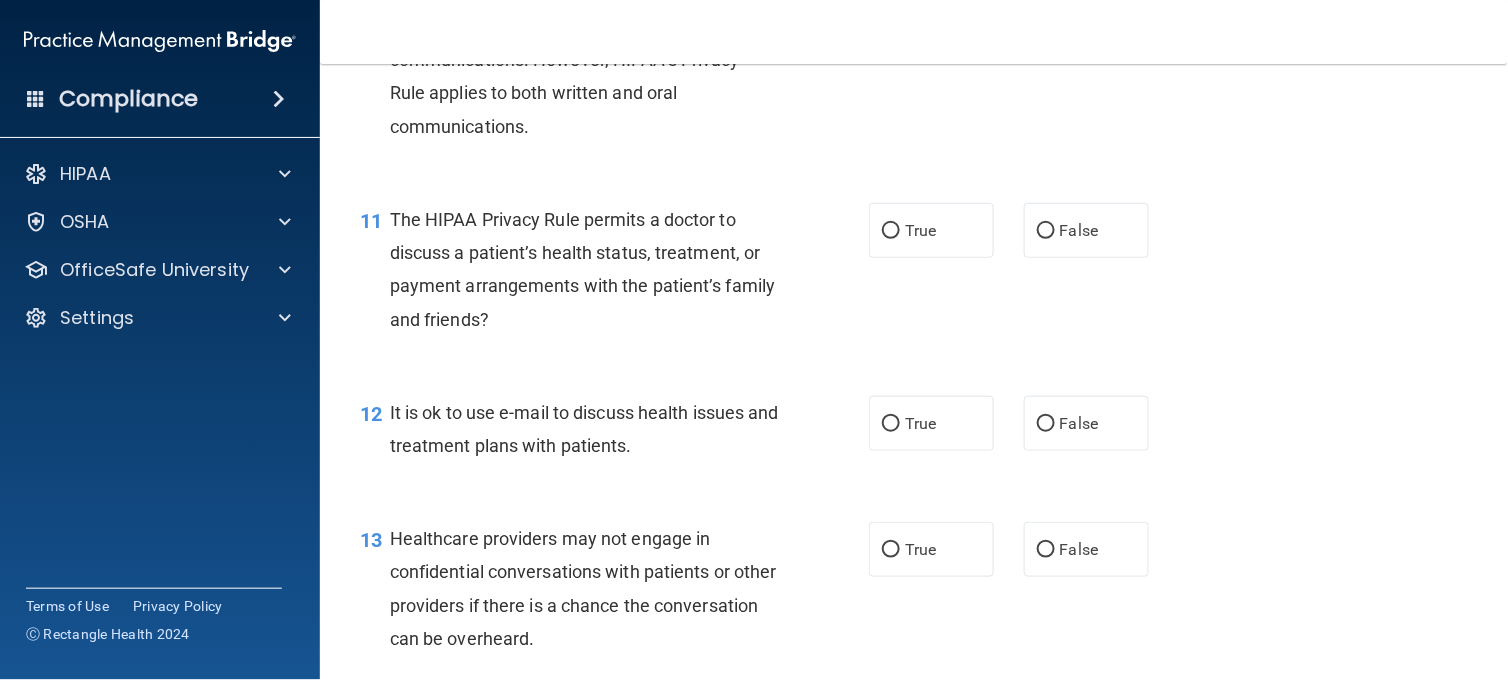 scroll, scrollTop: 1852, scrollLeft: 0, axis: vertical 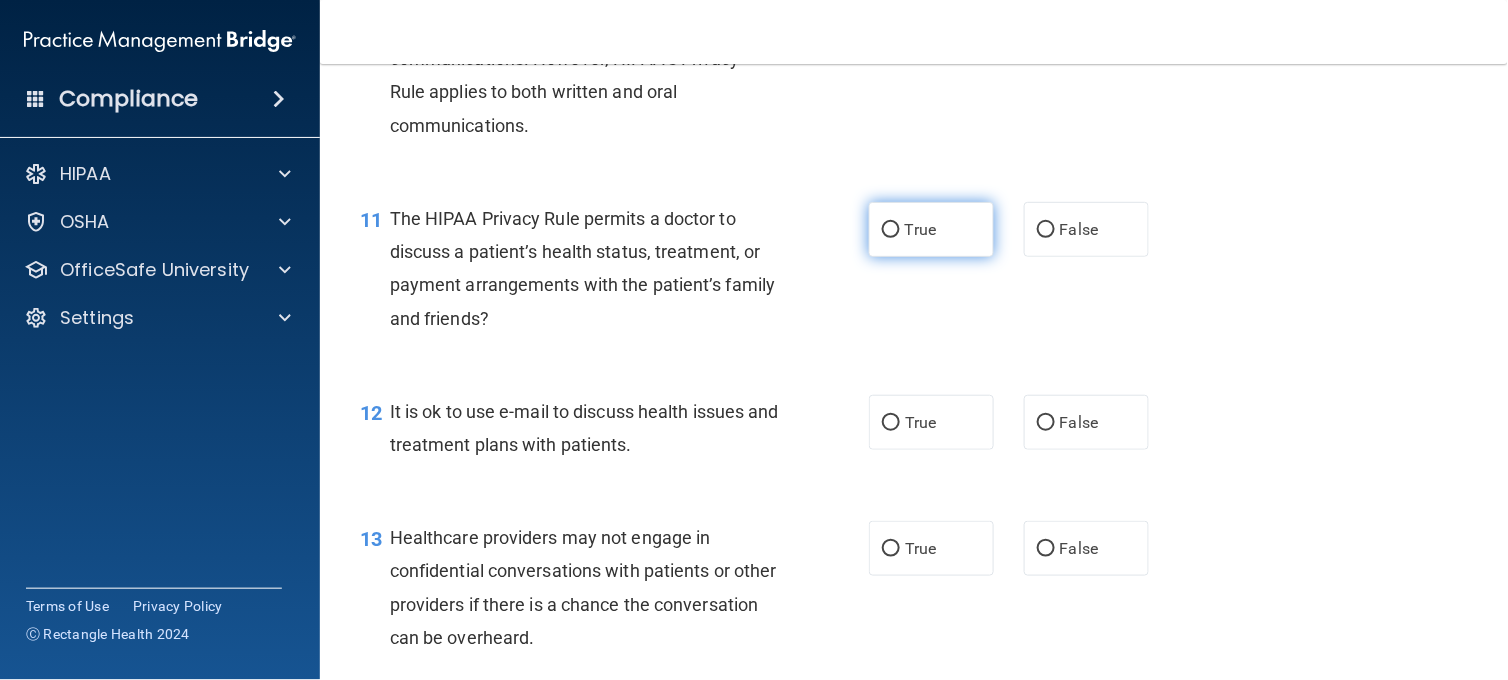 click on "True" at bounding box center (931, 229) 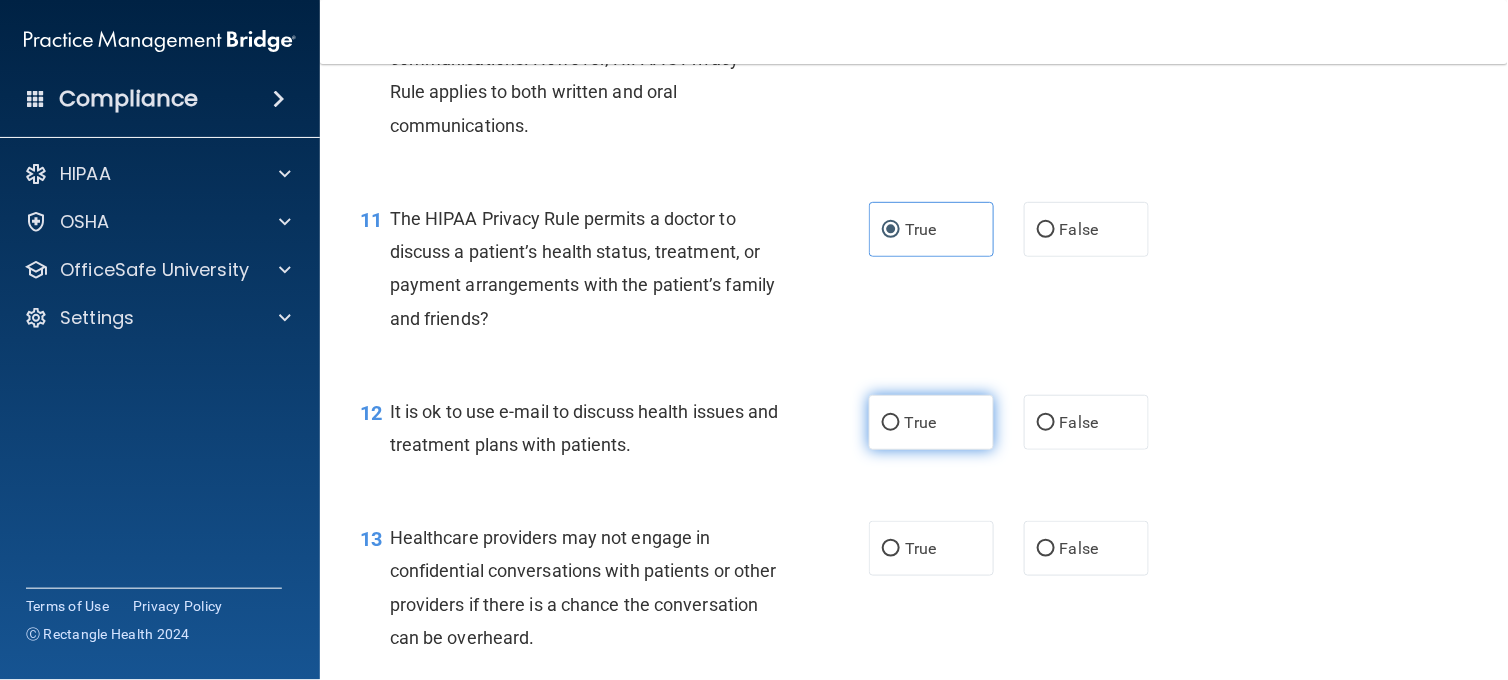click on "True" at bounding box center (931, 422) 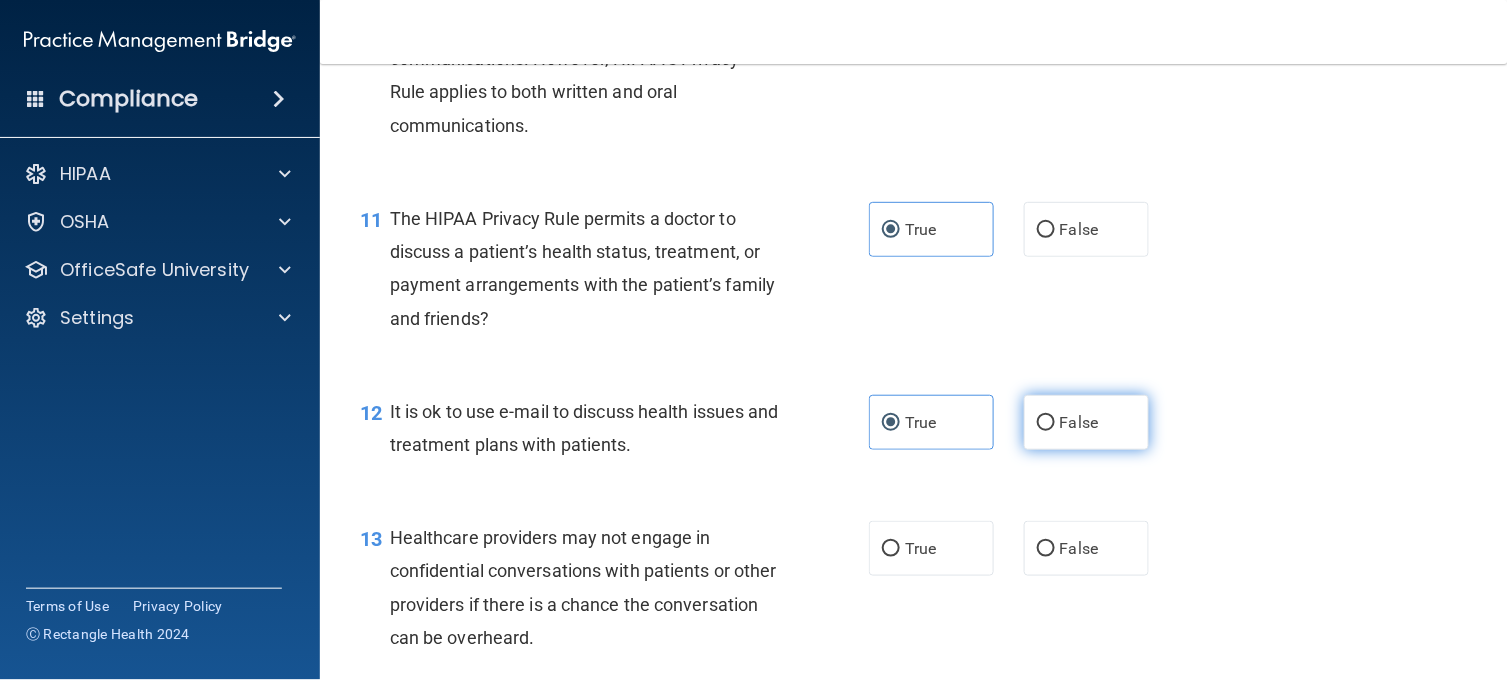 click on "False" at bounding box center [1079, 422] 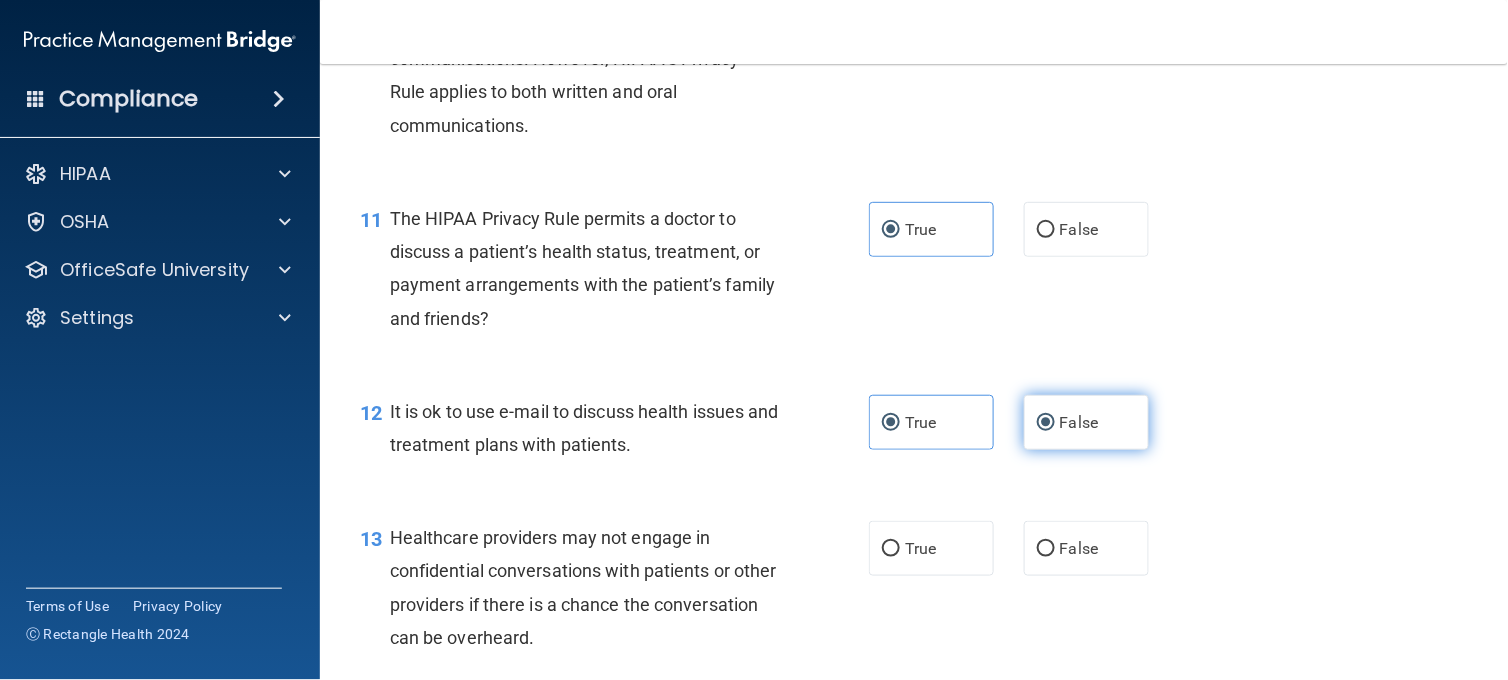 radio on "false" 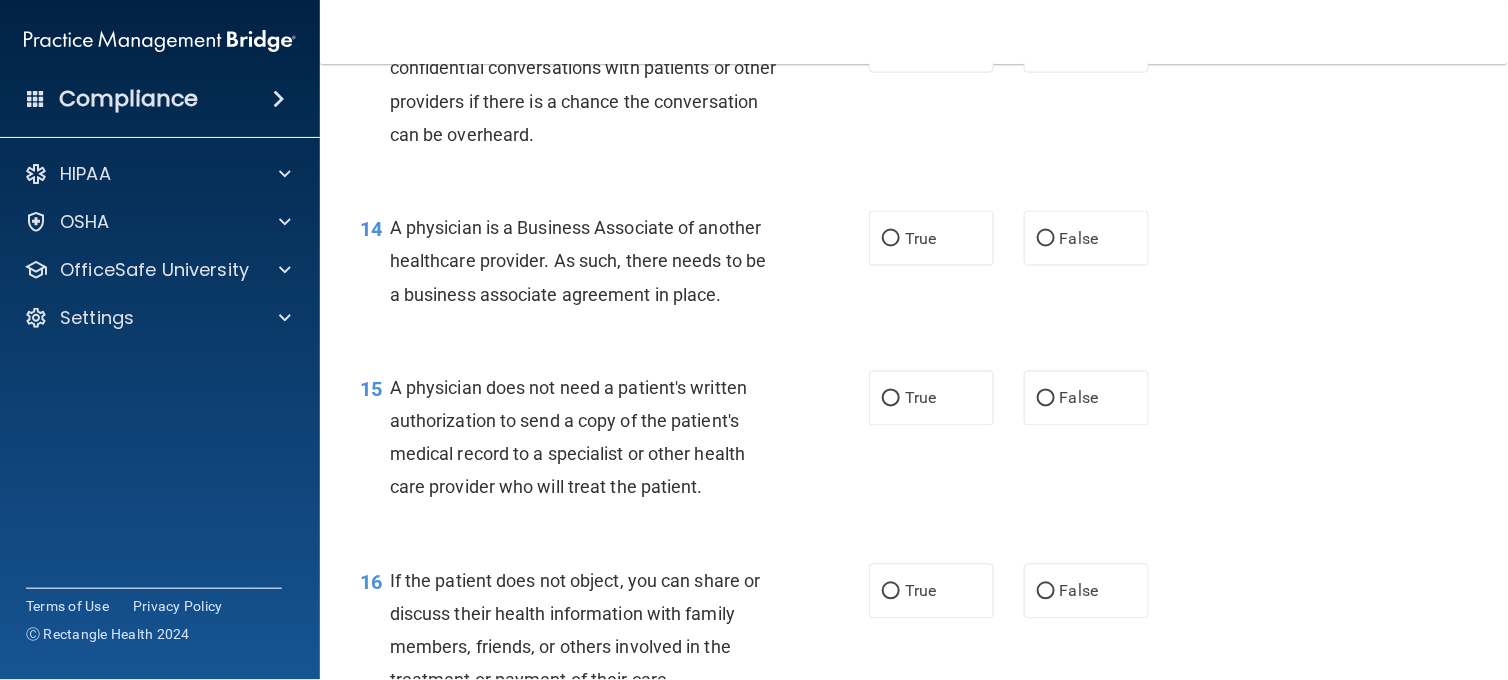 scroll, scrollTop: 2311, scrollLeft: 0, axis: vertical 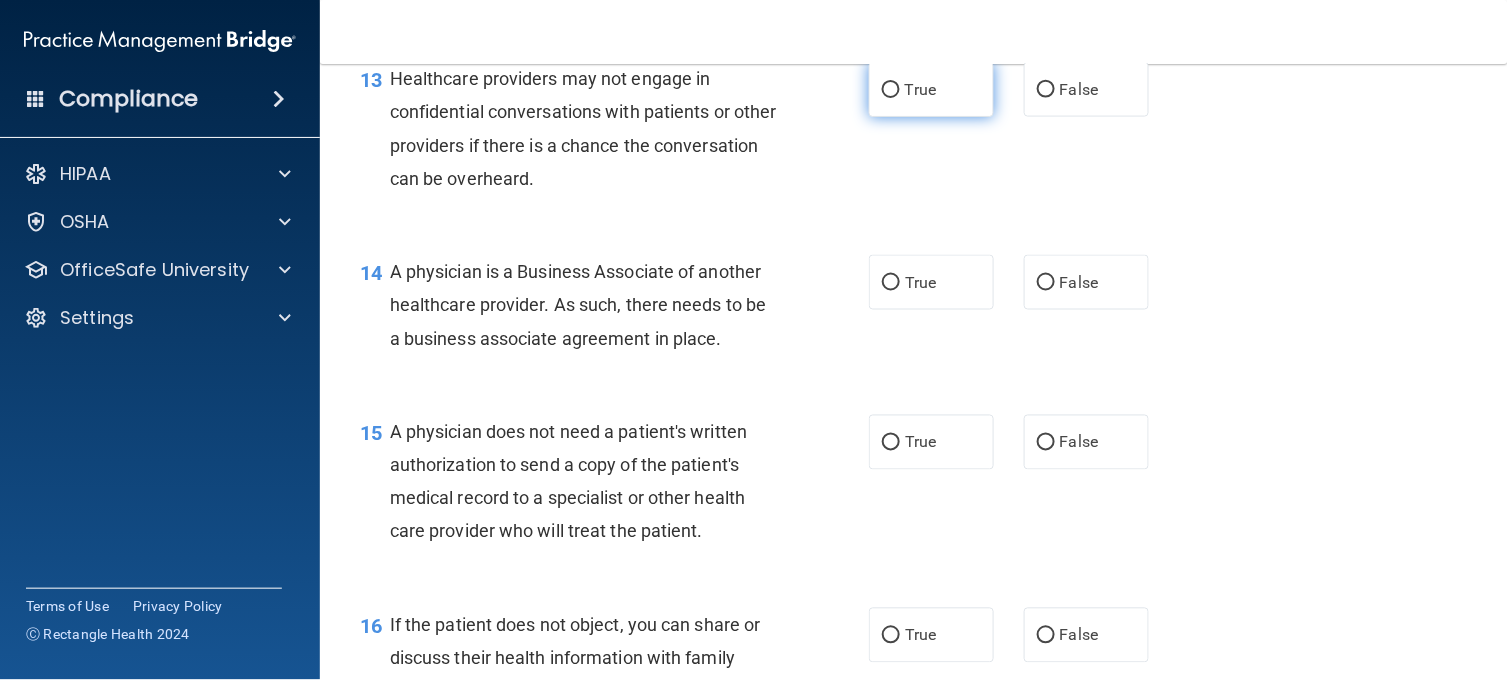 click on "True" at bounding box center (931, 89) 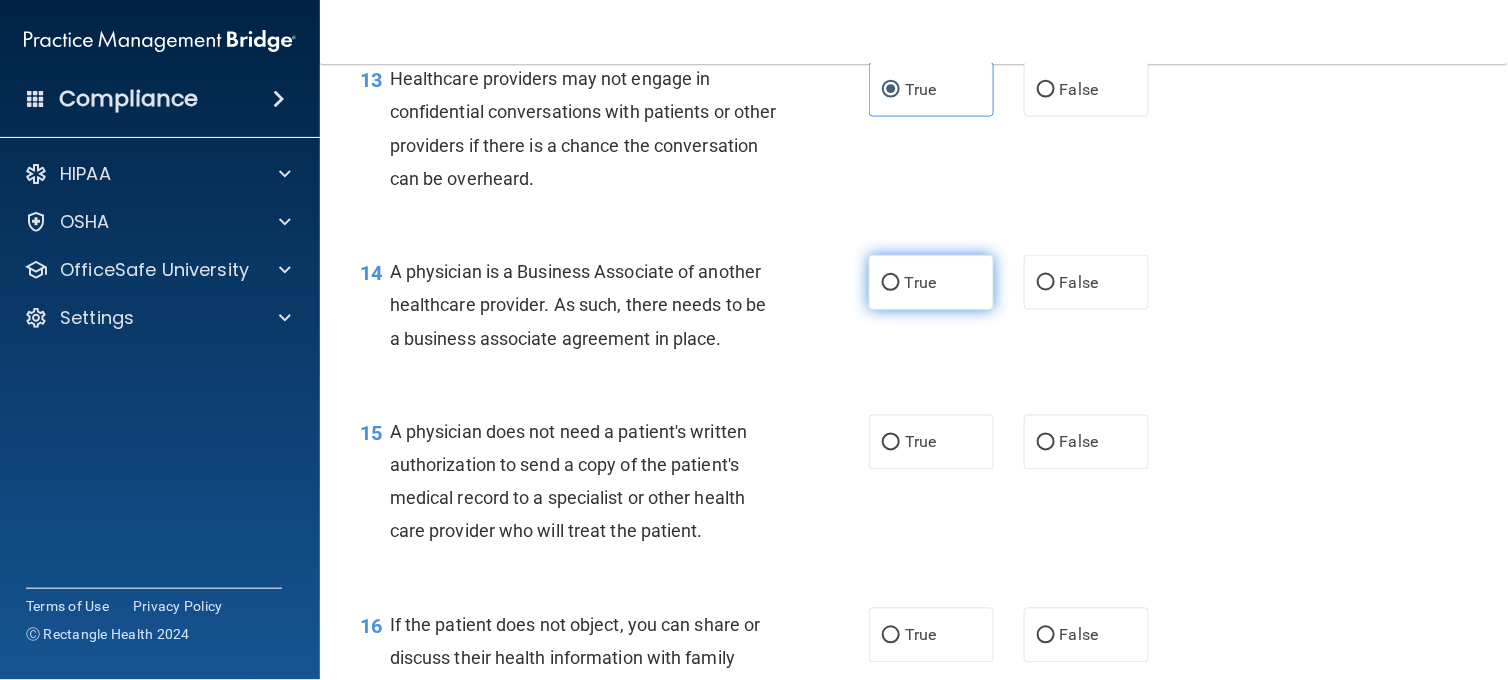 click on "True" at bounding box center [931, 282] 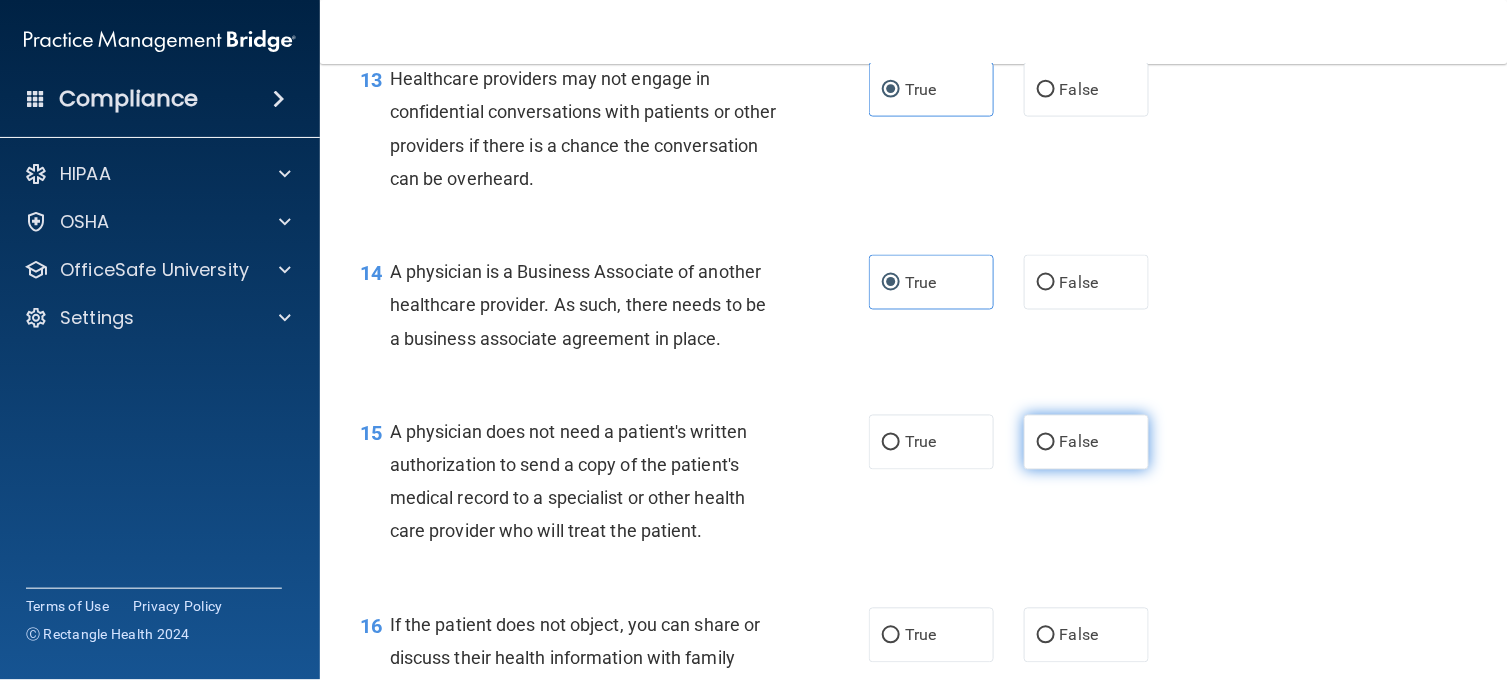 click on "False" at bounding box center (1086, 442) 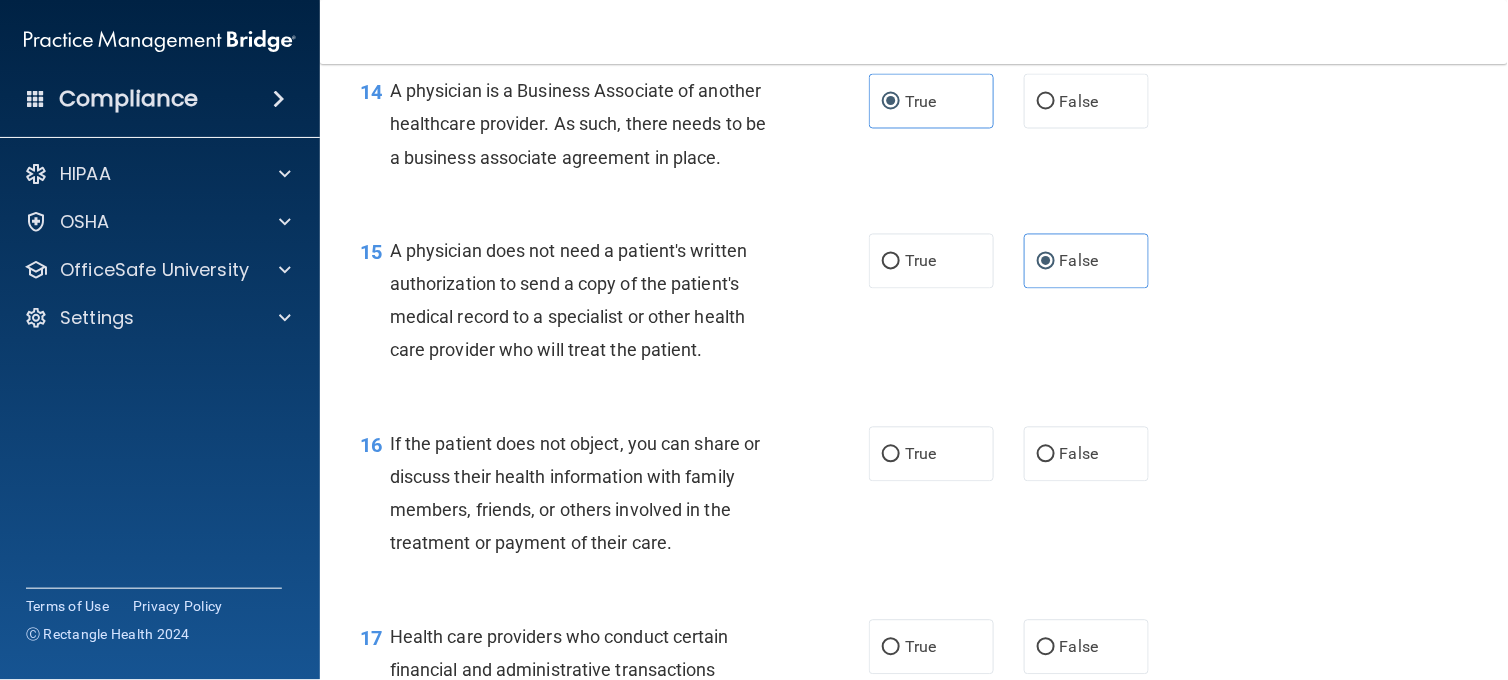 scroll, scrollTop: 2533, scrollLeft: 0, axis: vertical 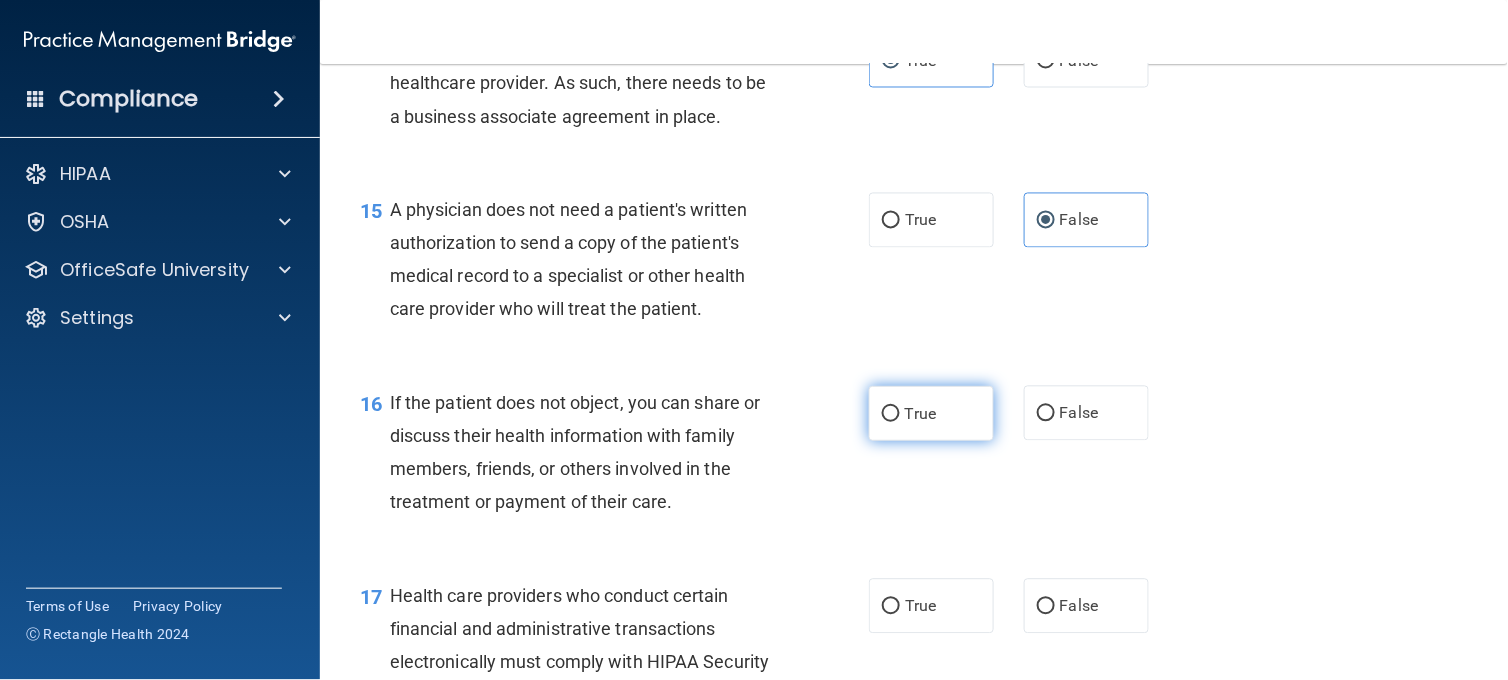 click on "True" at bounding box center [891, 414] 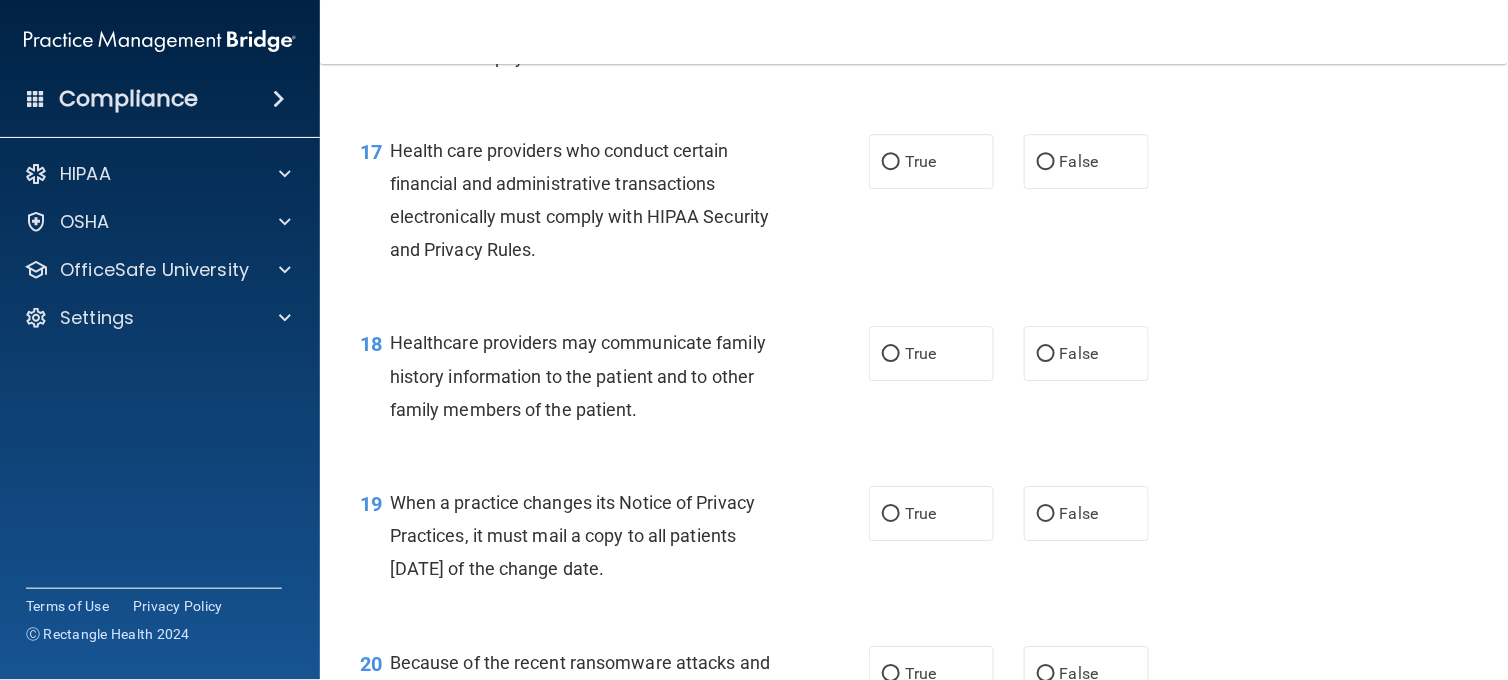 scroll, scrollTop: 3022, scrollLeft: 0, axis: vertical 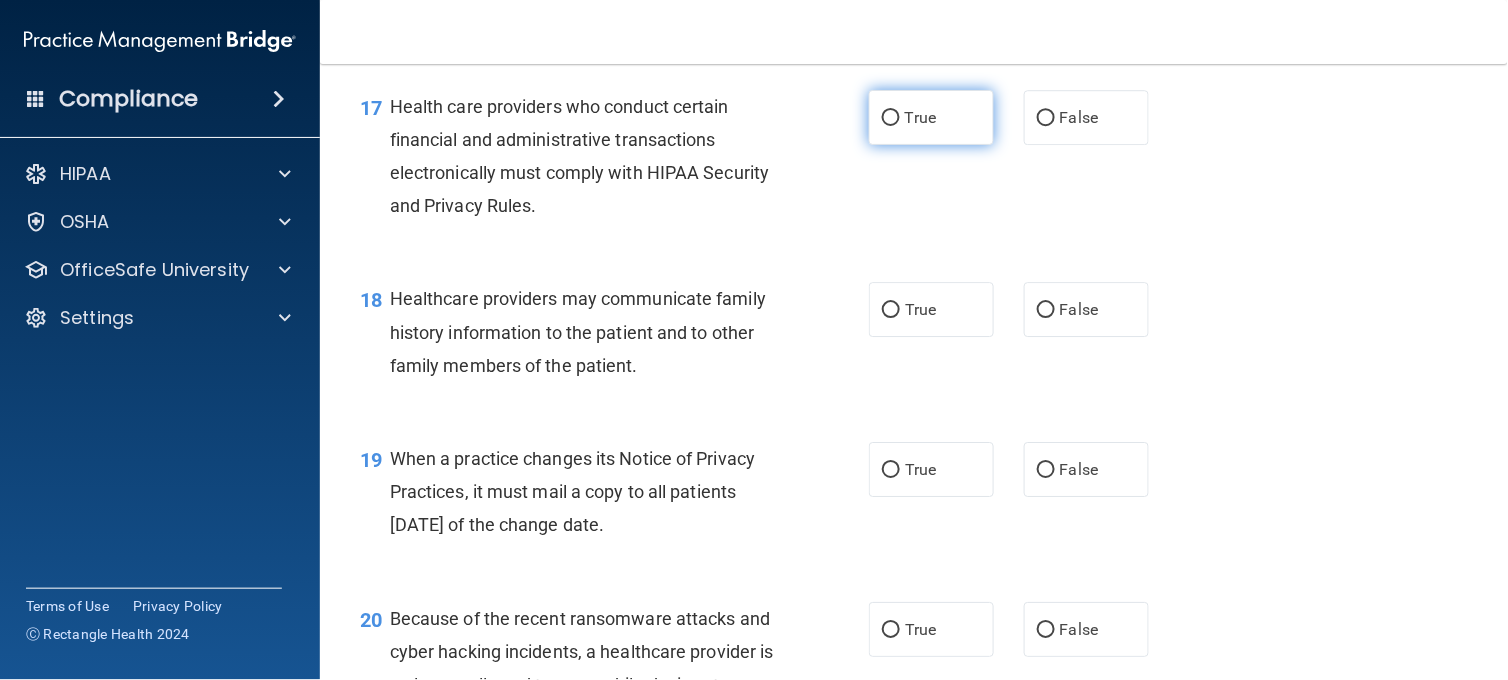 click on "True" at bounding box center [931, 117] 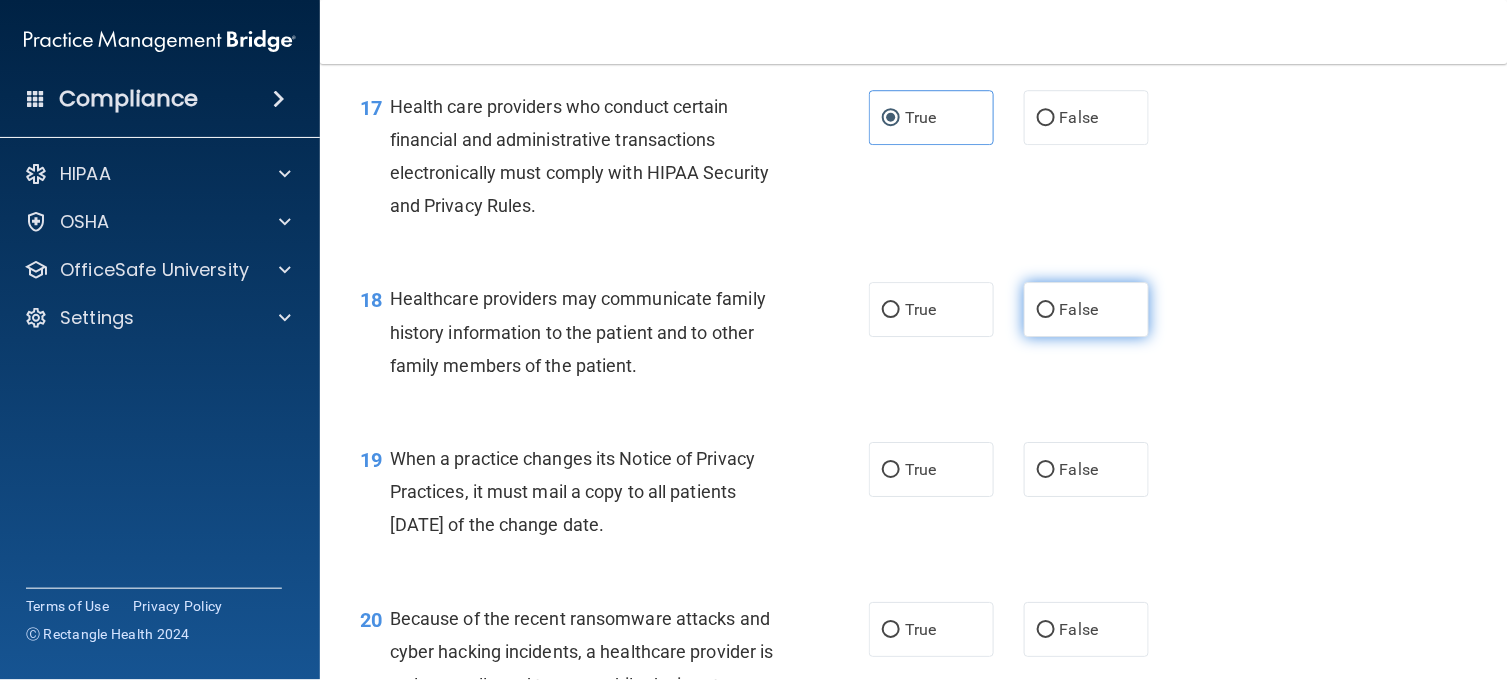 click on "False" at bounding box center [1086, 309] 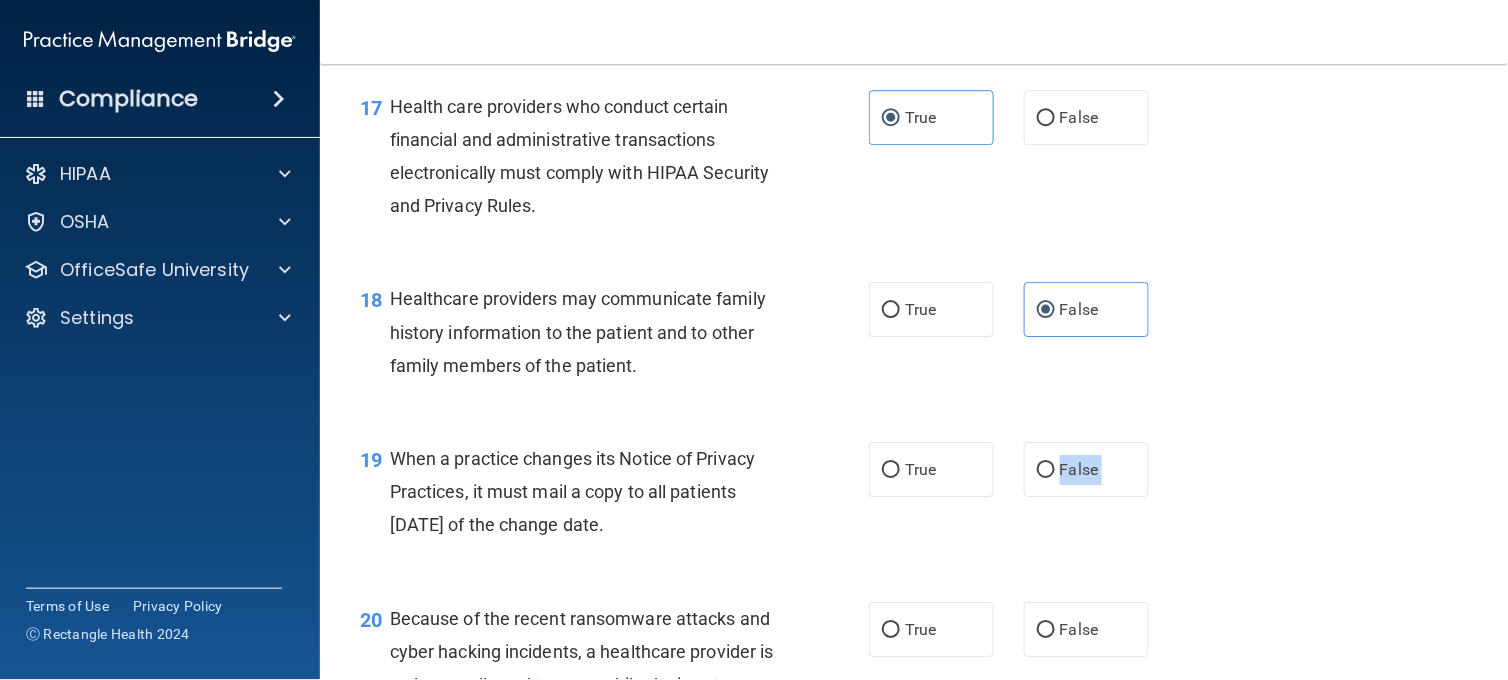 drag, startPoint x: 927, startPoint y: 517, endPoint x: 1364, endPoint y: 615, distance: 447.85376 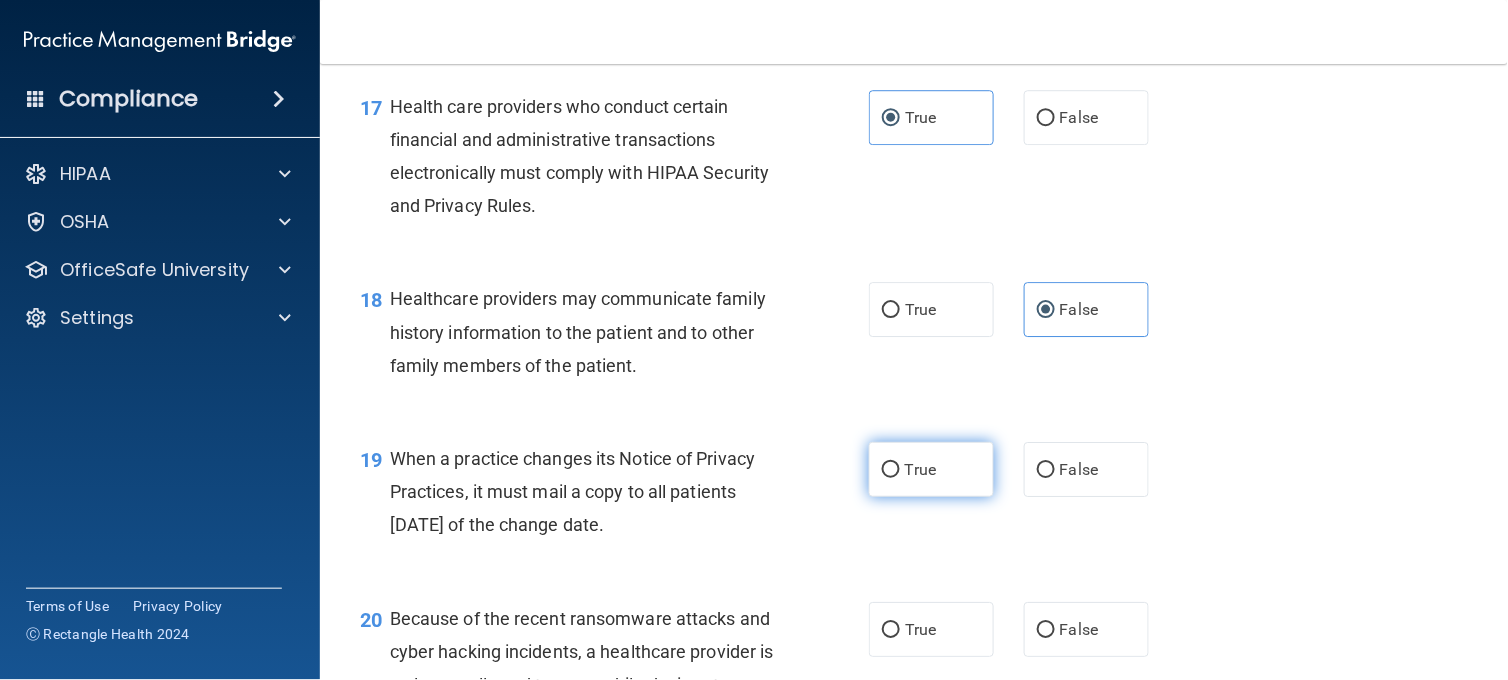 click on "True" at bounding box center [931, 469] 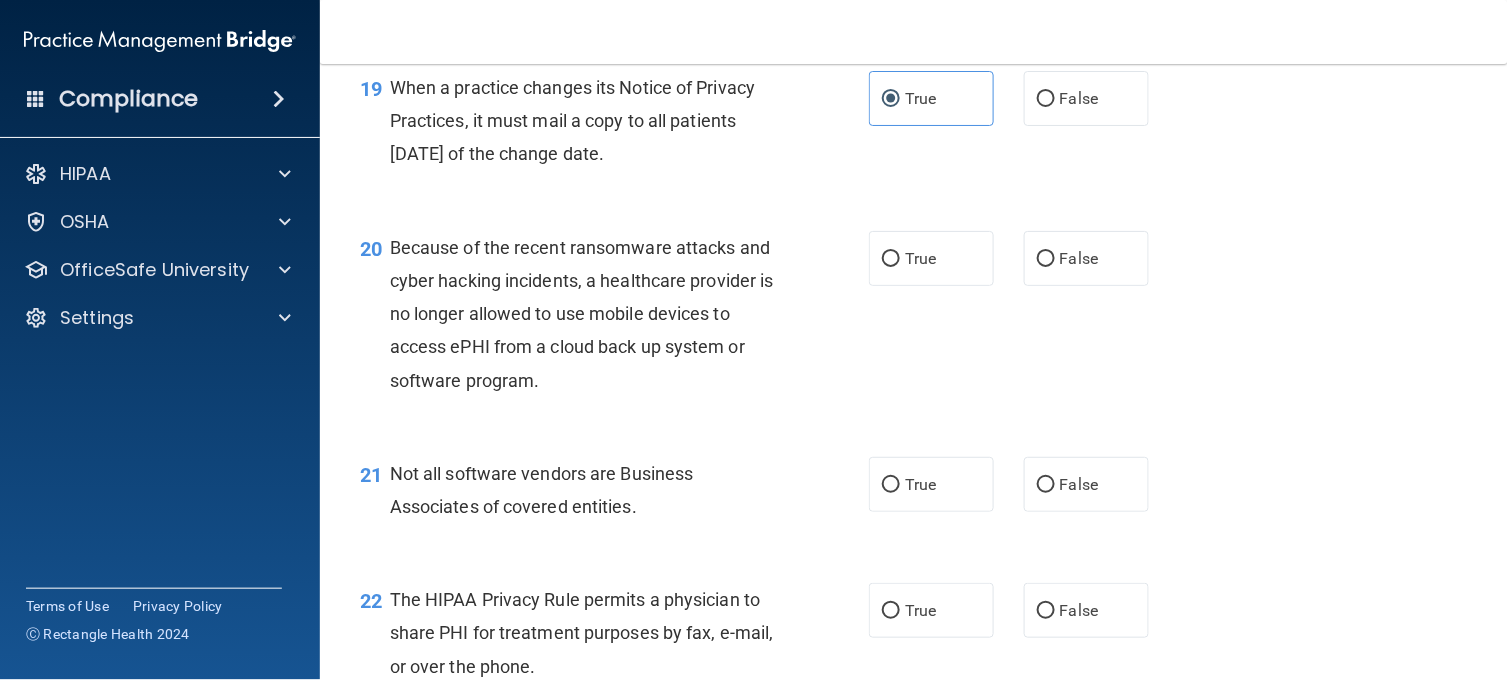 scroll, scrollTop: 3437, scrollLeft: 0, axis: vertical 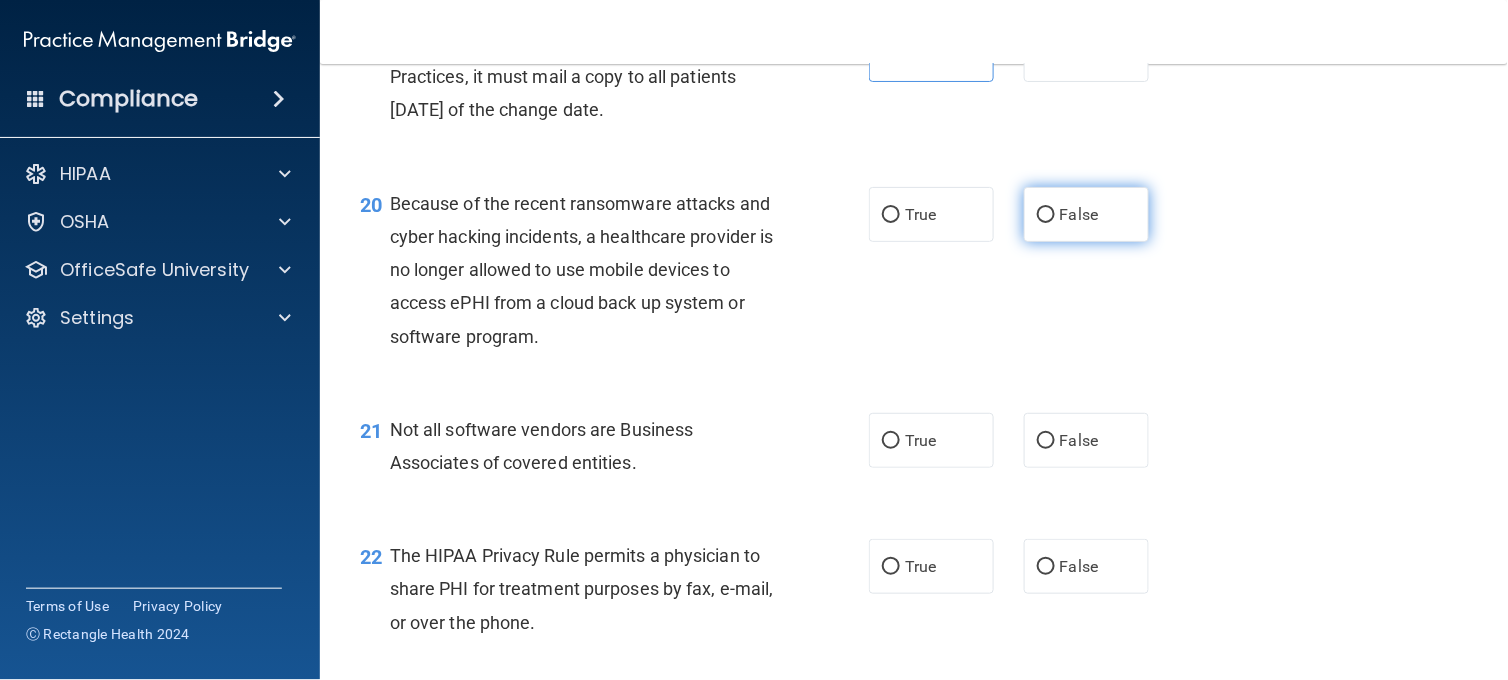 click on "False" at bounding box center [1079, 214] 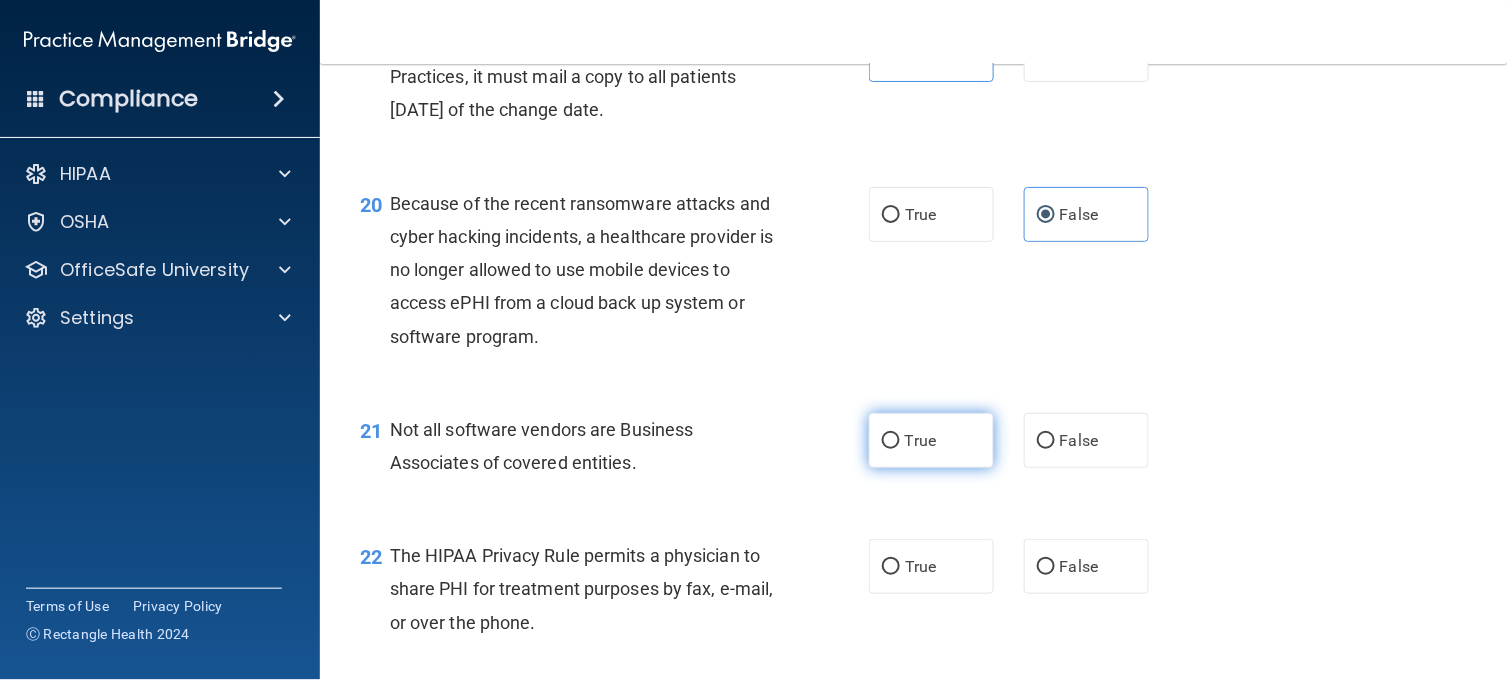 click on "True" at bounding box center [931, 440] 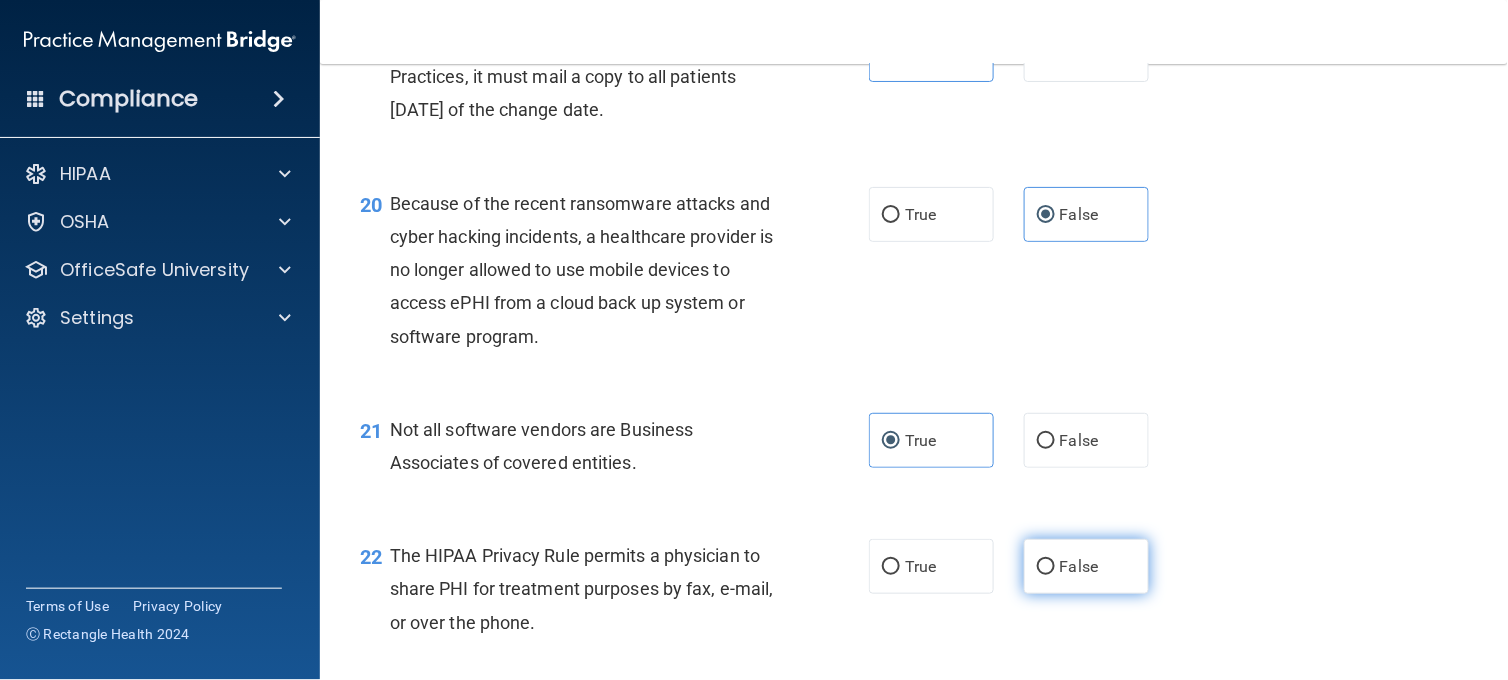 click on "False" at bounding box center (1086, 566) 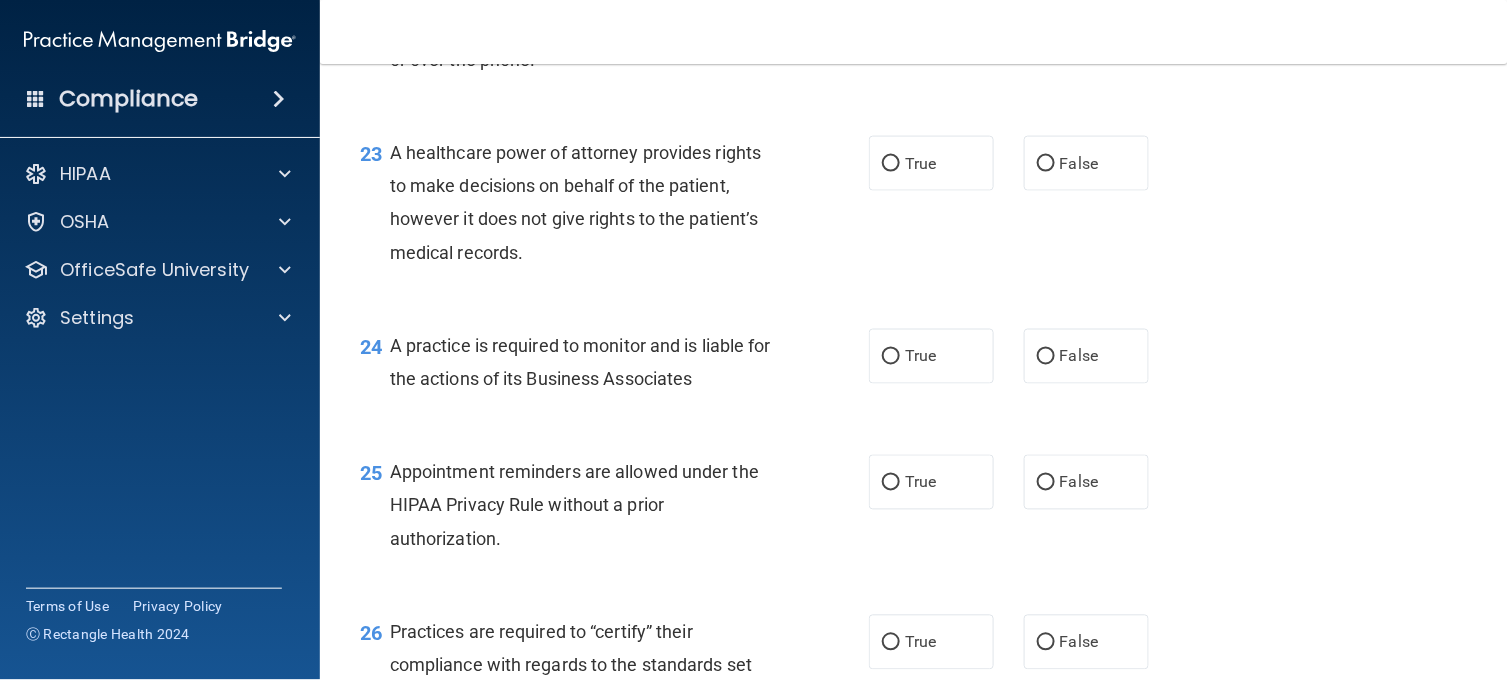 scroll, scrollTop: 4044, scrollLeft: 0, axis: vertical 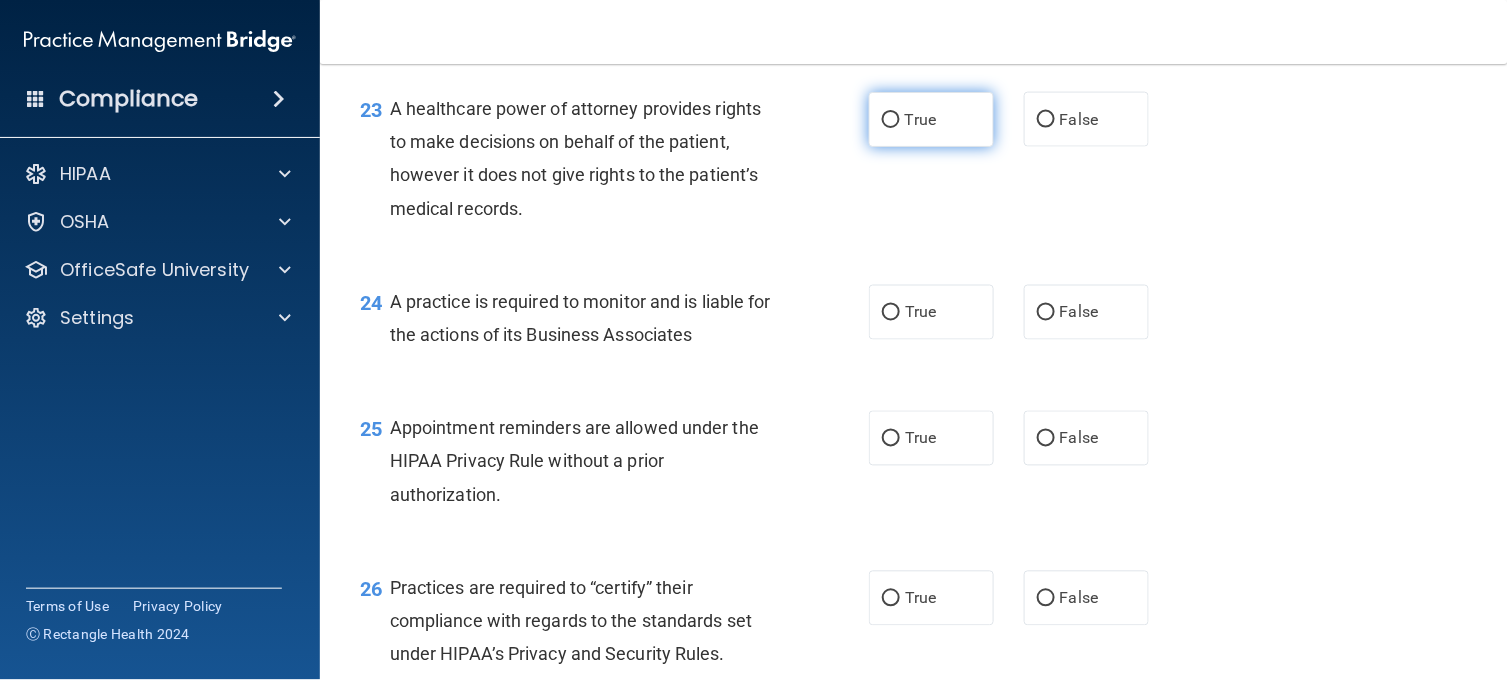 click on "True" at bounding box center [931, 119] 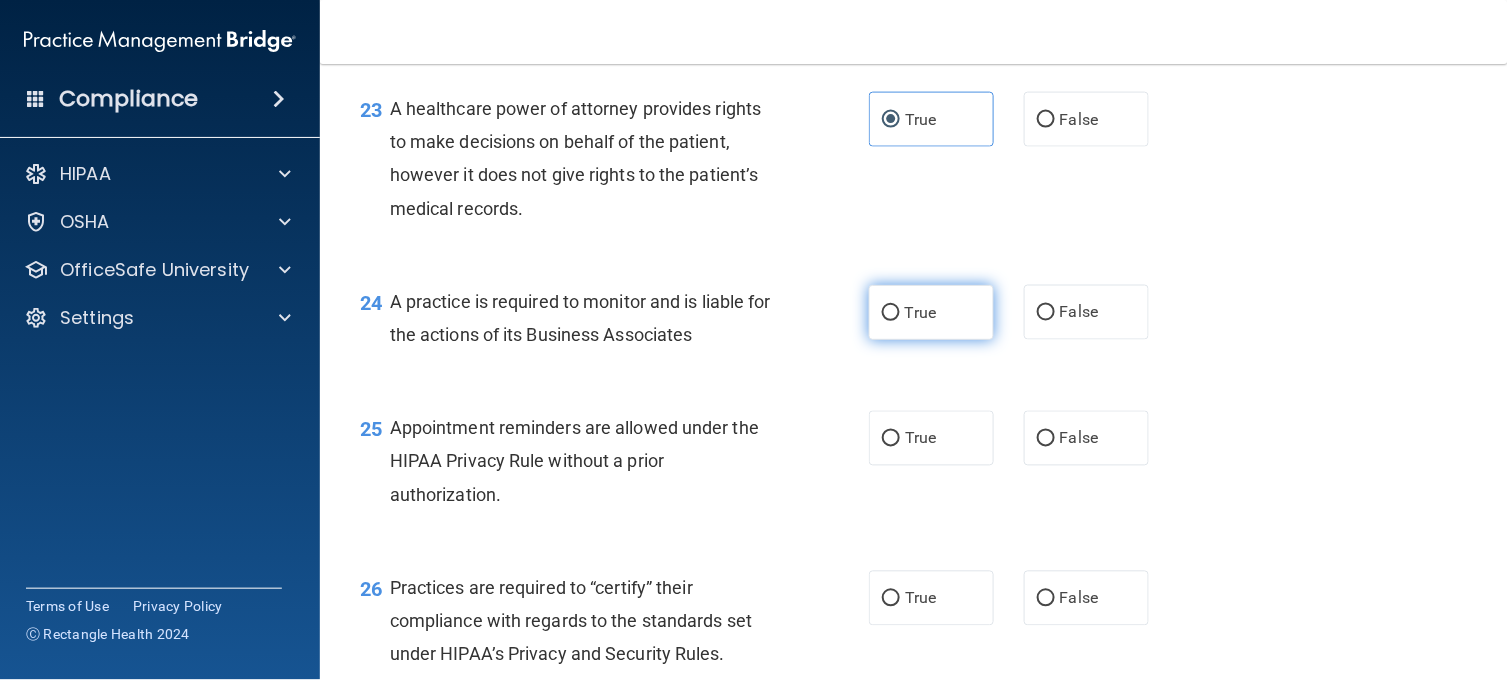 click on "True" at bounding box center [920, 312] 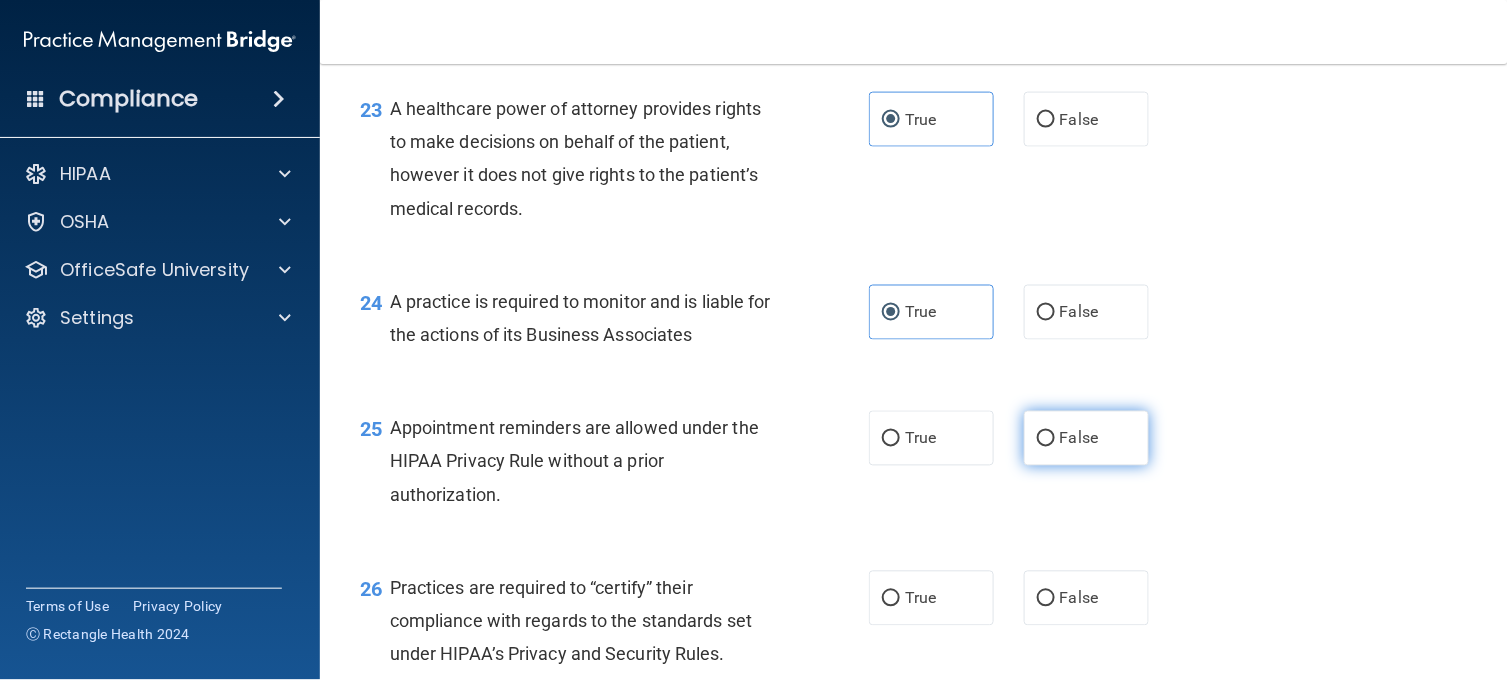 click on "False" at bounding box center [1079, 438] 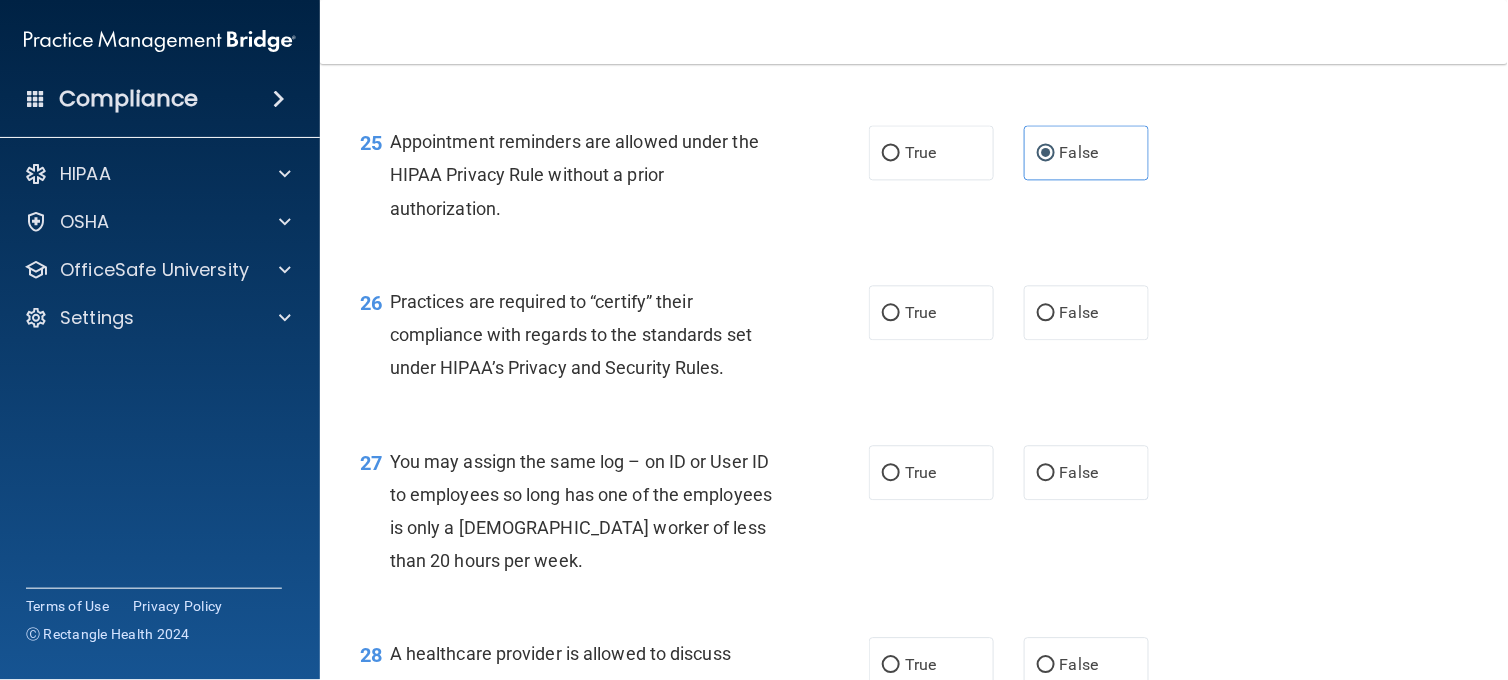 scroll, scrollTop: 4355, scrollLeft: 0, axis: vertical 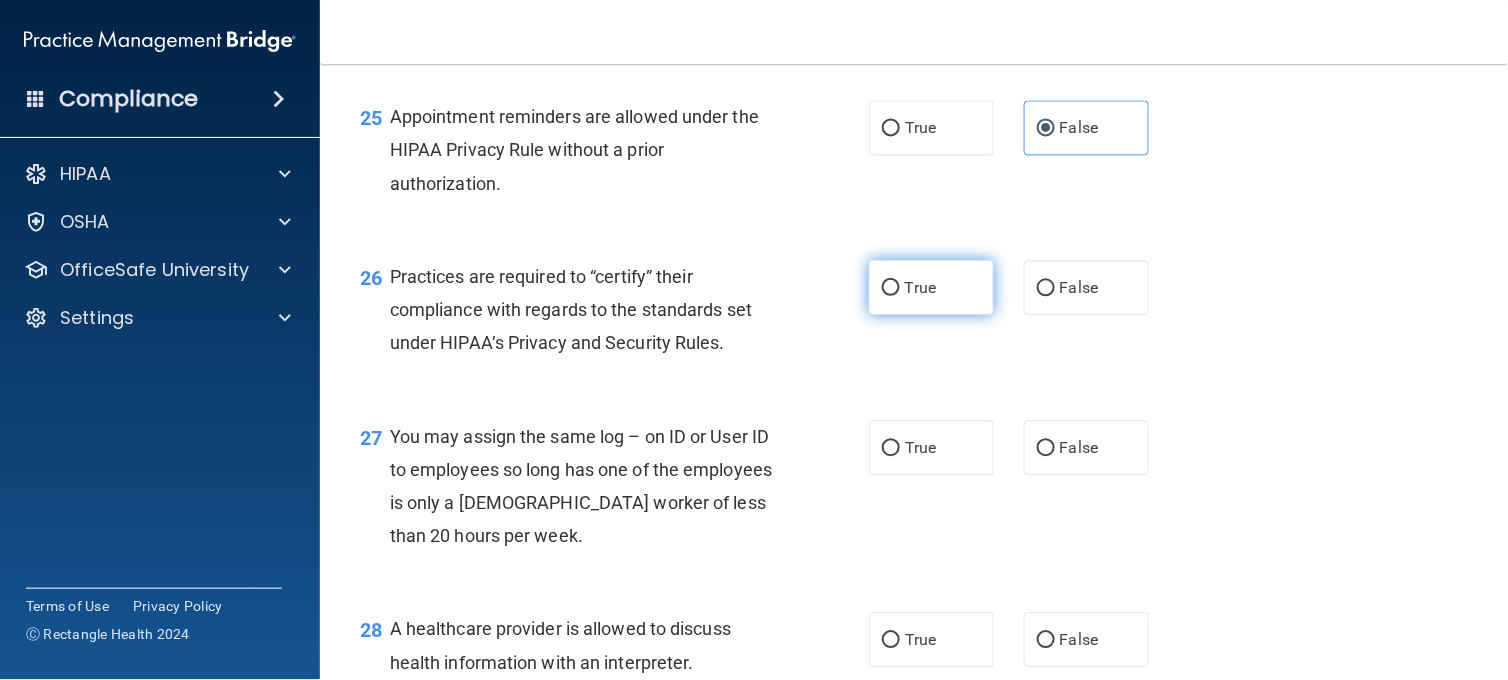 click on "True" at bounding box center (931, 287) 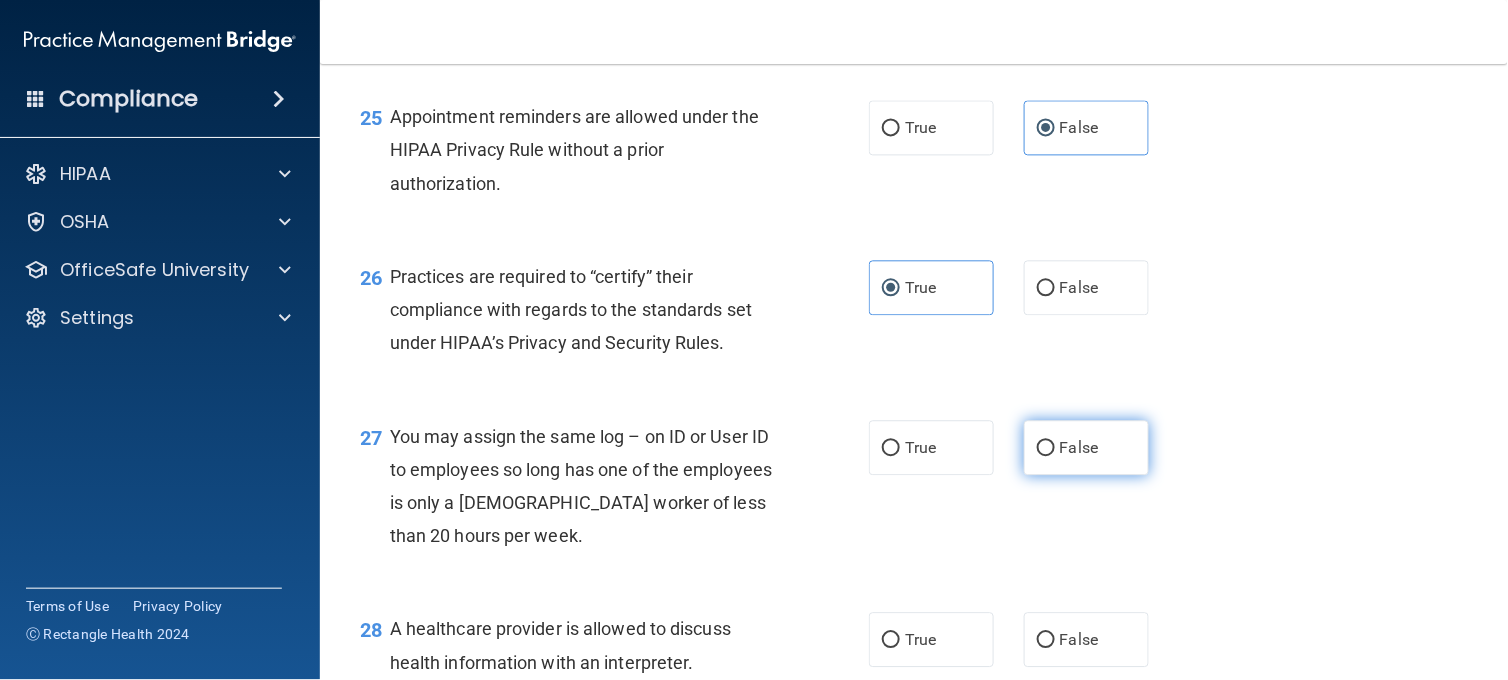 click on "False" at bounding box center [1086, 447] 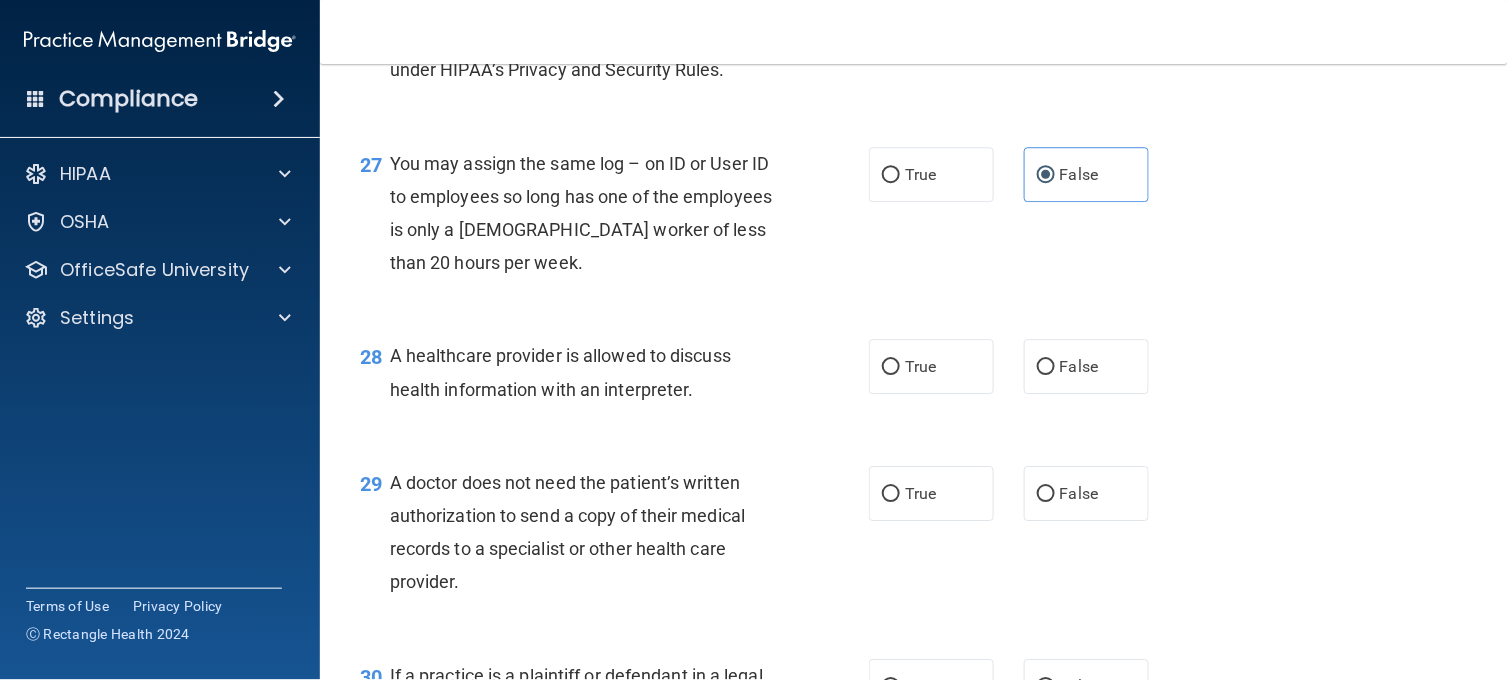 scroll, scrollTop: 4666, scrollLeft: 0, axis: vertical 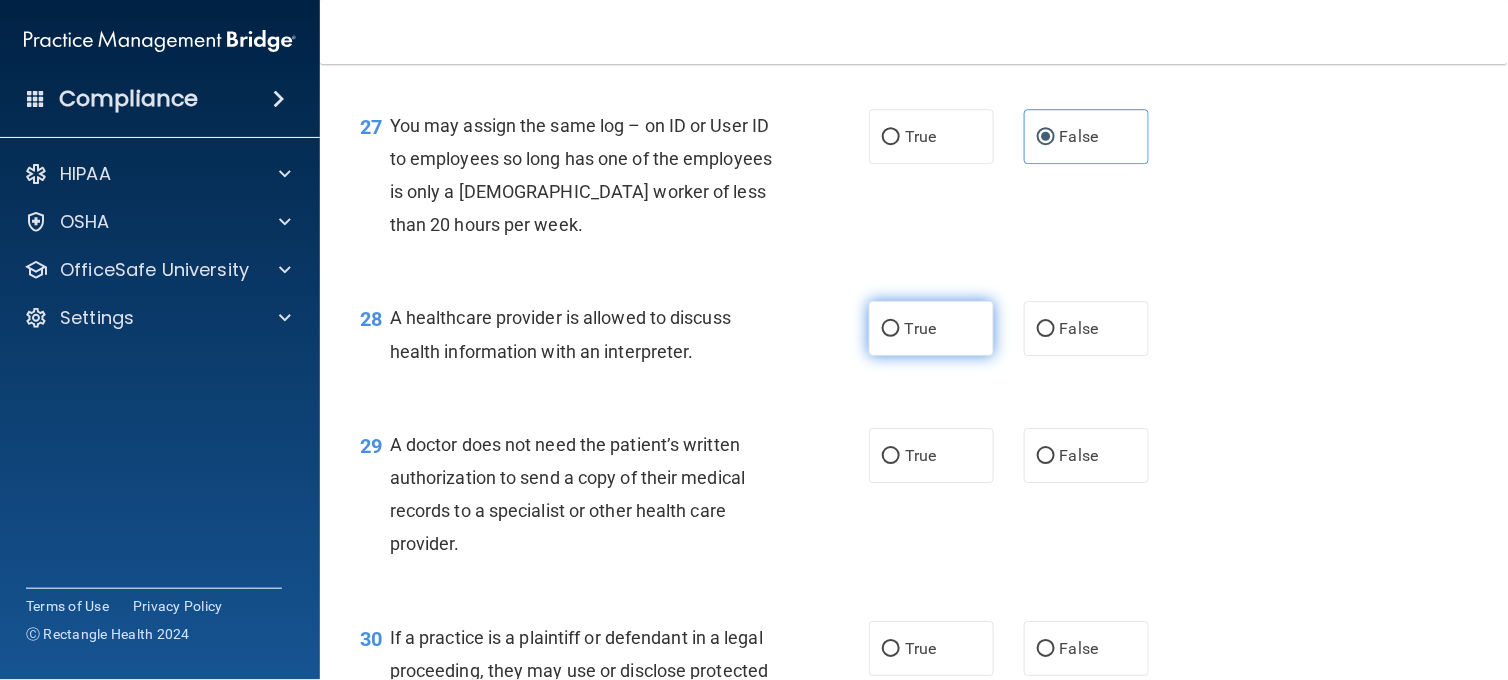 click on "True" at bounding box center [920, 328] 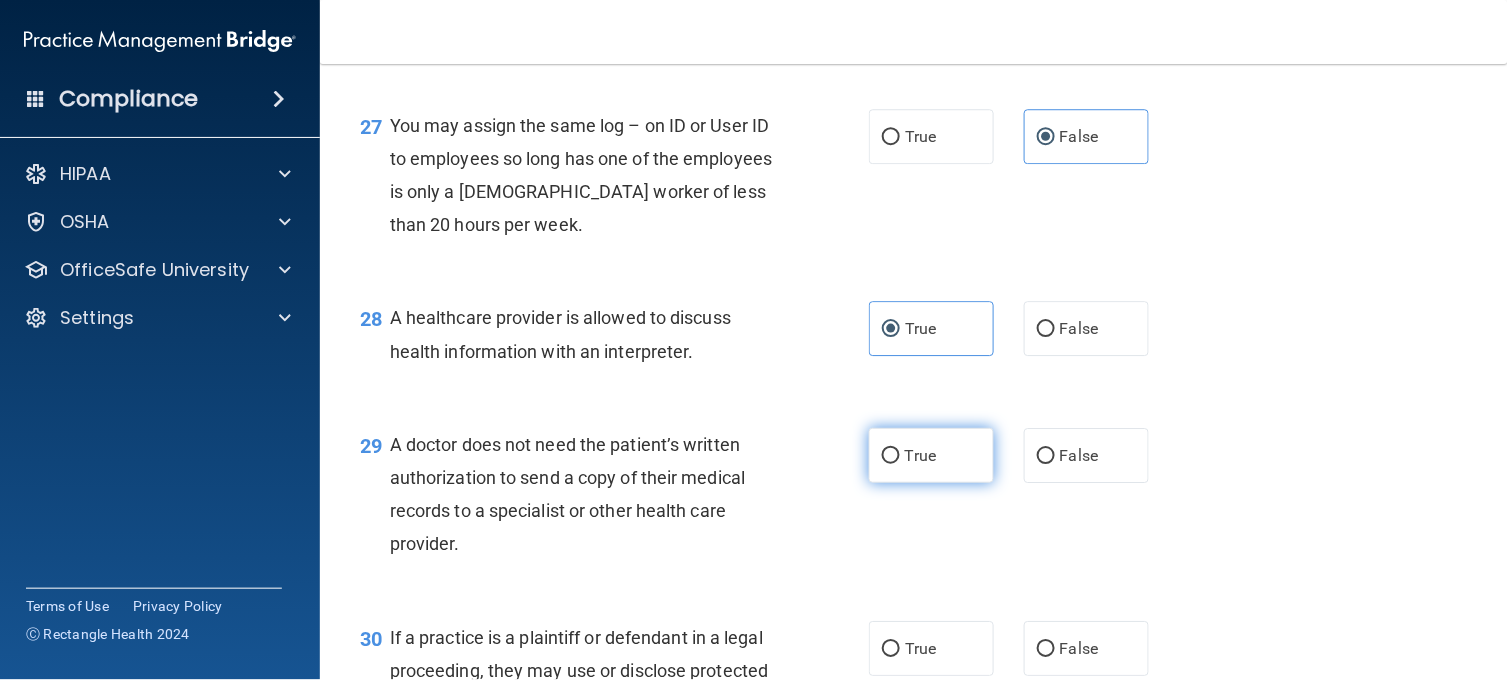 click on "True" at bounding box center (931, 455) 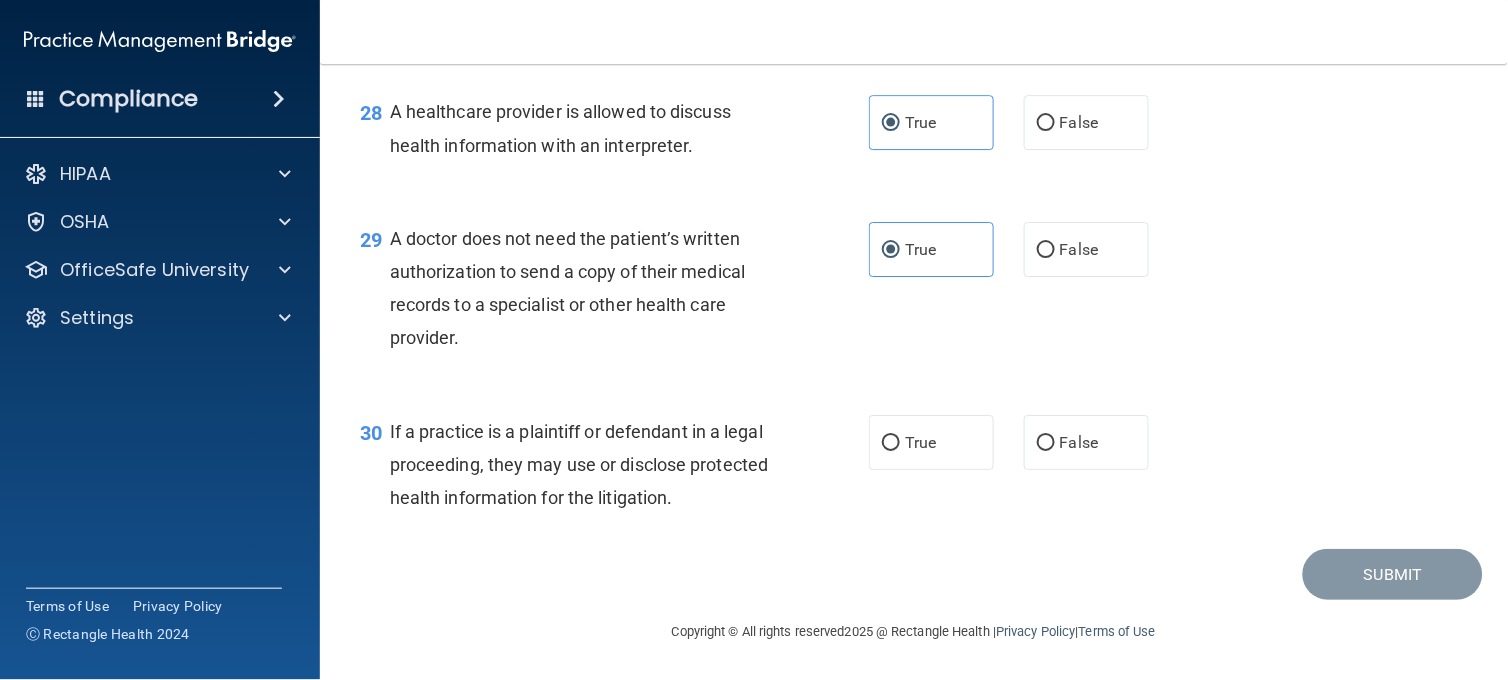 scroll, scrollTop: 4906, scrollLeft: 0, axis: vertical 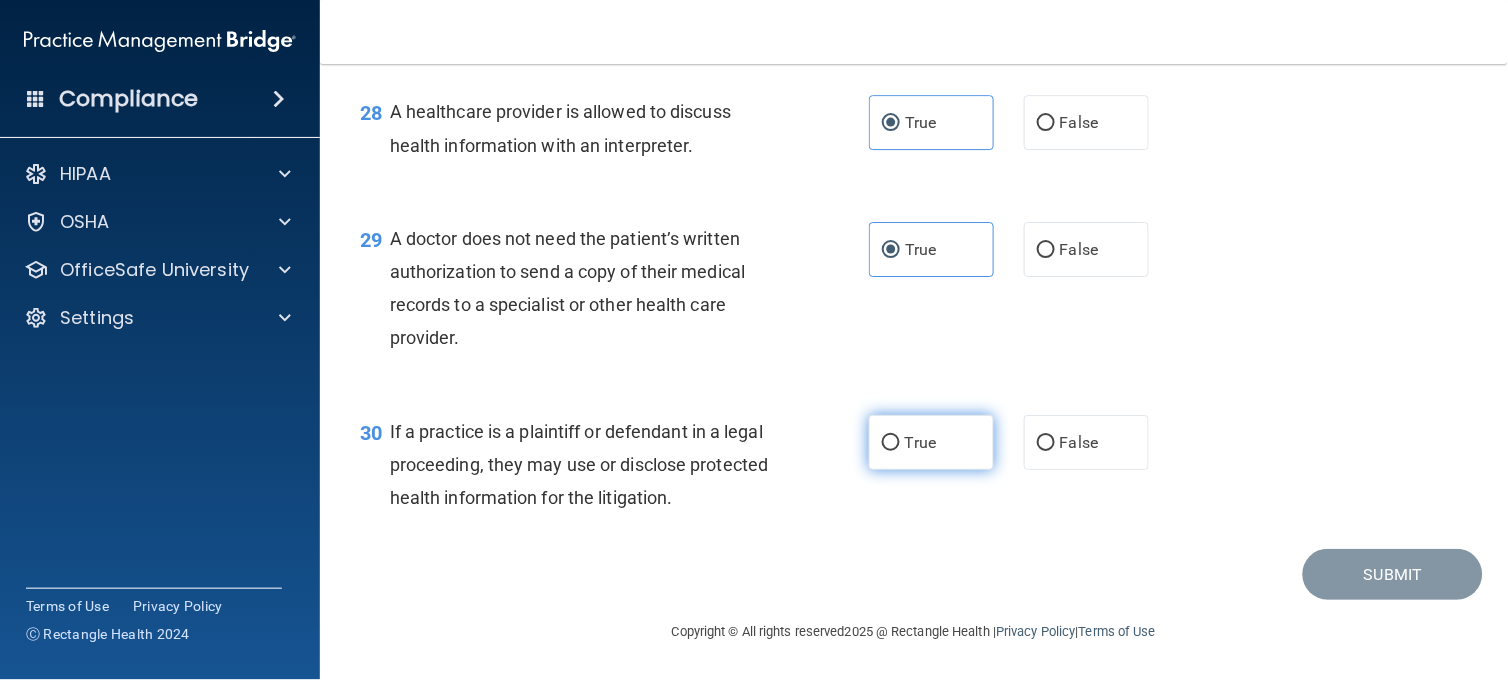click on "True" at bounding box center [931, 442] 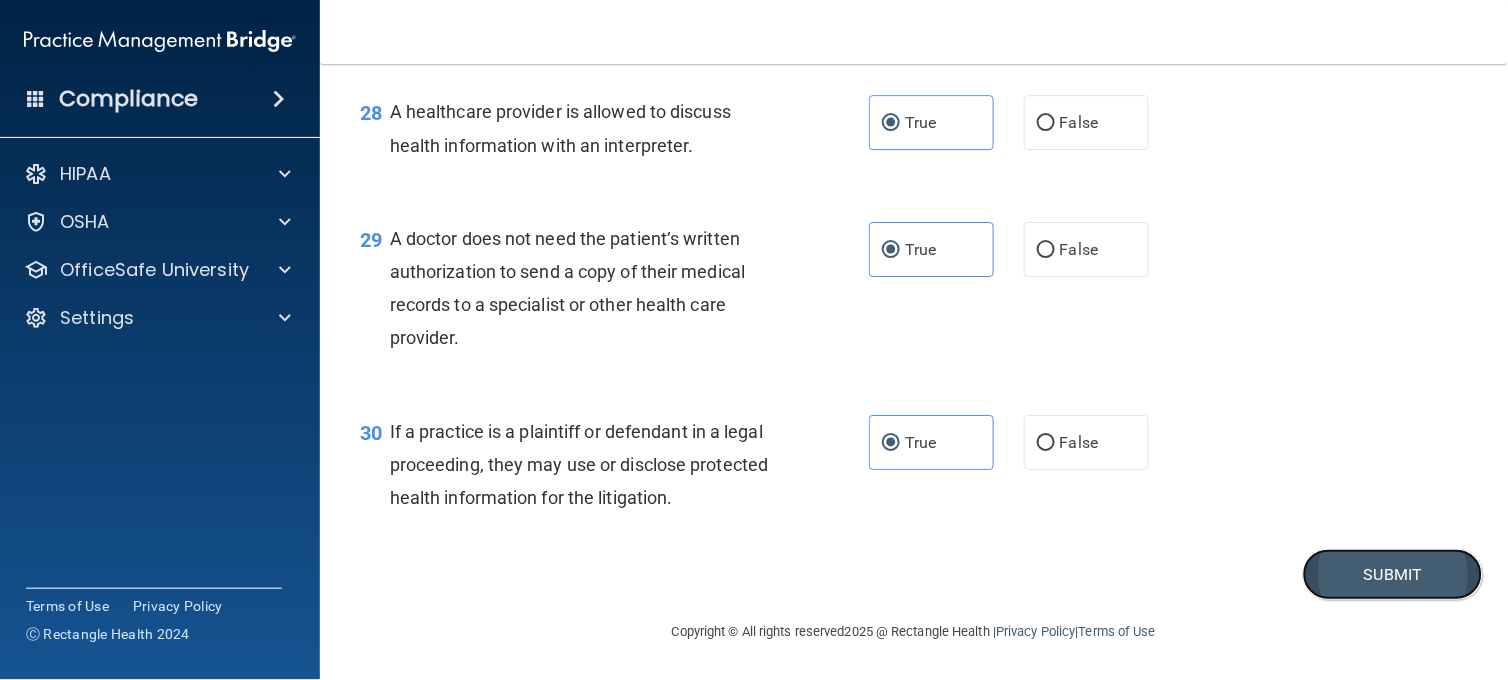 click on "Submit" at bounding box center [1393, 574] 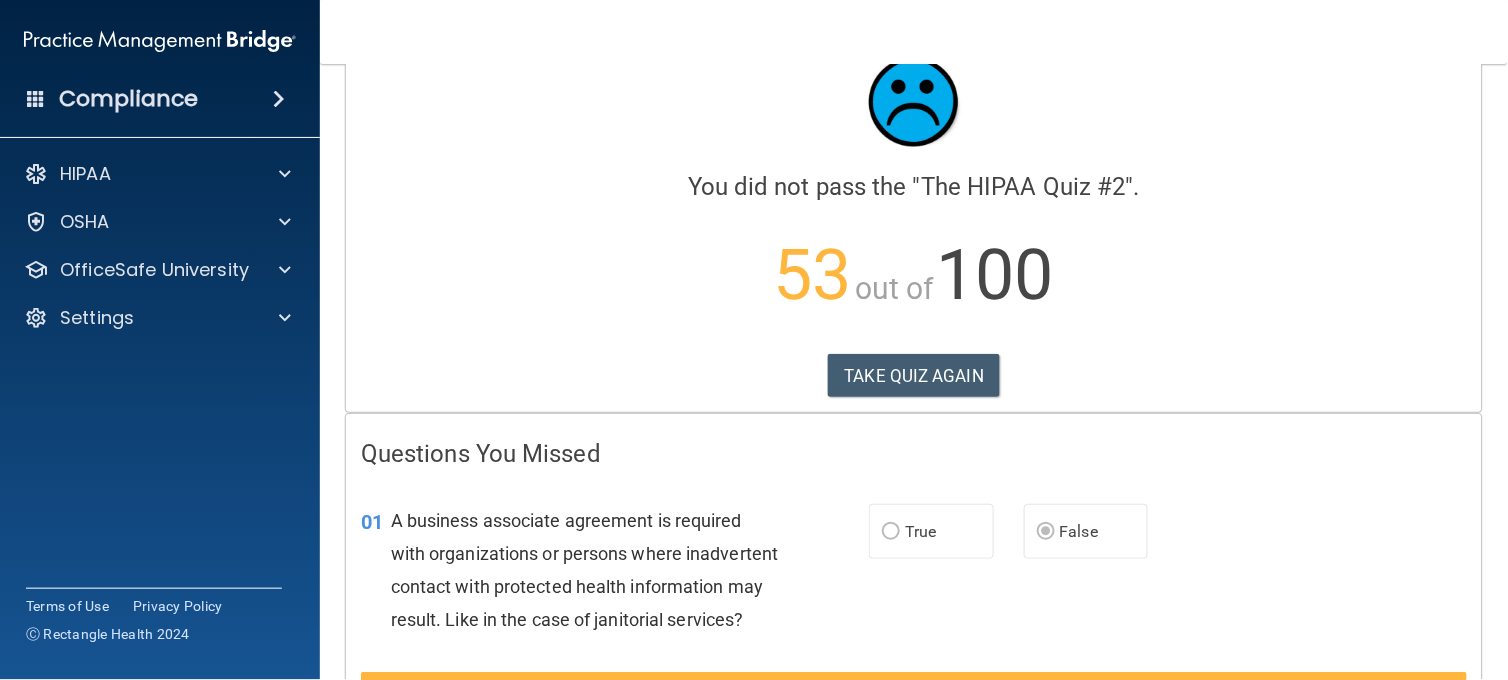 scroll, scrollTop: 0, scrollLeft: 0, axis: both 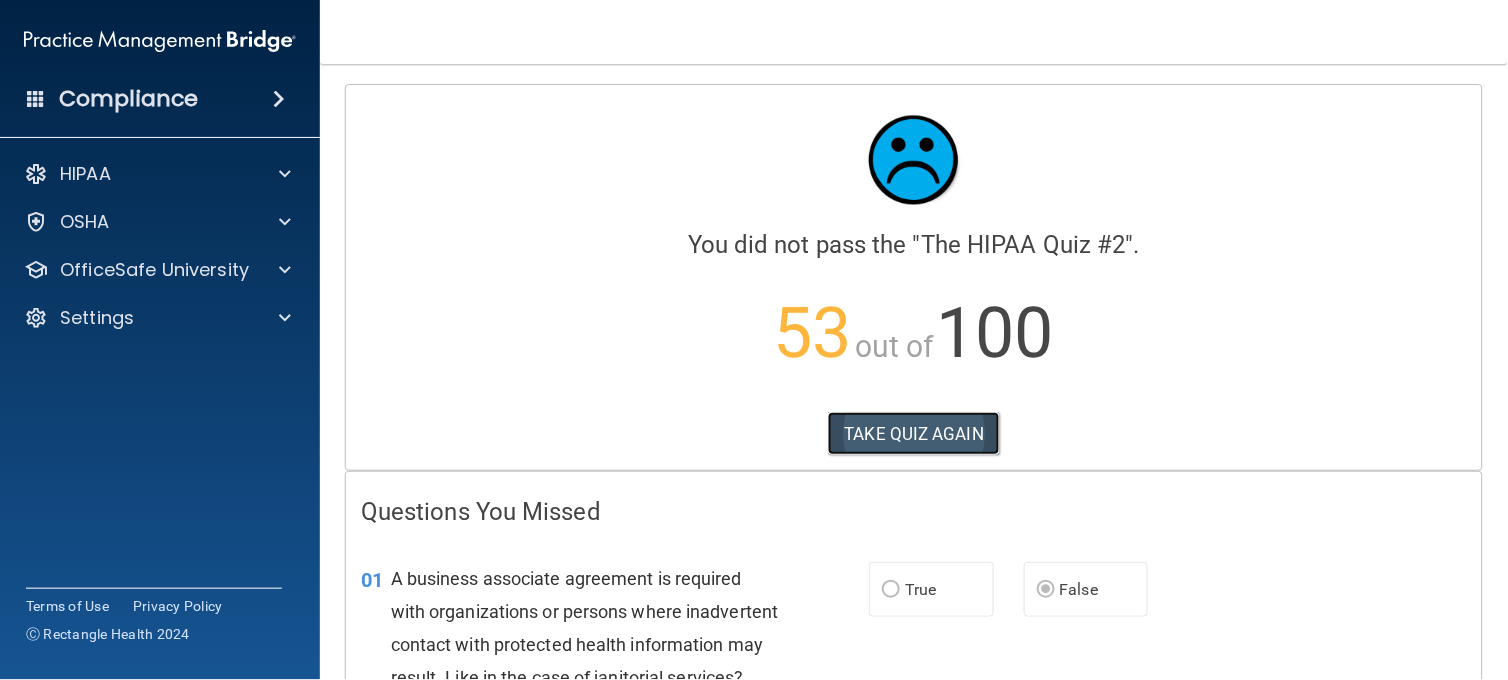 click on "TAKE QUIZ AGAIN" at bounding box center (914, 434) 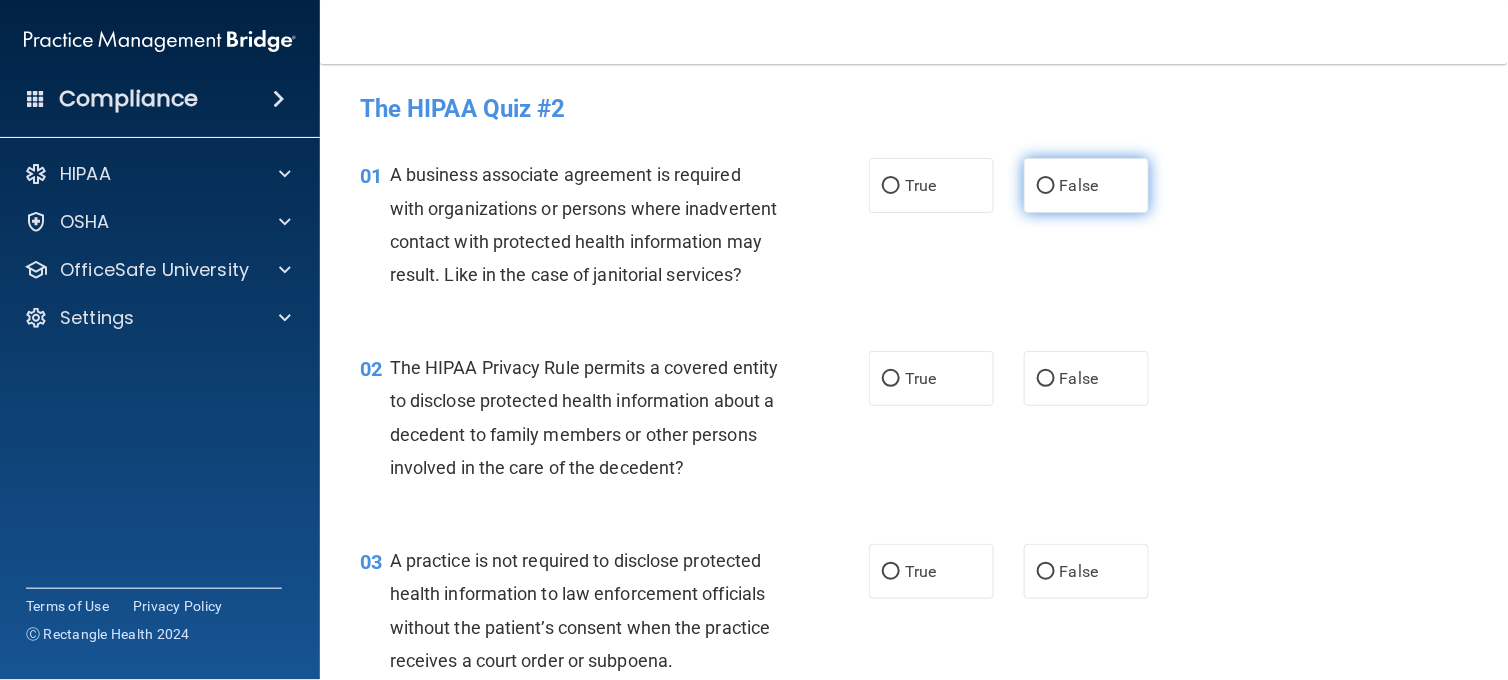 click on "False" at bounding box center (1086, 185) 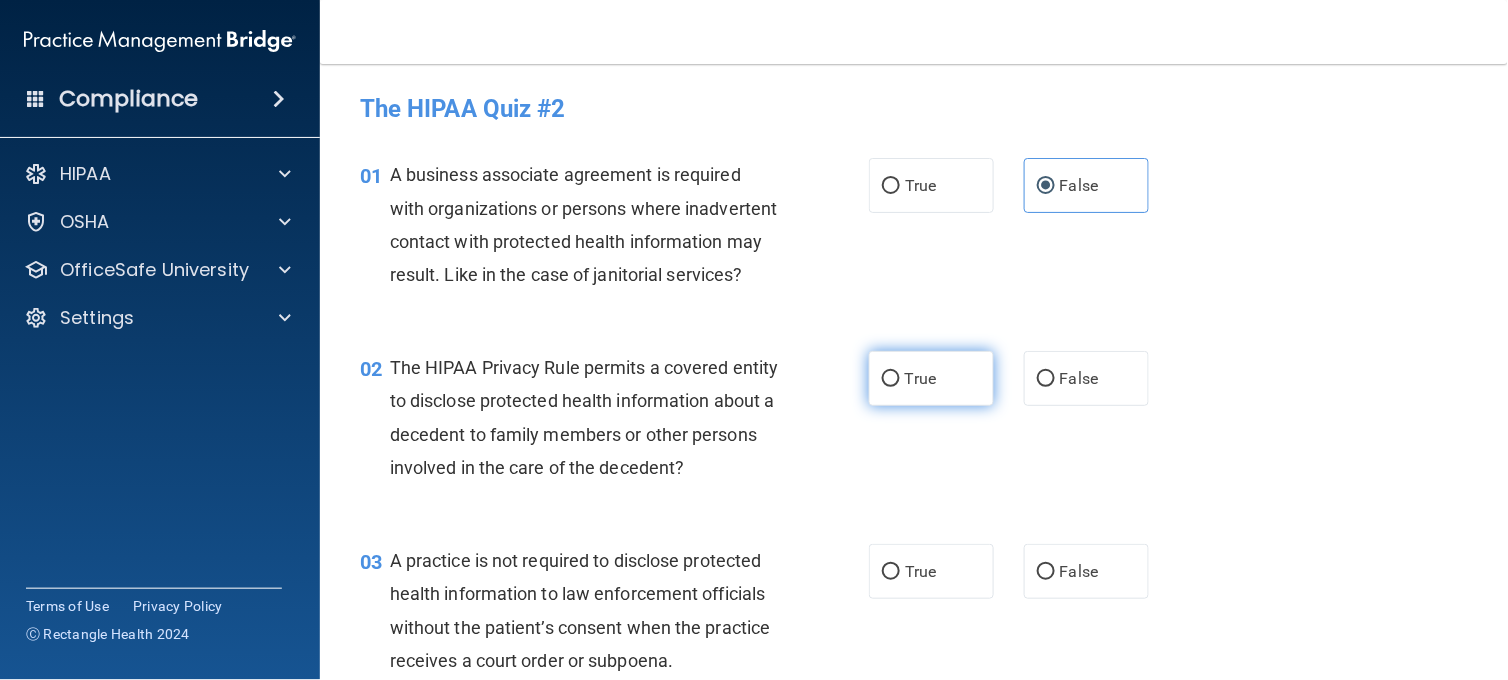 click on "True" at bounding box center (931, 378) 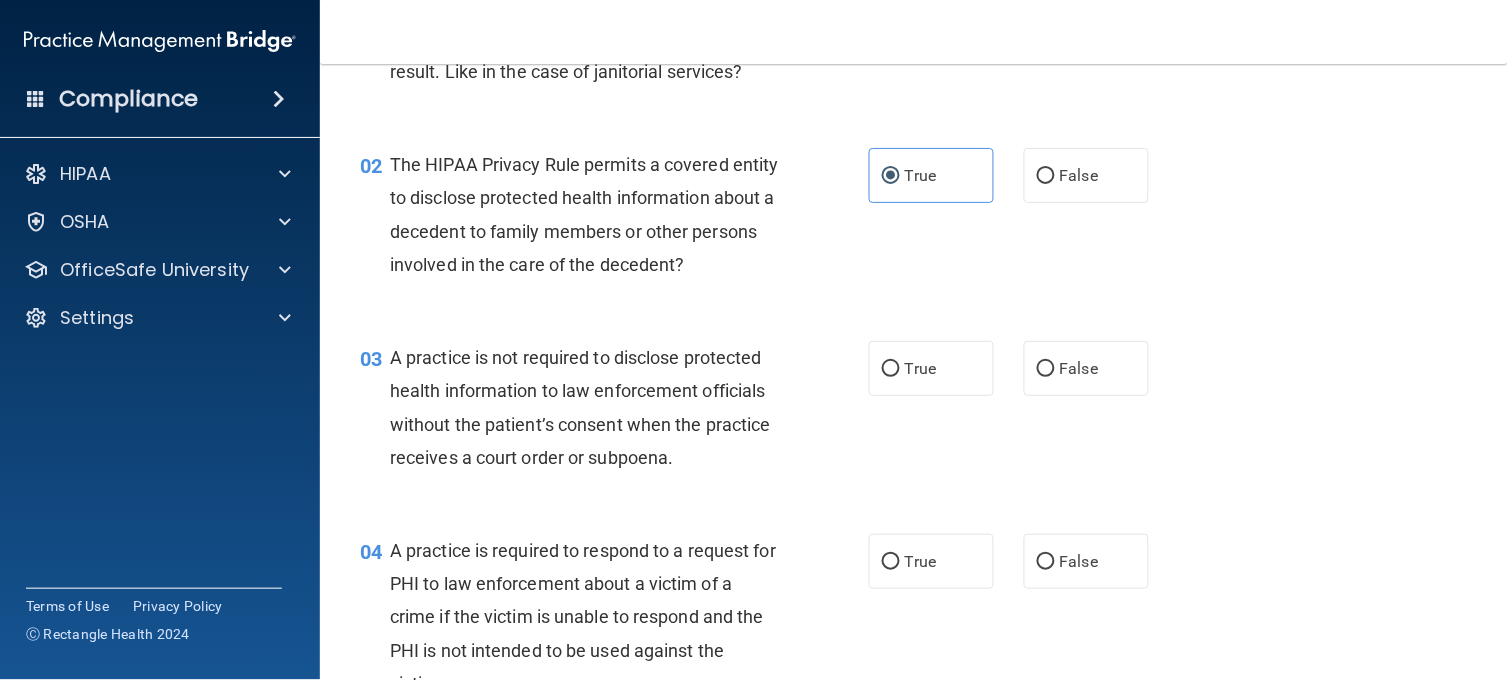 scroll, scrollTop: 222, scrollLeft: 0, axis: vertical 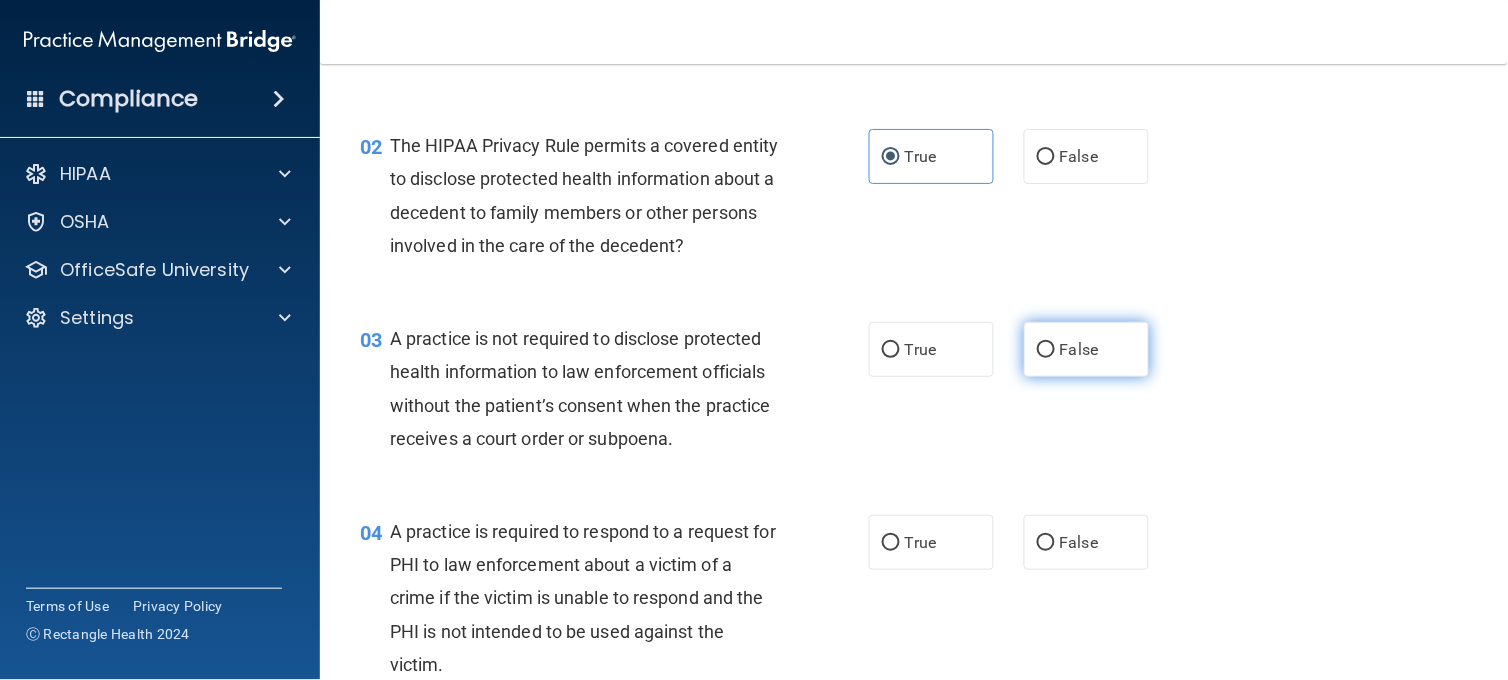 click on "False" at bounding box center (1079, 349) 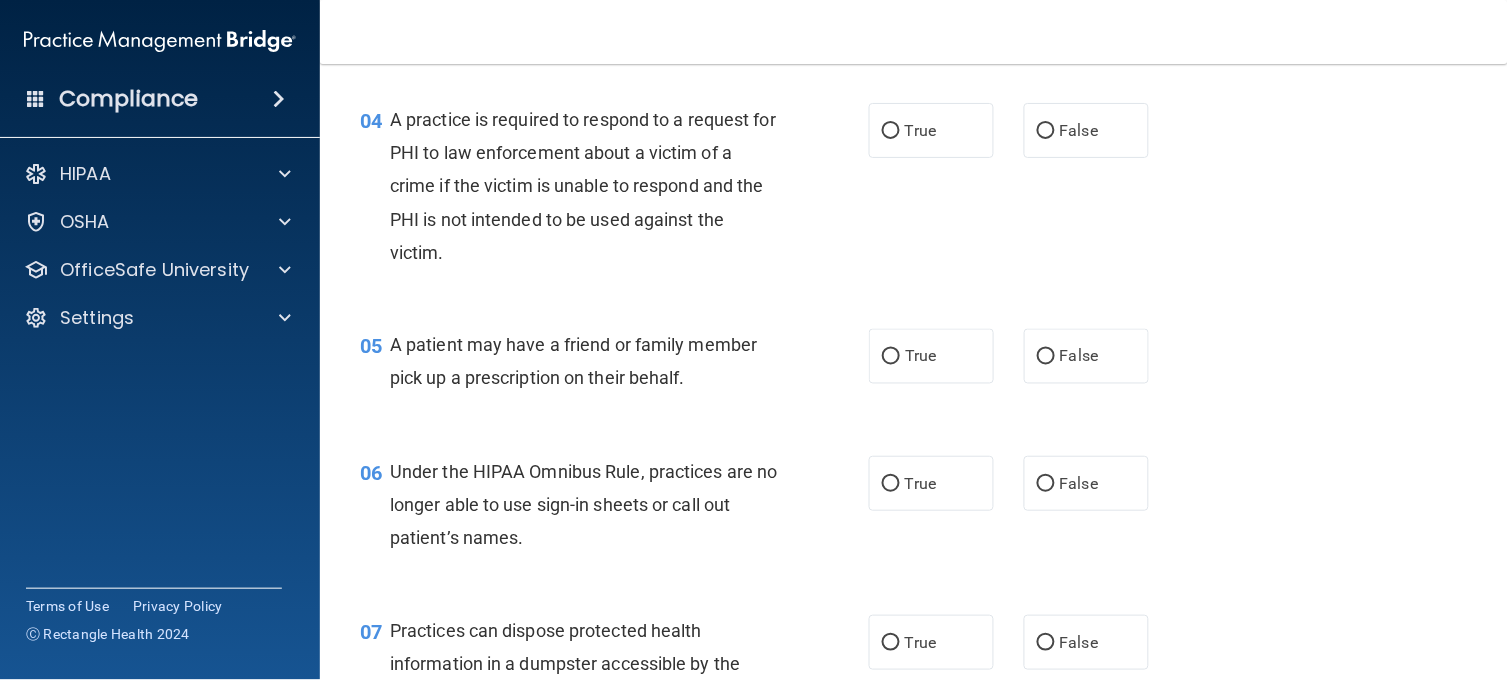 scroll, scrollTop: 666, scrollLeft: 0, axis: vertical 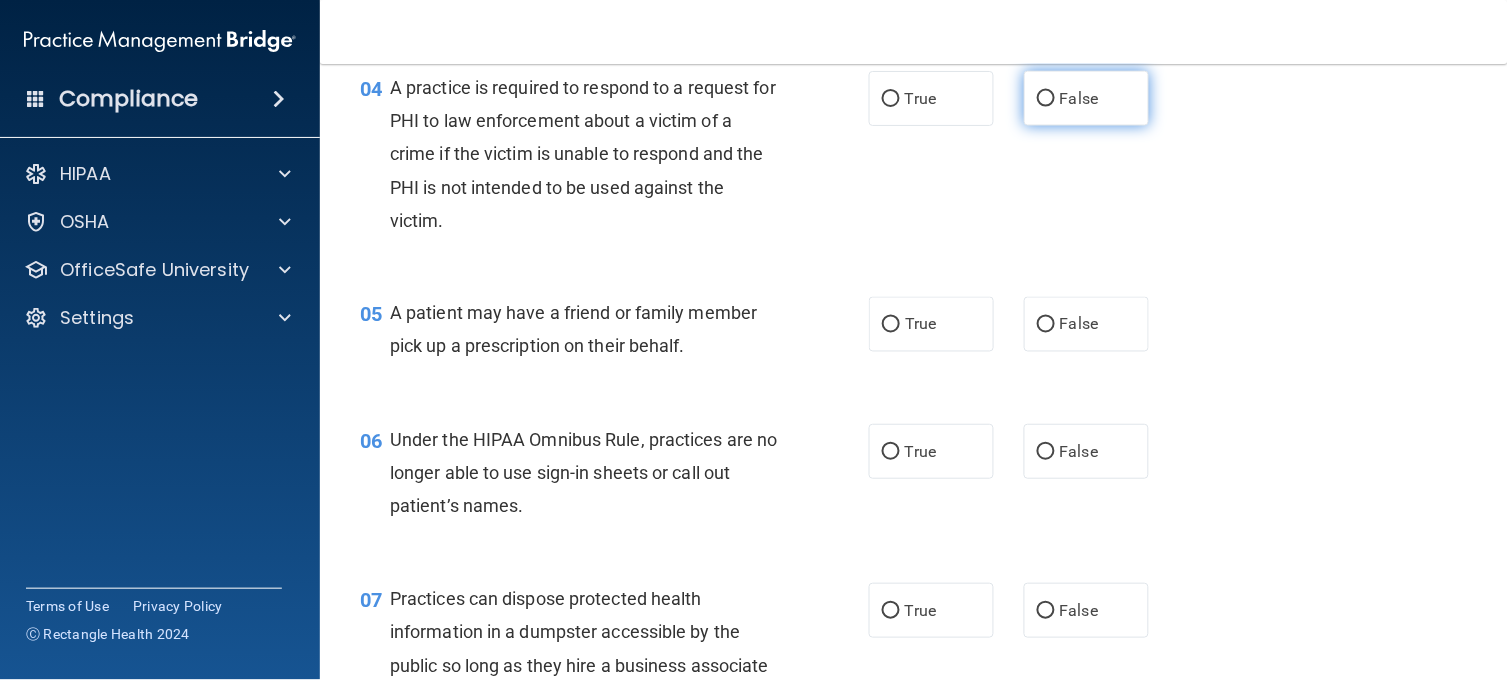 click on "False" at bounding box center [1086, 98] 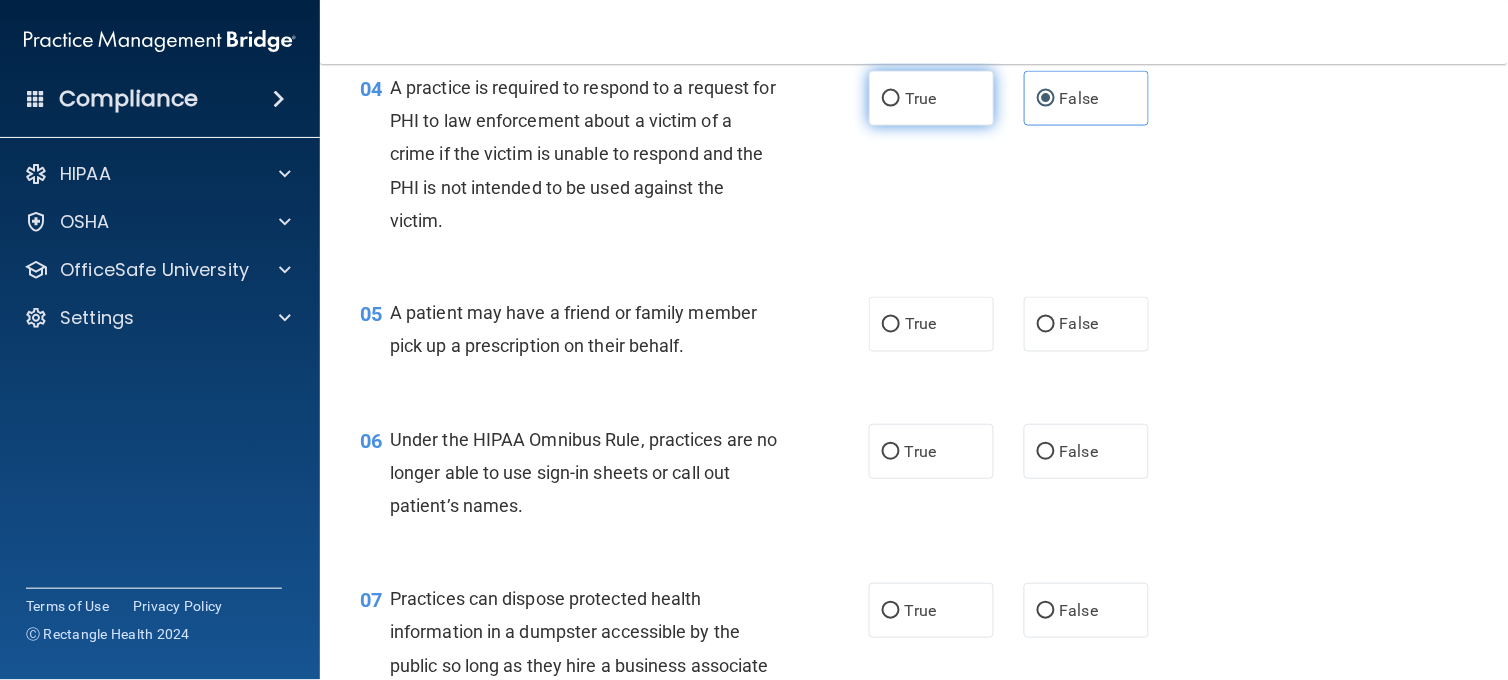 click on "True" at bounding box center (920, 98) 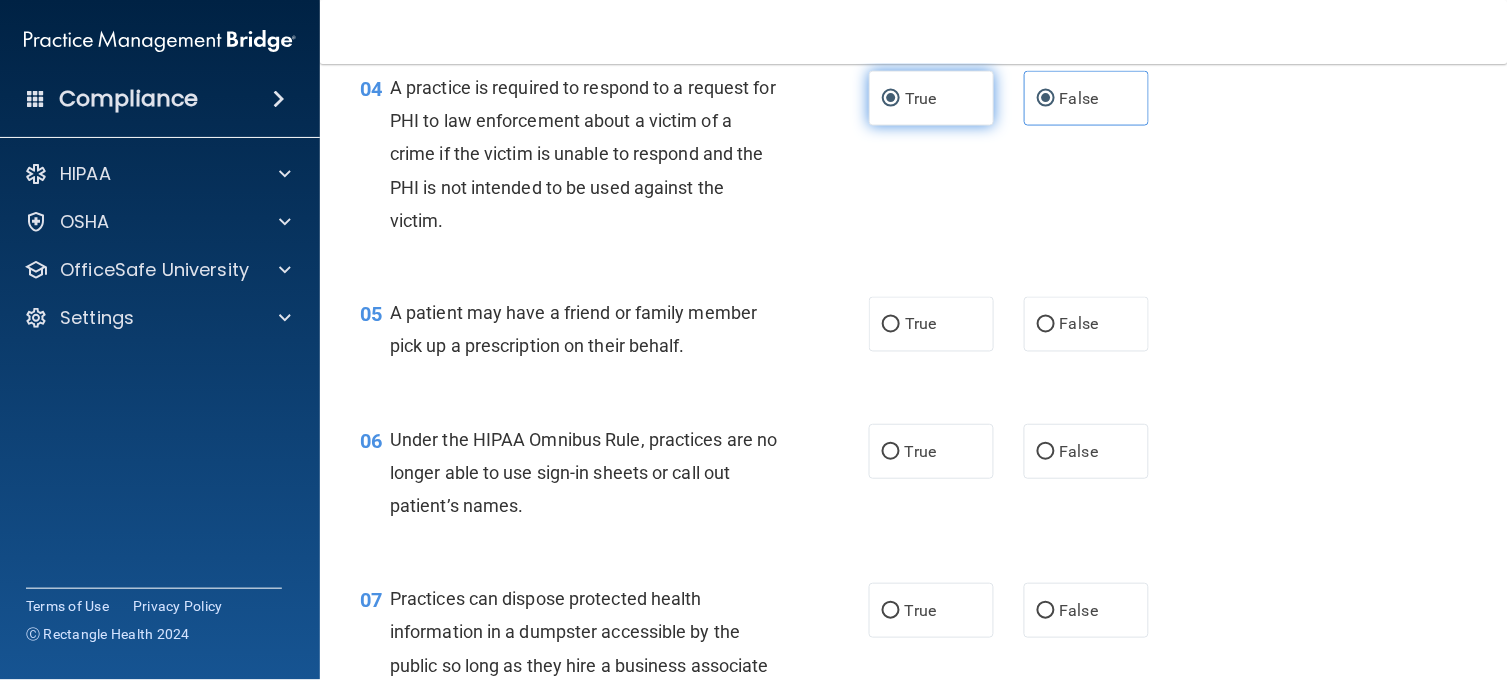 radio on "false" 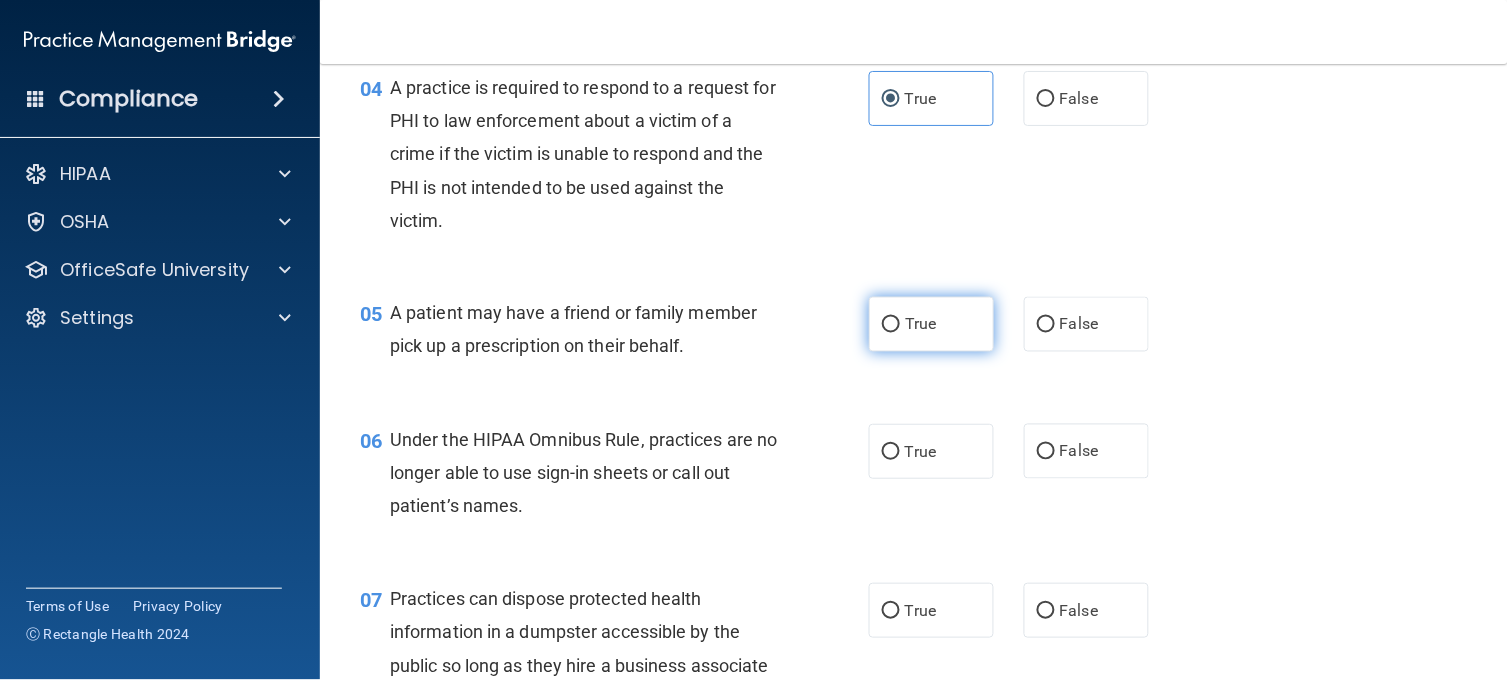 click on "True" at bounding box center [931, 324] 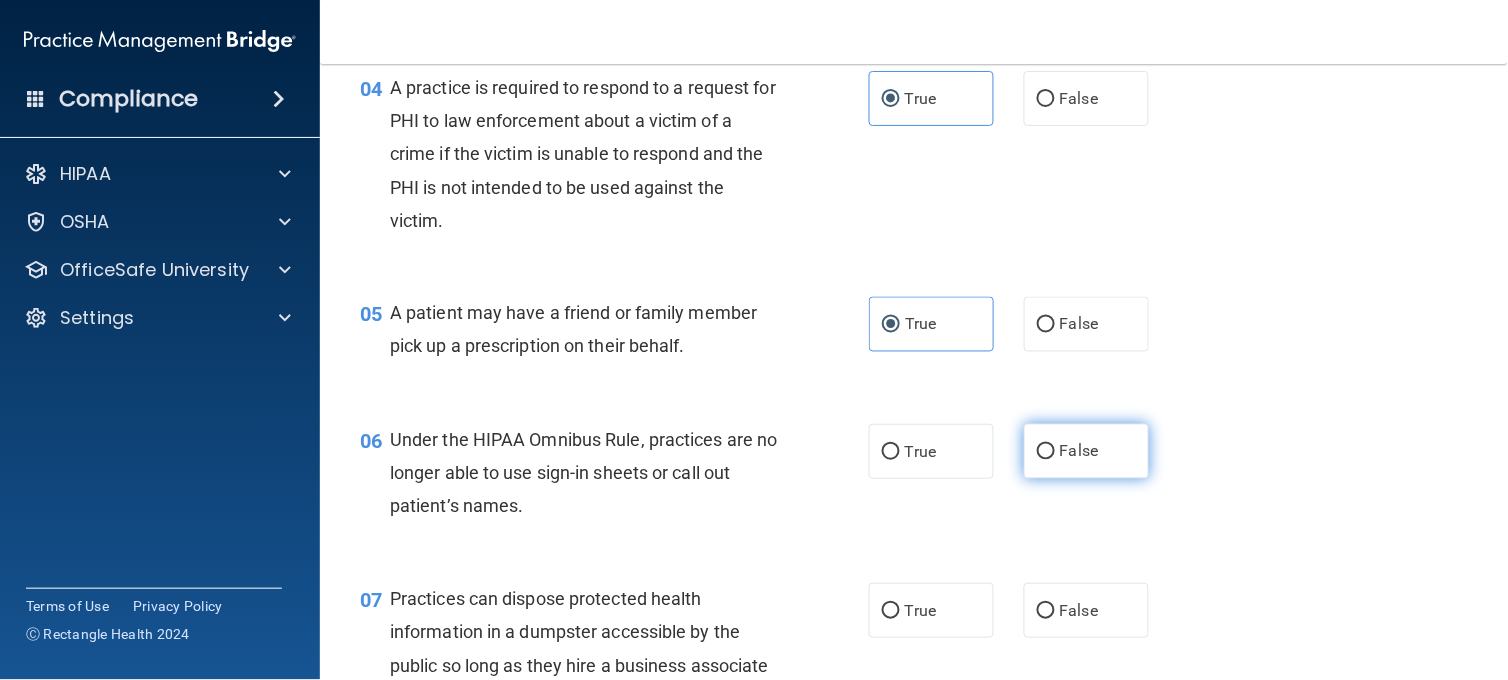click on "False" at bounding box center [1086, 451] 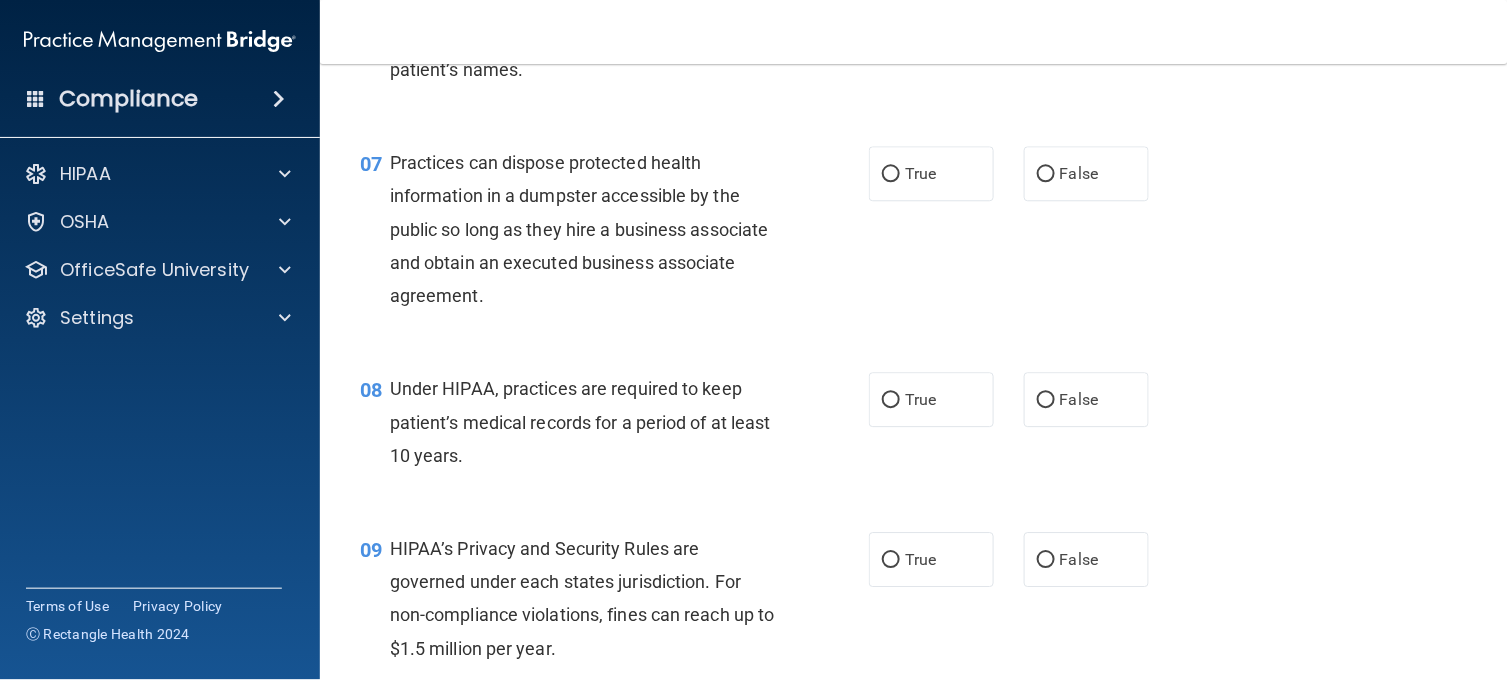 scroll, scrollTop: 1111, scrollLeft: 0, axis: vertical 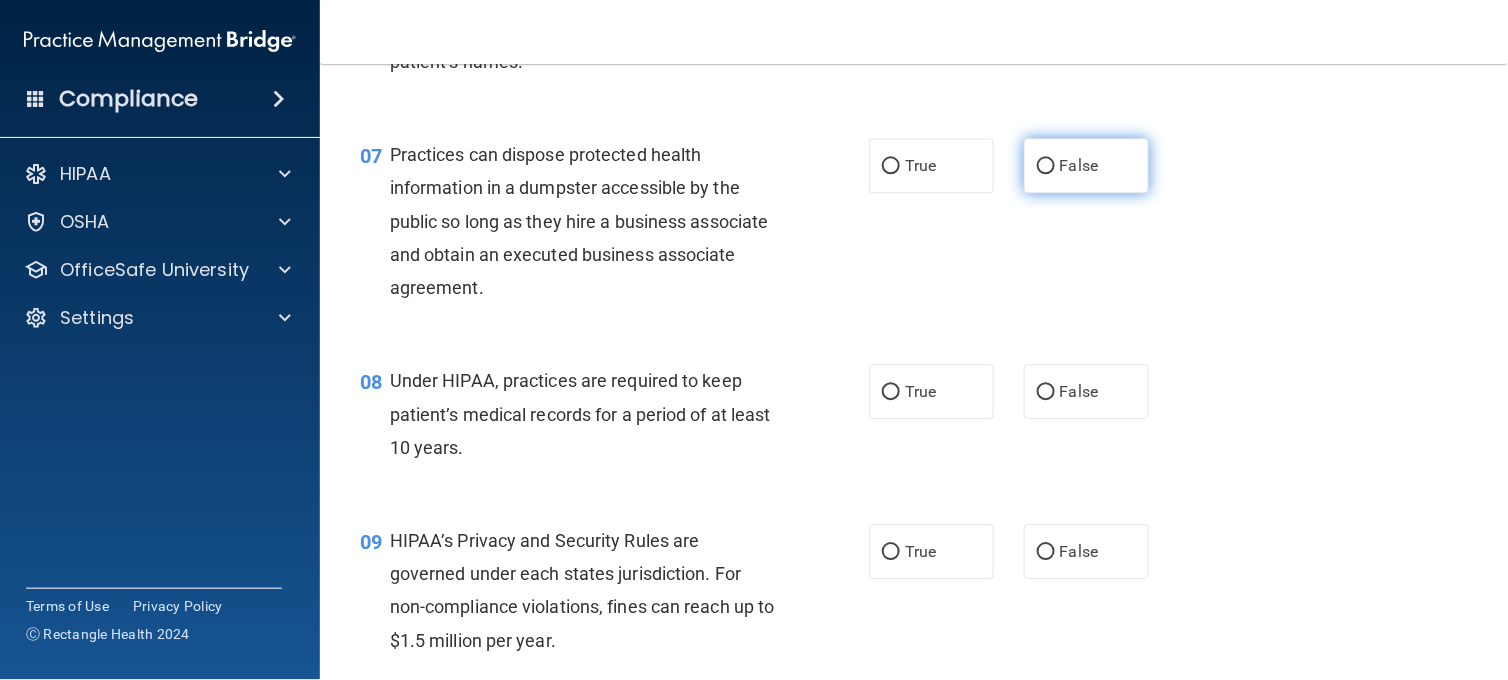 click on "False" at bounding box center (1086, 165) 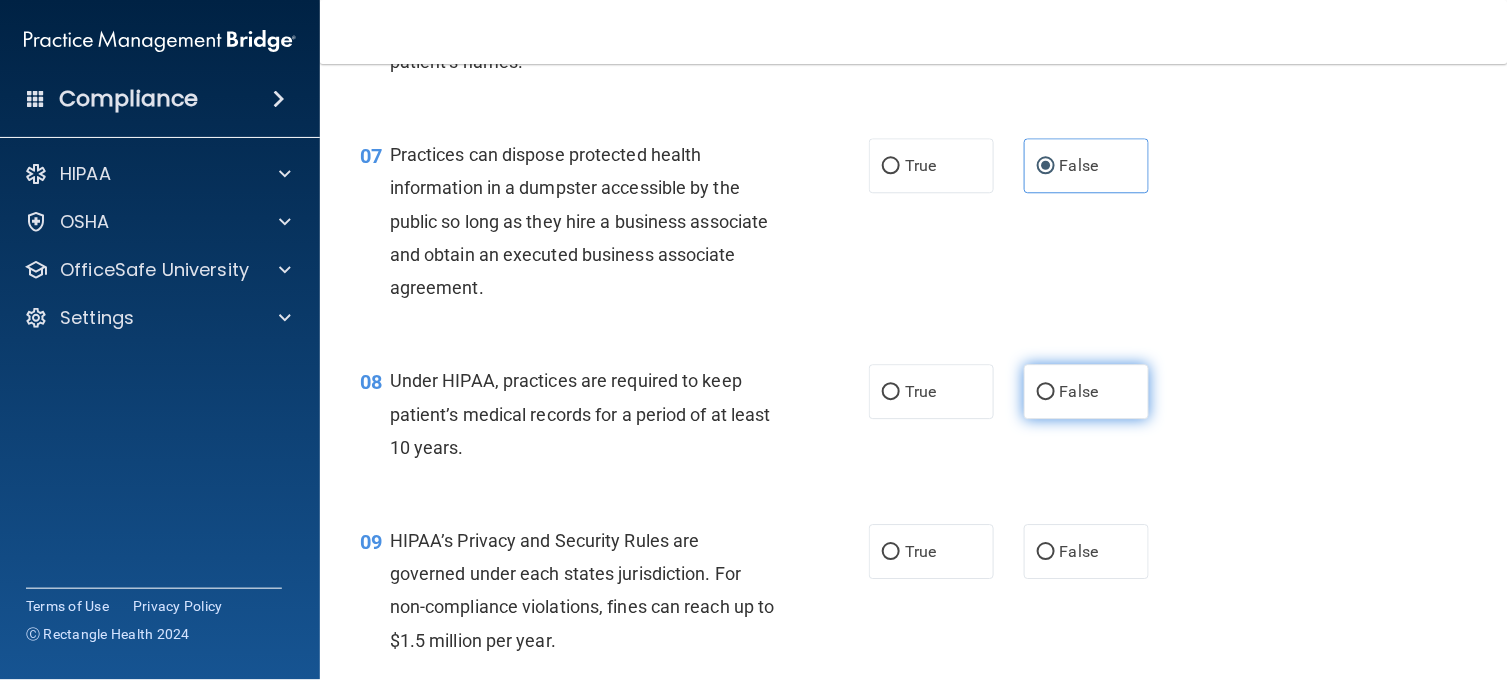 click on "False" at bounding box center [1086, 391] 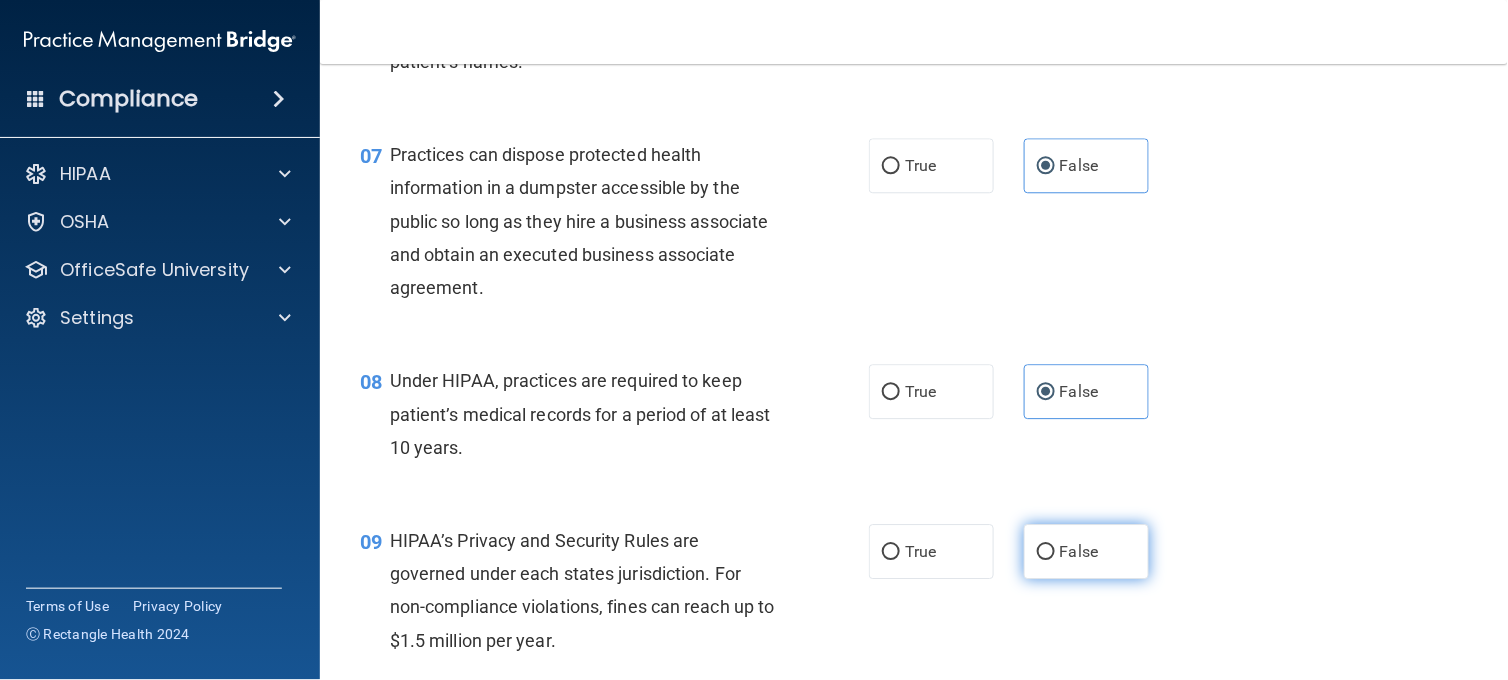 click on "False" at bounding box center (1086, 551) 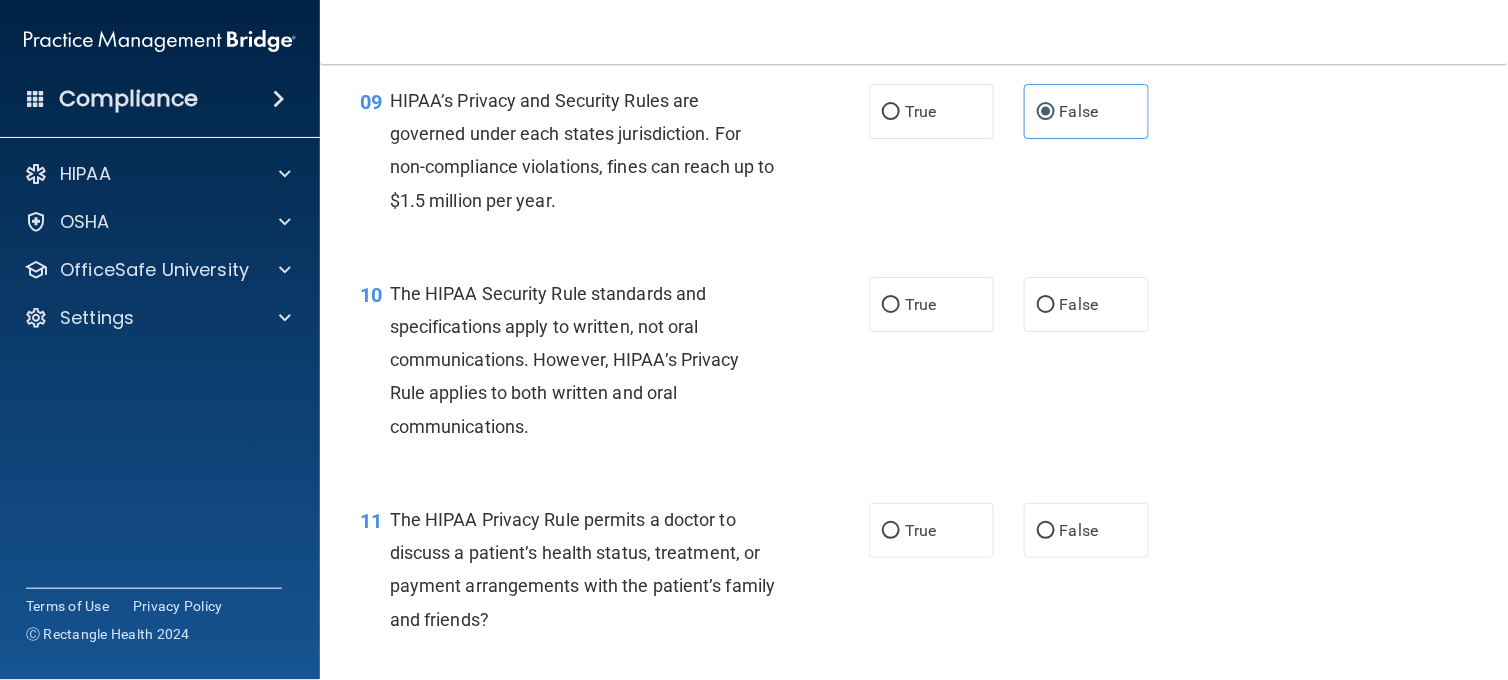 scroll, scrollTop: 1555, scrollLeft: 0, axis: vertical 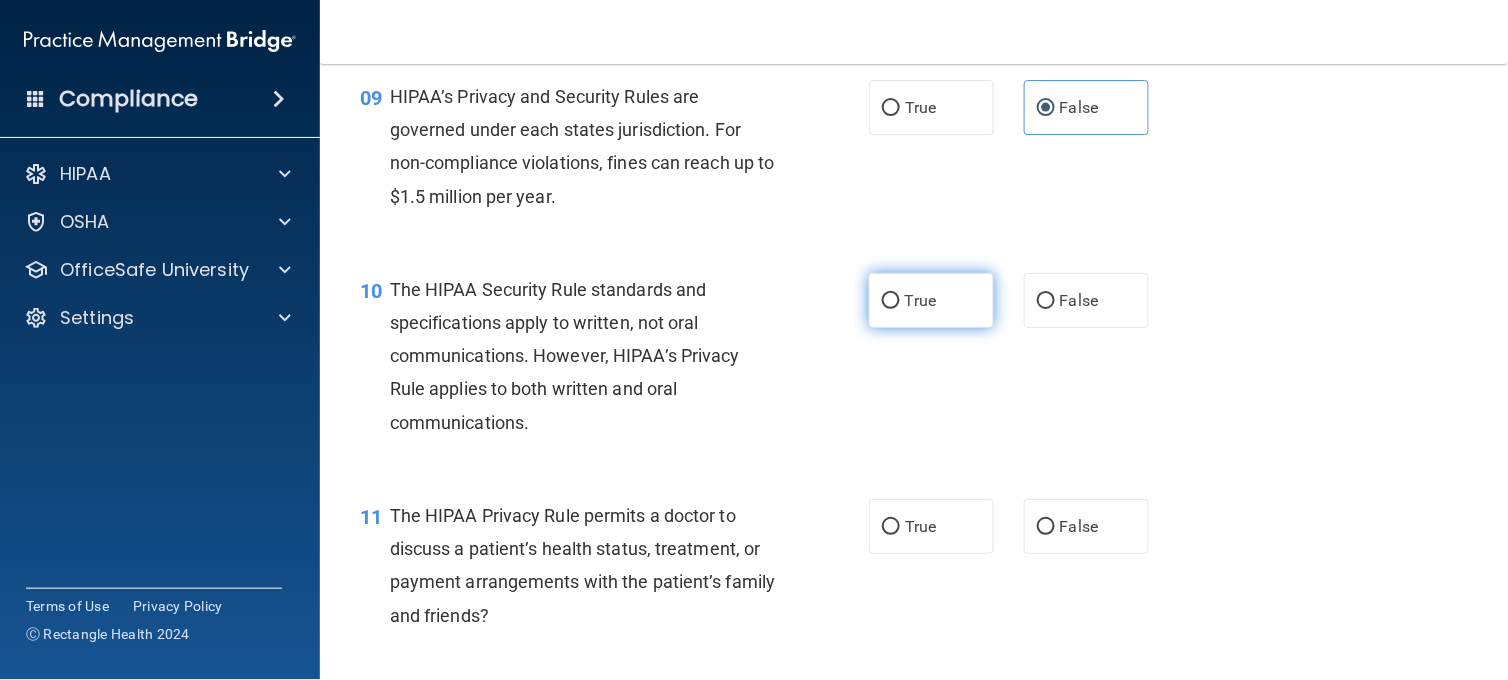 click on "True" at bounding box center [920, 300] 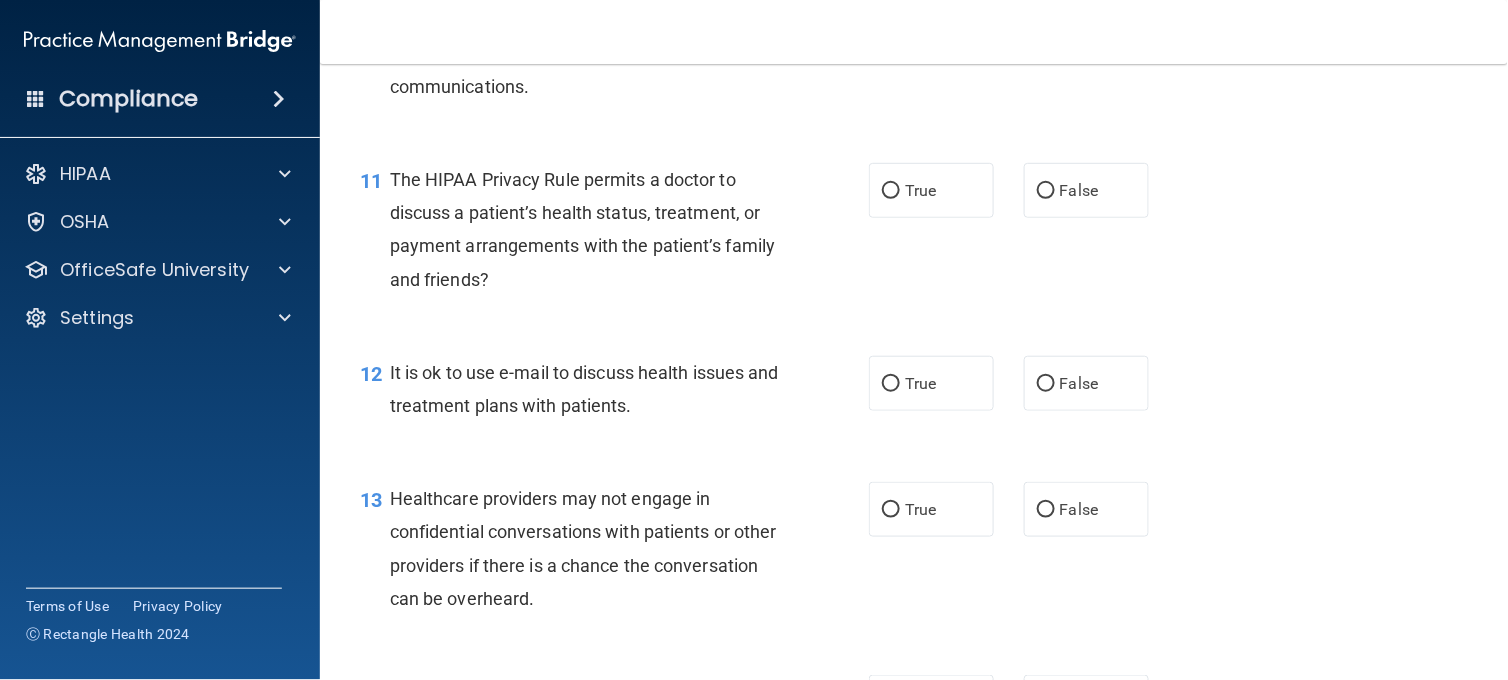 scroll, scrollTop: 1911, scrollLeft: 0, axis: vertical 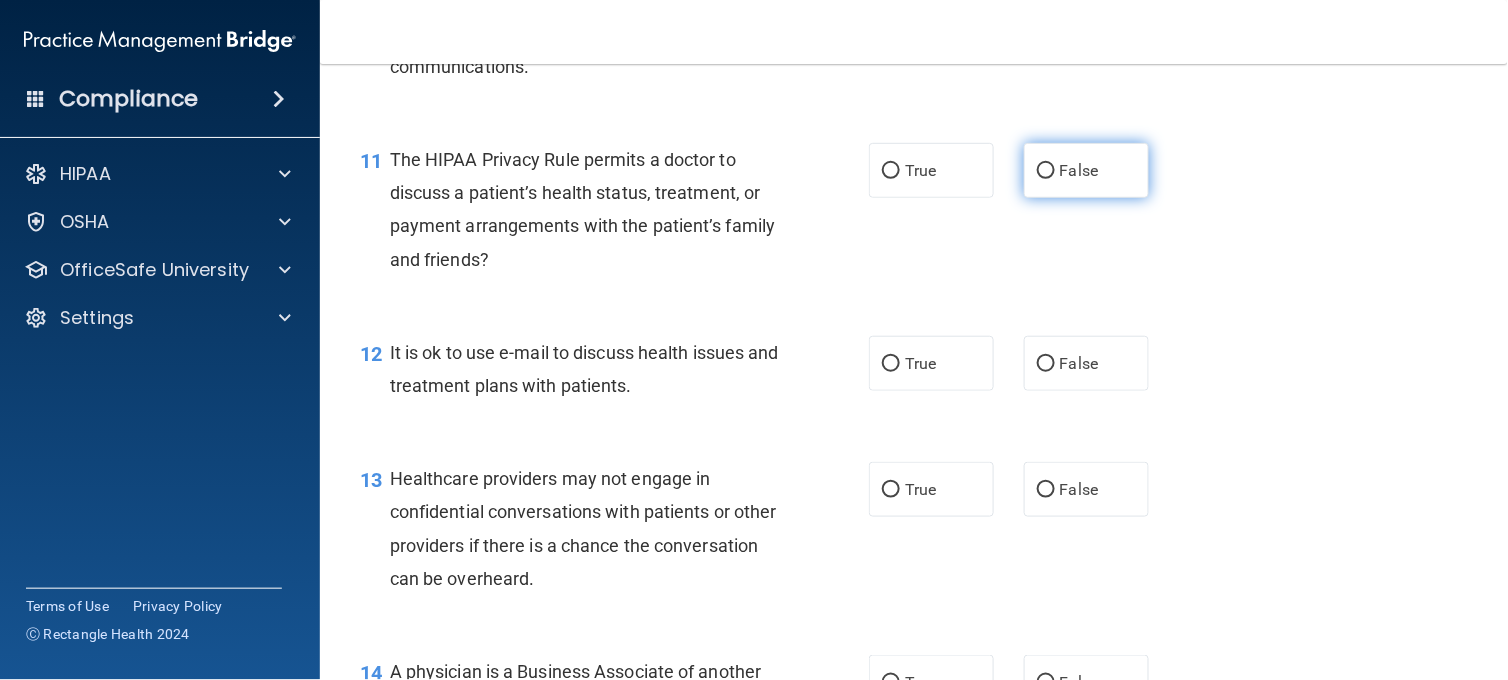 click on "False" at bounding box center (1086, 170) 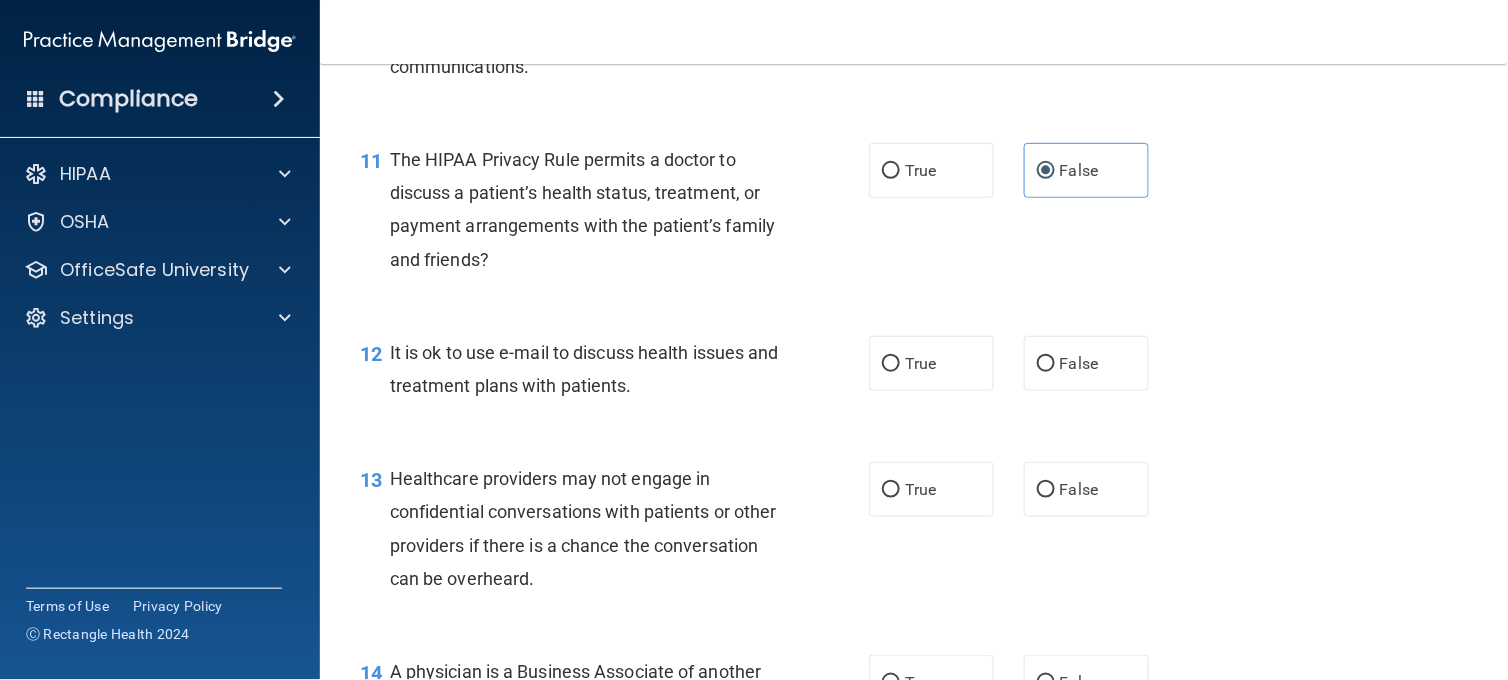 click on "12       It is ok to use e-mail to discuss health issues and treatment plans with patients." at bounding box center (614, 374) 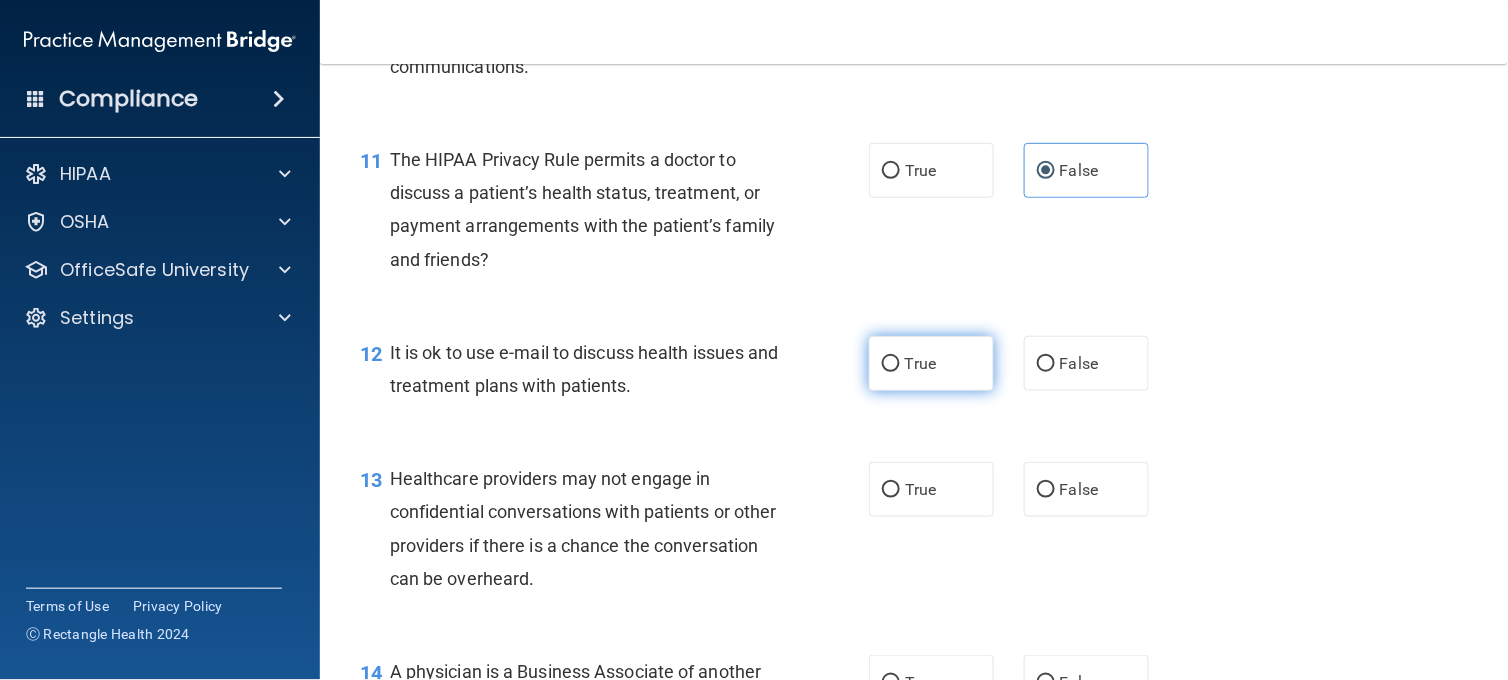 click on "True" at bounding box center (920, 363) 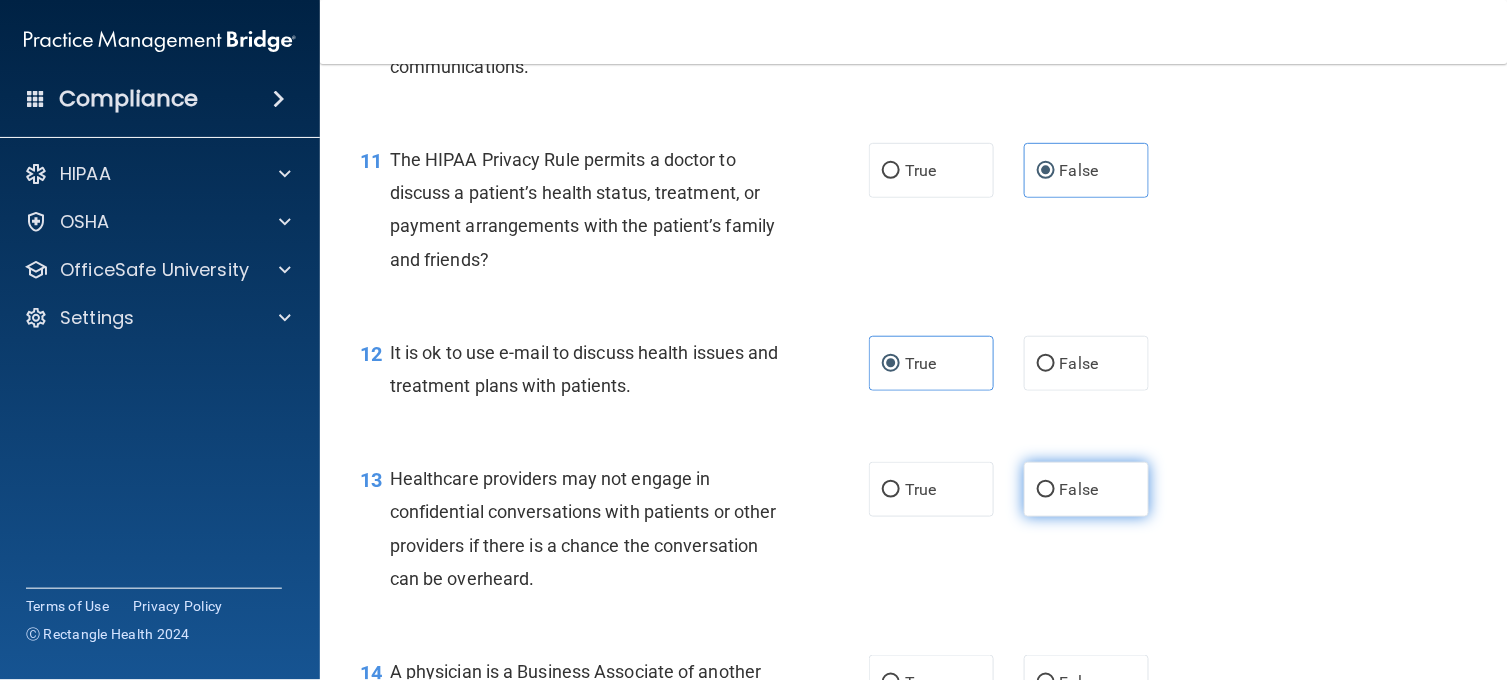 click on "False" at bounding box center (1079, 489) 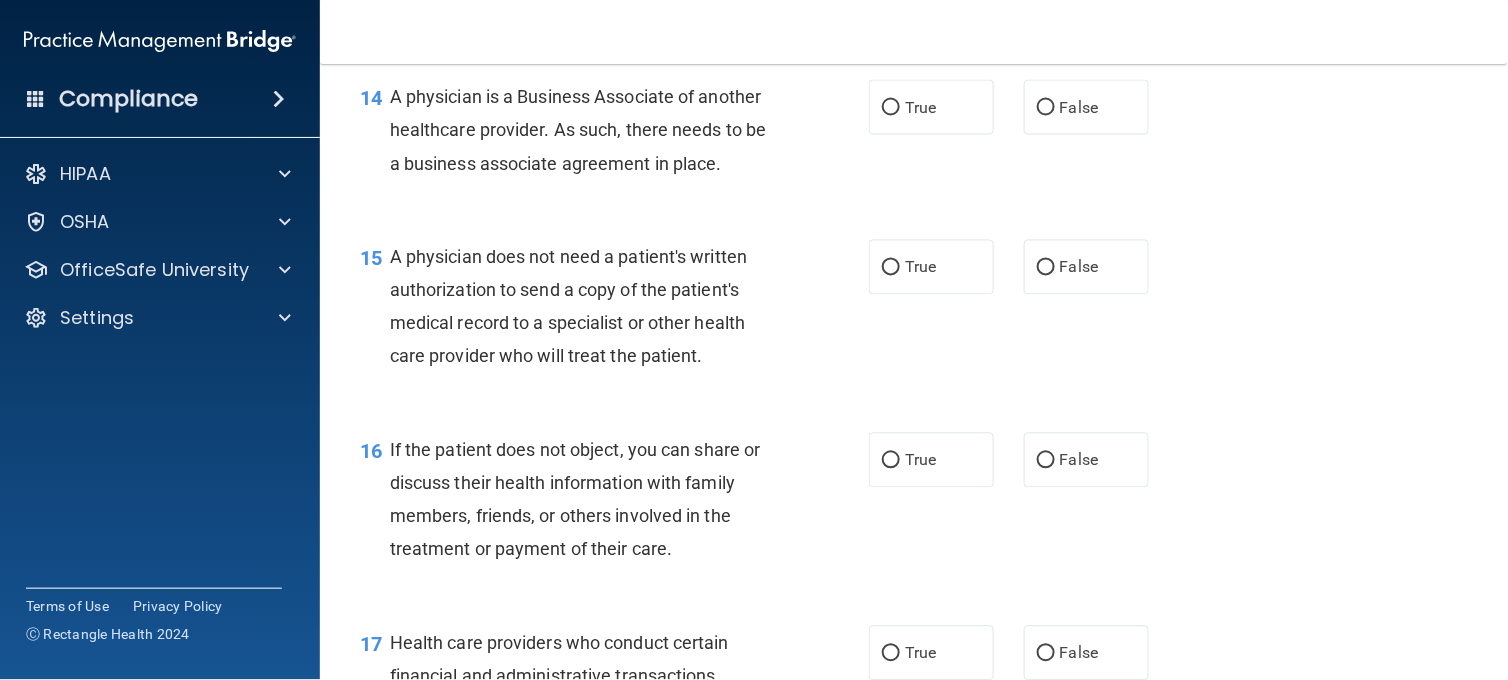 scroll, scrollTop: 2488, scrollLeft: 0, axis: vertical 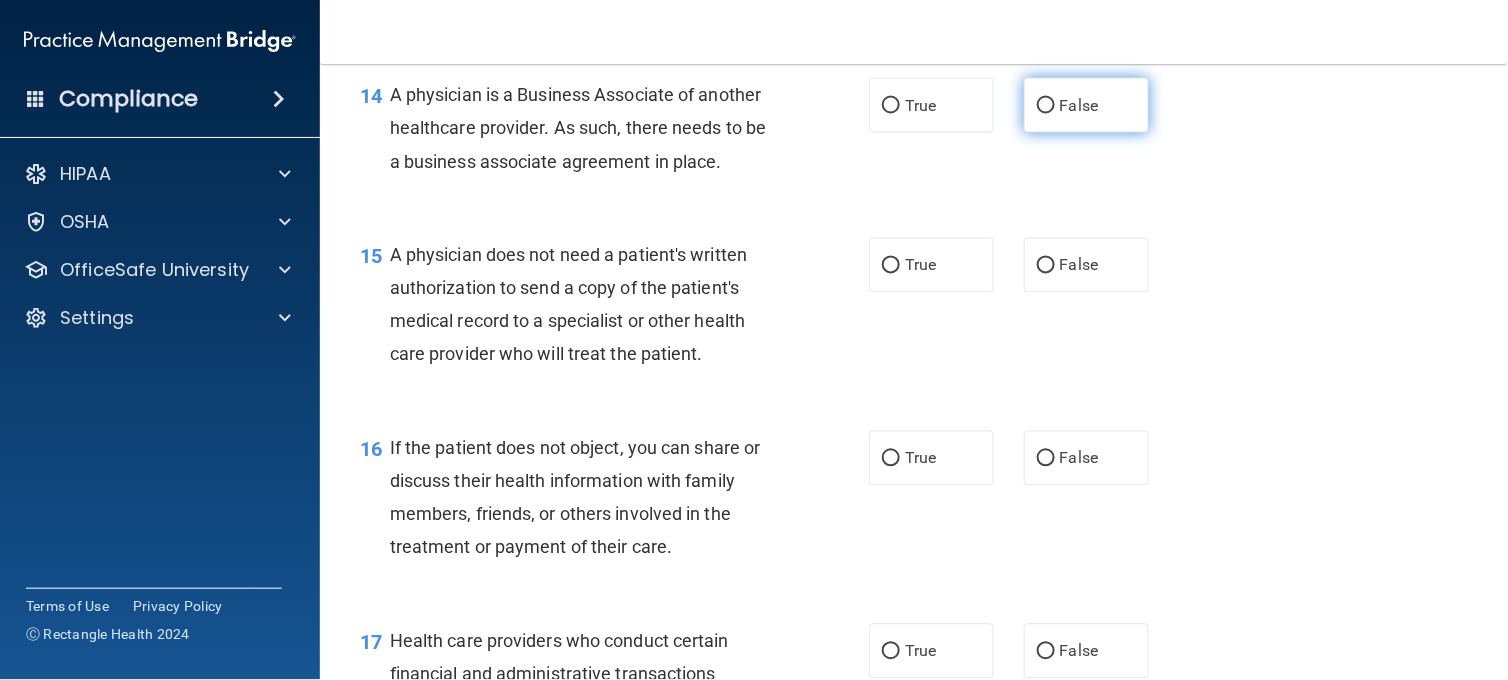 click on "False" at bounding box center [1086, 105] 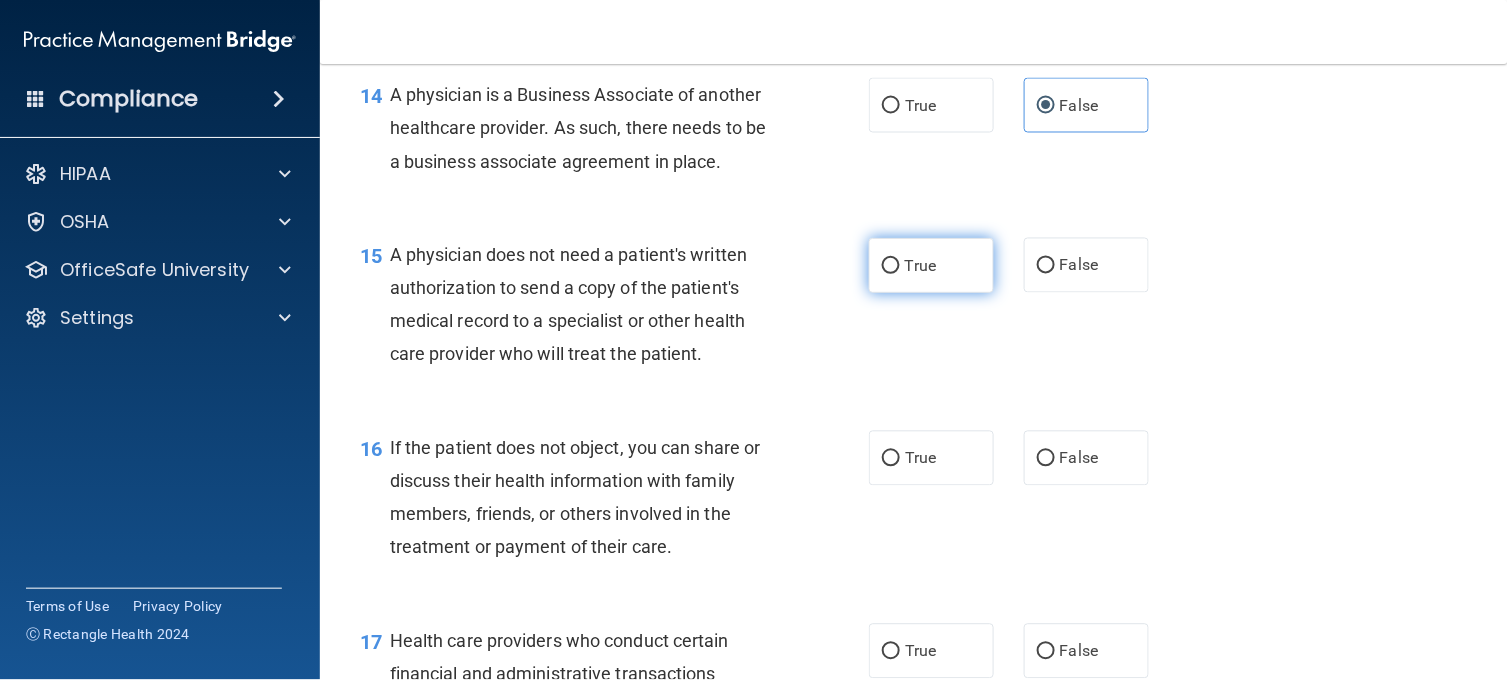 click on "True" at bounding box center (931, 265) 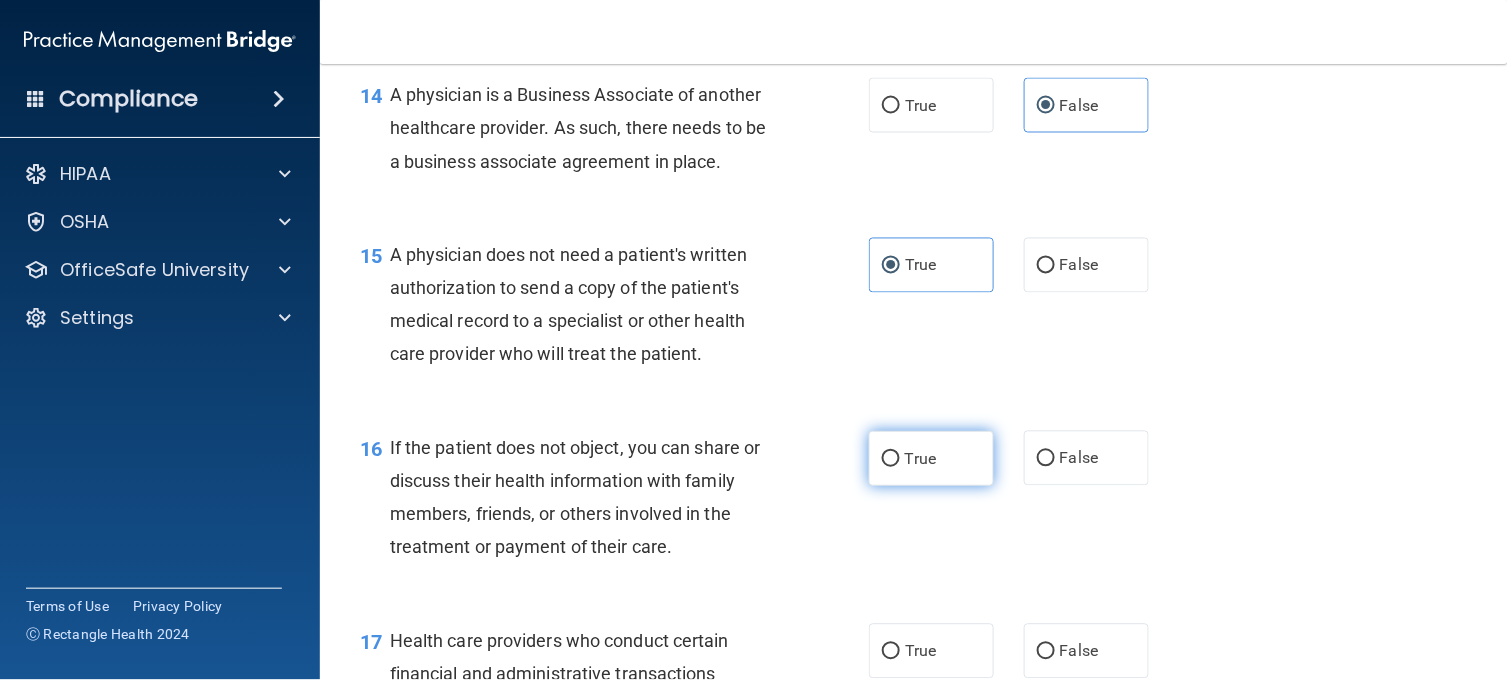 click on "True" at bounding box center (931, 458) 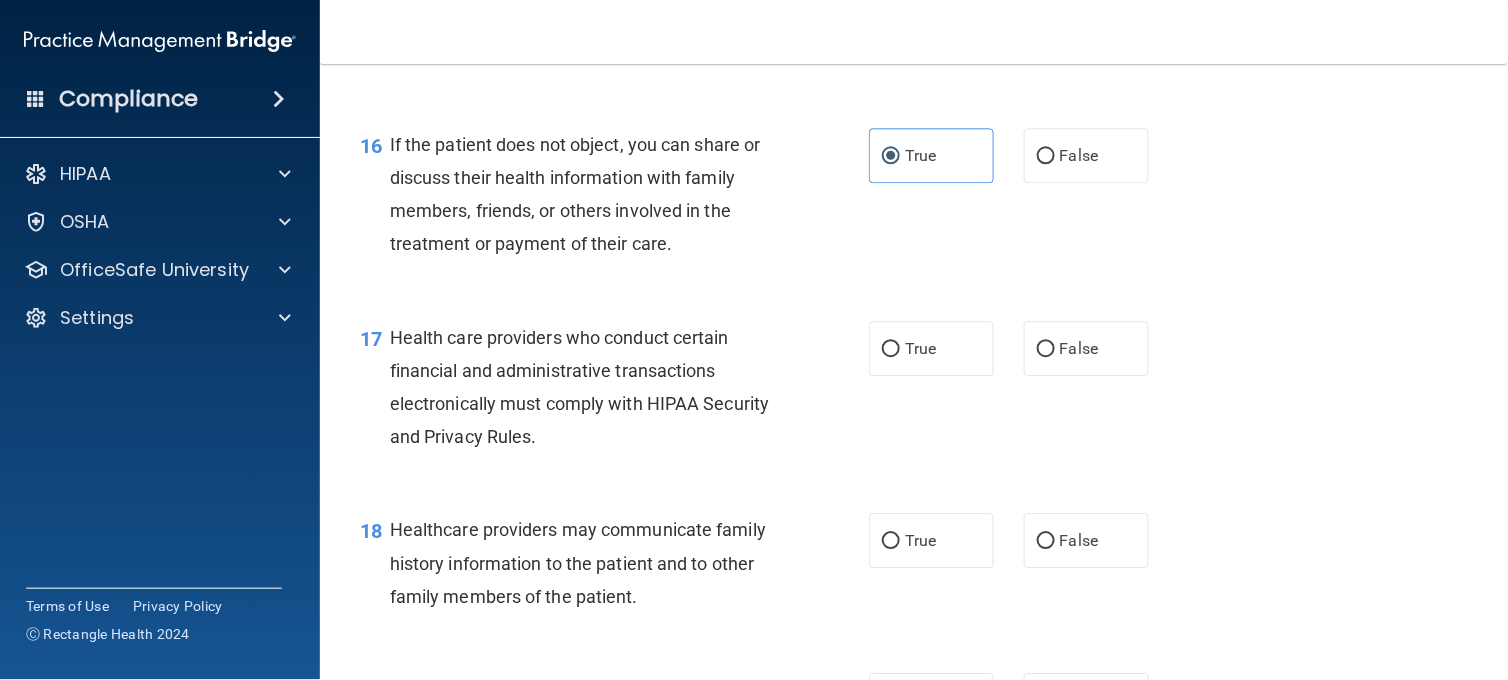 scroll, scrollTop: 2800, scrollLeft: 0, axis: vertical 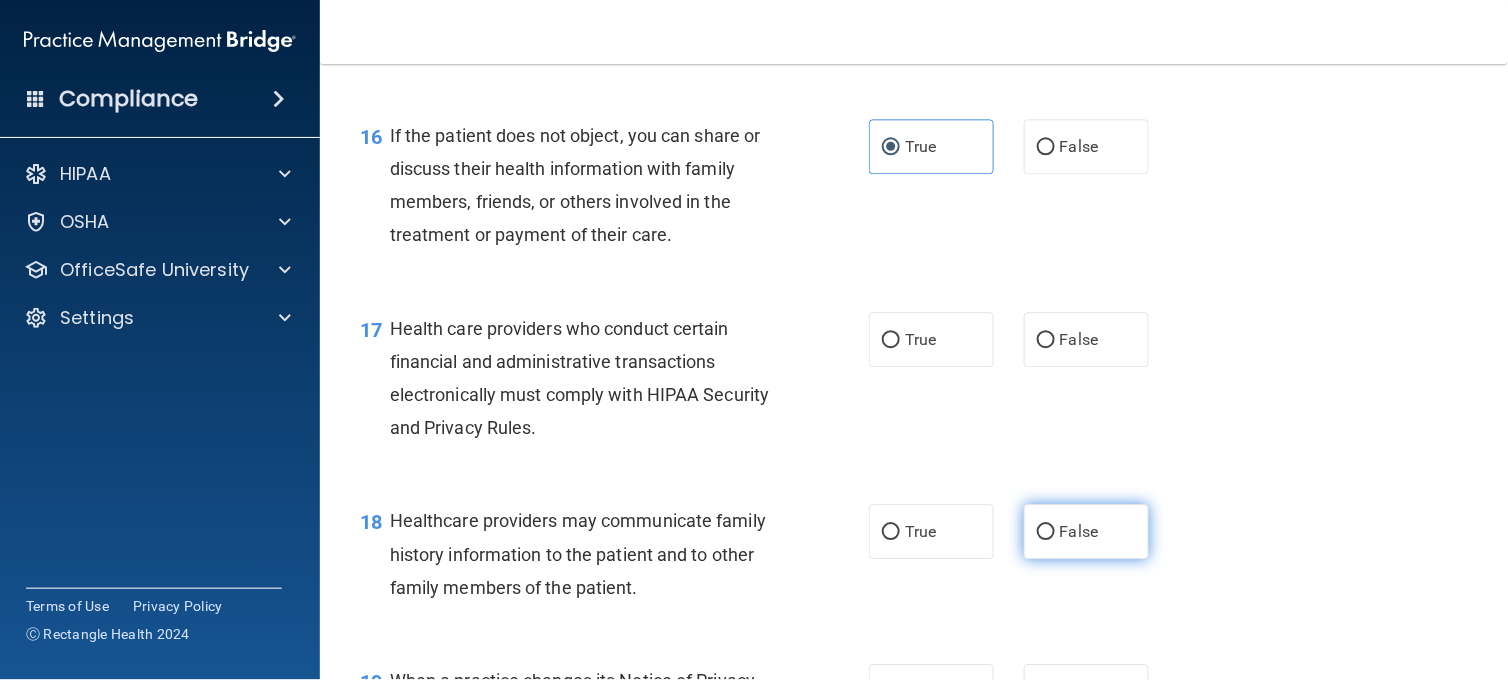 click on "False" at bounding box center (1086, 531) 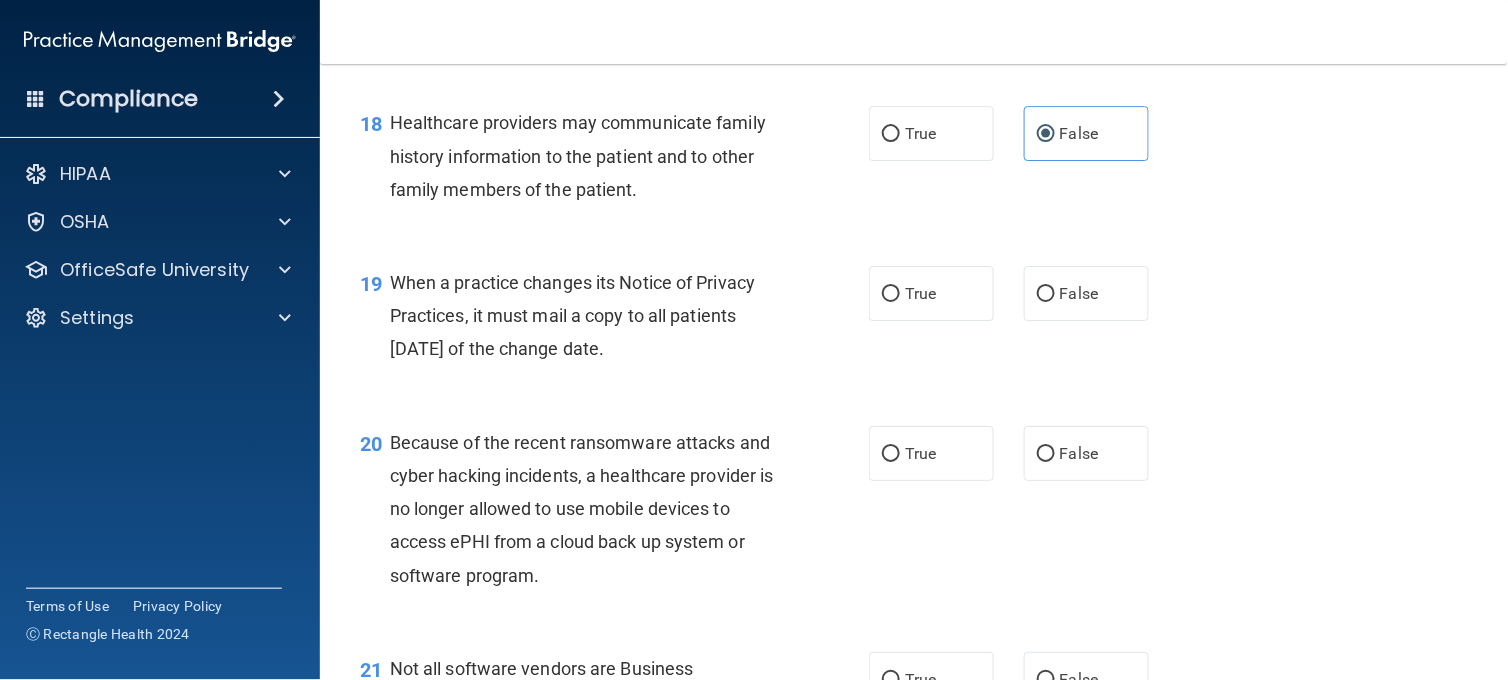 scroll, scrollTop: 3200, scrollLeft: 0, axis: vertical 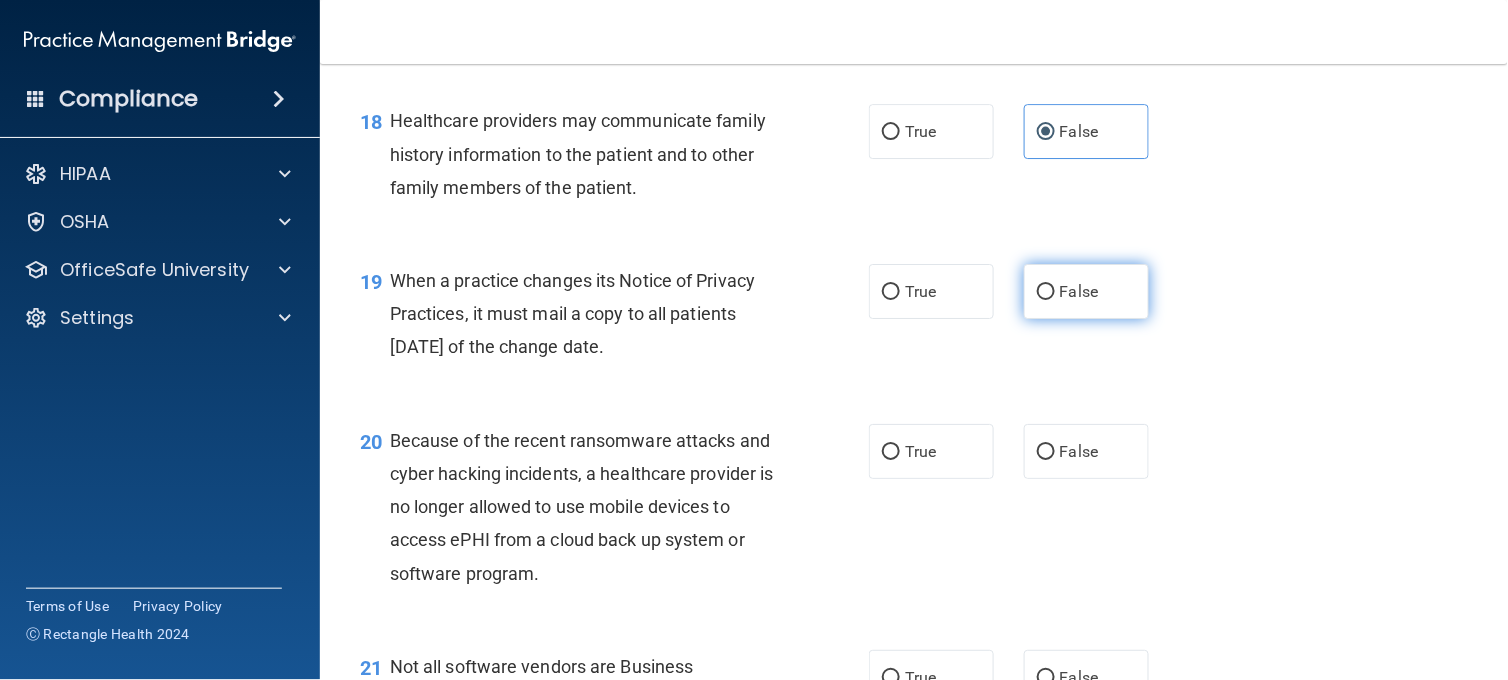 click on "False" at bounding box center [1046, 292] 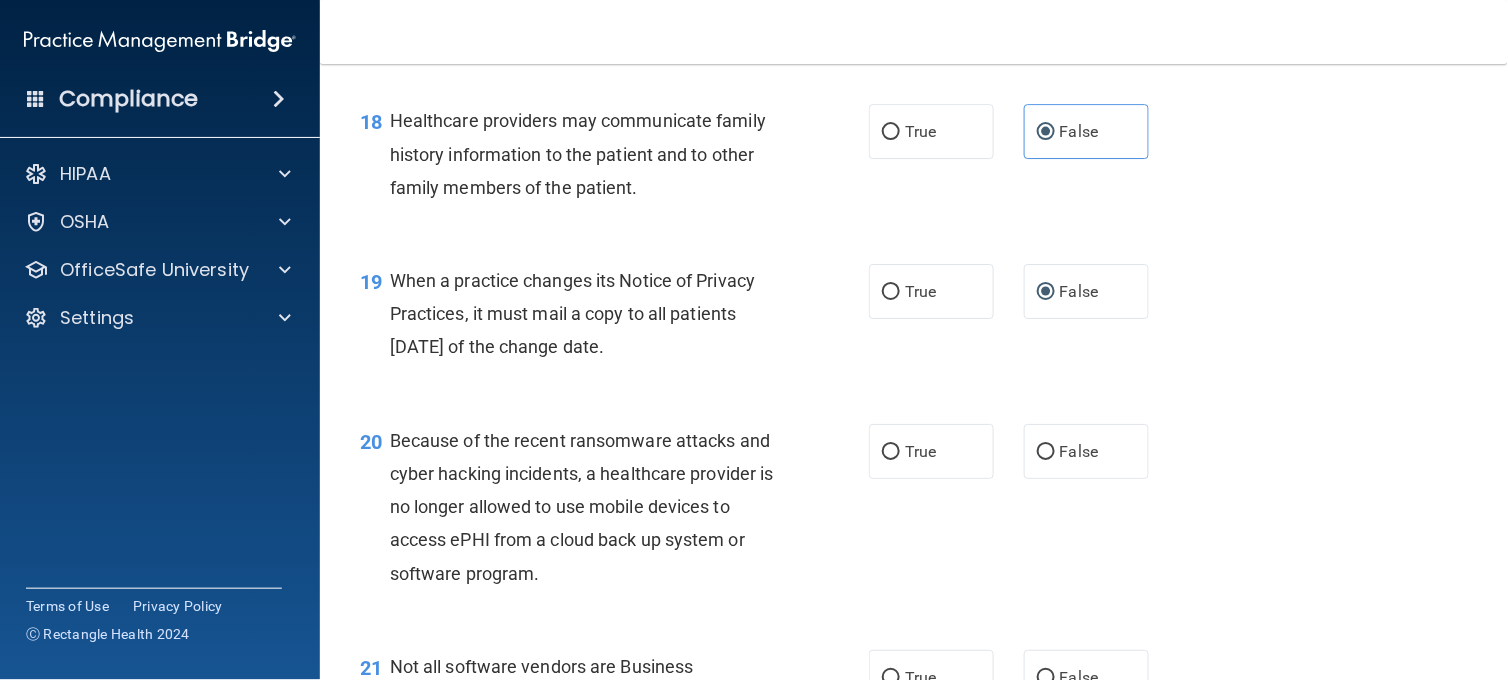 click on "19       When a practice changes its Notice of Privacy Practices, it must mail a copy to all patients [DATE] of the change date.                 True           False" at bounding box center (914, 319) 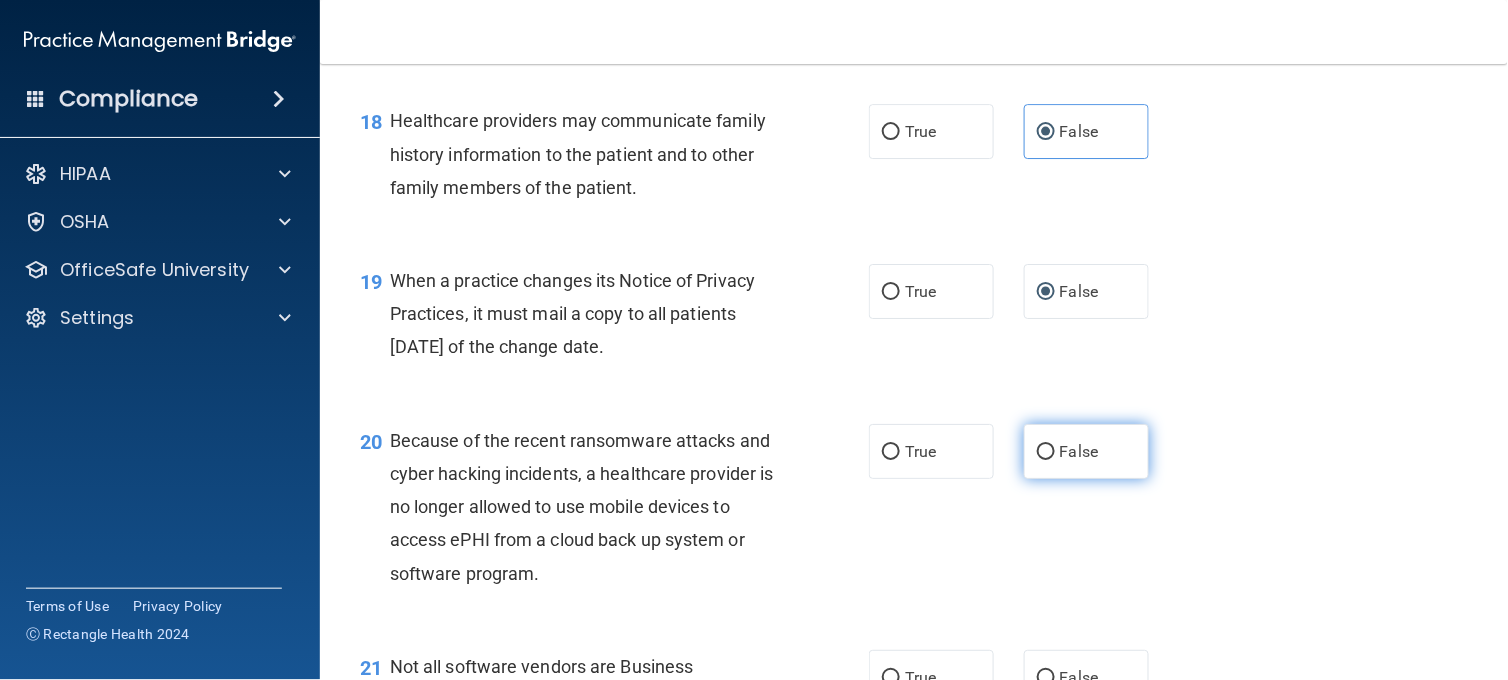 click on "False" at bounding box center [1079, 451] 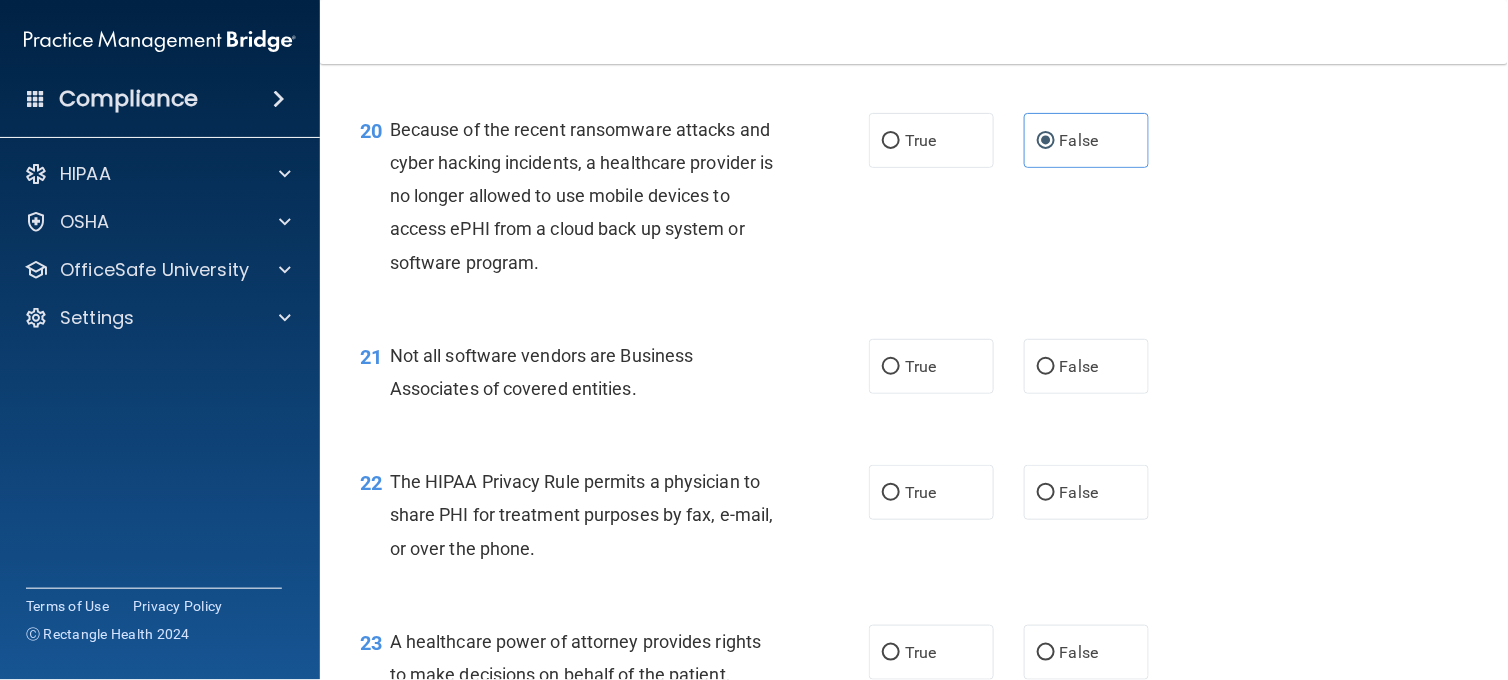 scroll, scrollTop: 3555, scrollLeft: 0, axis: vertical 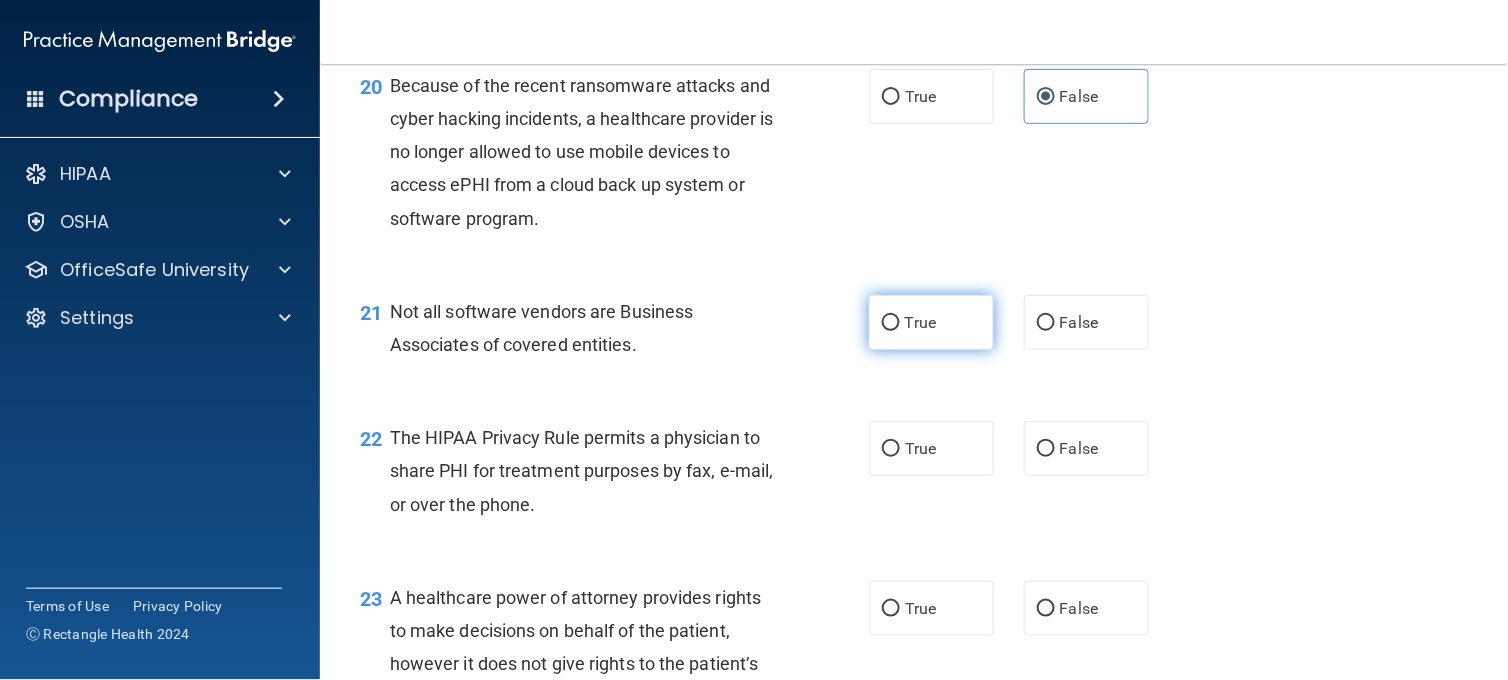 click on "True" at bounding box center [931, 322] 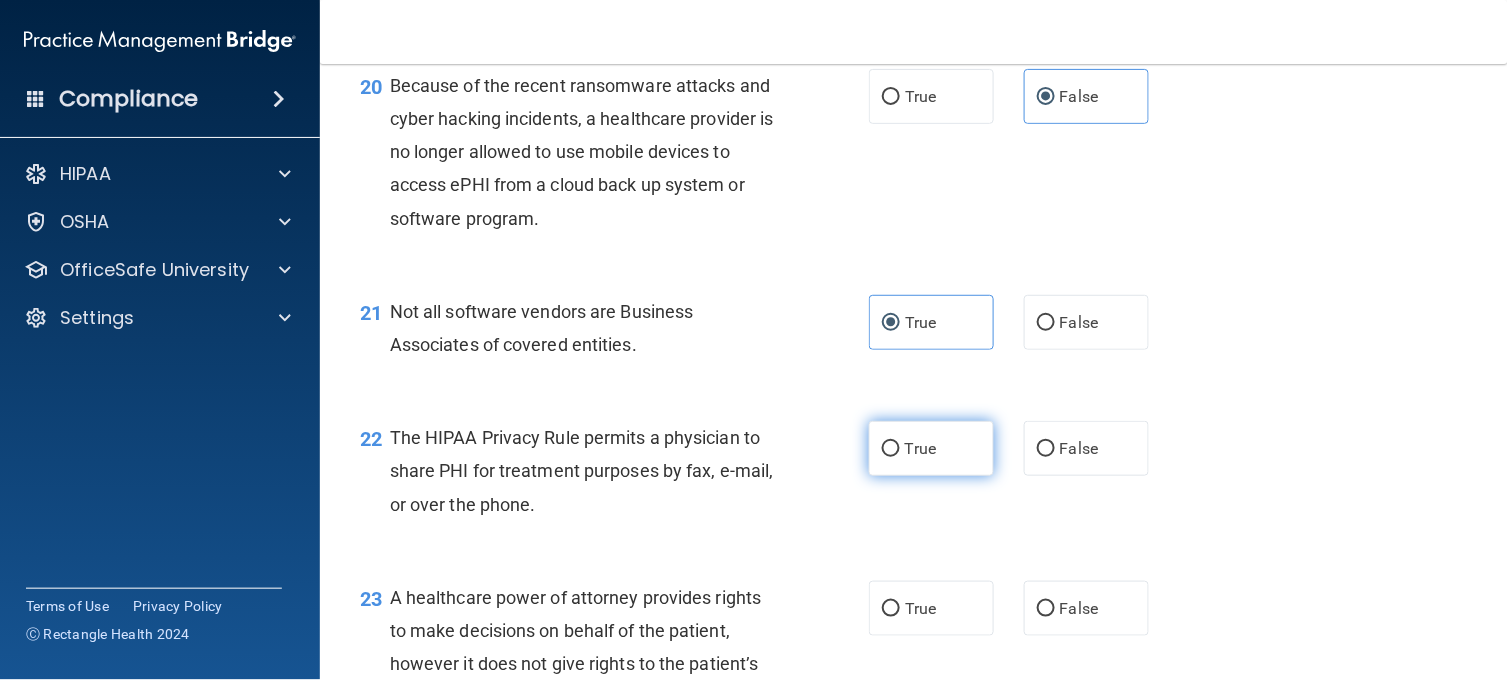 click on "True" at bounding box center (931, 448) 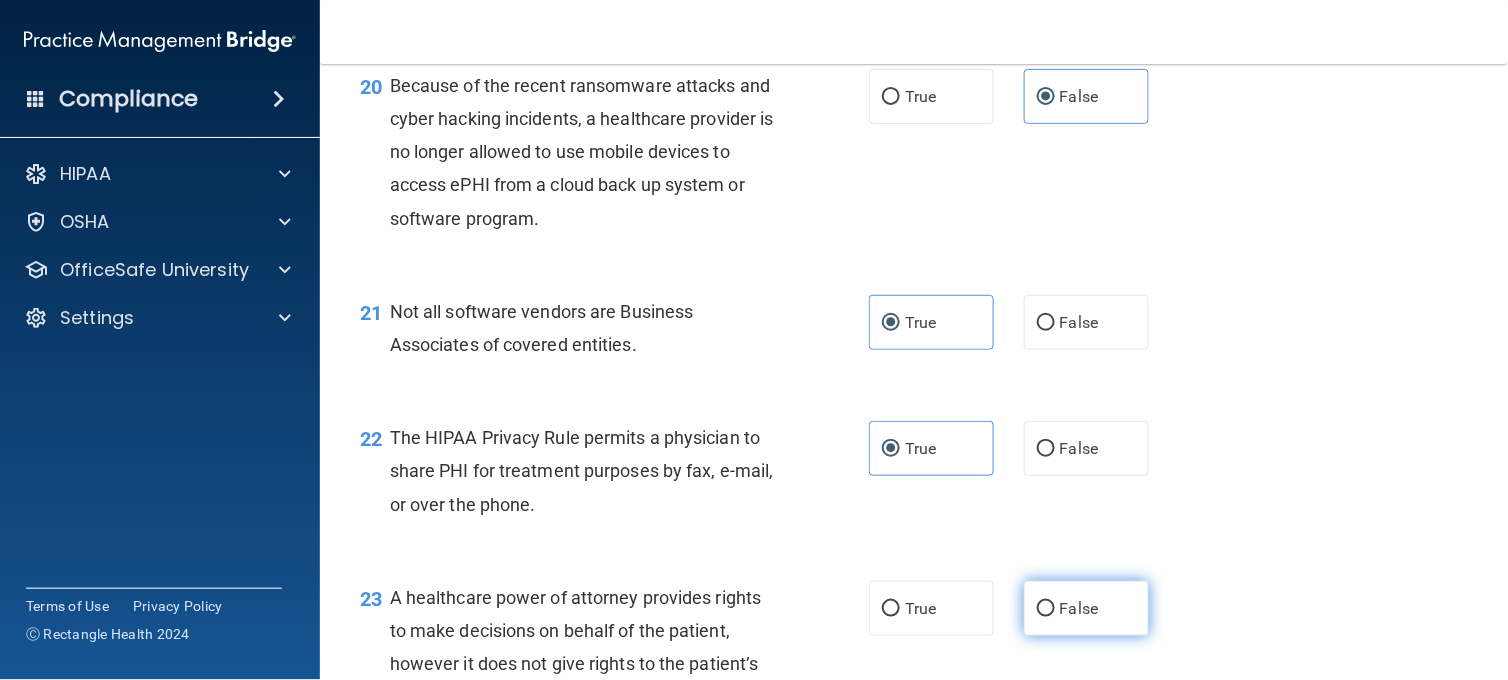 click on "False" at bounding box center (1086, 608) 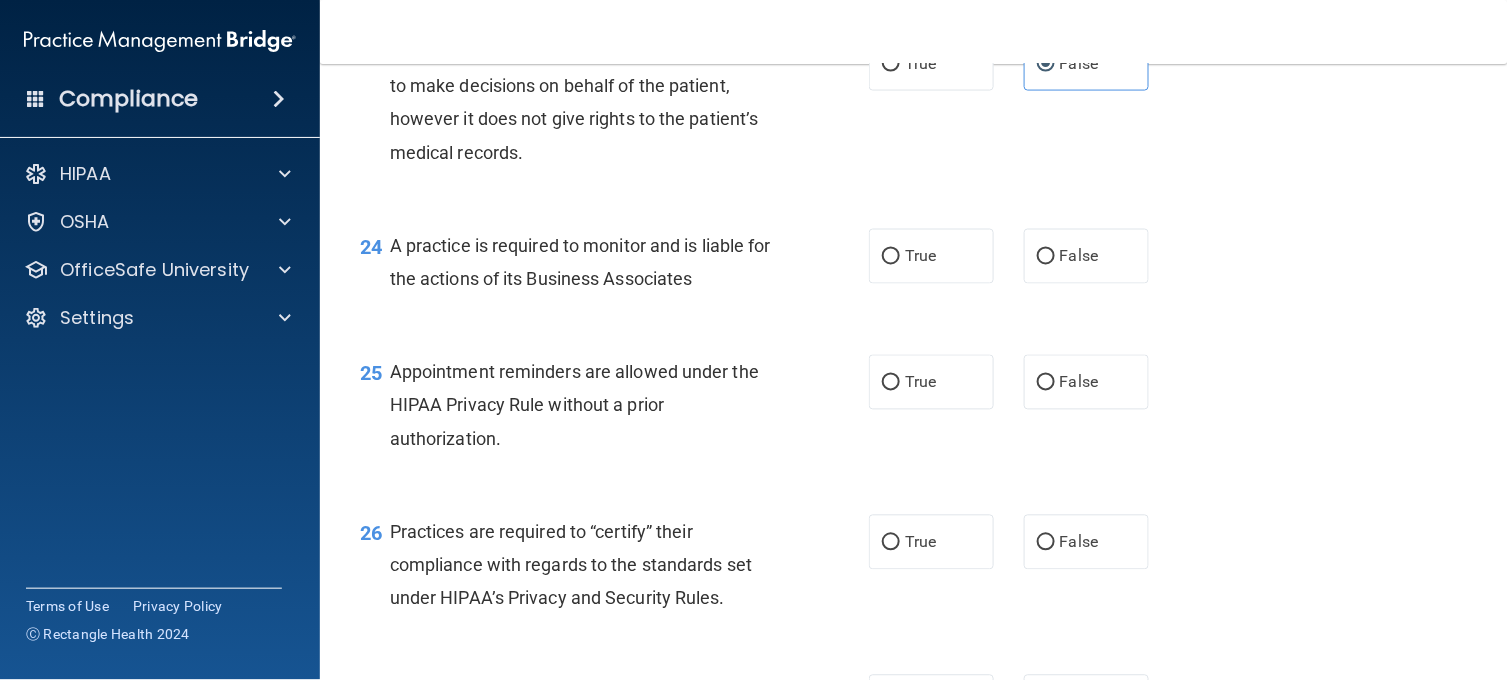 scroll, scrollTop: 4118, scrollLeft: 0, axis: vertical 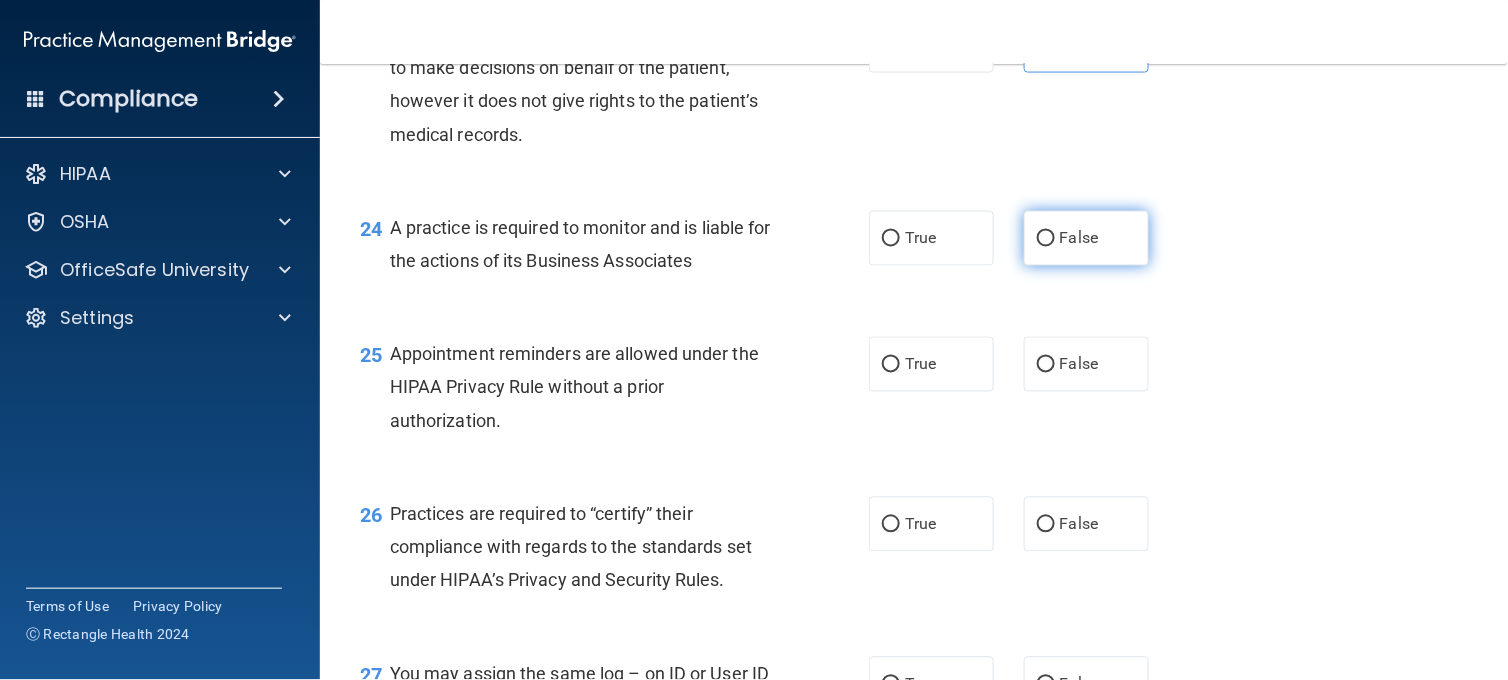 click on "False" at bounding box center (1086, 238) 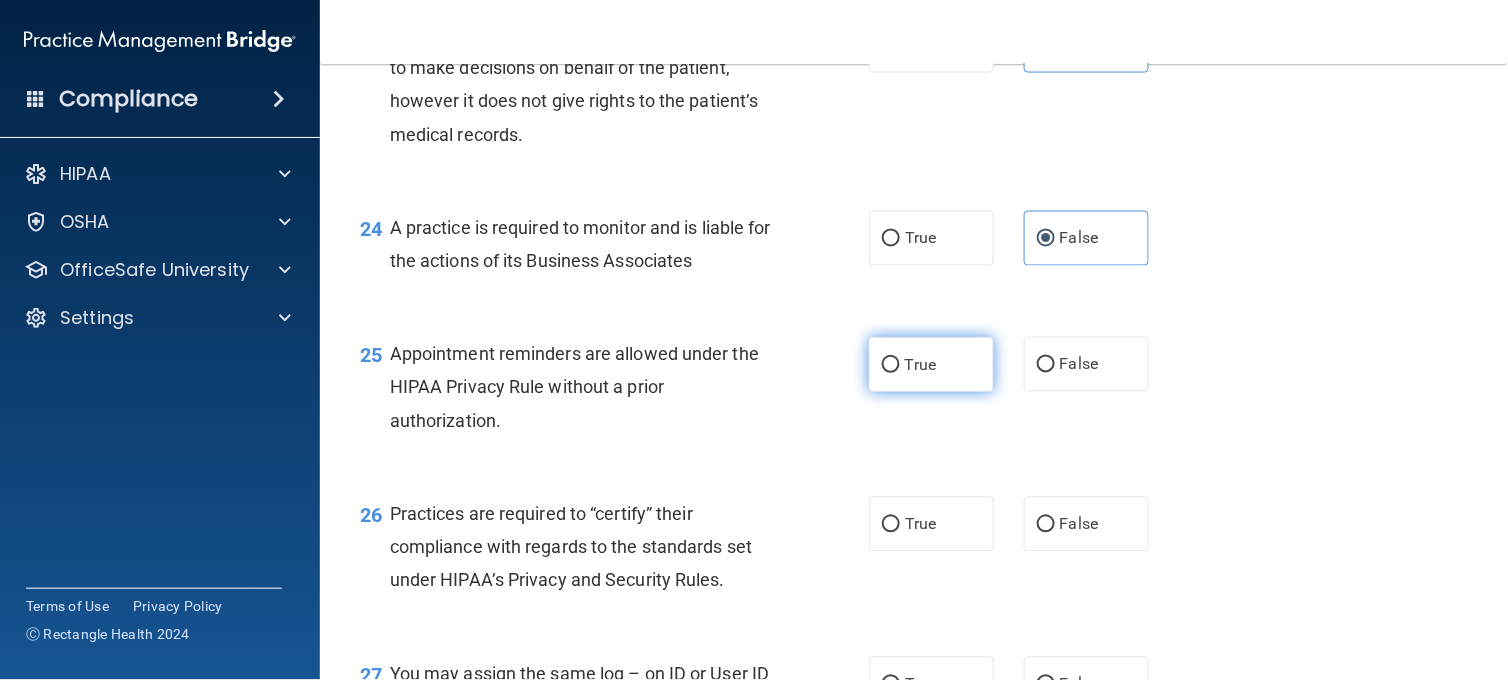 click on "True" at bounding box center (920, 364) 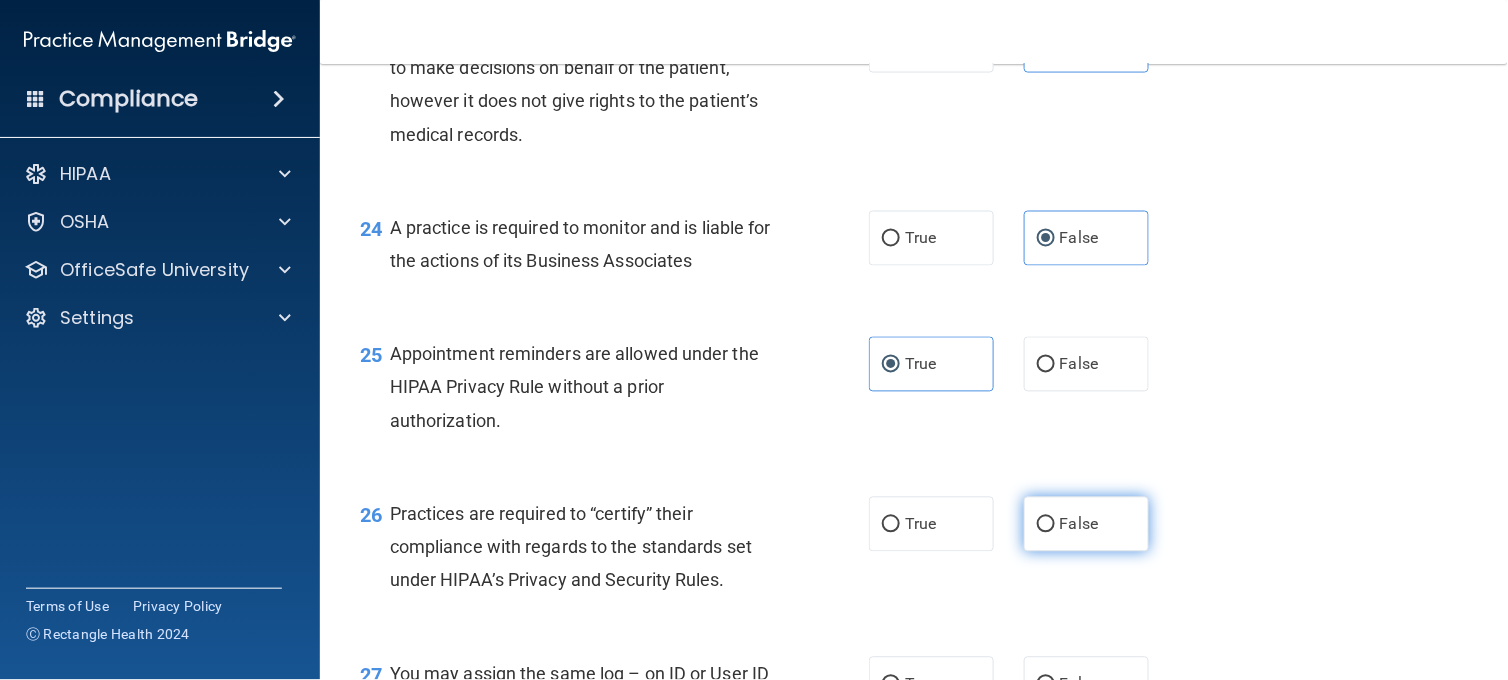 click on "False" at bounding box center (1086, 524) 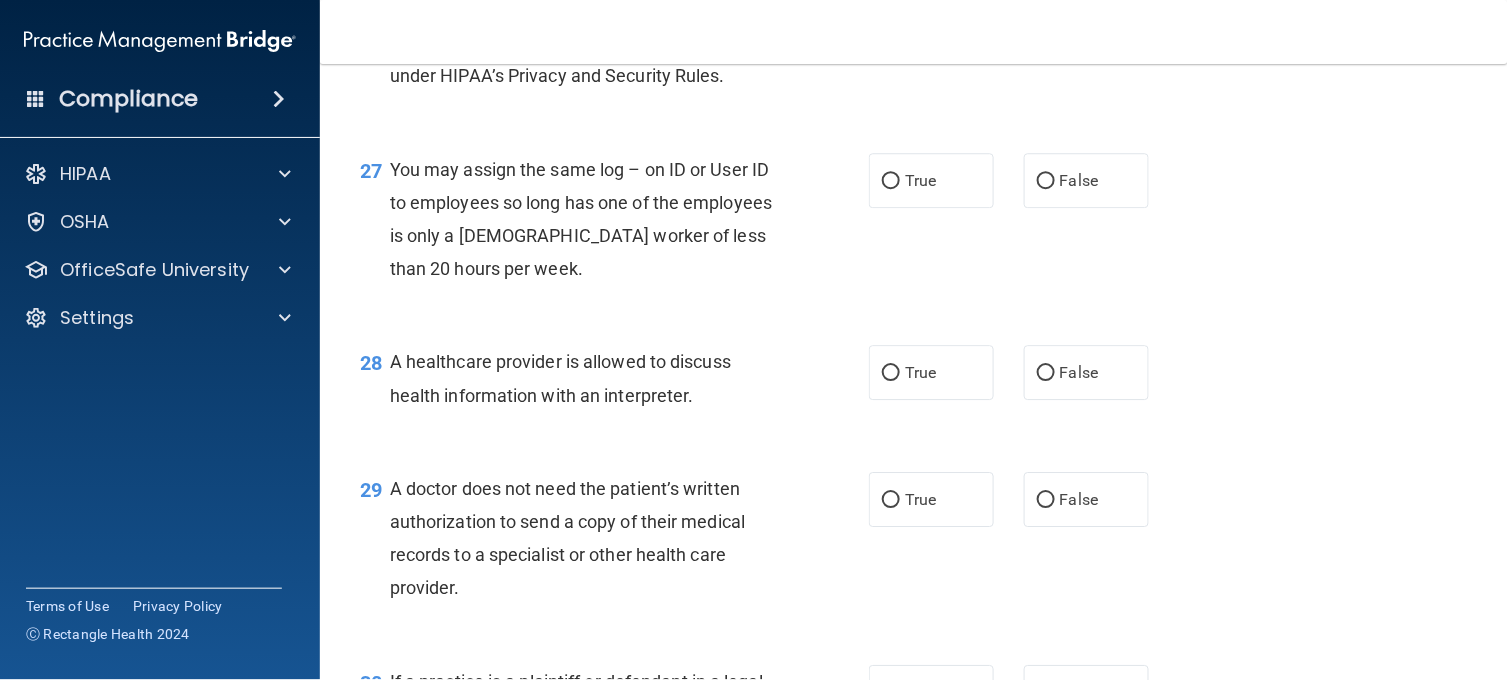 scroll, scrollTop: 4636, scrollLeft: 0, axis: vertical 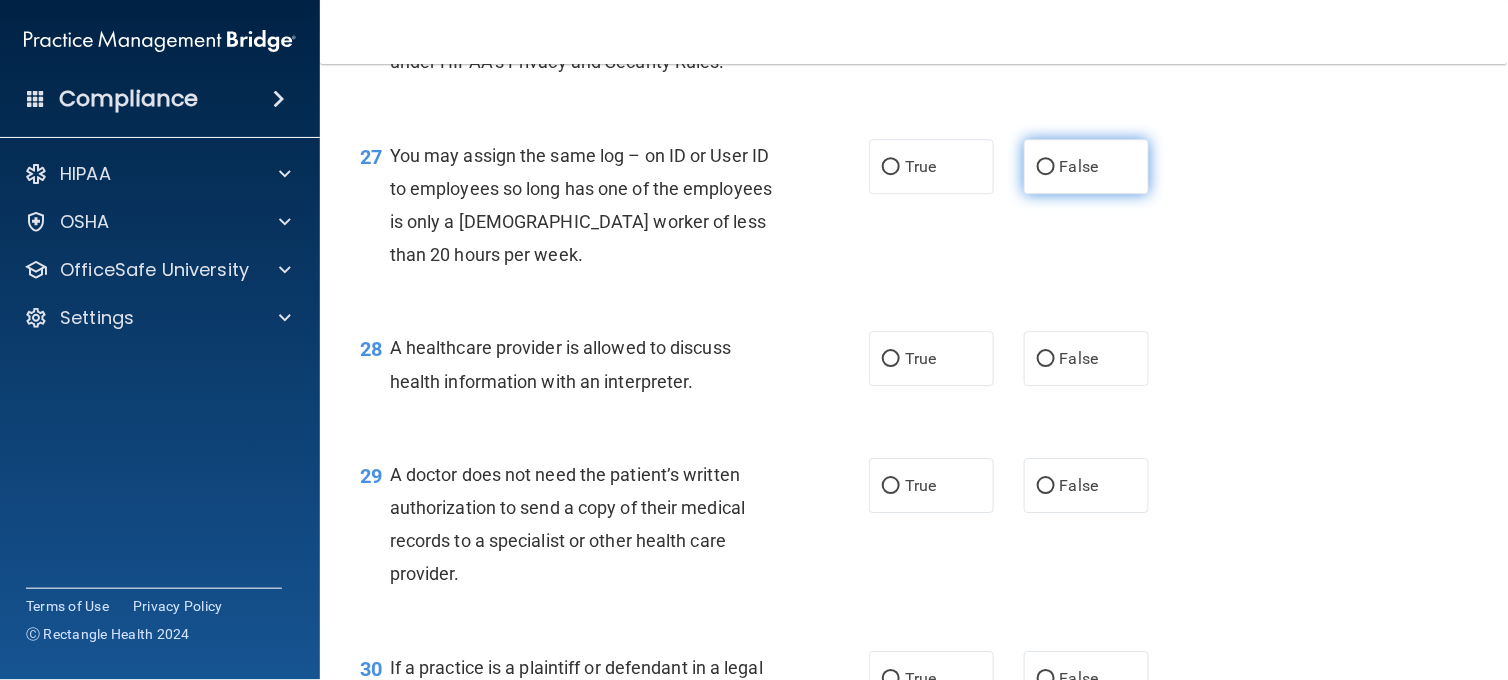 click on "False" at bounding box center (1086, 166) 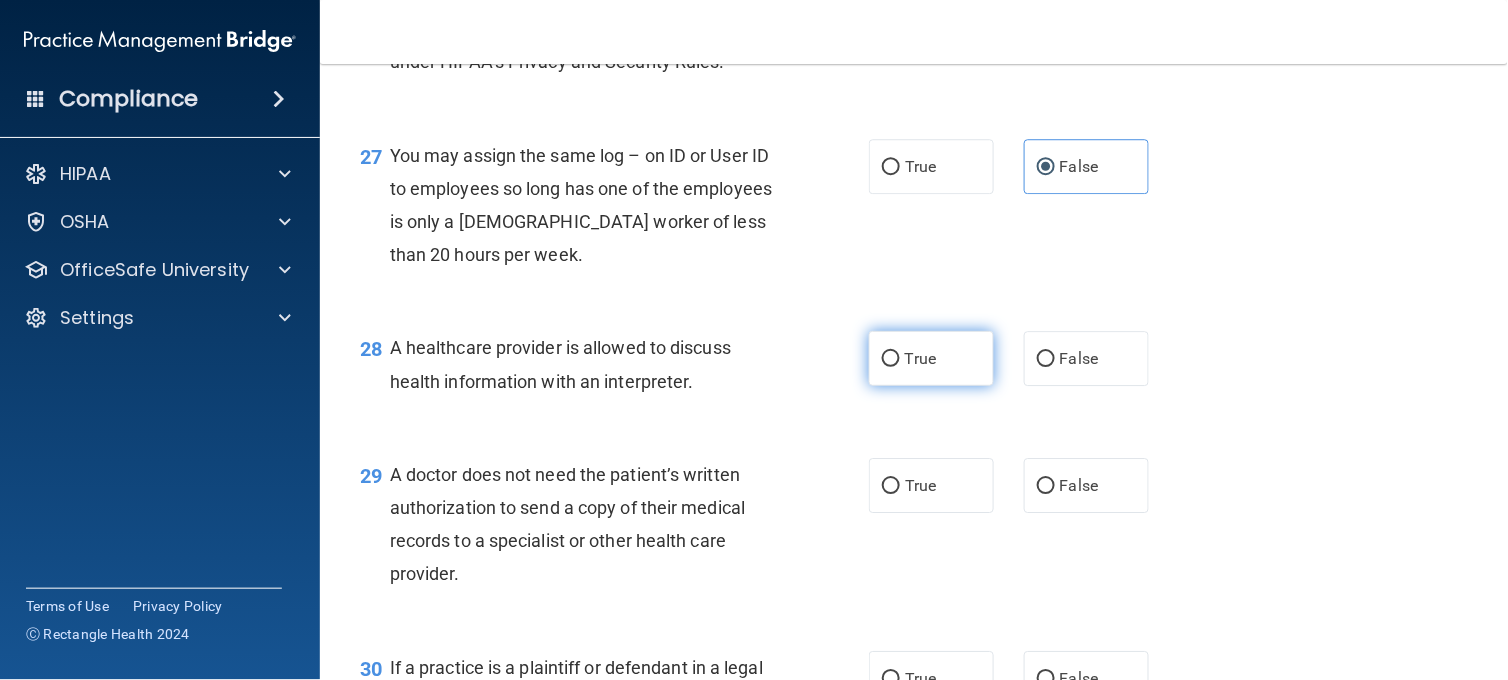click on "True" at bounding box center (931, 358) 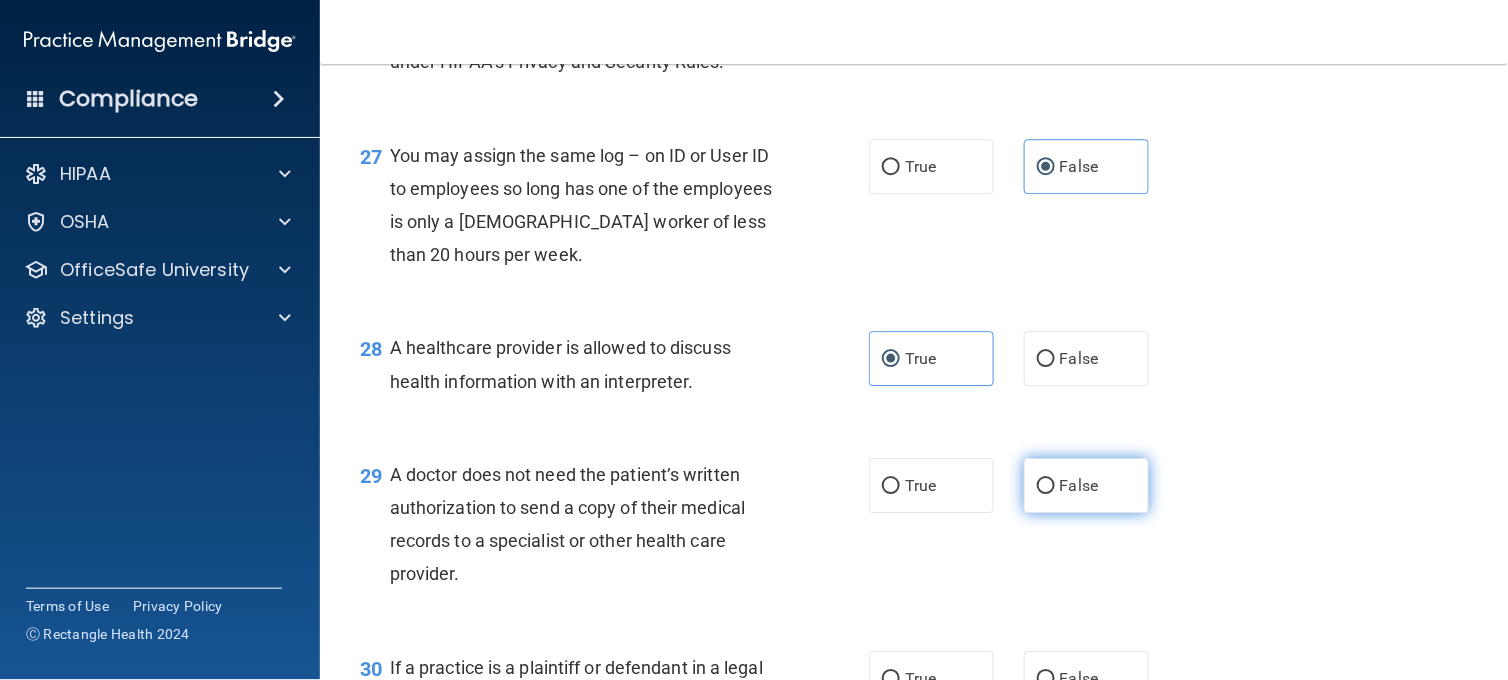 click on "False" at bounding box center (1079, 485) 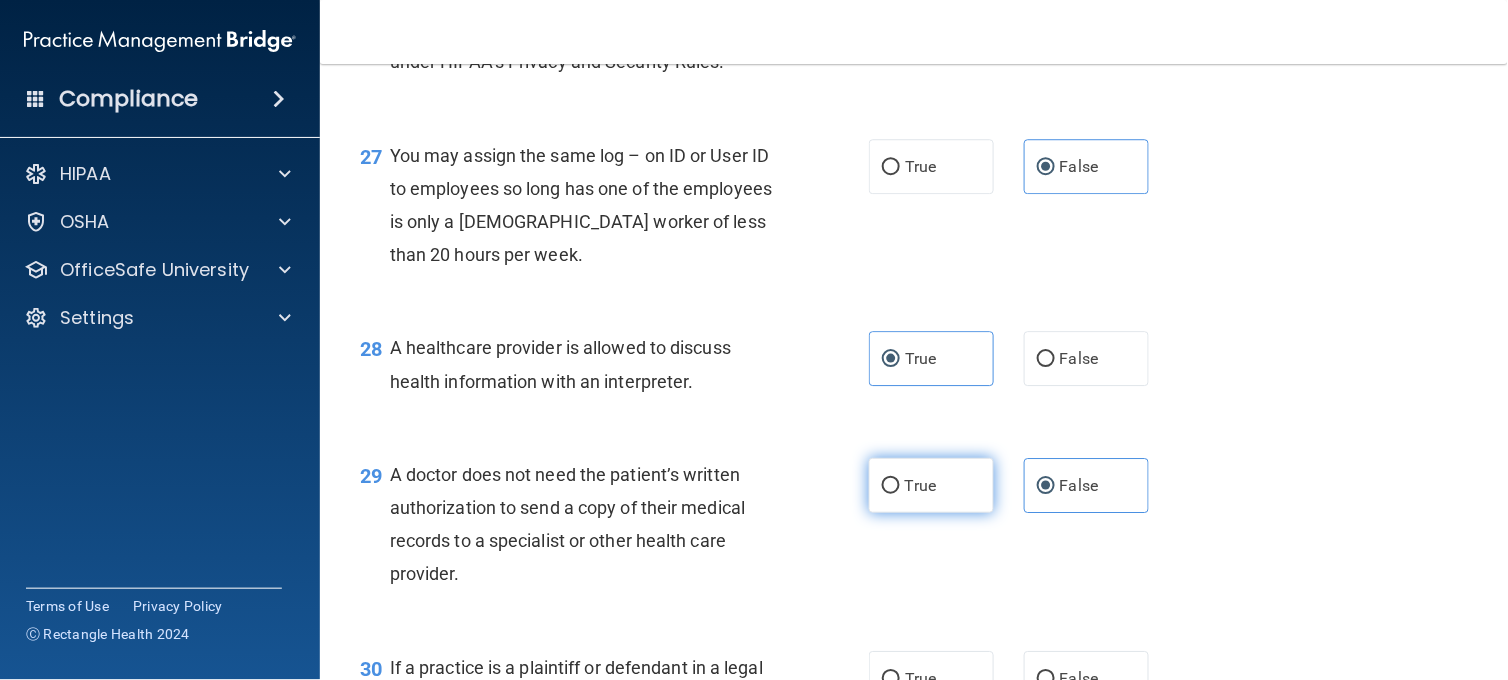 click on "True" at bounding box center [891, 486] 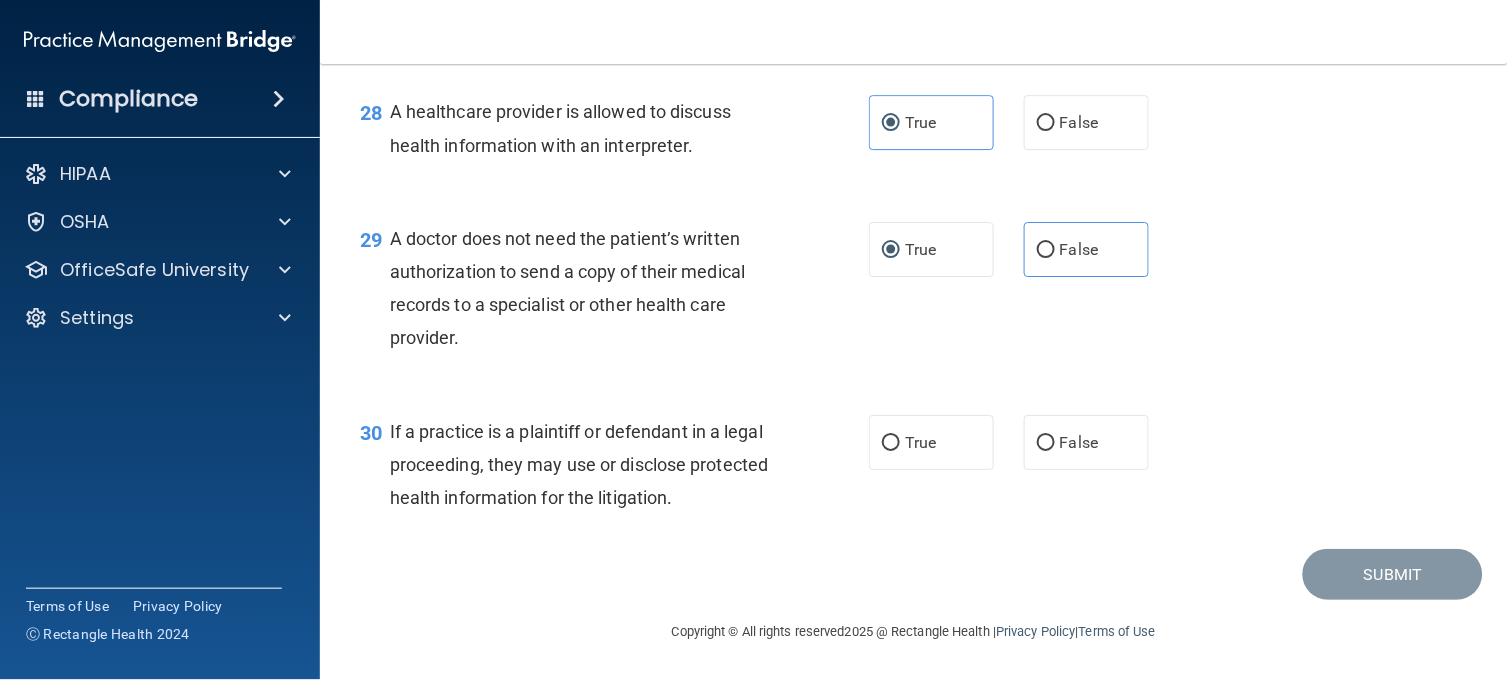 scroll, scrollTop: 4906, scrollLeft: 0, axis: vertical 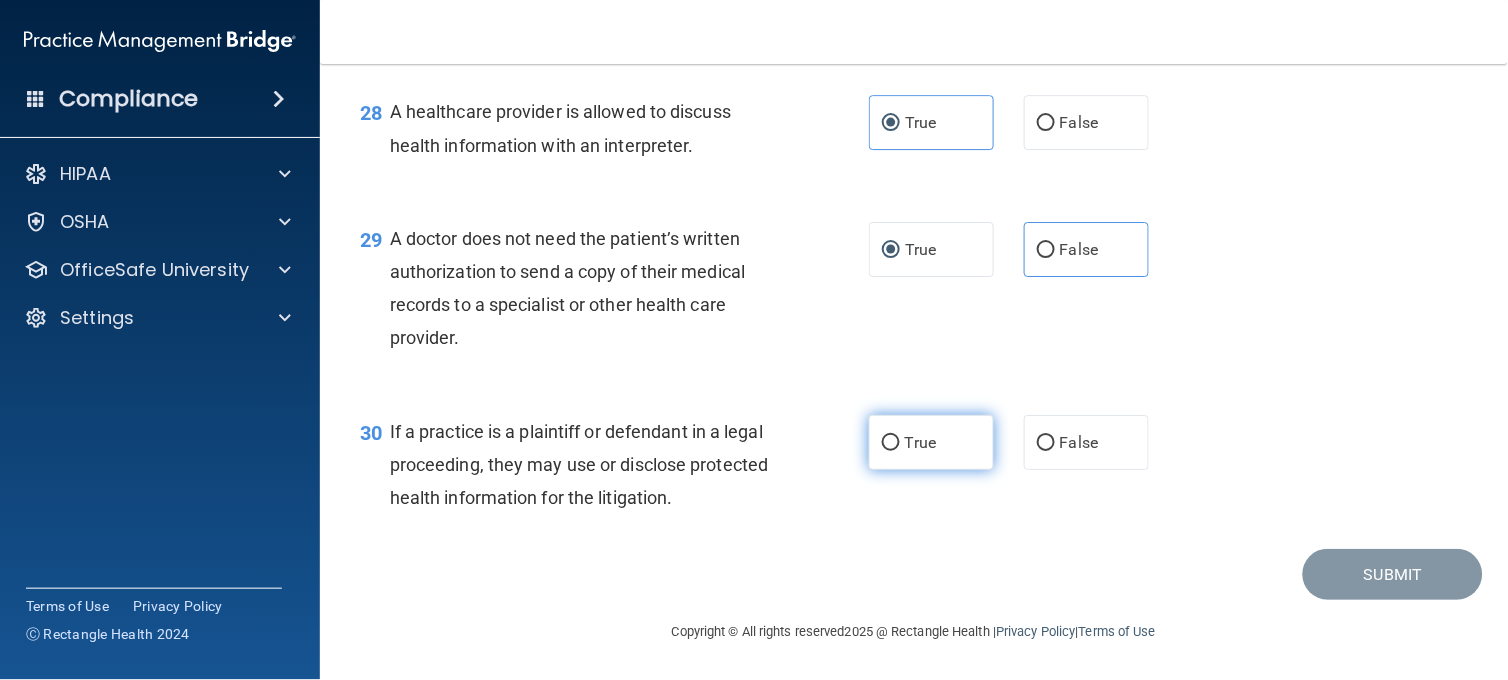 click on "True" at bounding box center (920, 442) 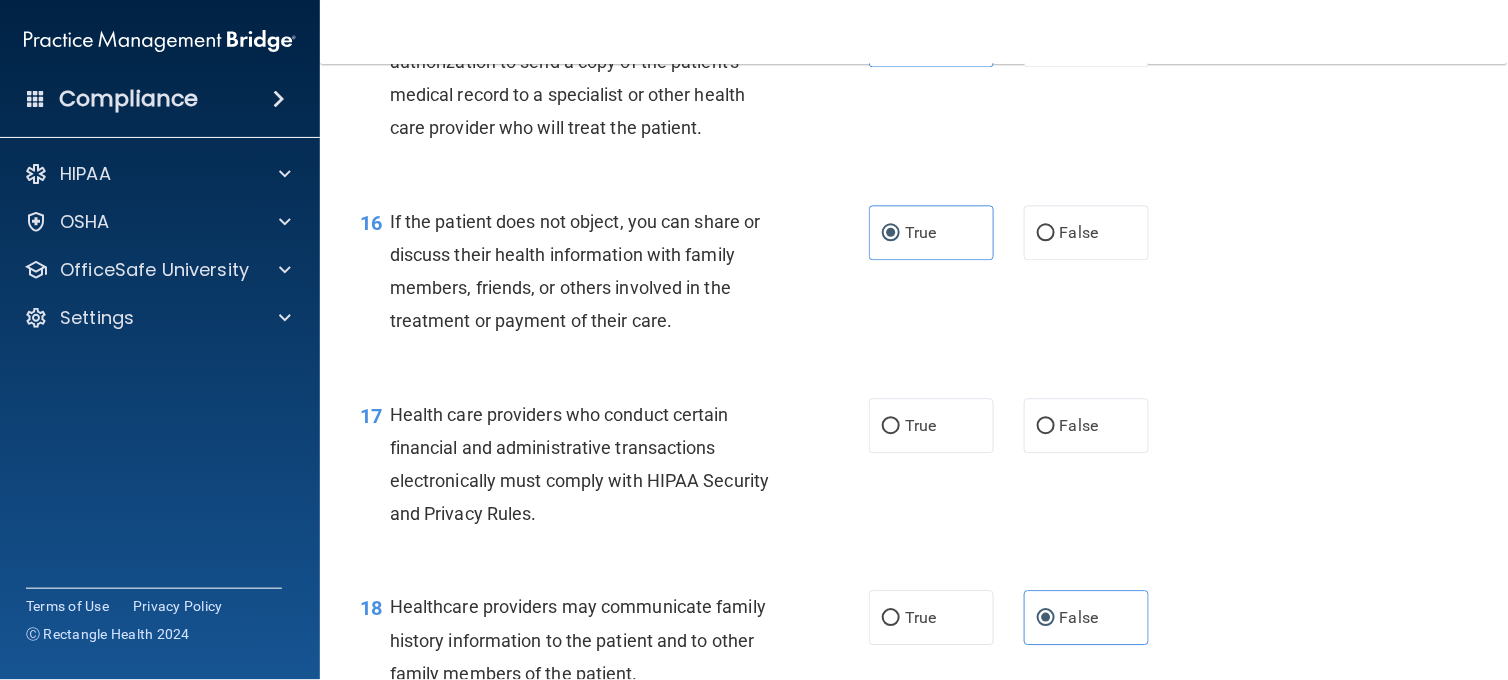 scroll, scrollTop: 2625, scrollLeft: 0, axis: vertical 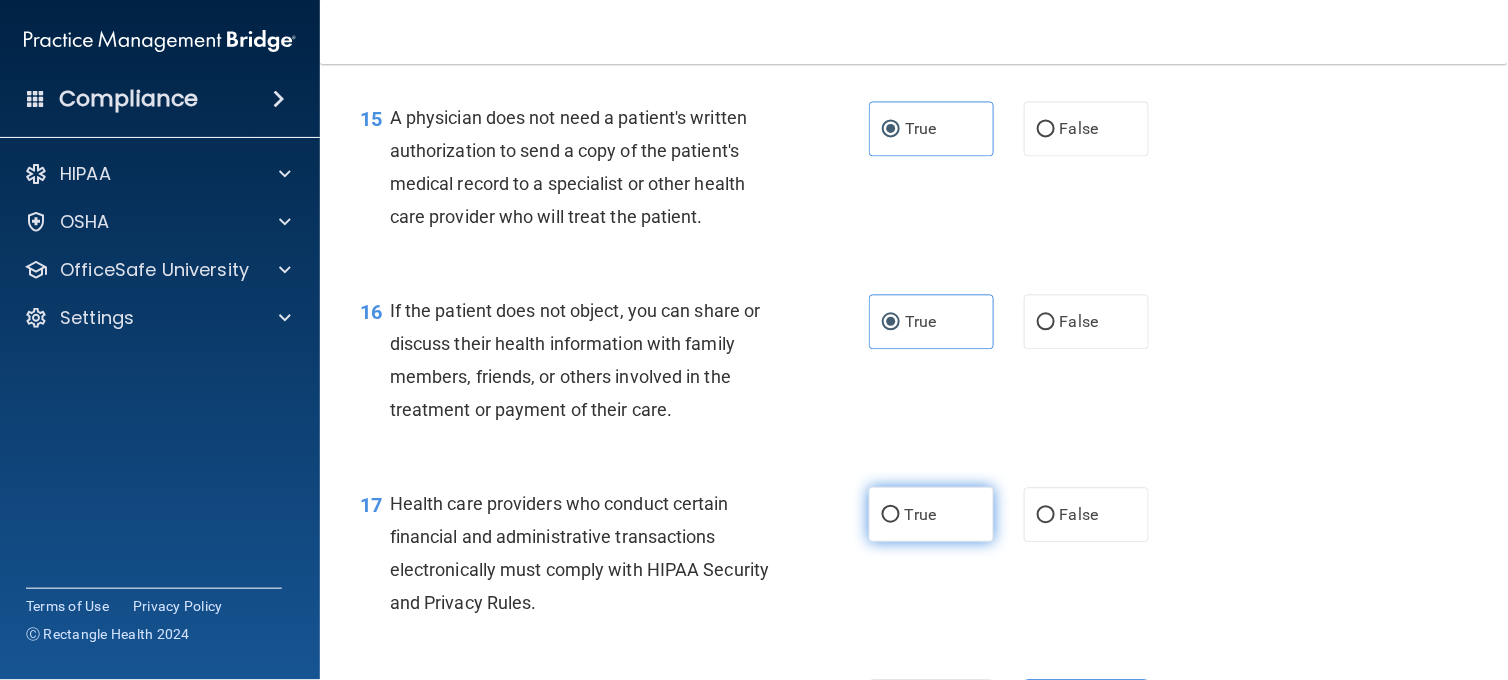 click on "True" at bounding box center (920, 514) 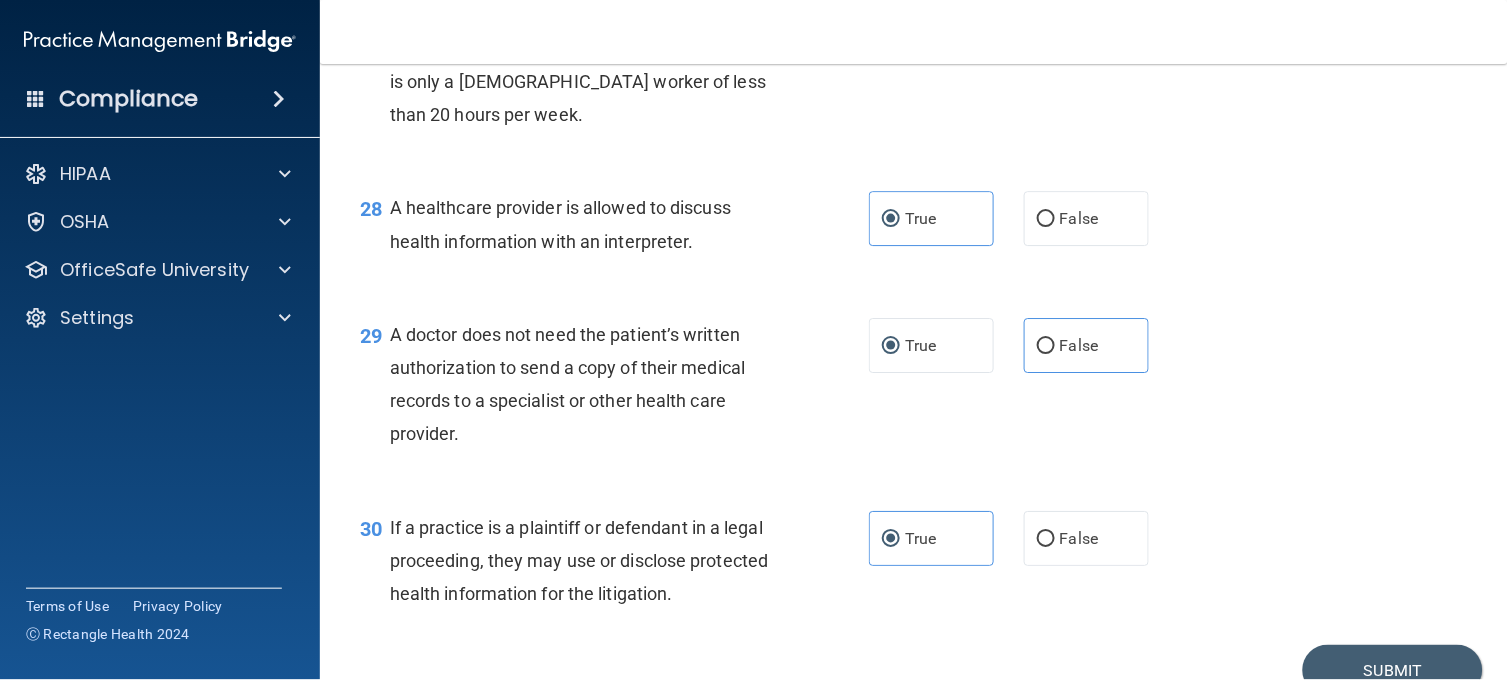 scroll, scrollTop: 4906, scrollLeft: 0, axis: vertical 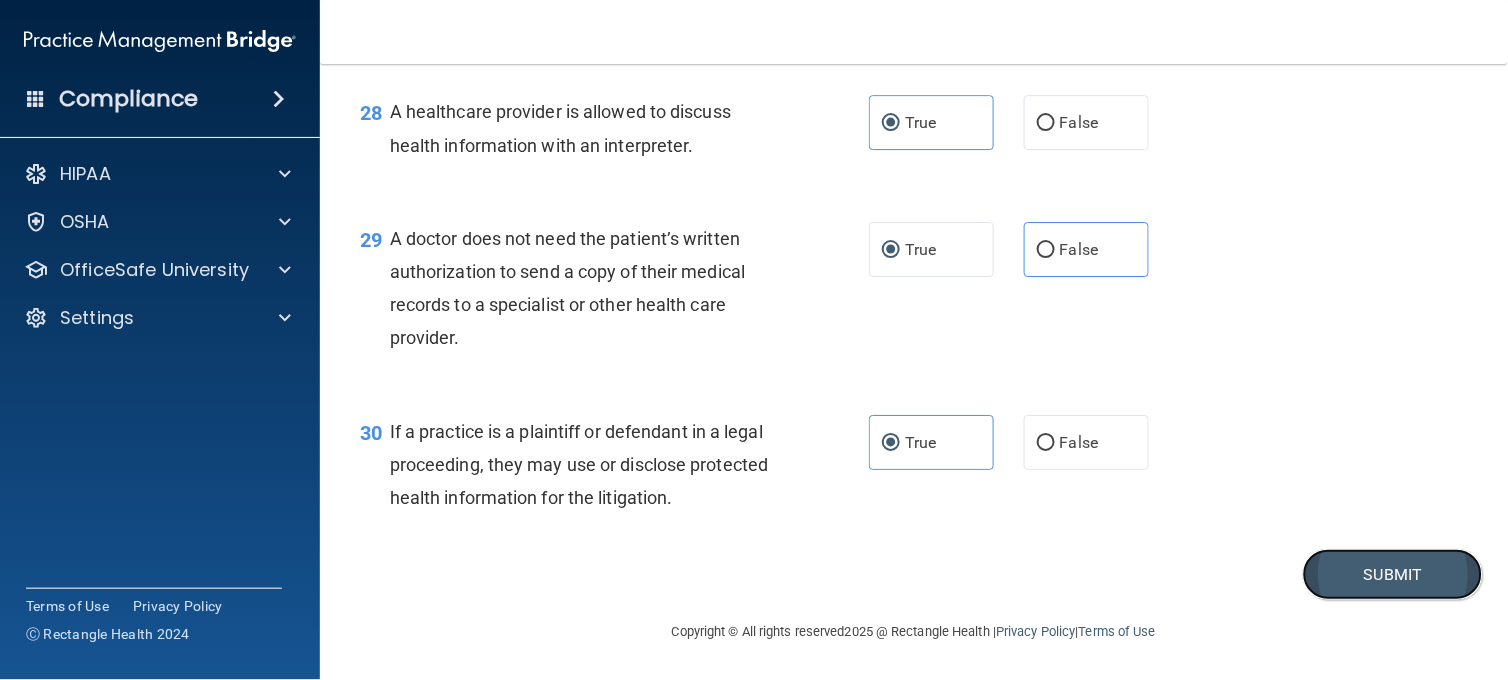 click on "Submit" at bounding box center [1393, 574] 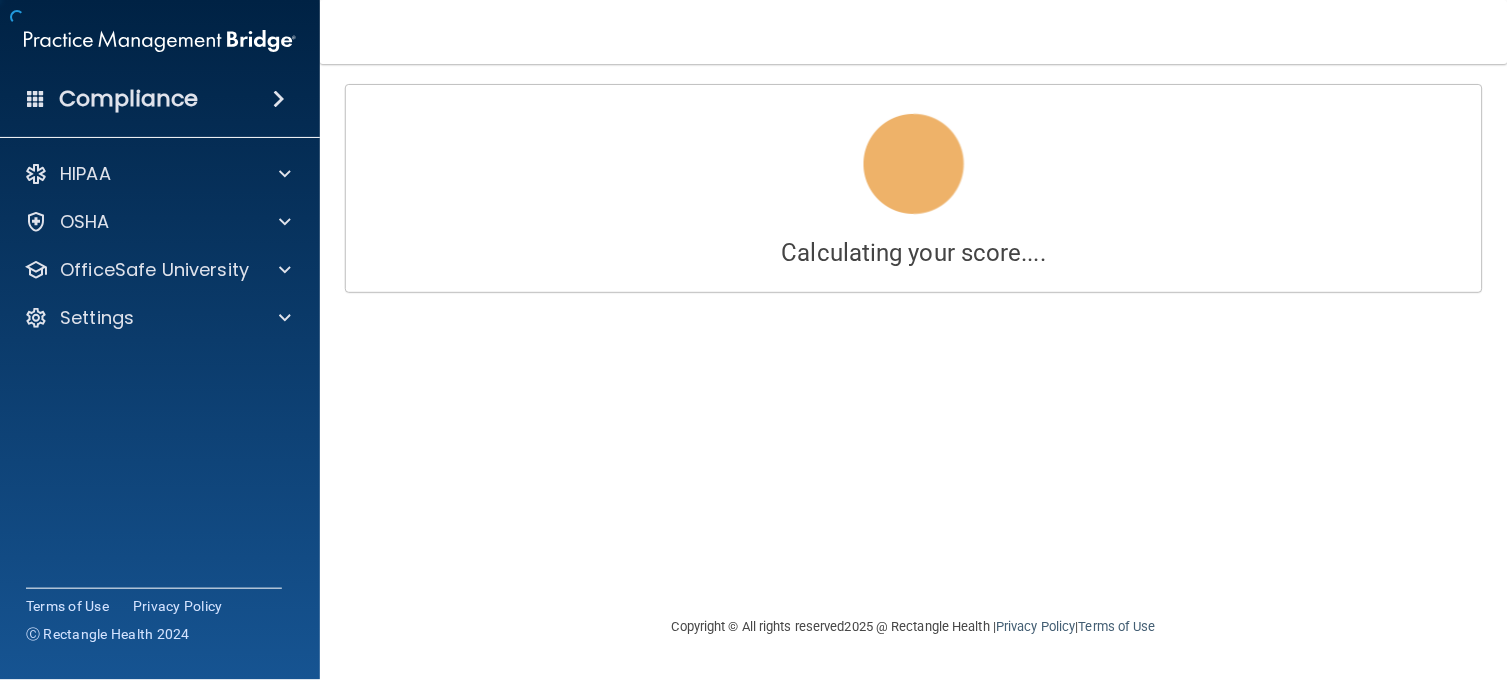 scroll, scrollTop: 0, scrollLeft: 0, axis: both 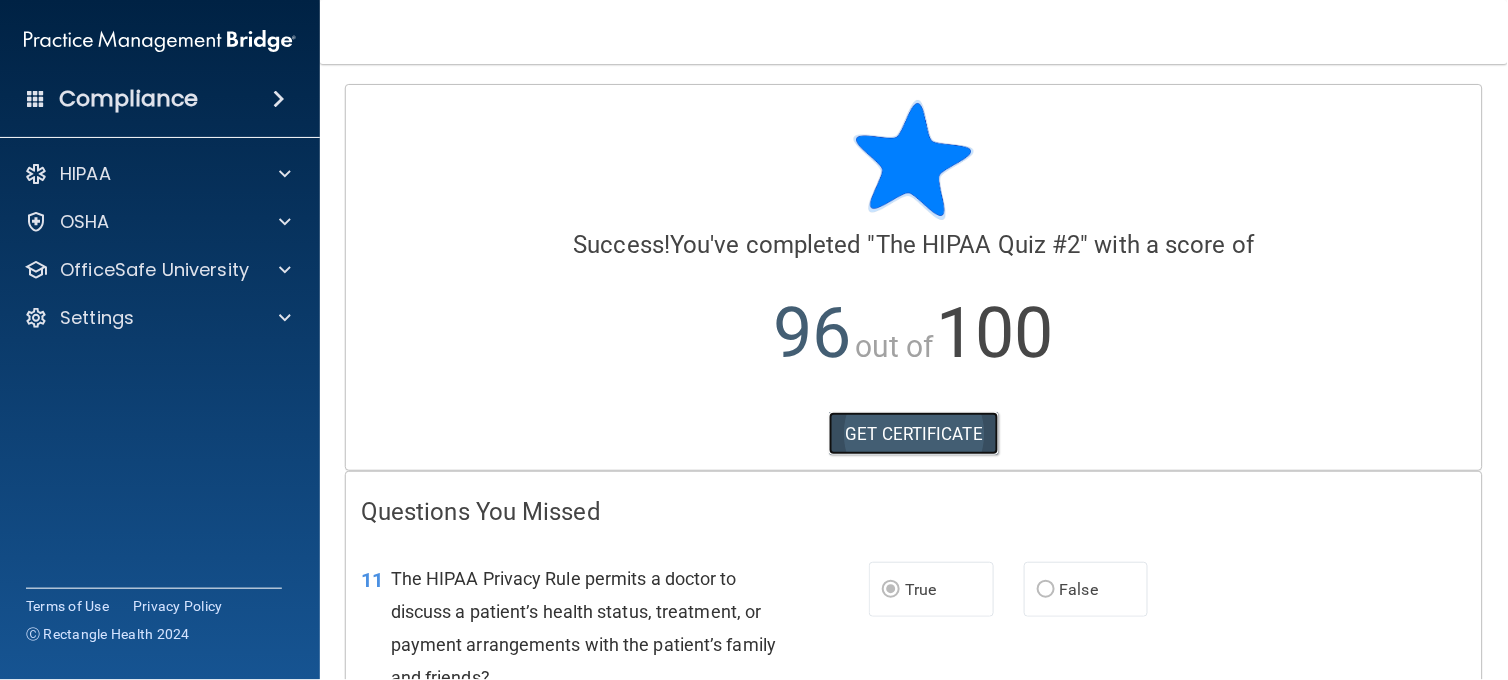 click on "GET CERTIFICATE" at bounding box center (914, 434) 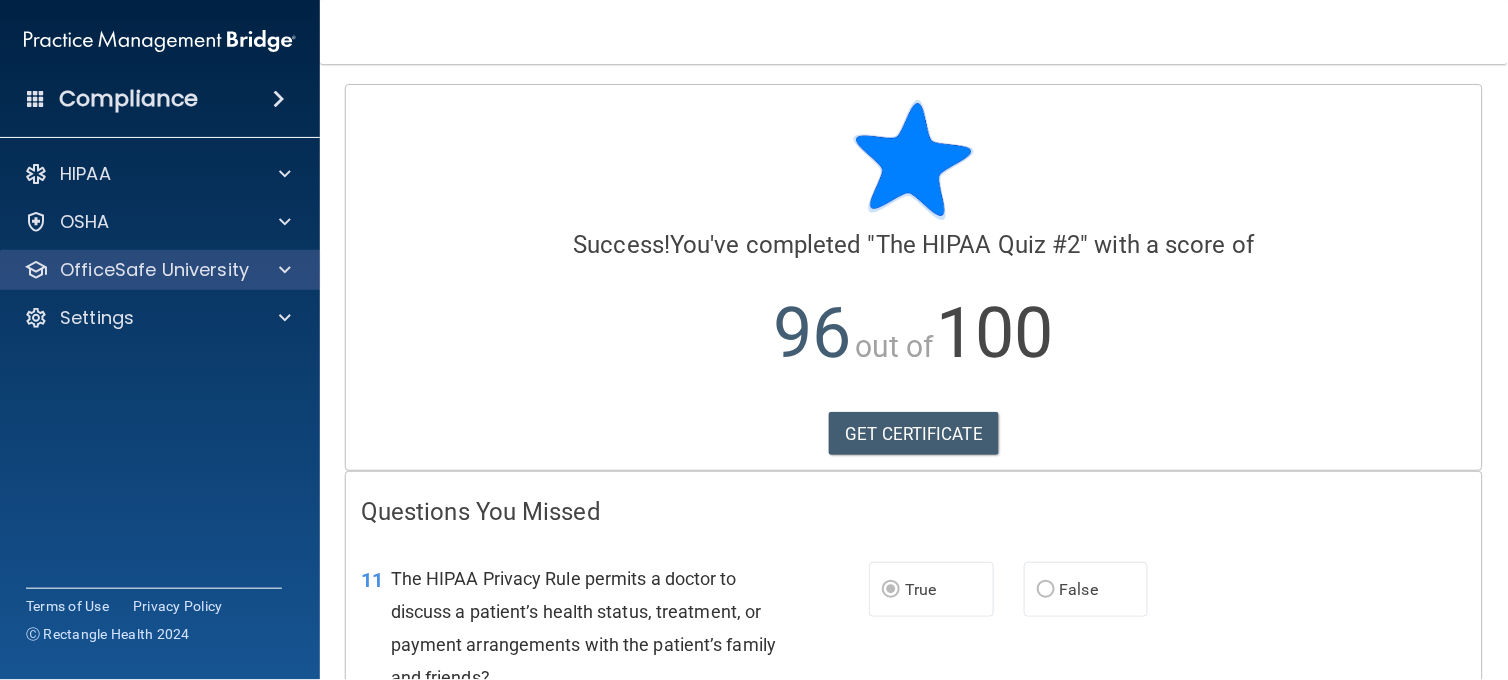 click on "OfficeSafe University" at bounding box center [160, 270] 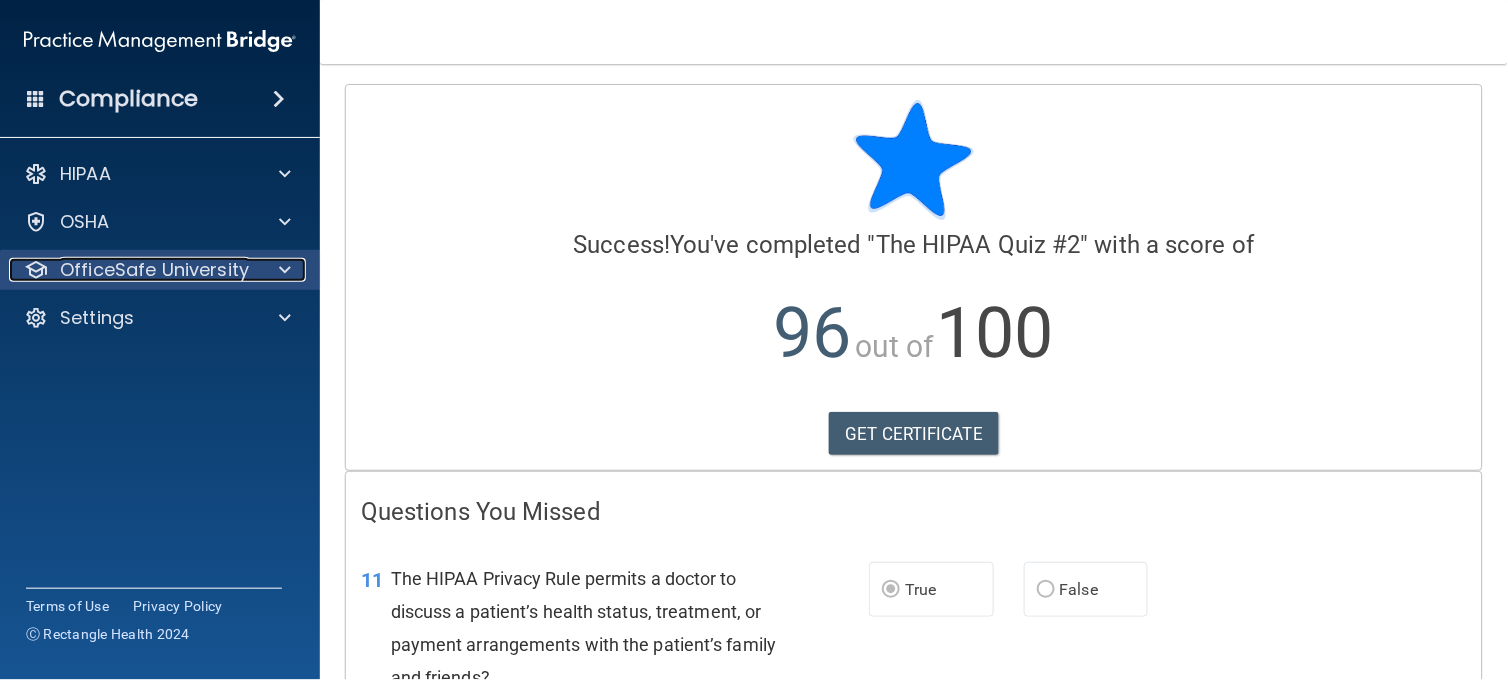 click at bounding box center (285, 270) 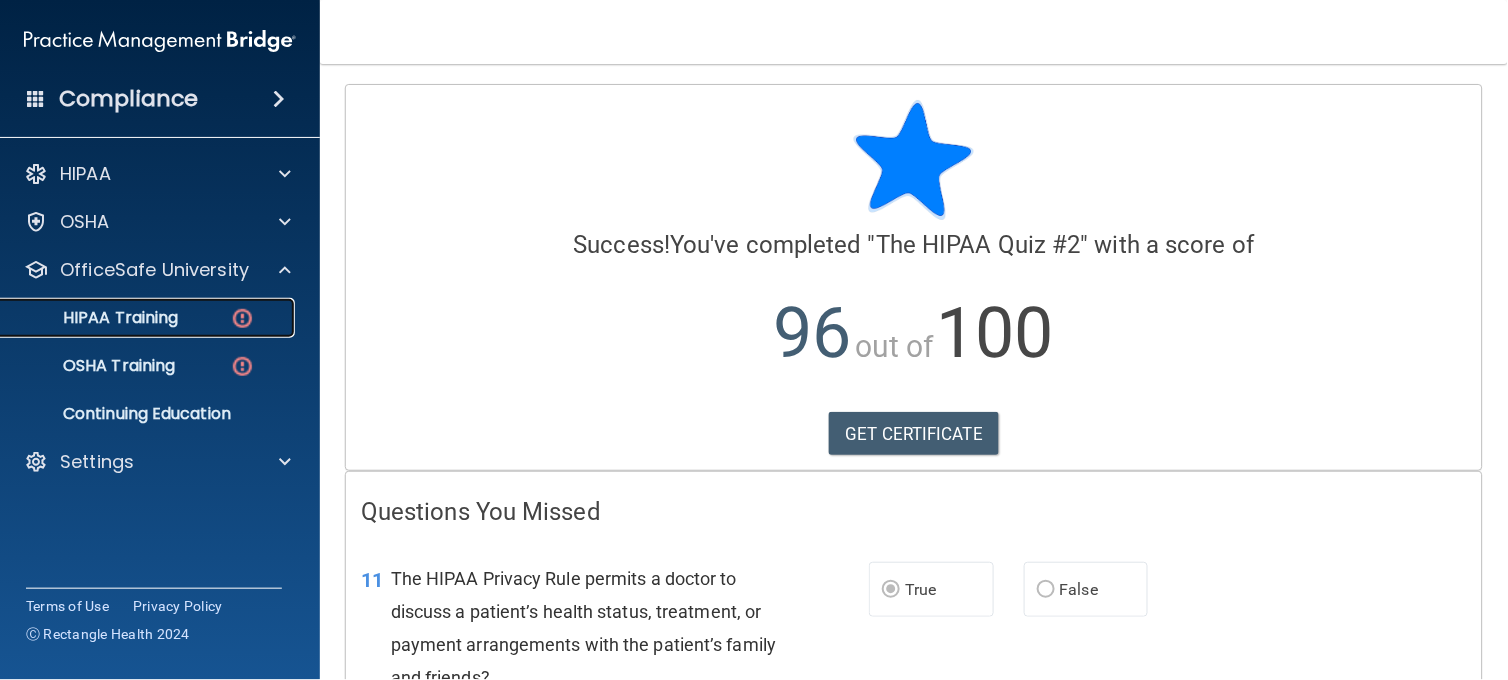 click at bounding box center [242, 318] 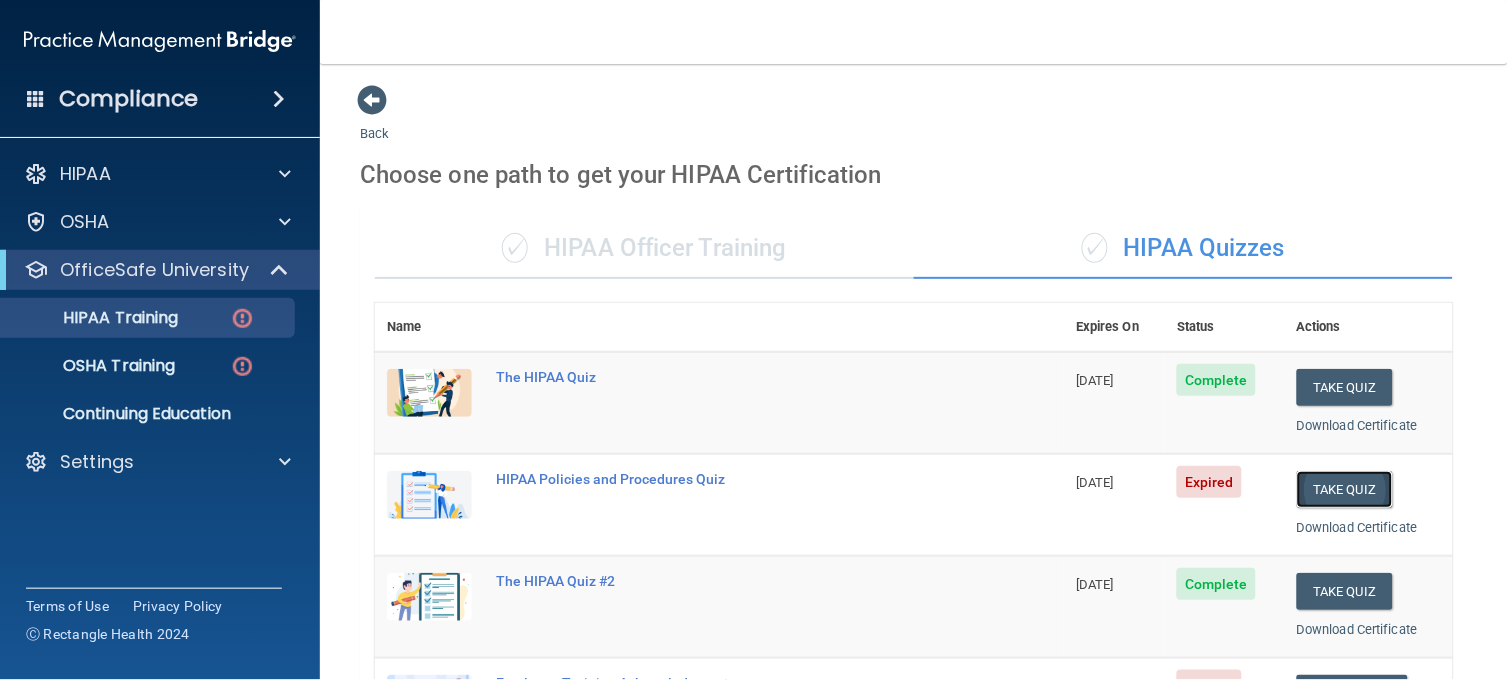 click on "Take Quiz" at bounding box center (1345, 489) 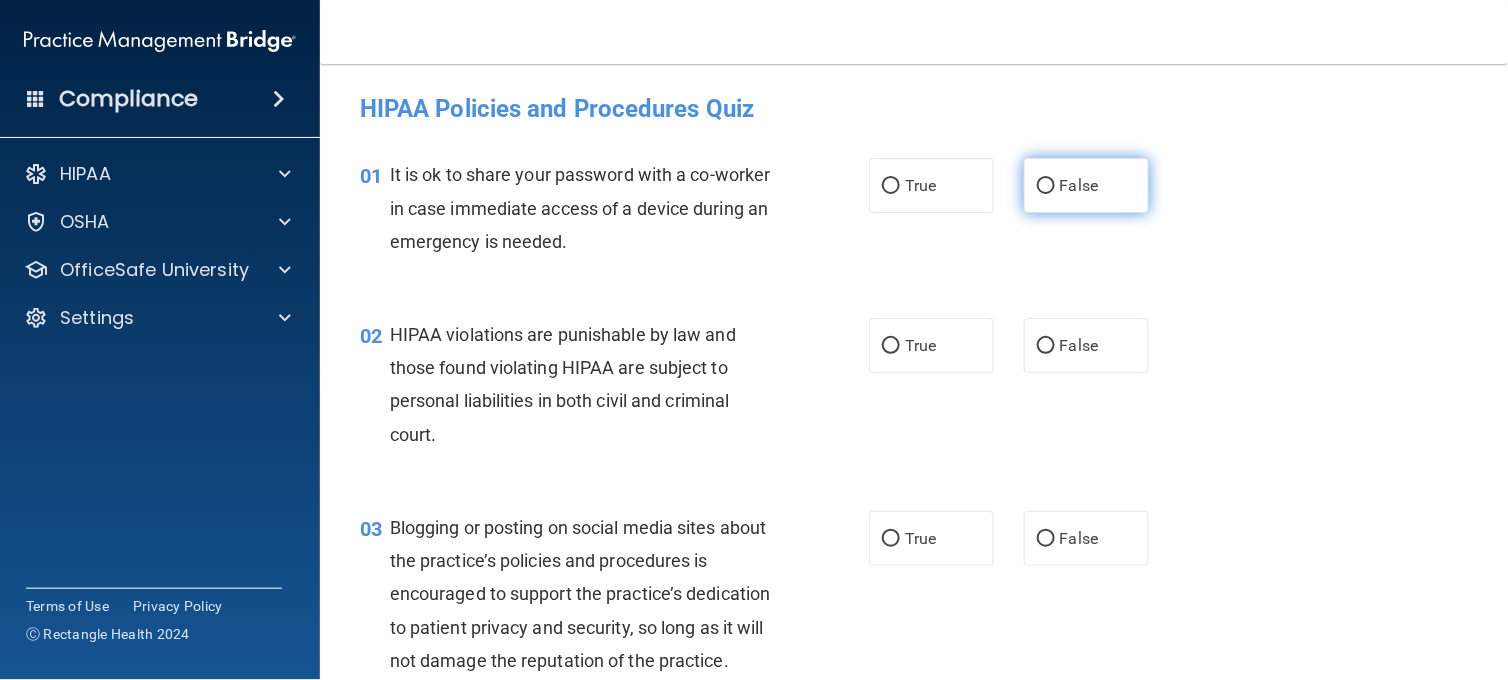 click on "False" at bounding box center [1086, 185] 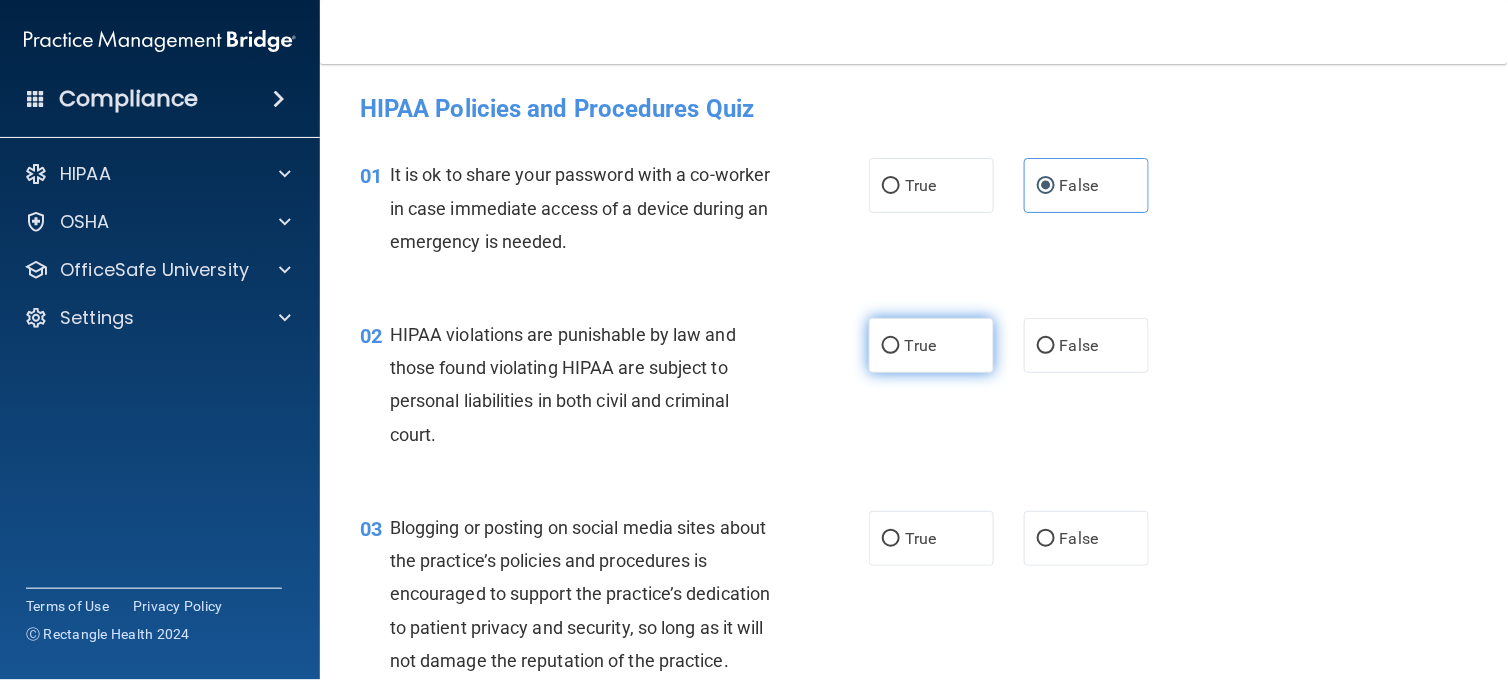 click on "True" at bounding box center (931, 345) 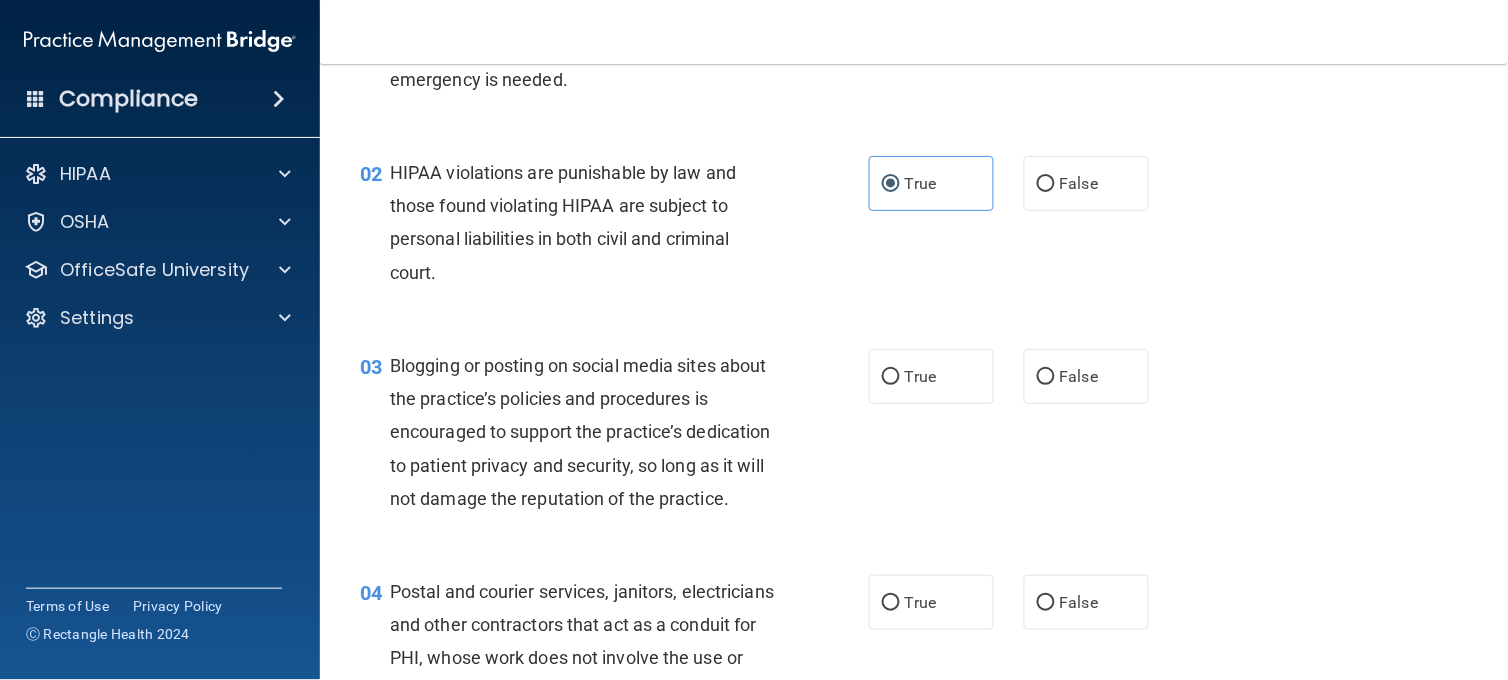 scroll, scrollTop: 163, scrollLeft: 0, axis: vertical 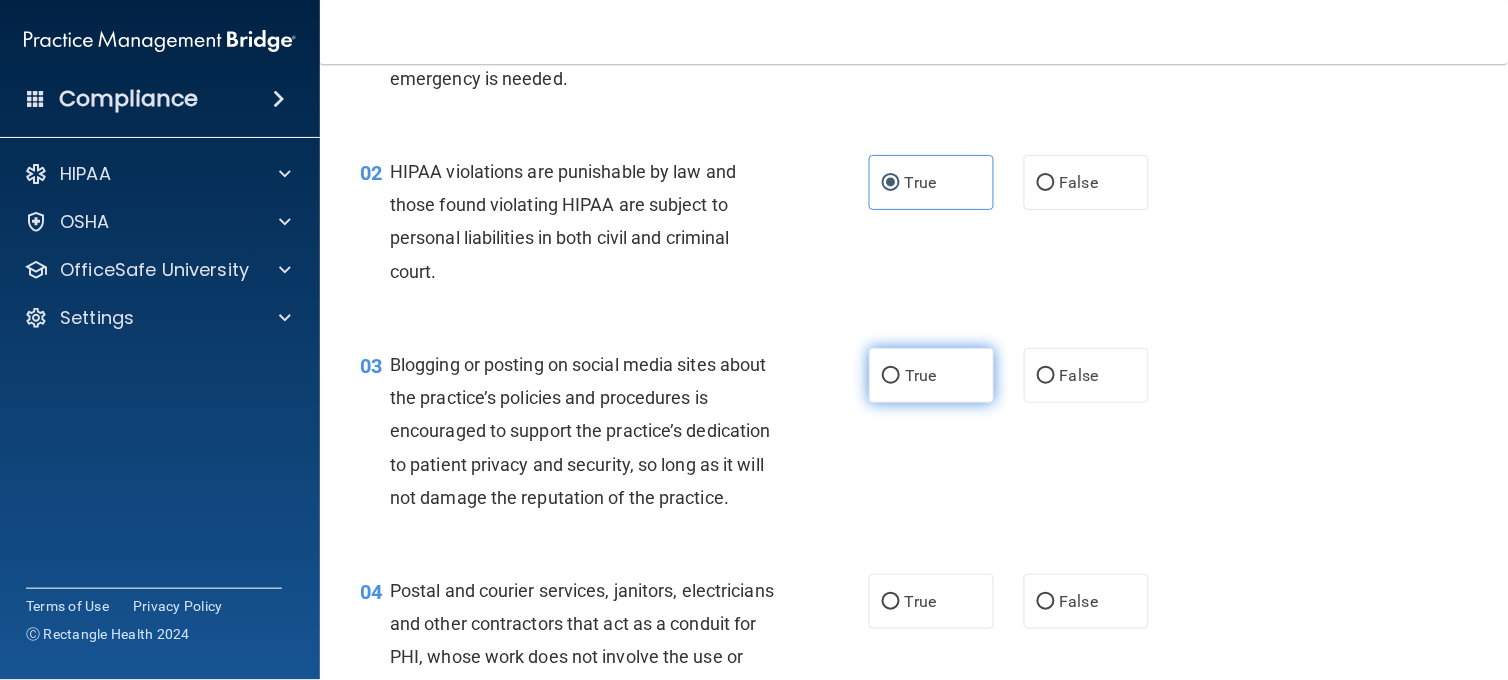 click on "True" at bounding box center (931, 375) 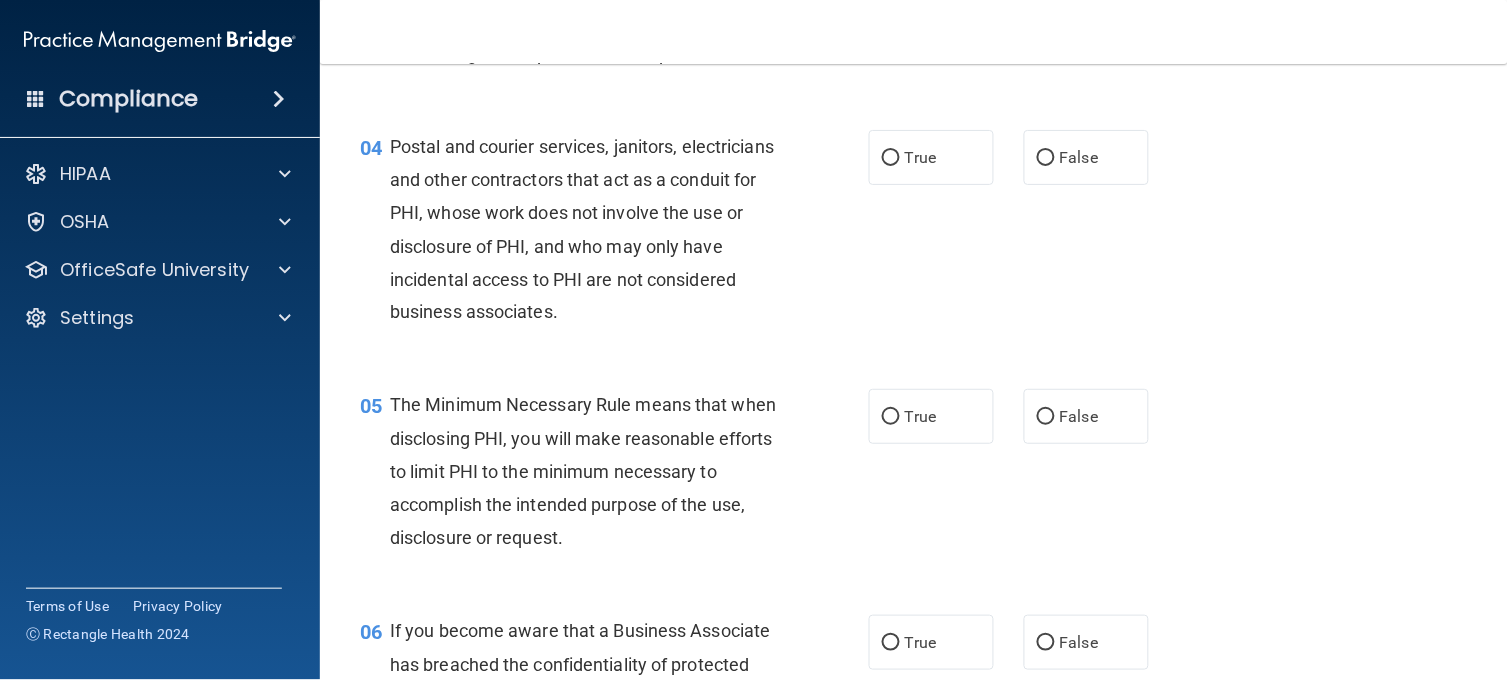 scroll, scrollTop: 652, scrollLeft: 0, axis: vertical 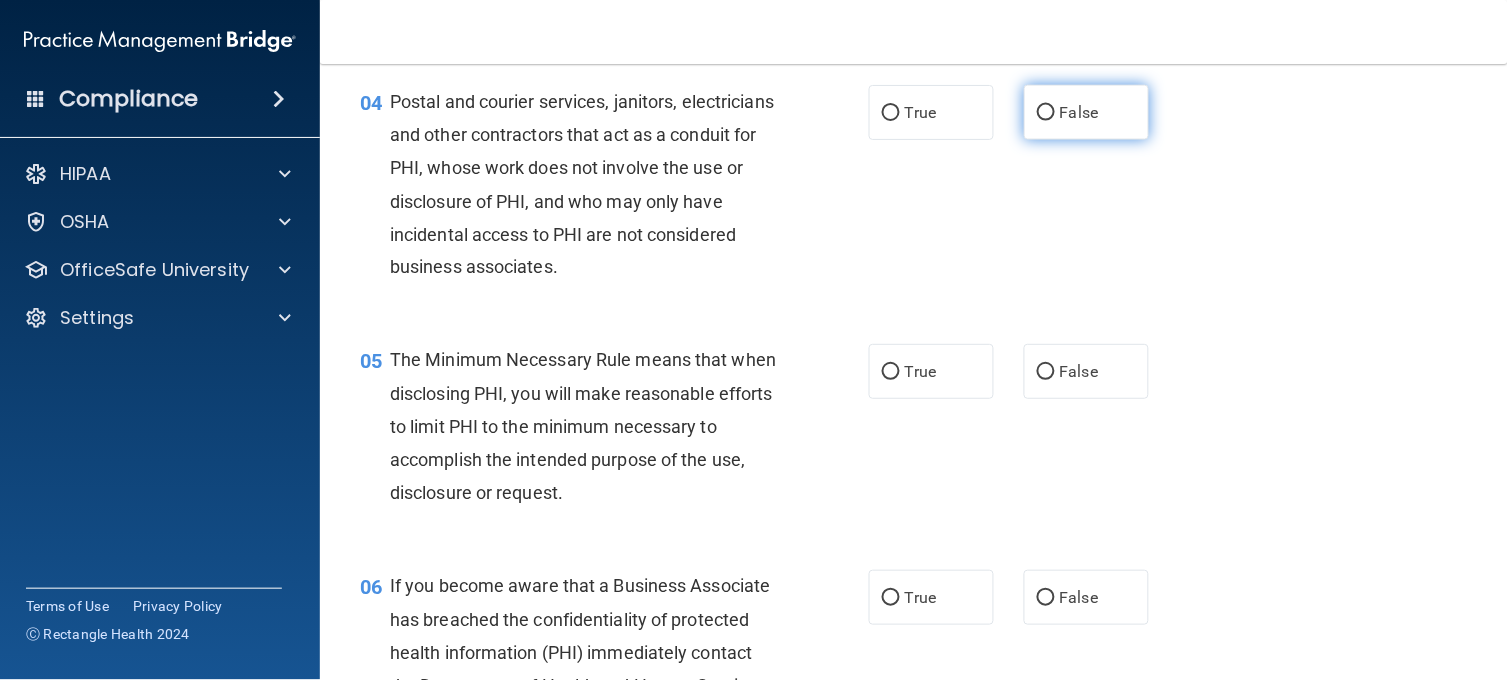 click on "False" at bounding box center [1079, 112] 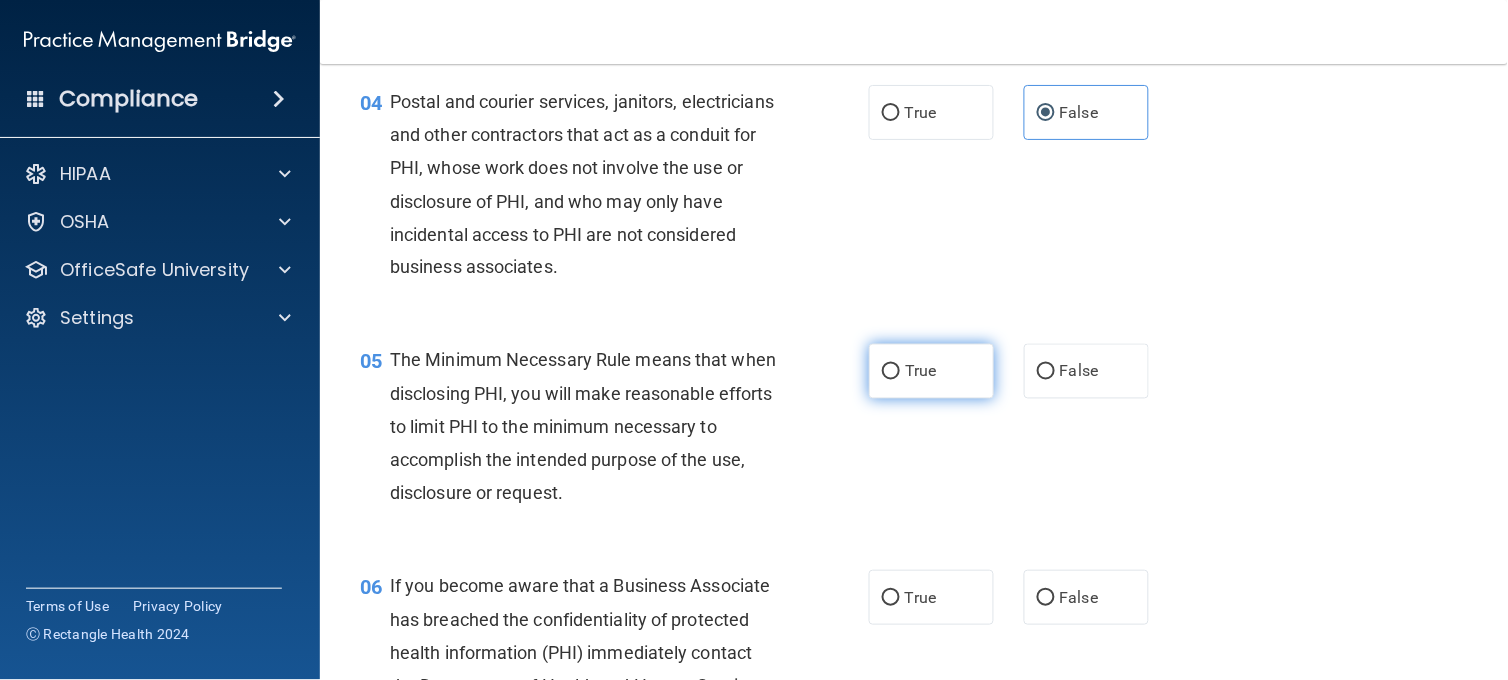 click on "True" at bounding box center [931, 371] 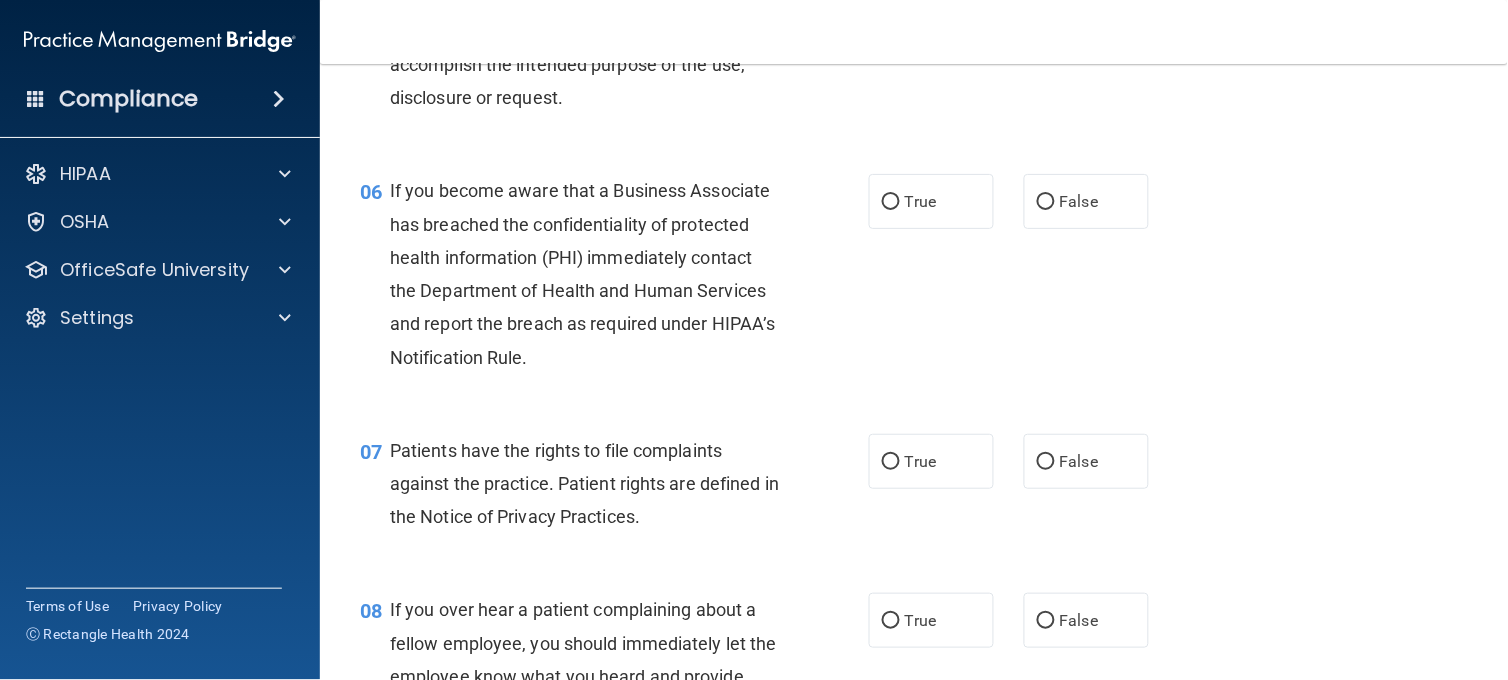 scroll, scrollTop: 1052, scrollLeft: 0, axis: vertical 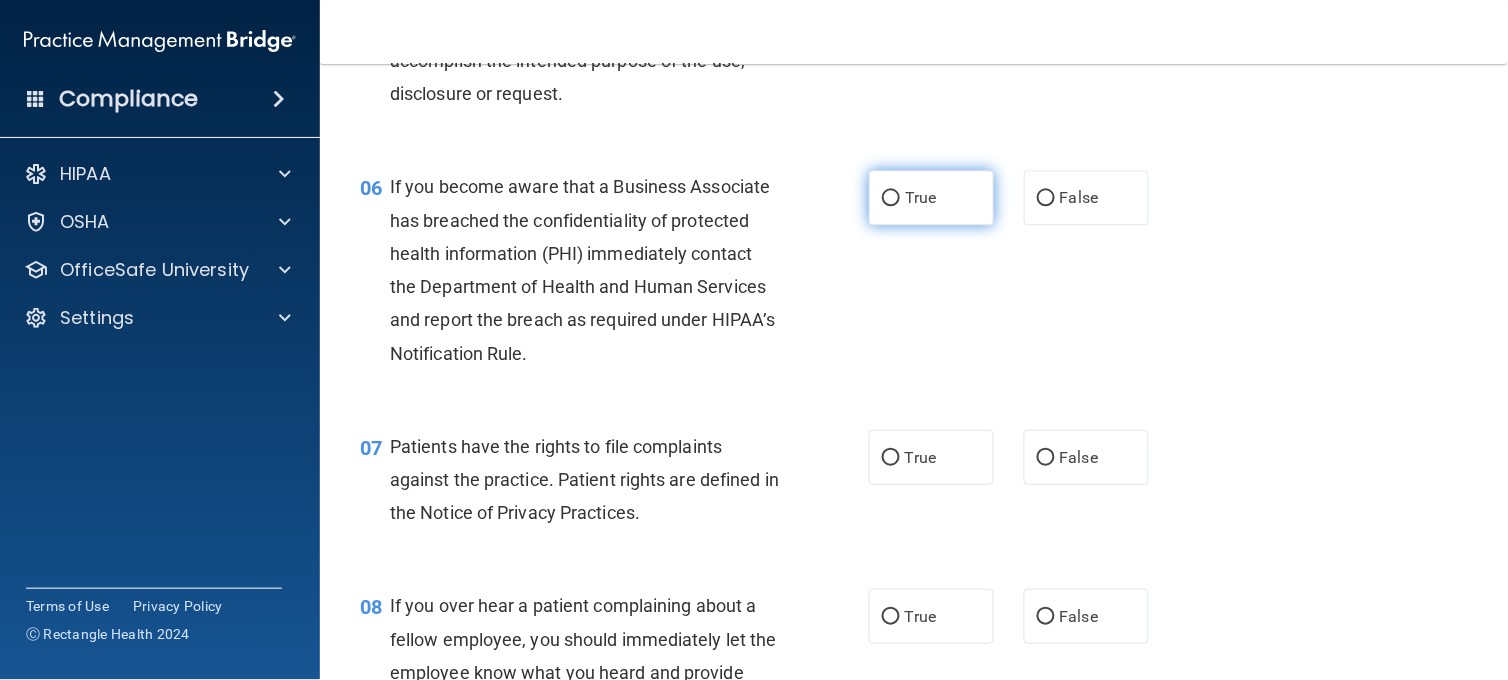 click on "True" at bounding box center (931, 197) 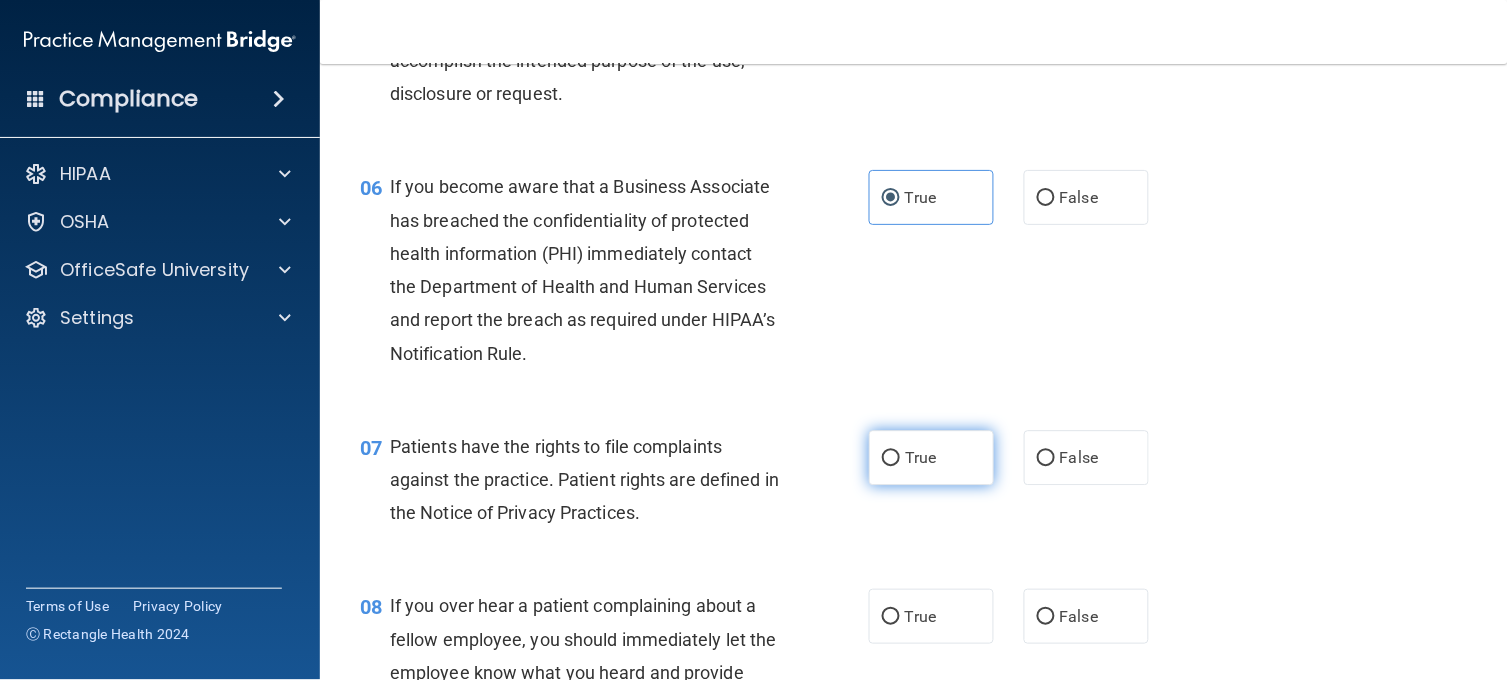 click on "True" at bounding box center [920, 457] 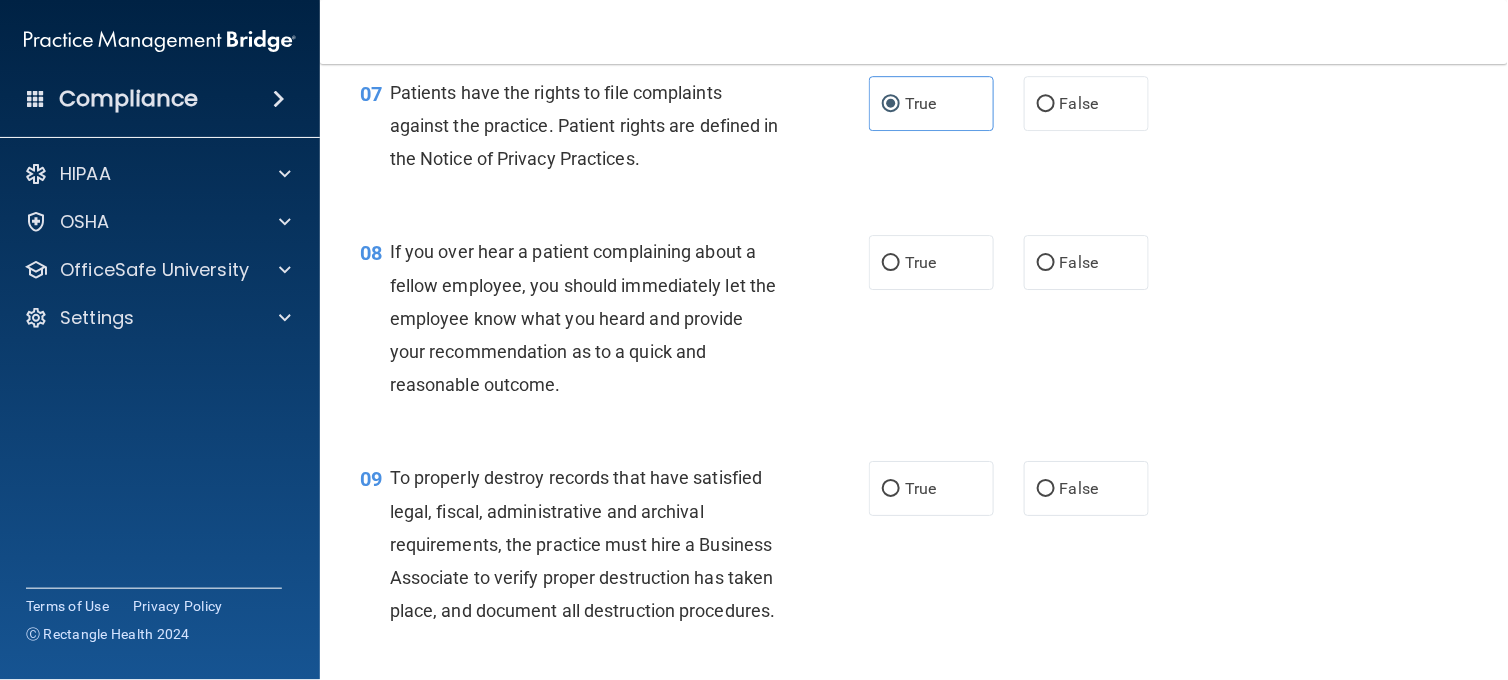 scroll, scrollTop: 1407, scrollLeft: 0, axis: vertical 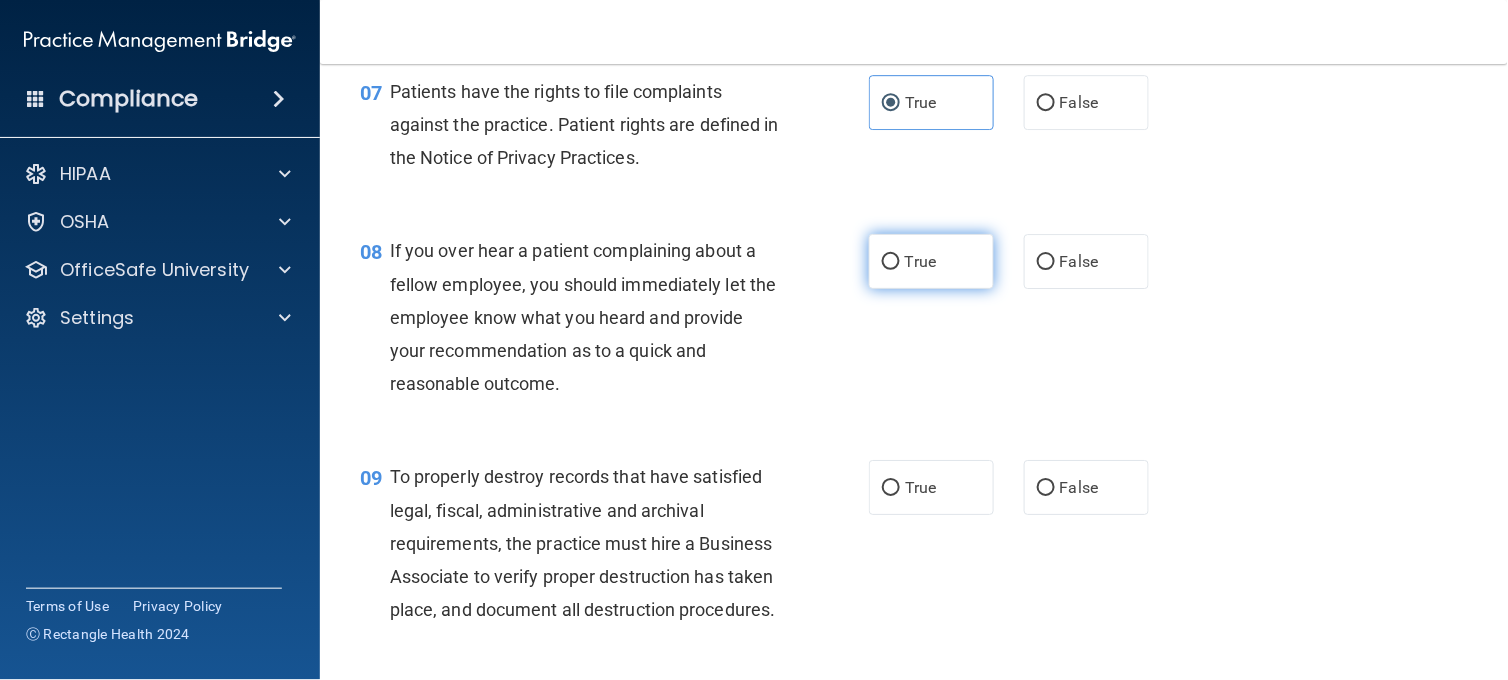 click on "True" at bounding box center [931, 261] 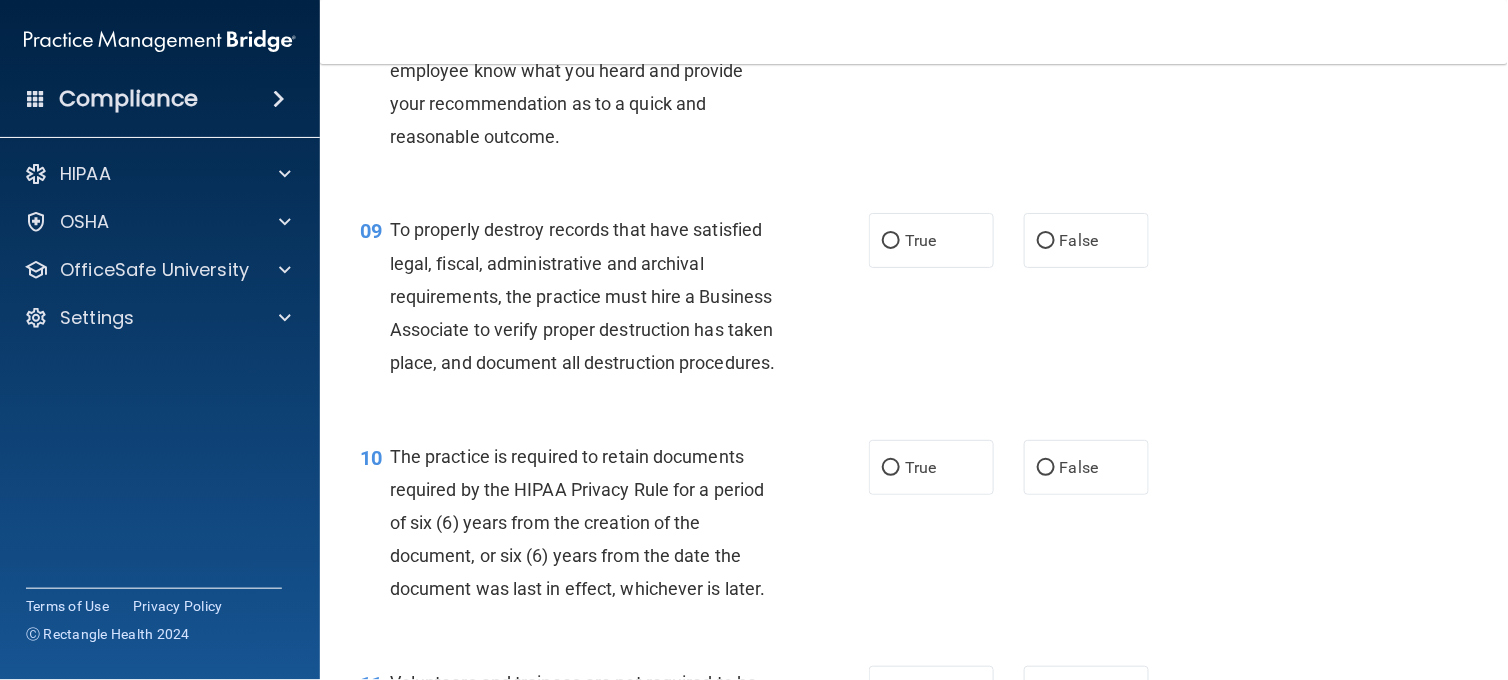 scroll, scrollTop: 1674, scrollLeft: 0, axis: vertical 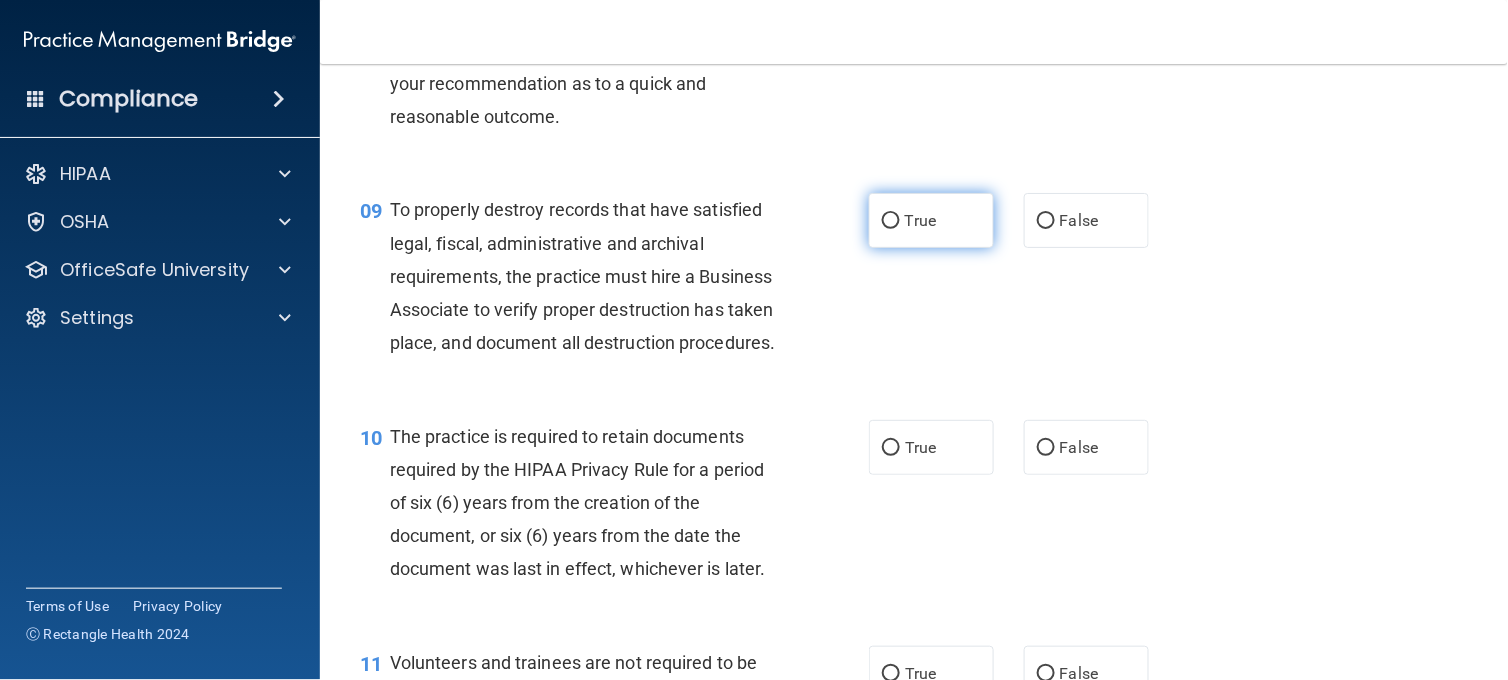 click on "True" at bounding box center (931, 220) 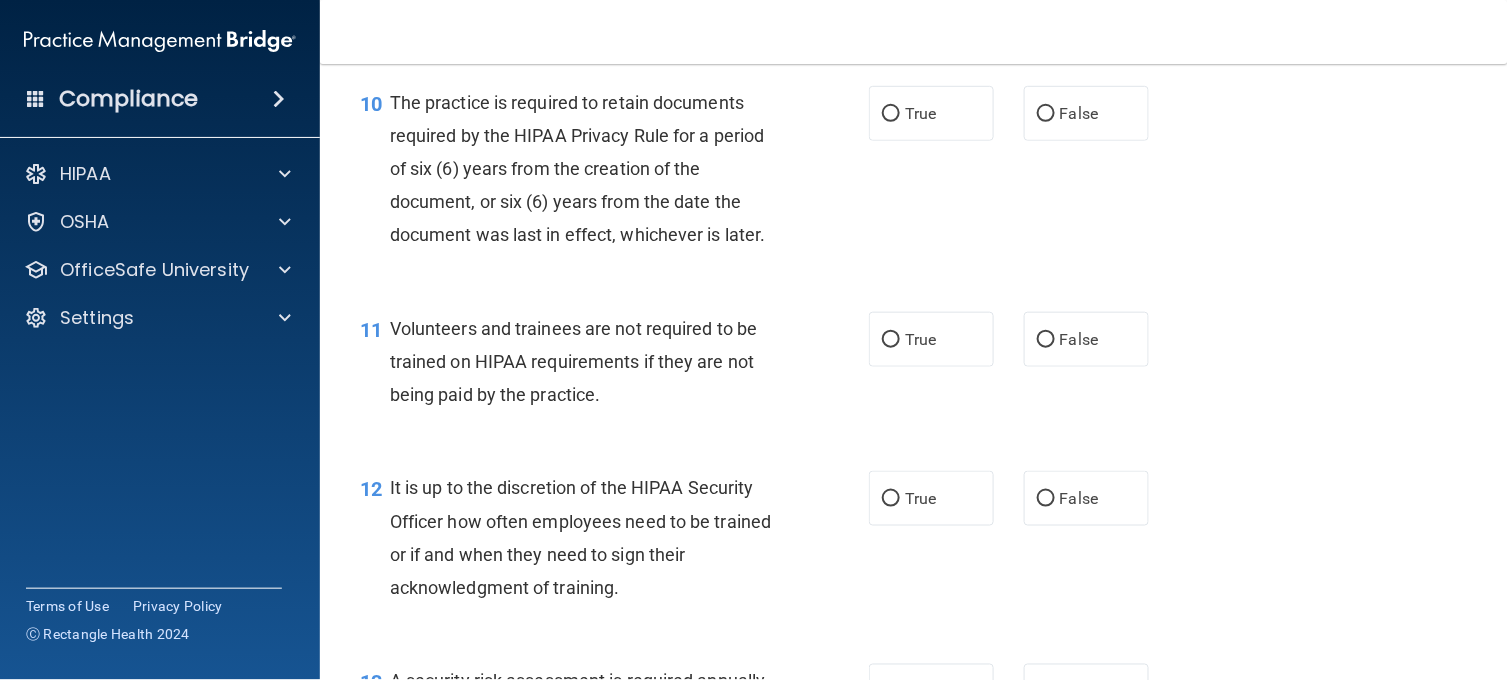 scroll, scrollTop: 2030, scrollLeft: 0, axis: vertical 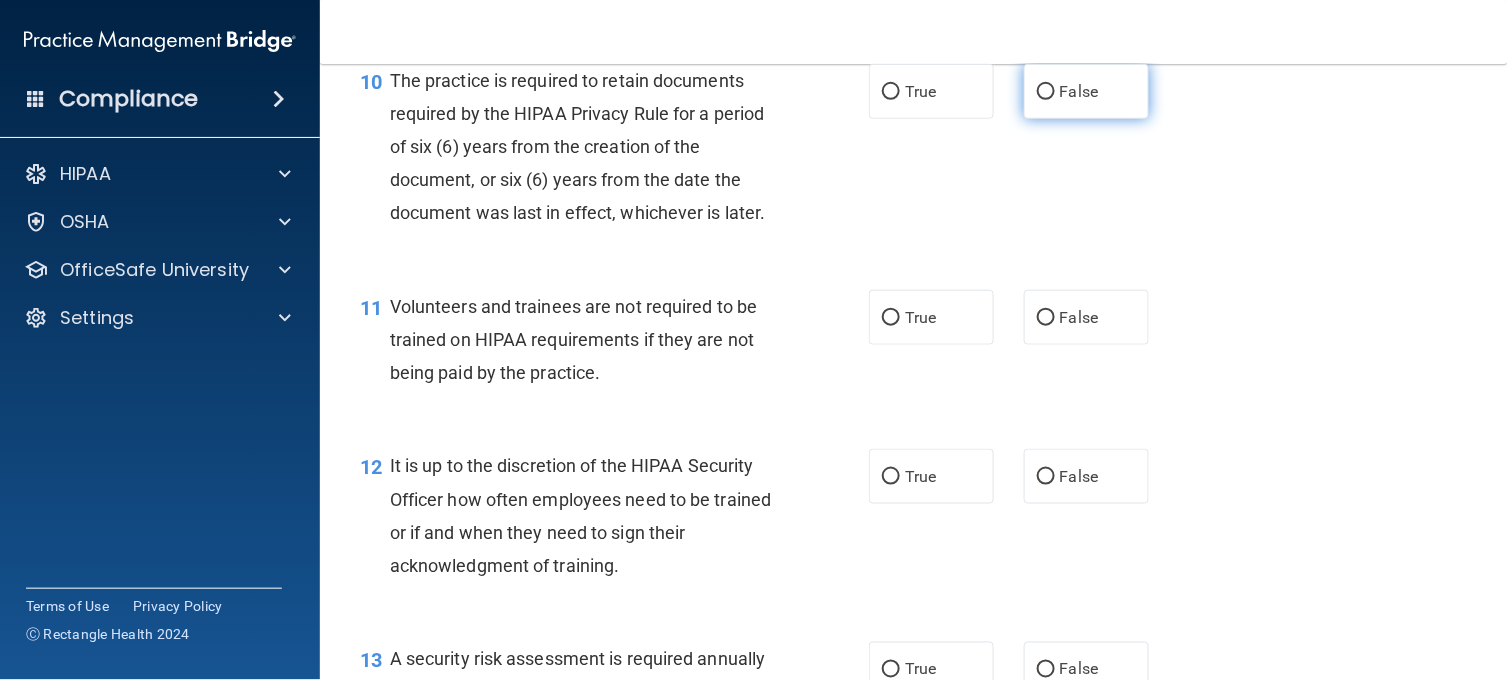 click on "False" at bounding box center (1079, 91) 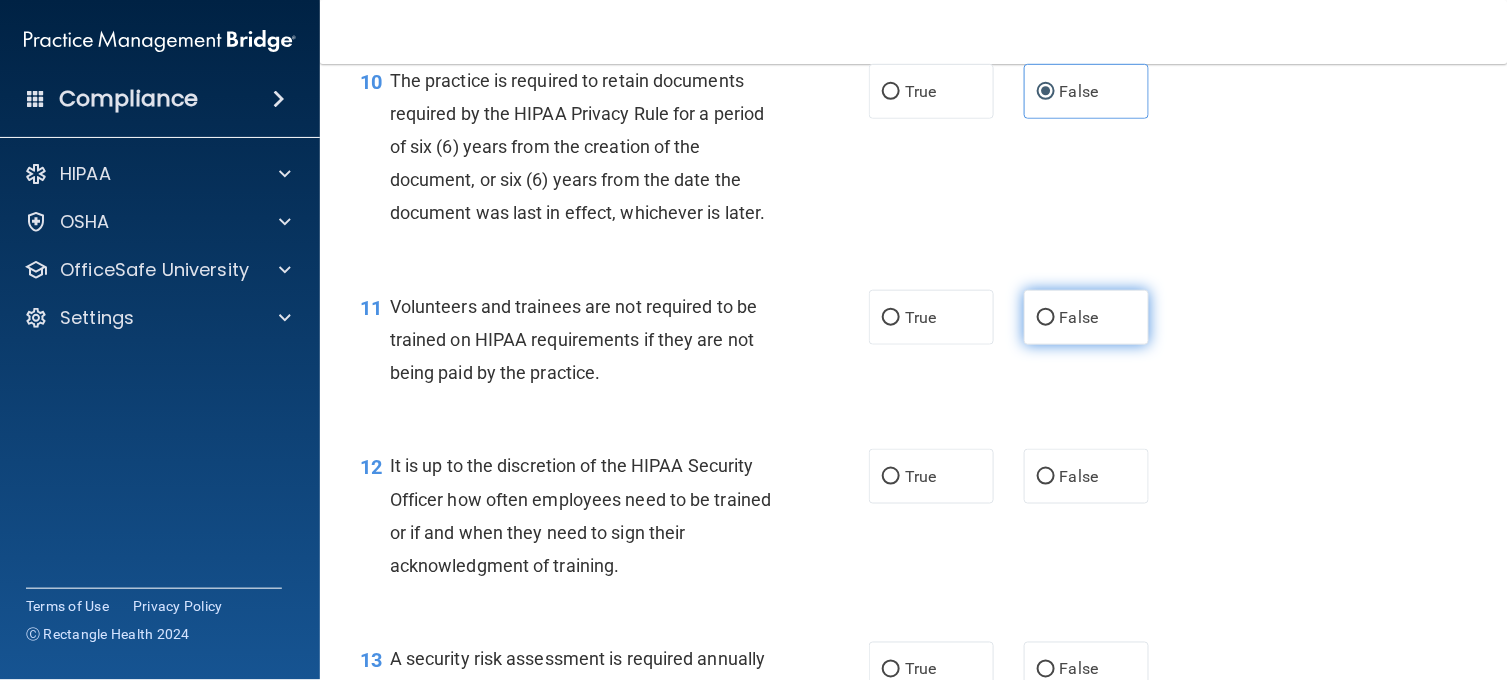 click on "False" at bounding box center [1086, 317] 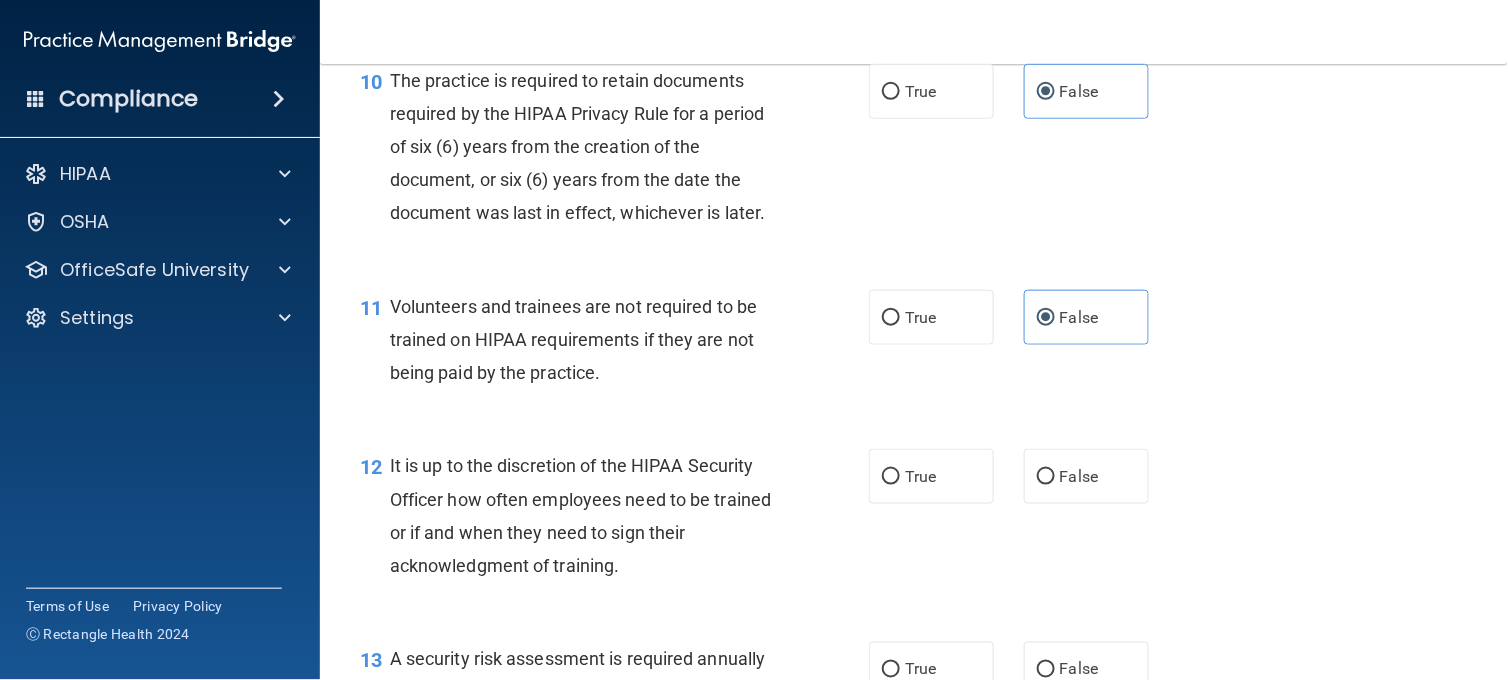 click on "12       It is up to the discretion of the HIPAA Security Officer how often employees need to be trained or if and when they need to sign their acknowledgment of training.                  True           False" at bounding box center (914, 520) 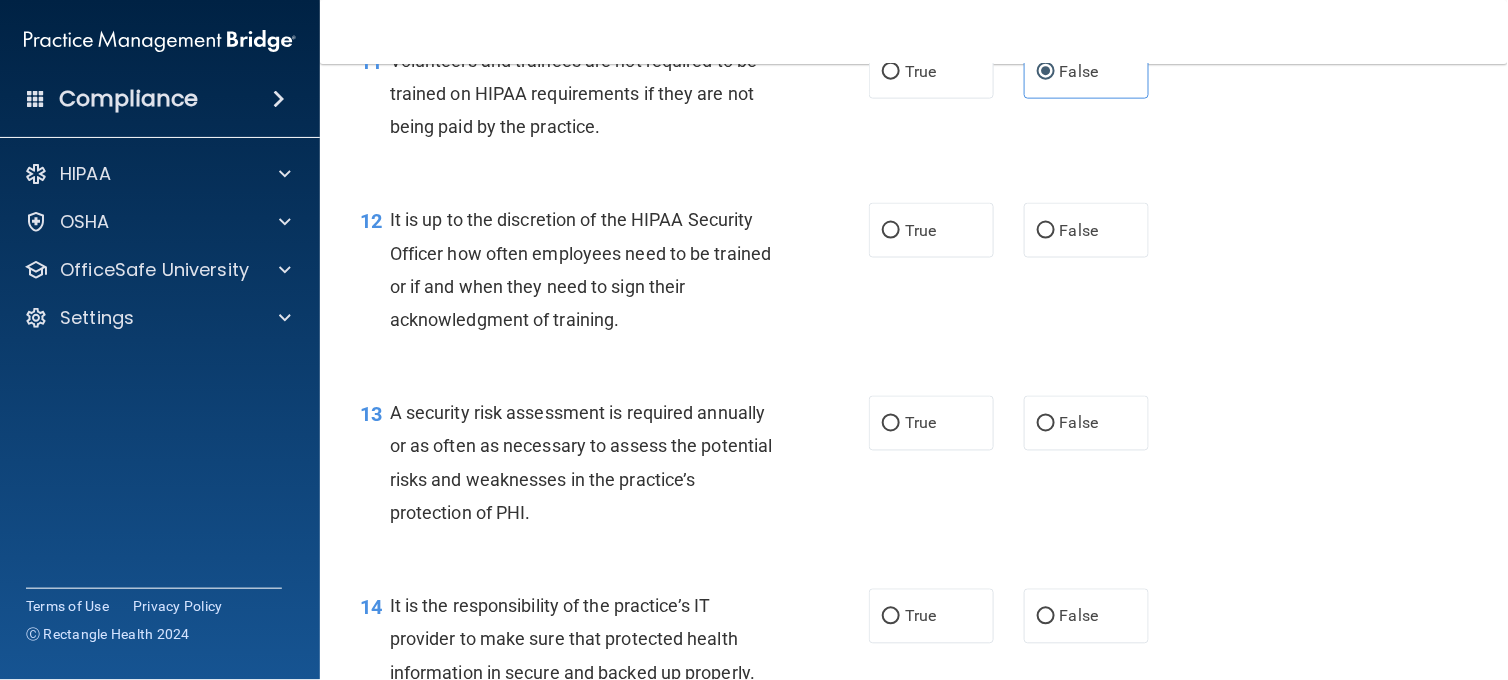 scroll, scrollTop: 2296, scrollLeft: 0, axis: vertical 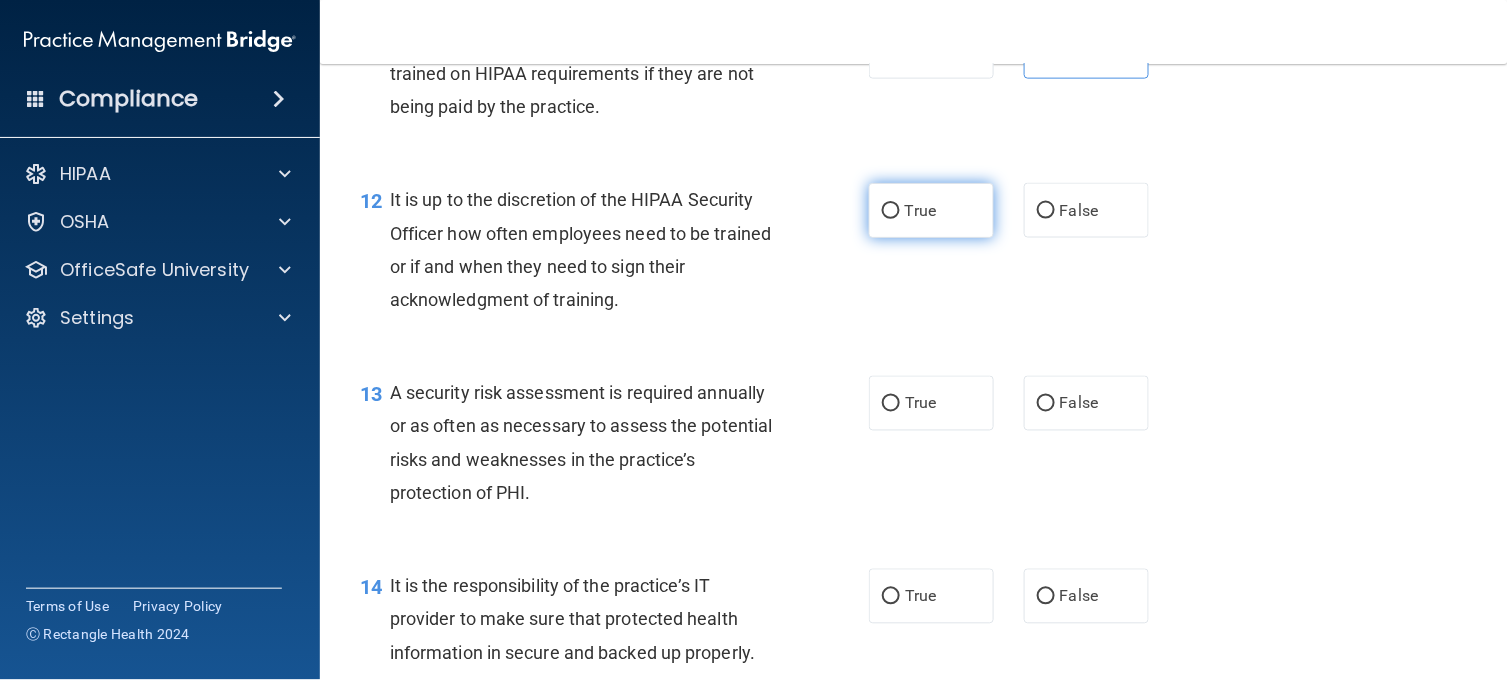 click on "True" at bounding box center [931, 210] 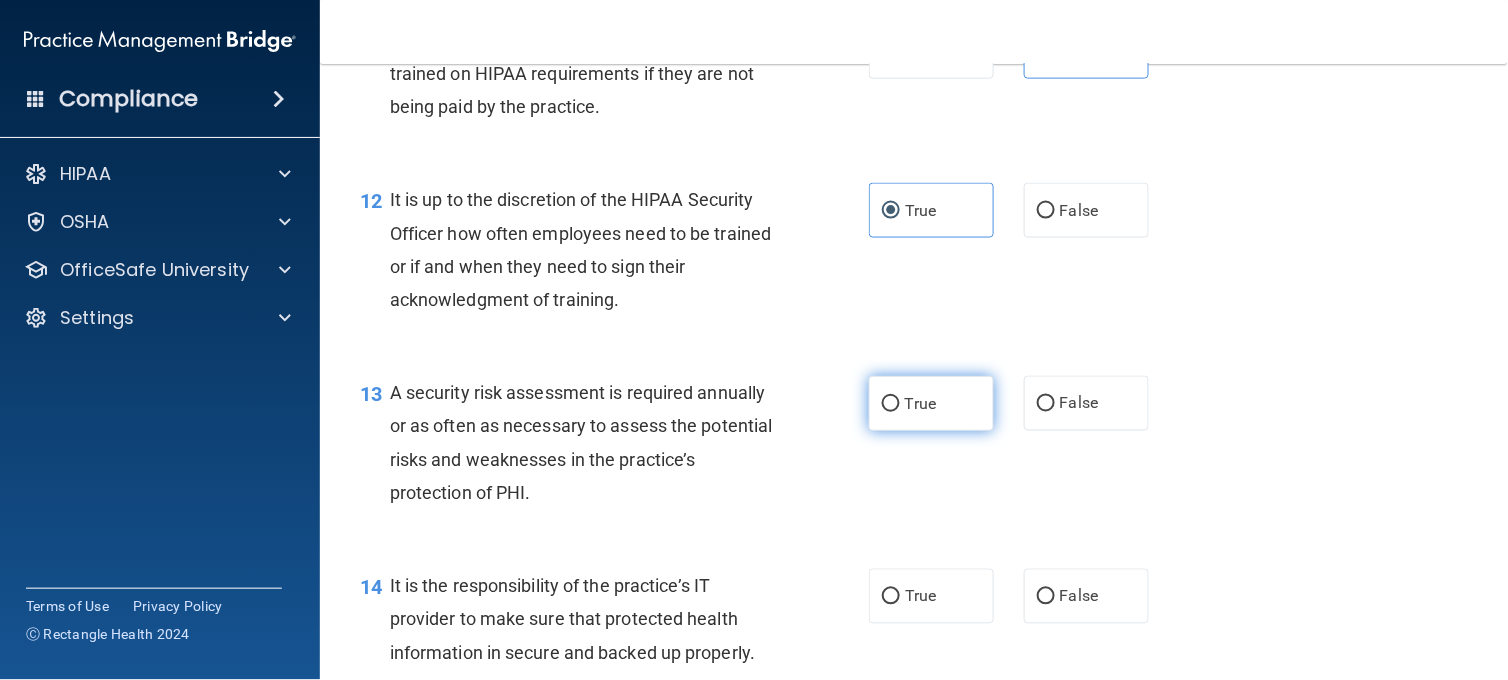 click on "True" at bounding box center [920, 403] 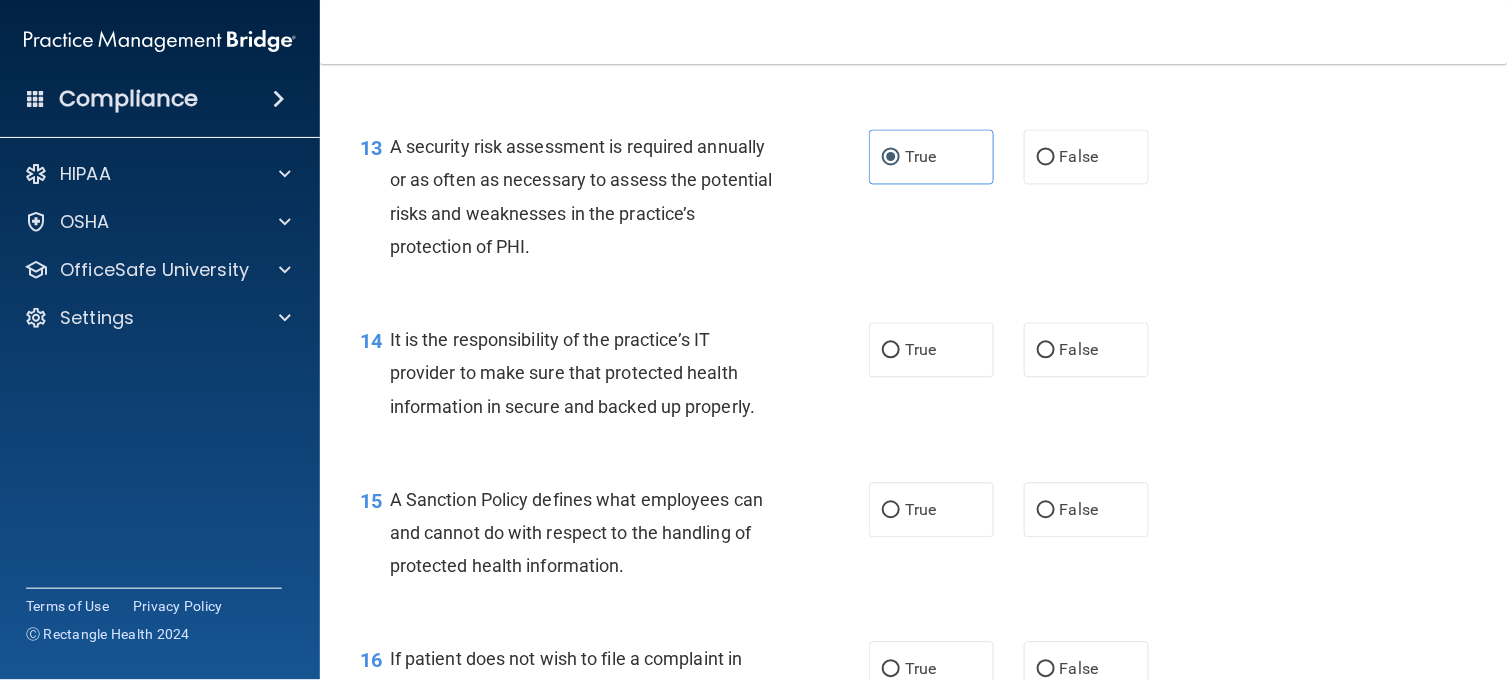 scroll, scrollTop: 2563, scrollLeft: 0, axis: vertical 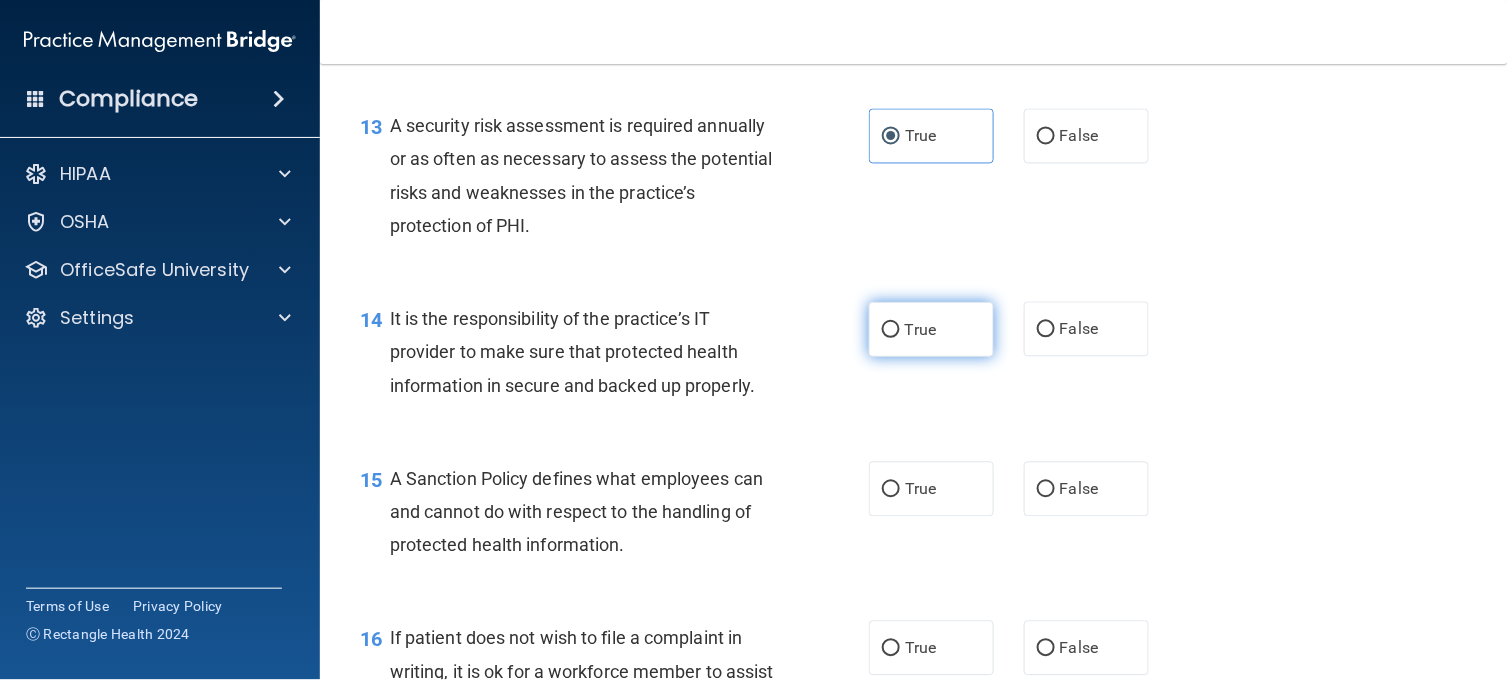 click on "True" at bounding box center (891, 330) 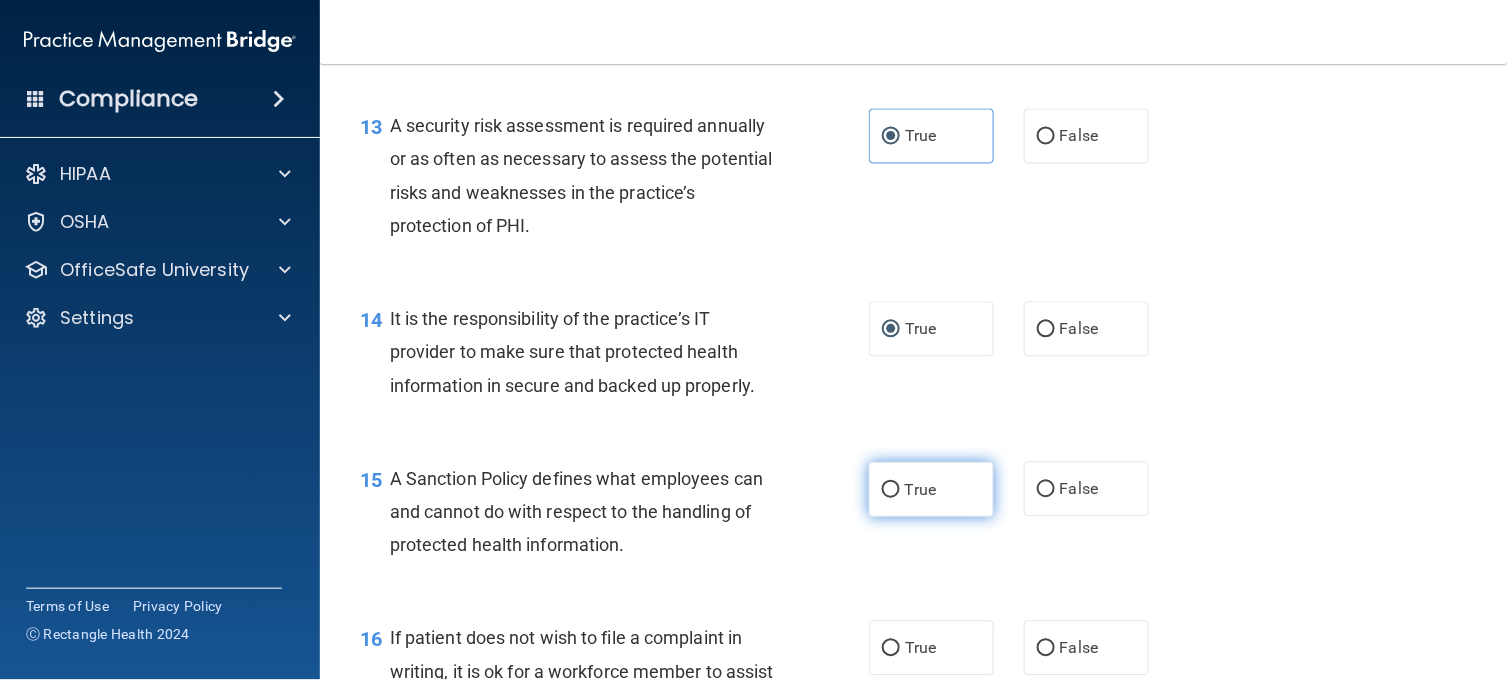 click on "True" at bounding box center (931, 489) 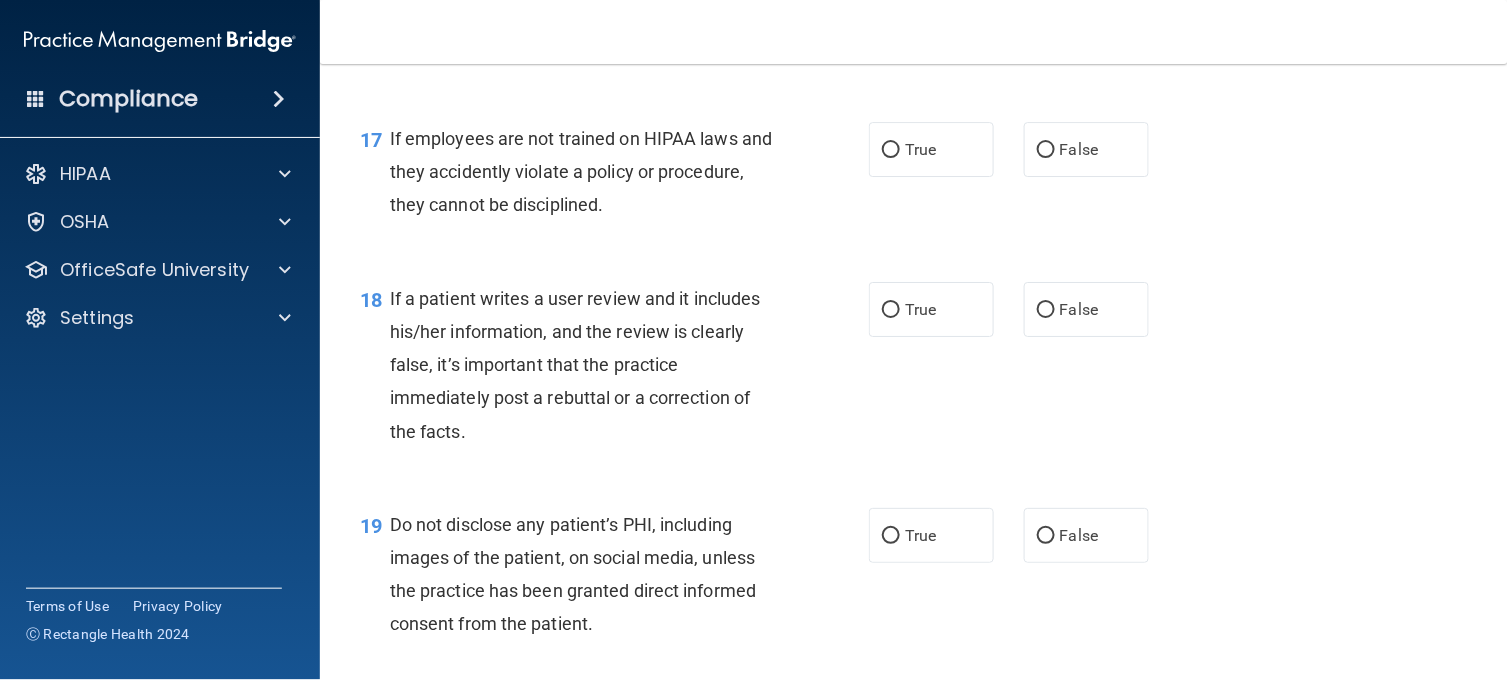 scroll, scrollTop: 3177, scrollLeft: 0, axis: vertical 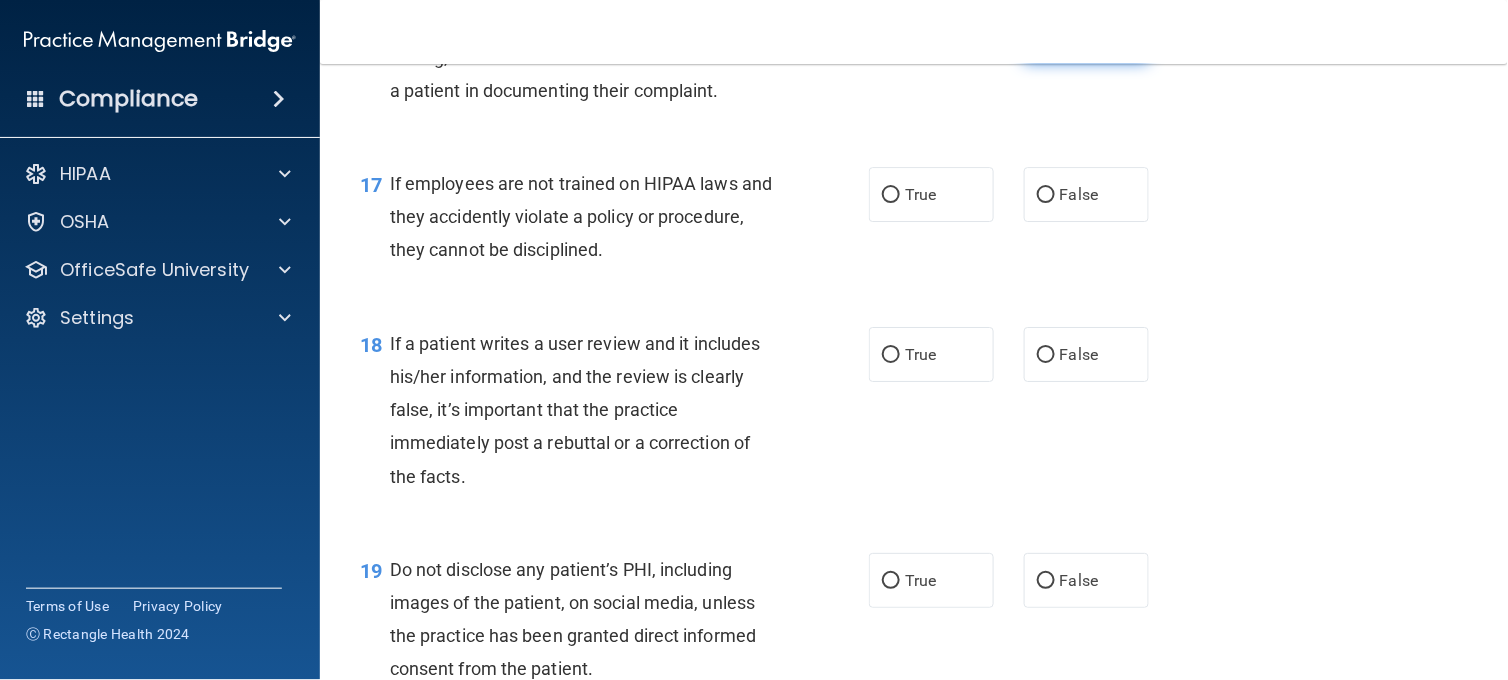 click on "False" at bounding box center (1086, 34) 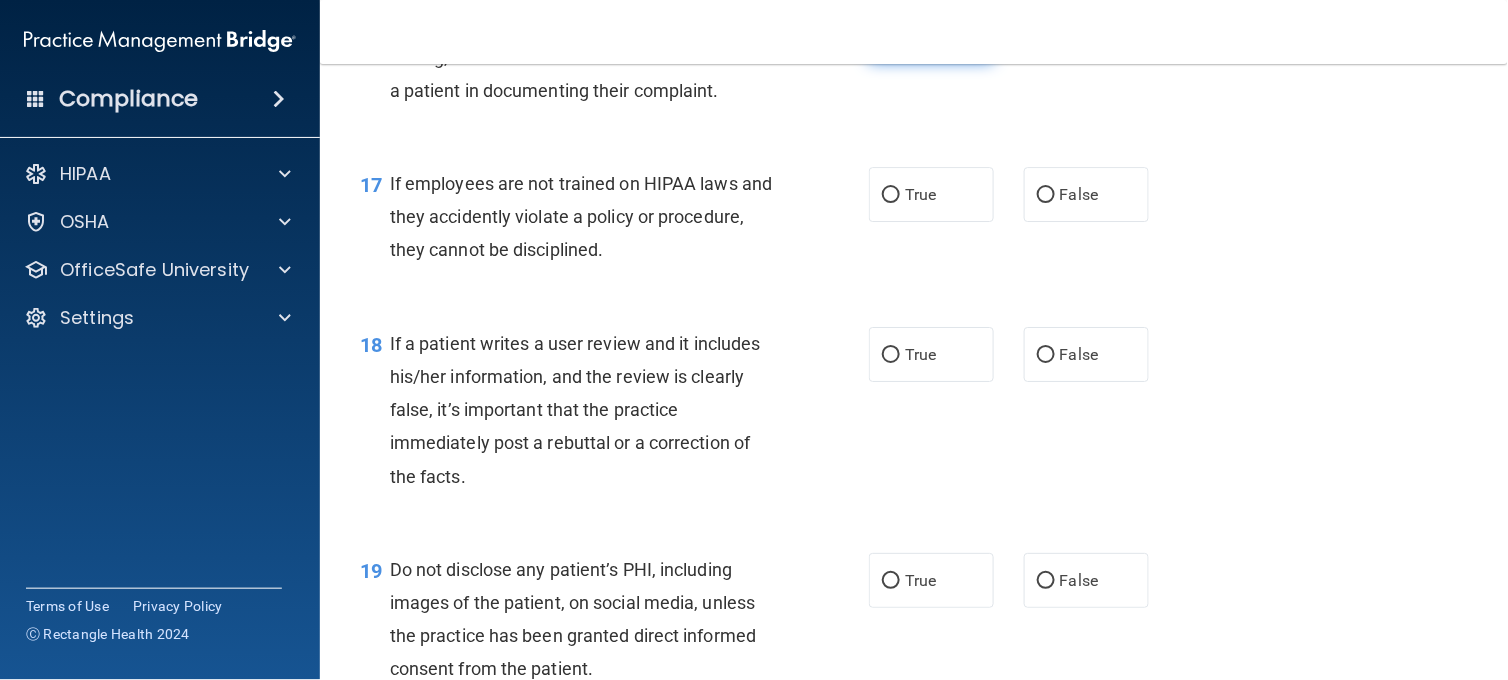 click on "True" at bounding box center (931, 34) 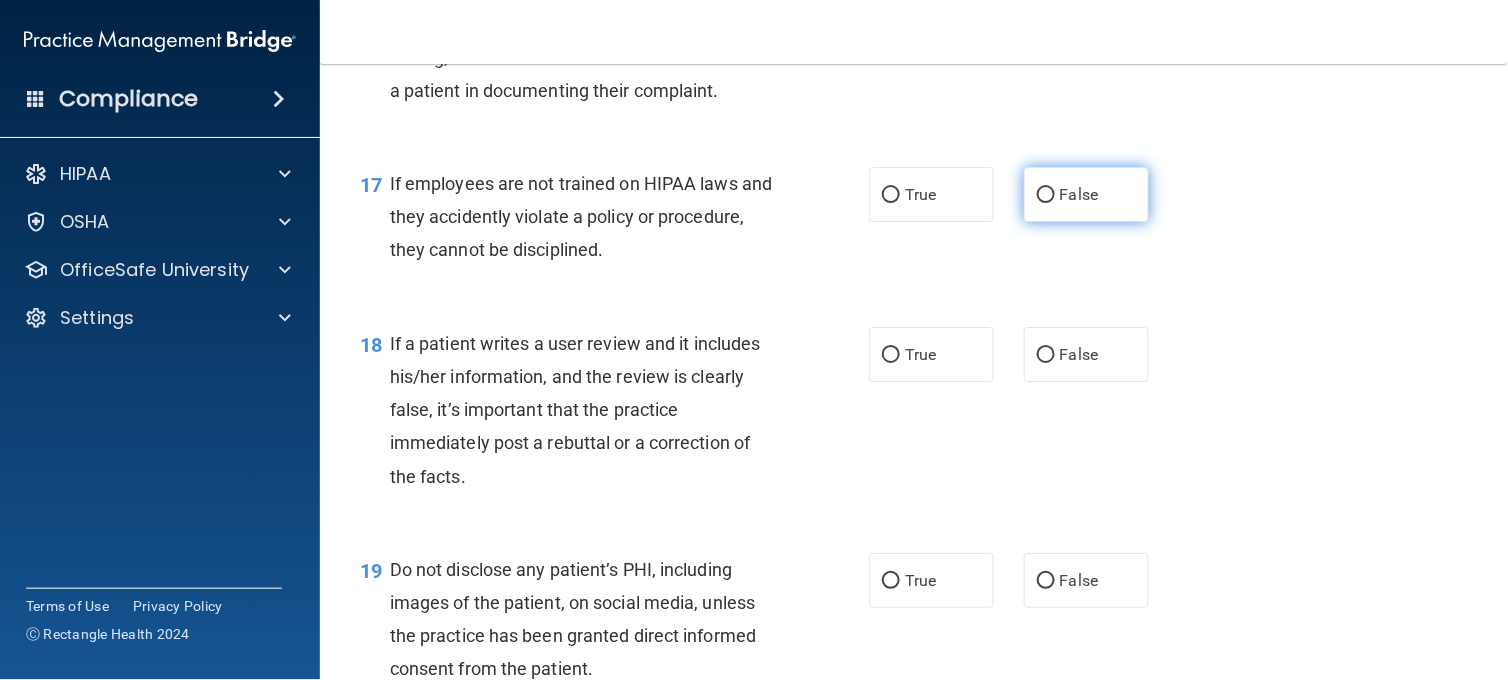 click on "False" at bounding box center (1079, 194) 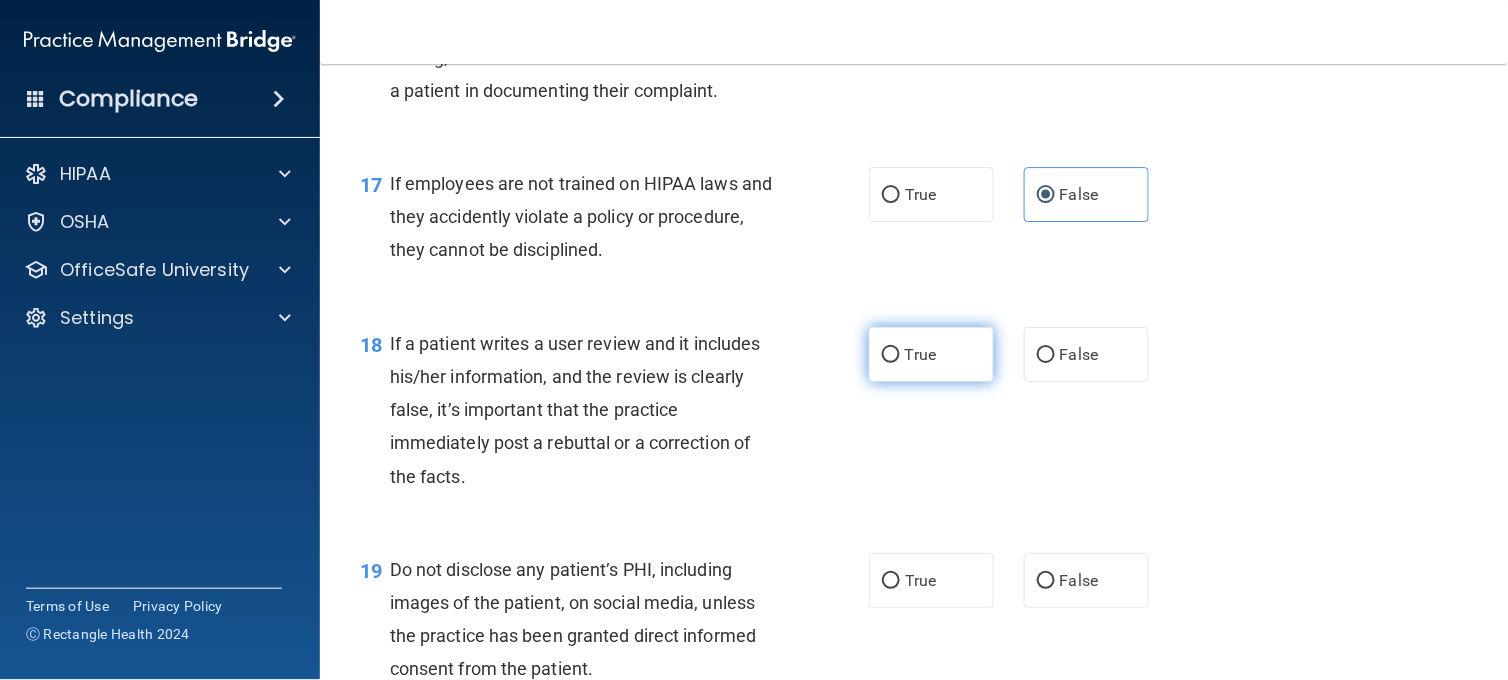 click on "True" at bounding box center [931, 354] 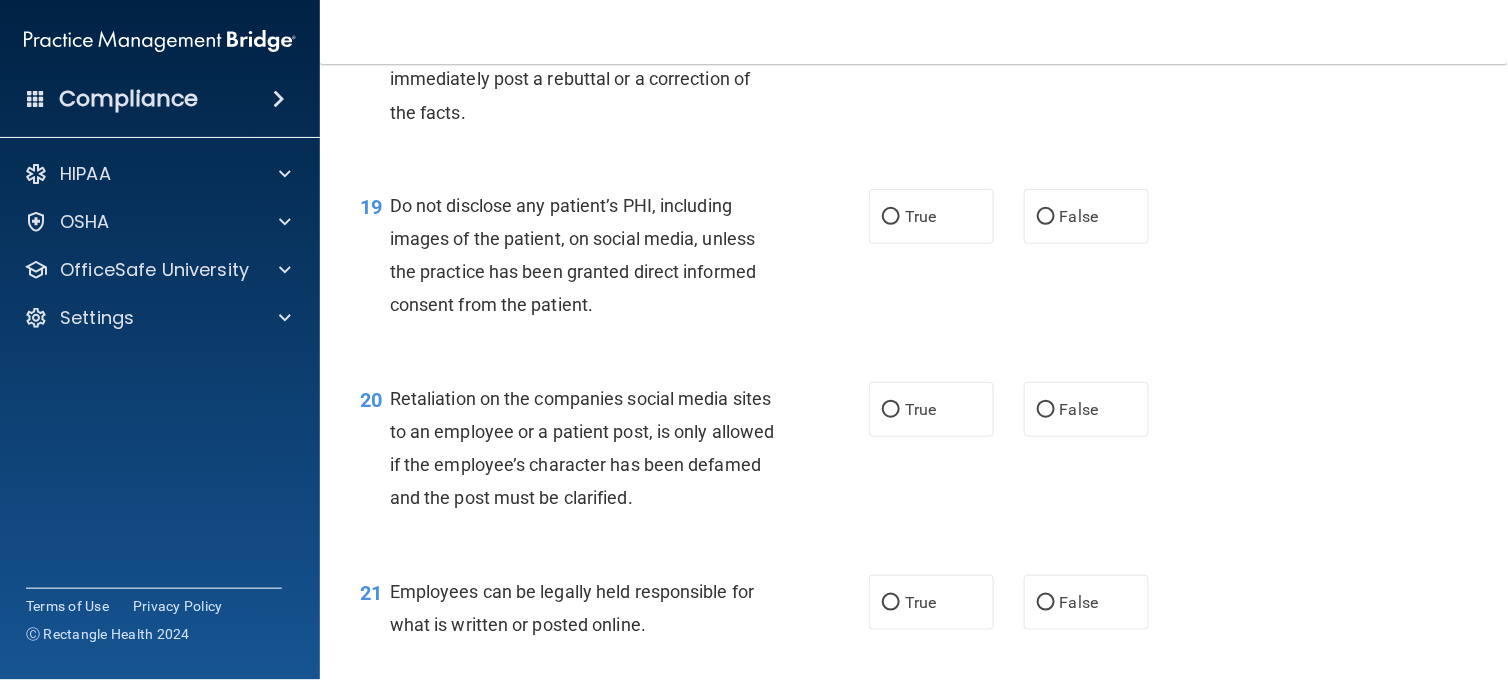 scroll, scrollTop: 3548, scrollLeft: 0, axis: vertical 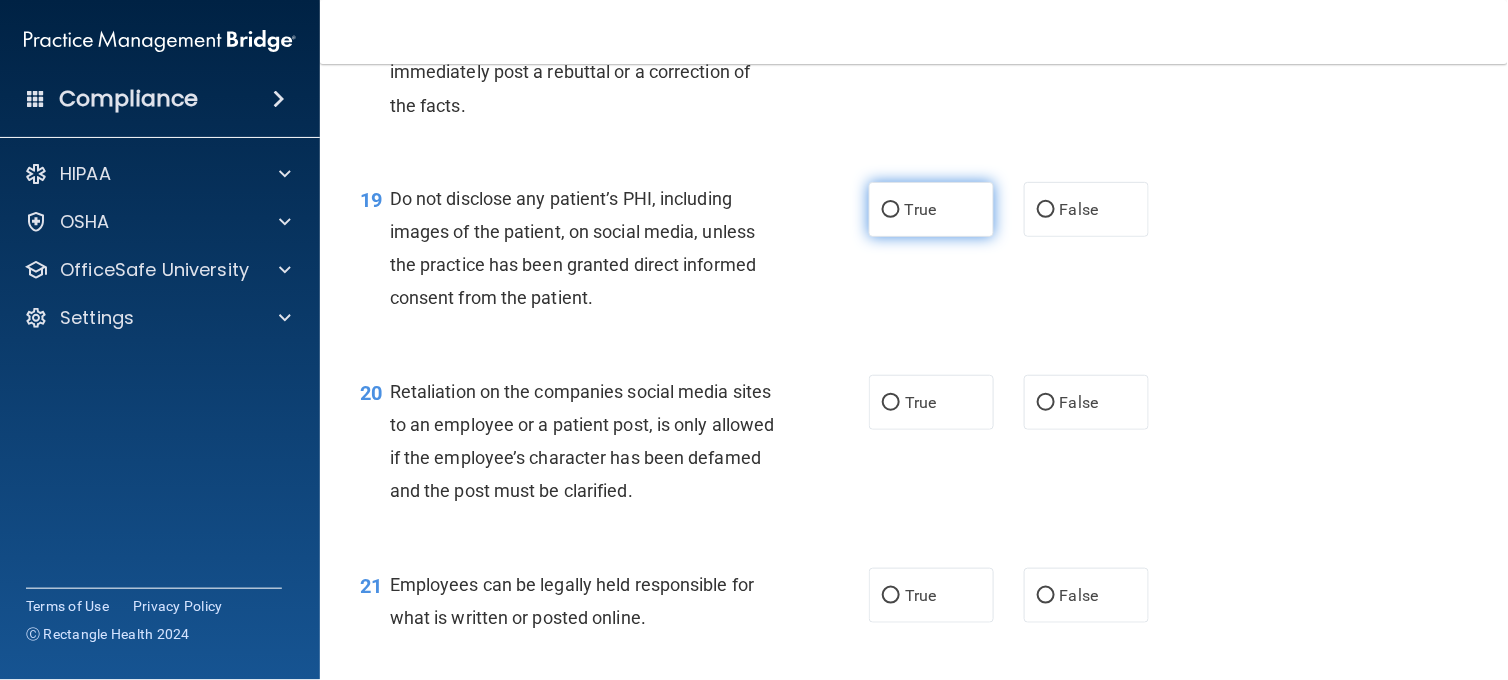 click on "True" at bounding box center (931, 209) 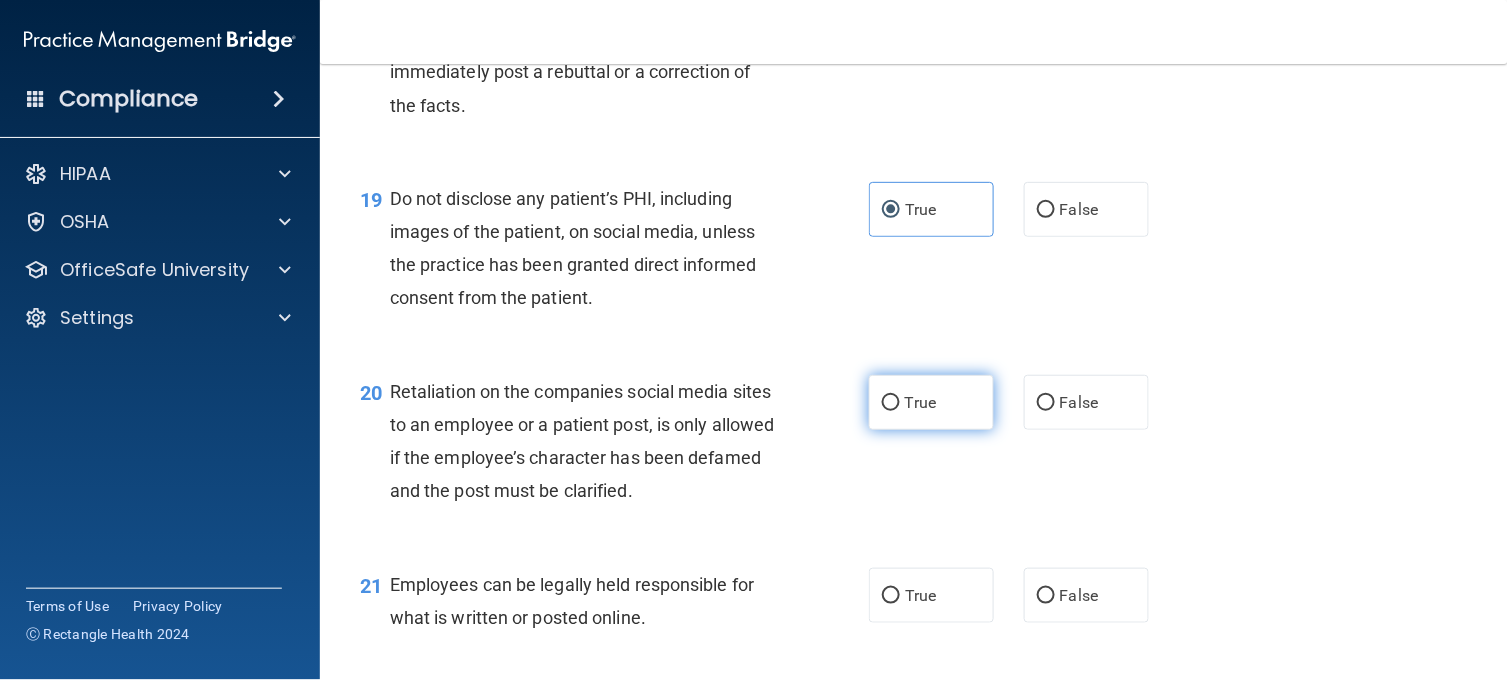 click on "True" at bounding box center [931, 402] 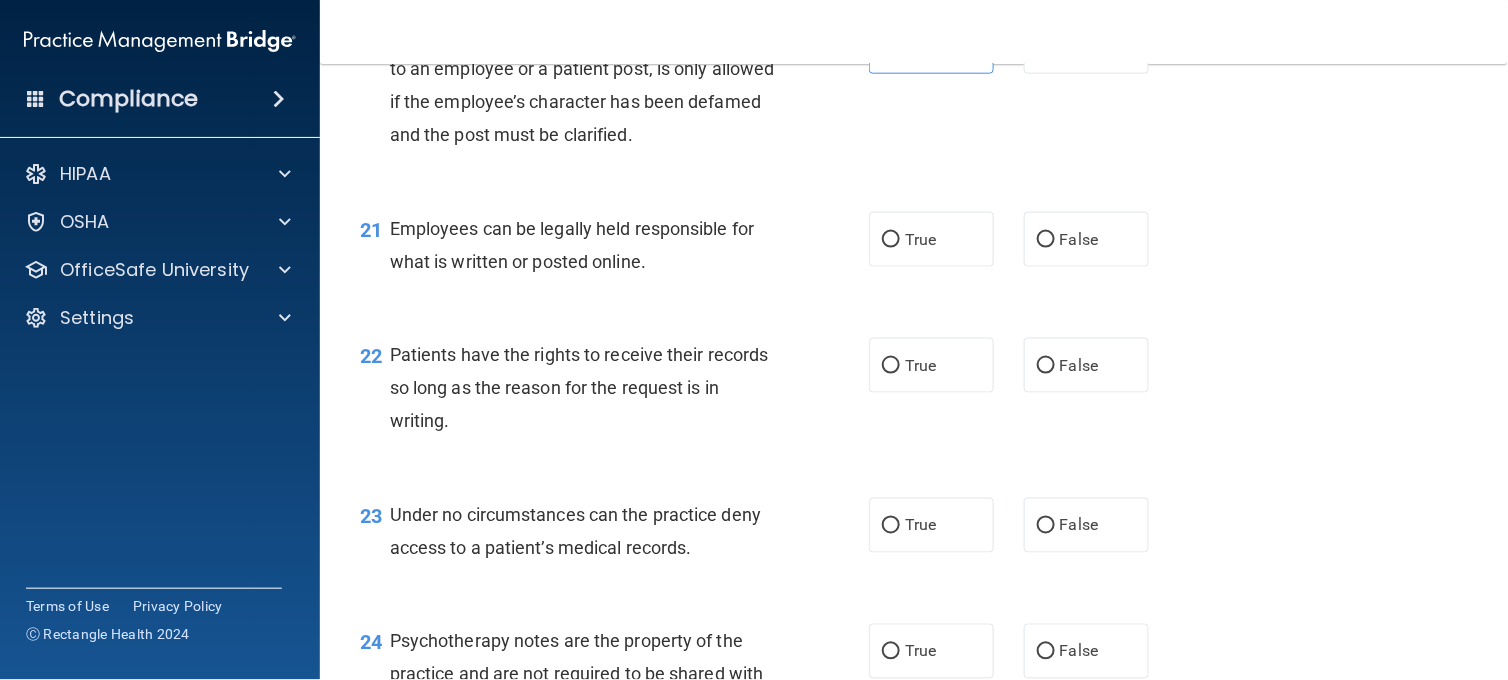 scroll, scrollTop: 3948, scrollLeft: 0, axis: vertical 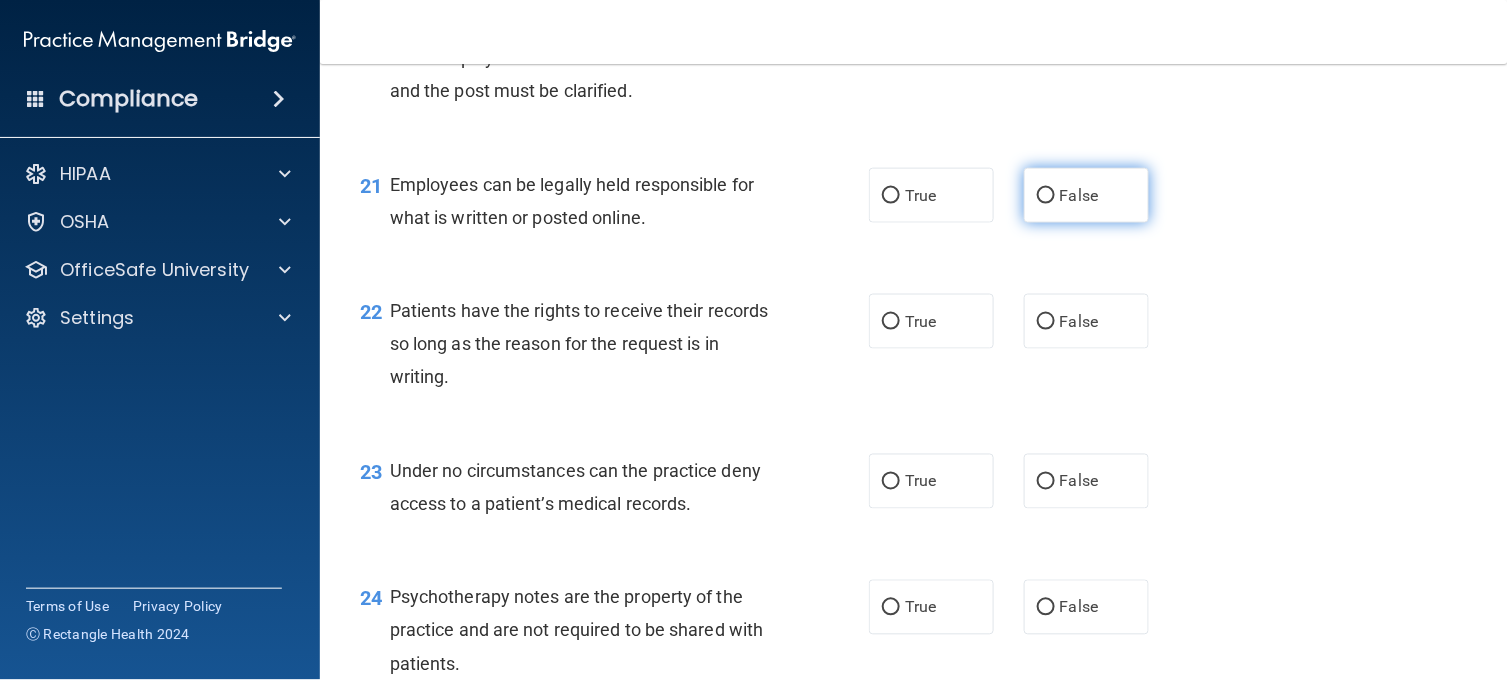 click on "False" at bounding box center (1079, 195) 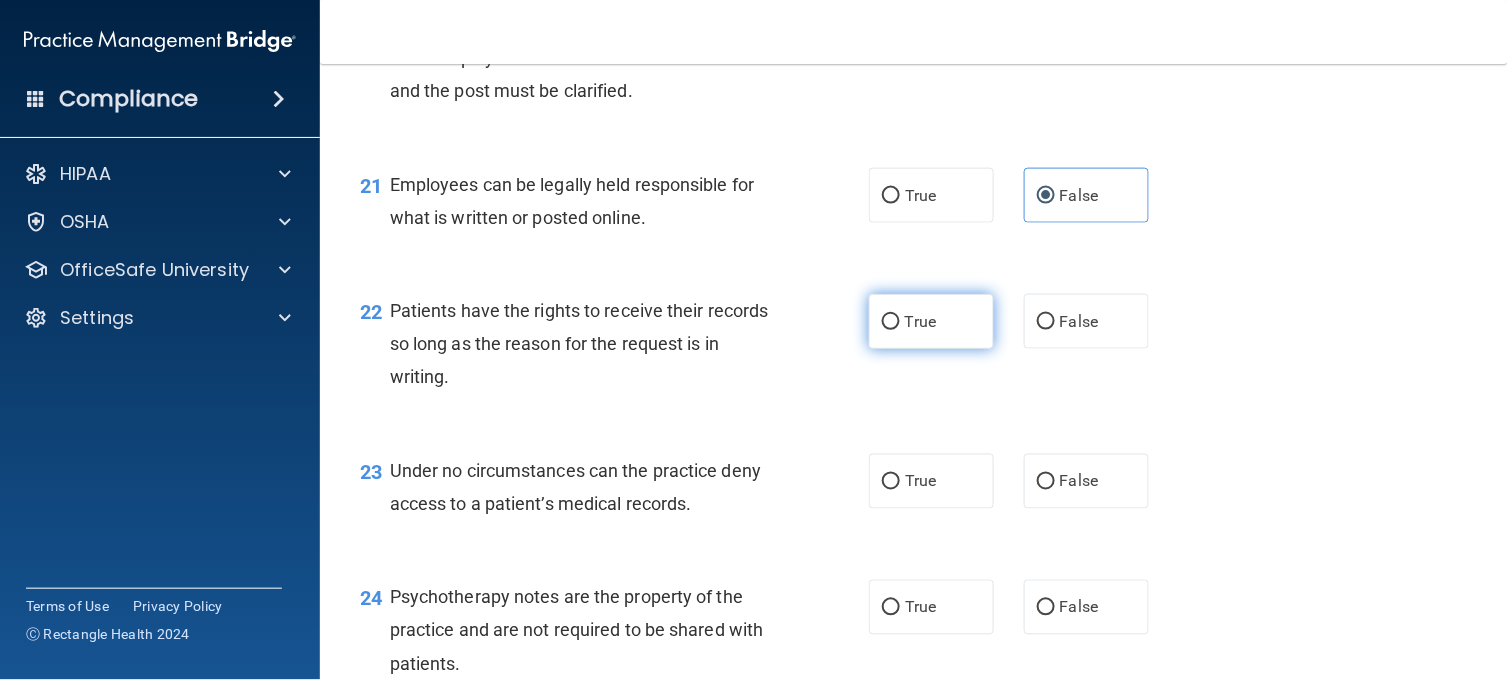 click on "True" at bounding box center [931, 321] 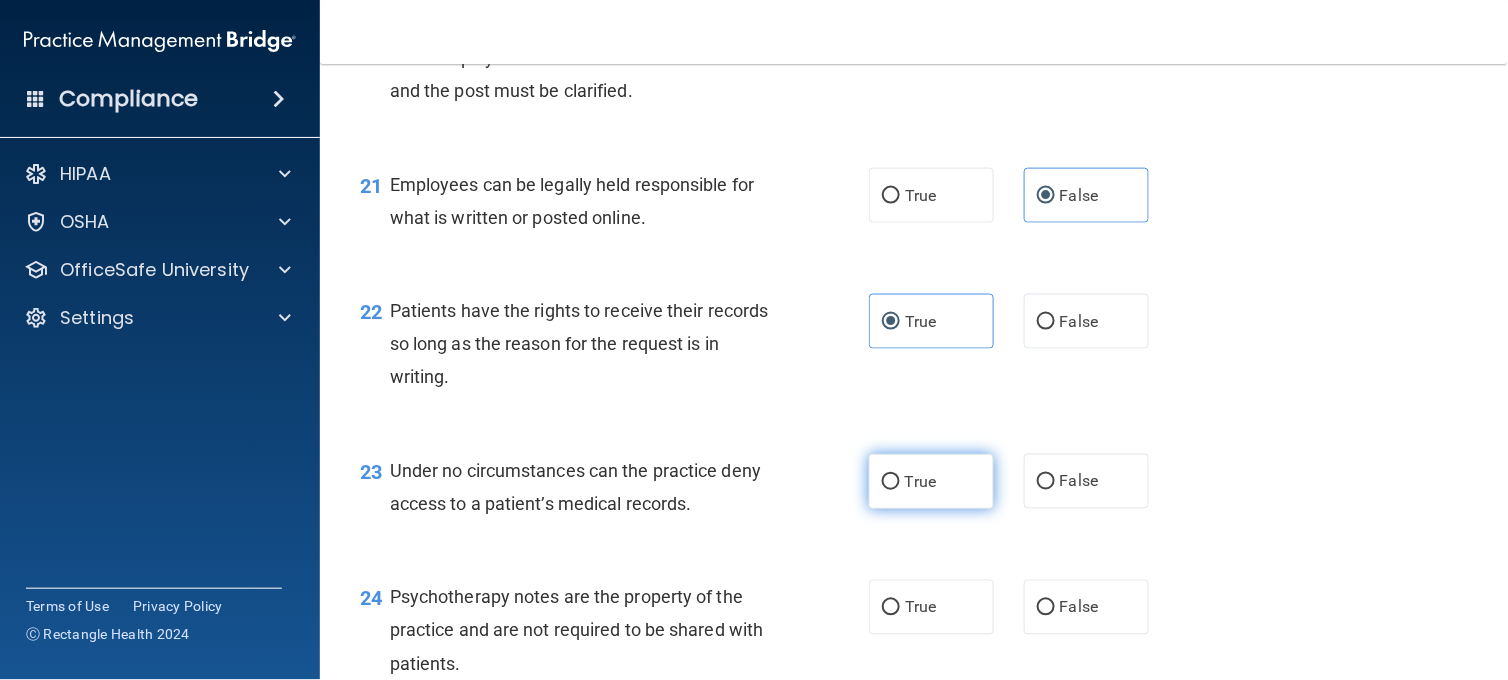 click on "True" at bounding box center (920, 481) 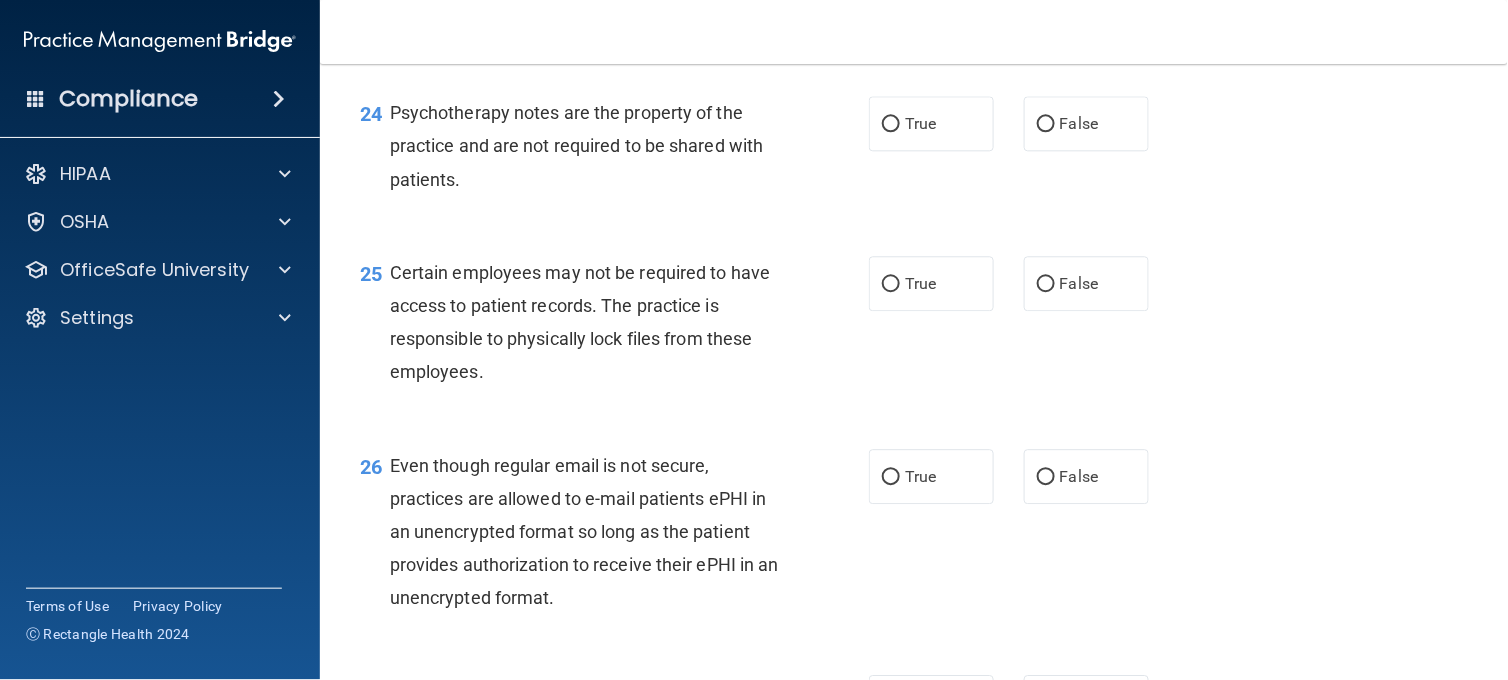 scroll, scrollTop: 4452, scrollLeft: 0, axis: vertical 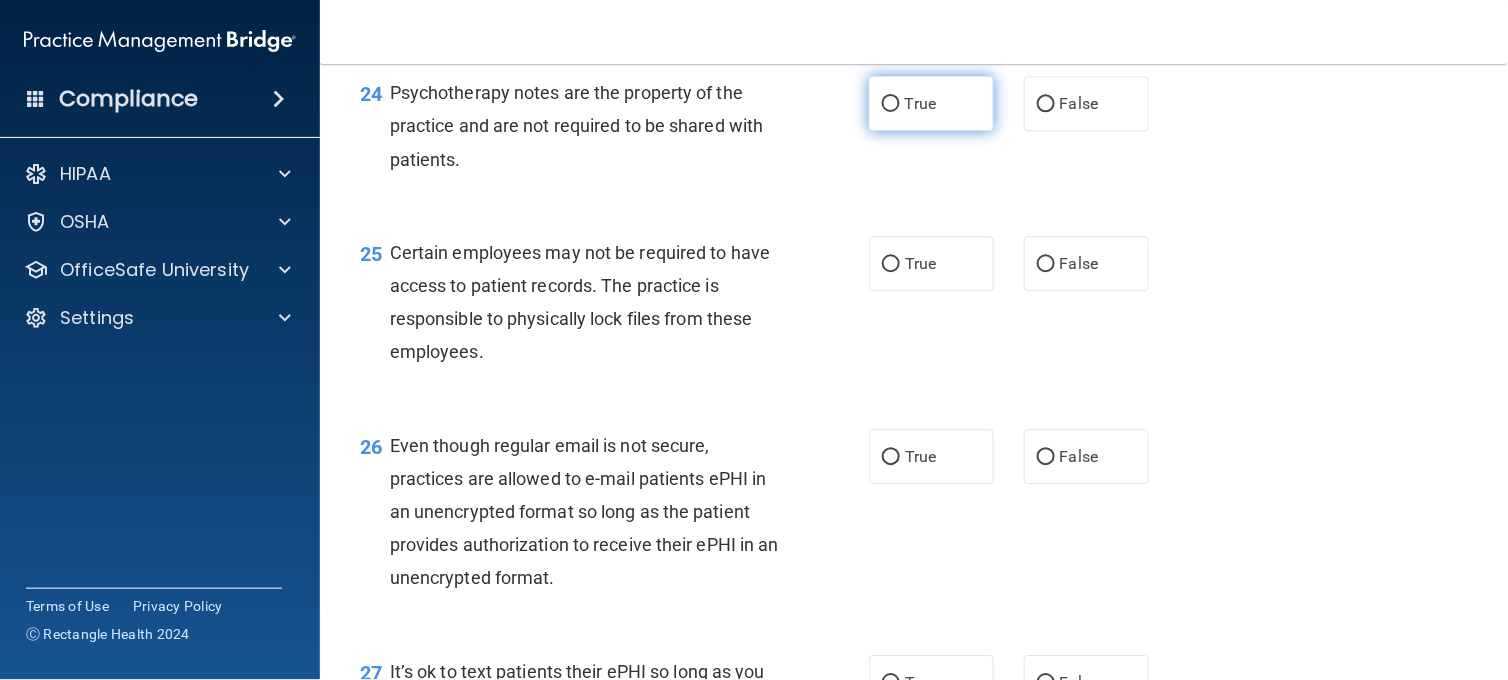 click on "True" at bounding box center (920, 103) 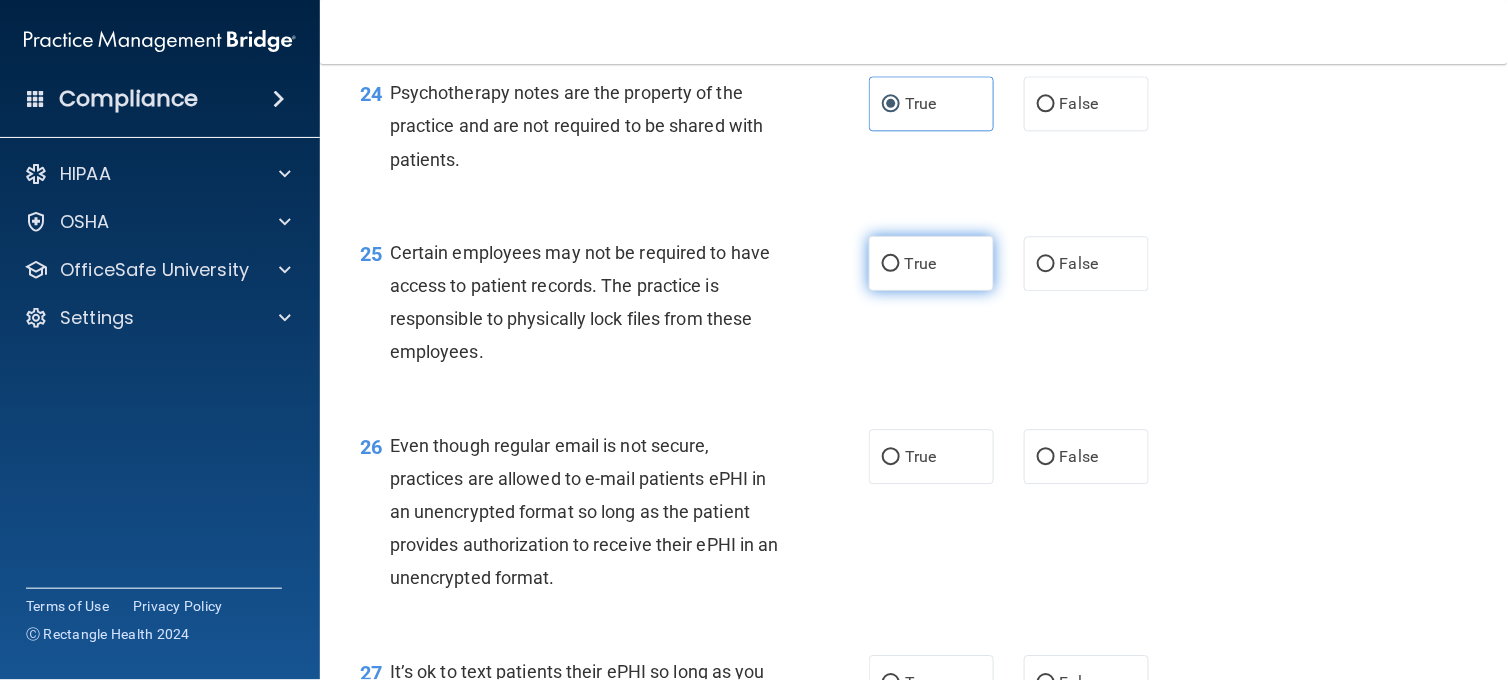 click on "True" at bounding box center (931, 263) 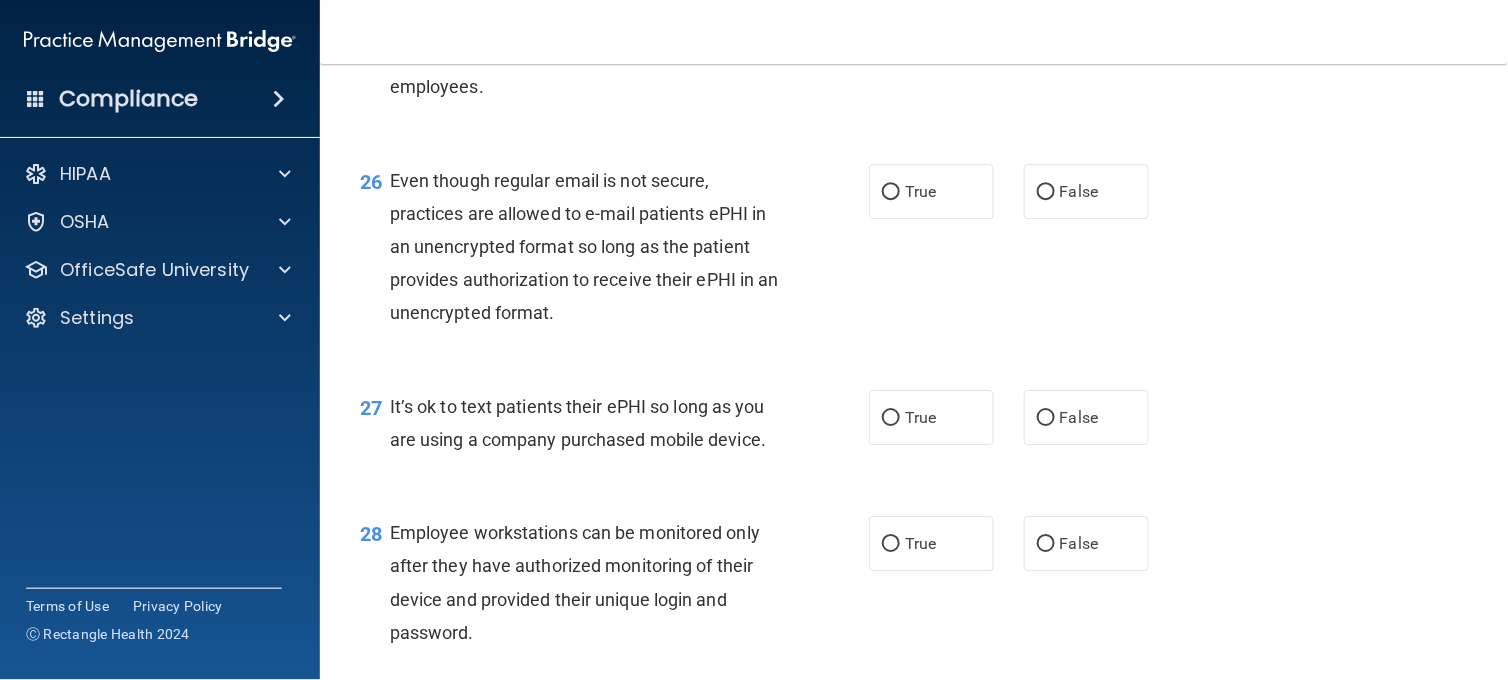 scroll, scrollTop: 4733, scrollLeft: 0, axis: vertical 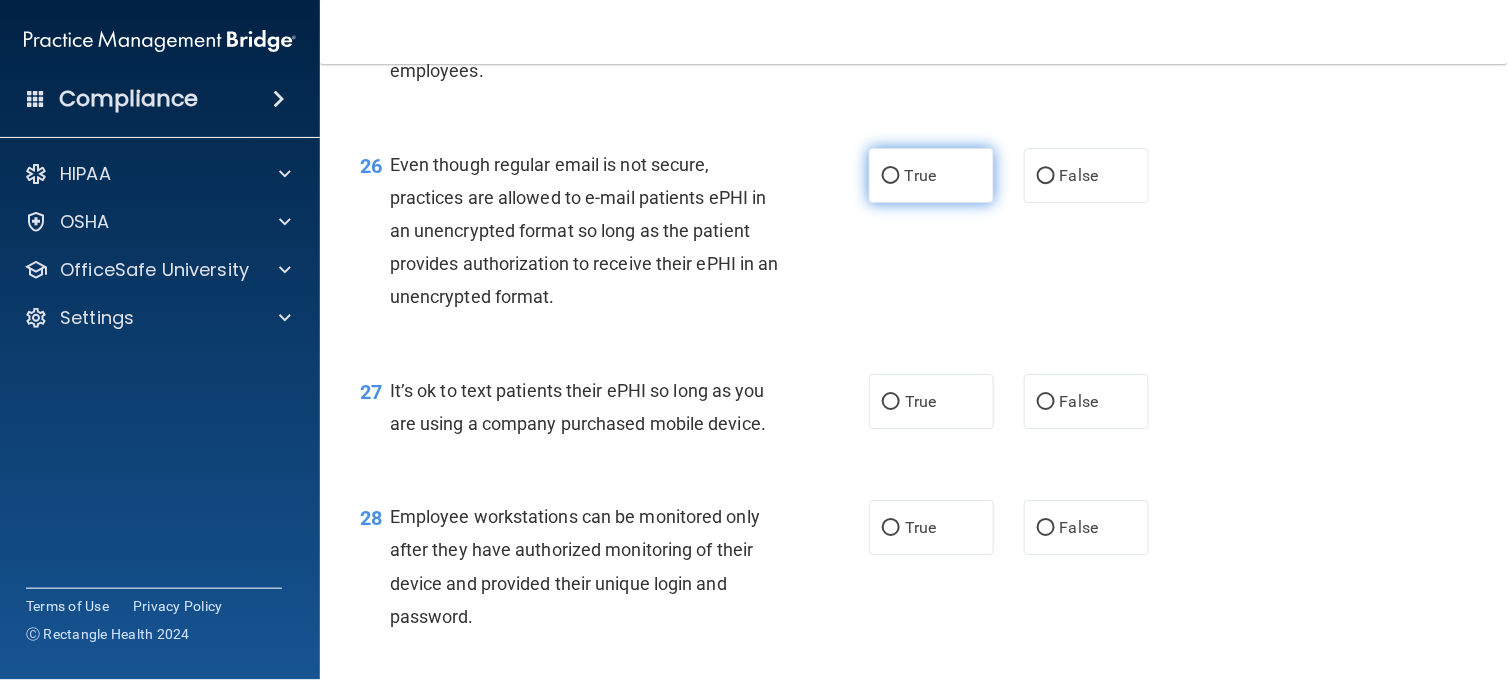 click on "True" at bounding box center [920, 175] 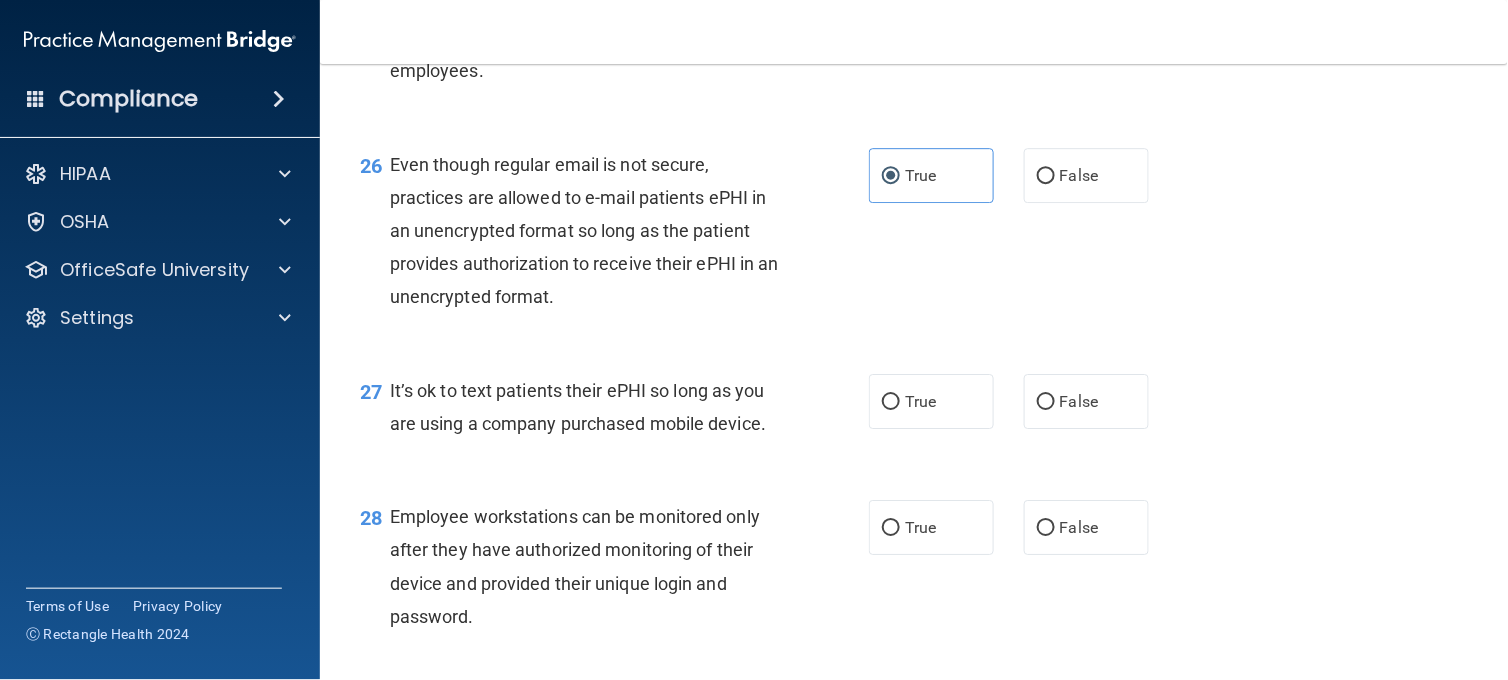 click on "26       Even though regular email is not secure, practices are allowed to e-mail patients ePHI in an unencrypted format so long as the patient provides authorization to receive their ePHI in an unencrypted format.                  True           False" at bounding box center [914, 236] 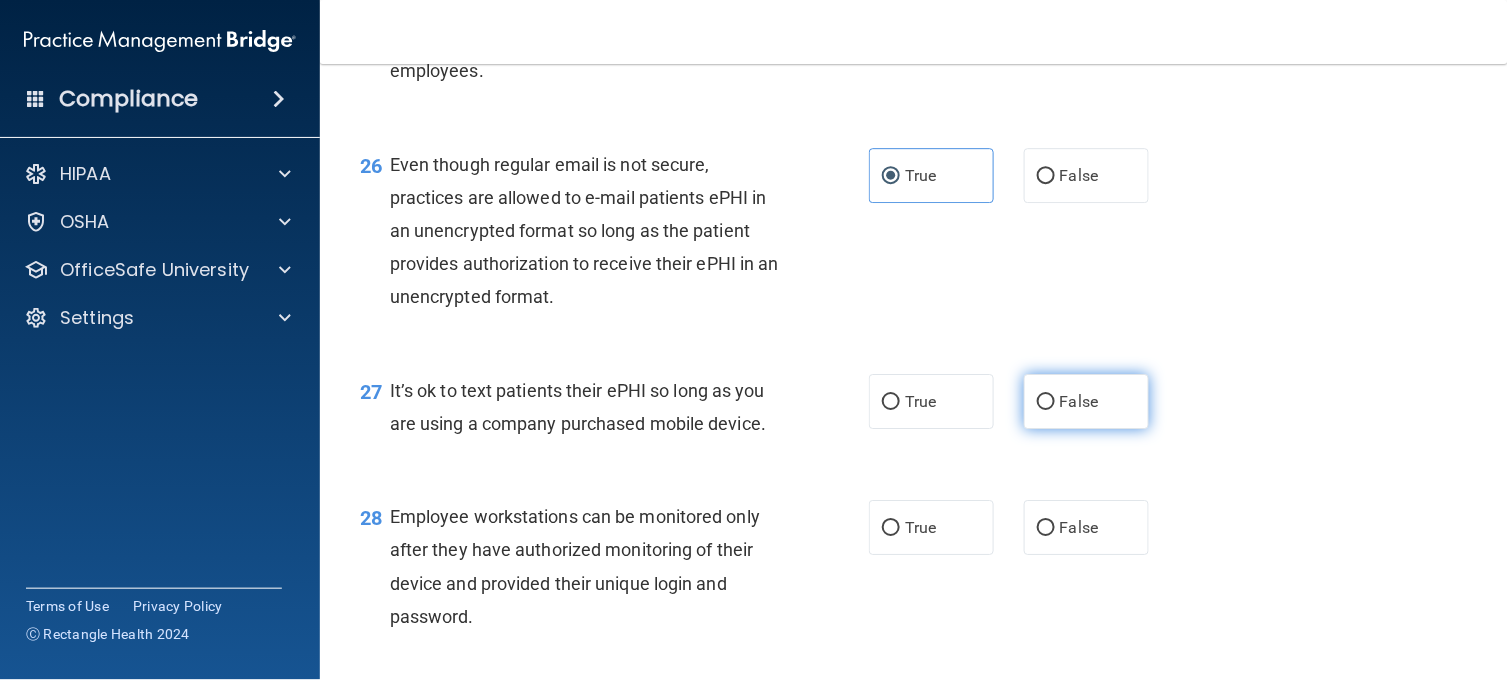 click on "False" at bounding box center (1079, 401) 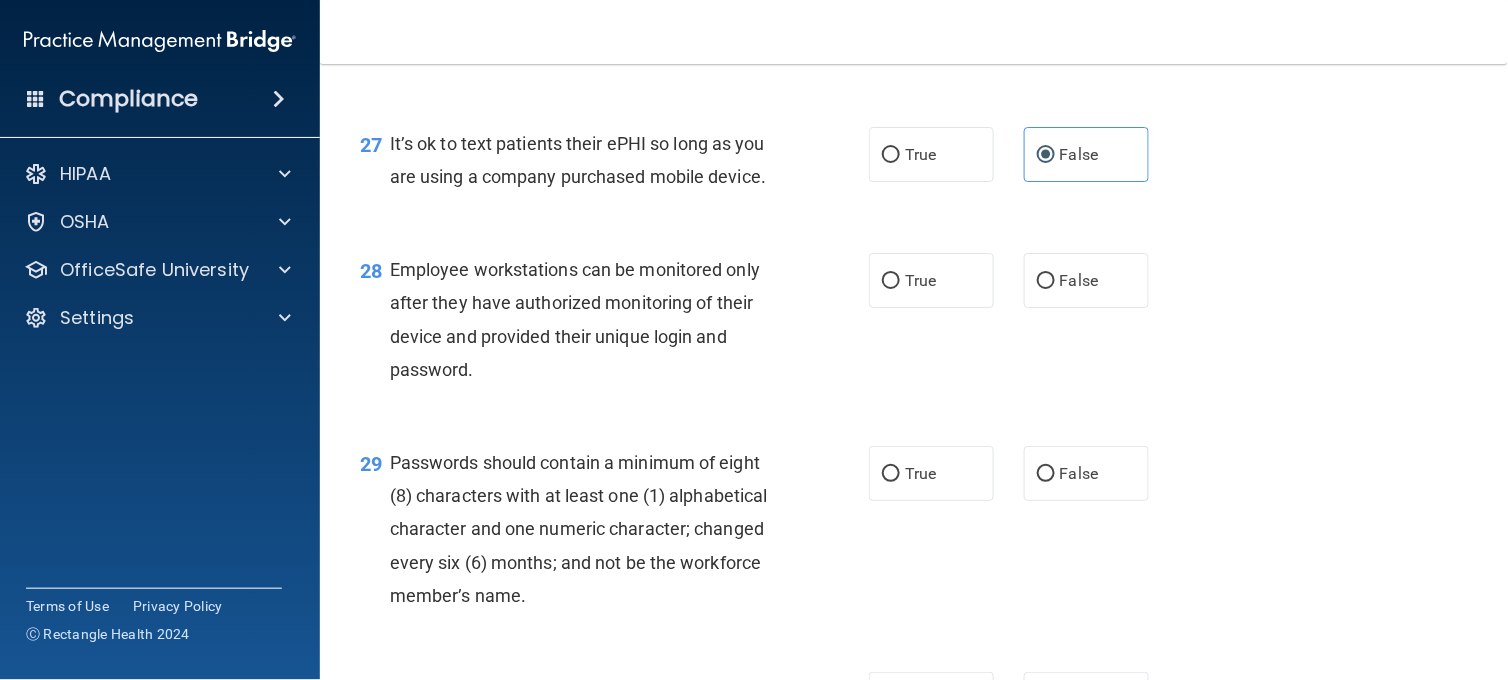 scroll, scrollTop: 5000, scrollLeft: 0, axis: vertical 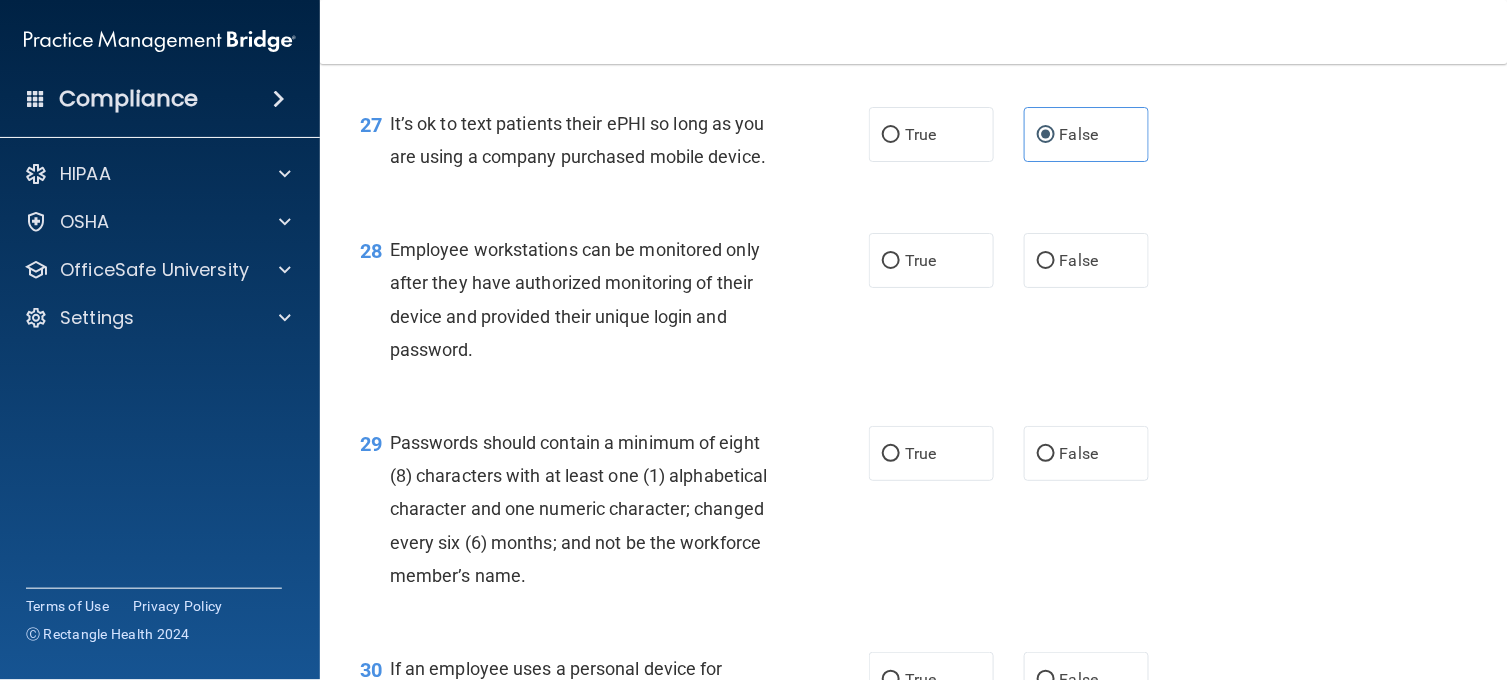 click on "27        It’s ok to text patients their ePHI so long as you are using a company purchased mobile device.                 True           False" at bounding box center (914, 145) 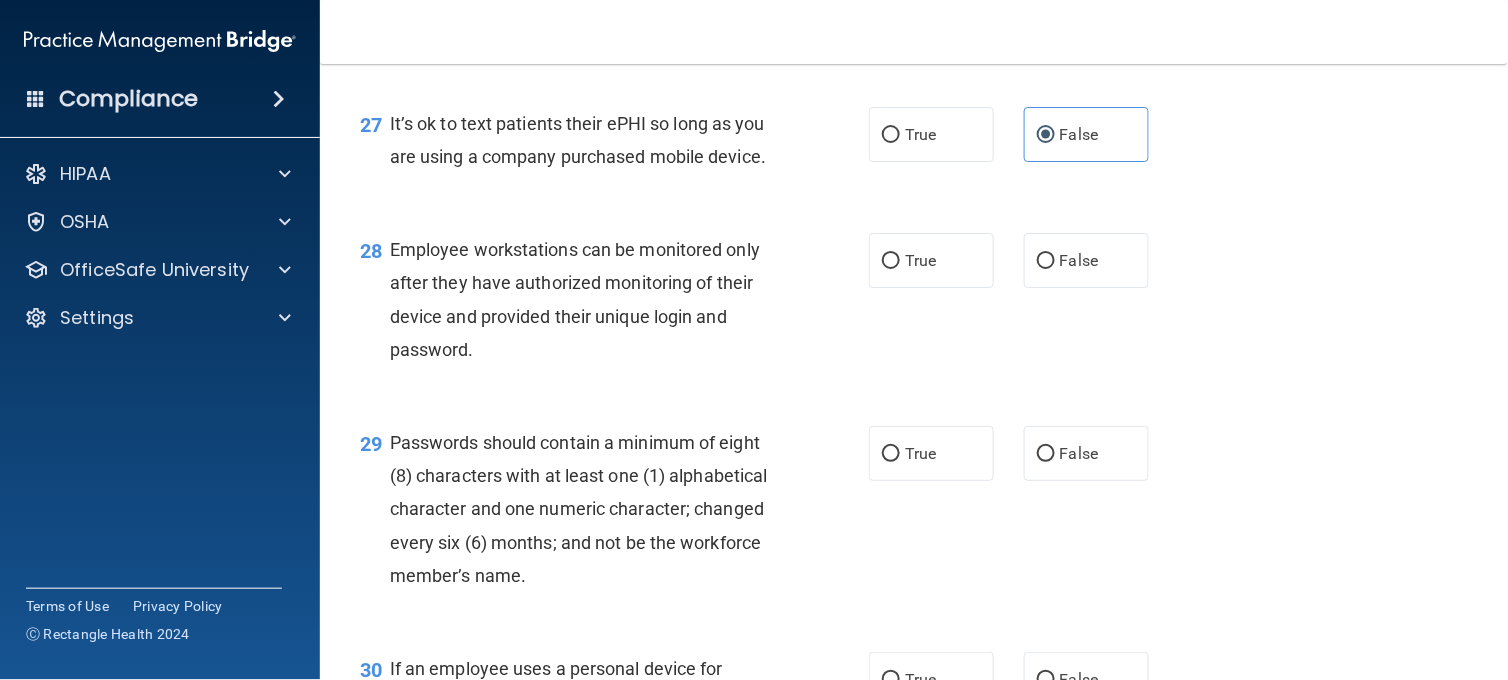 click on "28       Employee workstations can be monitored only after they have authorized monitoring of their device and provided their unique login and password." at bounding box center [614, 304] 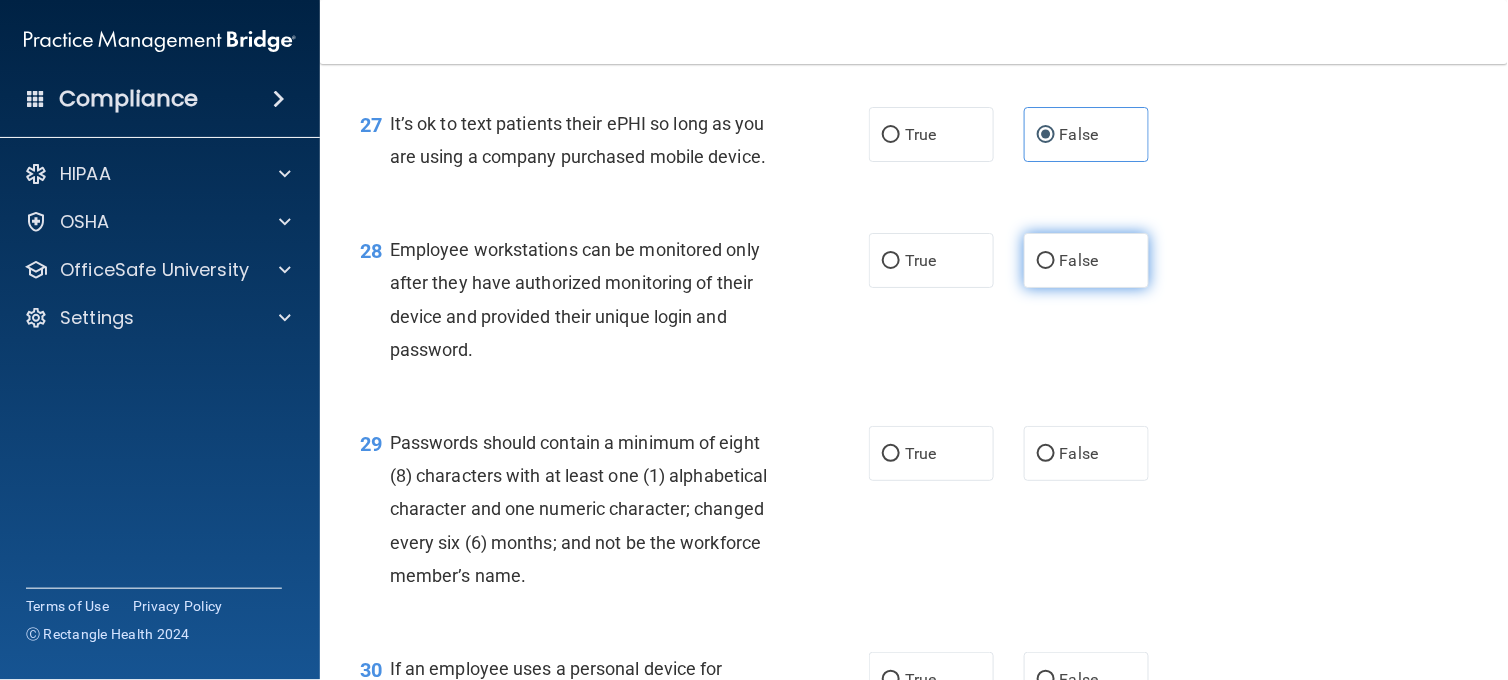 click on "False" at bounding box center (1086, 260) 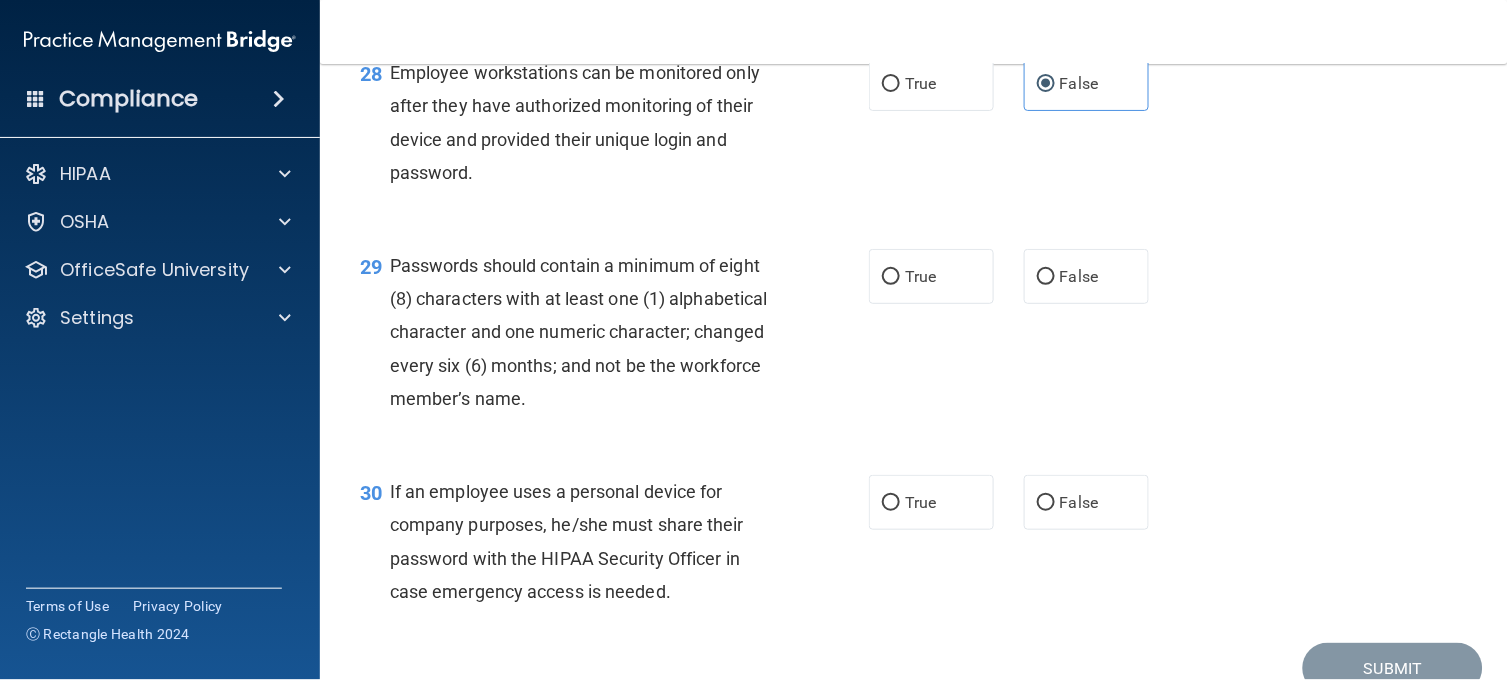 scroll, scrollTop: 5266, scrollLeft: 0, axis: vertical 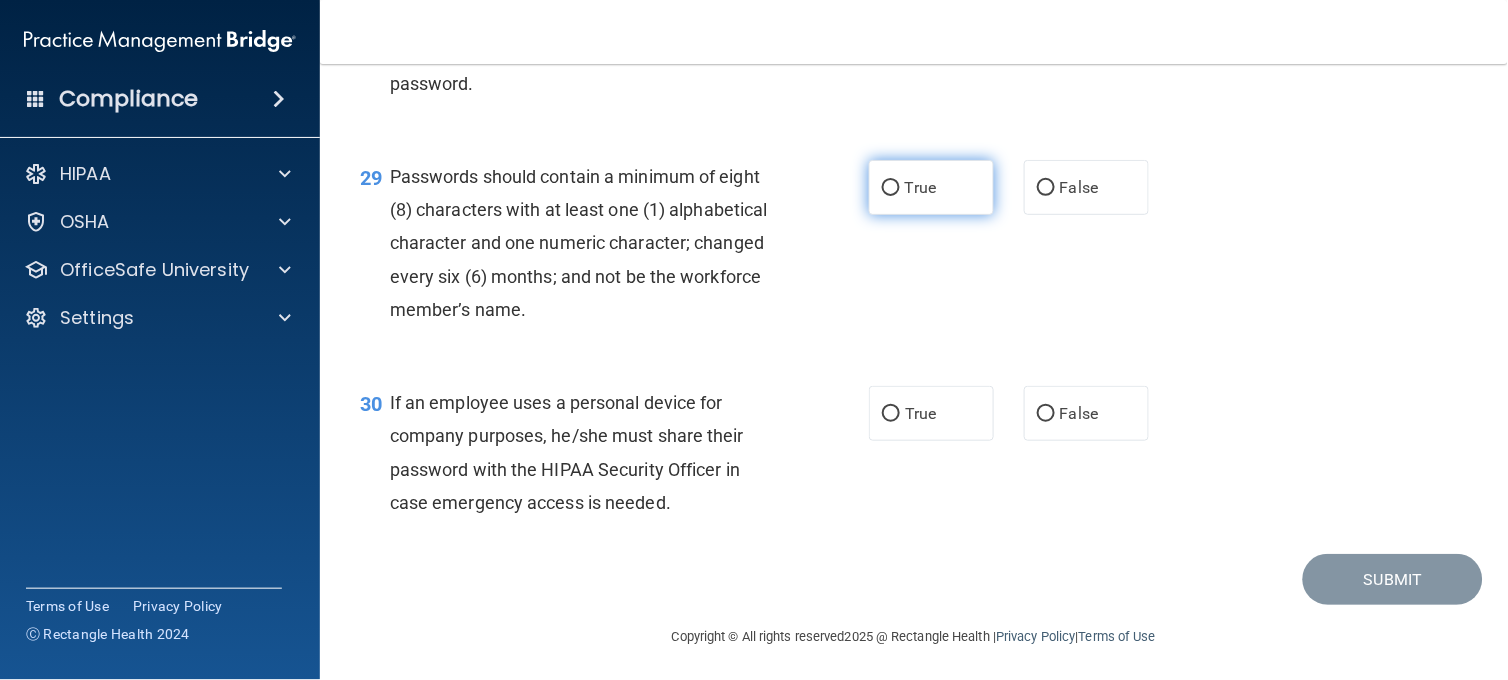 click on "True" at bounding box center [931, 187] 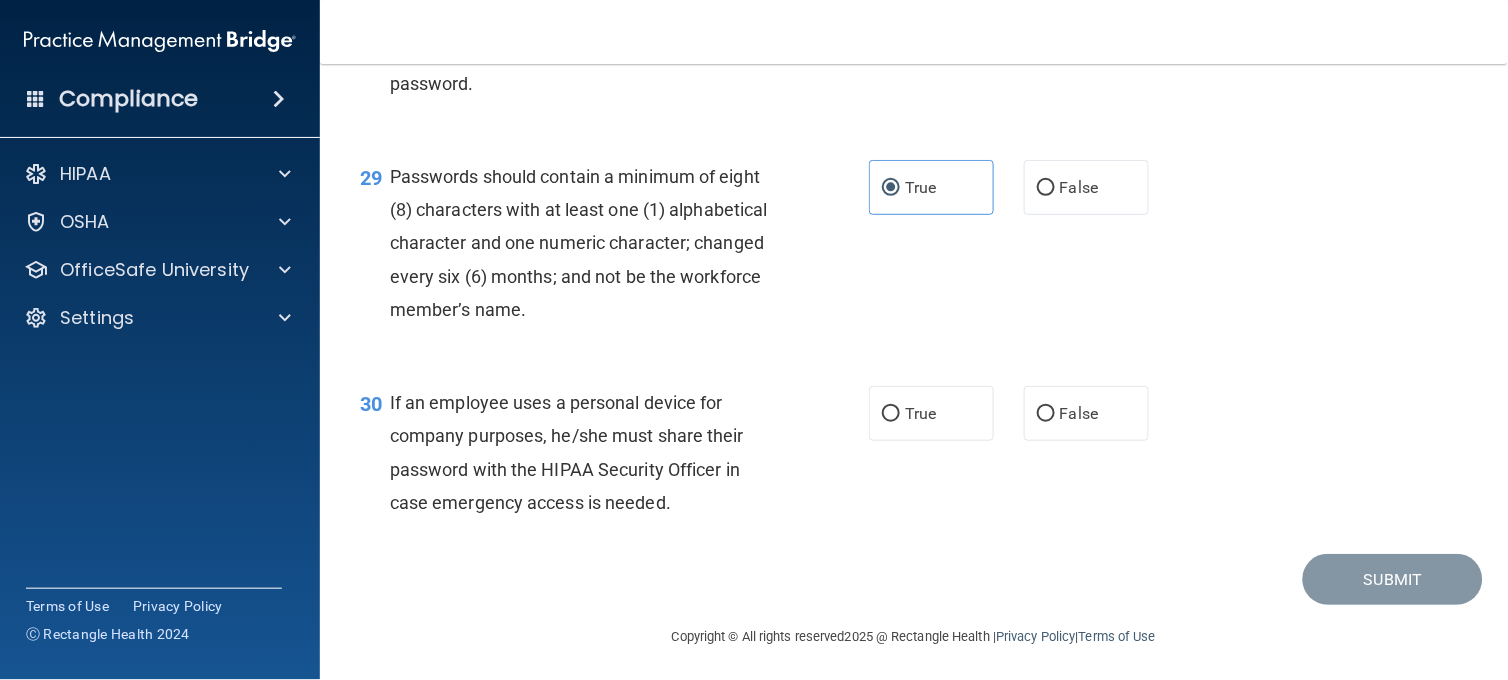 click on "30       If an employee uses a personal device for company purposes, he/she must share their password with the HIPAA Security Officer in case emergency access is needed.                 True           False" at bounding box center [914, 457] 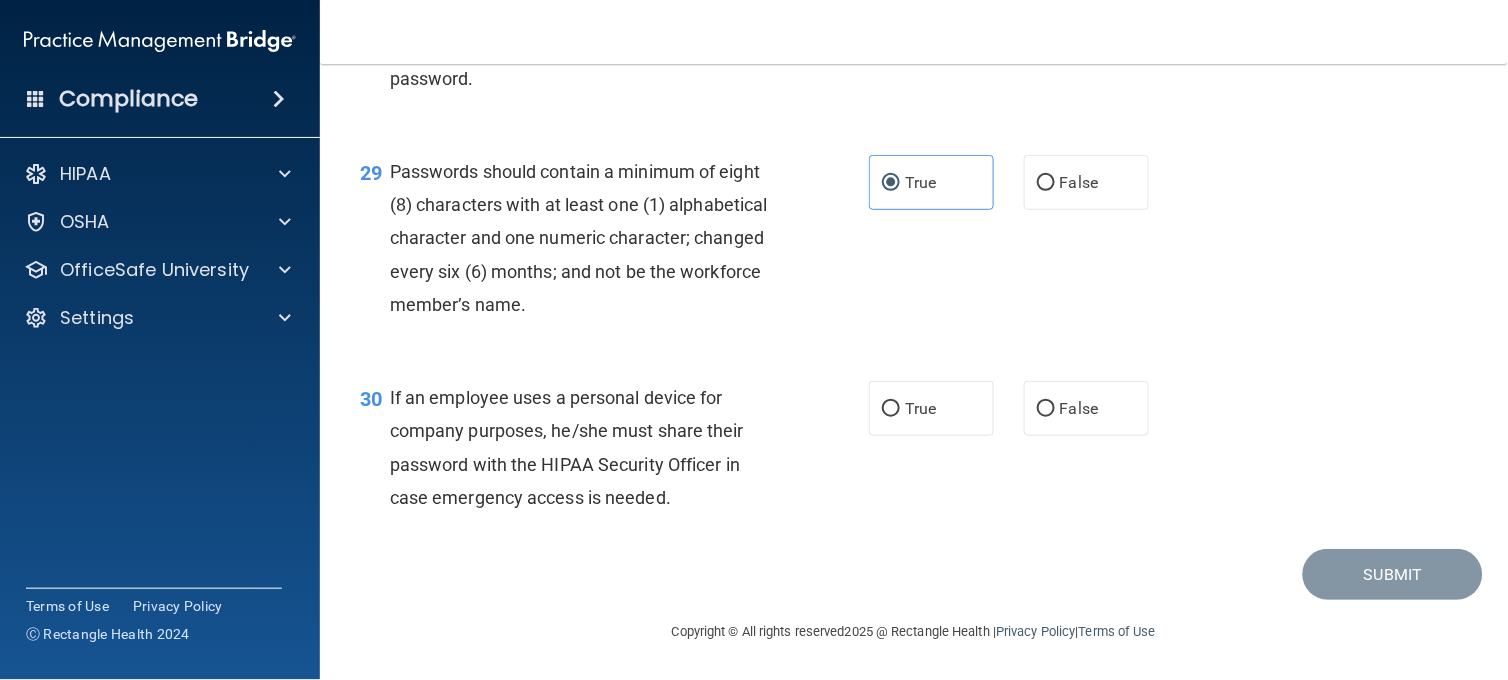 scroll, scrollTop: 5371, scrollLeft: 0, axis: vertical 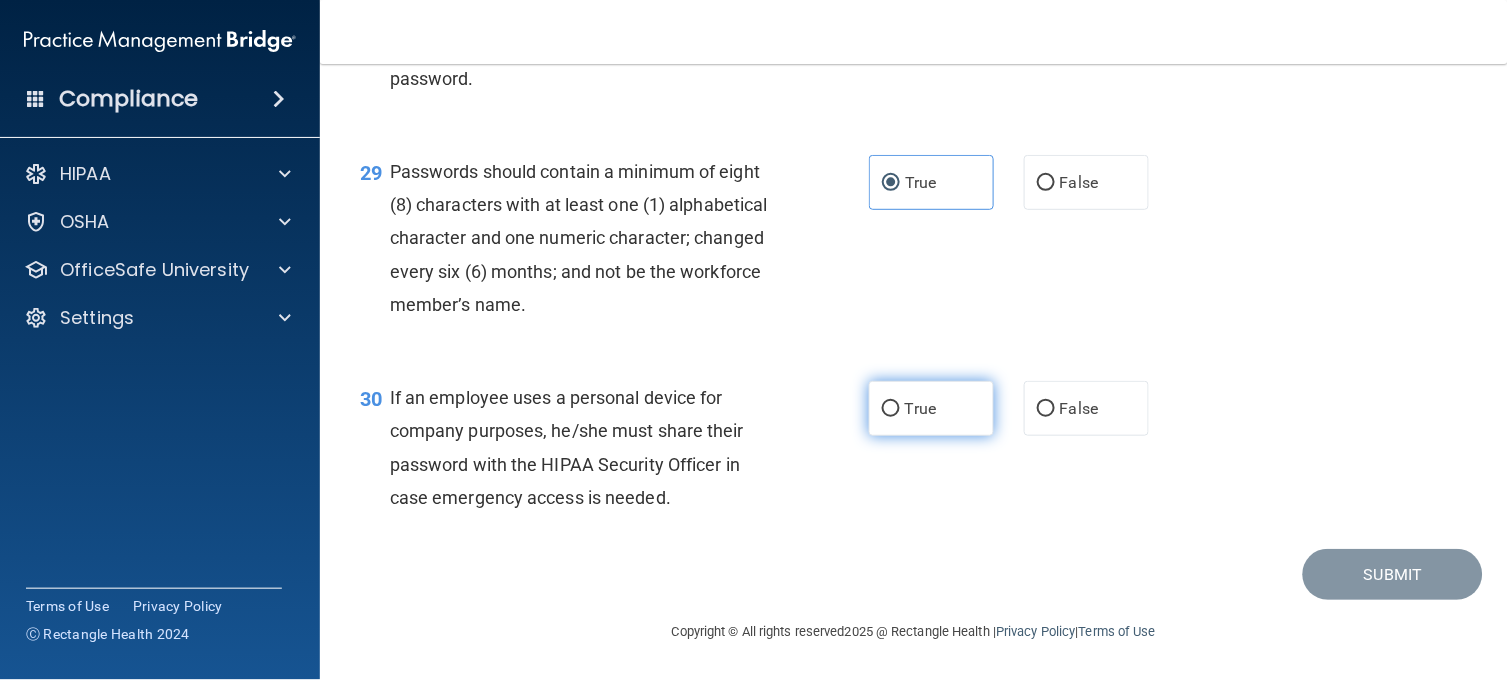 click on "True" at bounding box center [931, 408] 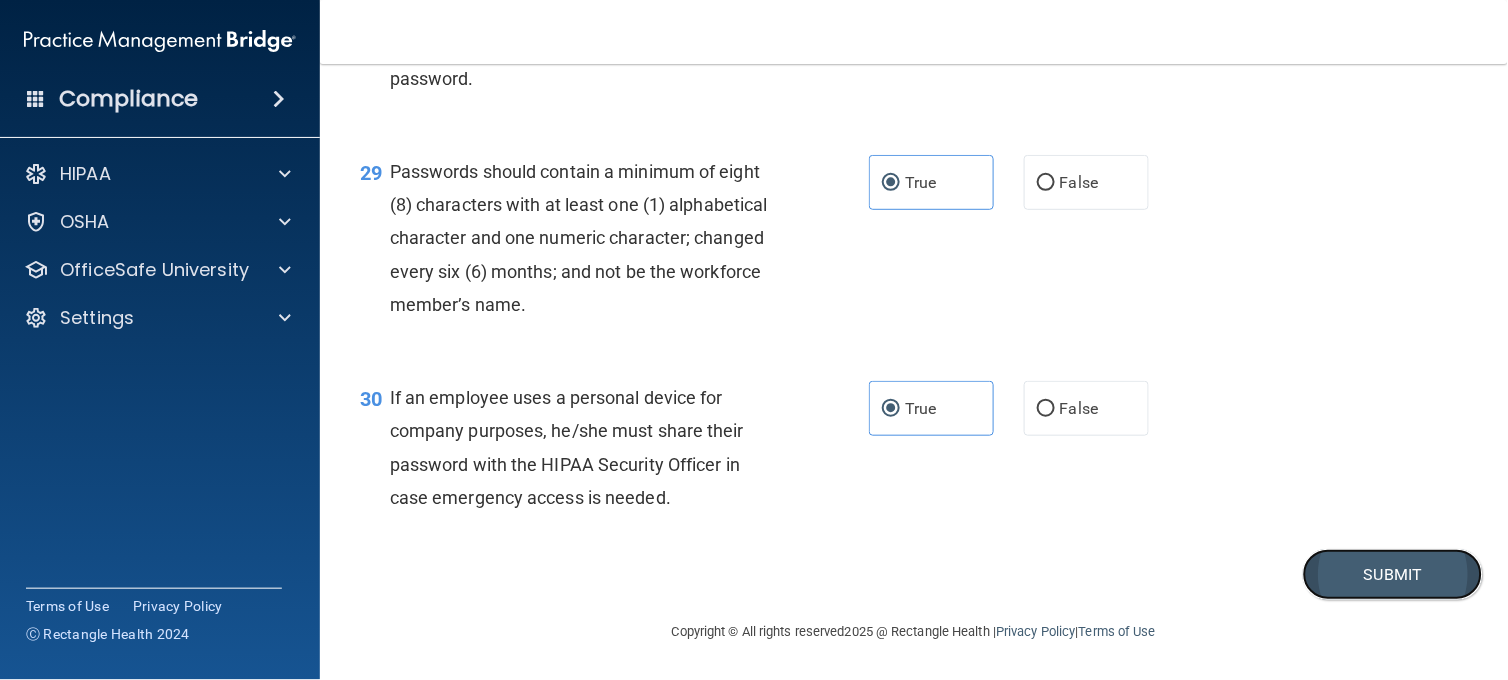 click on "Submit" at bounding box center (1393, 574) 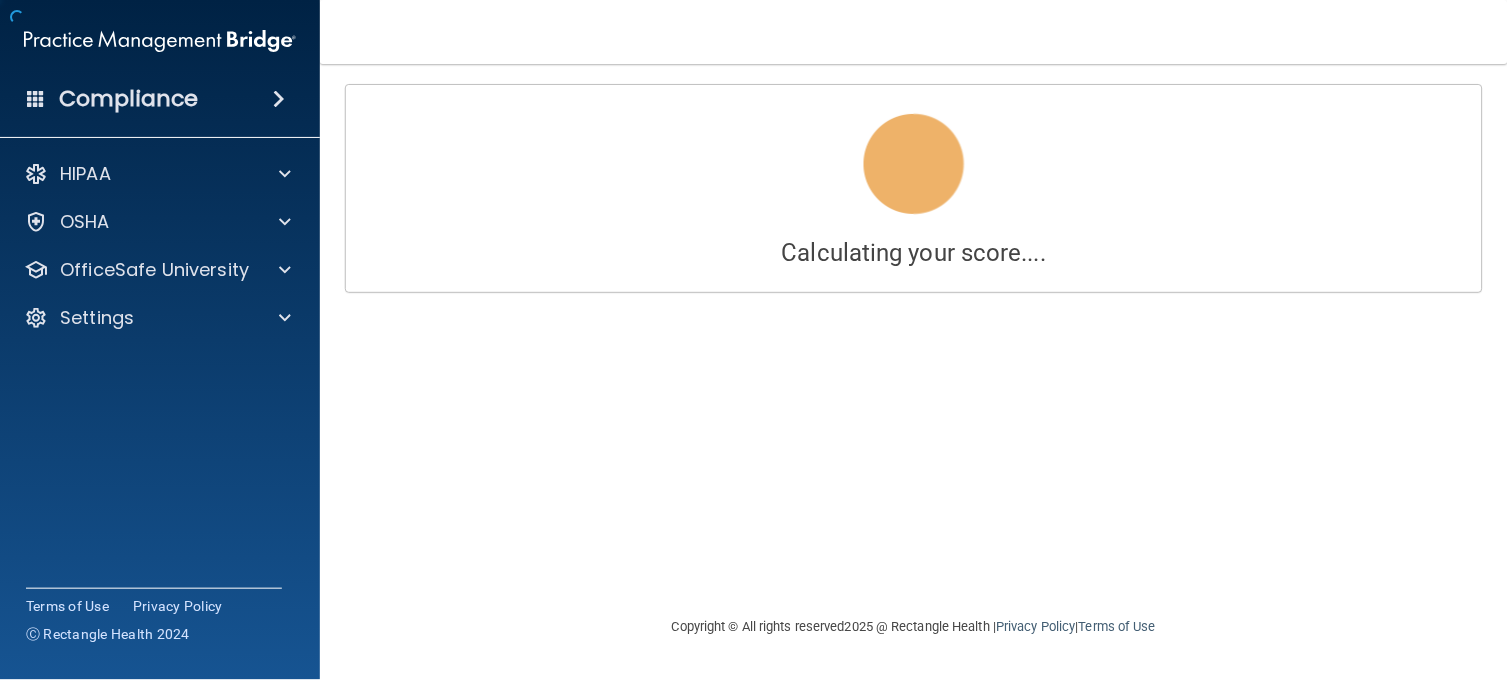 scroll, scrollTop: 0, scrollLeft: 0, axis: both 